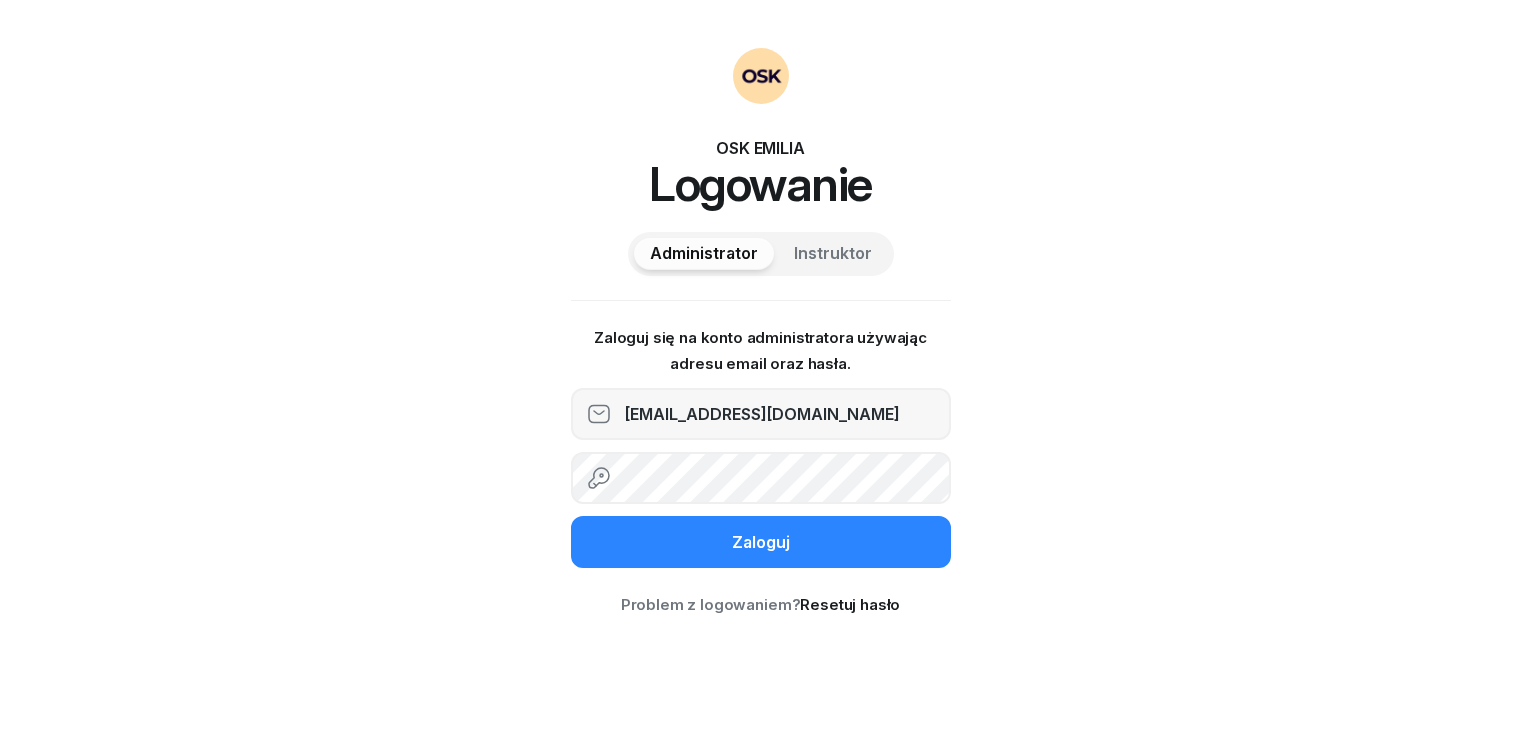 scroll, scrollTop: 0, scrollLeft: 0, axis: both 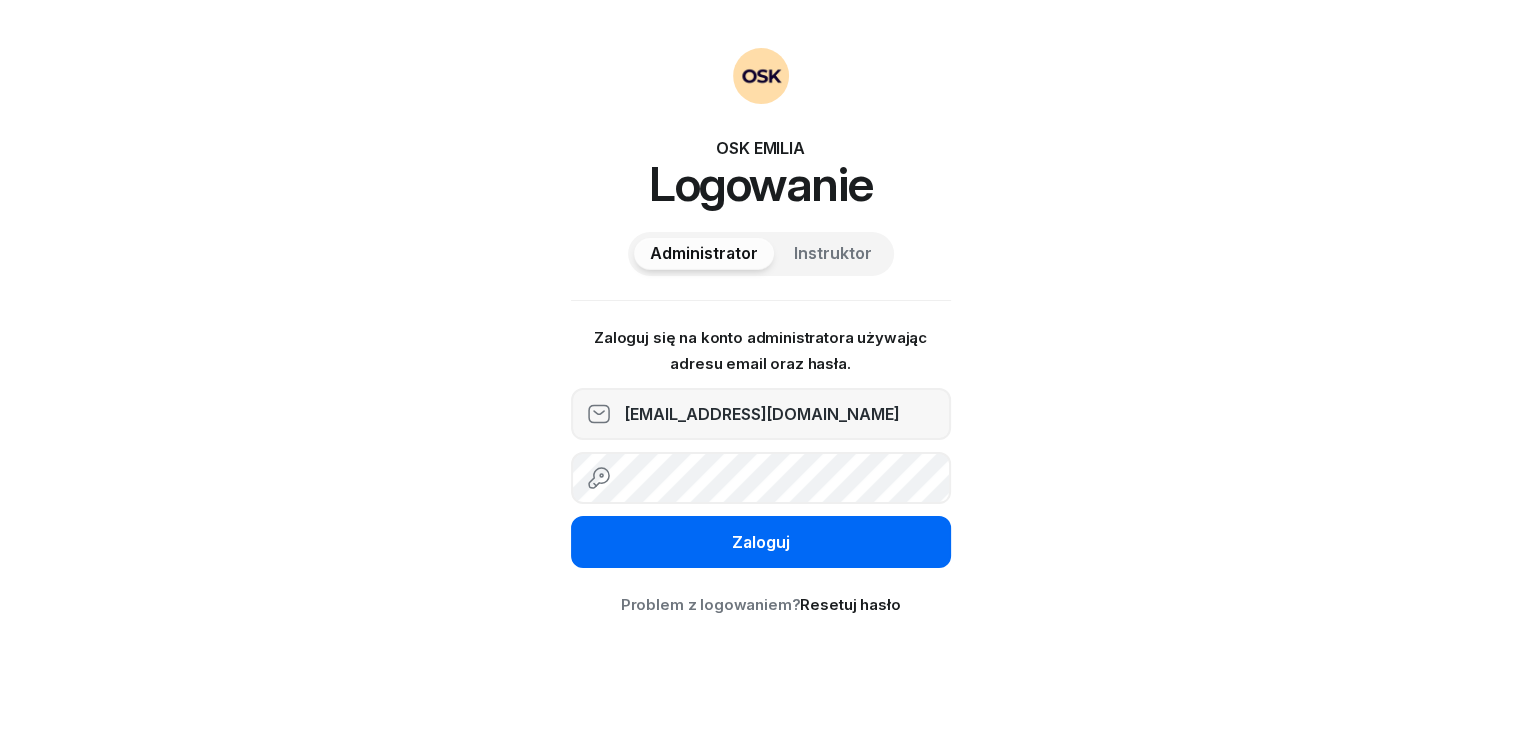 click on "Zaloguj" at bounding box center [761, 542] 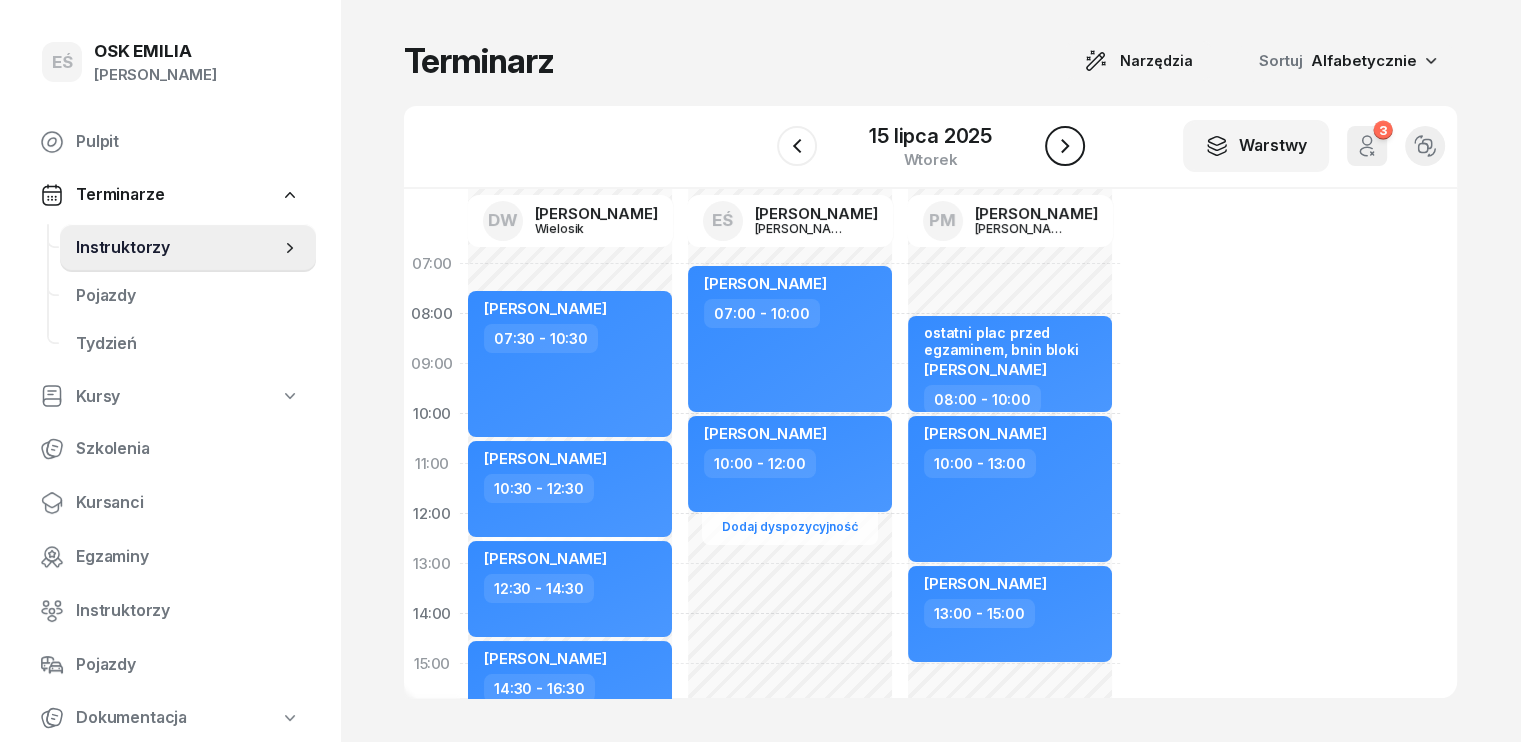 click 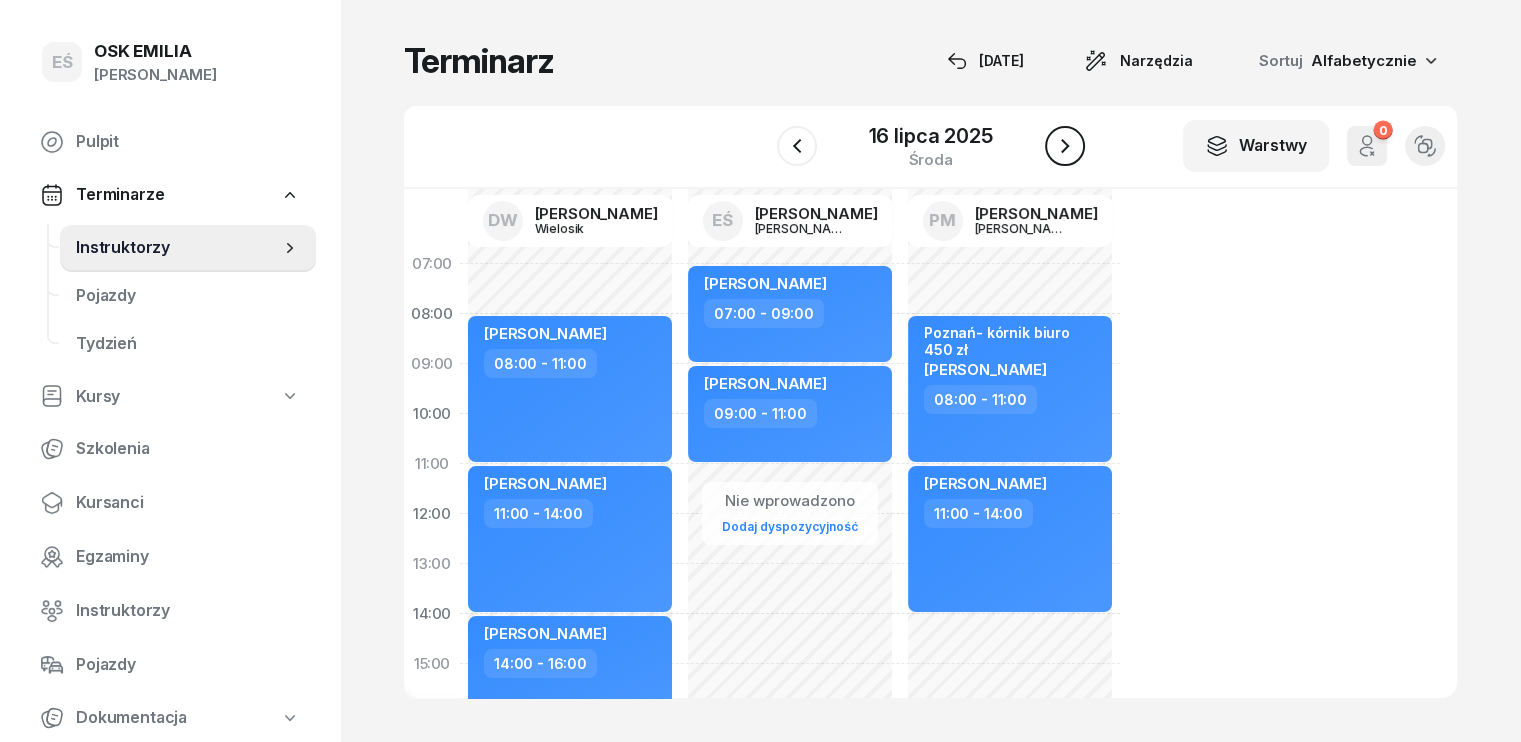 click 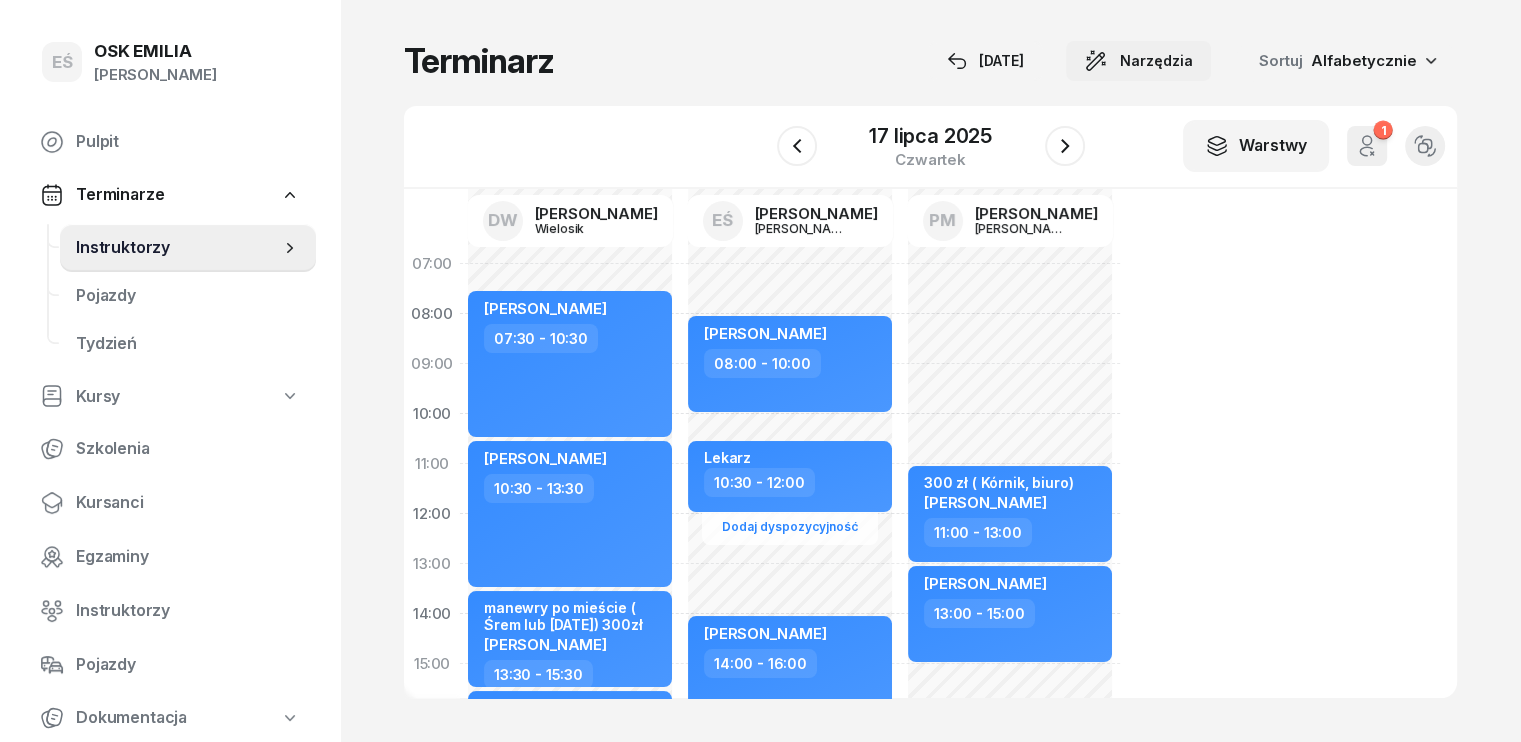 click on "Narzędzia" 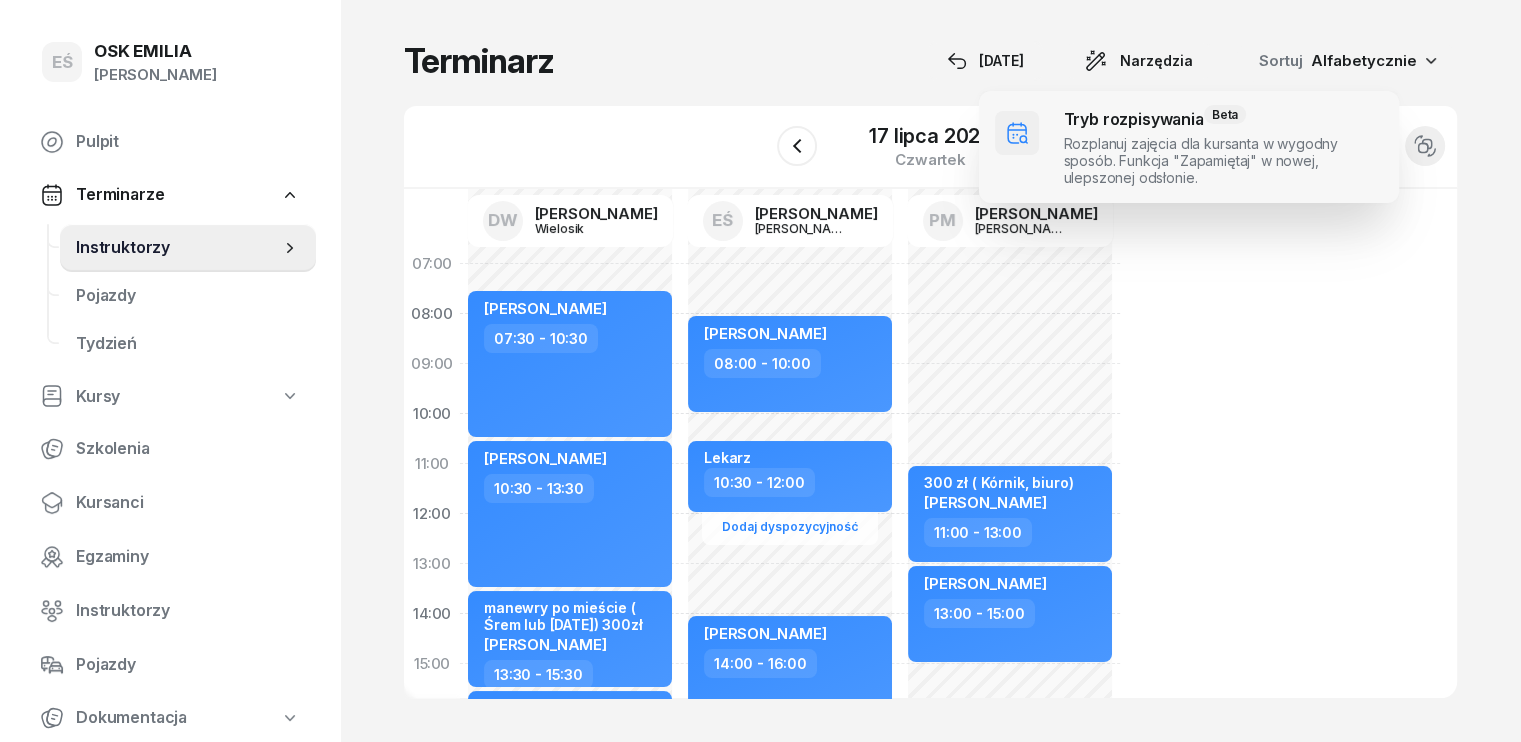 click at bounding box center [1189, 147] 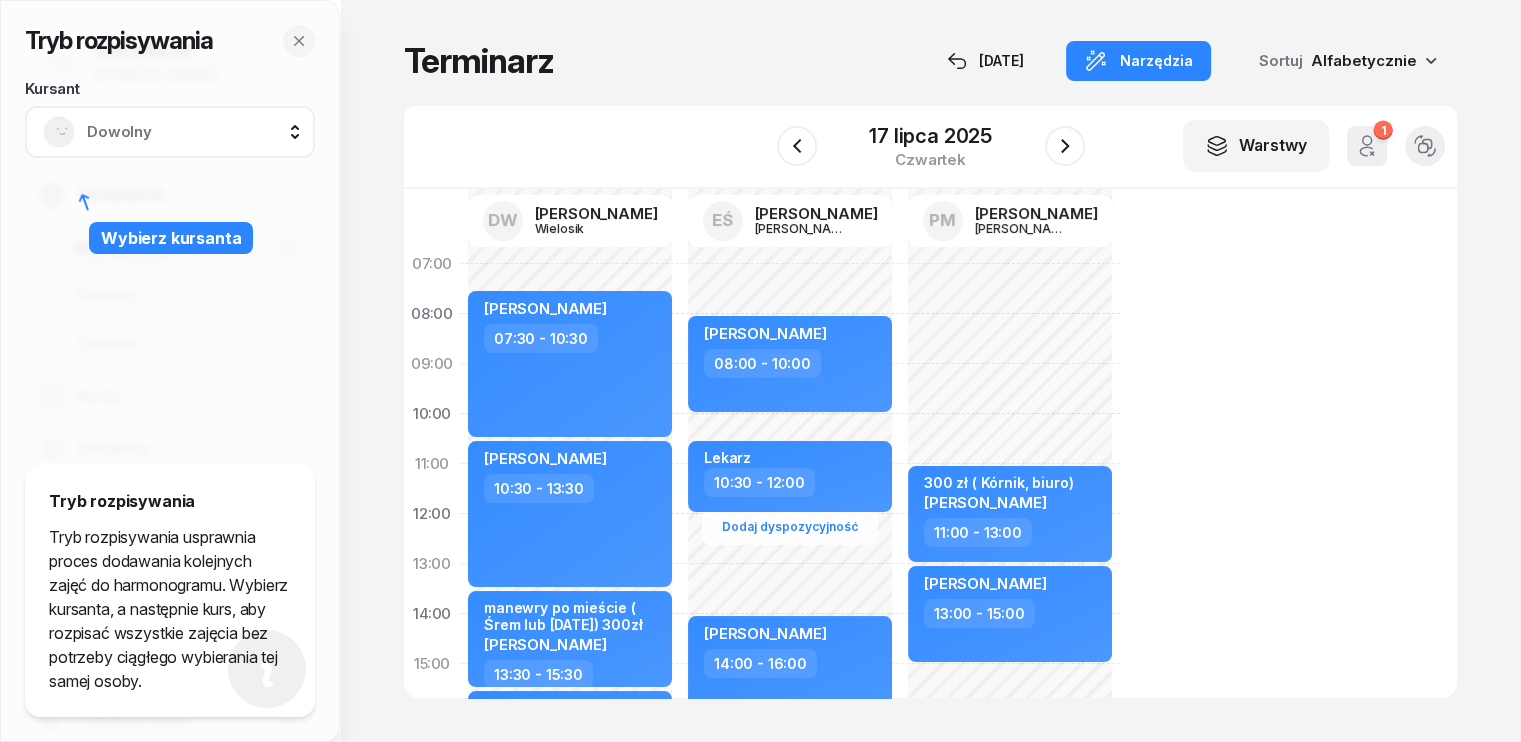 click on "Dowolny" at bounding box center [192, 132] 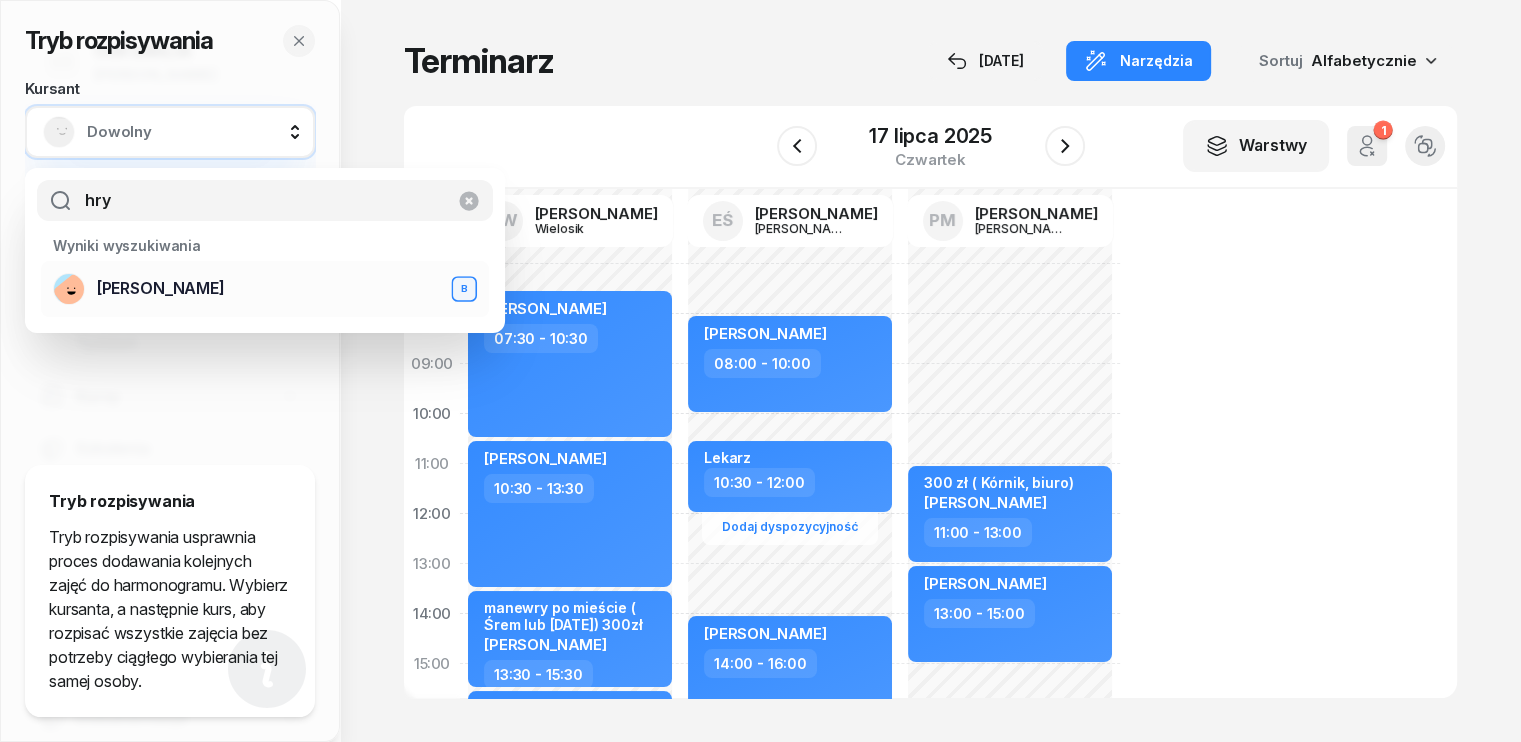 type on "hry" 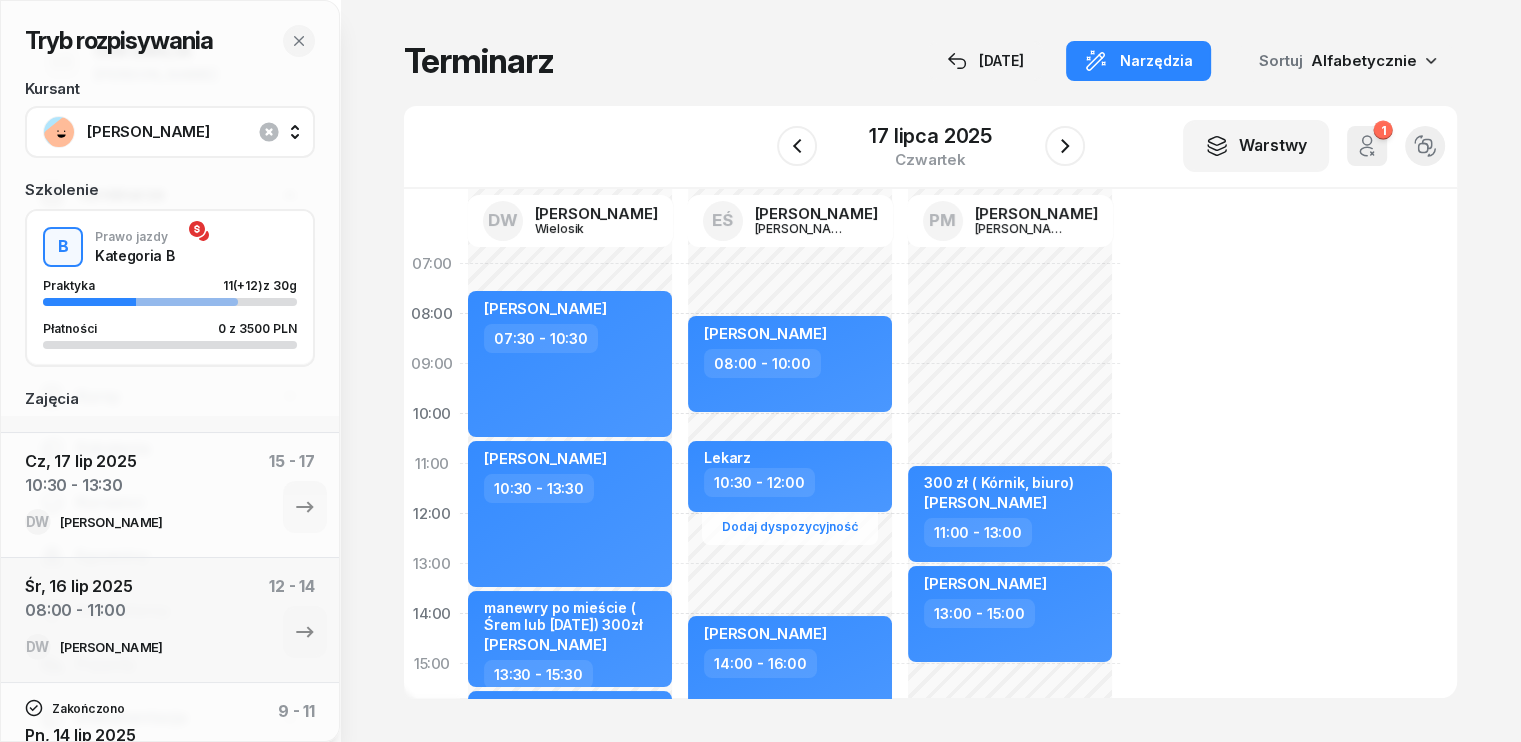 scroll, scrollTop: 200, scrollLeft: 0, axis: vertical 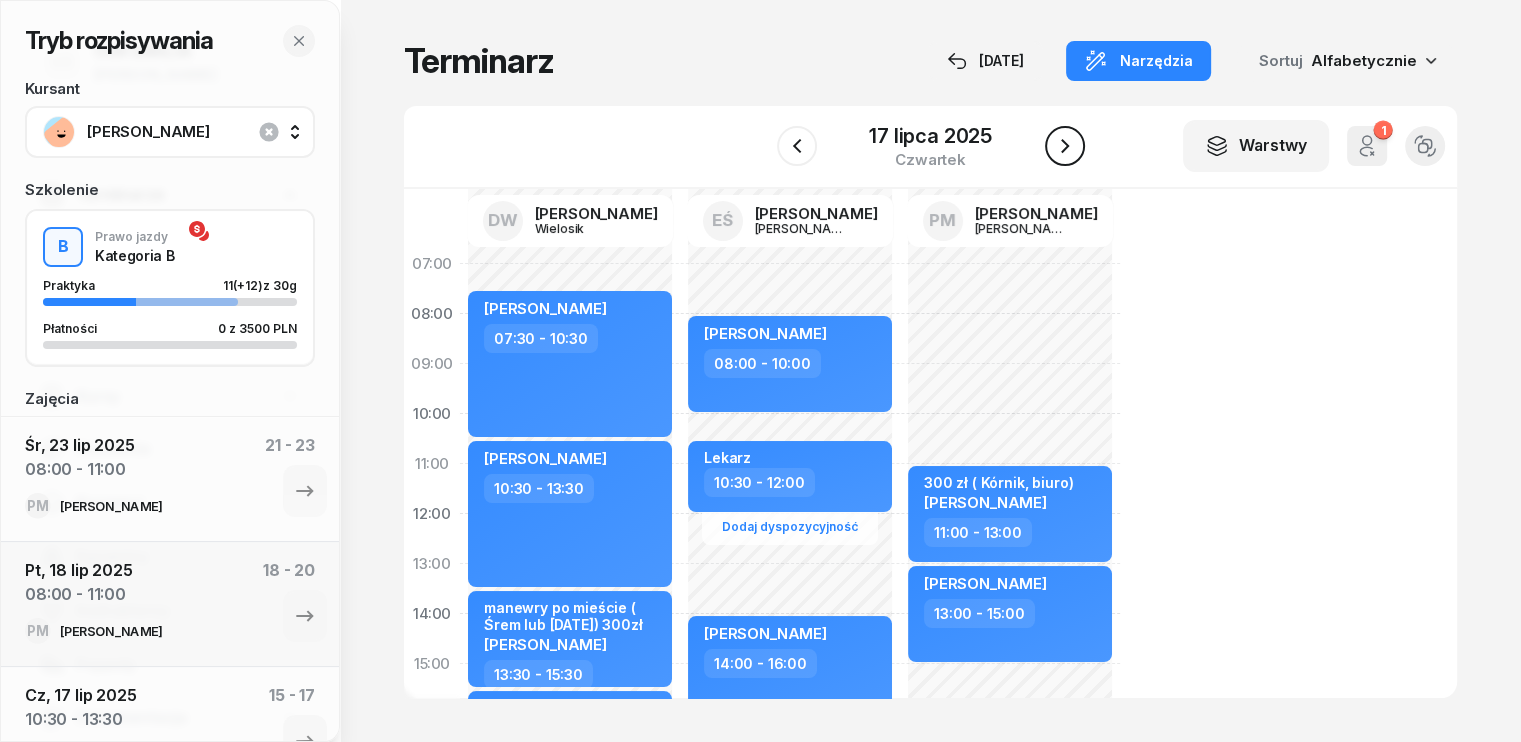 click 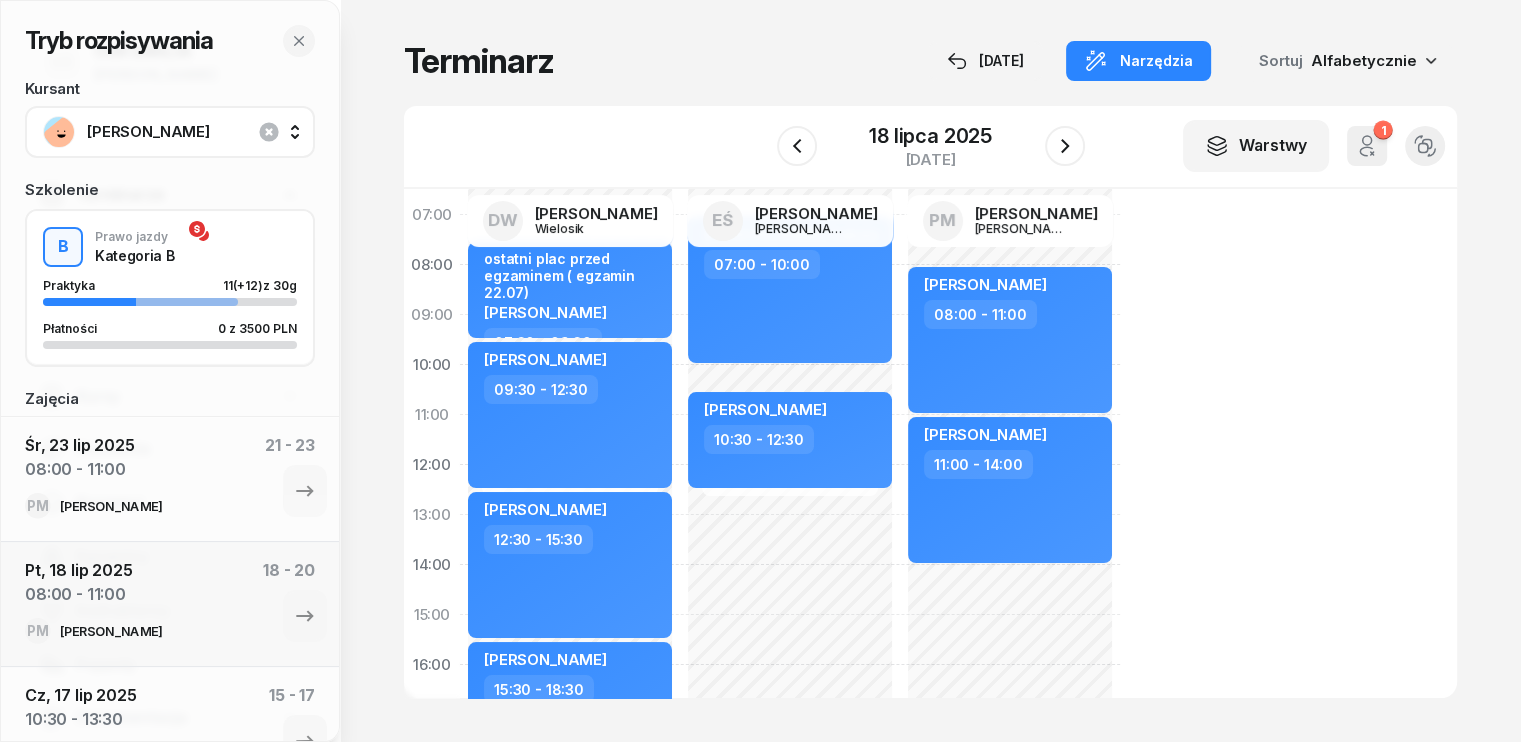 scroll, scrollTop: 0, scrollLeft: 0, axis: both 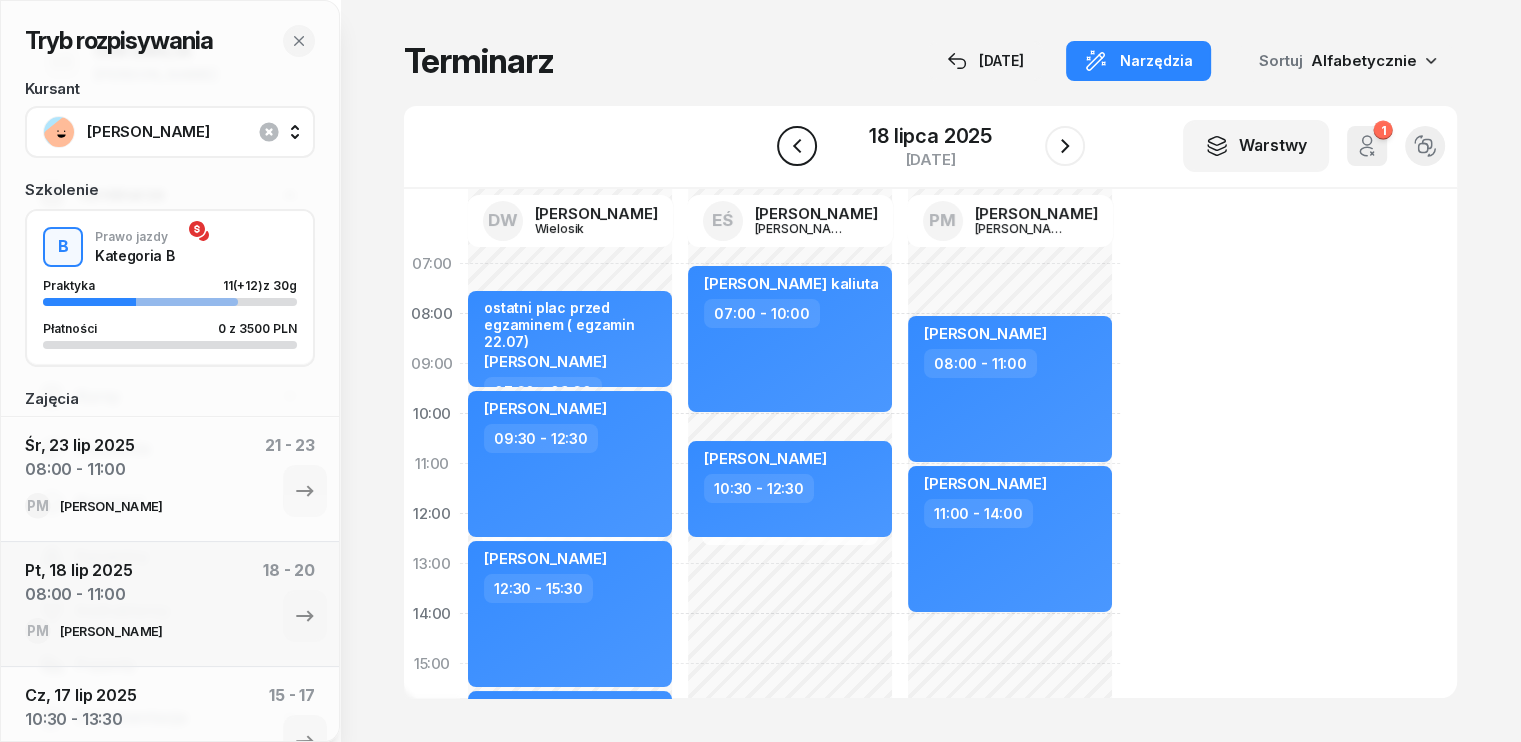 click 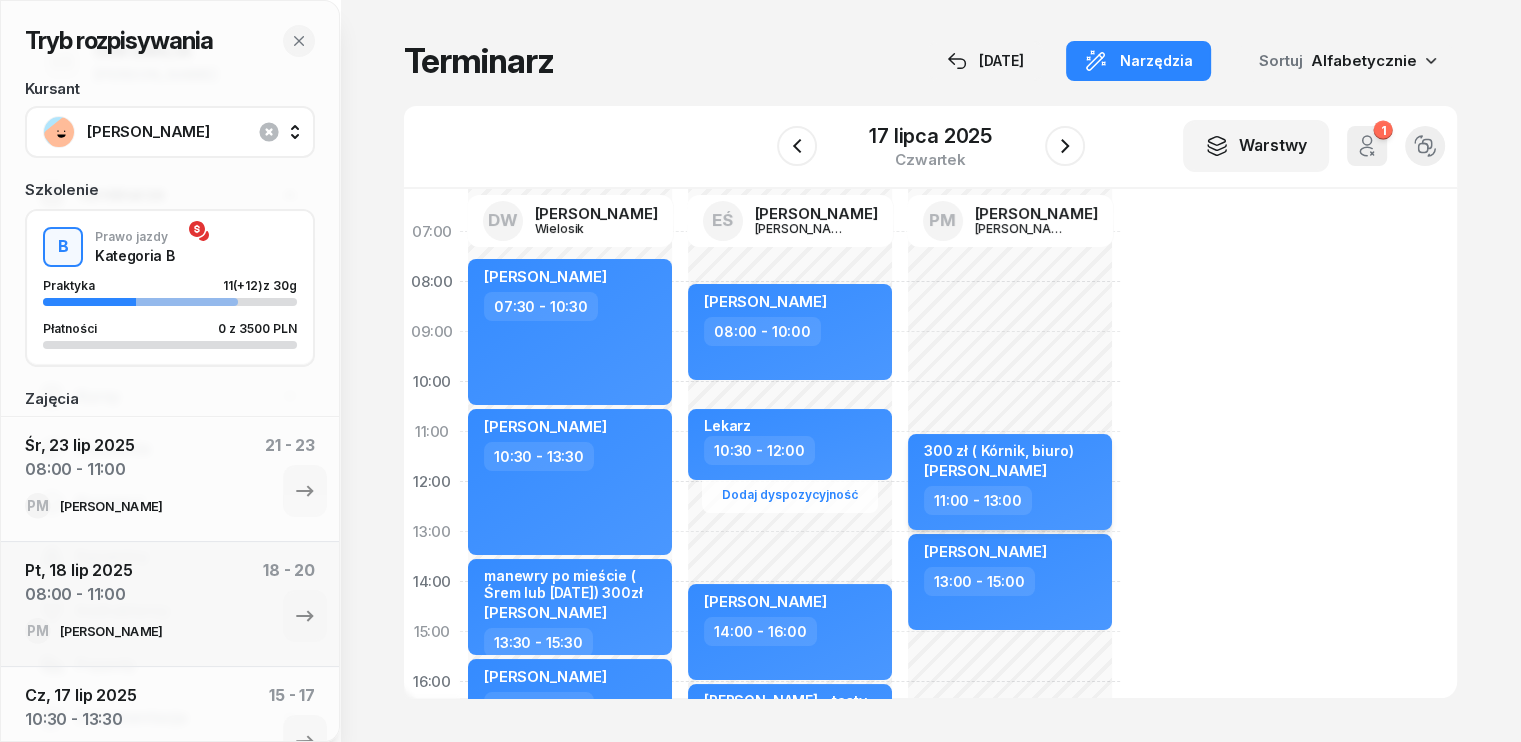 scroll, scrollTop: 0, scrollLeft: 0, axis: both 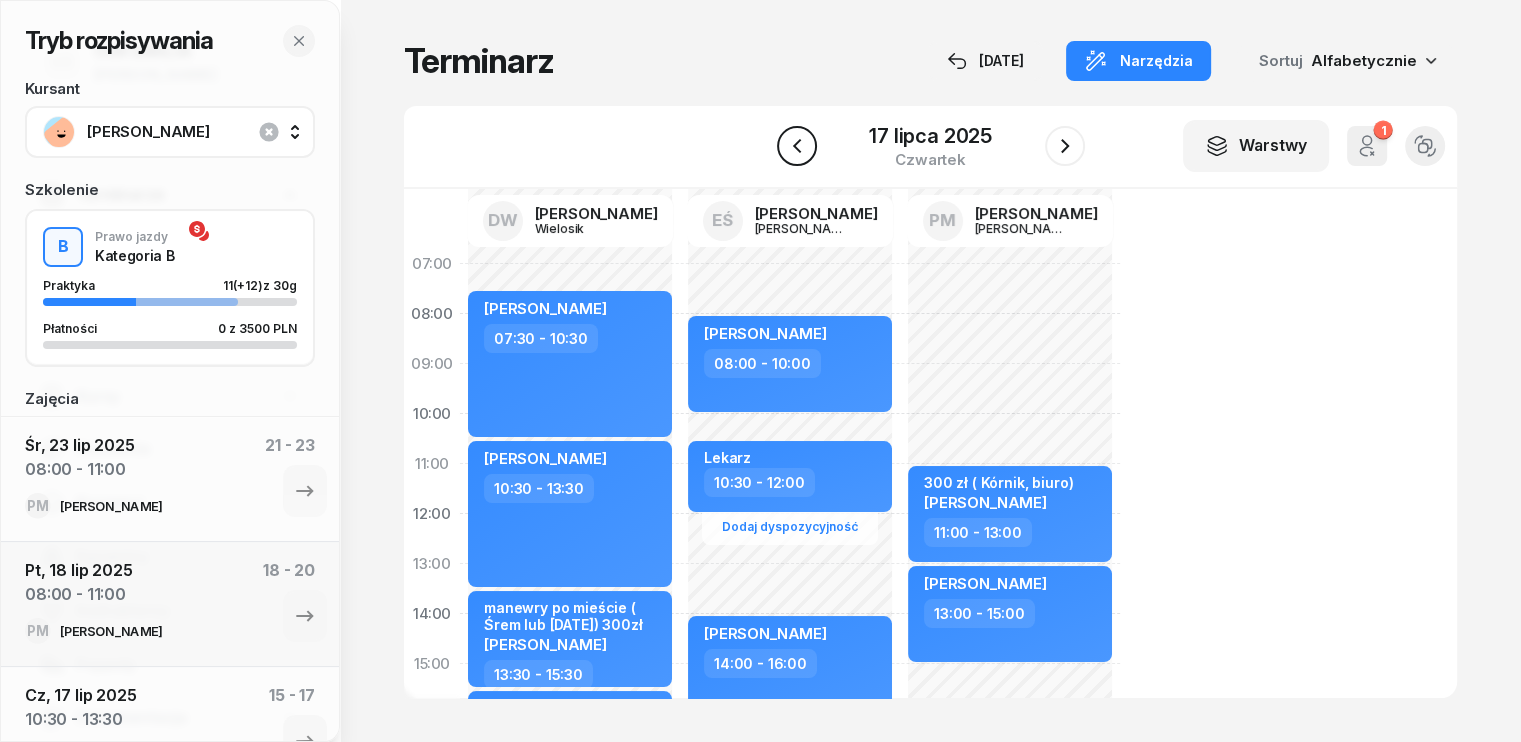 click 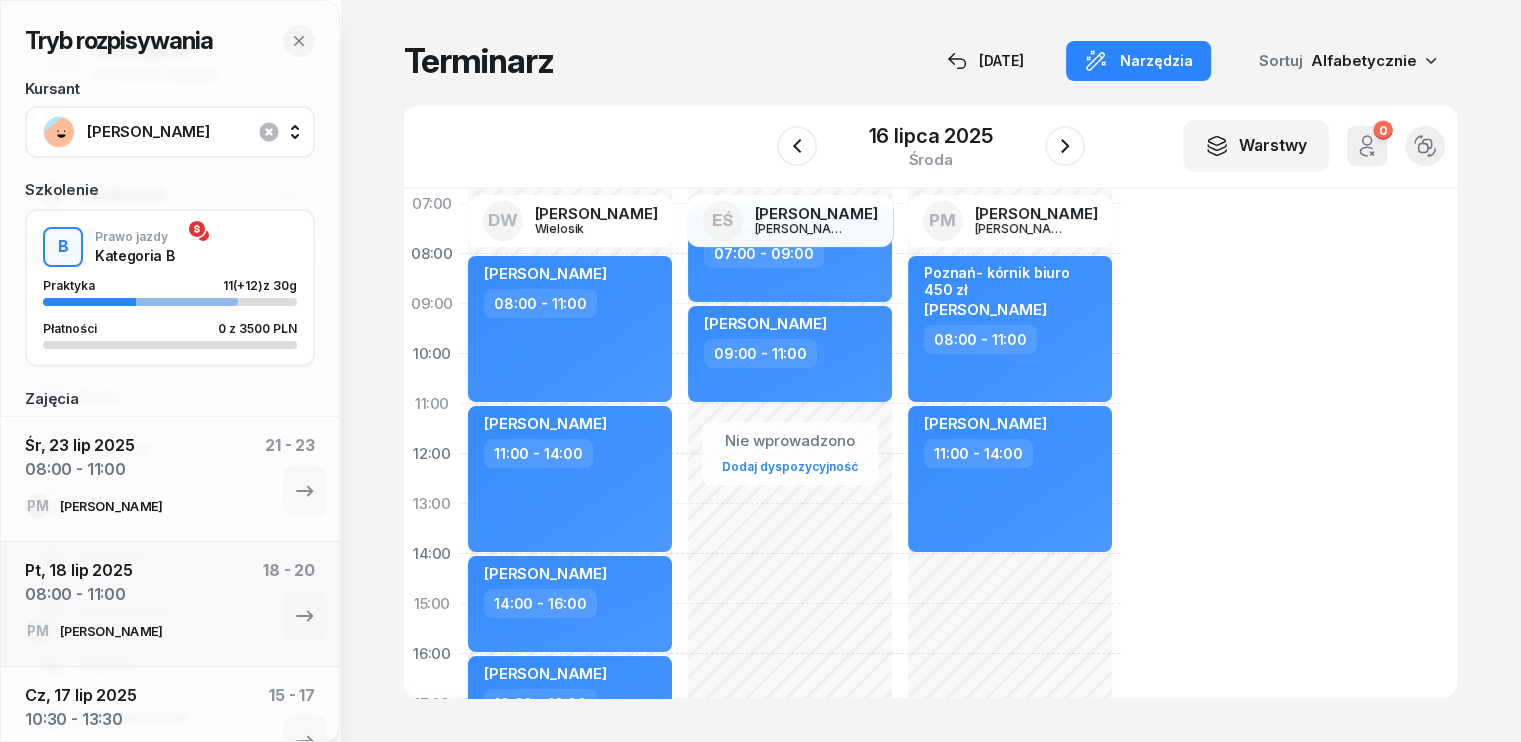 scroll, scrollTop: 0, scrollLeft: 0, axis: both 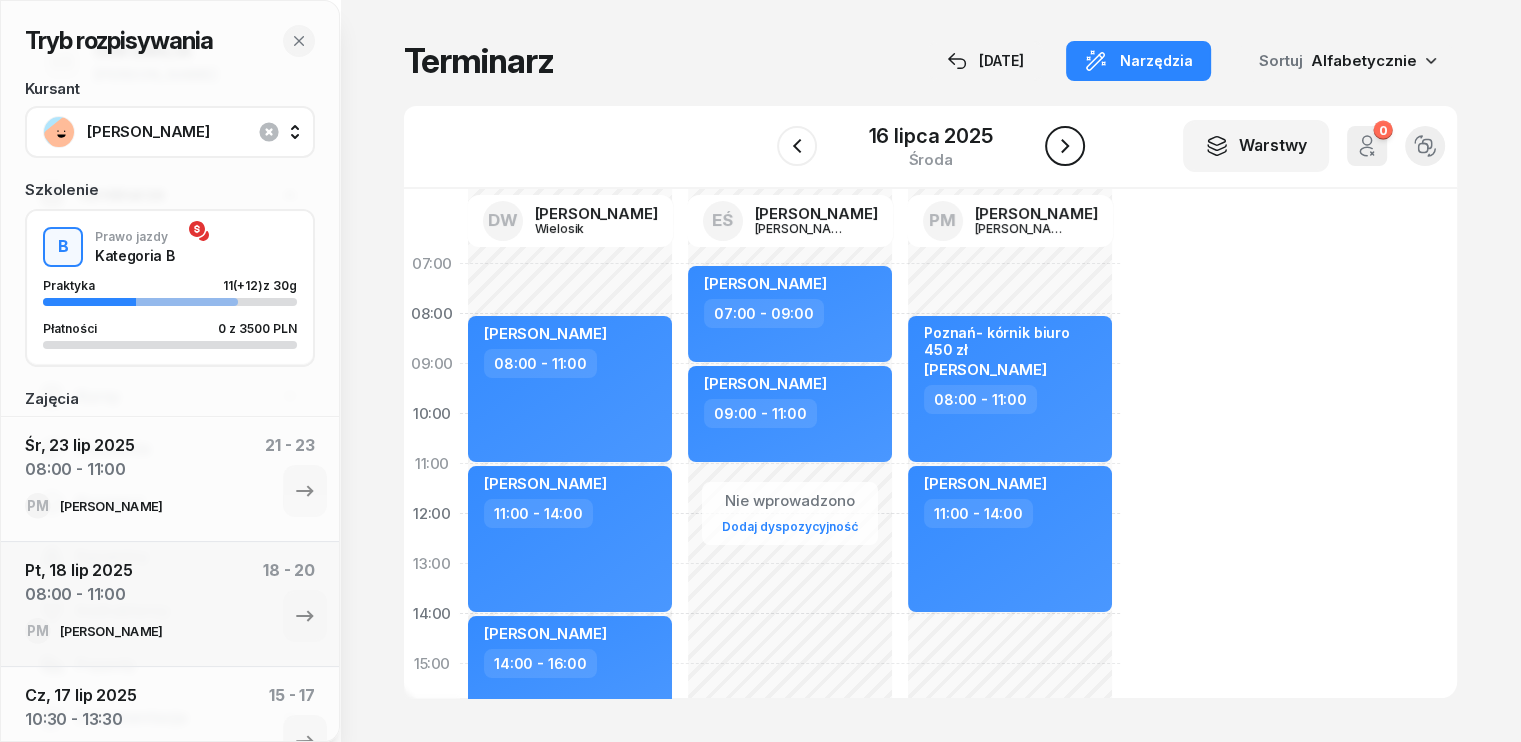 click 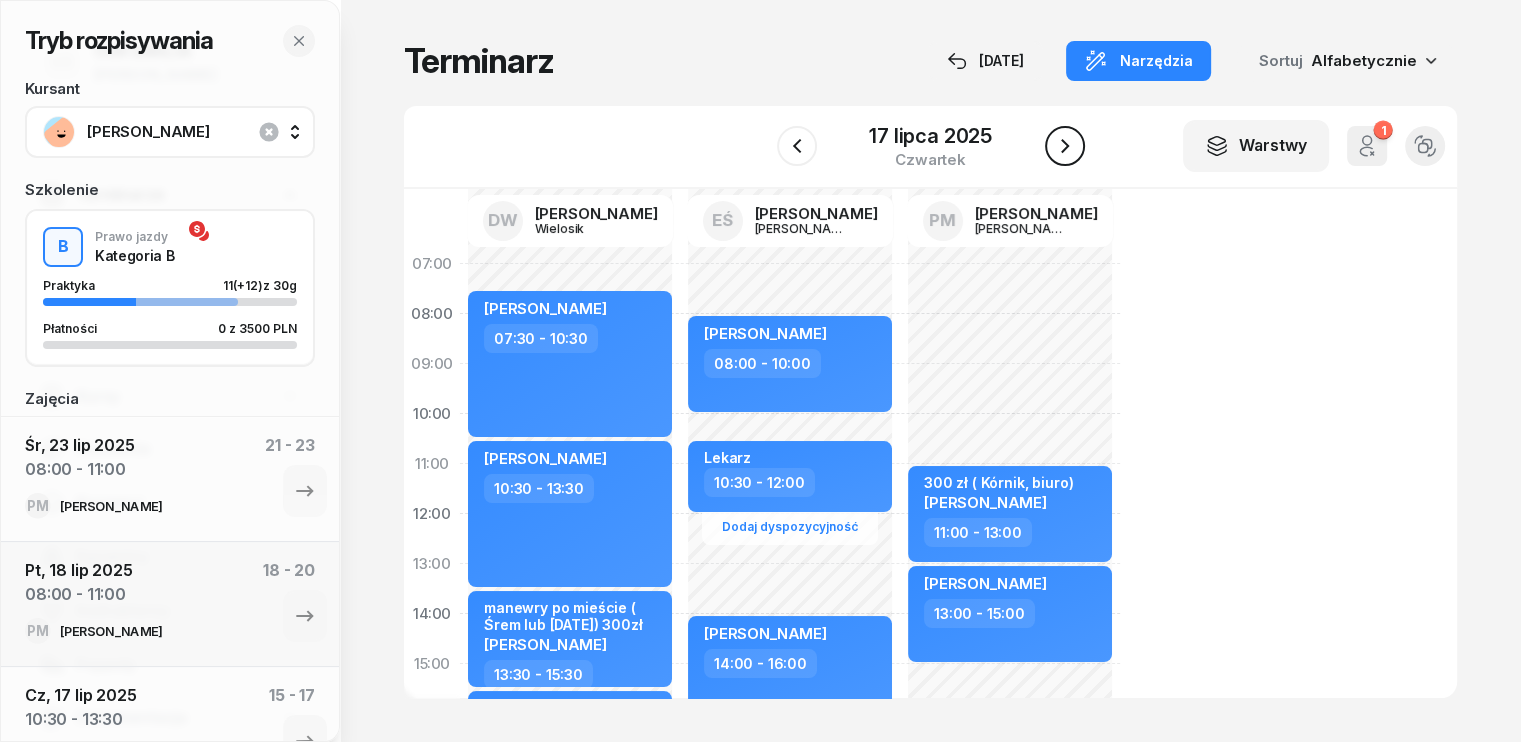 click 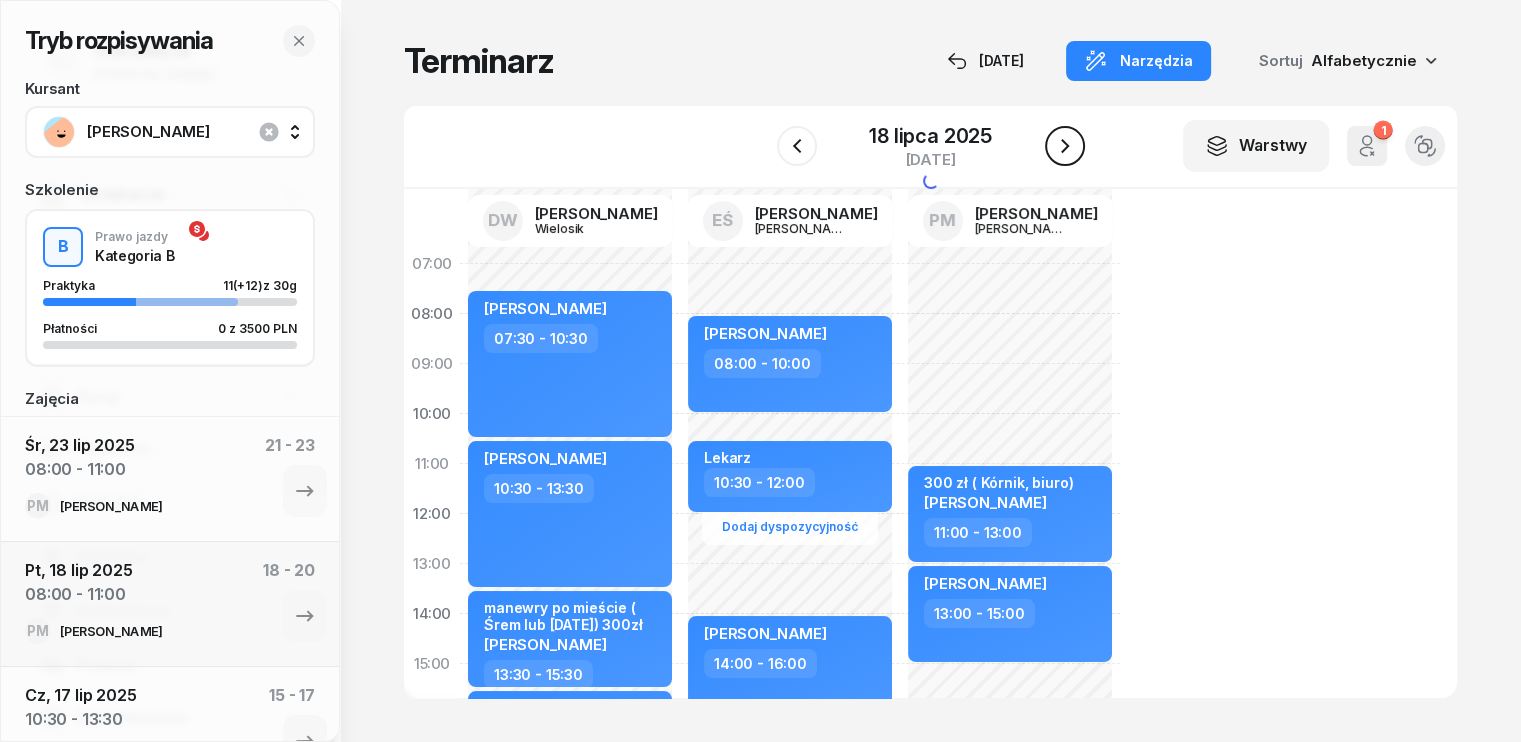 click 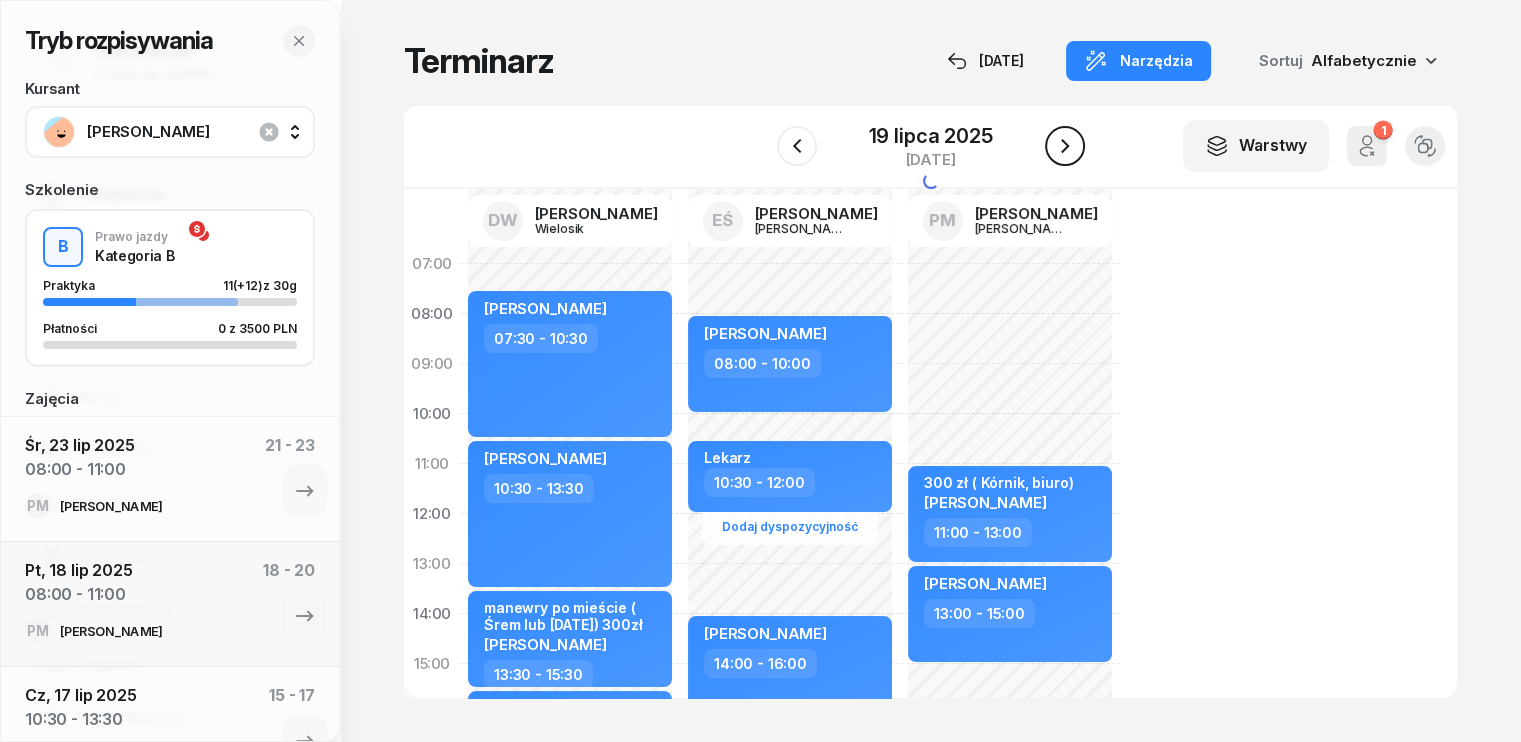 click 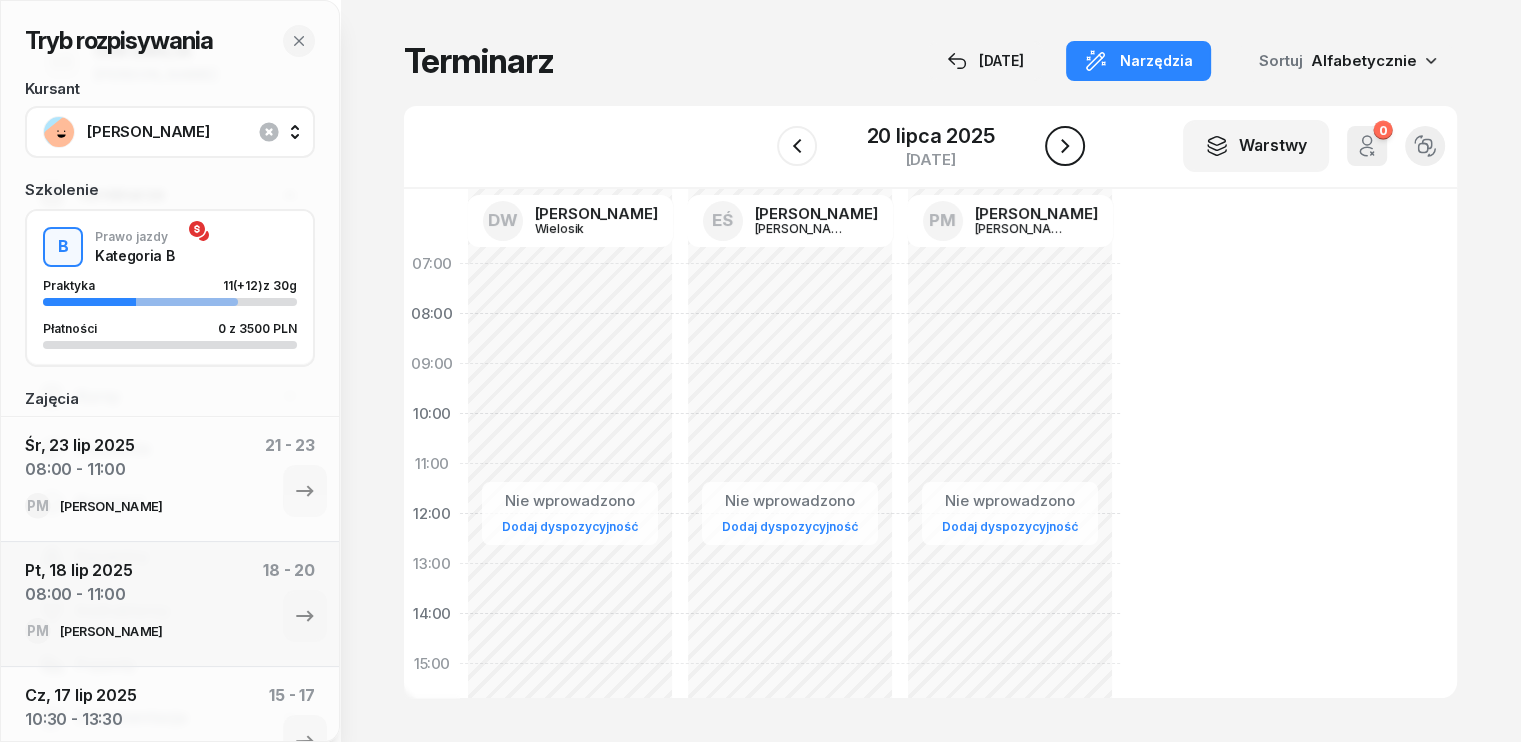 click 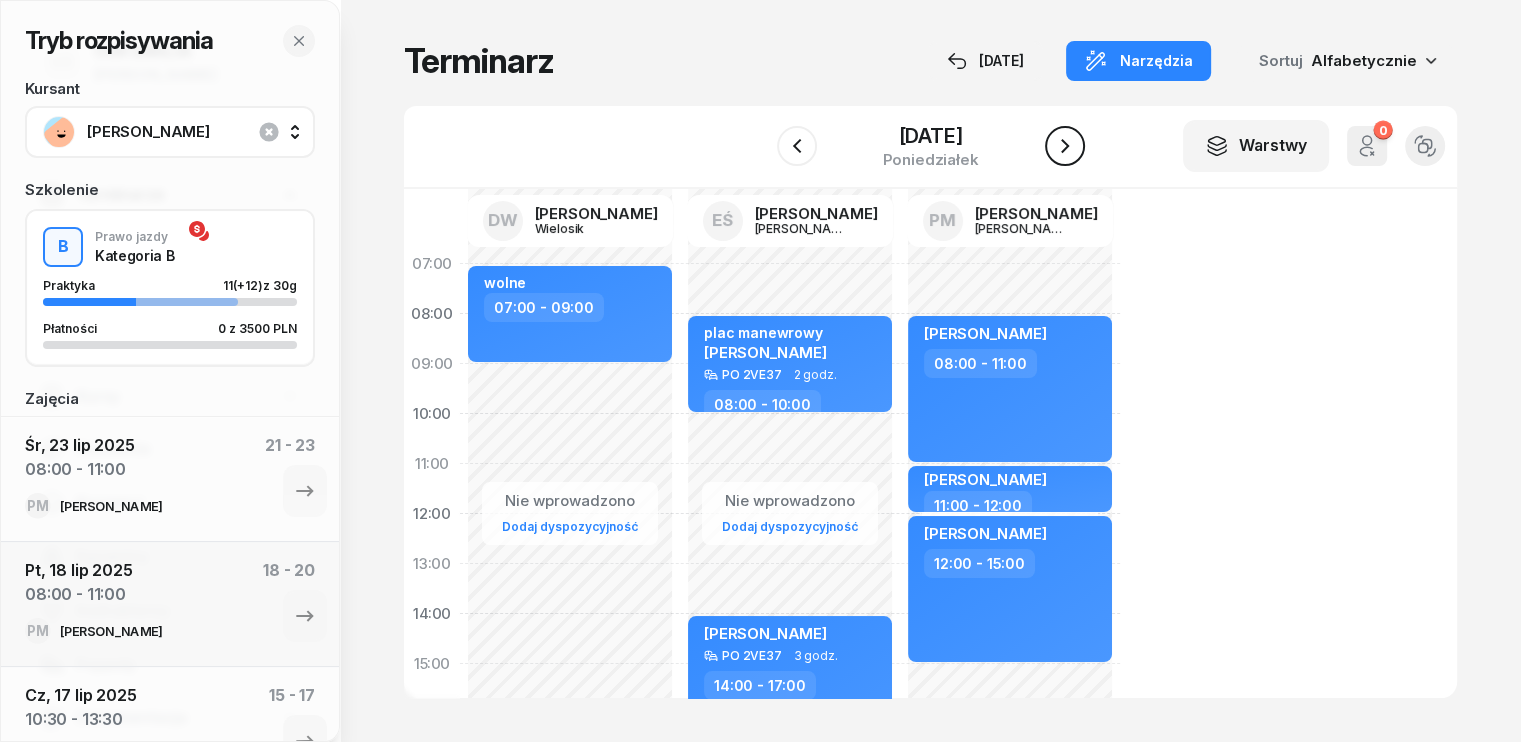 click 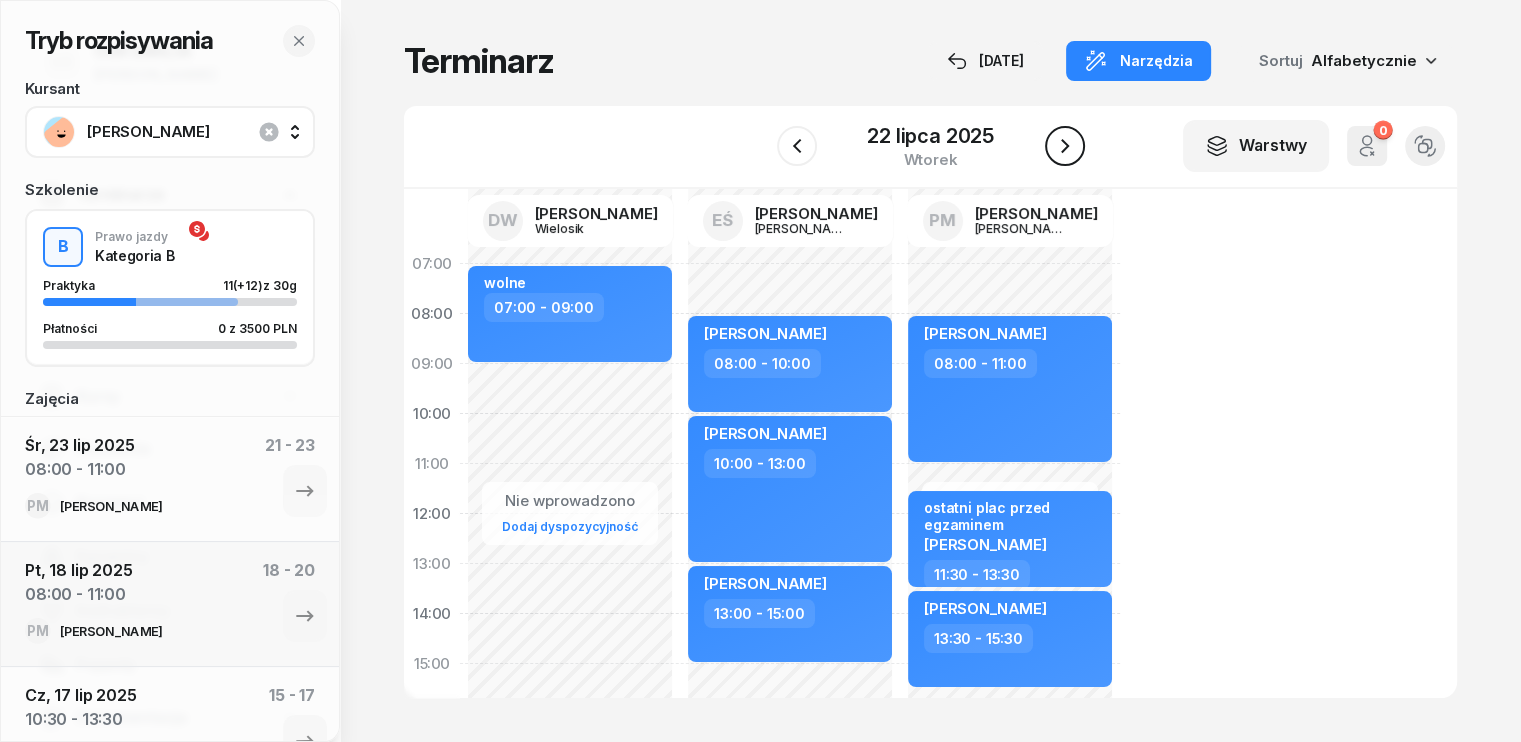 click 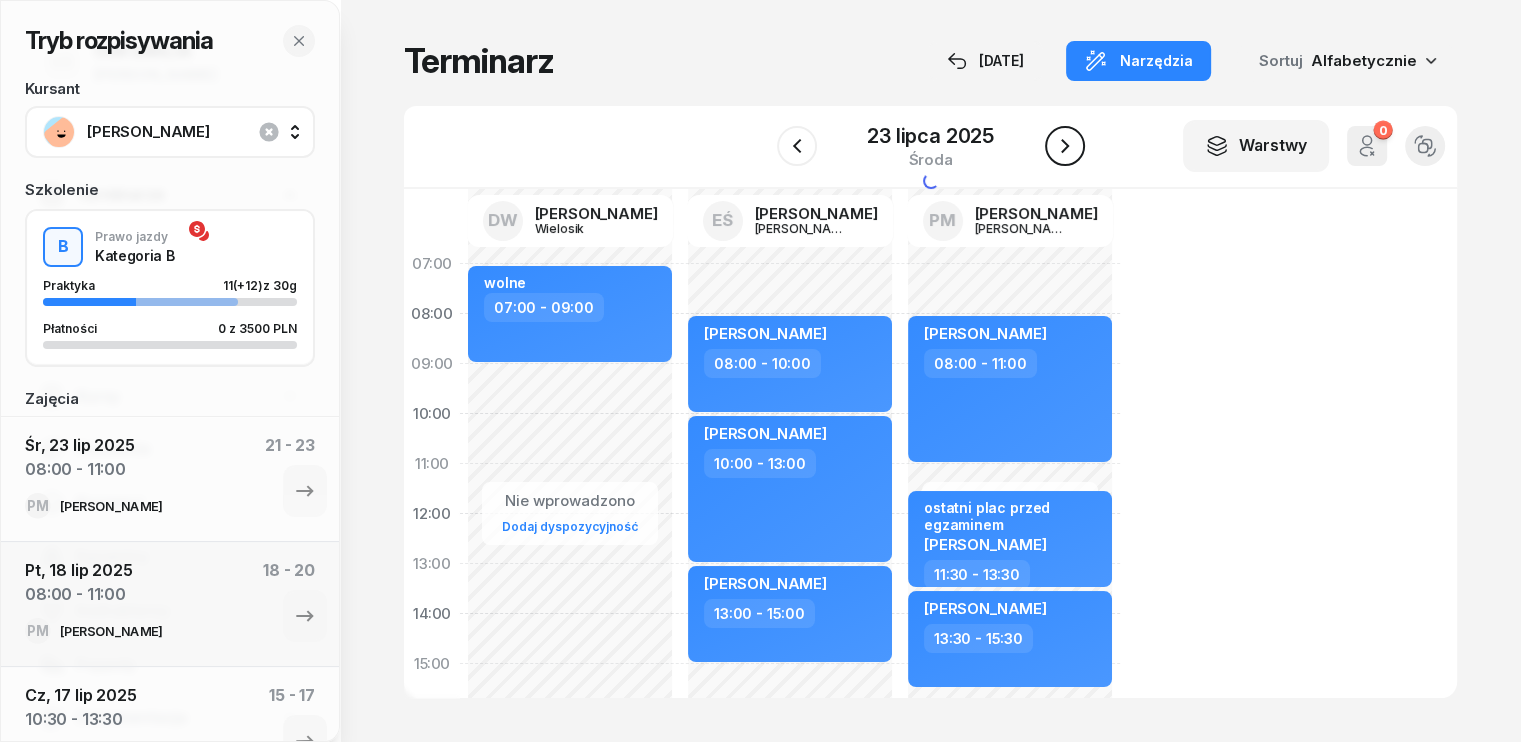 click 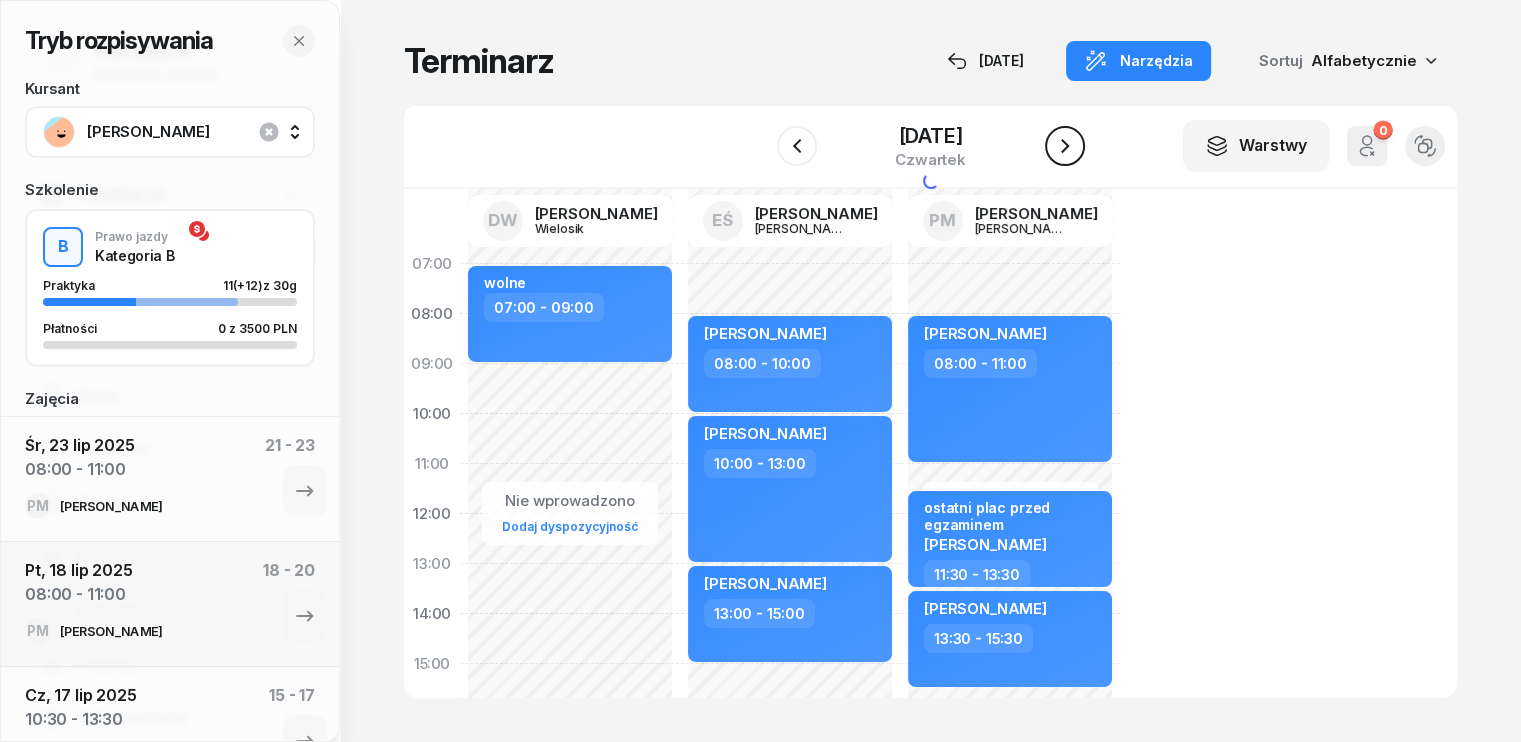 click 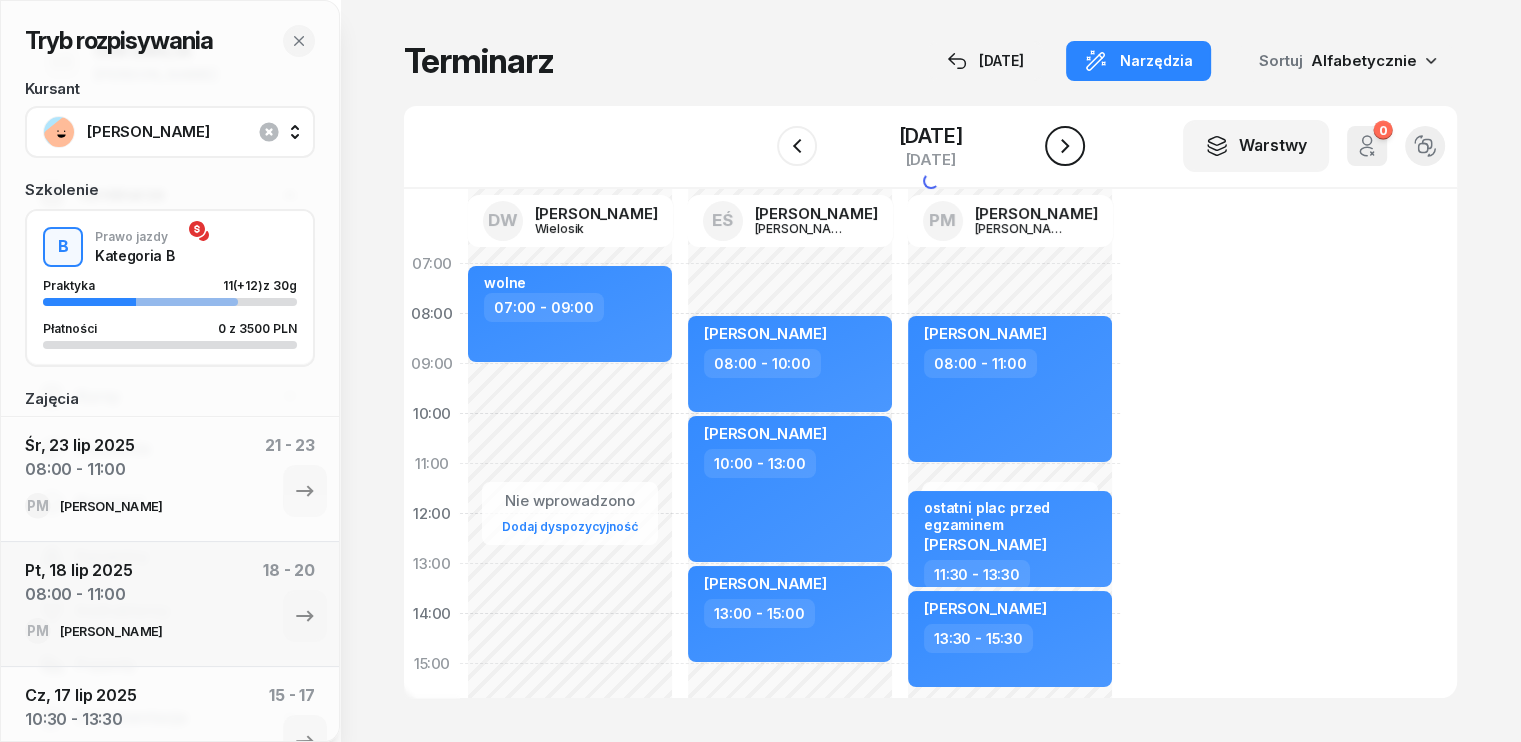 click 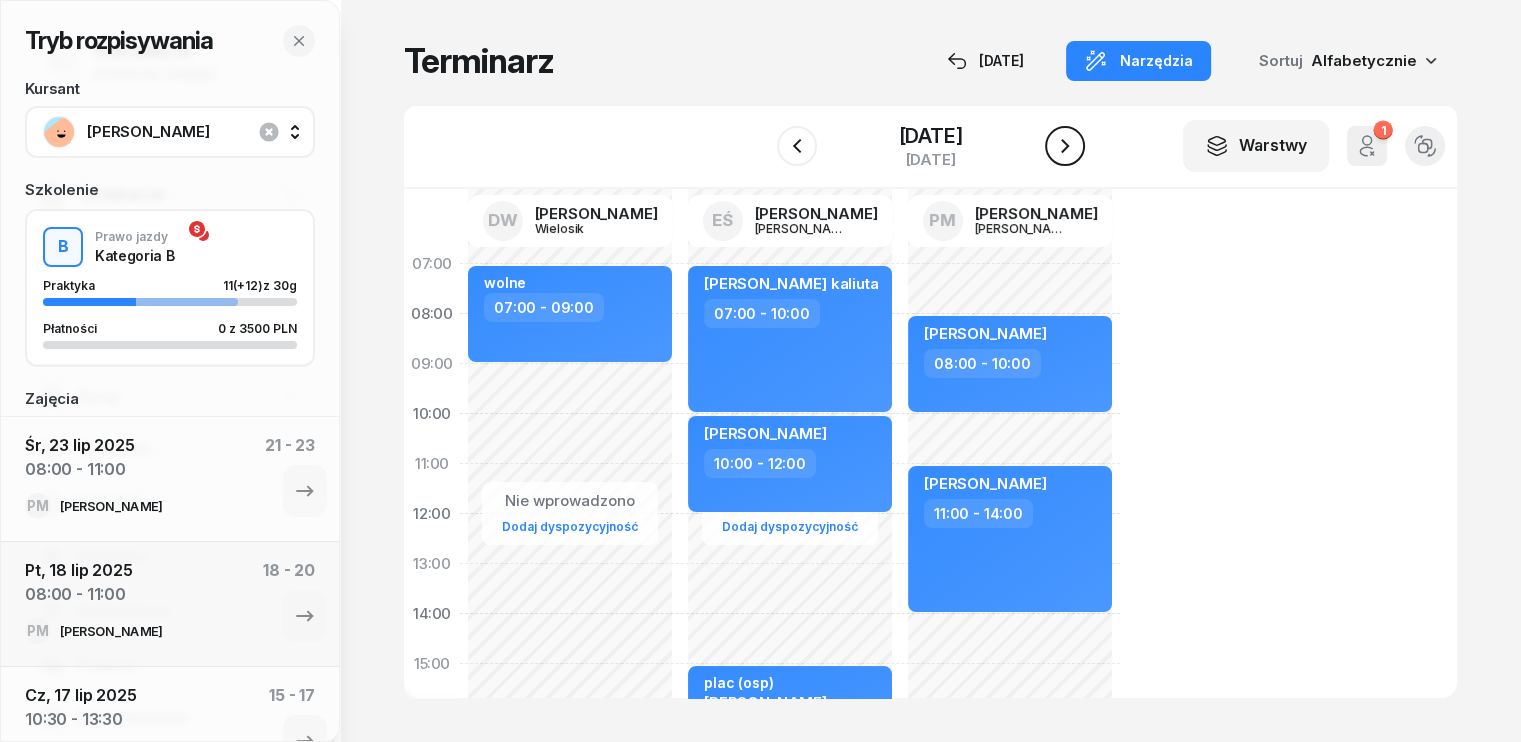 click 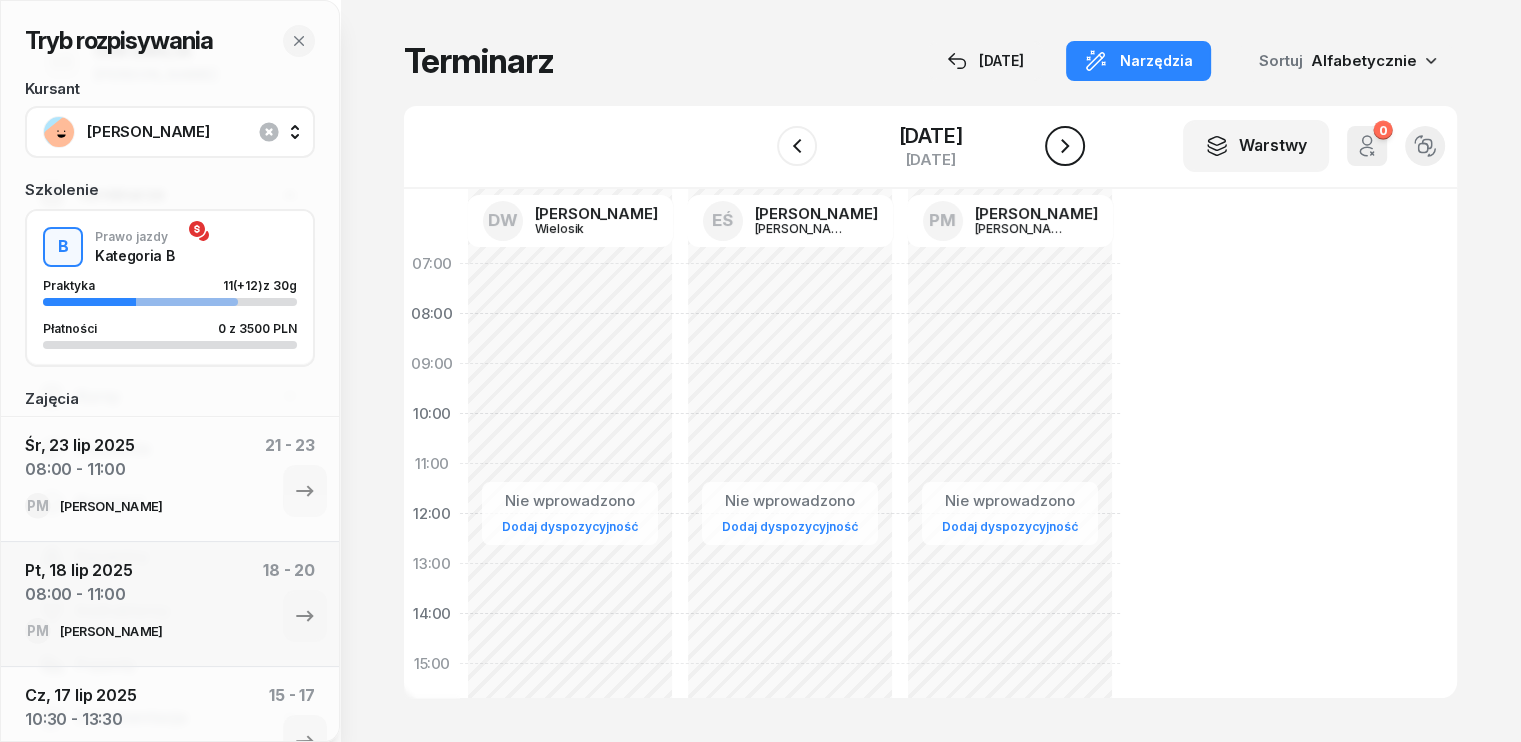 click 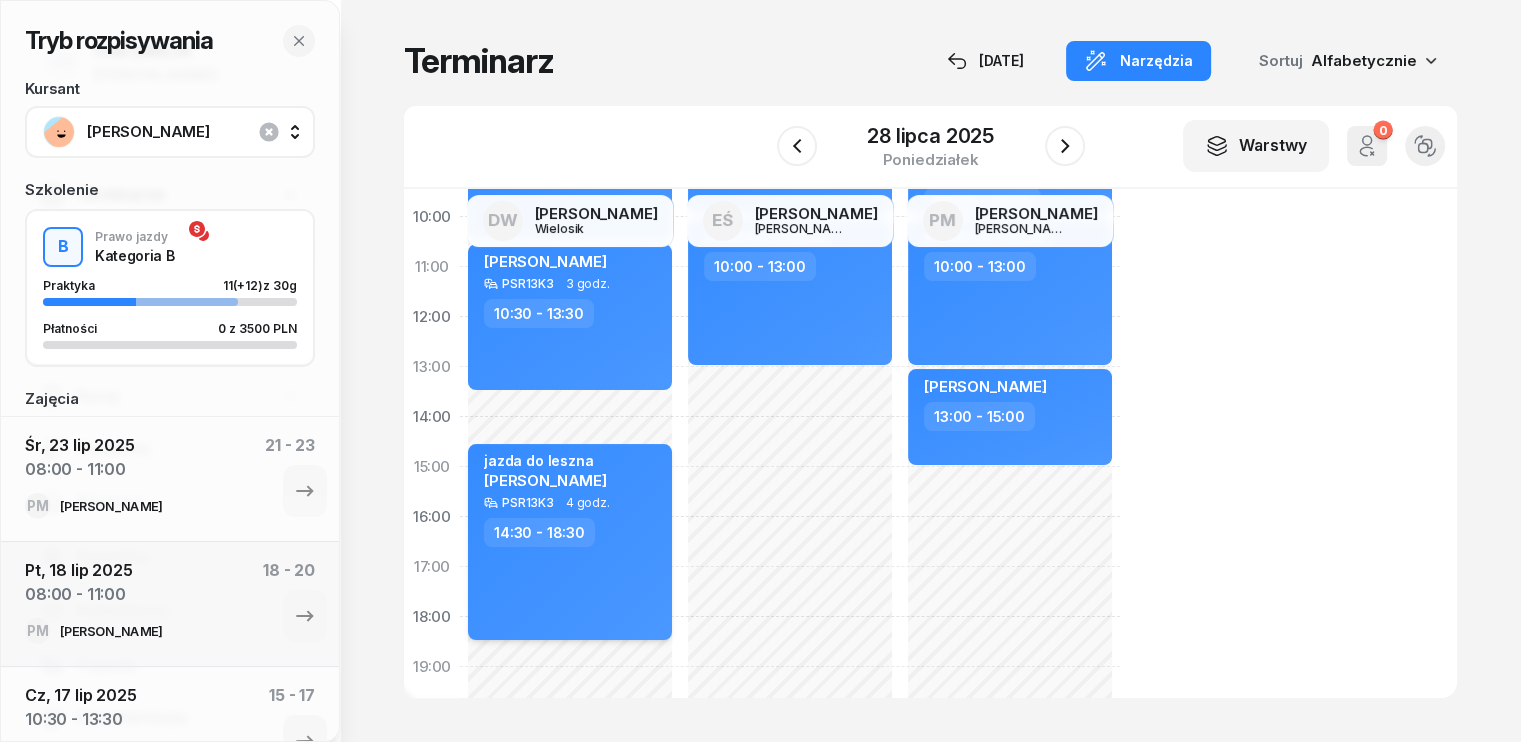 scroll, scrollTop: 200, scrollLeft: 0, axis: vertical 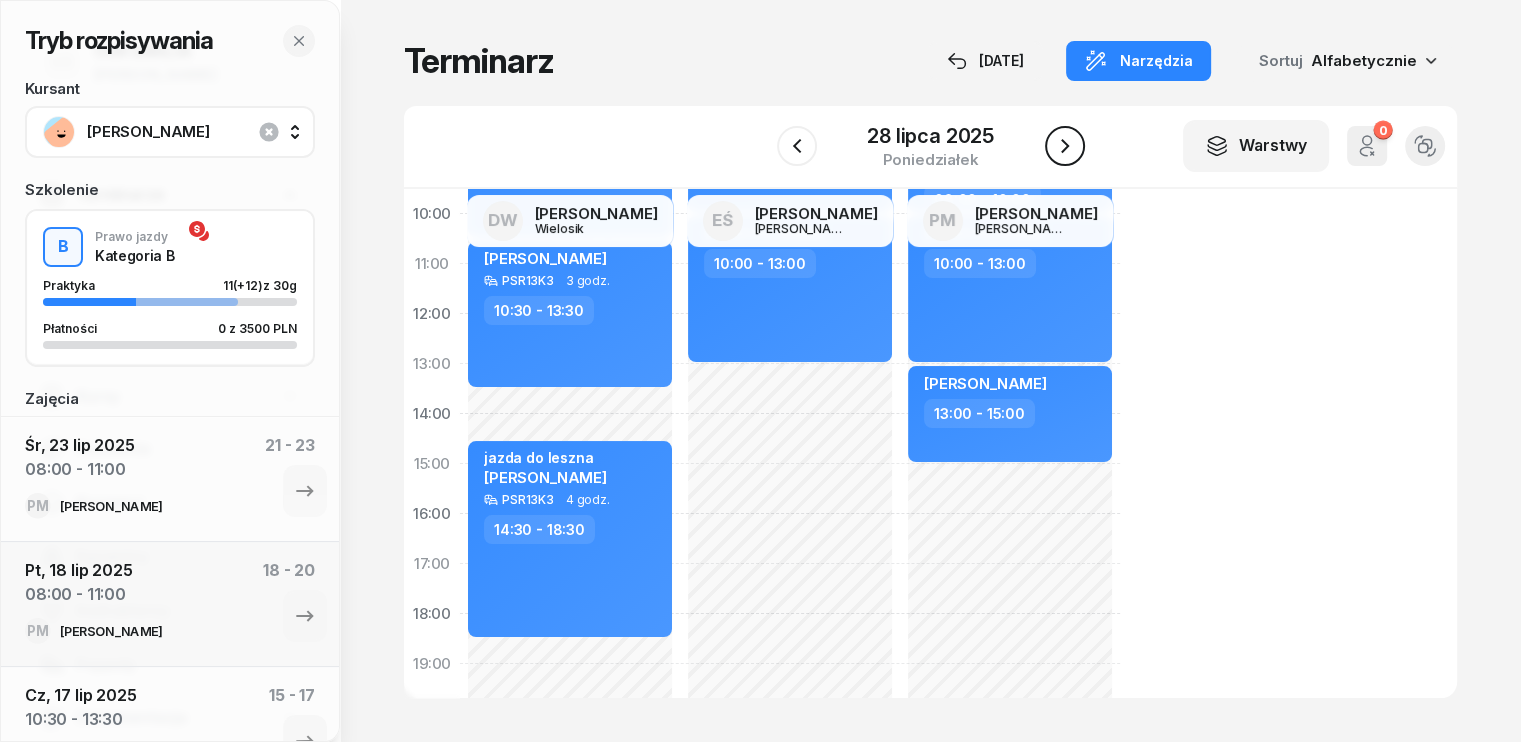 click 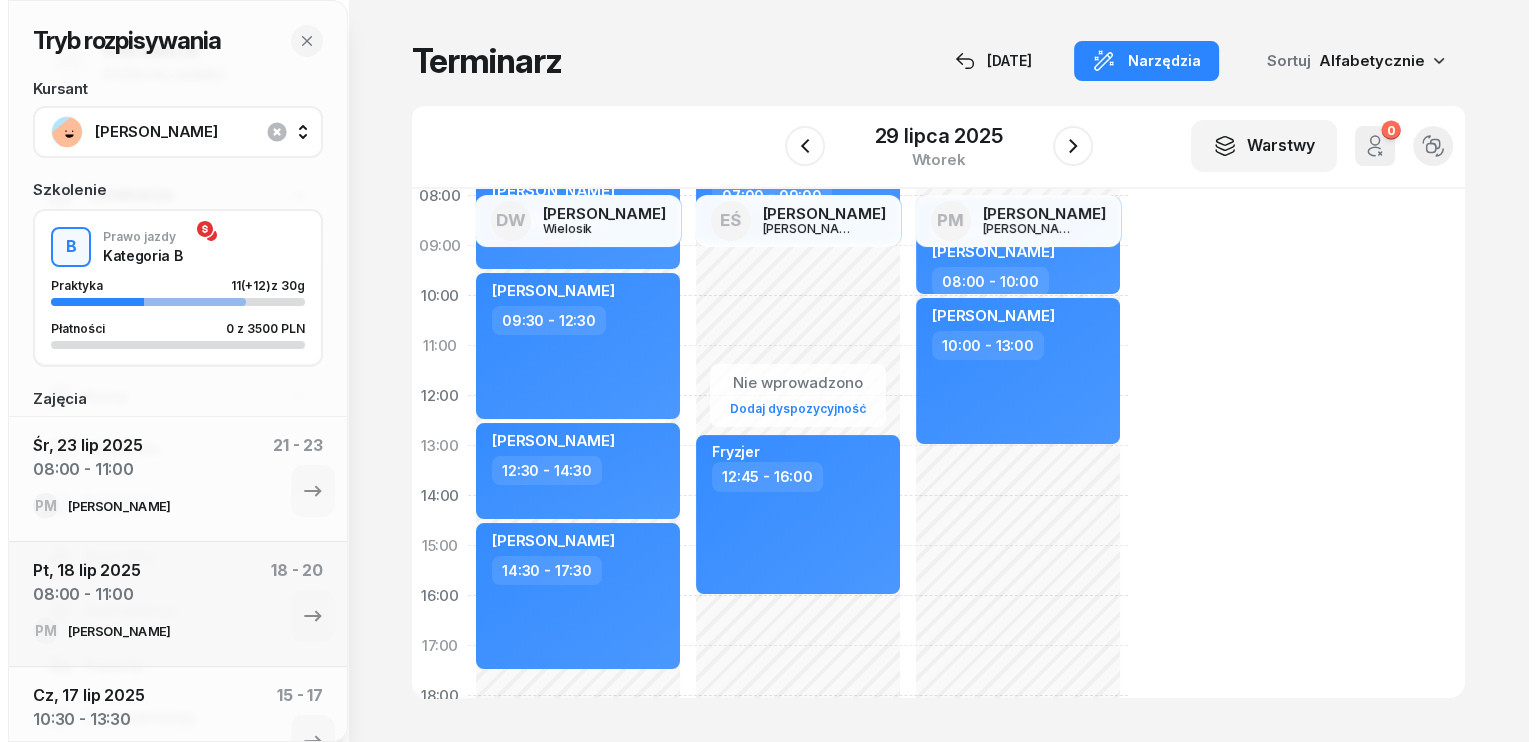 scroll, scrollTop: 0, scrollLeft: 0, axis: both 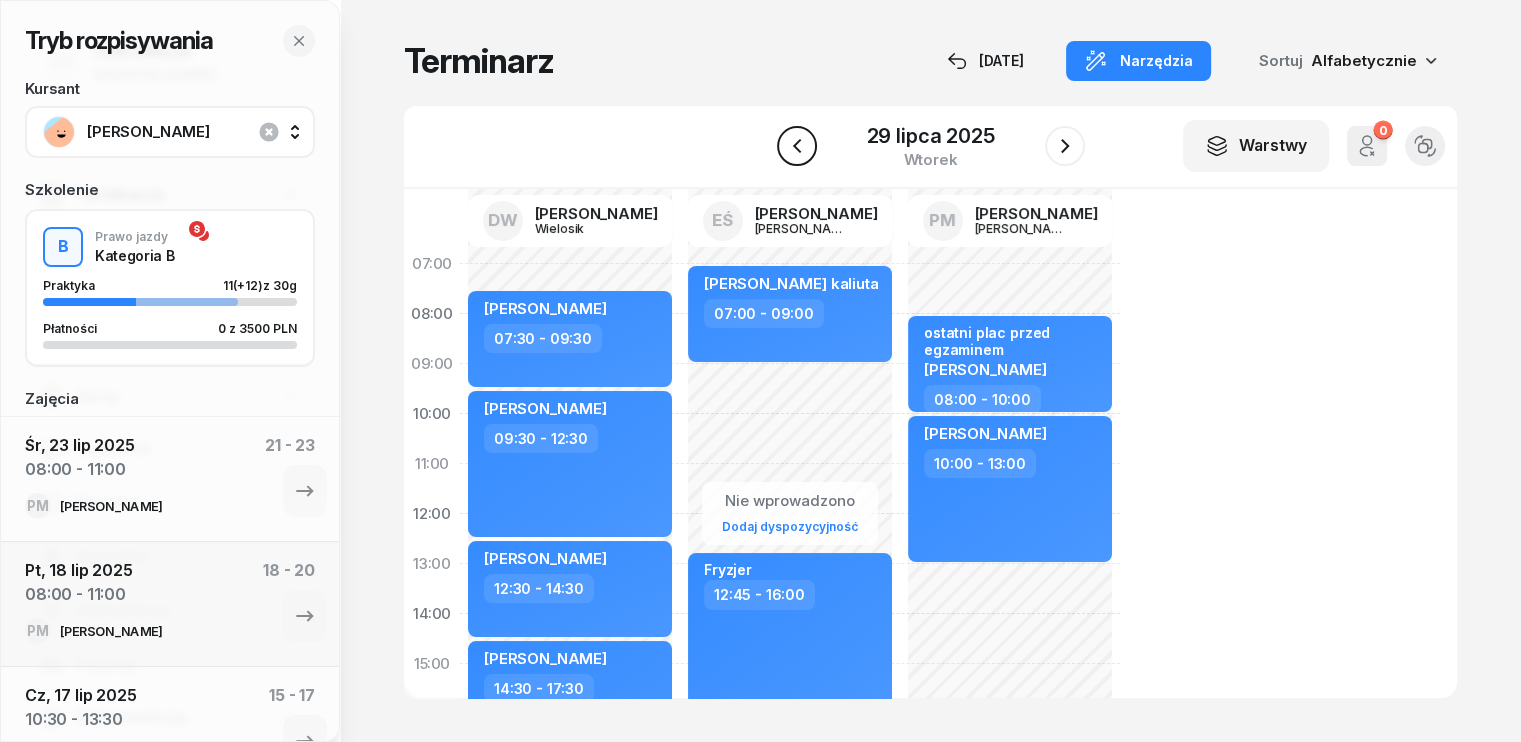 click 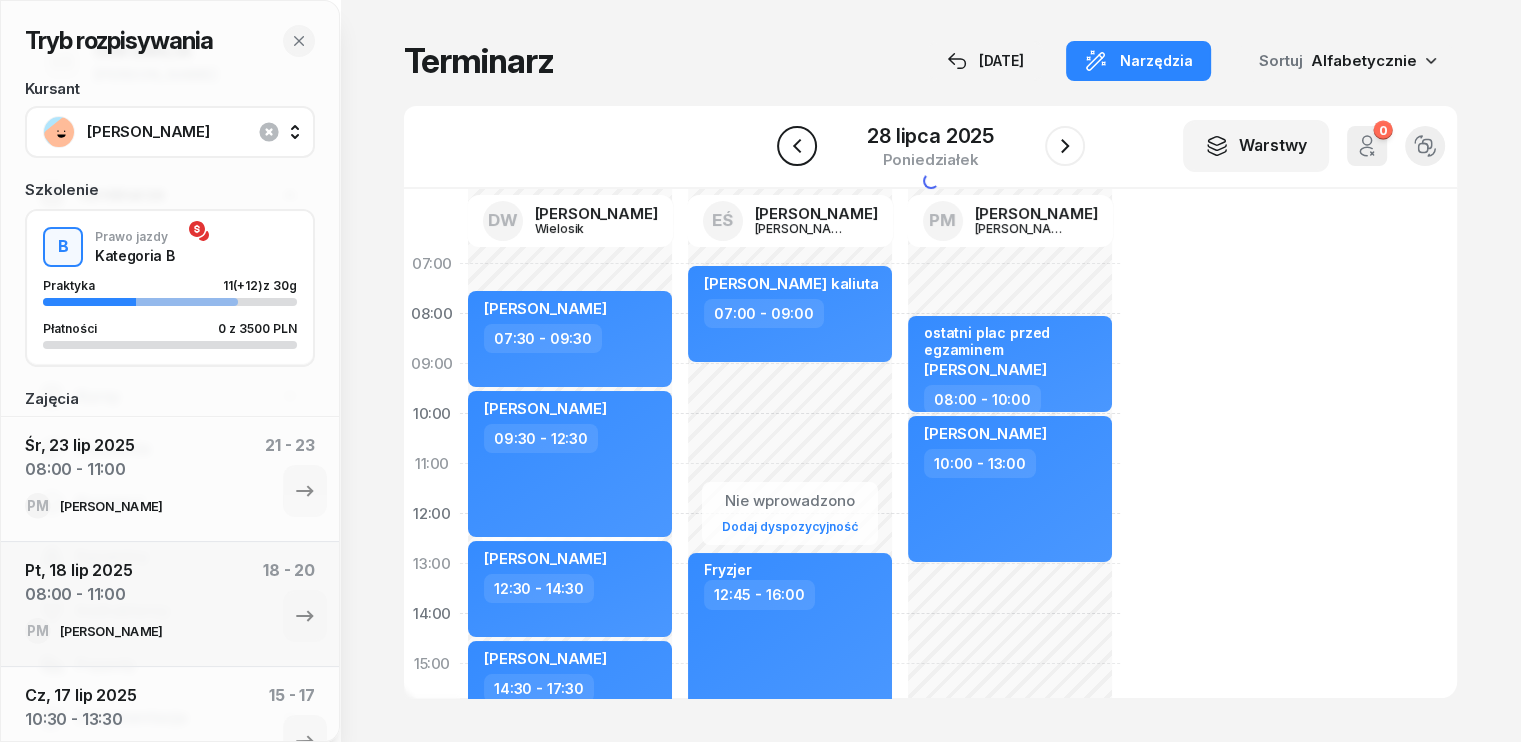 click 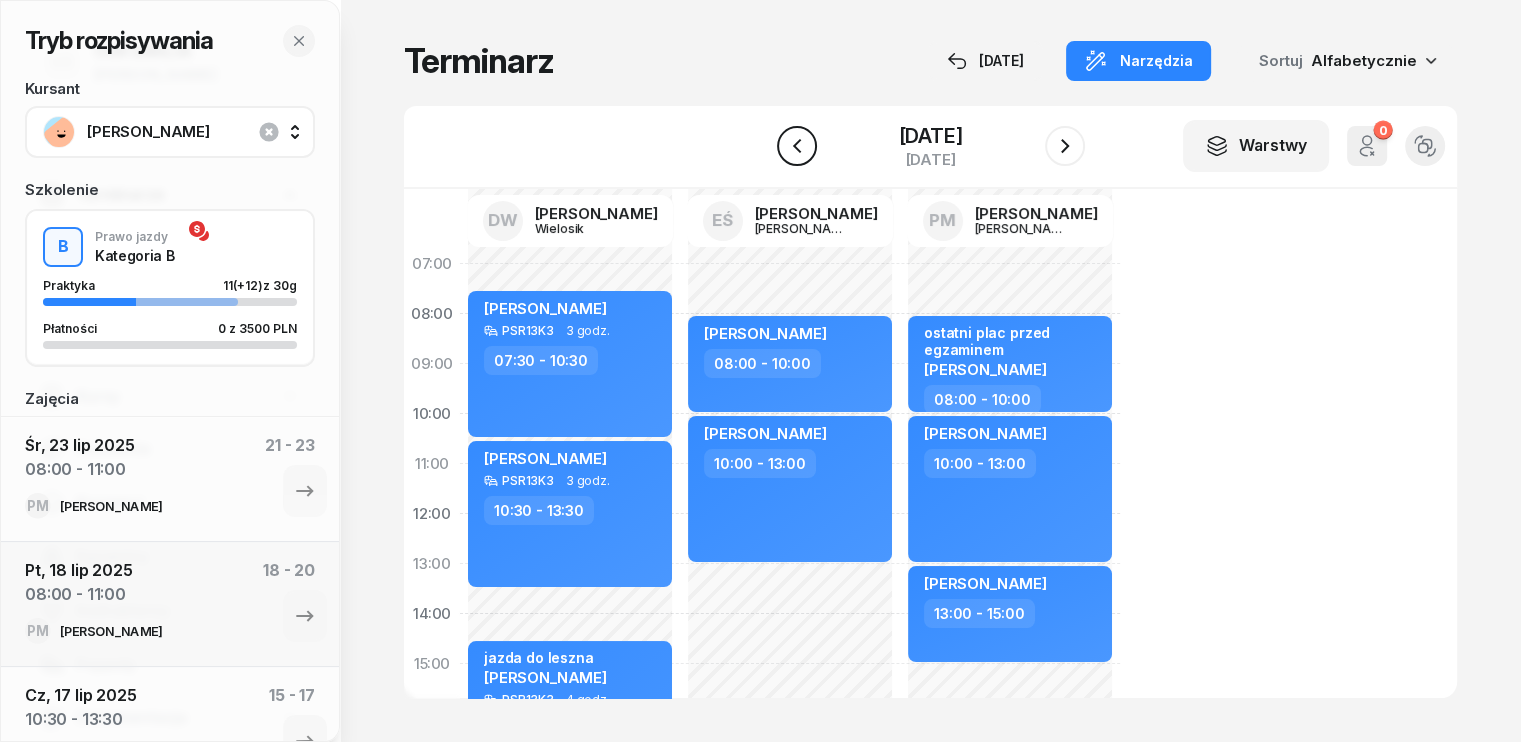 click 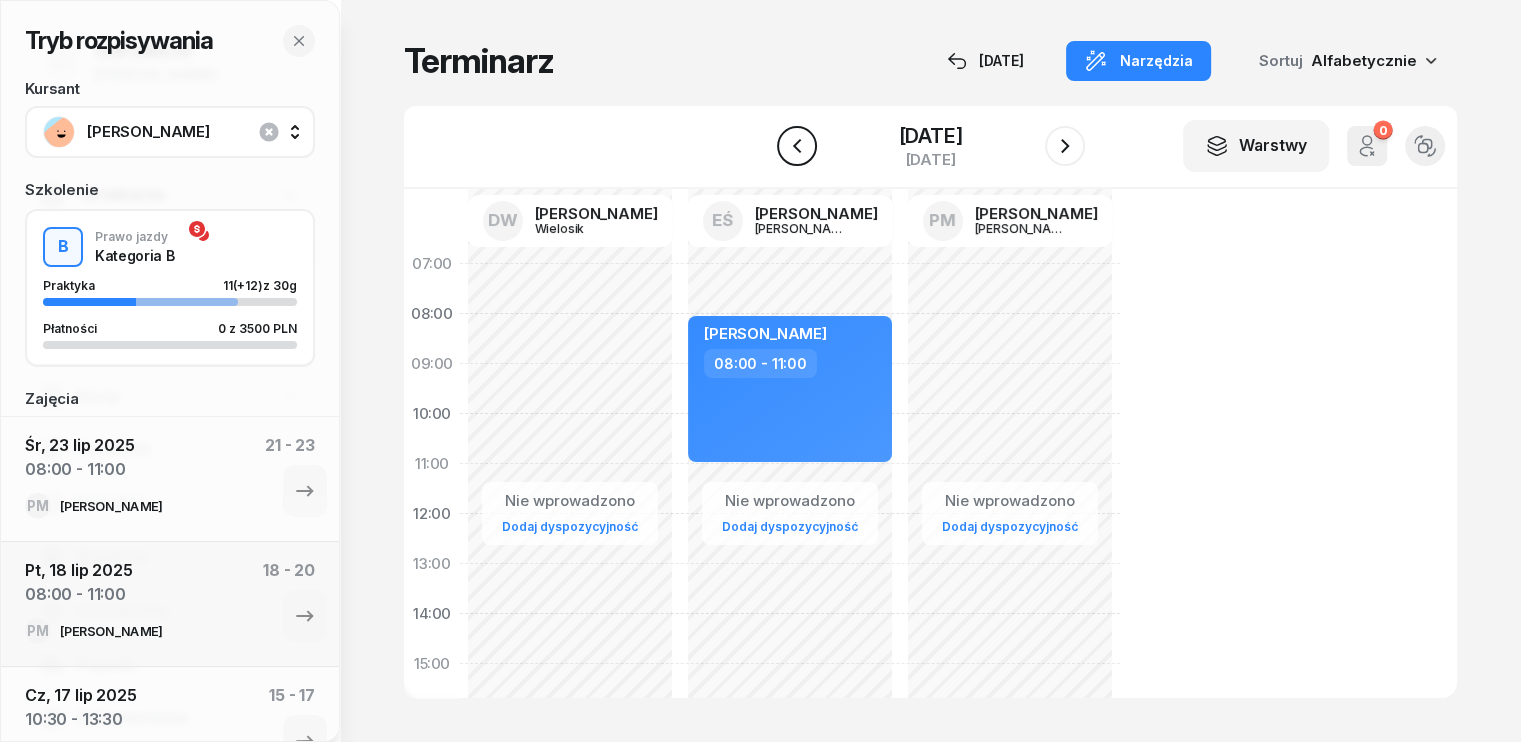 click 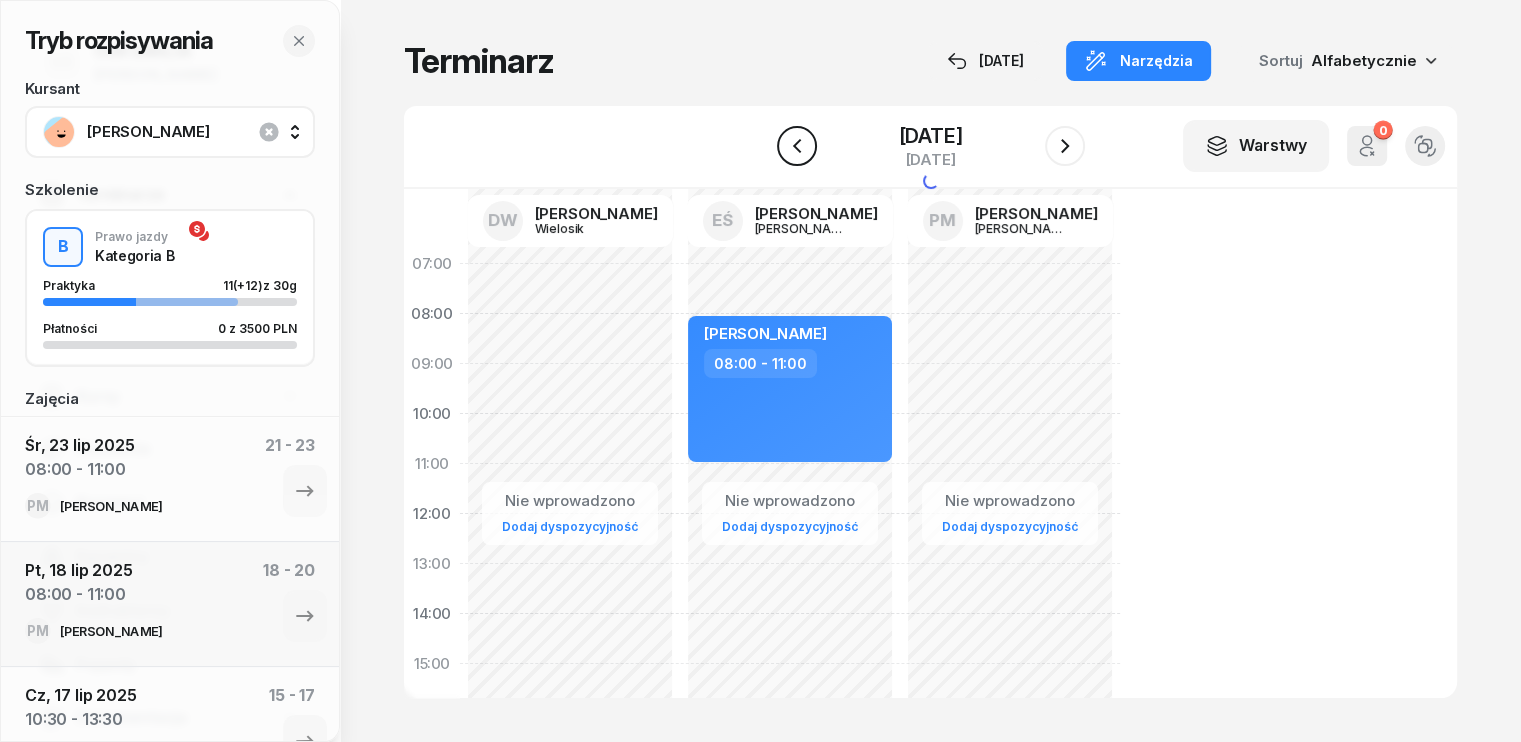 click 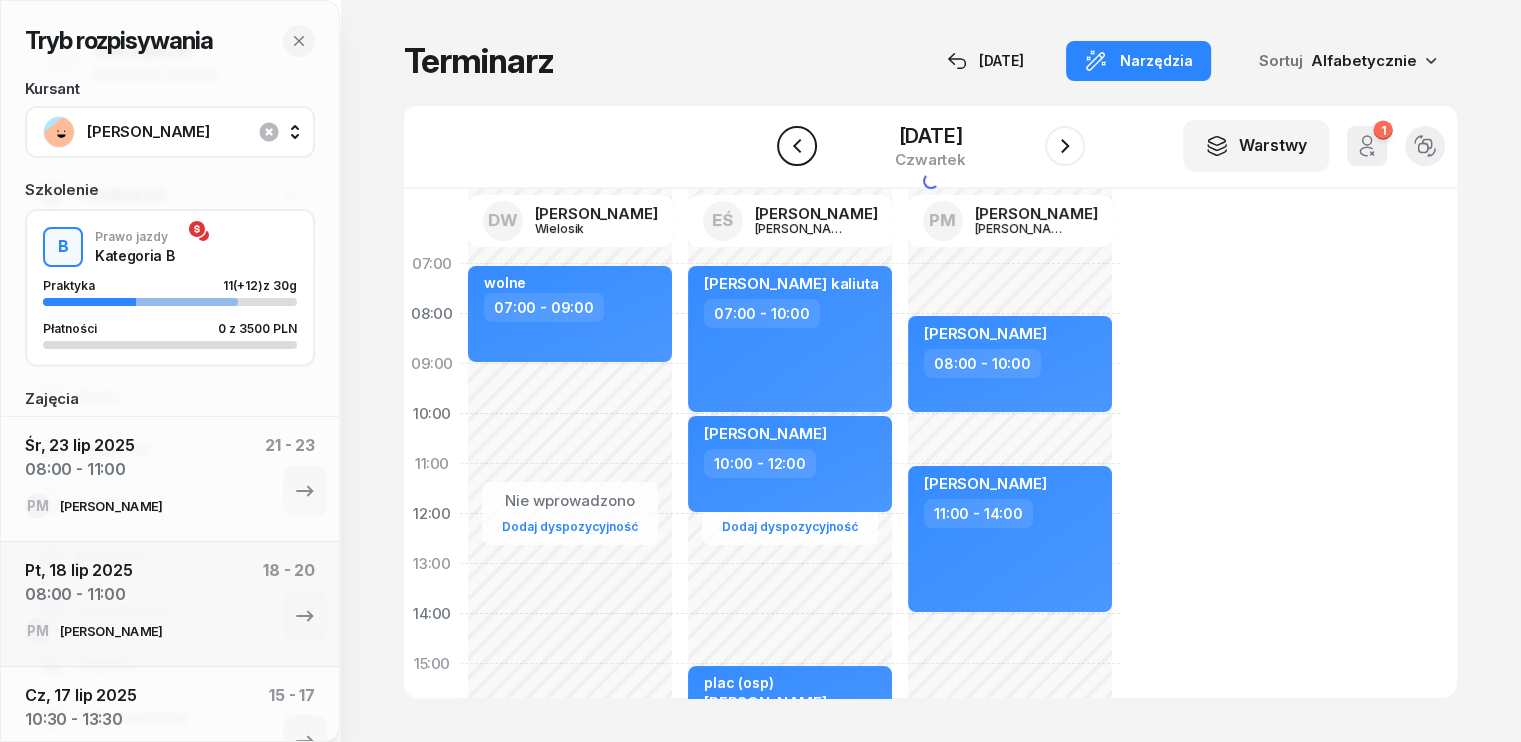 click 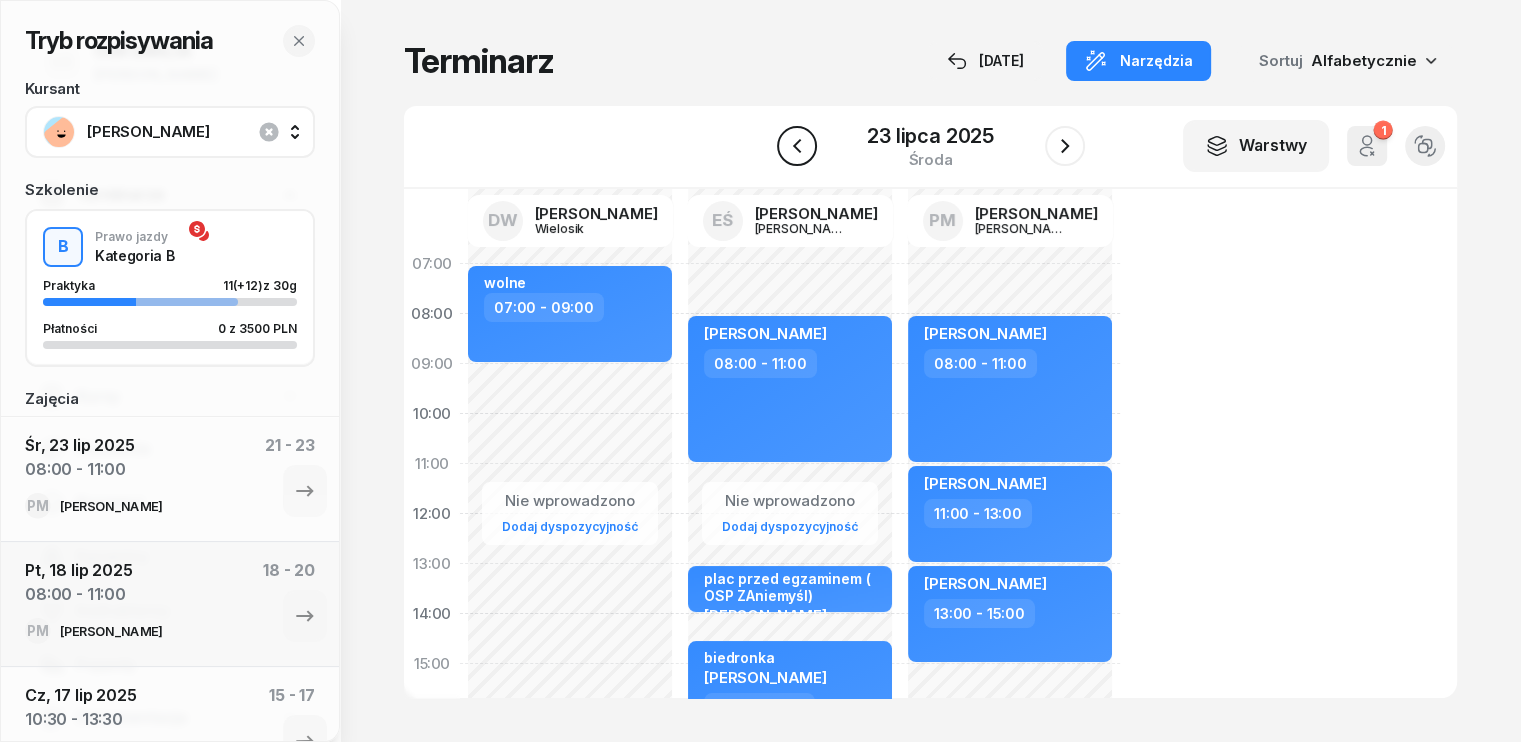 click 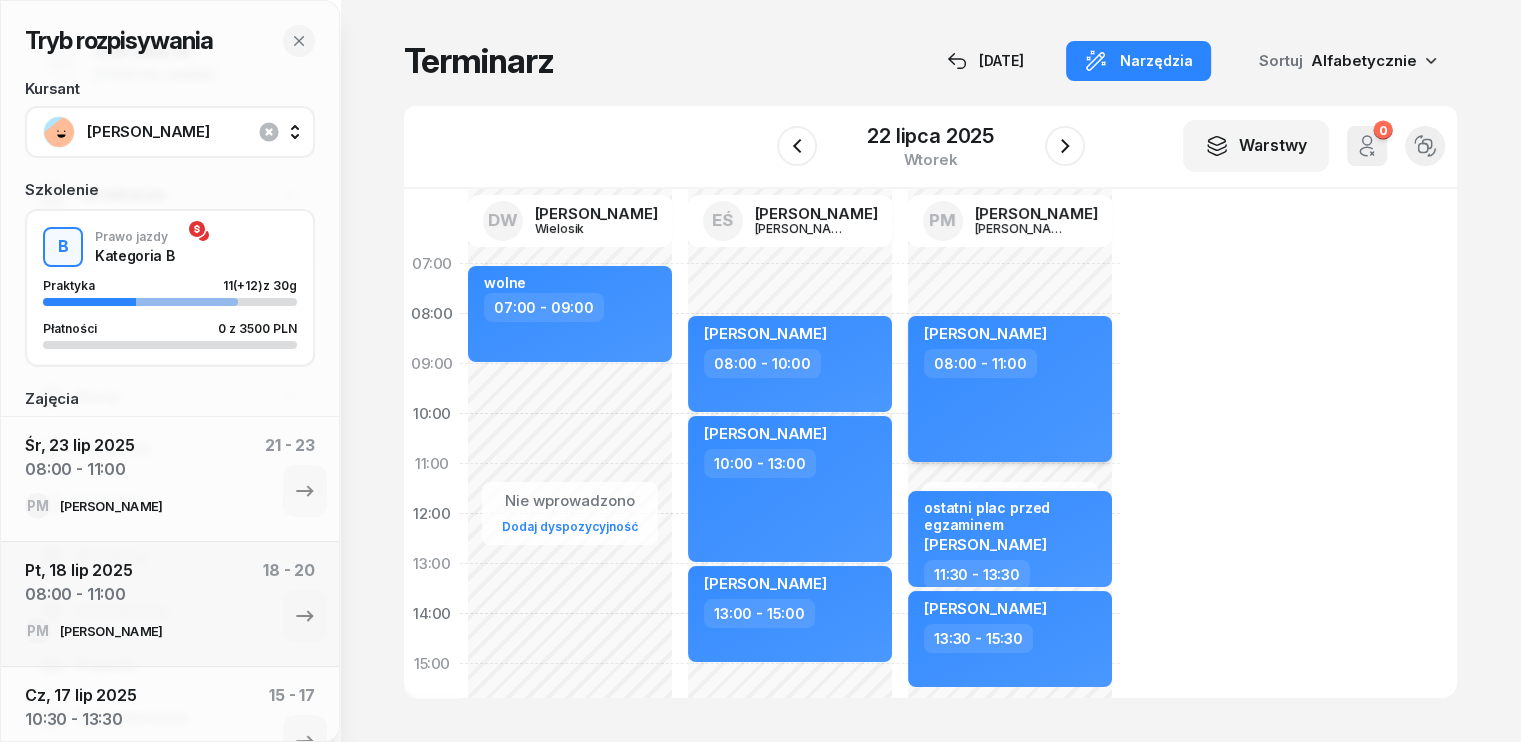 click on "[PERSON_NAME]  08:00 - 11:00" at bounding box center [1010, 389] 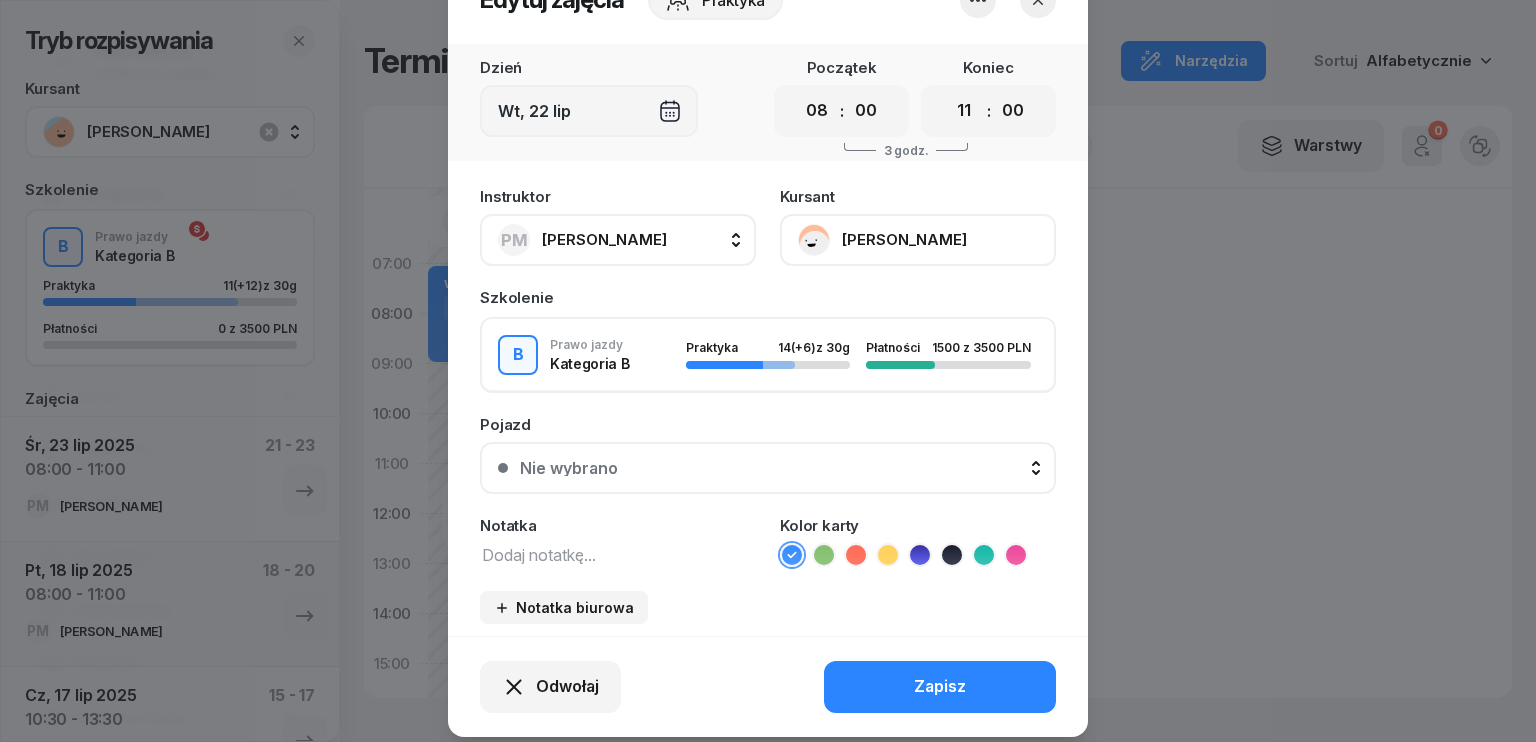 scroll, scrollTop: 124, scrollLeft: 0, axis: vertical 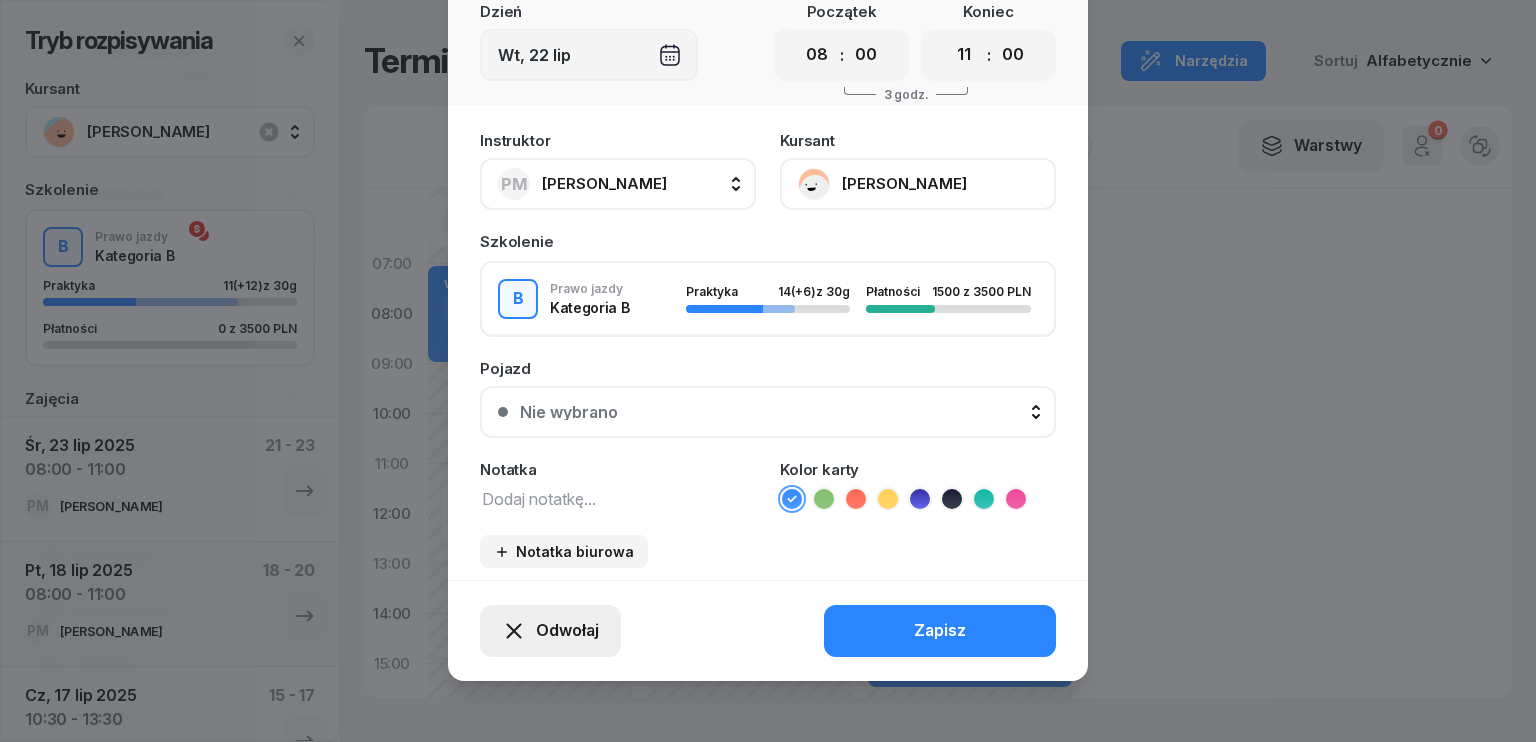 click on "Odwołaj" 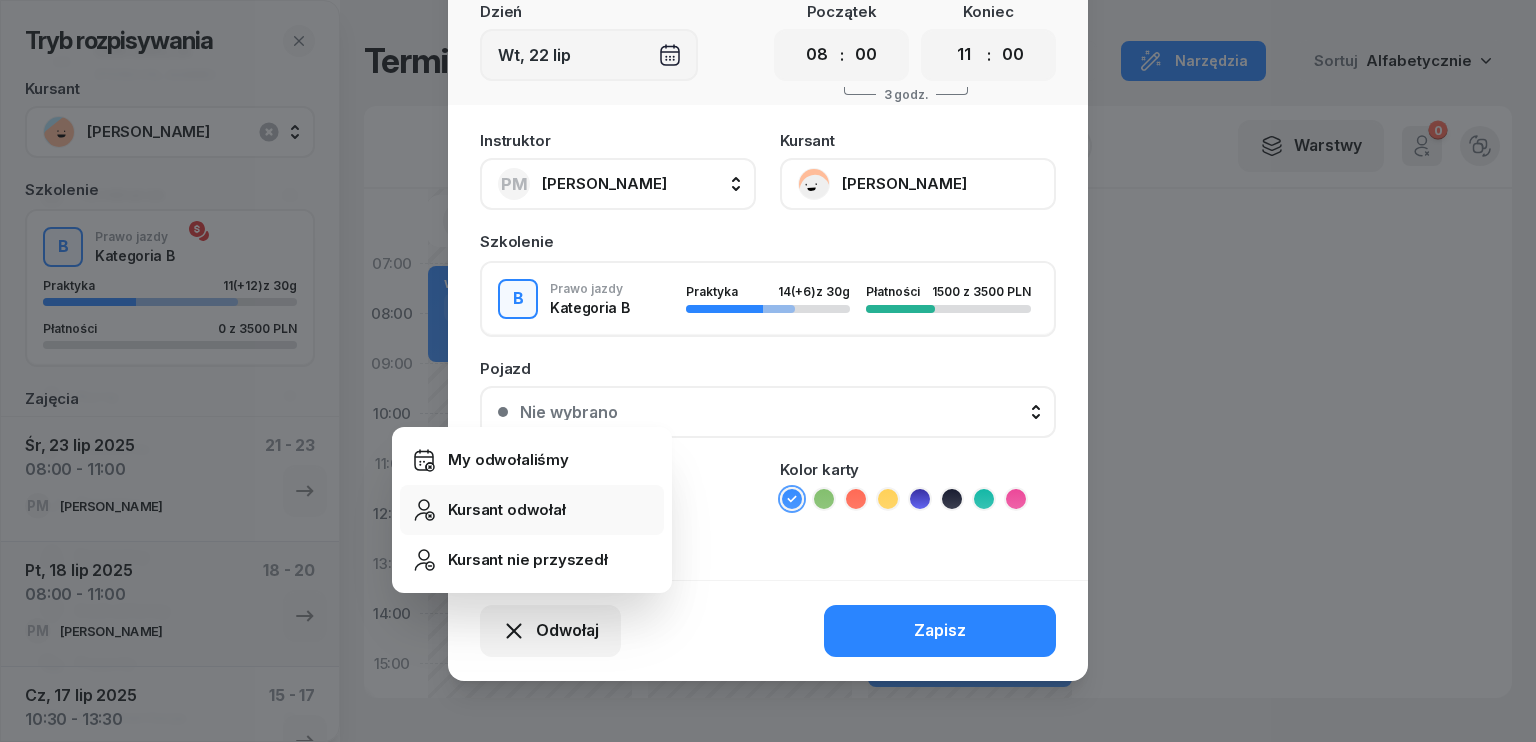 click on "Kursant odwołał" at bounding box center [507, 510] 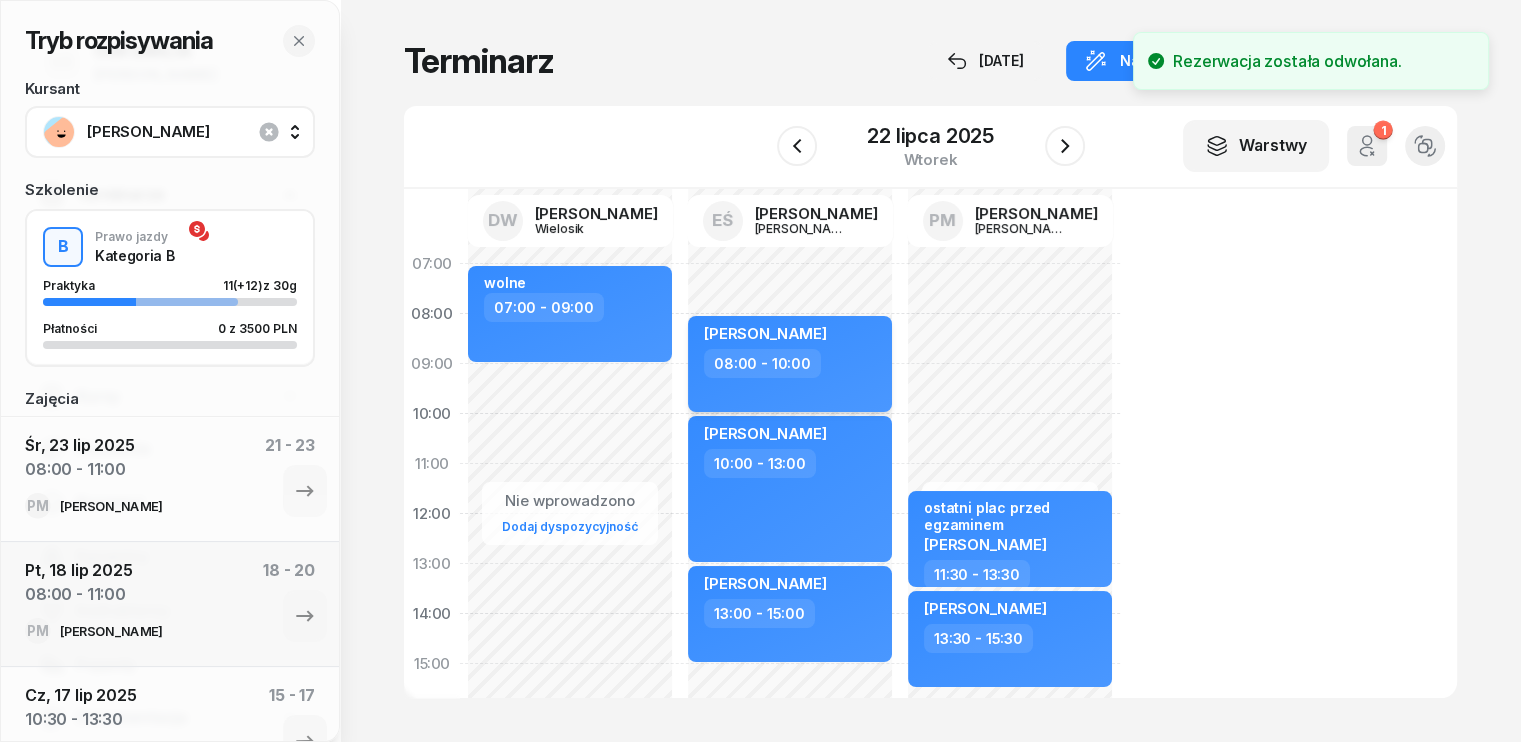 click on "08:00 - 10:00" at bounding box center [792, 363] 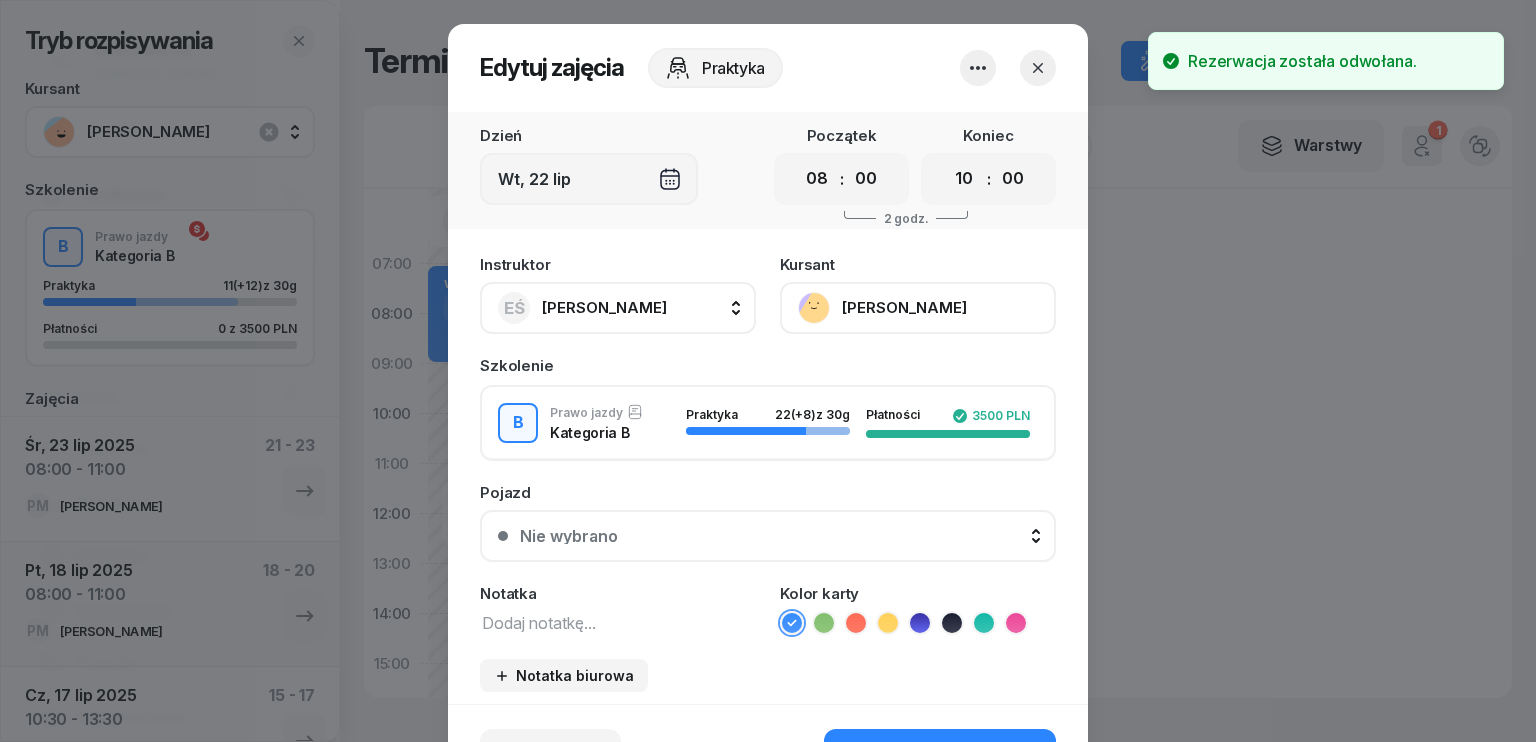 click on "[PERSON_NAME]" at bounding box center [604, 307] 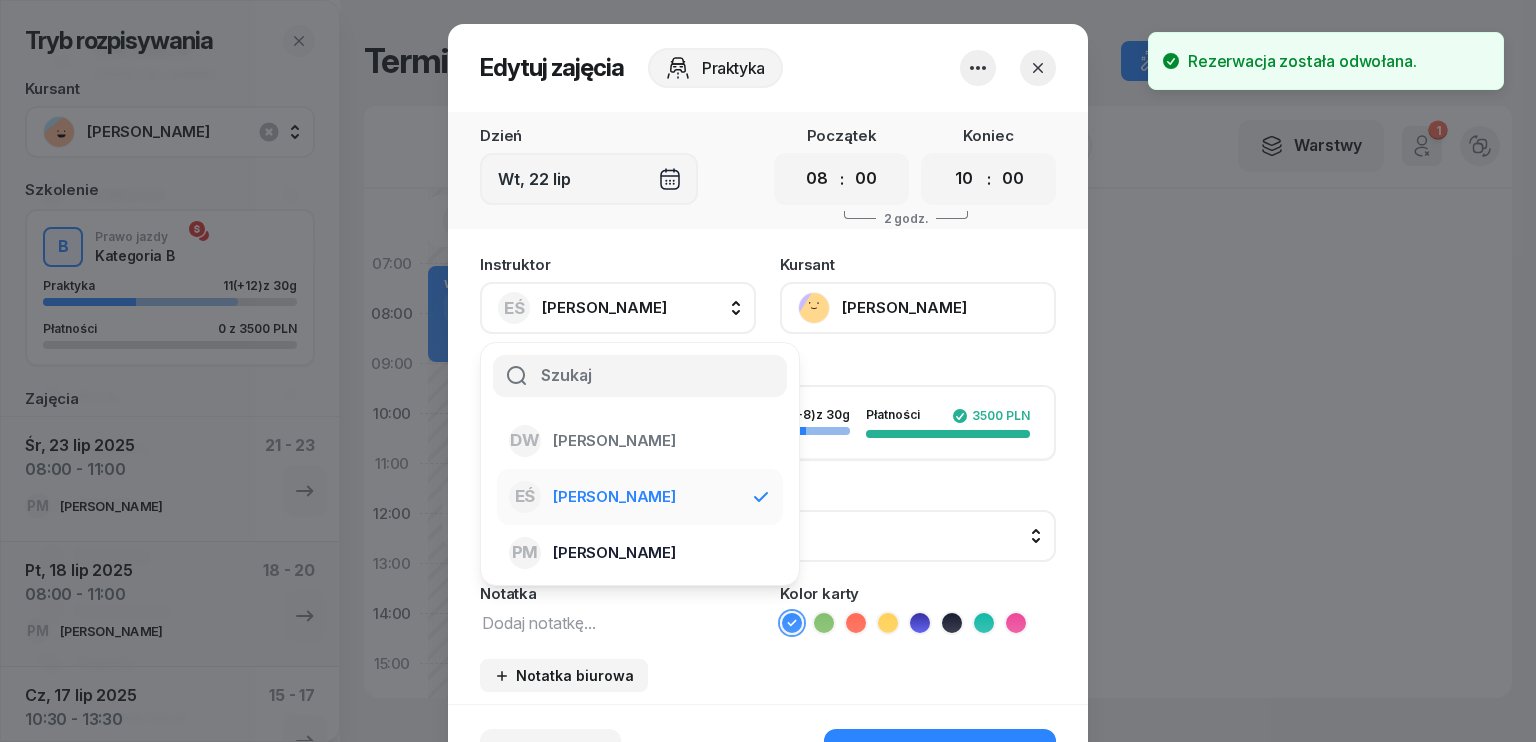 click on "[PERSON_NAME]" at bounding box center [614, 553] 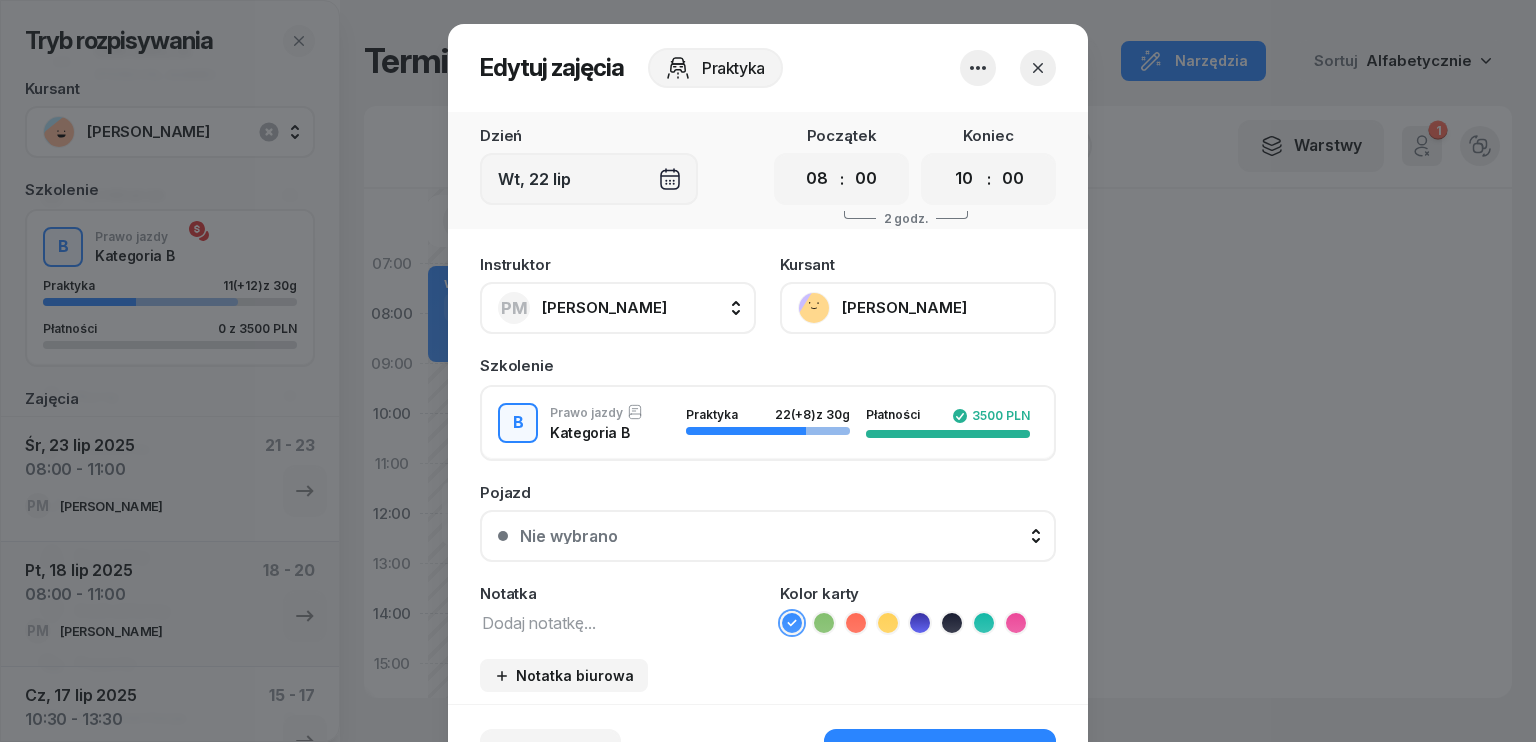 scroll, scrollTop: 100, scrollLeft: 0, axis: vertical 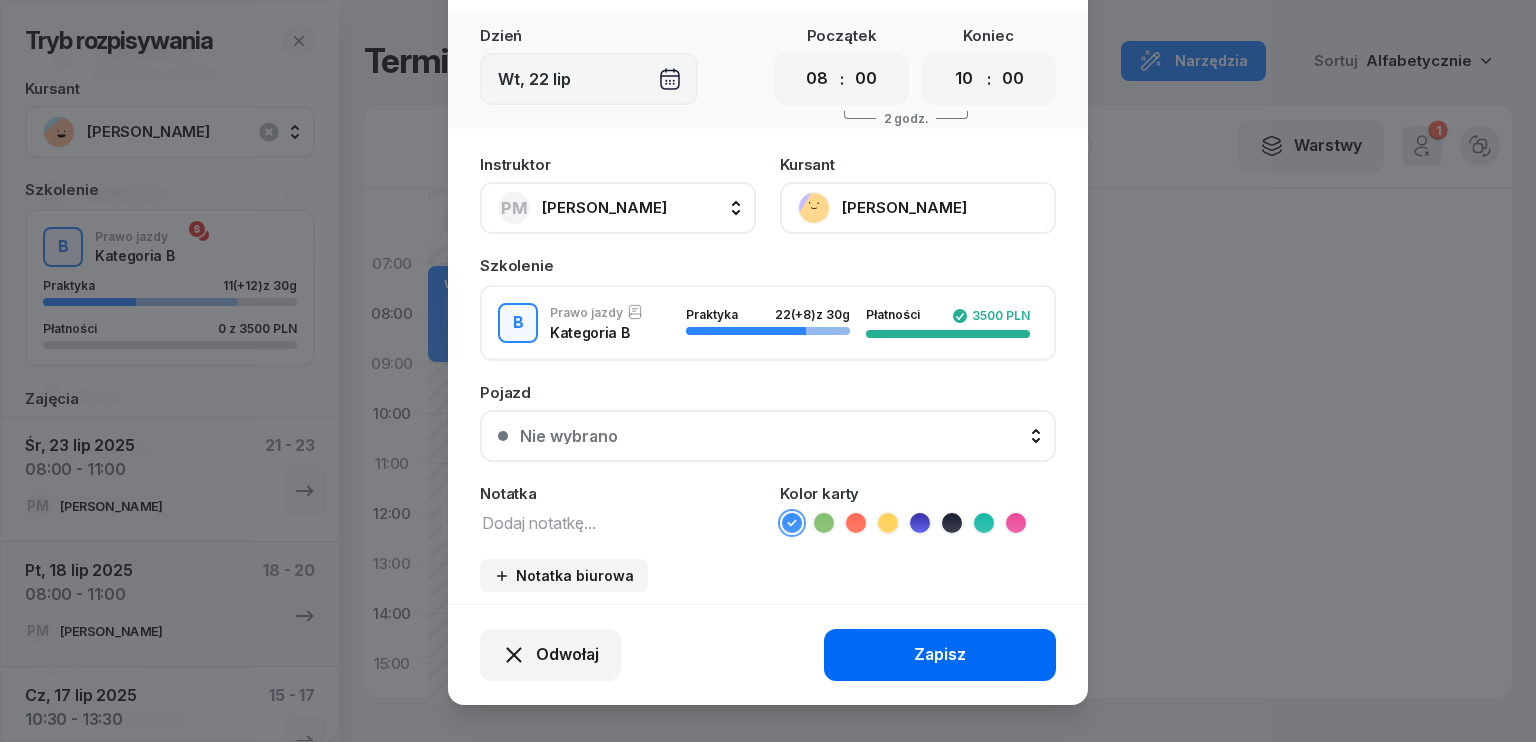 click on "Zapisz" at bounding box center [940, 655] 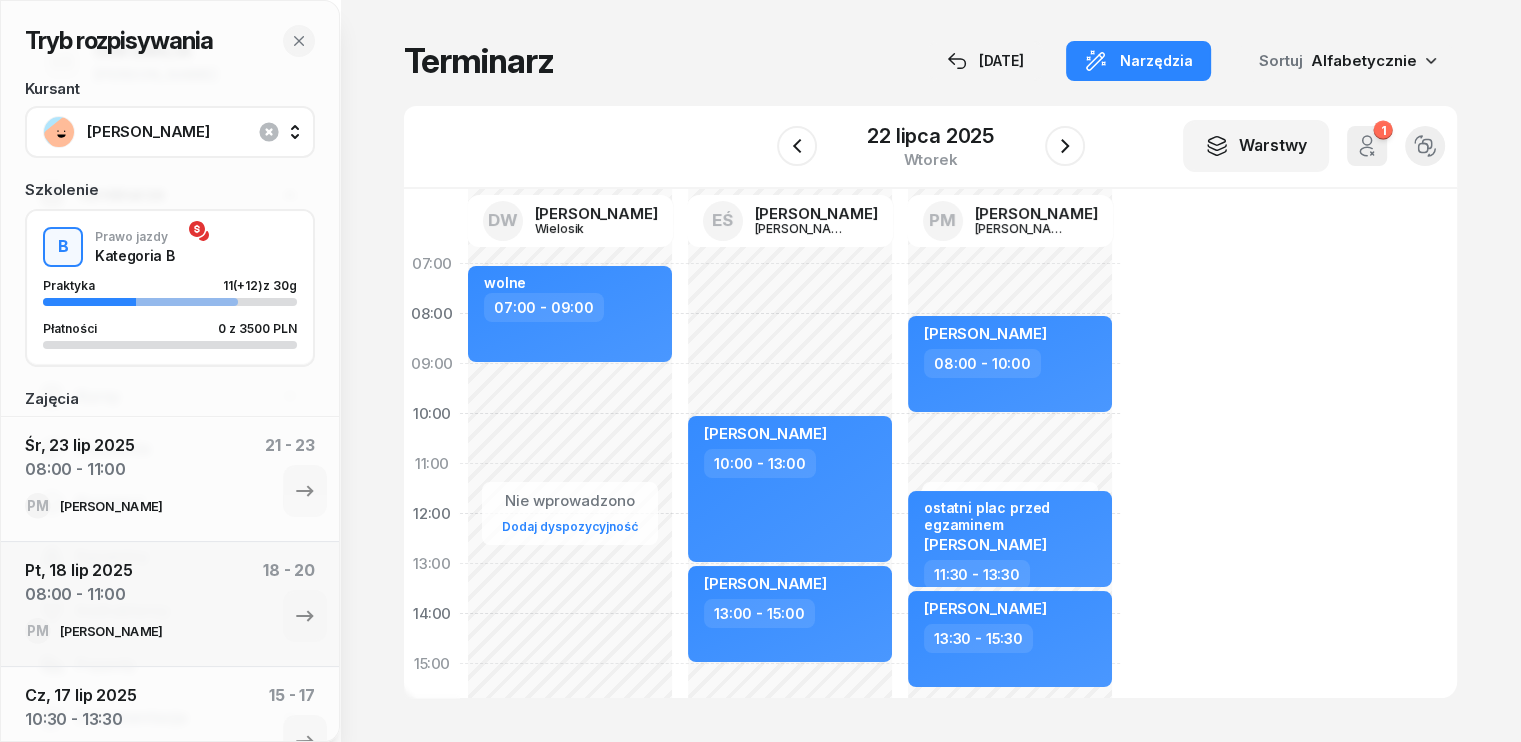 click on "Nie wprowadzono Dodaj dyspozycyjność [PERSON_NAME]  10:00 - 13:00 [PERSON_NAME]  13:00 - 15:00" 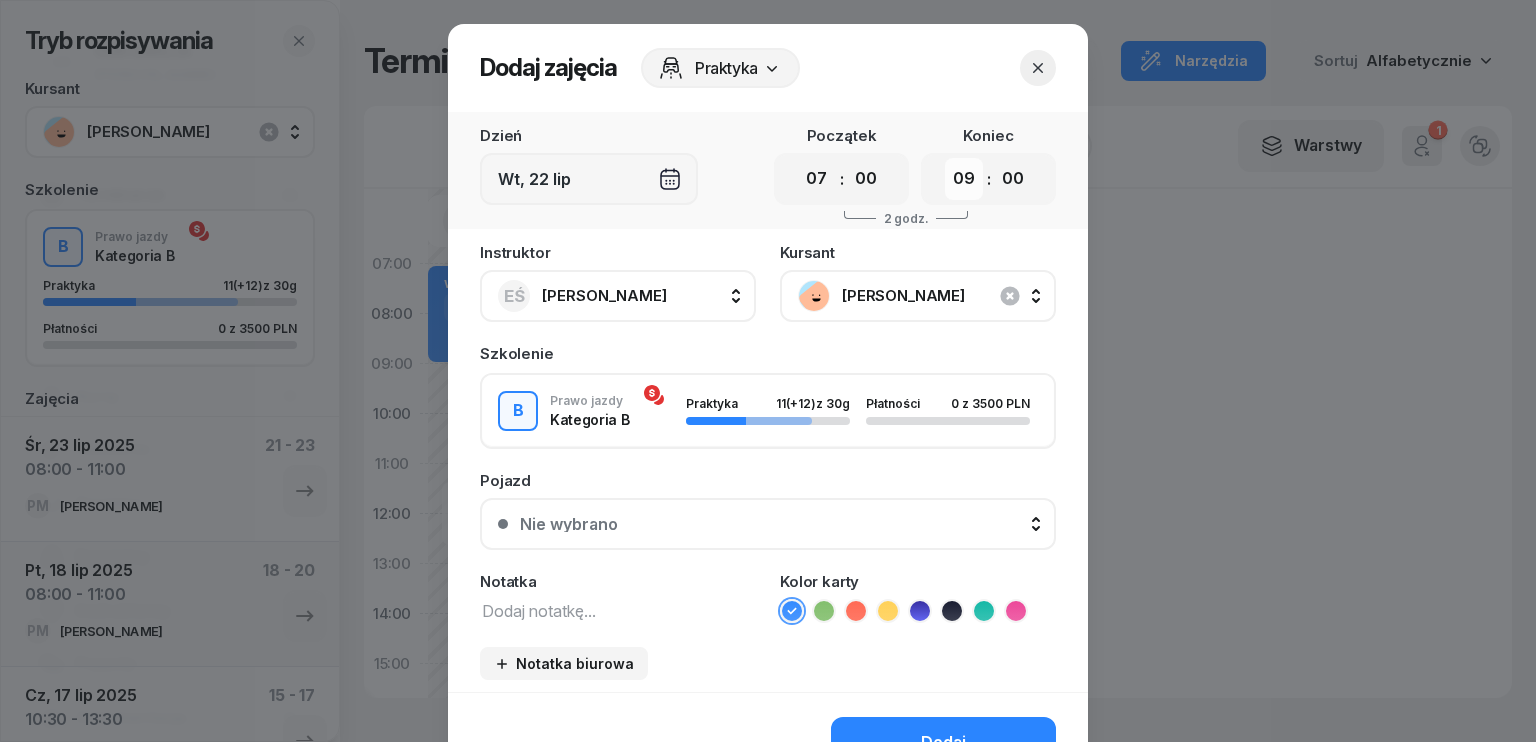 click on "00 01 02 03 04 05 06 07 08 09 10 11 12 13 14 15 16 17 18 19 20 21 22 23" at bounding box center [964, 179] 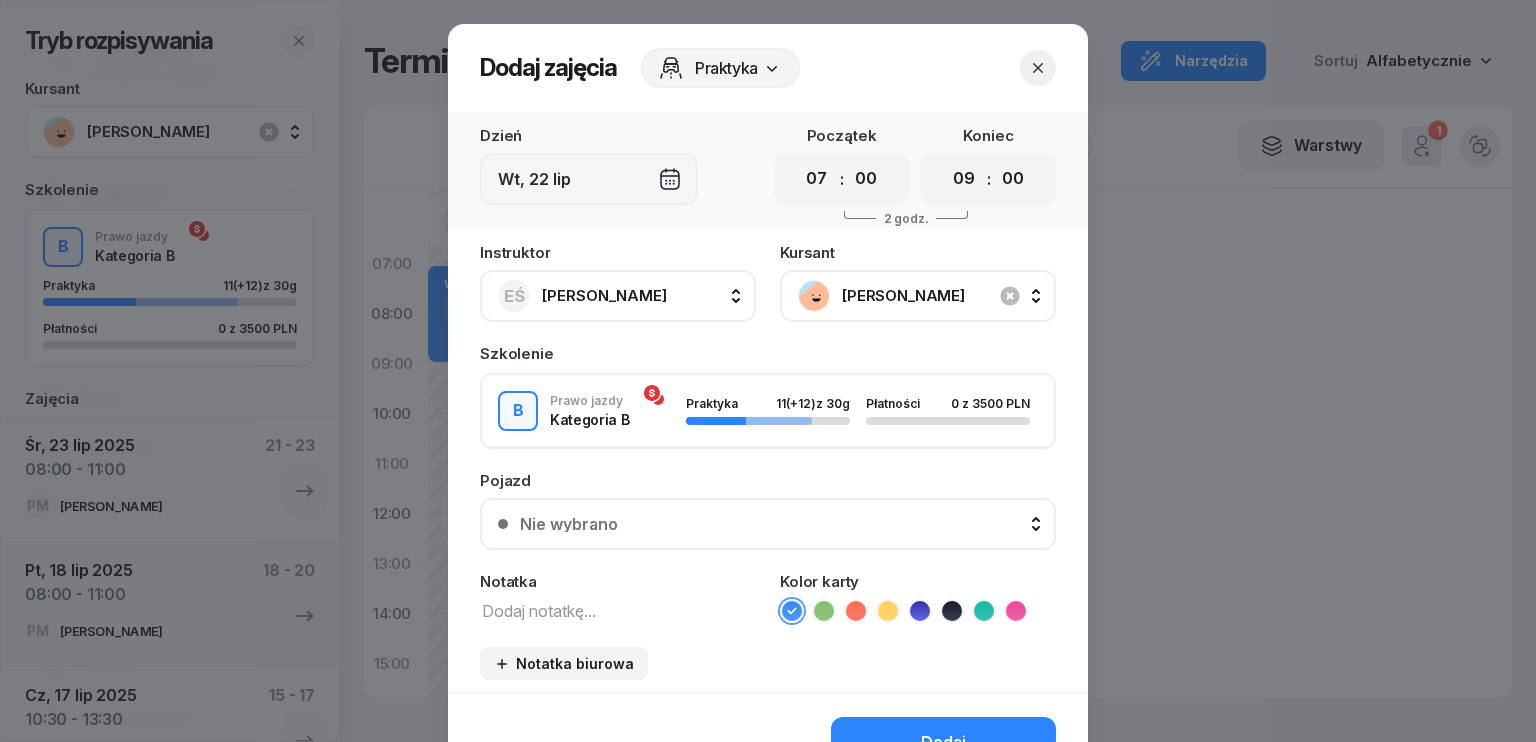 select on "10" 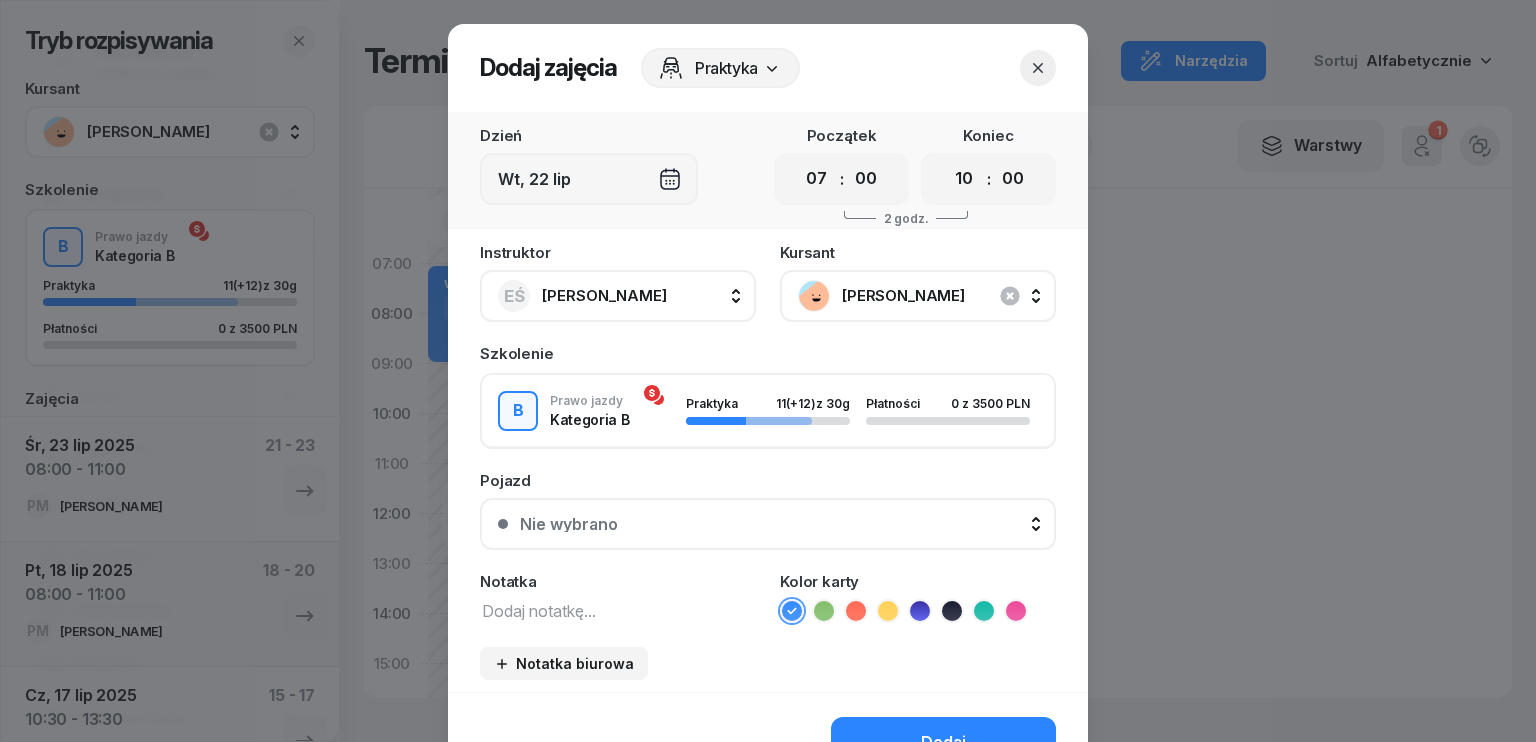 click on "00 01 02 03 04 05 06 07 08 09 10 11 12 13 14 15 16 17 18 19 20 21 22 23" at bounding box center (964, 179) 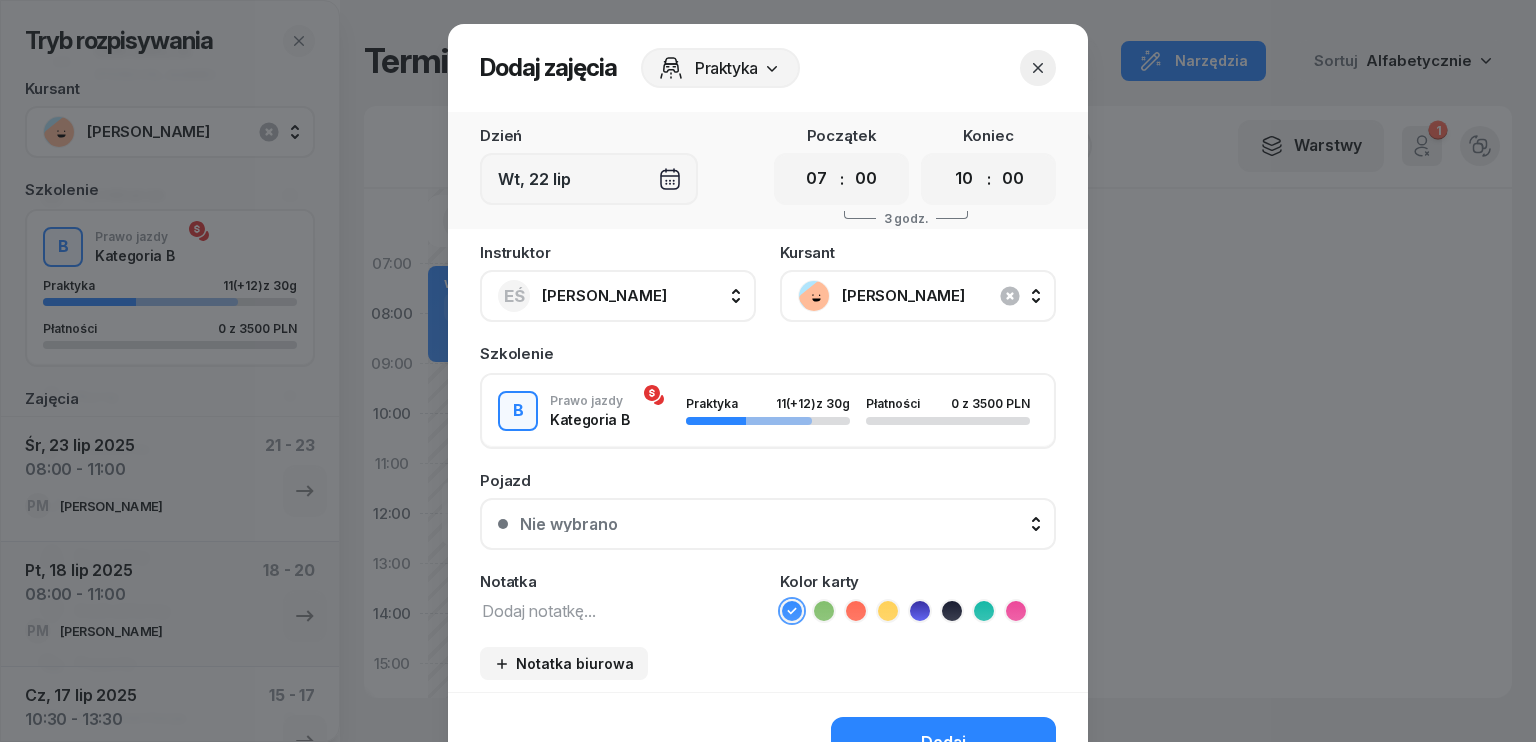 click 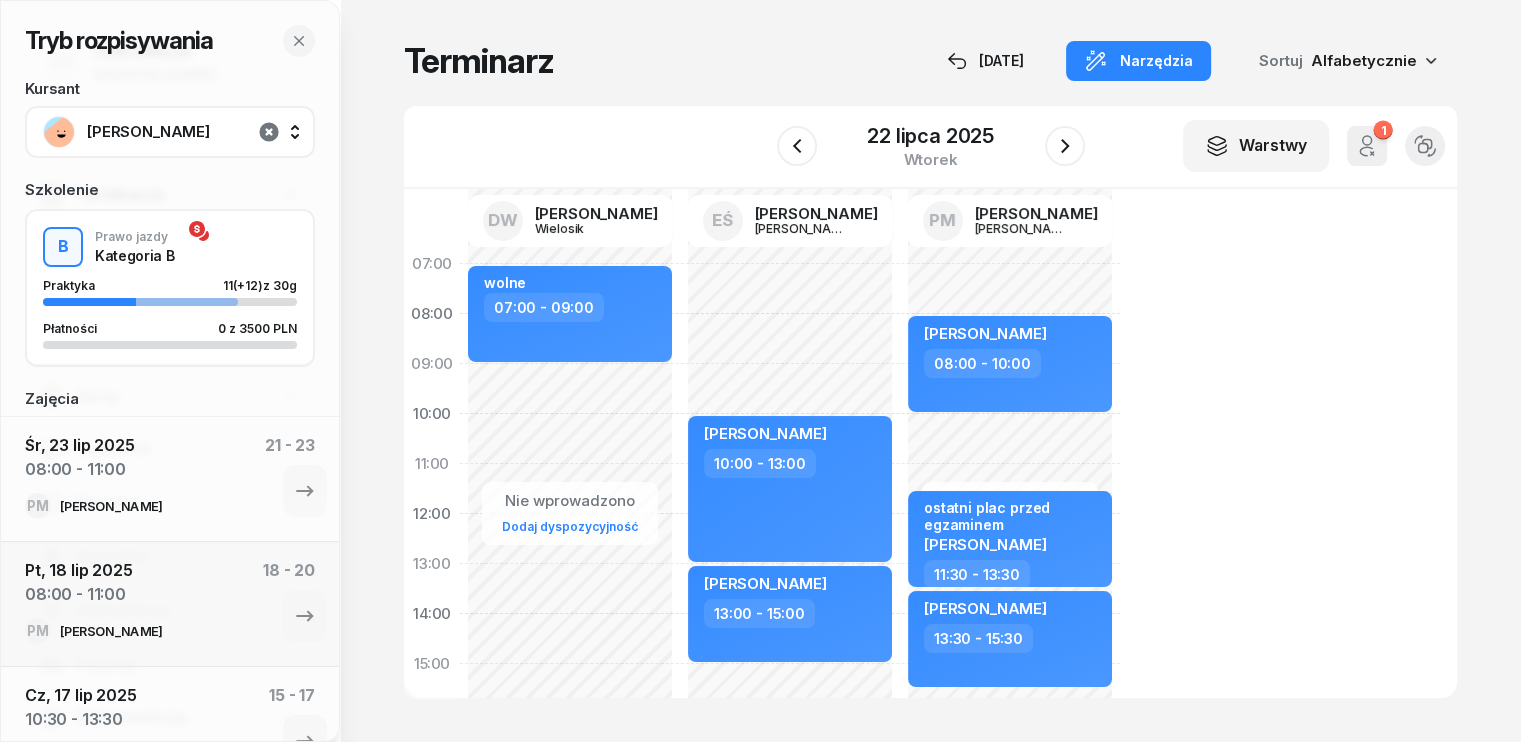 click 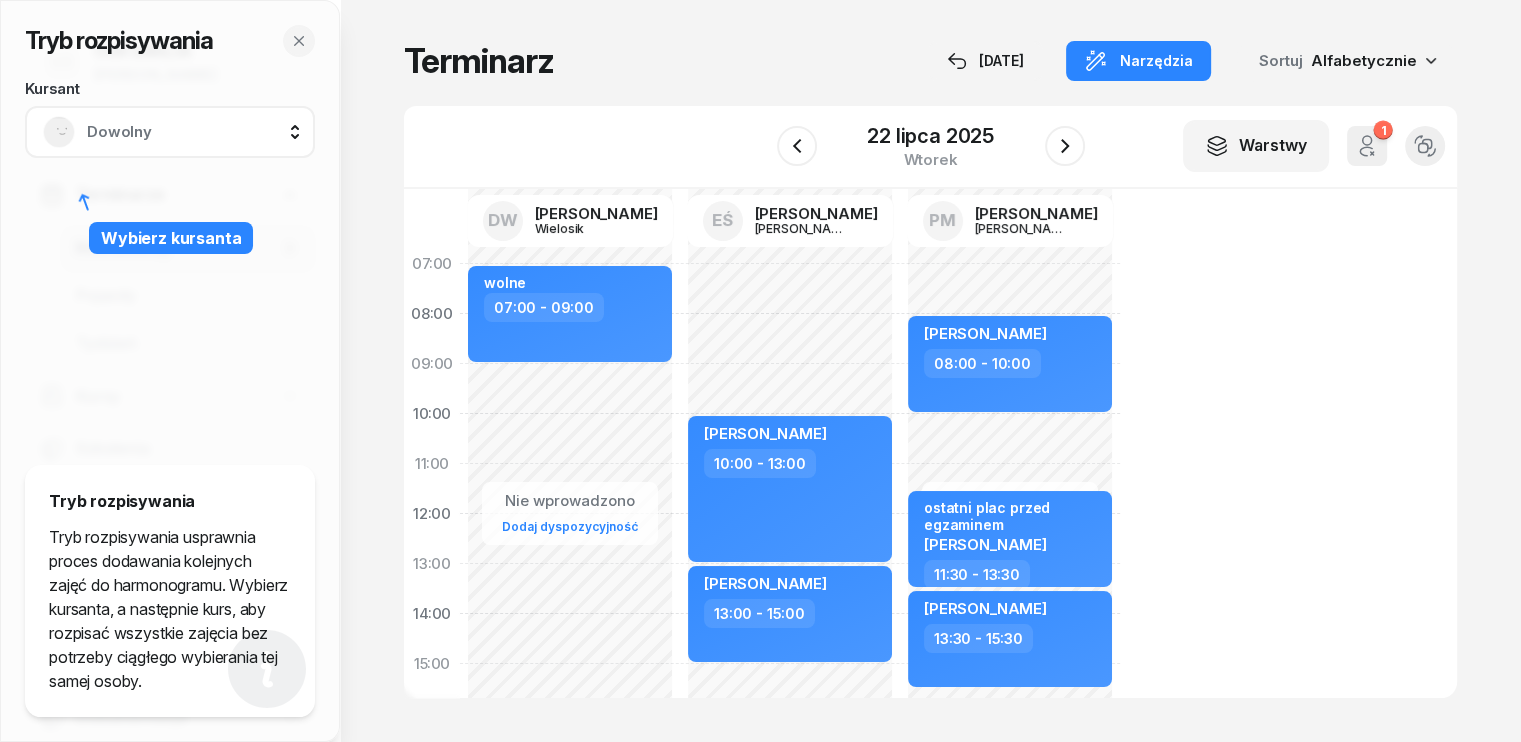click on "Nie wprowadzono Dodaj dyspozycyjność [PERSON_NAME]  10:00 - 13:00 [PERSON_NAME]  13:00 - 15:00" 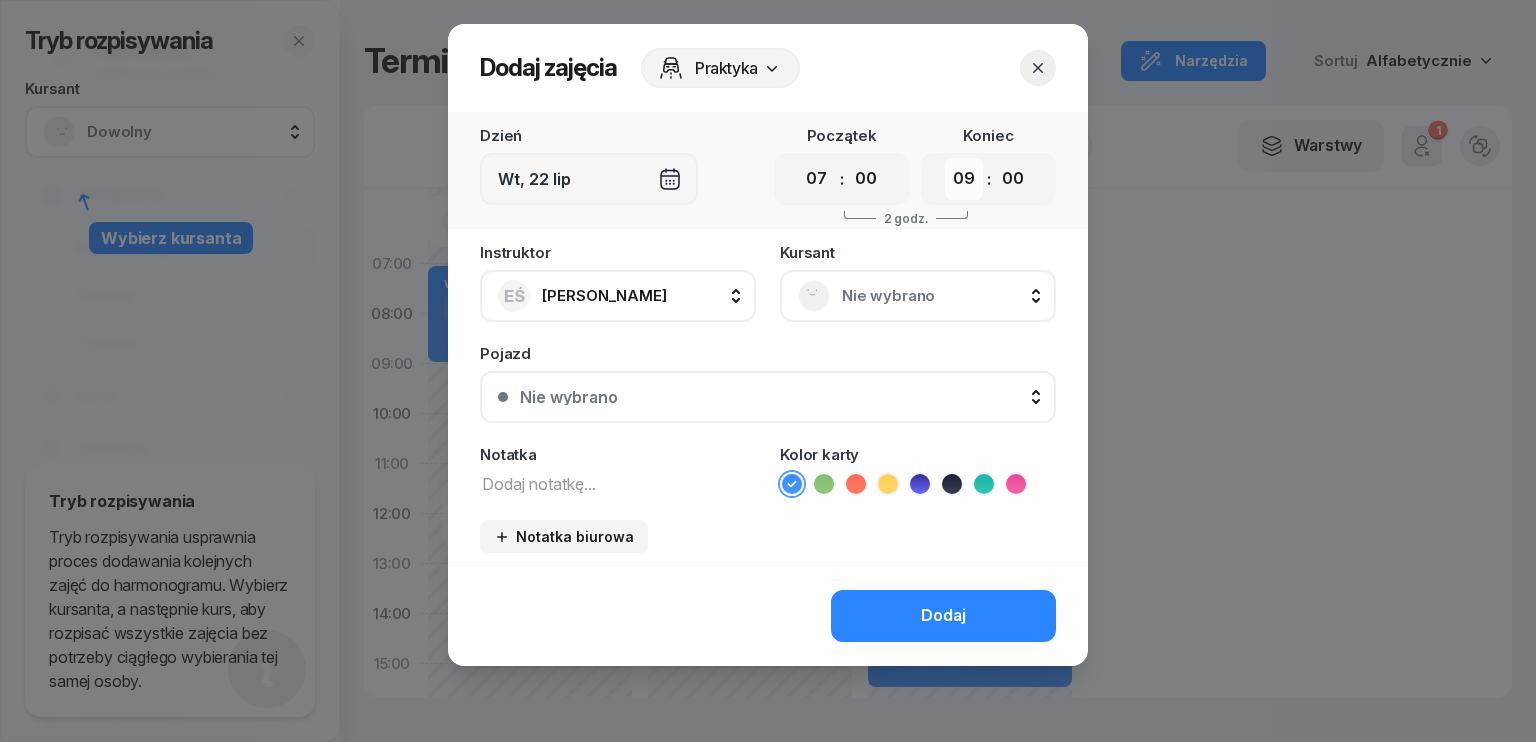 click on "00 01 02 03 04 05 06 07 08 09 10 11 12 13 14 15 16 17 18 19 20 21 22 23" at bounding box center [964, 179] 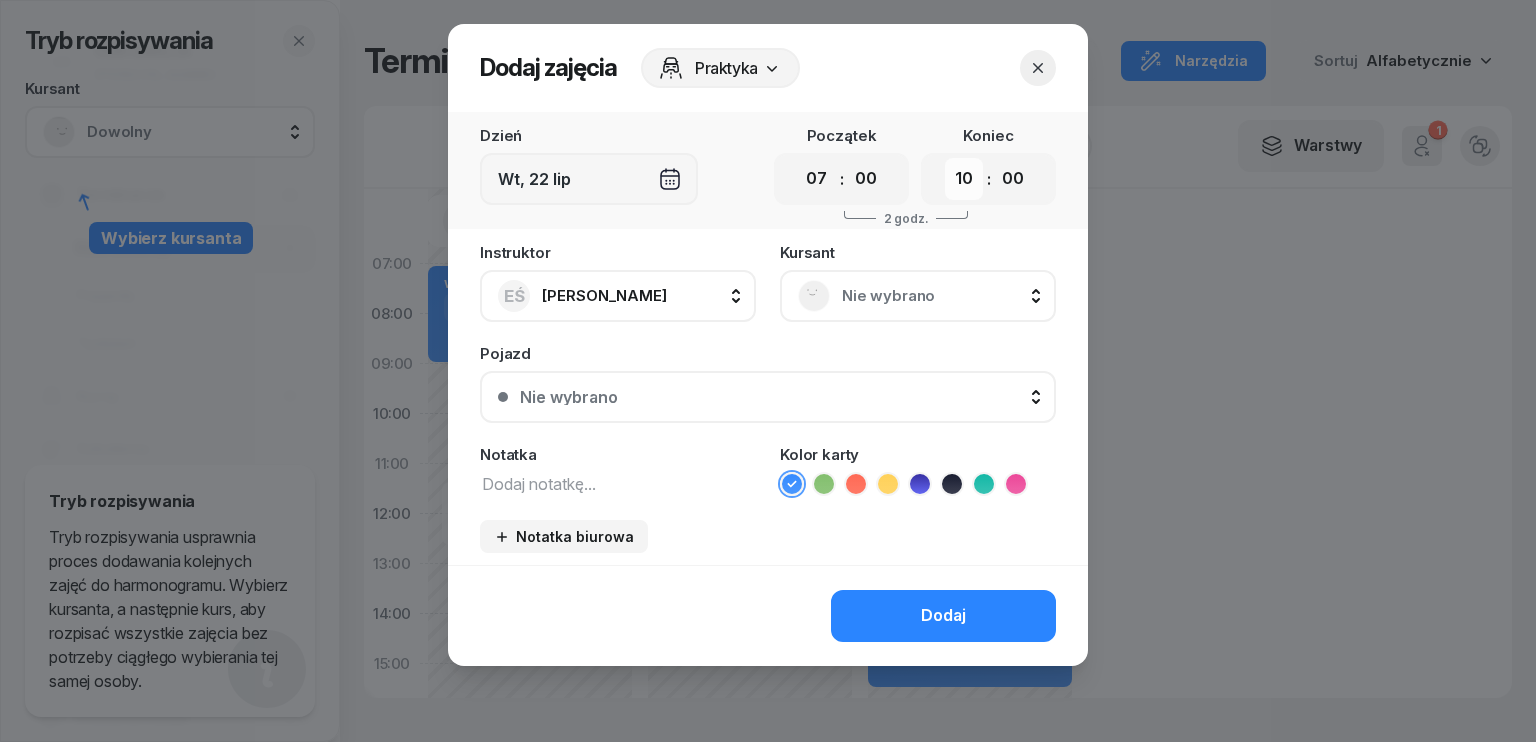 click on "00 01 02 03 04 05 06 07 08 09 10 11 12 13 14 15 16 17 18 19 20 21 22 23" at bounding box center (964, 179) 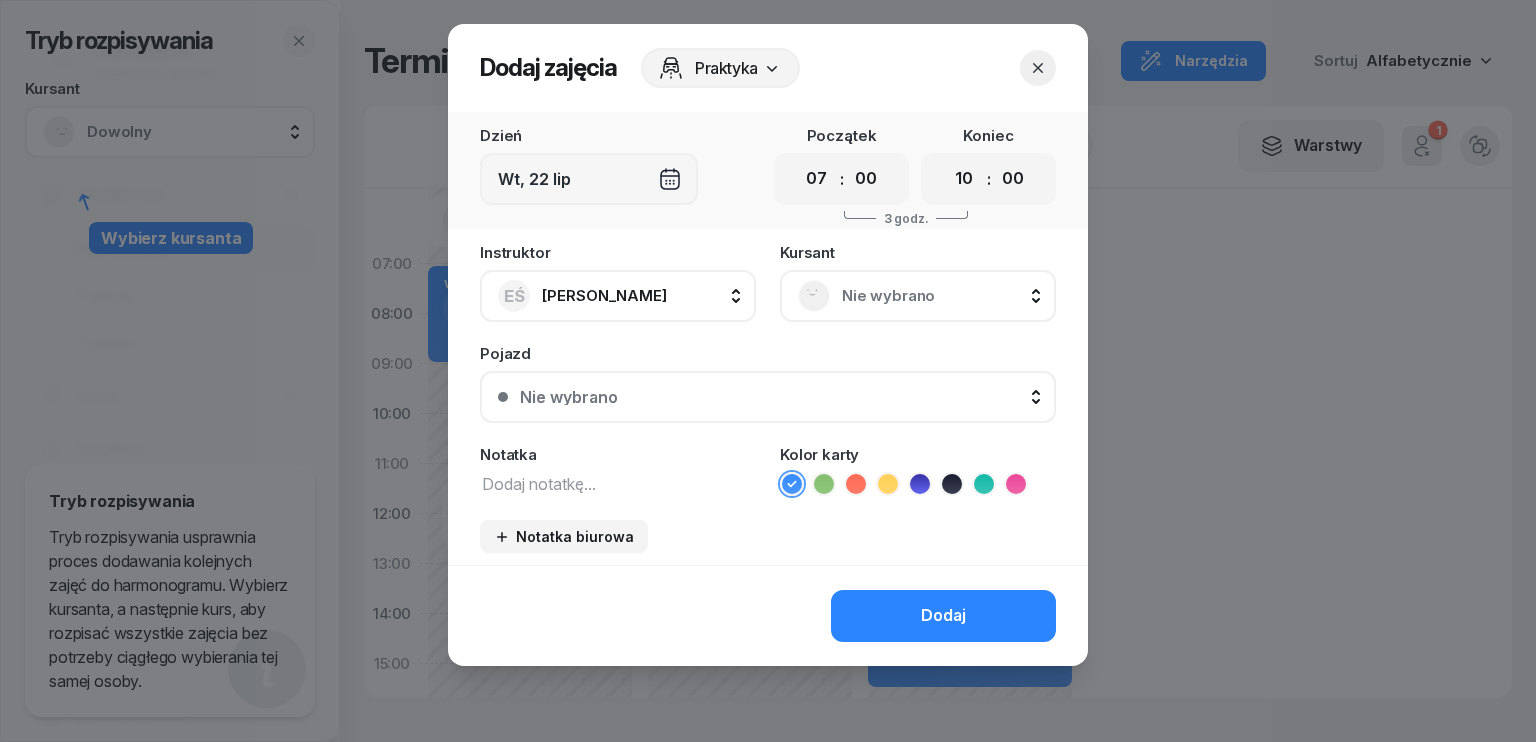 click 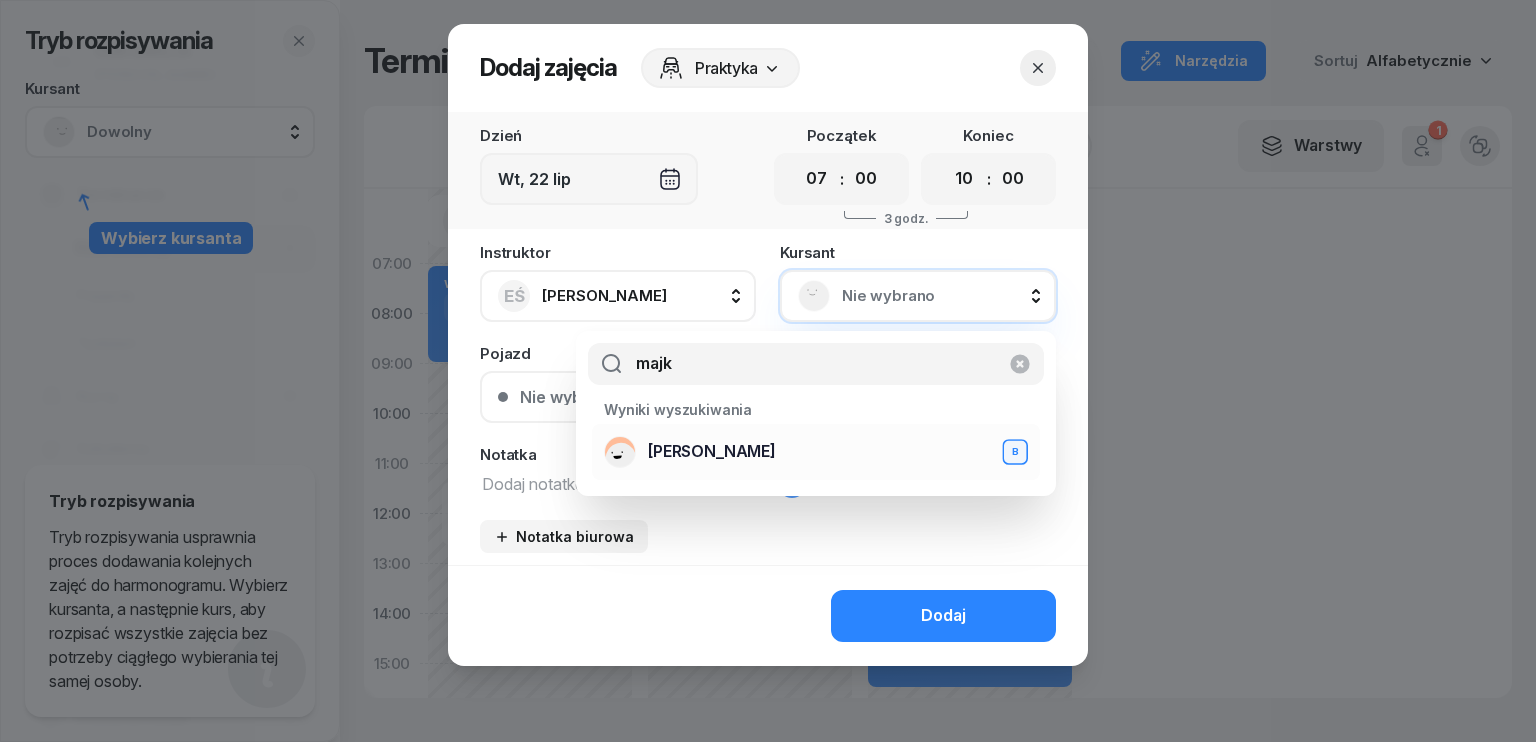 type on "majk" 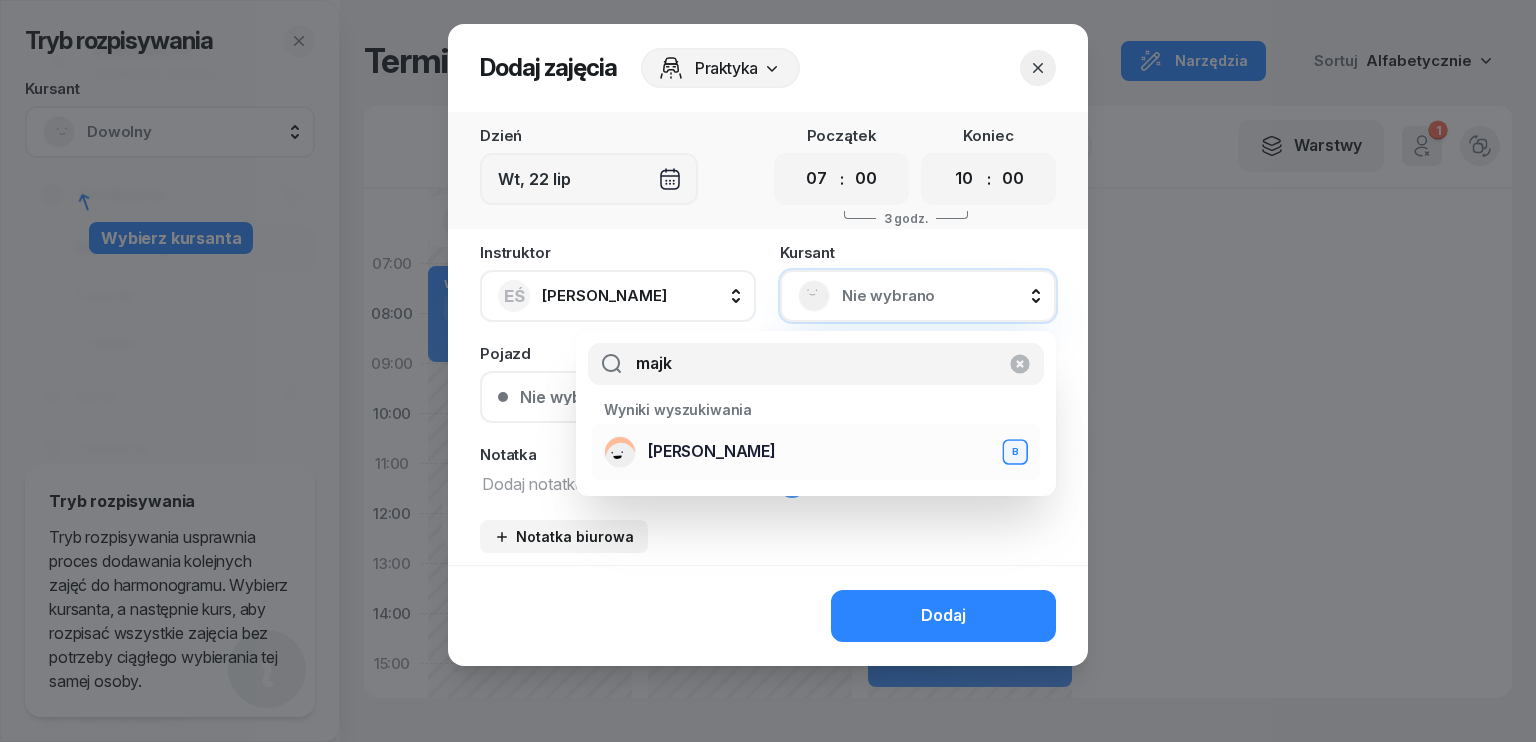 click on "[PERSON_NAME]" at bounding box center [712, 452] 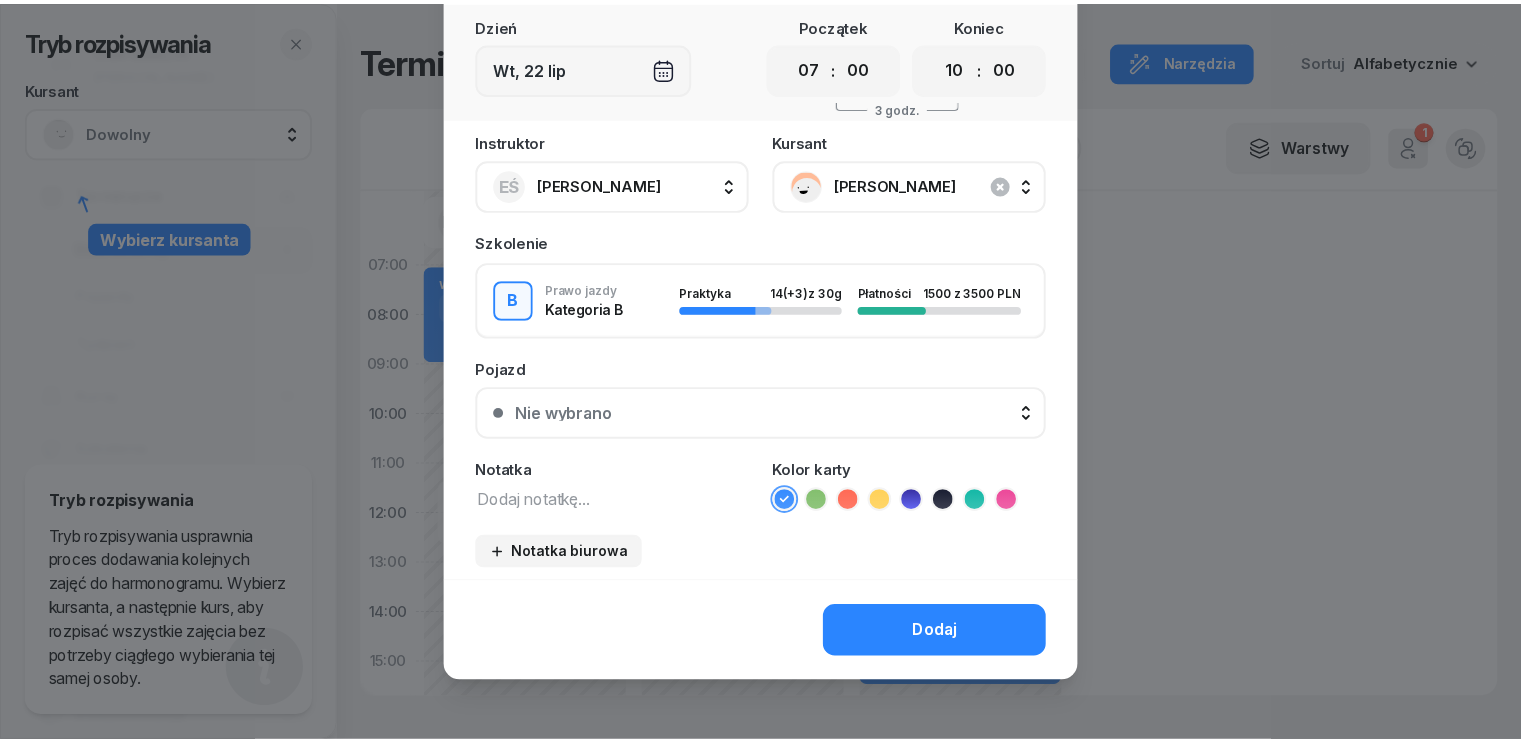 scroll, scrollTop: 112, scrollLeft: 0, axis: vertical 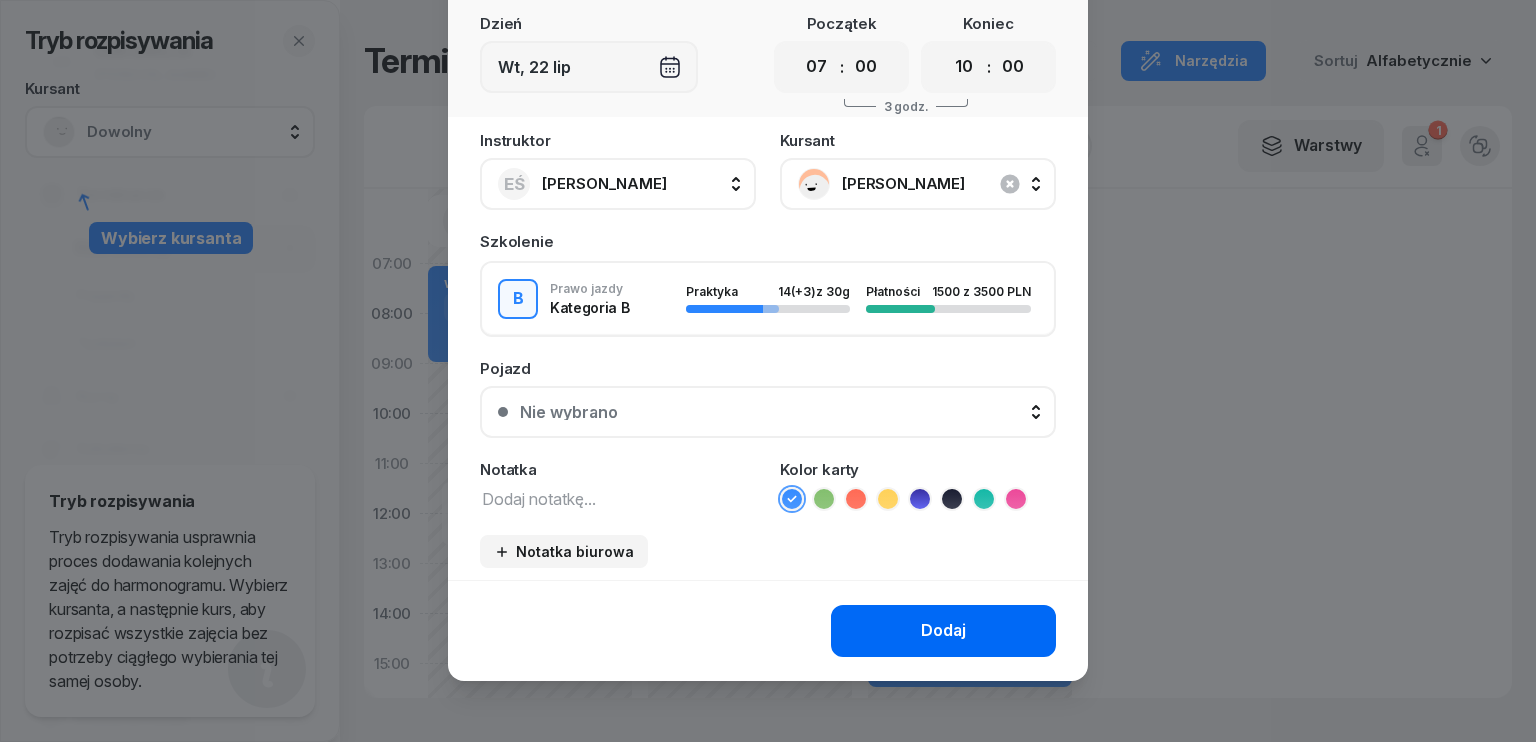 click on "Dodaj" at bounding box center (943, 631) 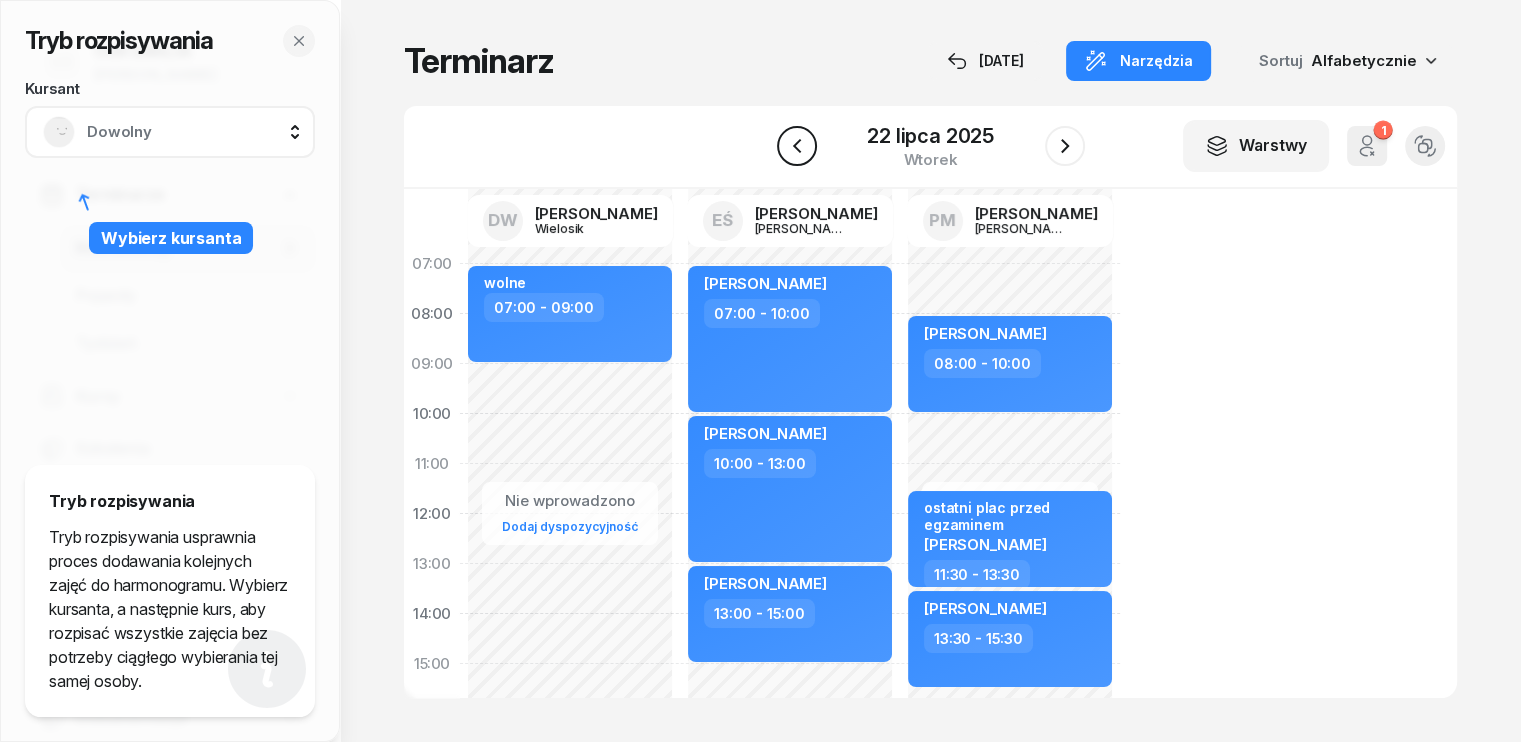 click 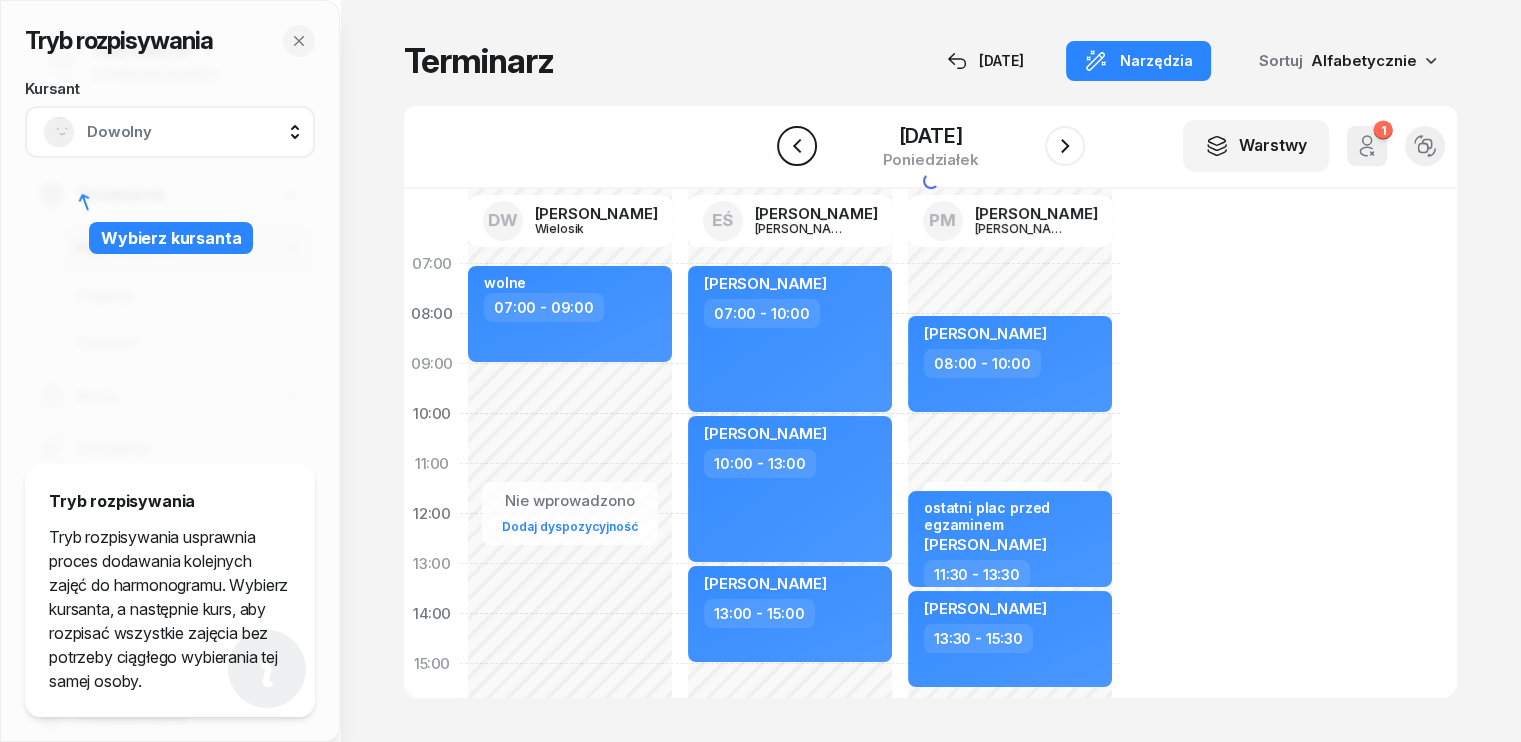 click 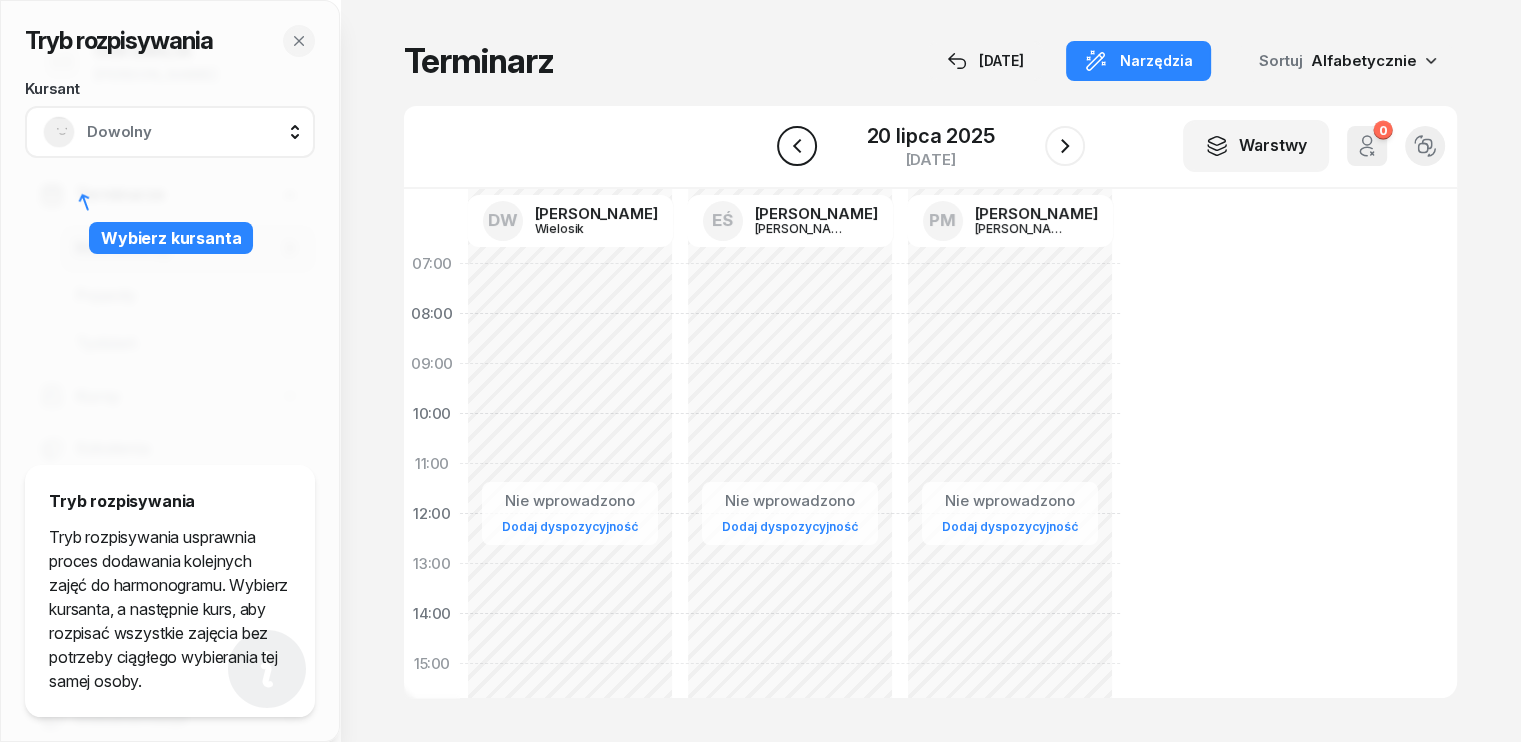 click 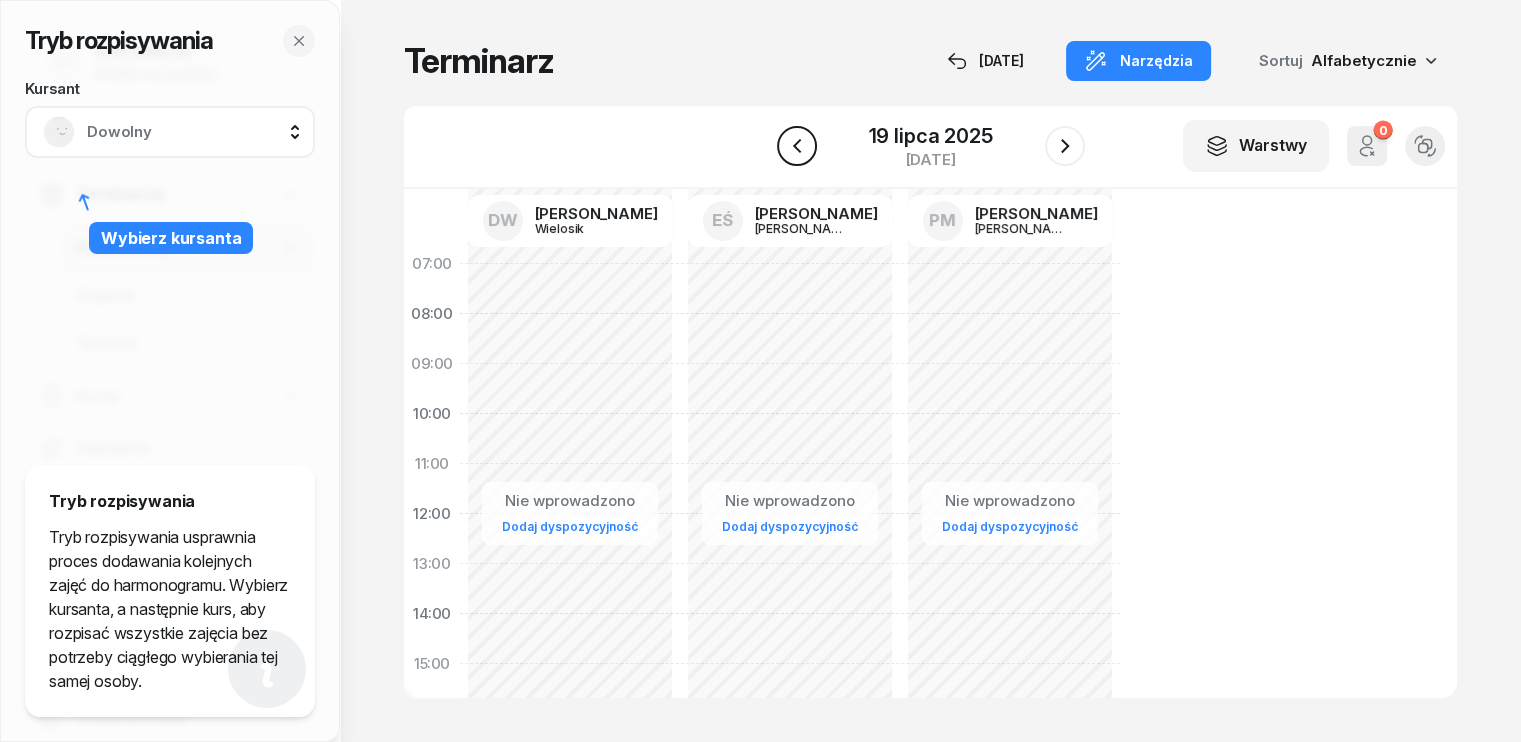click 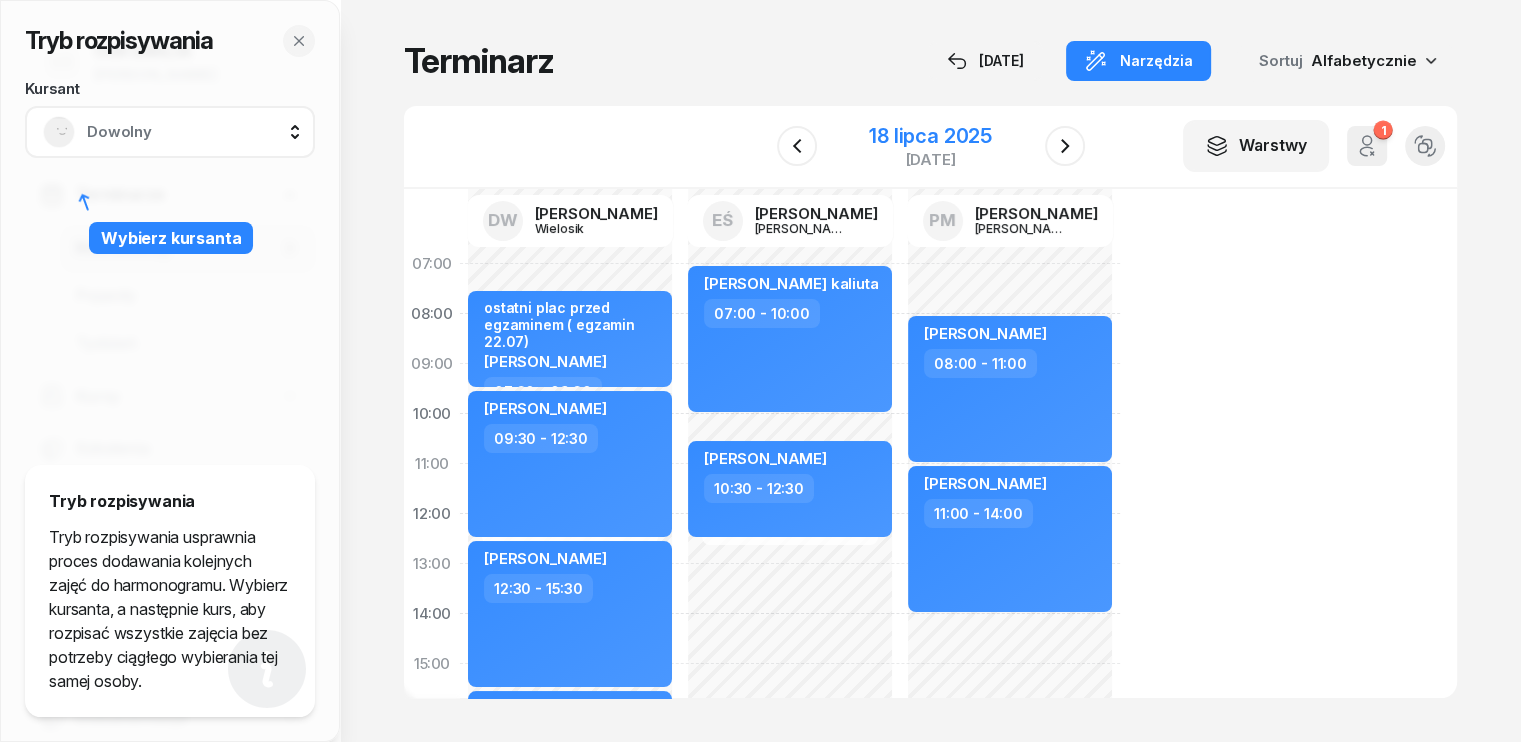 click on "18 lipca 2025" at bounding box center (930, 136) 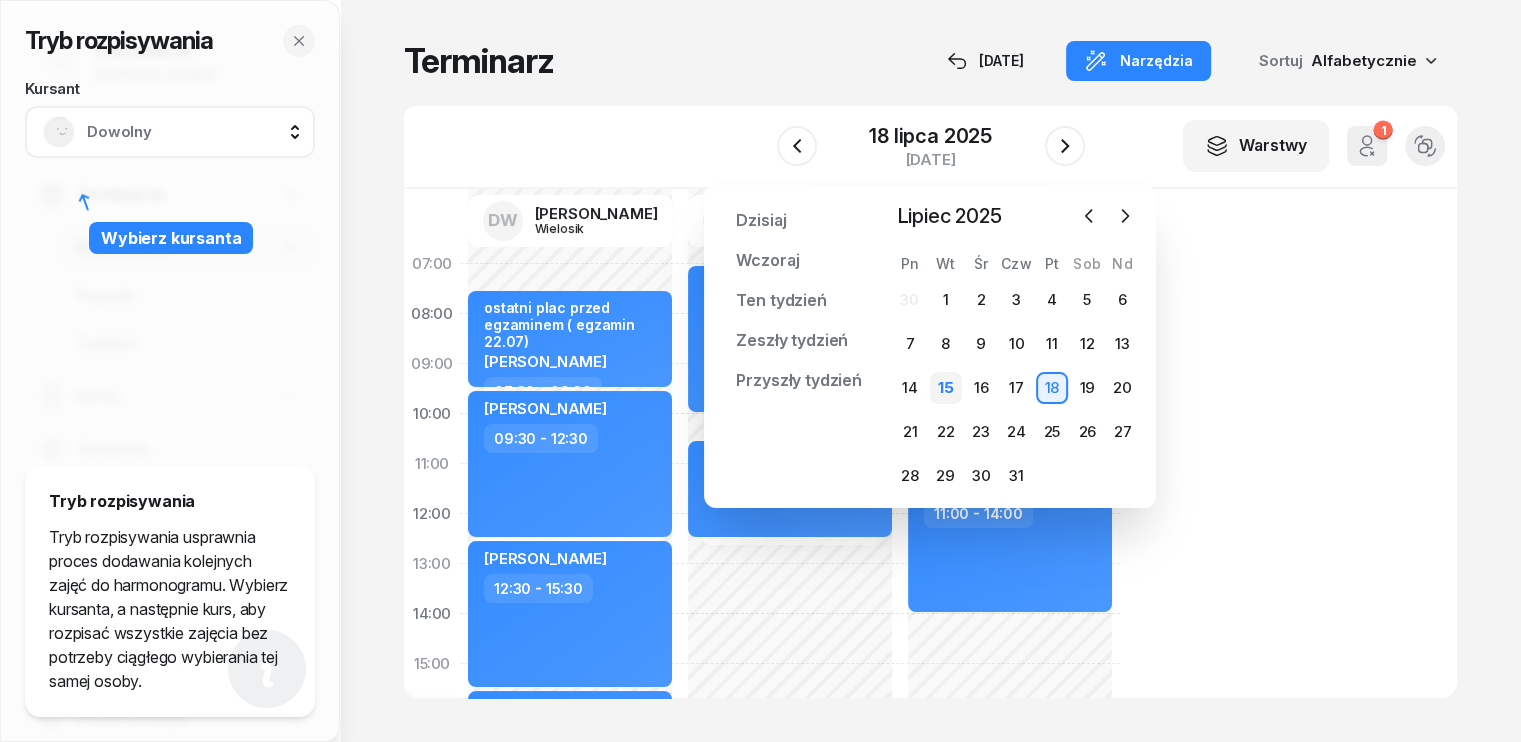 click on "15" at bounding box center [946, 388] 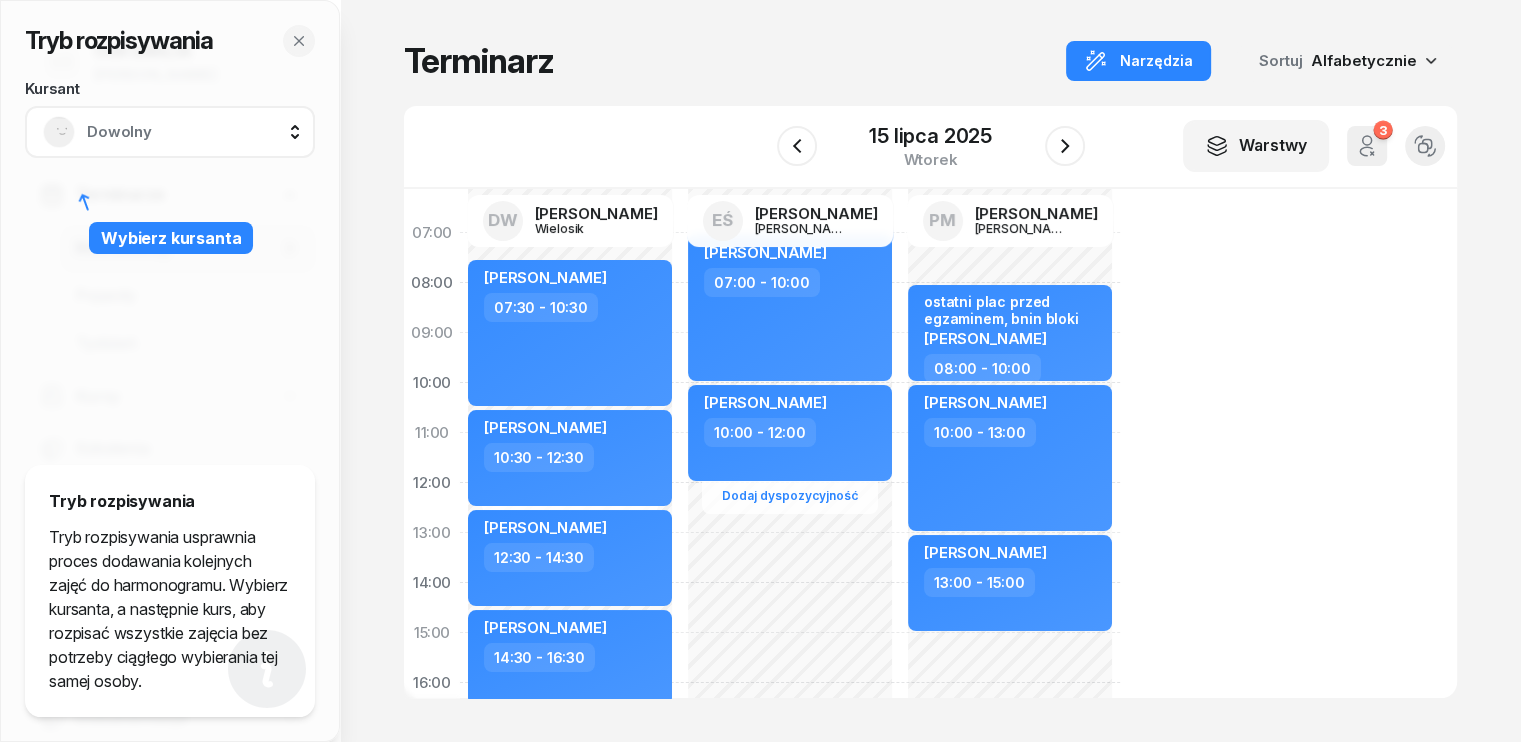 scroll, scrollTop: 0, scrollLeft: 0, axis: both 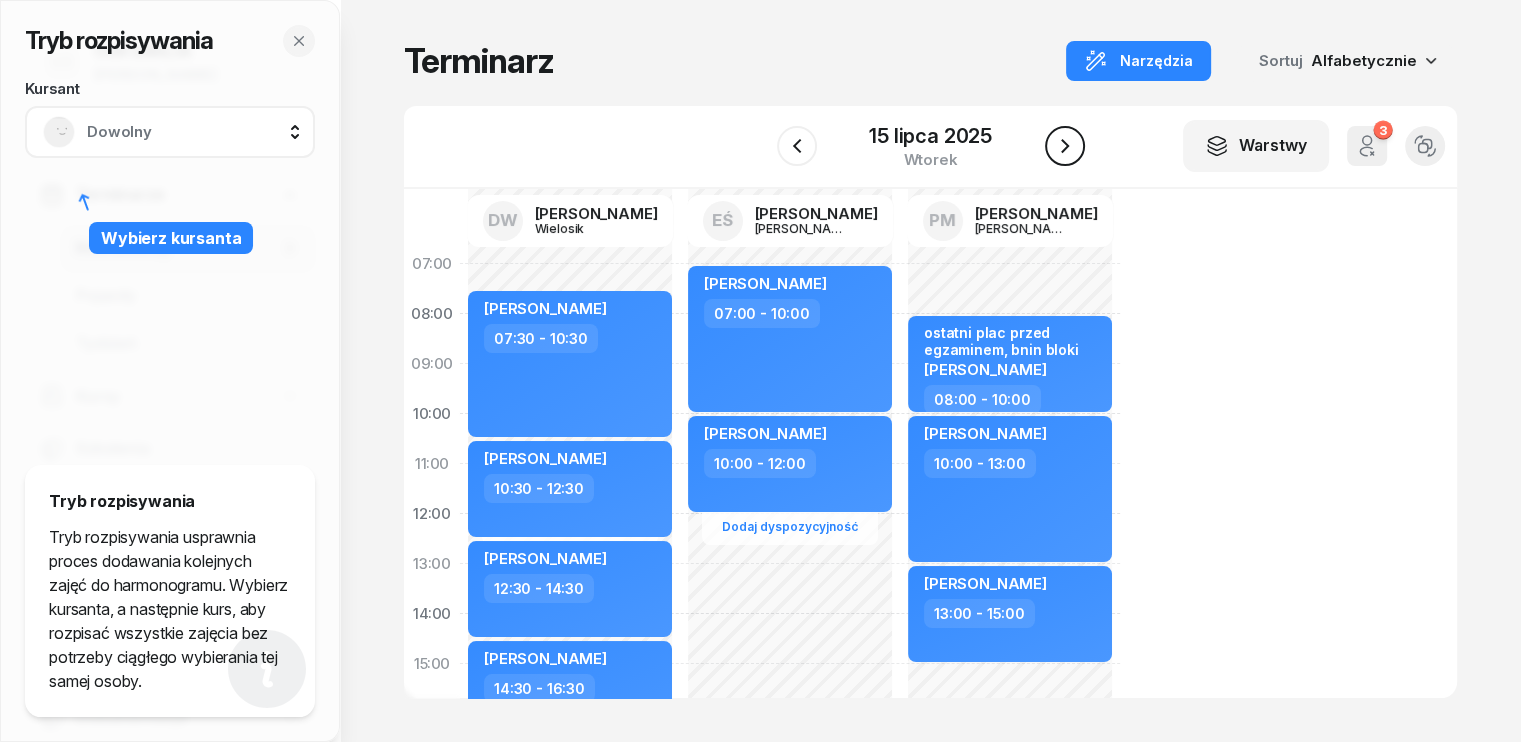 click 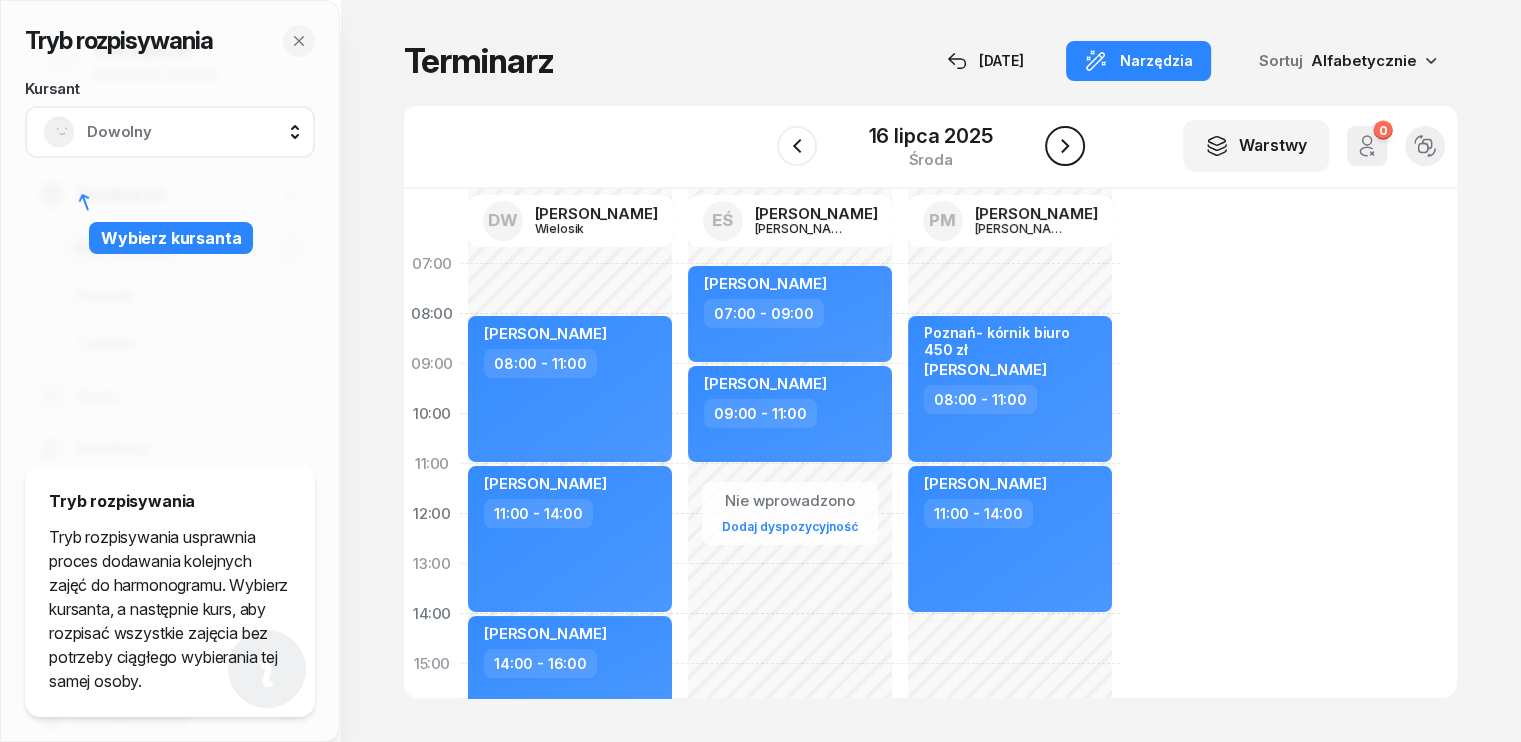 click 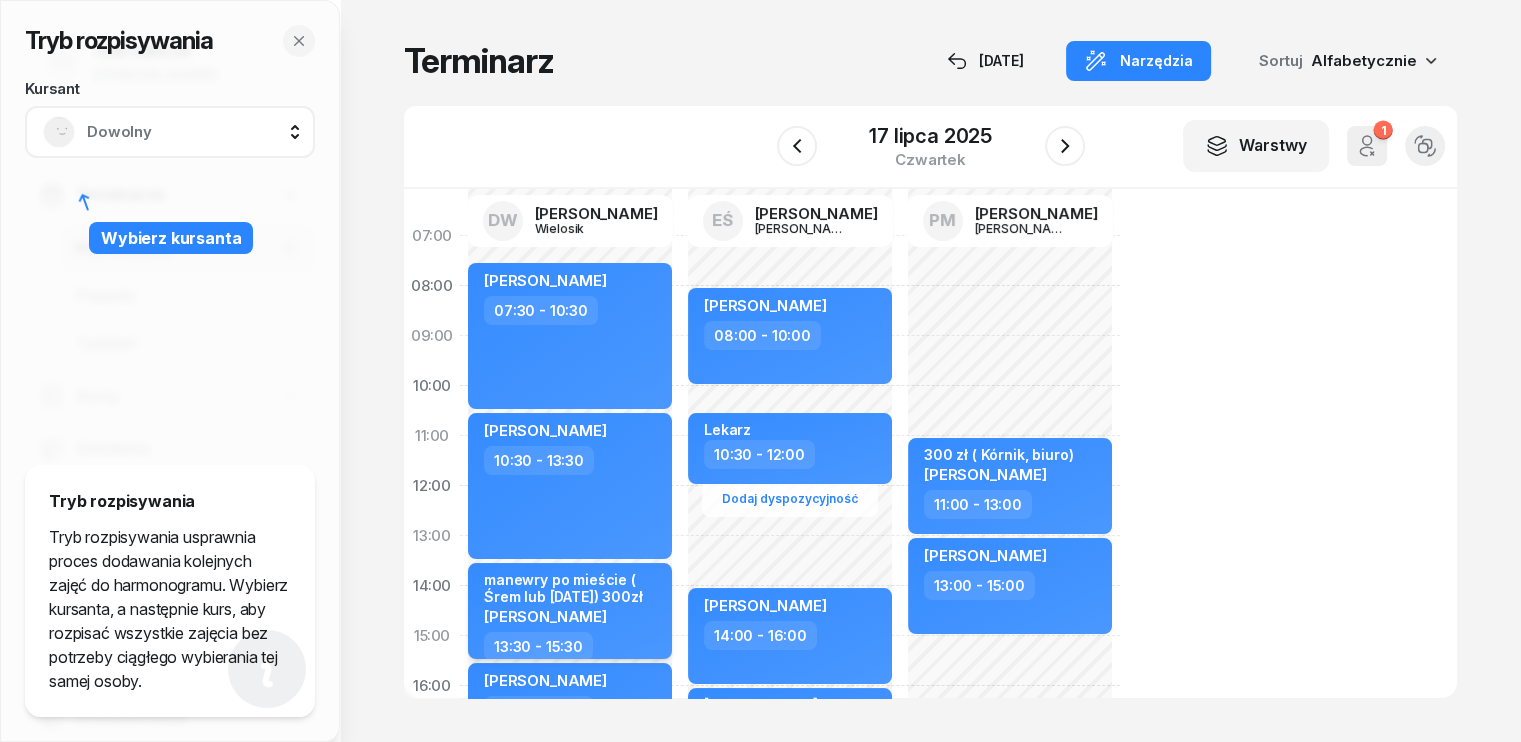 scroll, scrollTop: 0, scrollLeft: 0, axis: both 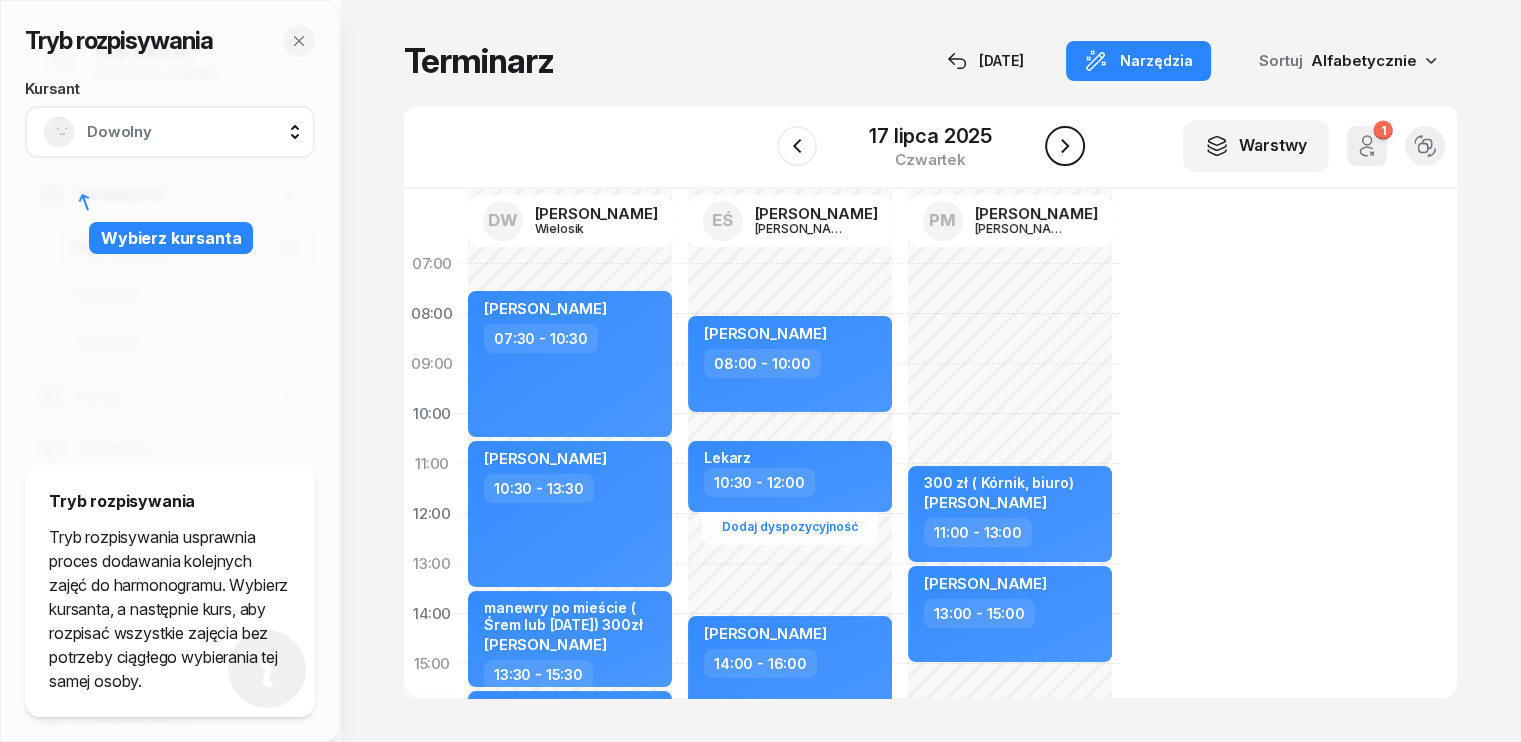 click 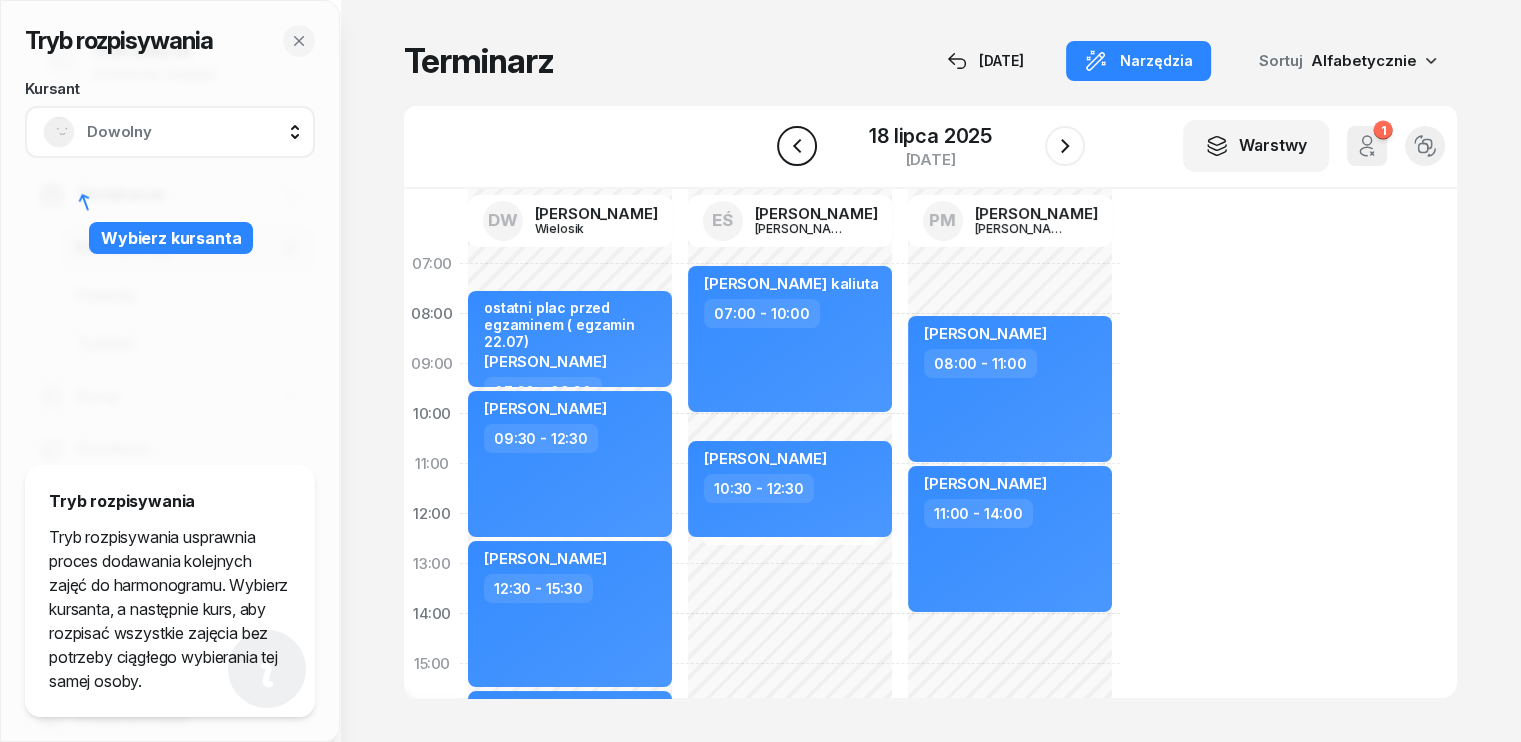 click 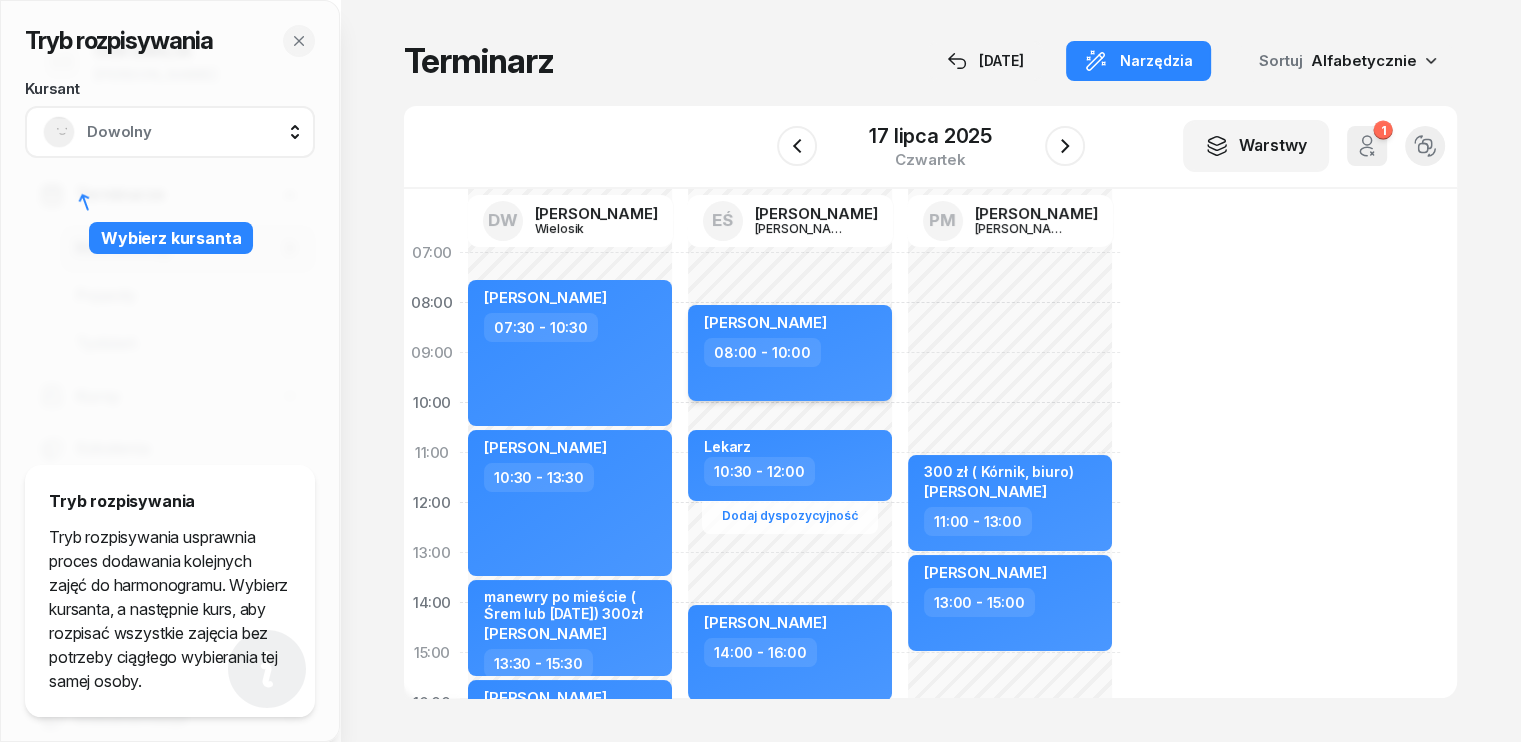 scroll, scrollTop: 0, scrollLeft: 0, axis: both 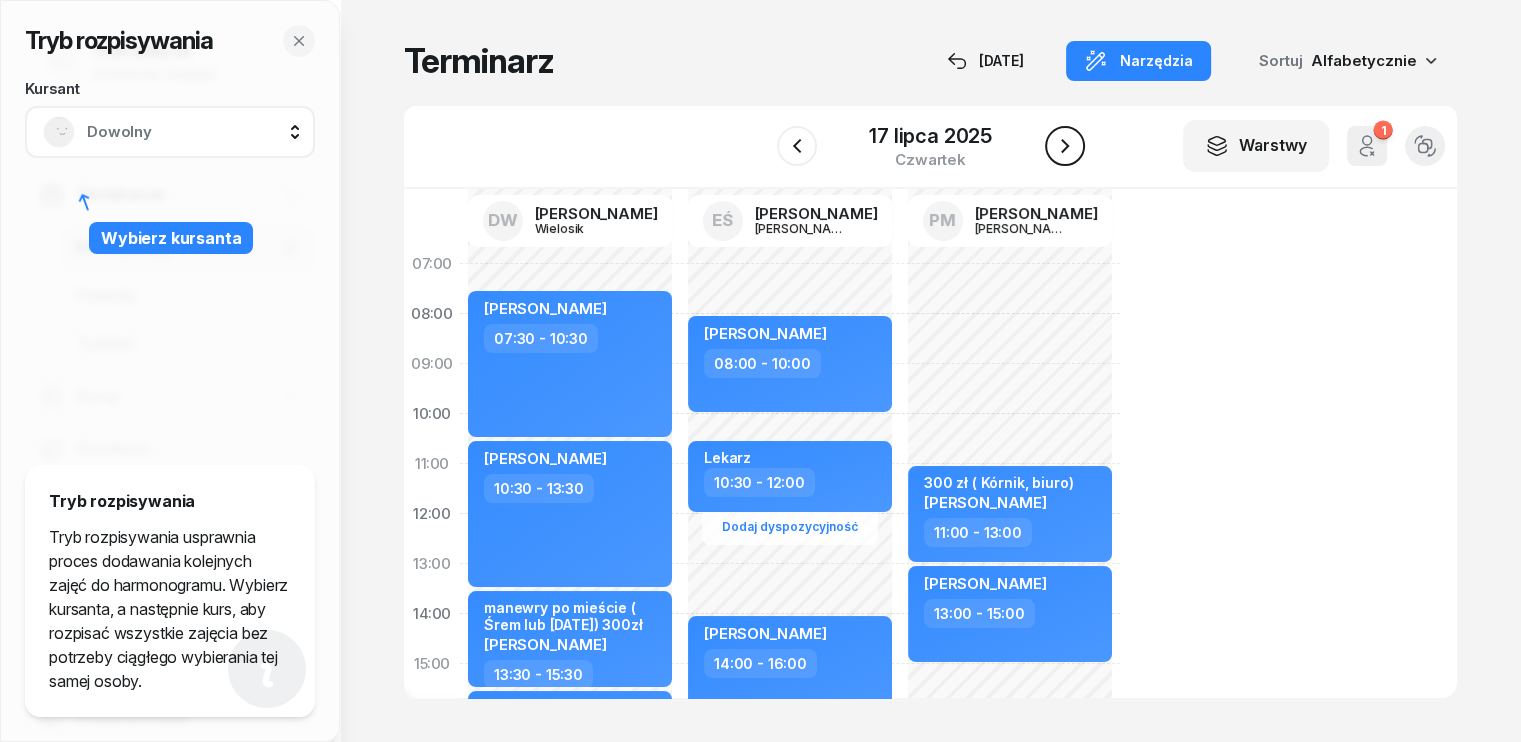 click 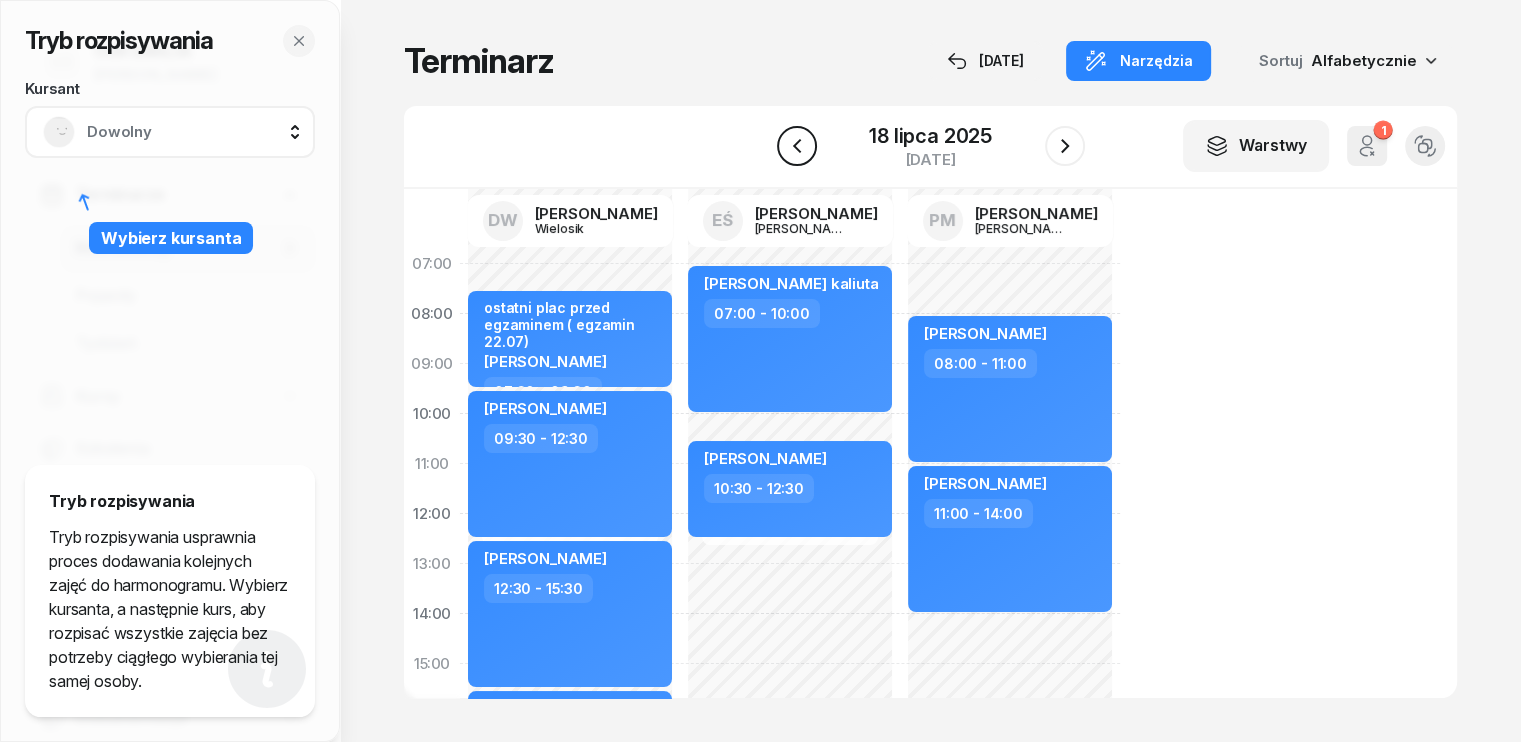 click 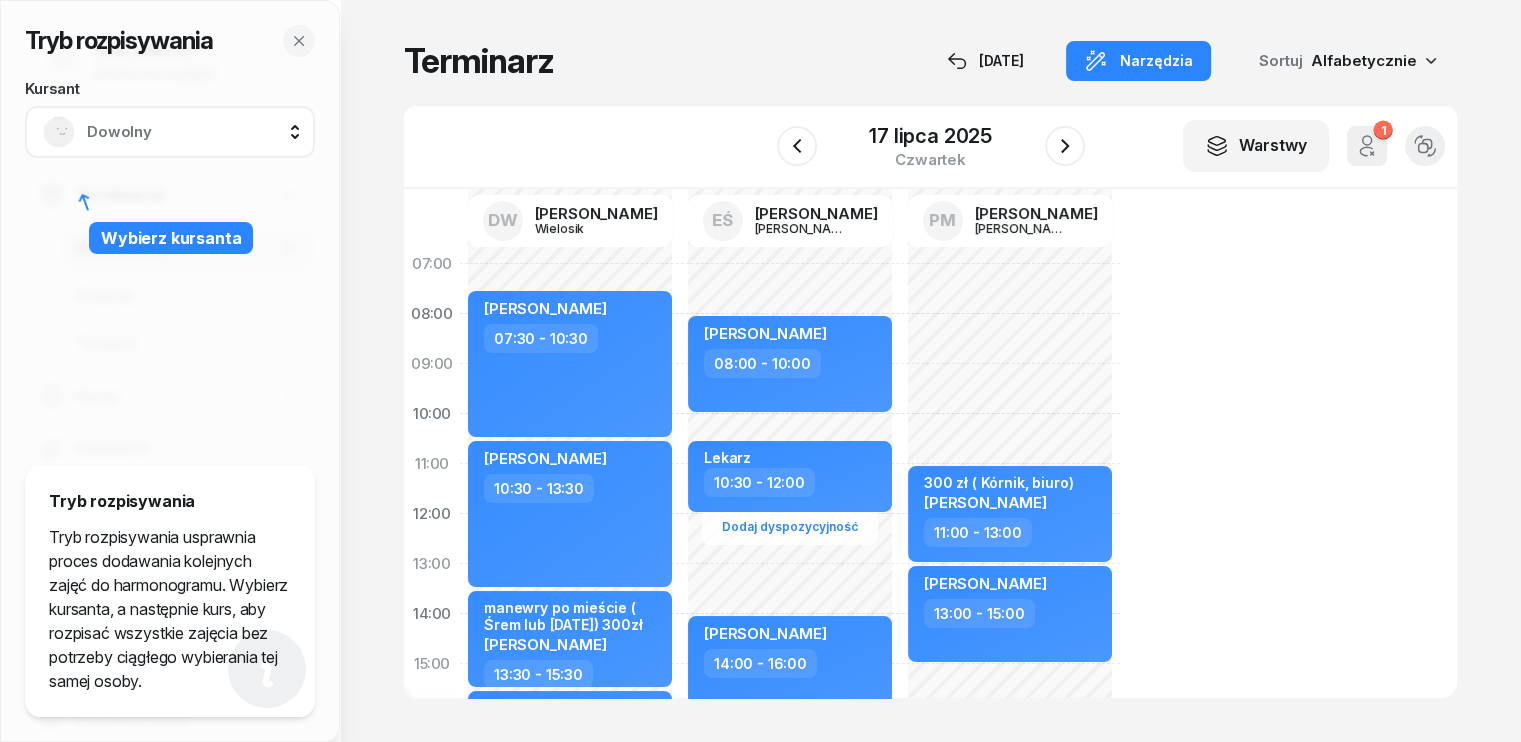 click on "Dowolny" at bounding box center [192, 132] 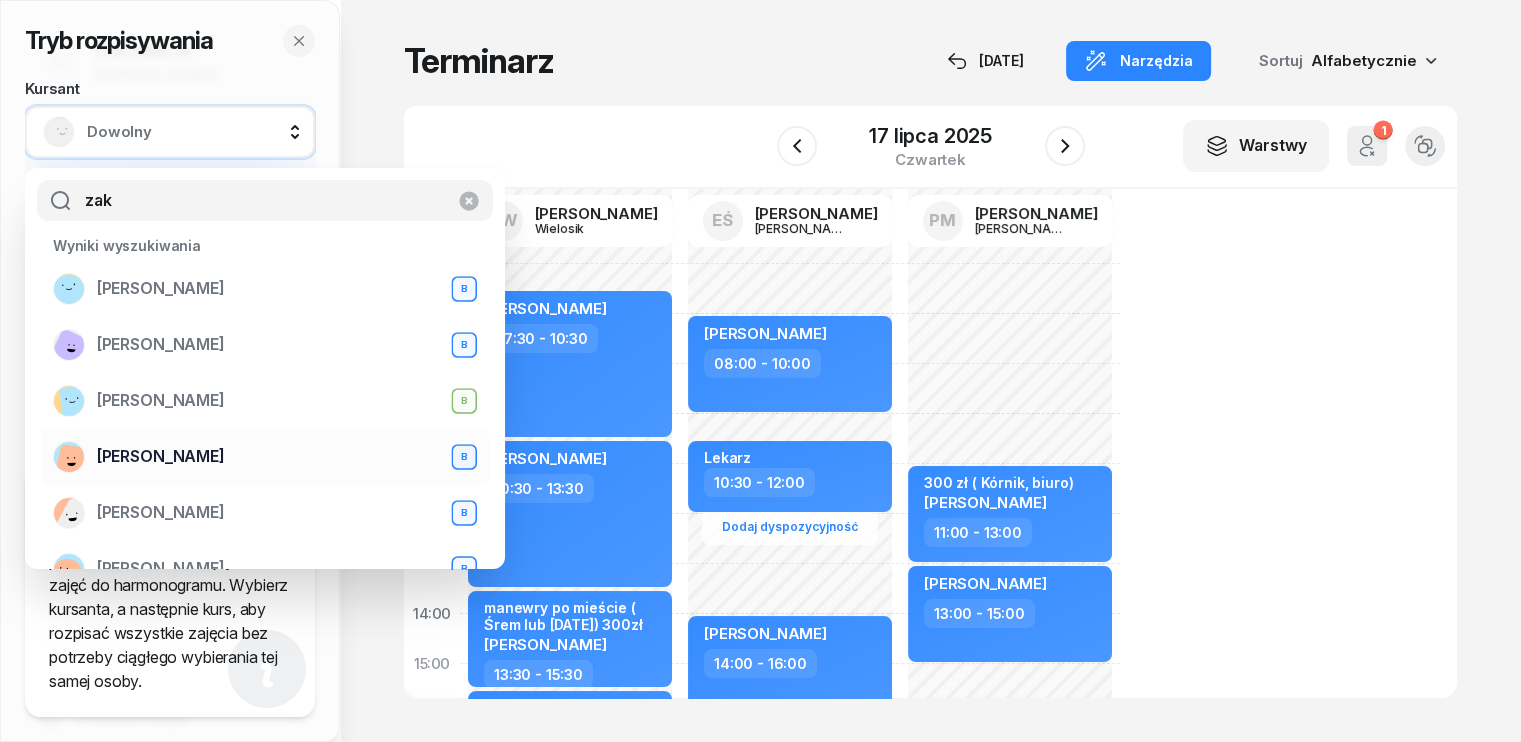type on "zak" 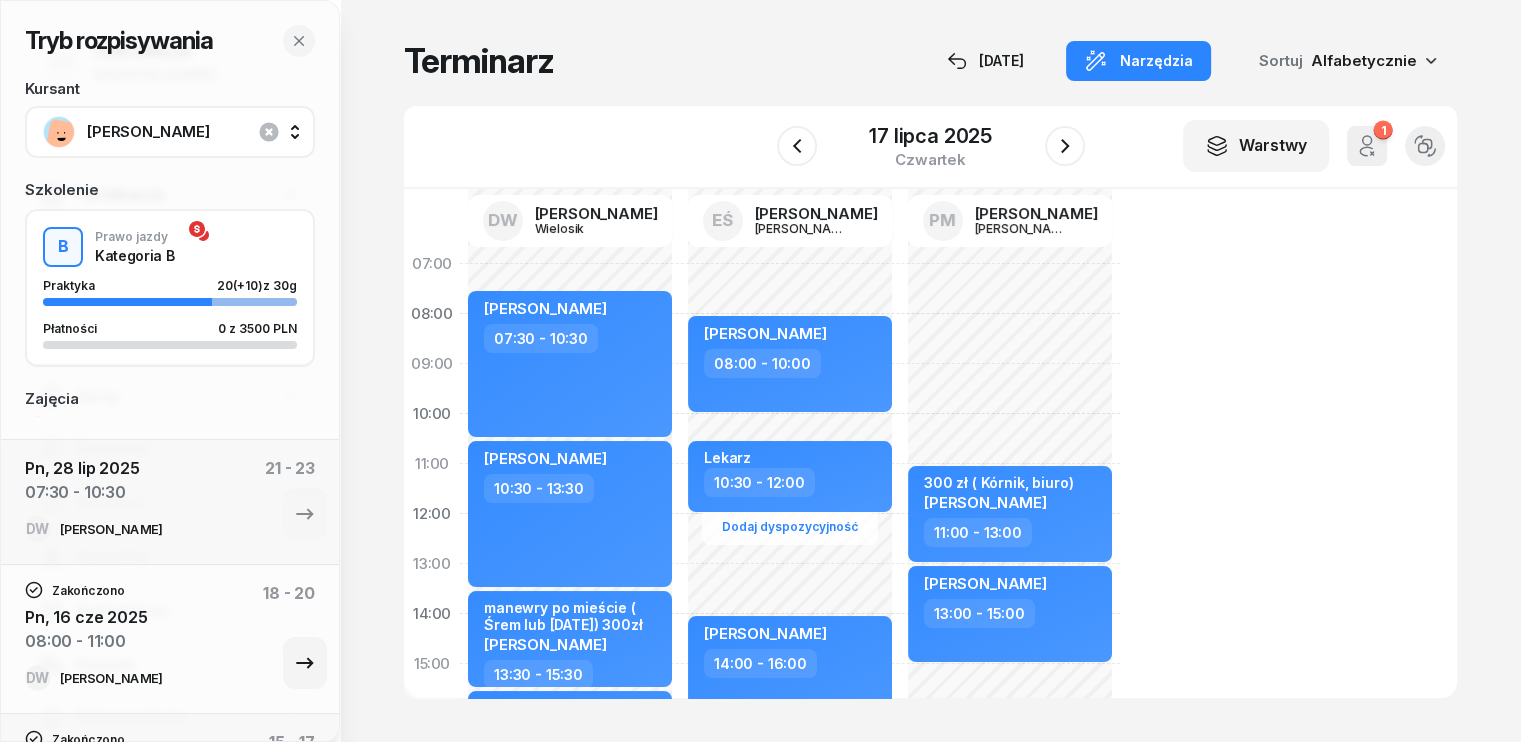 scroll, scrollTop: 400, scrollLeft: 0, axis: vertical 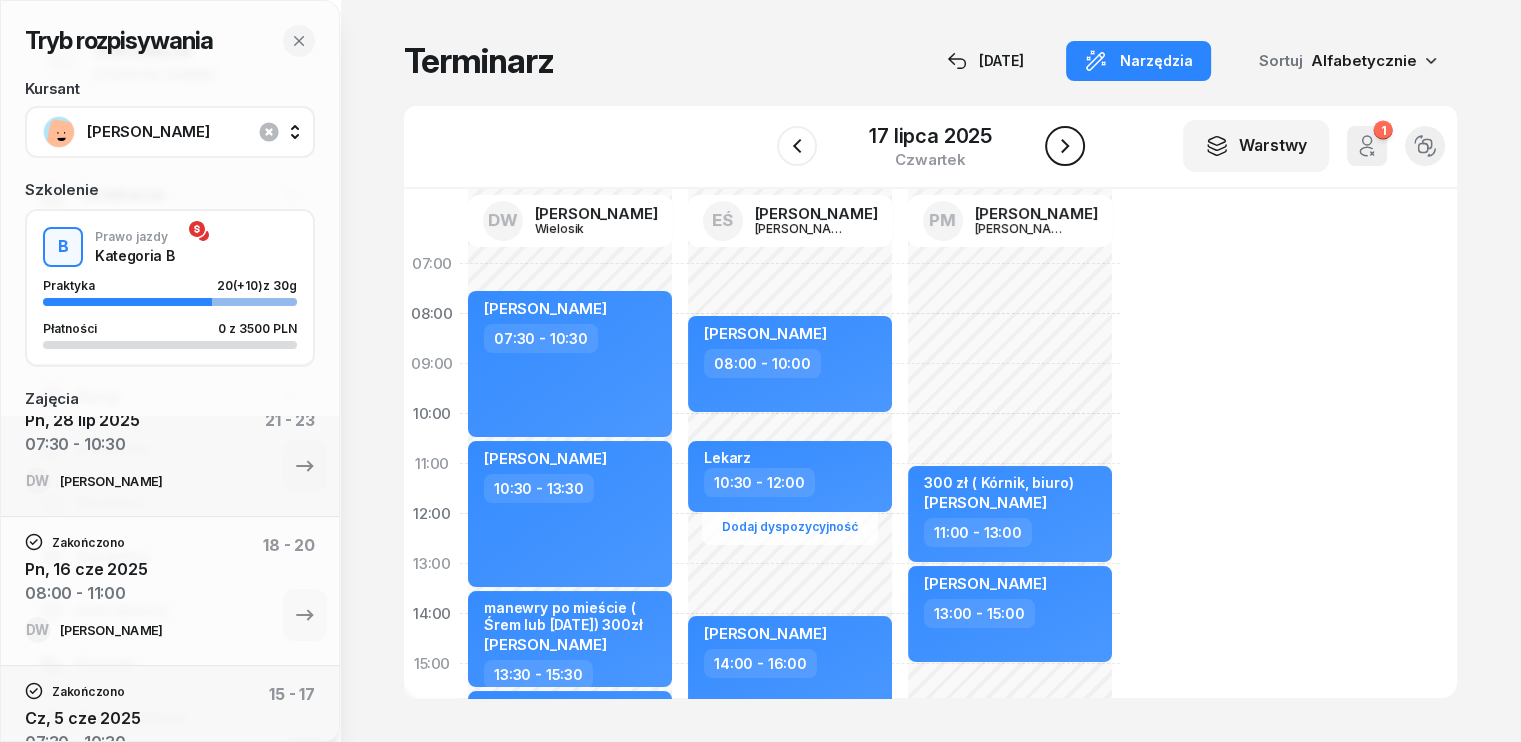 click 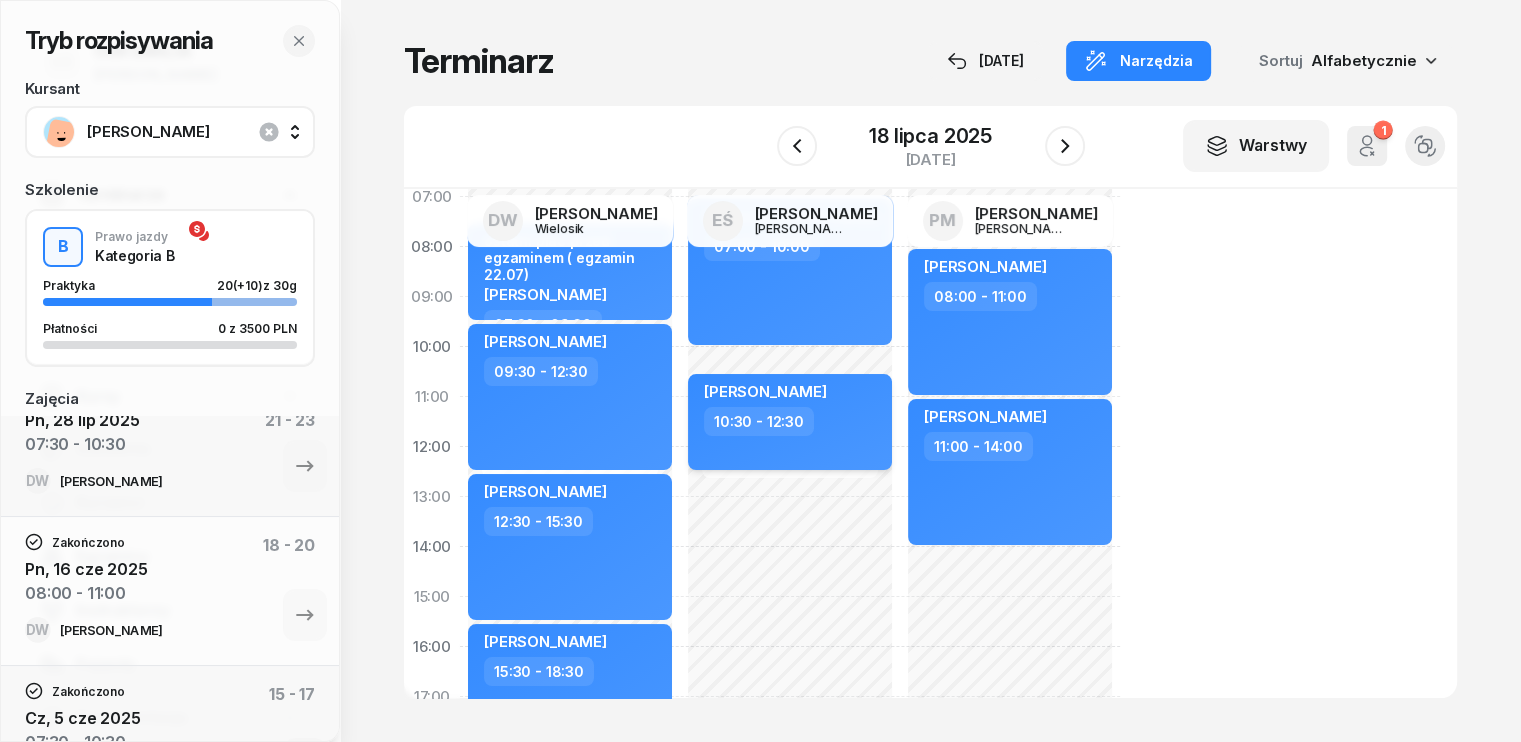 scroll, scrollTop: 0, scrollLeft: 0, axis: both 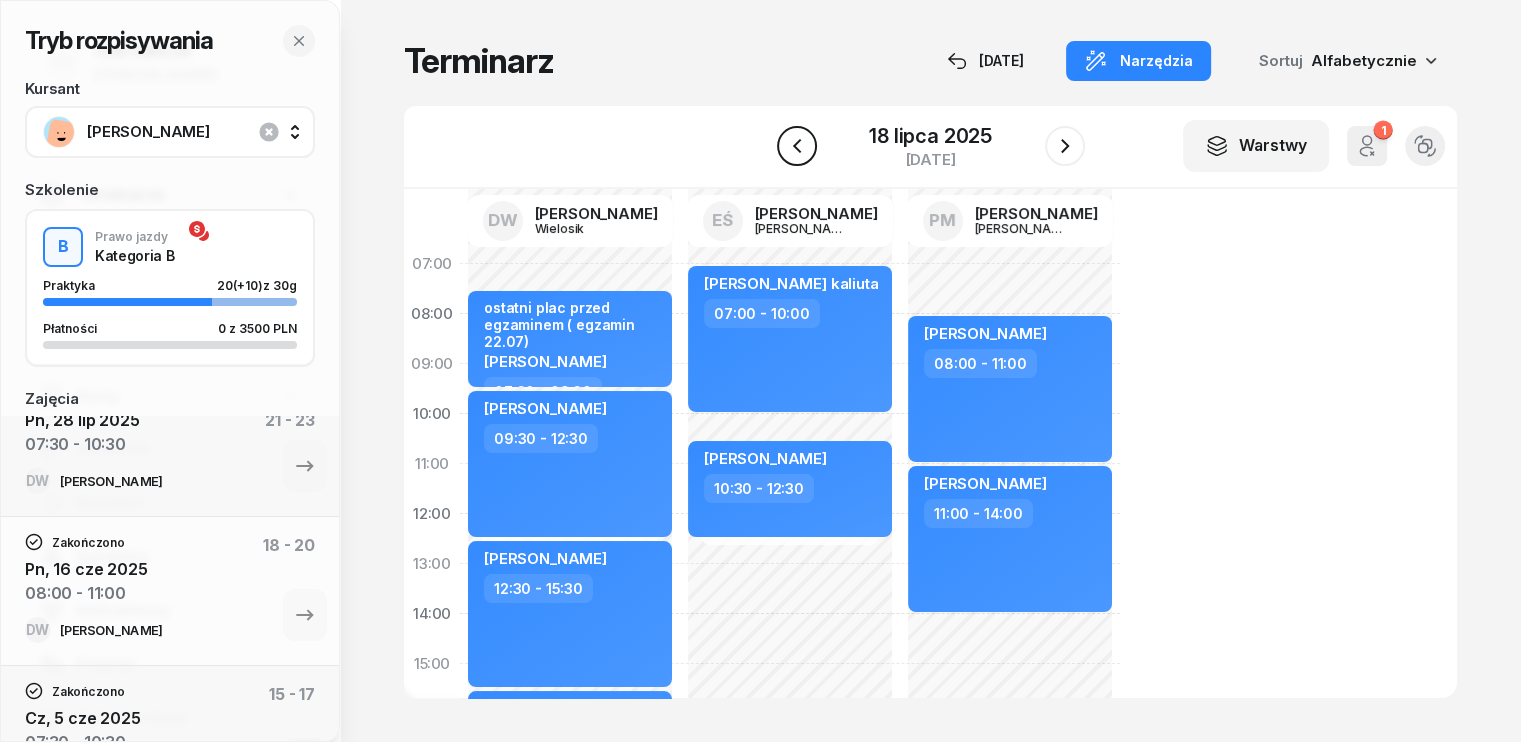 click 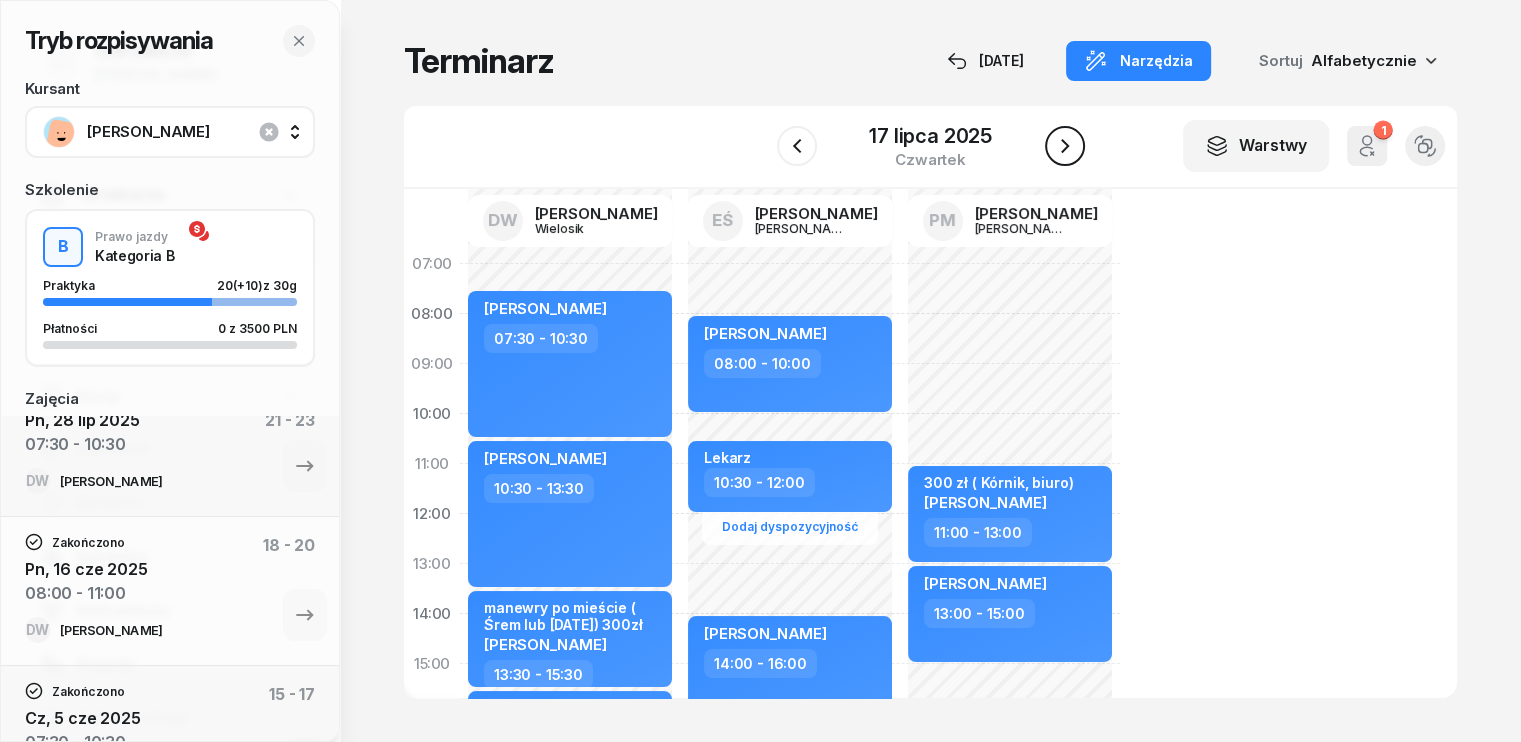 click 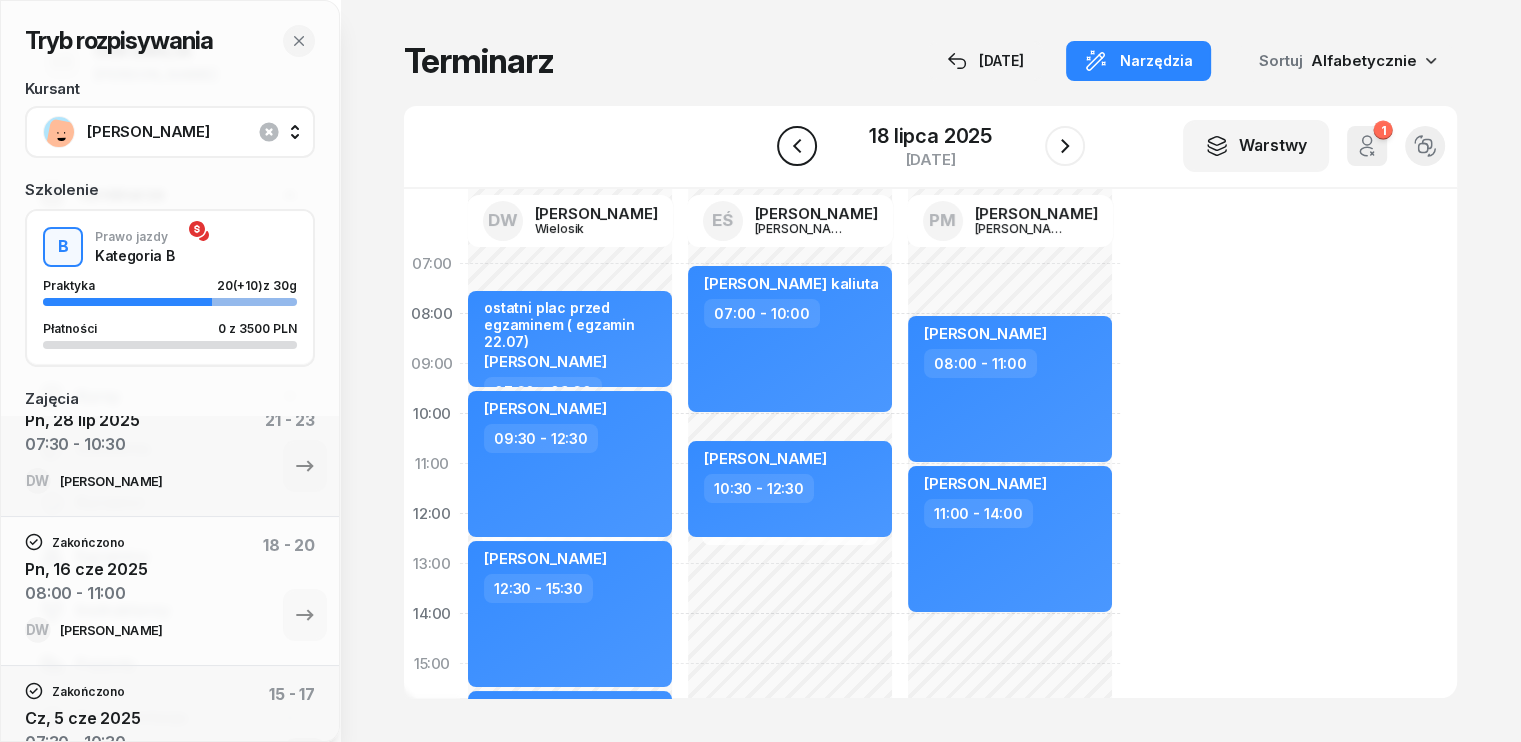 click 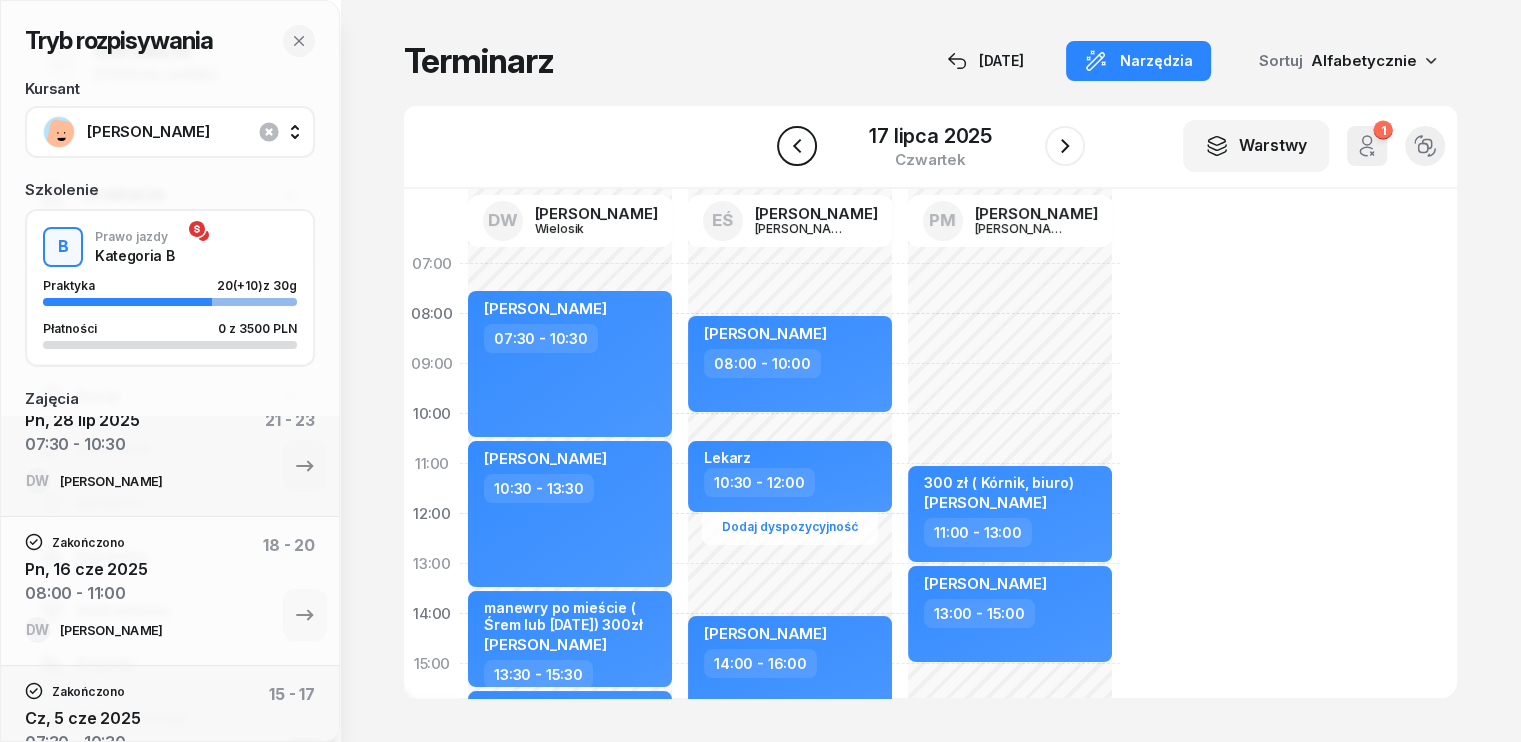 click 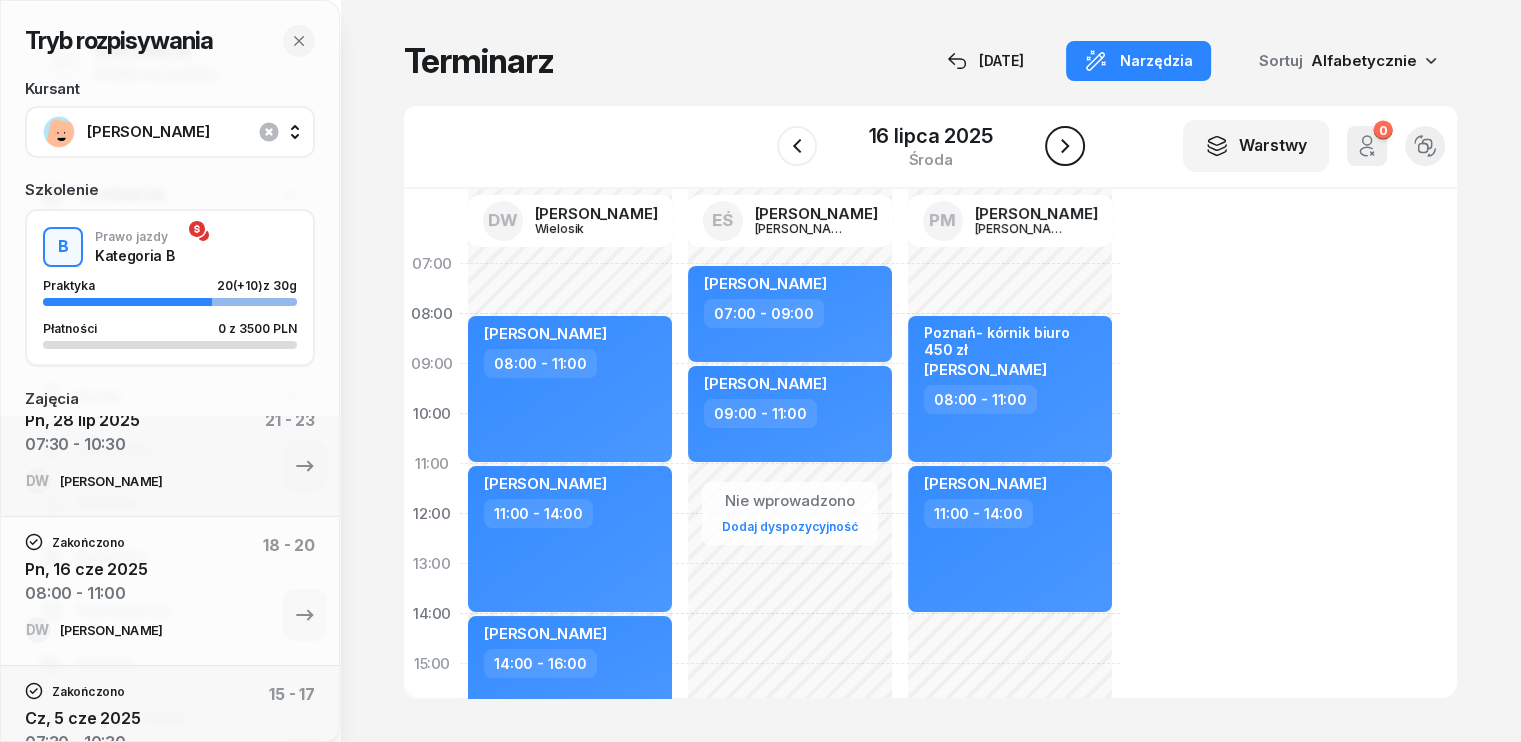 click 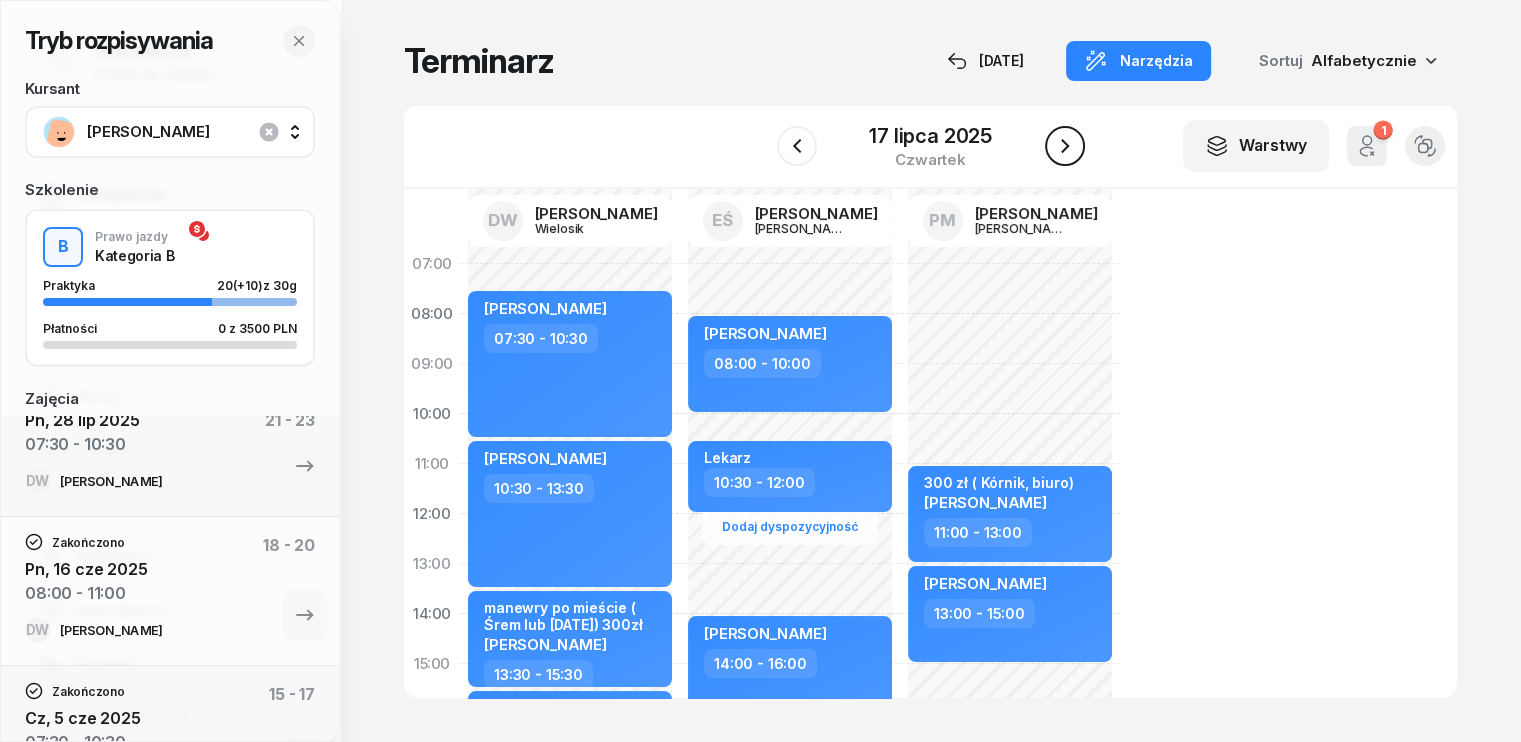 click 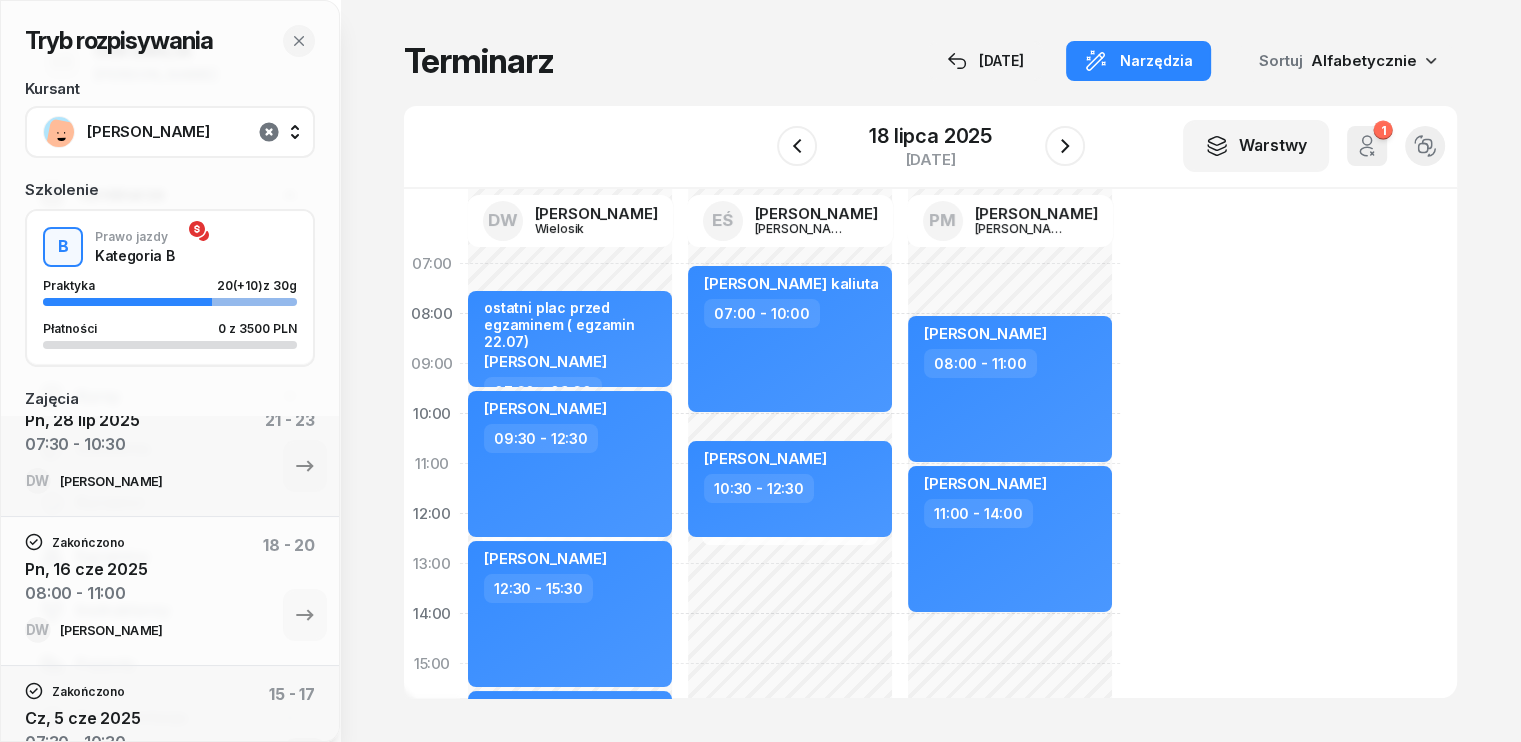 click 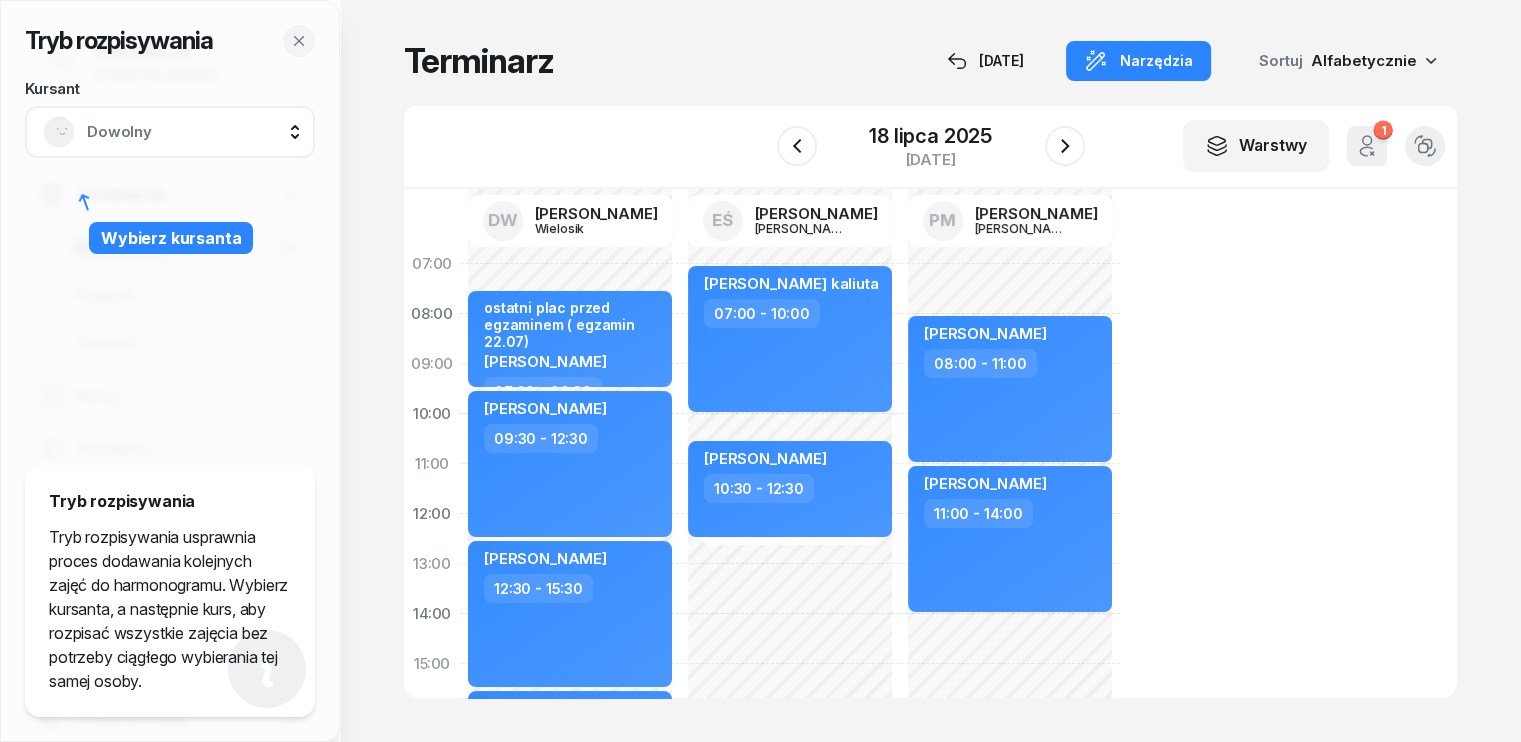 click on "Dowolny" at bounding box center (192, 132) 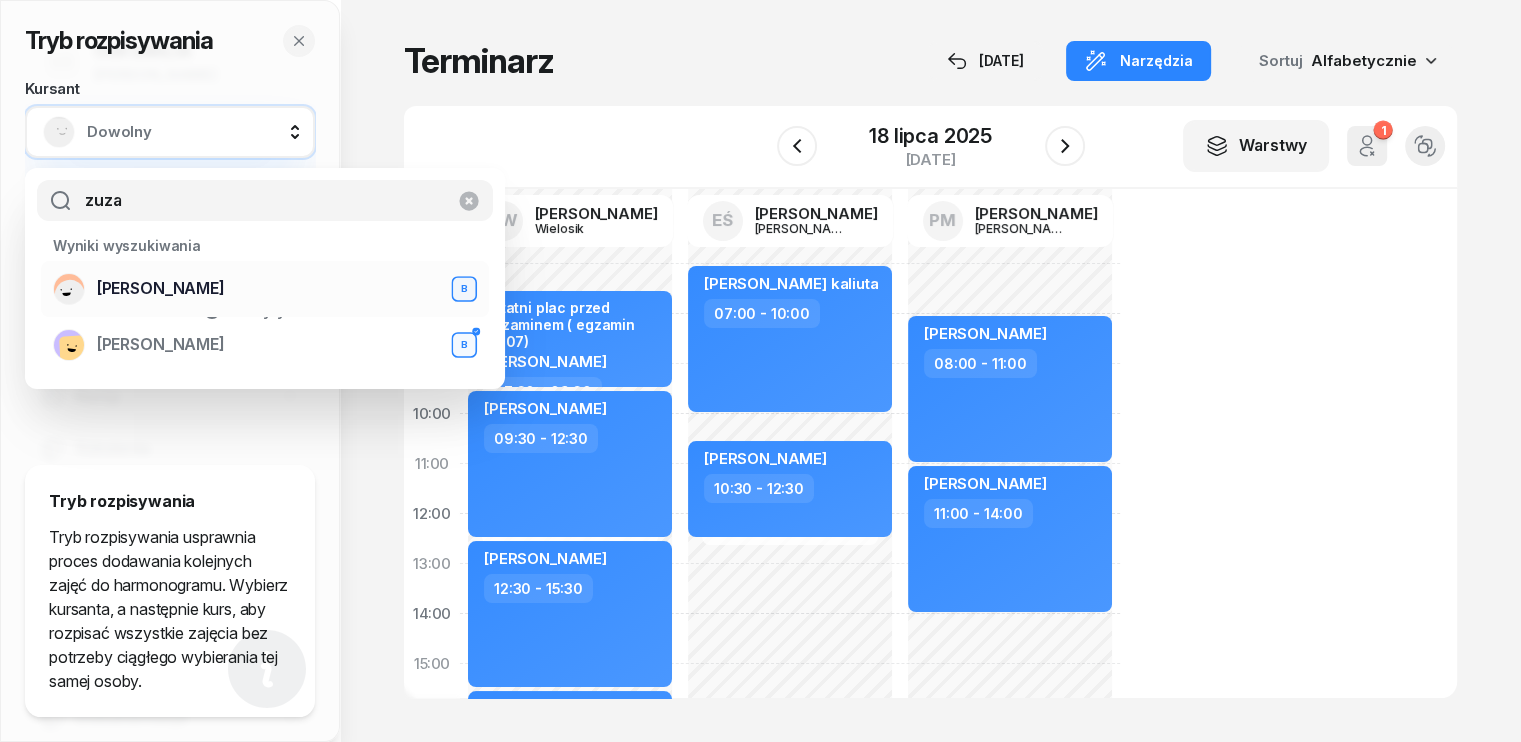 type on "zuza" 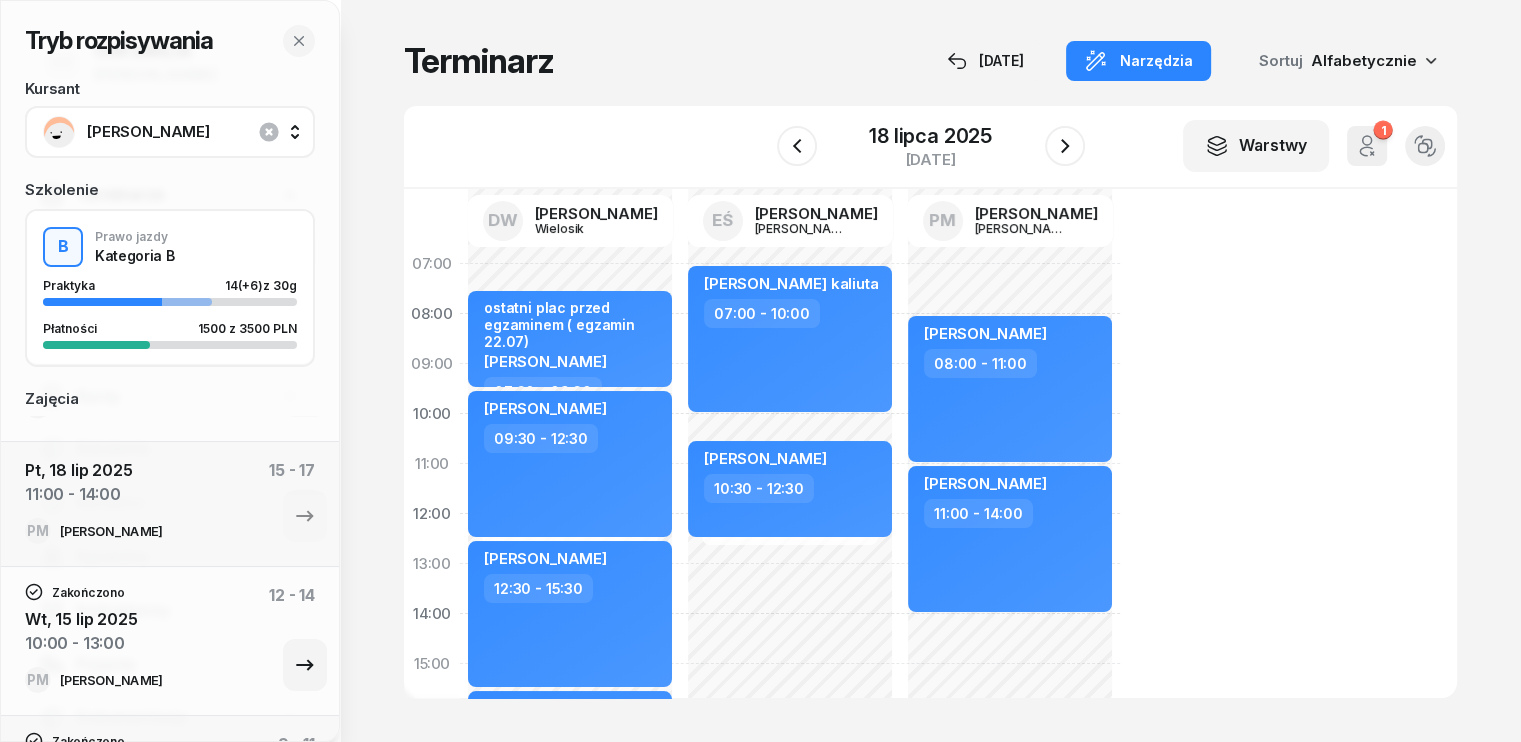 scroll, scrollTop: 0, scrollLeft: 0, axis: both 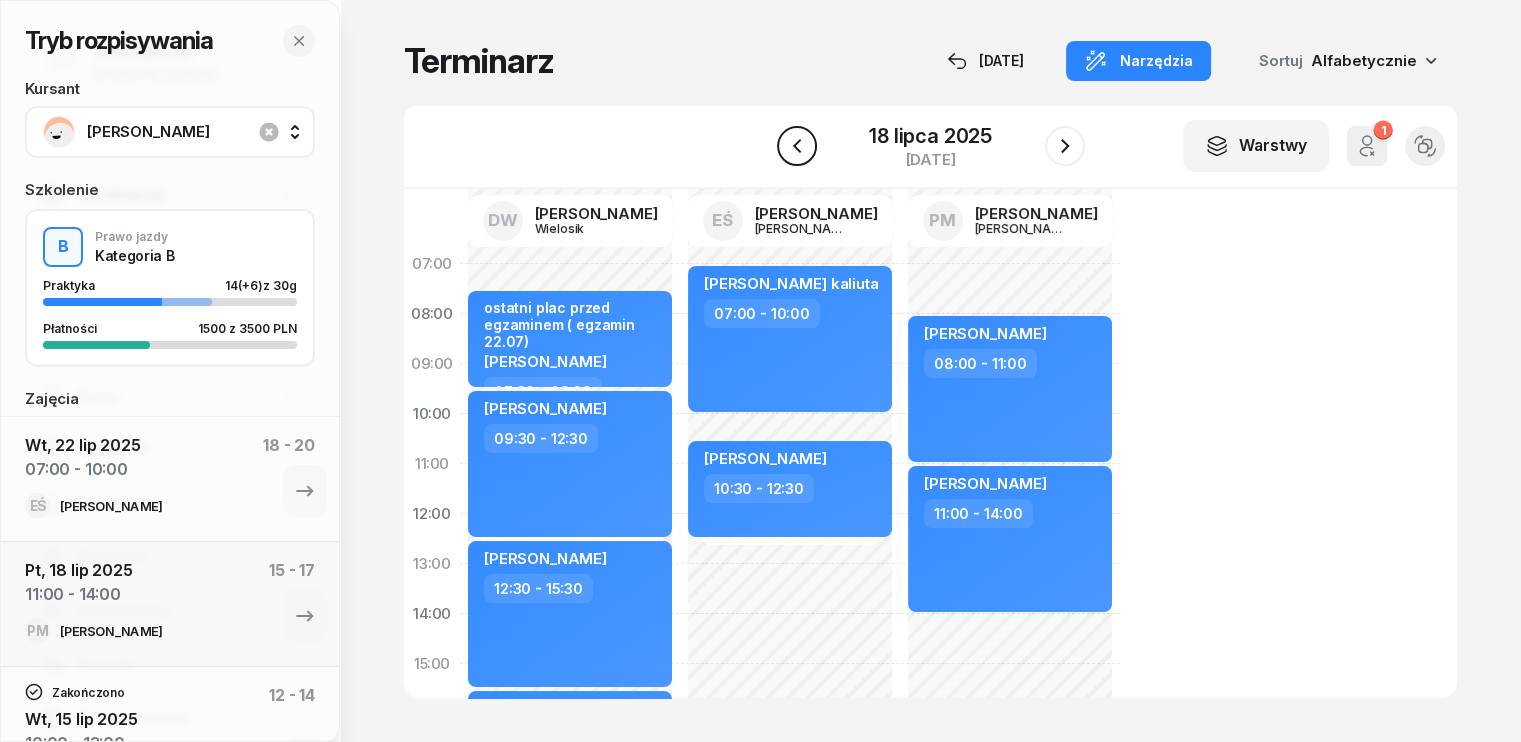click 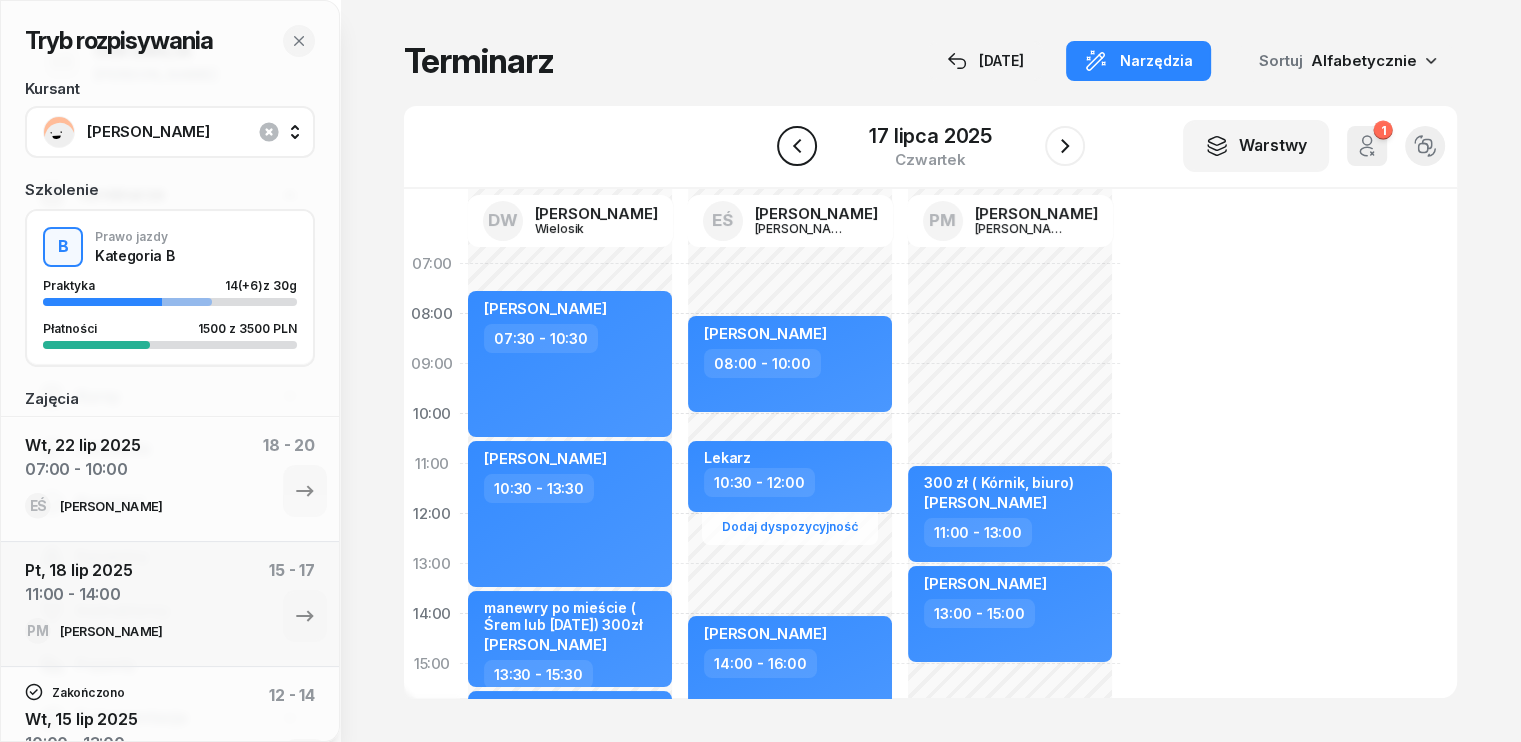click 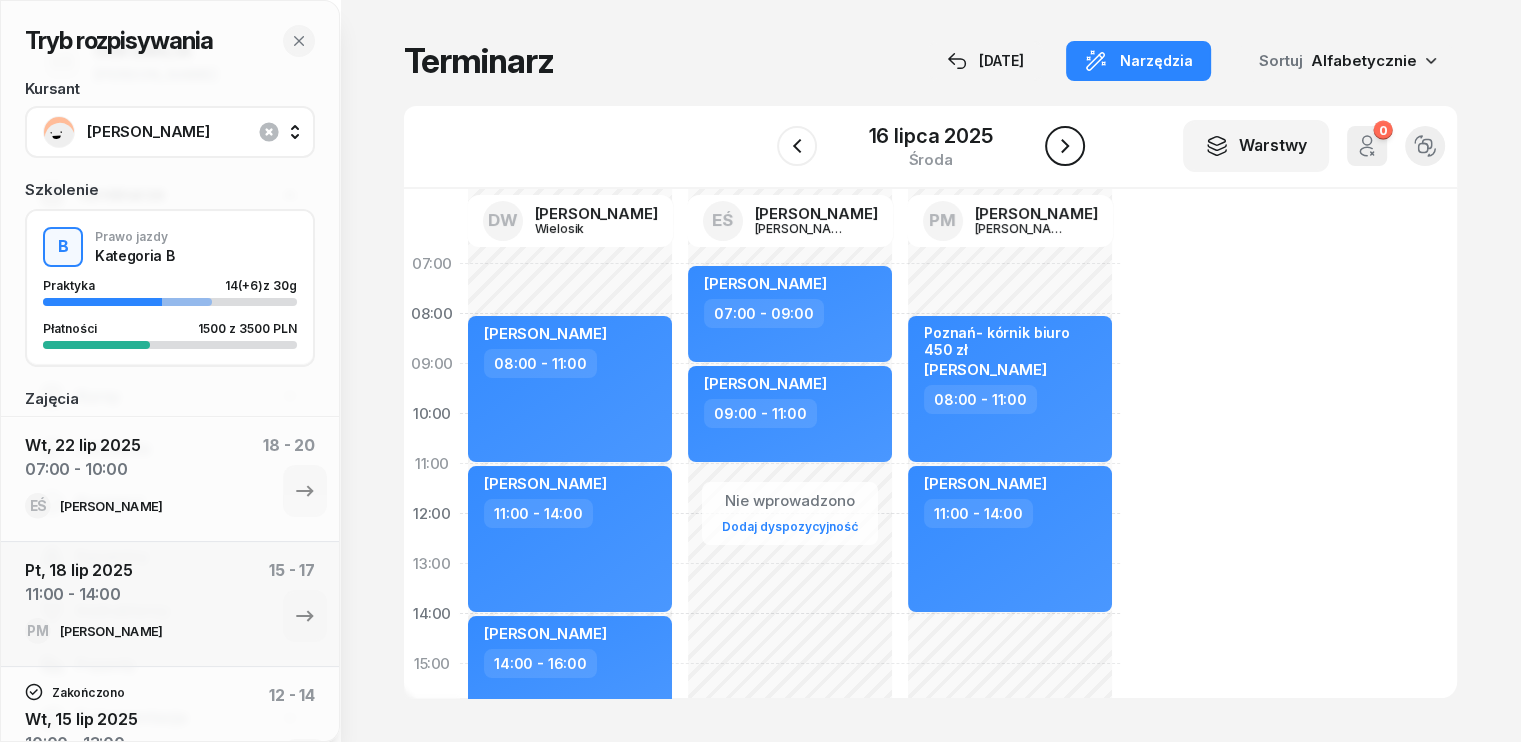 click 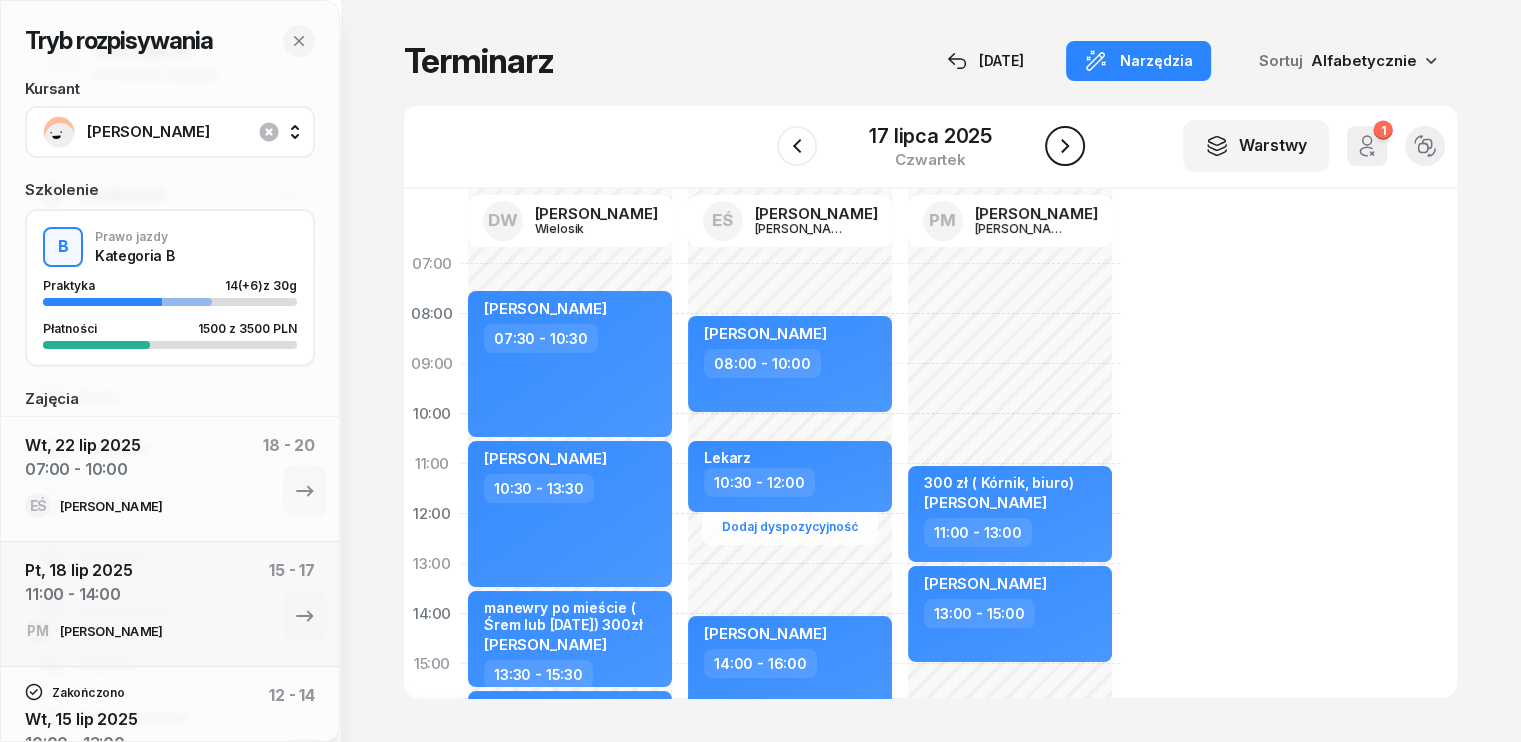 click 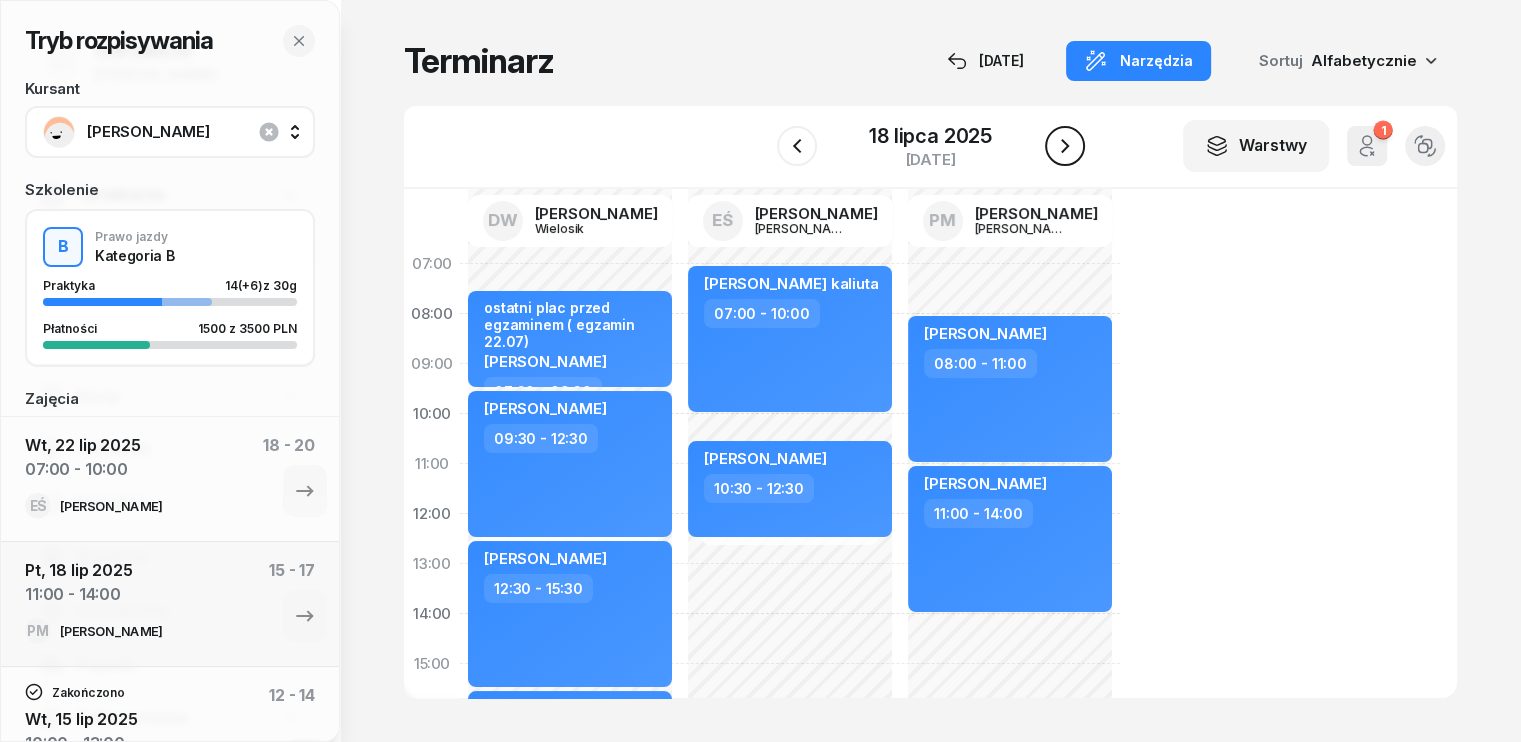 click 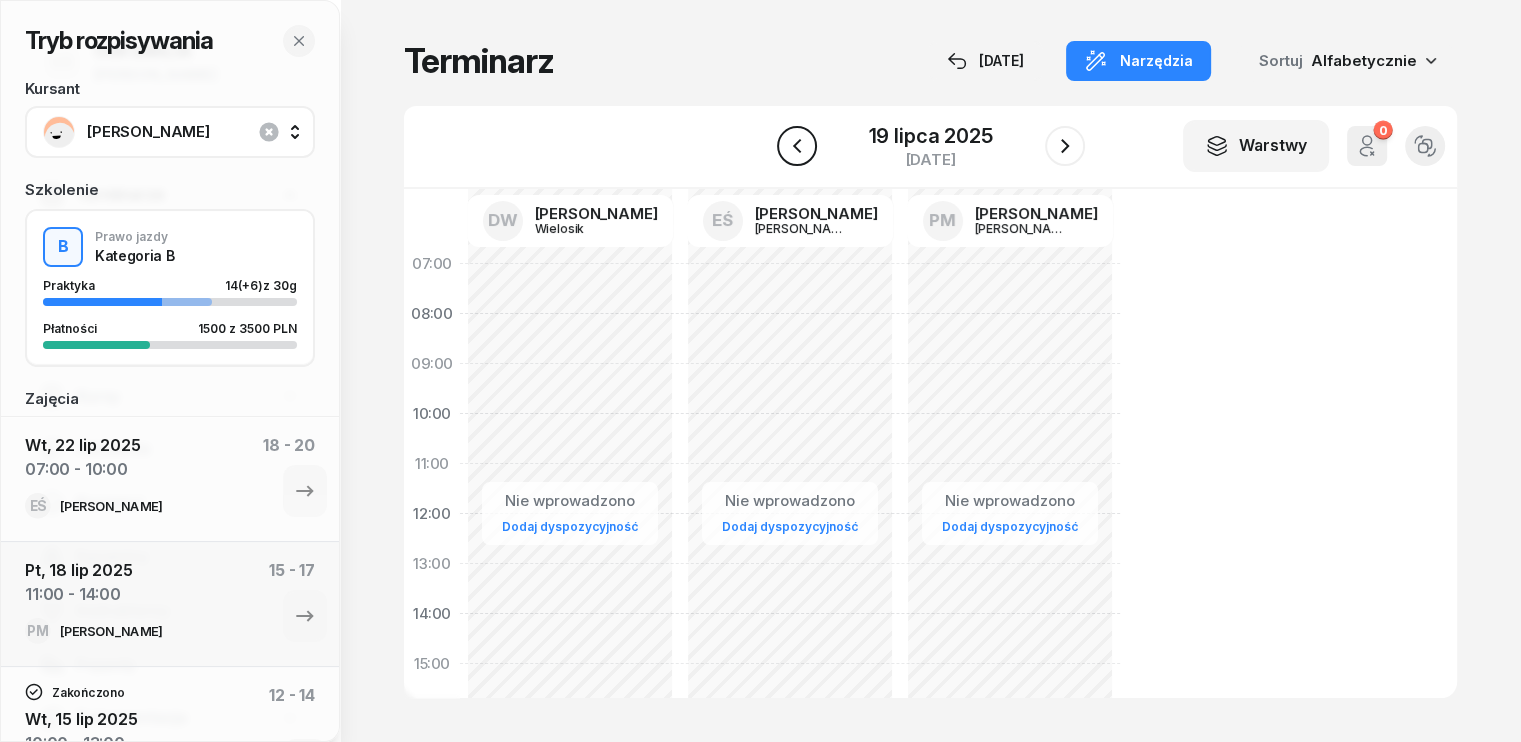 click 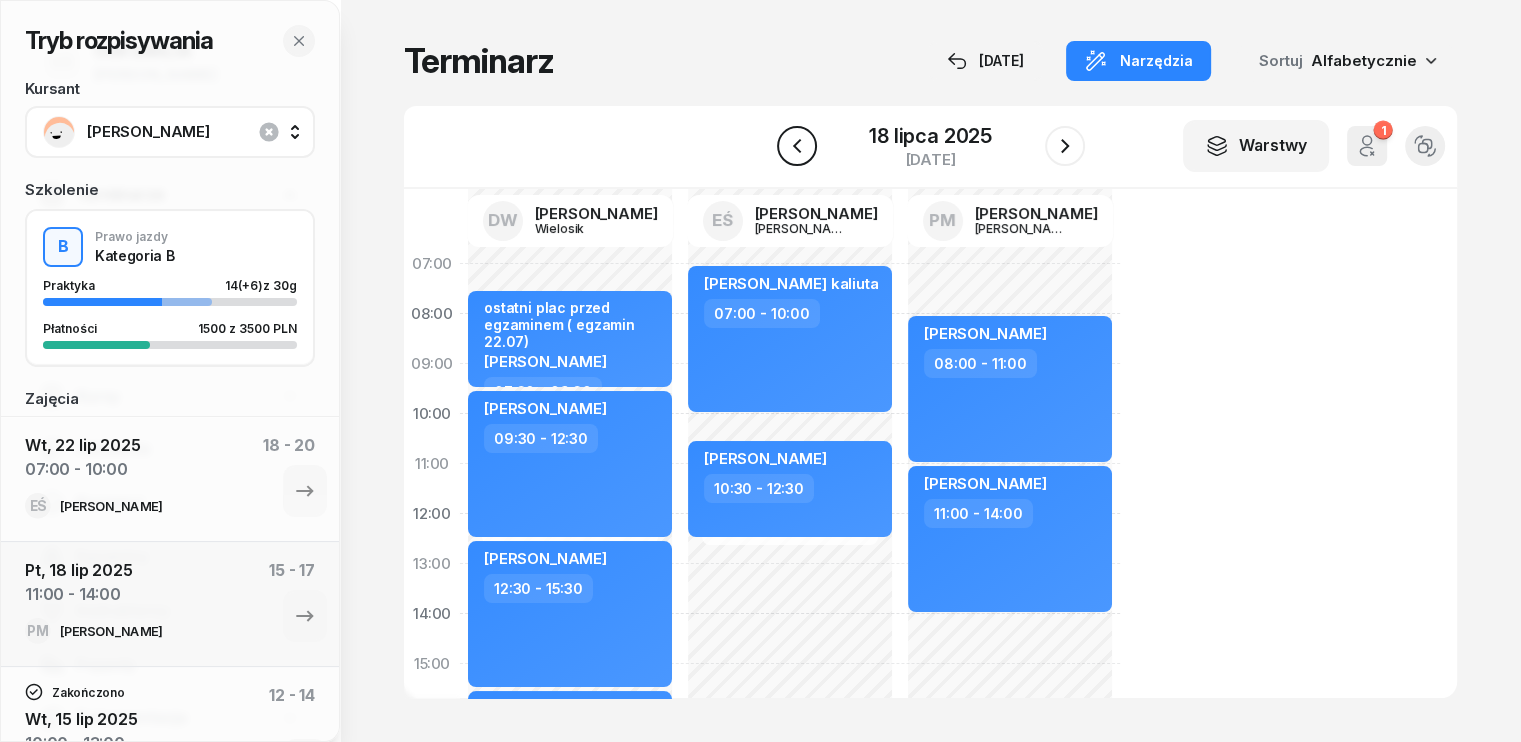 click 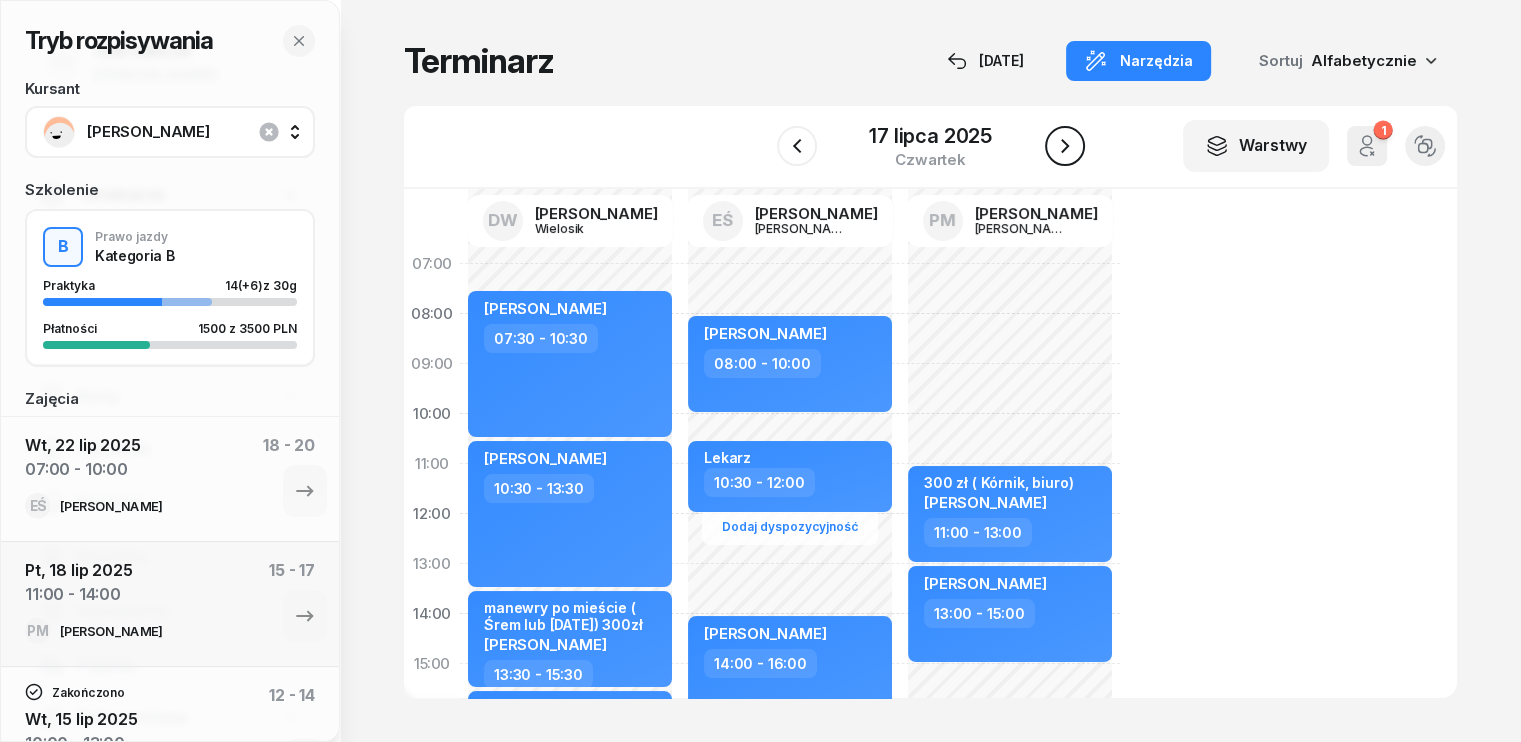 click 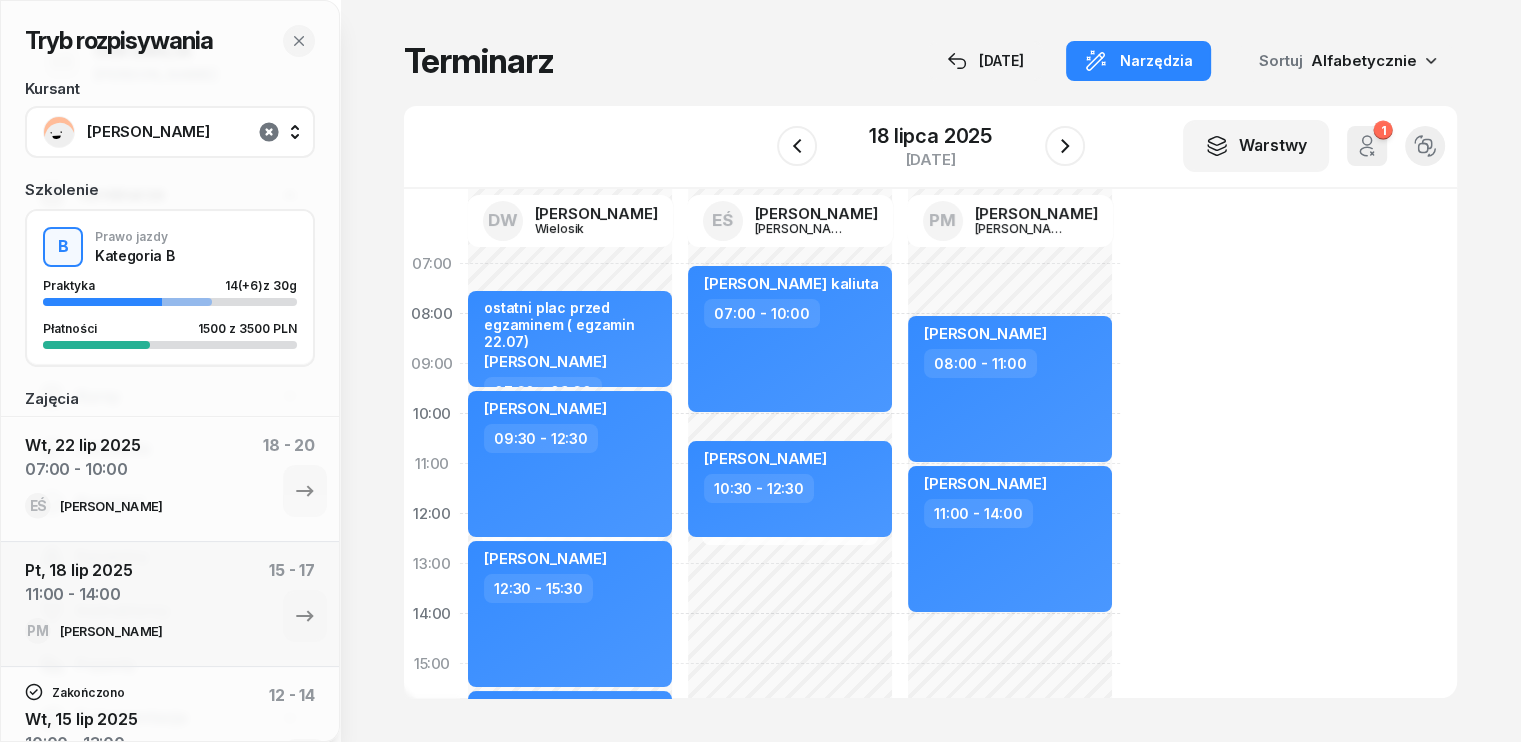 click 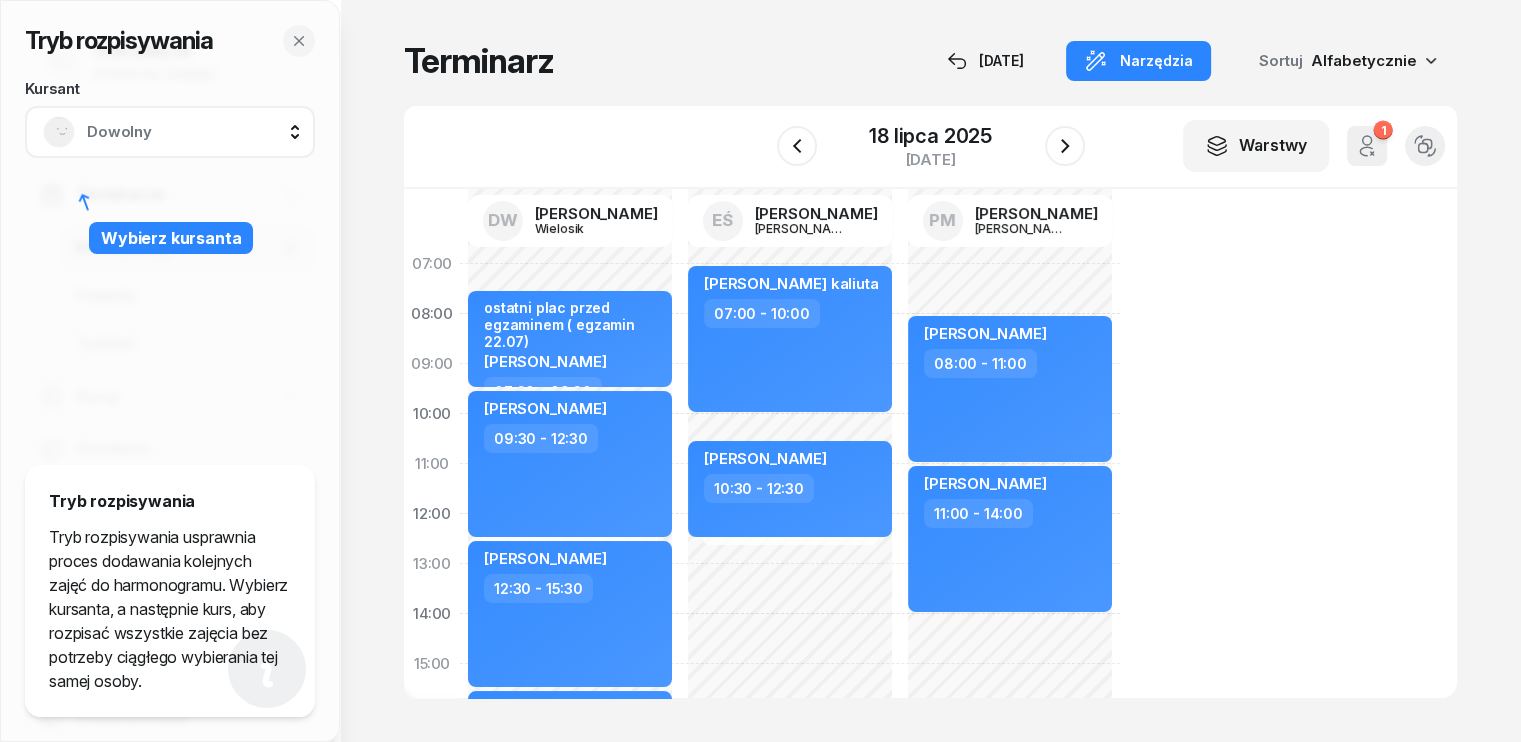 click on "Dowolny" at bounding box center [192, 132] 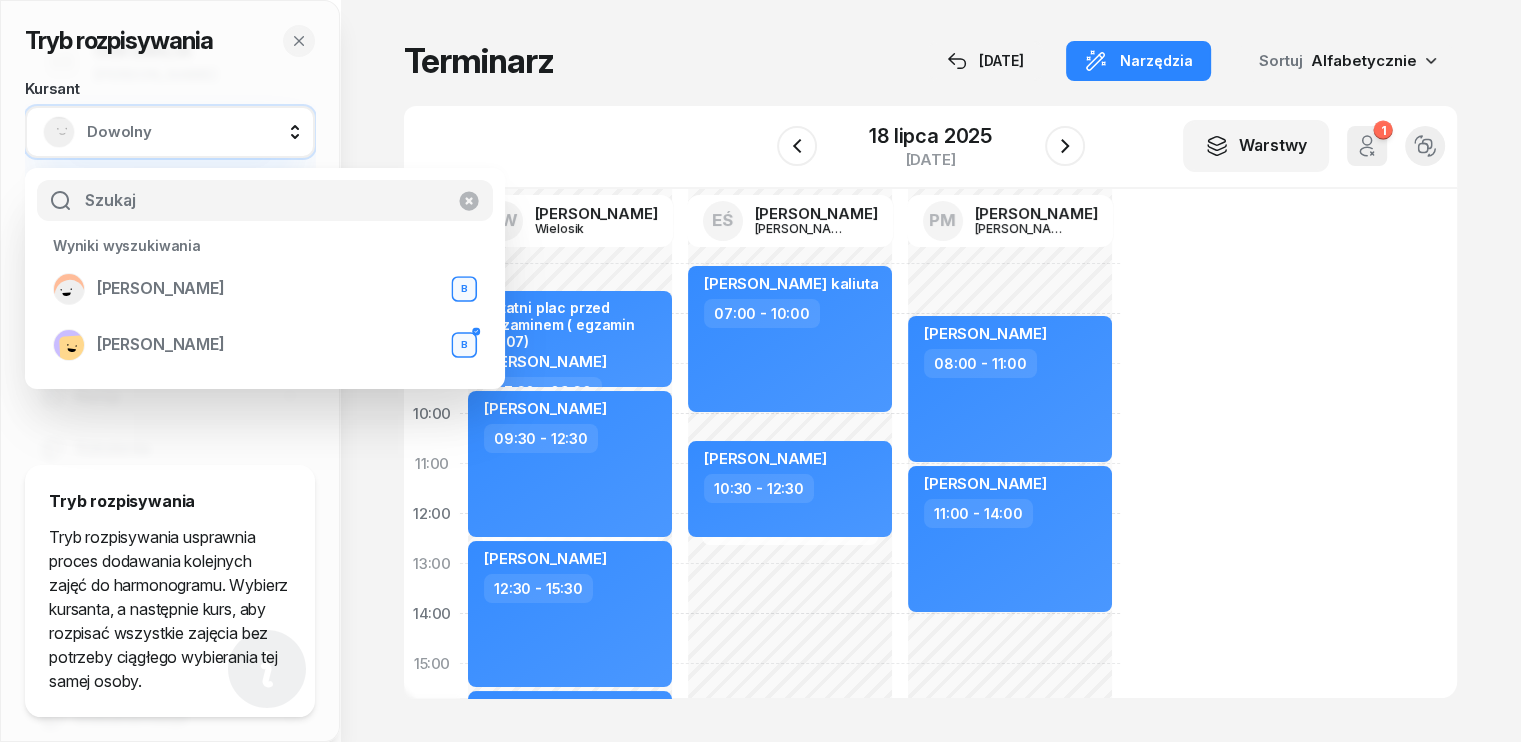 type on "," 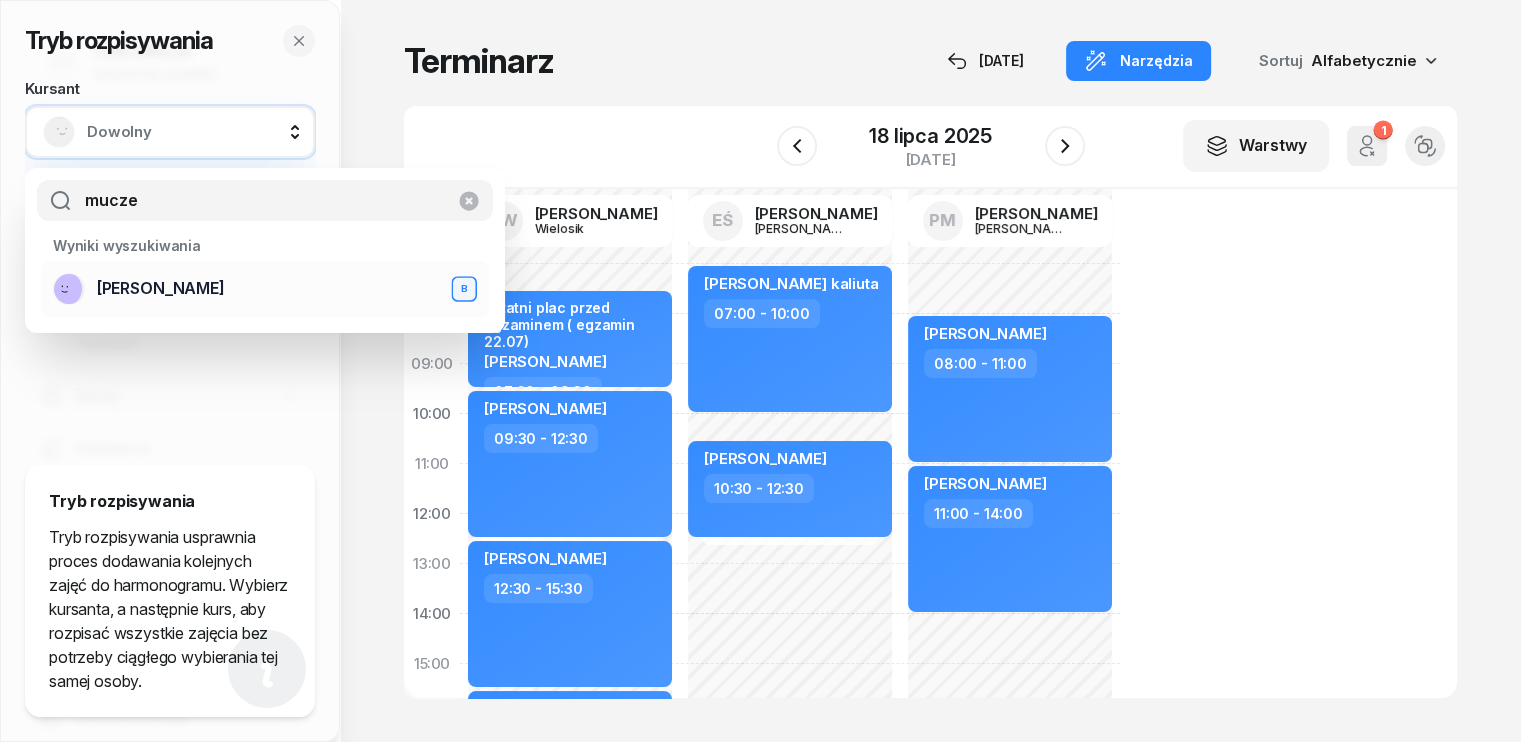 type on "mucze" 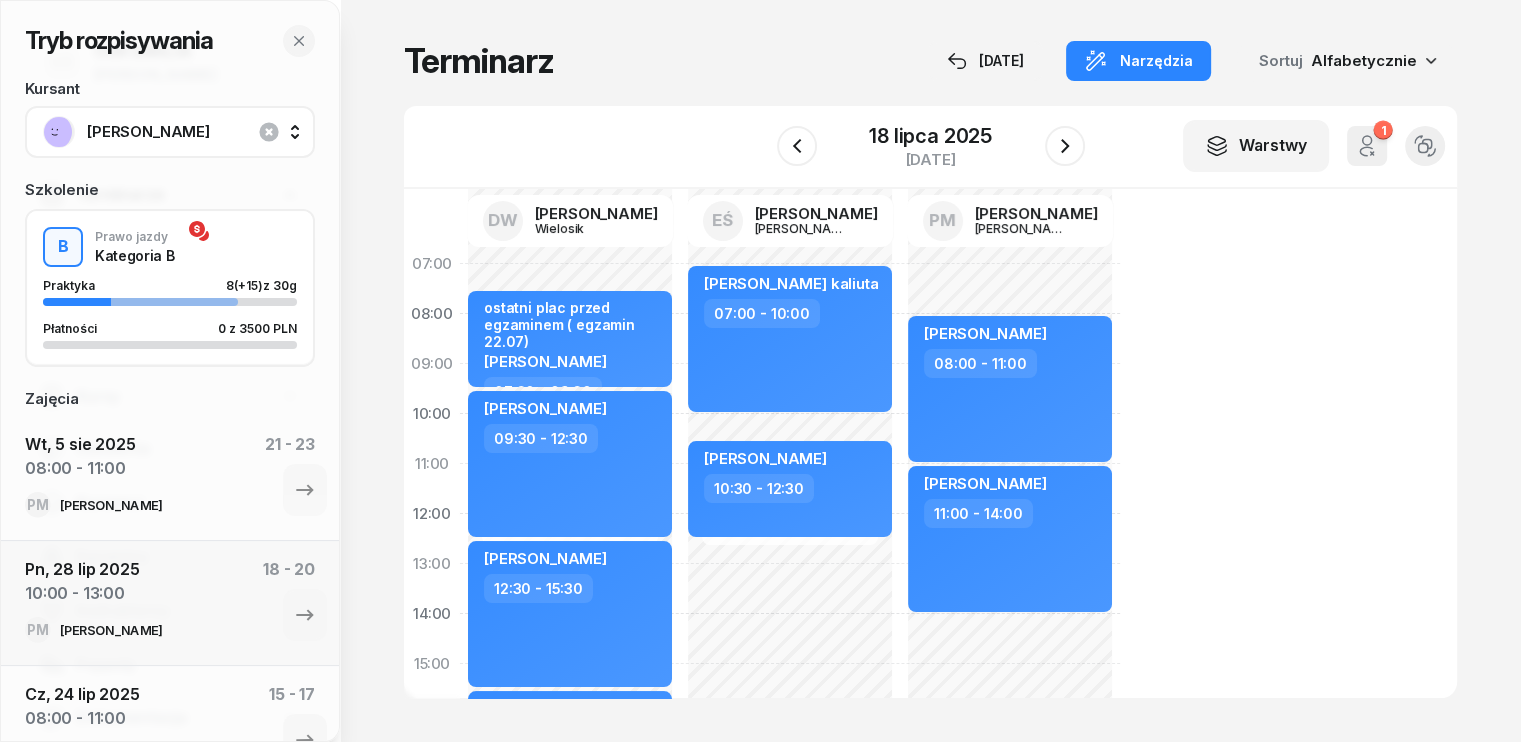 scroll, scrollTop: 0, scrollLeft: 0, axis: both 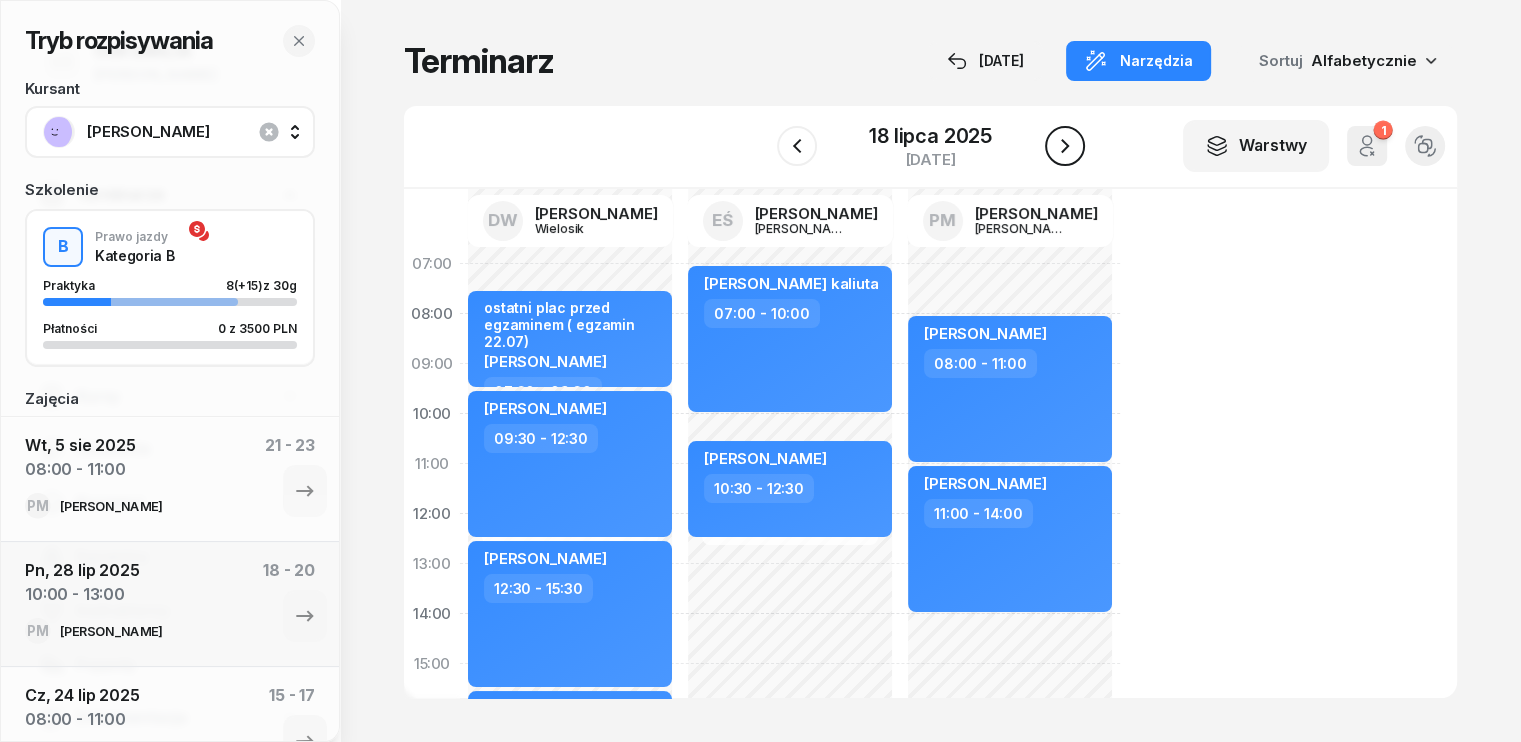 click 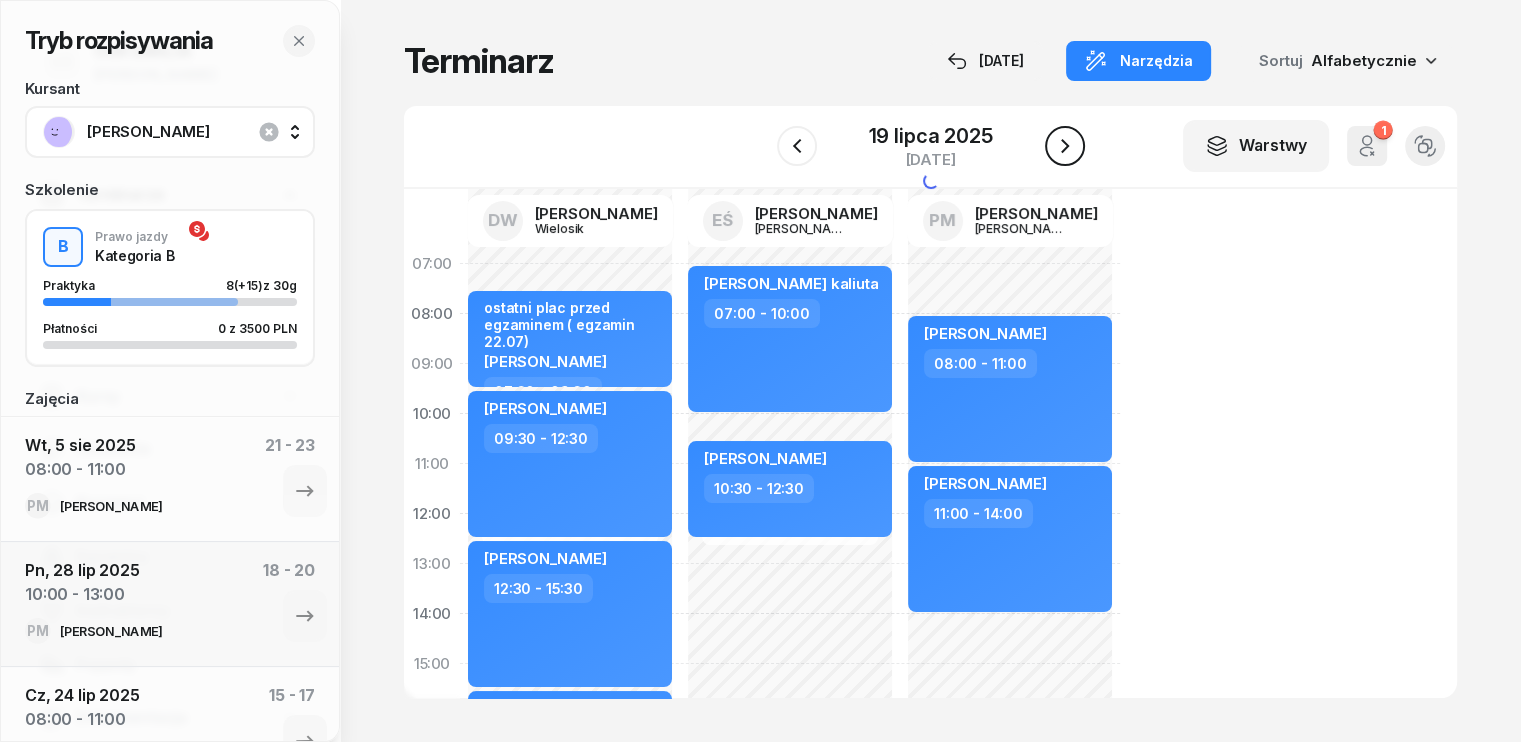 click 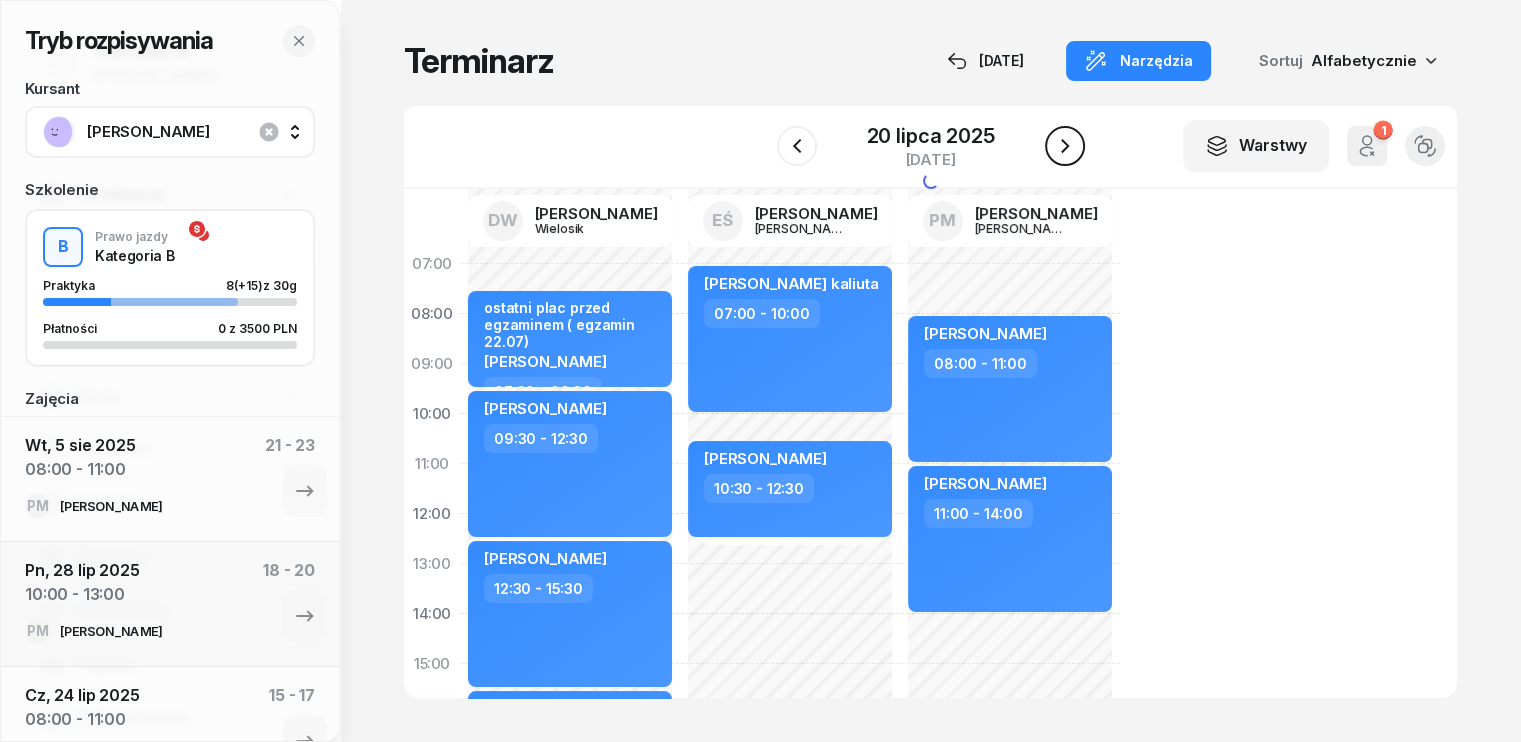 click 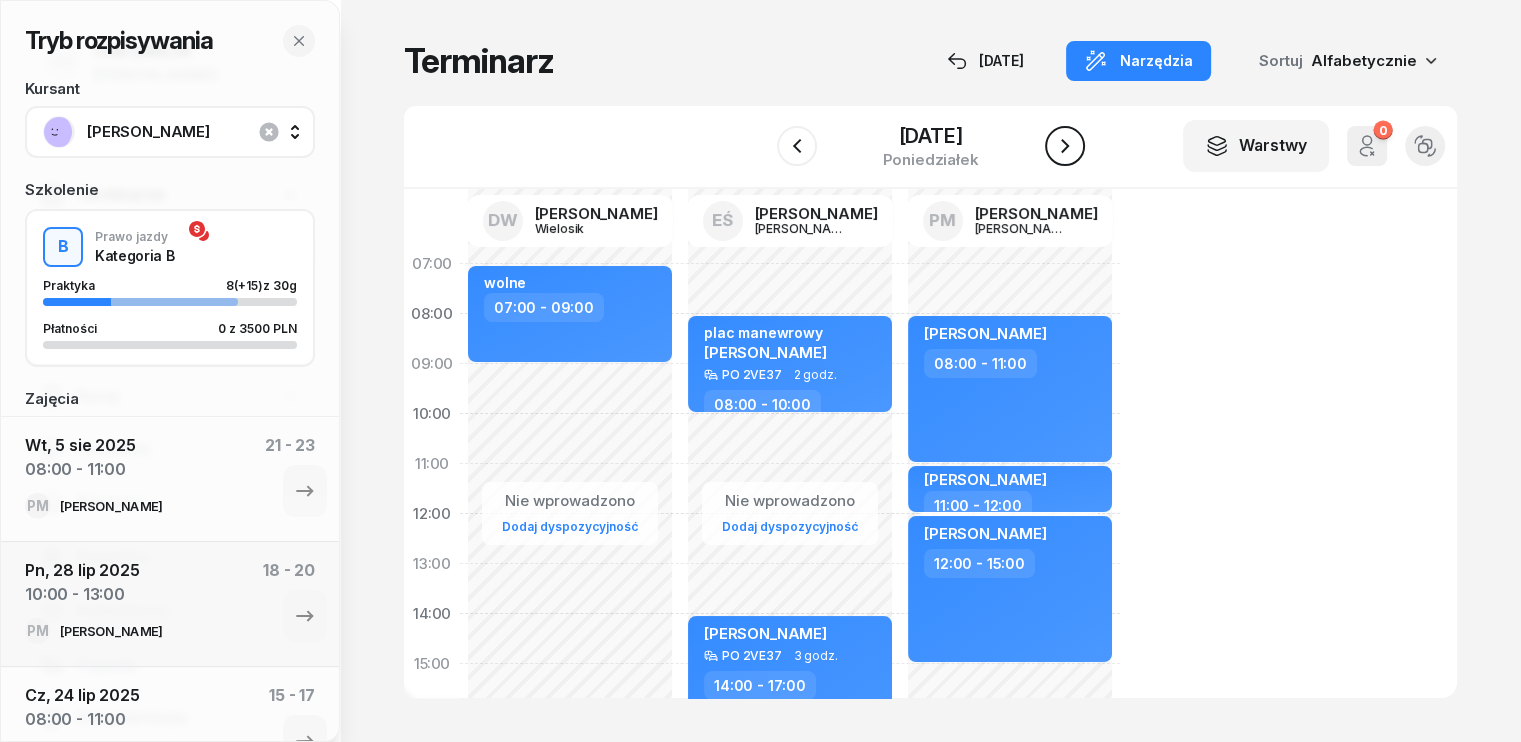 click 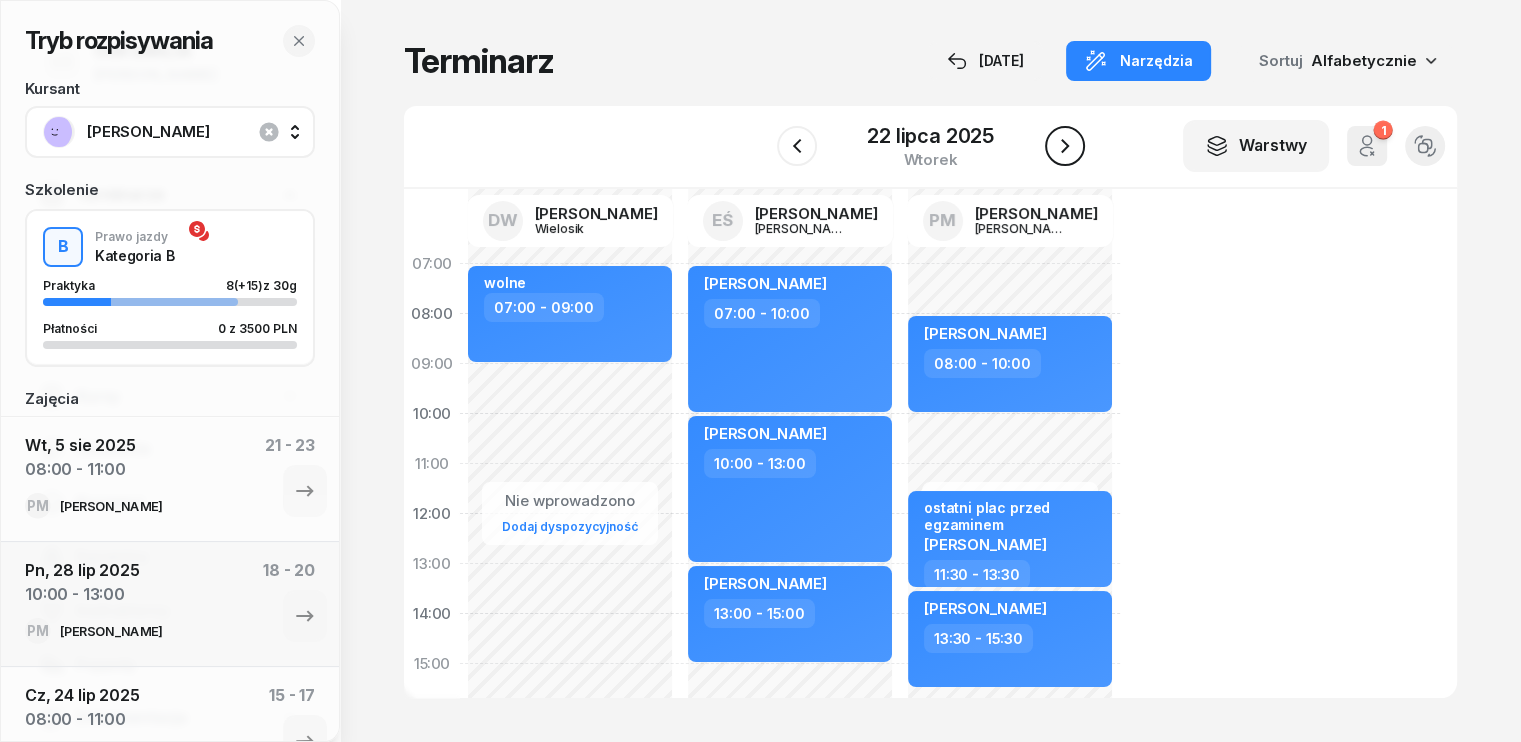 click 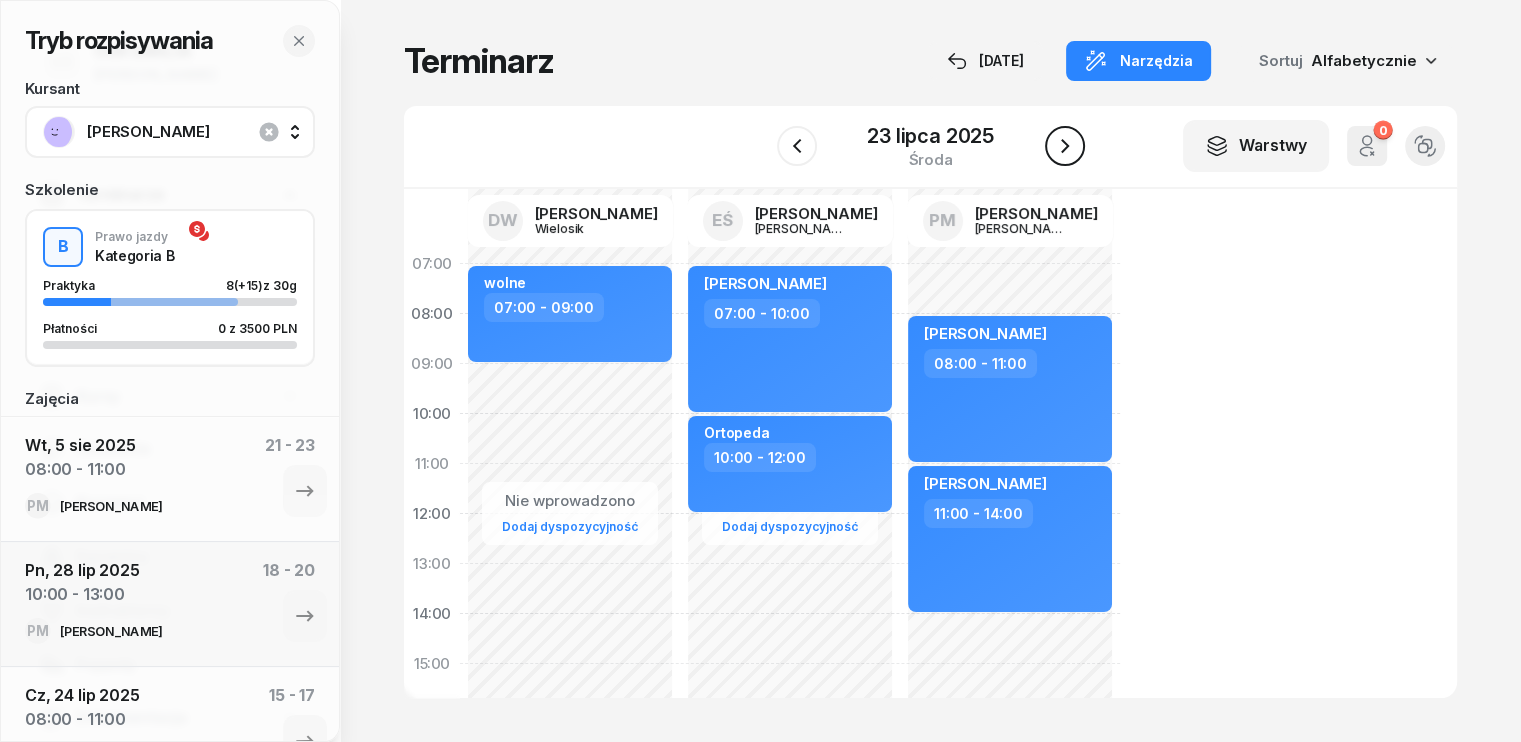 click 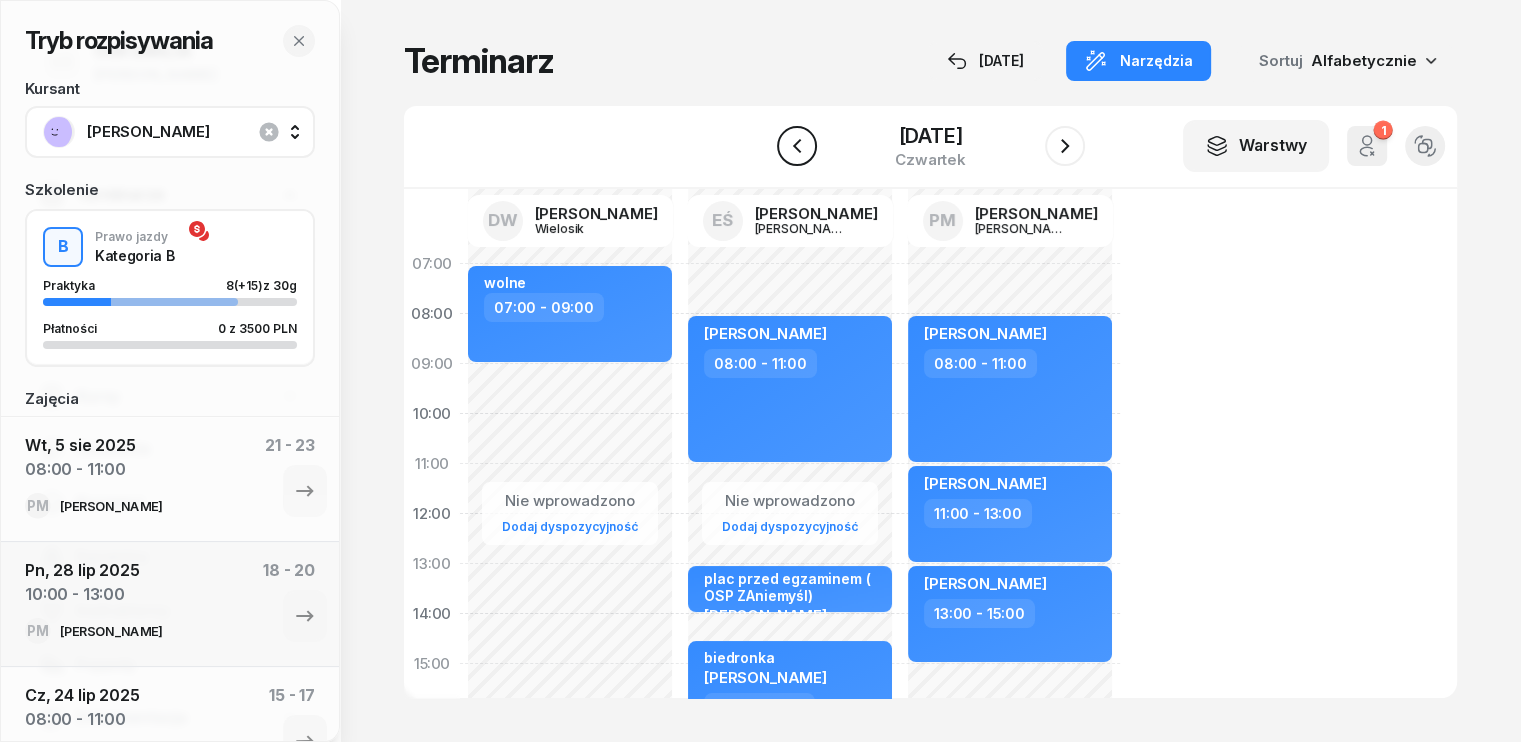 click 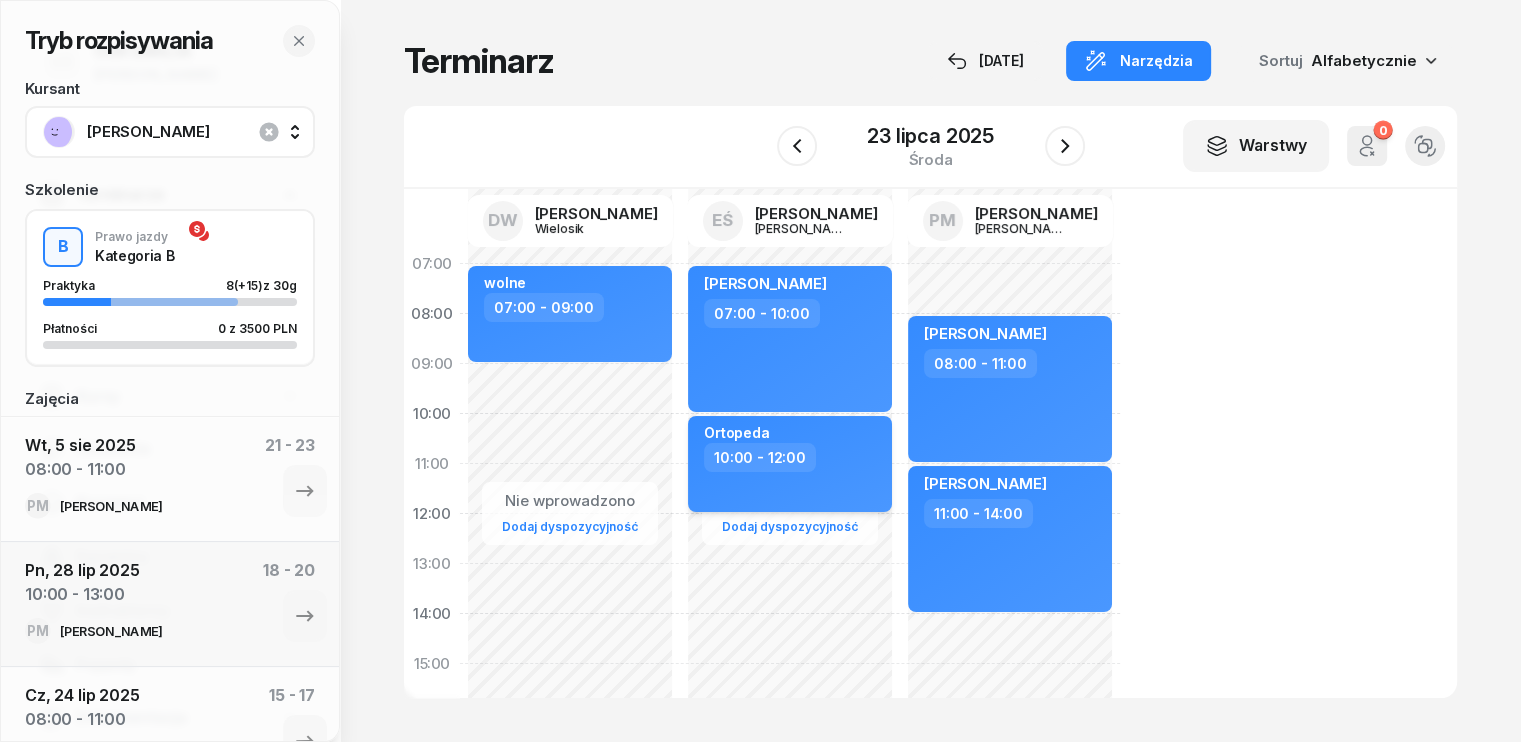 click on "Ortopeda  10:00 - 12:00" at bounding box center [790, 464] 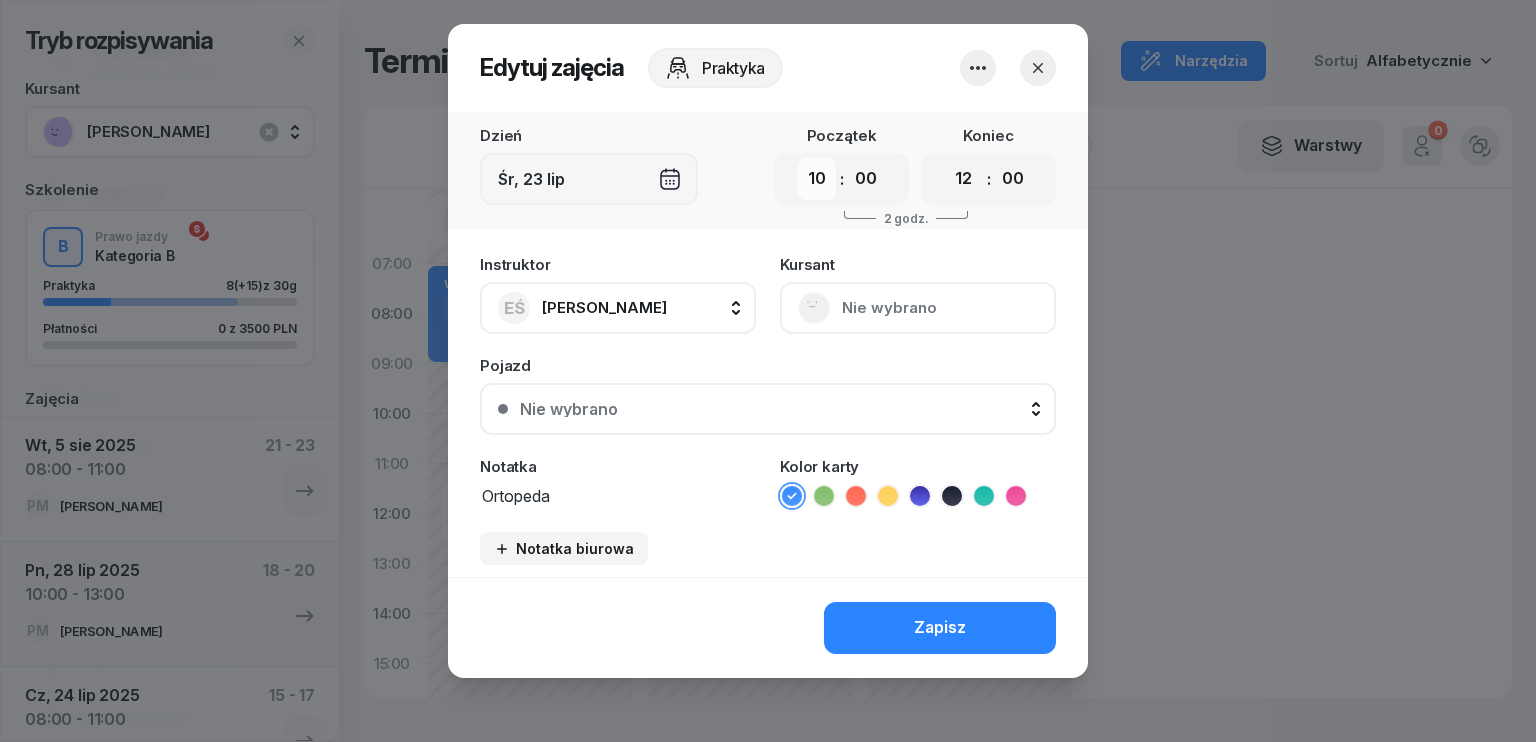 click on "00 01 02 03 04 05 06 07 08 09 10 11 12 13 14 15 16 17 18 19 20 21 22 23" at bounding box center (817, 179) 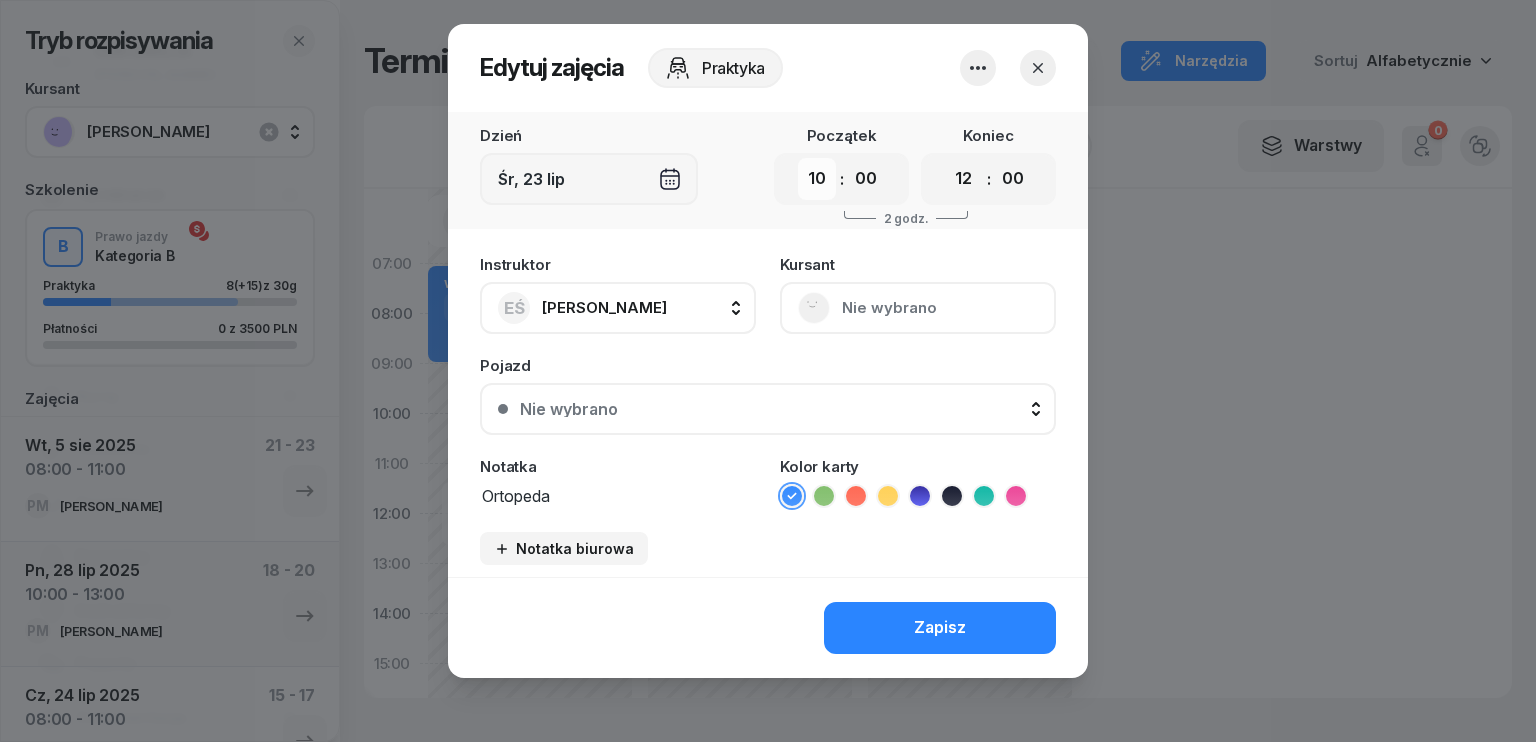 select on "11" 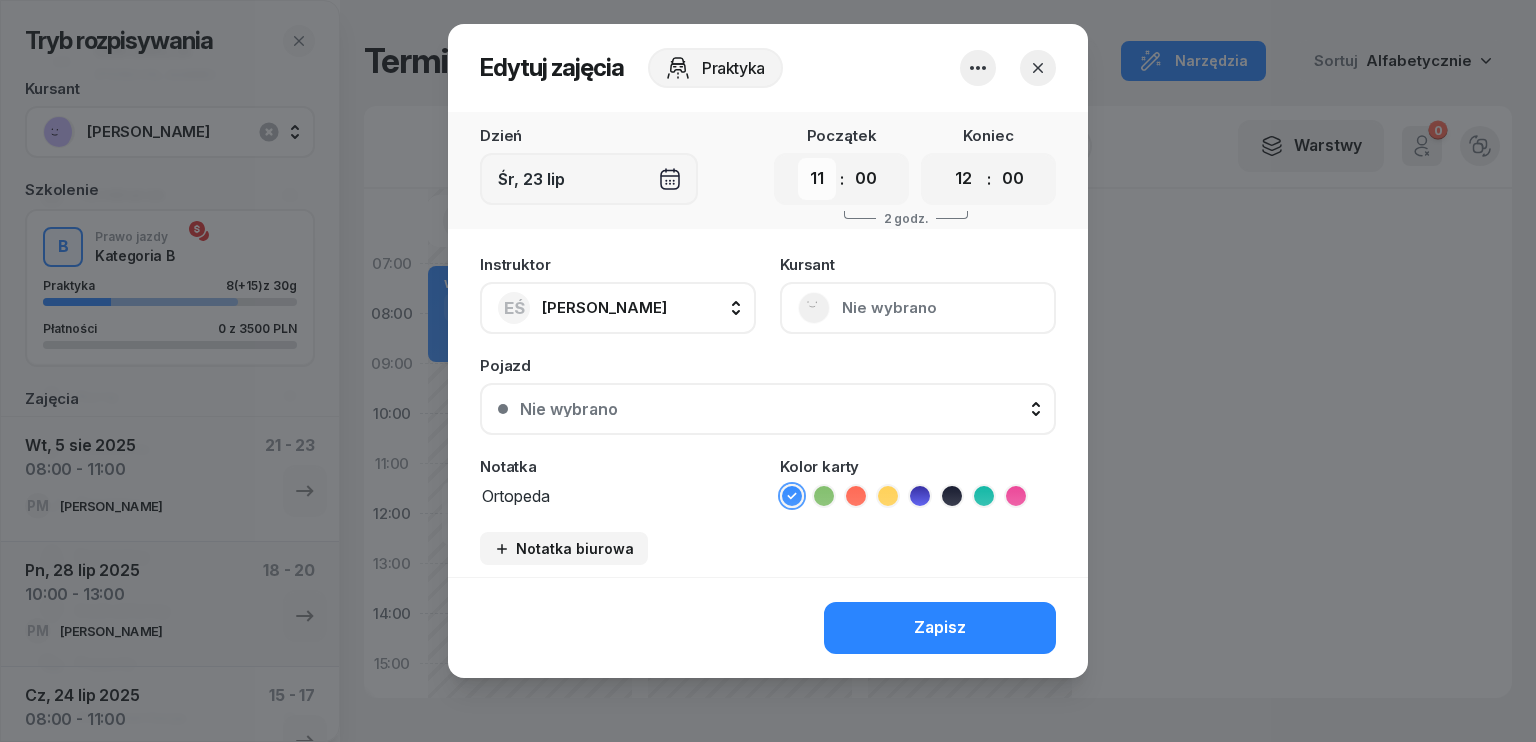click on "00 01 02 03 04 05 06 07 08 09 10 11 12 13 14 15 16 17 18 19 20 21 22 23" at bounding box center [817, 179] 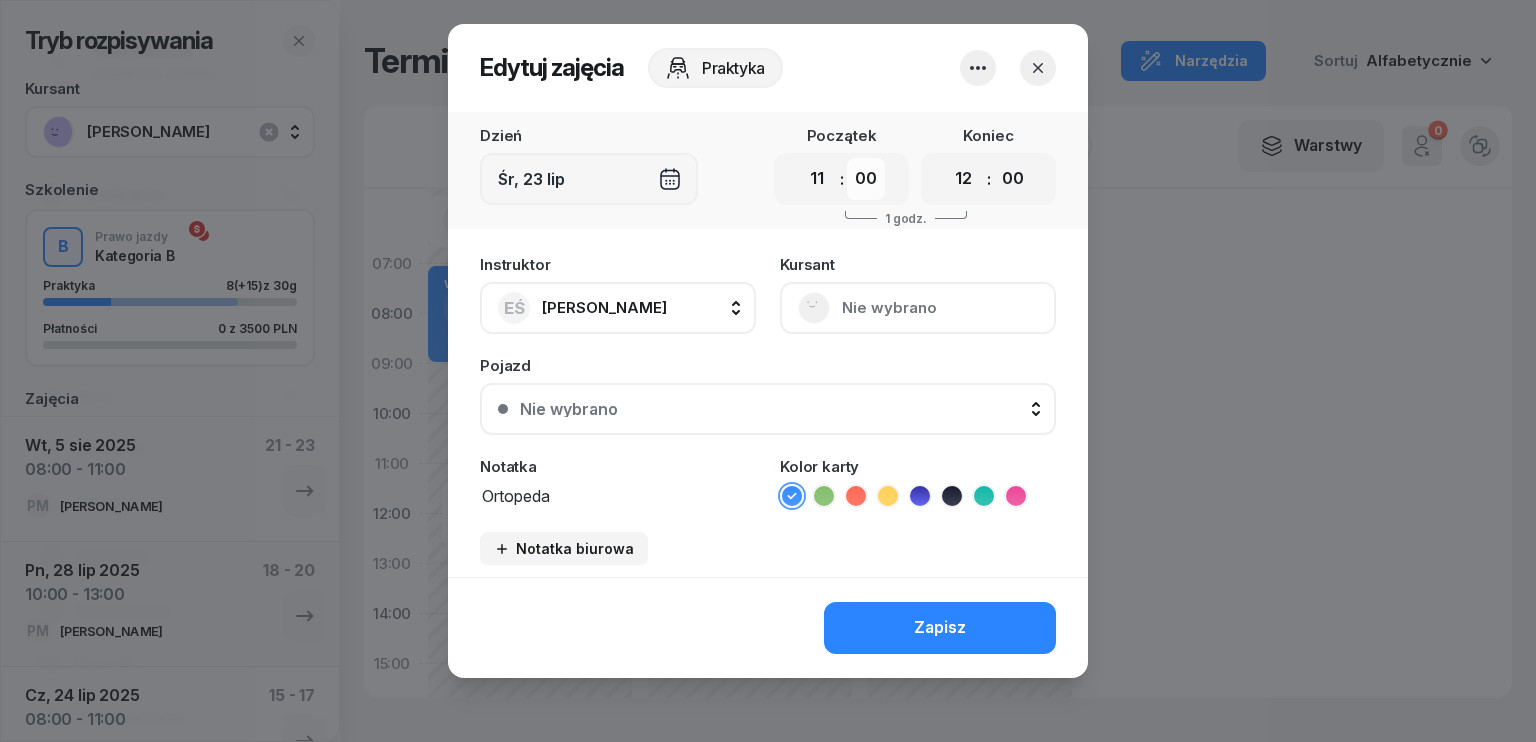 click on "00 05 10 15 20 25 30 35 40 45 50 55" at bounding box center (866, 179) 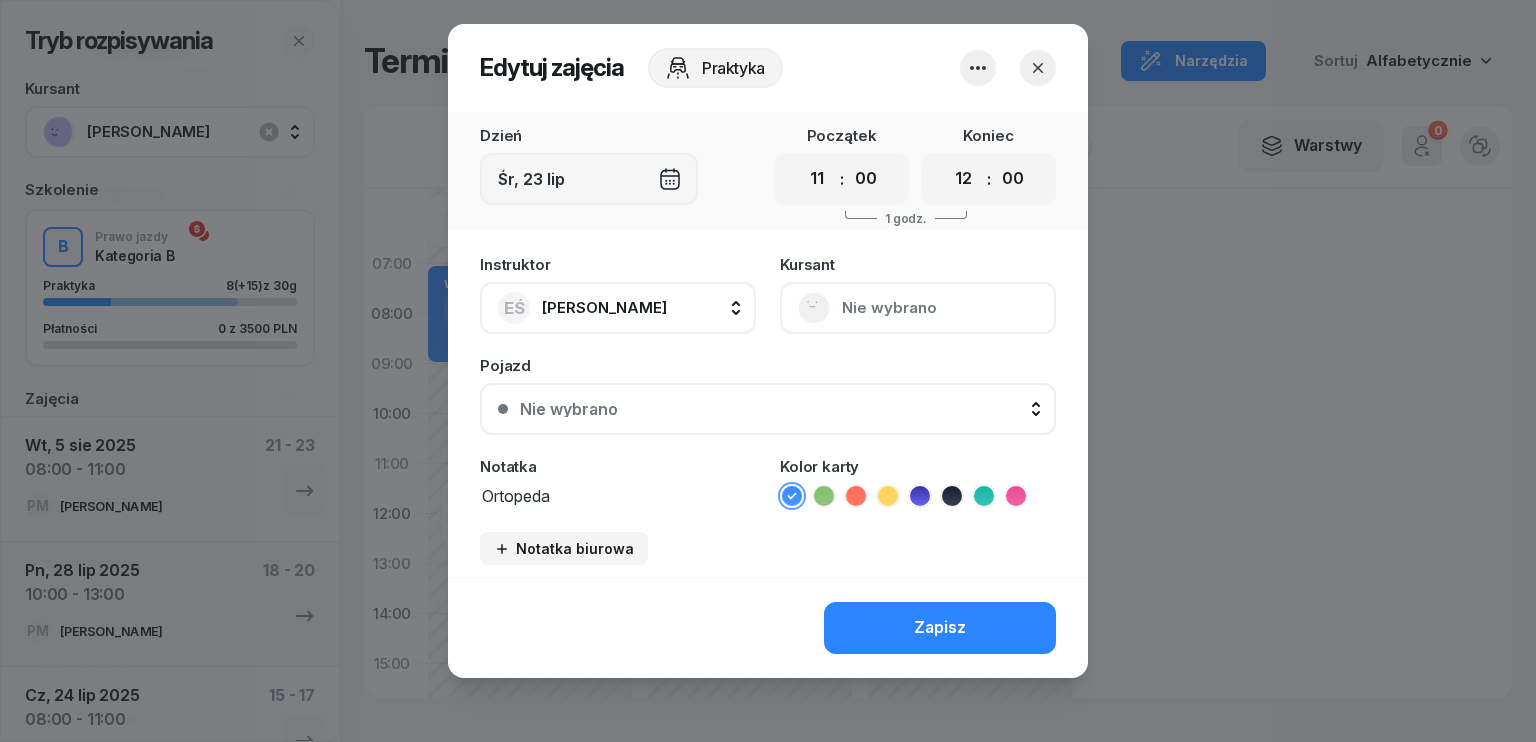 select on "20" 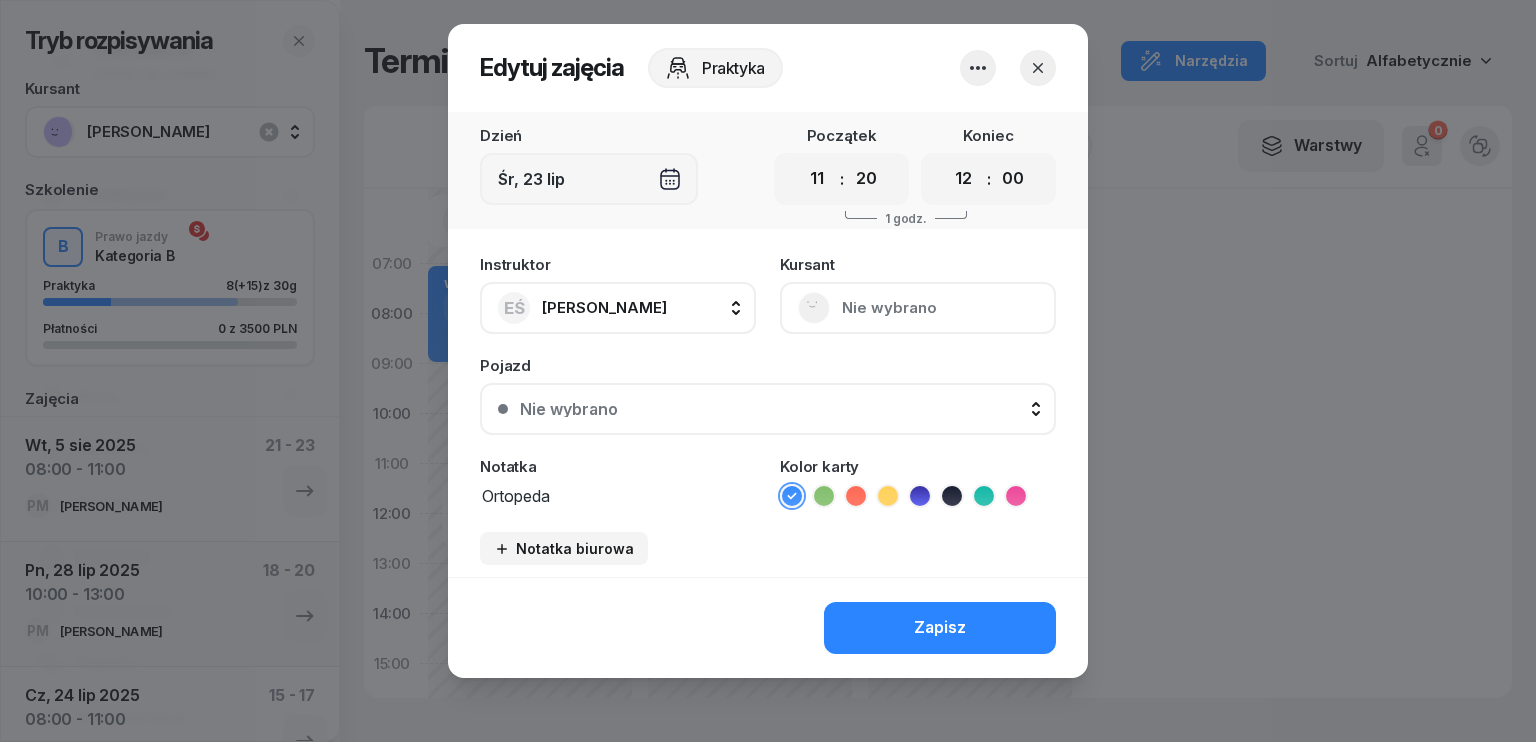 click on "00 05 10 15 20 25 30 35 40 45 50 55" at bounding box center [866, 179] 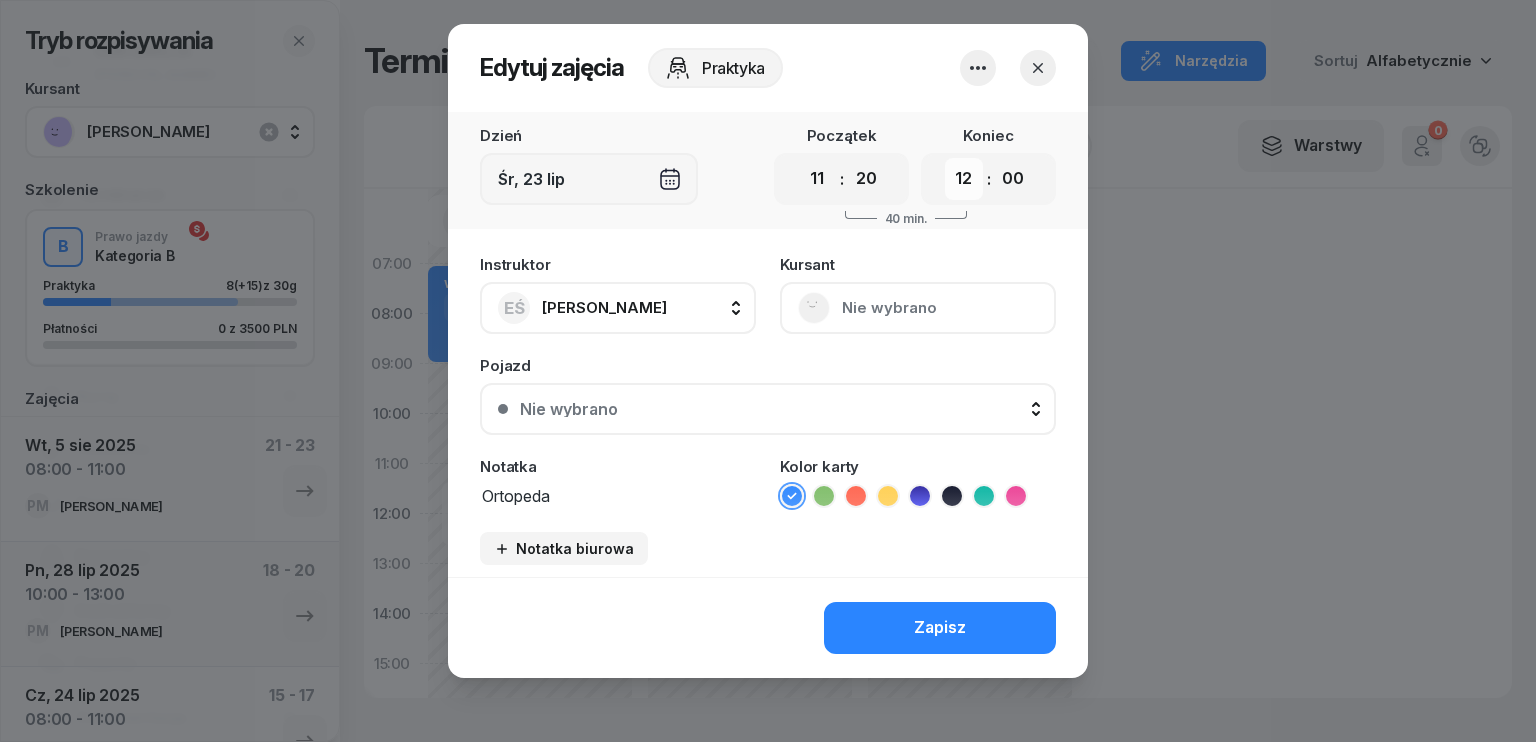 click on "00 01 02 03 04 05 06 07 08 09 10 11 12 13 14 15 16 17 18 19 20 21 22 23" at bounding box center [964, 179] 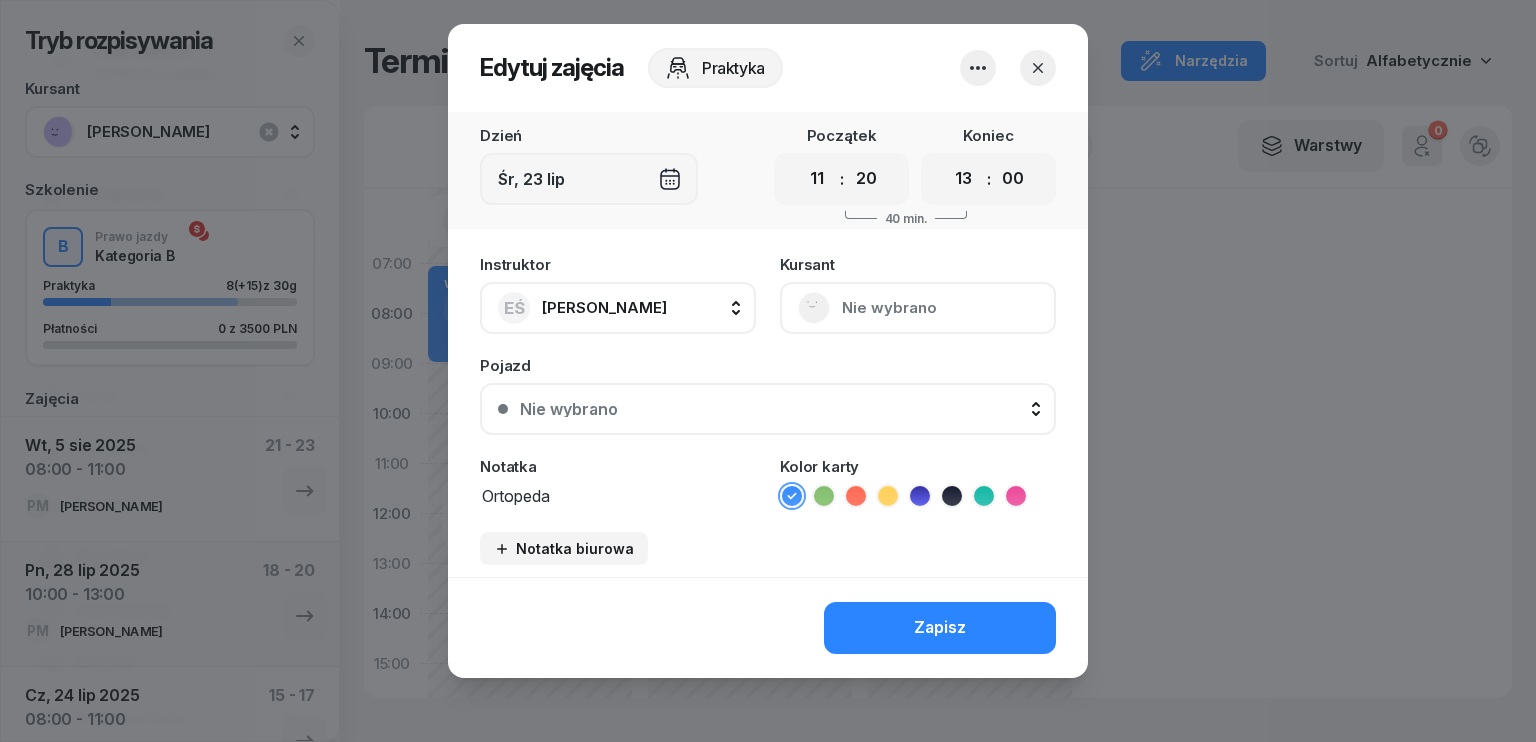 click on "00 01 02 03 04 05 06 07 08 09 10 11 12 13 14 15 16 17 18 19 20 21 22 23" at bounding box center [964, 179] 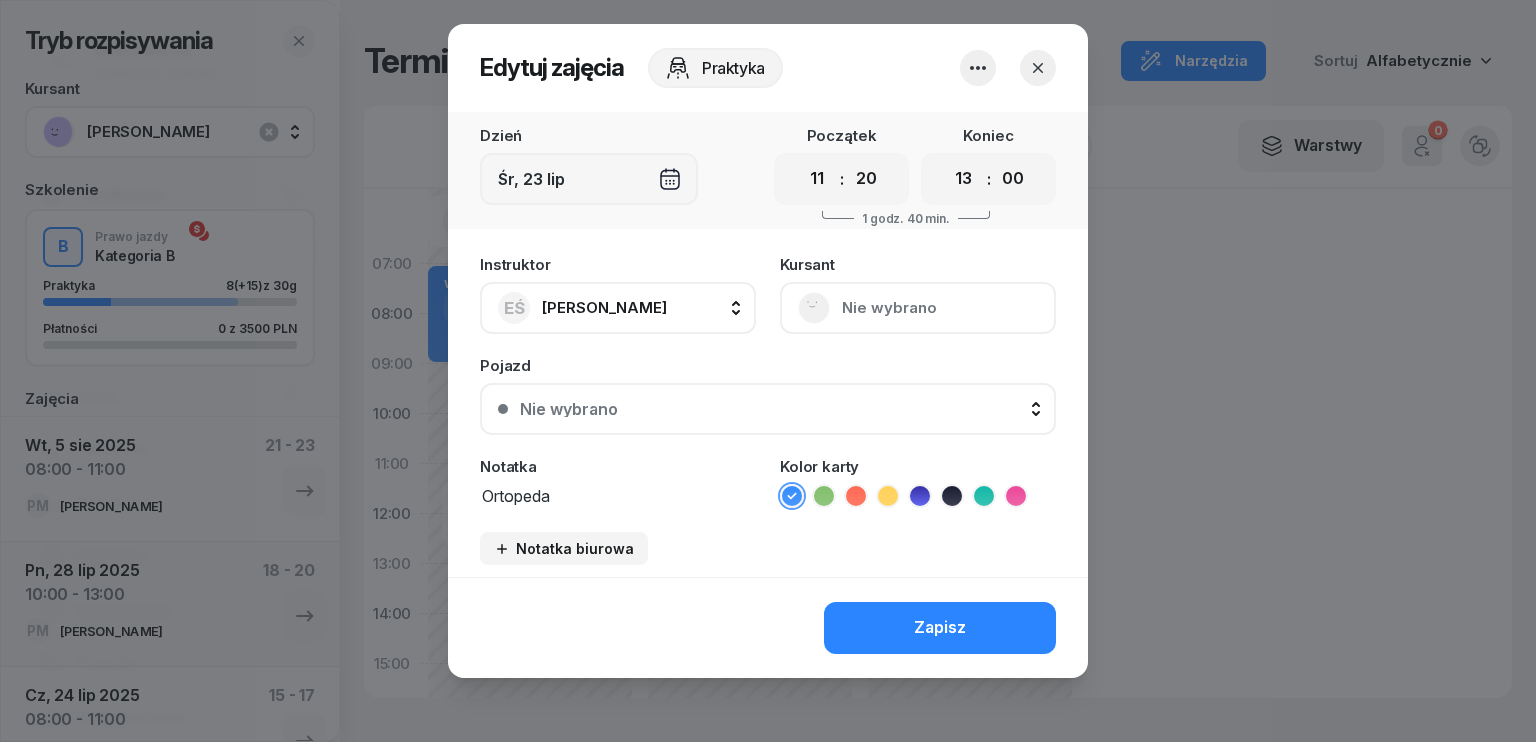 drag, startPoint x: 966, startPoint y: 186, endPoint x: 983, endPoint y: 196, distance: 19.723083 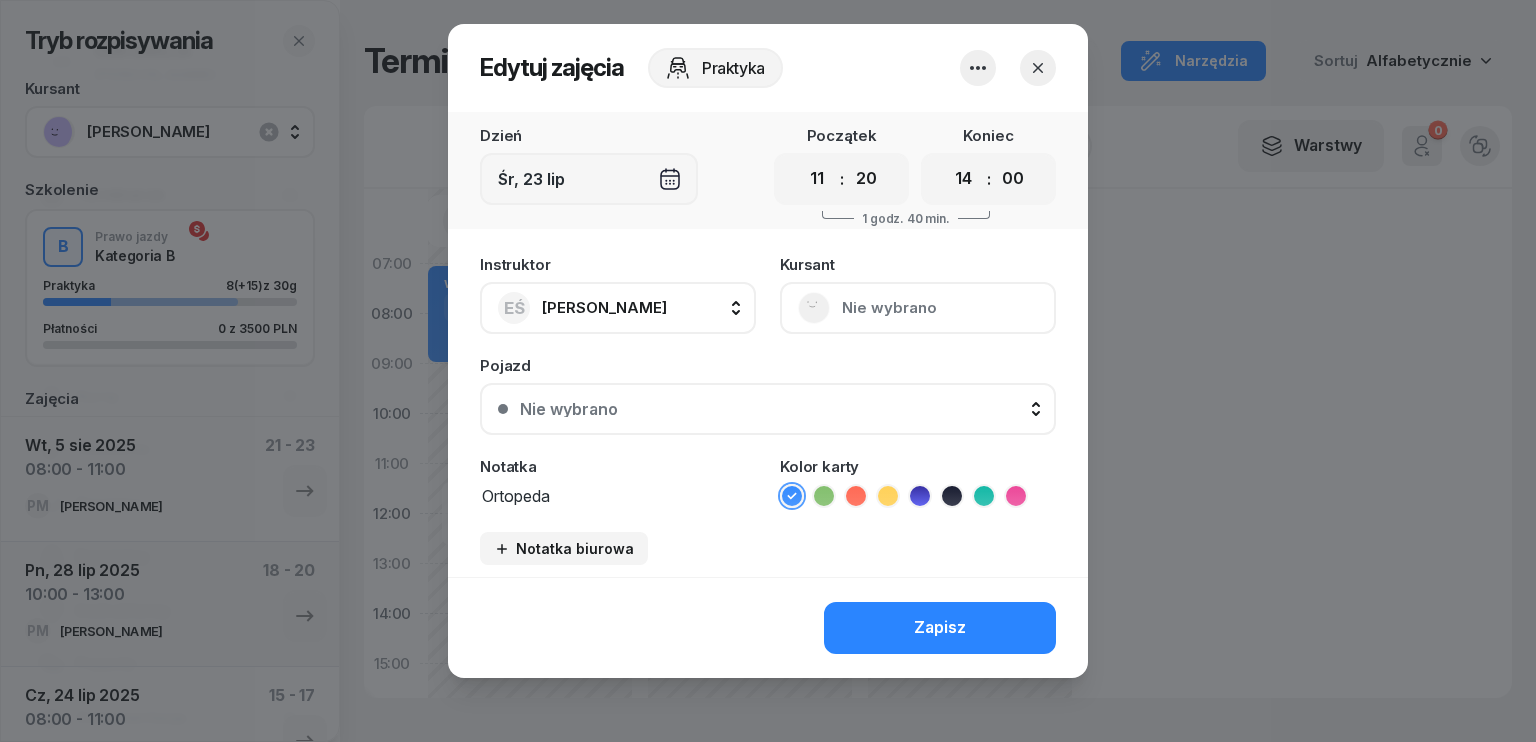 click on "00 01 02 03 04 05 06 07 08 09 10 11 12 13 14 15 16 17 18 19 20 21 22 23" at bounding box center [964, 179] 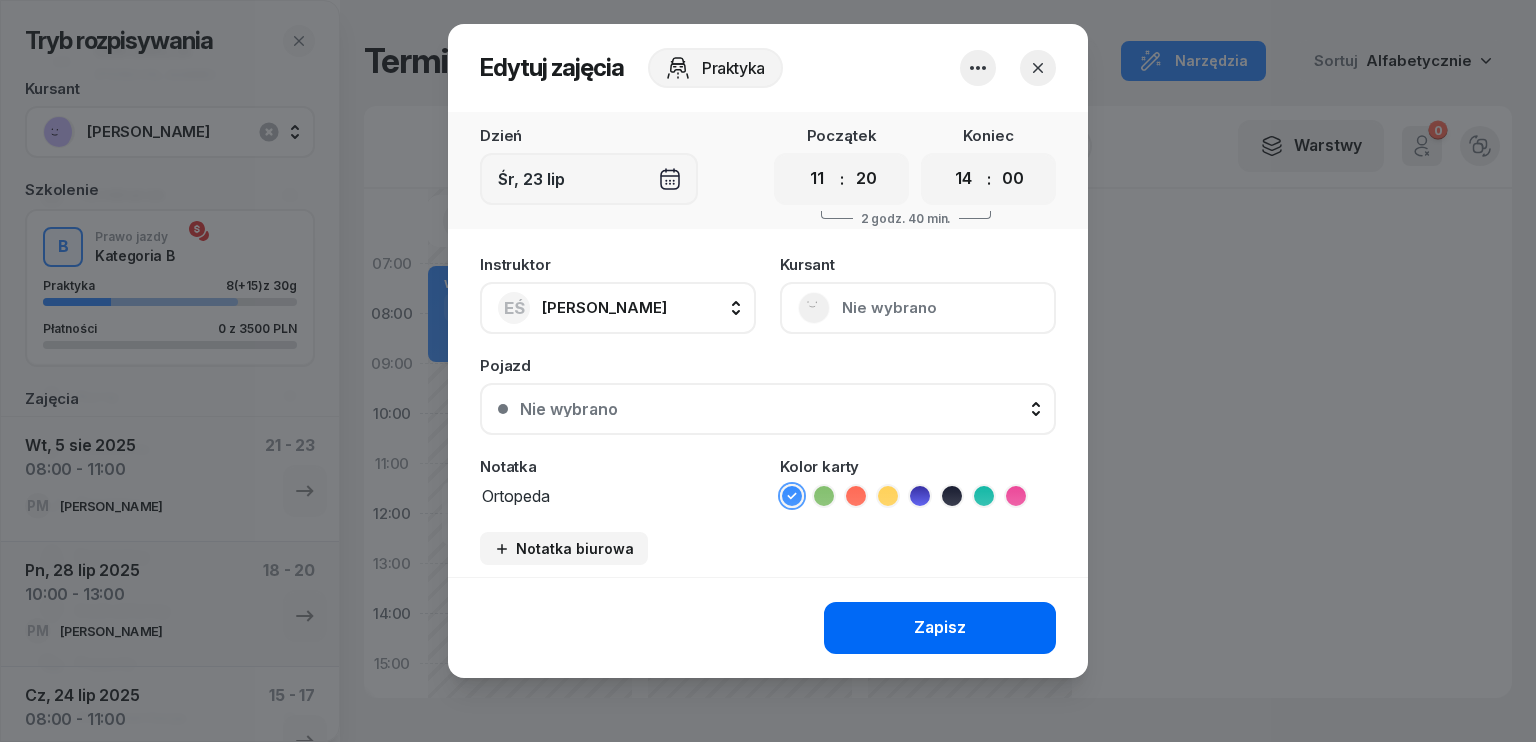 click on "Zapisz" at bounding box center (940, 628) 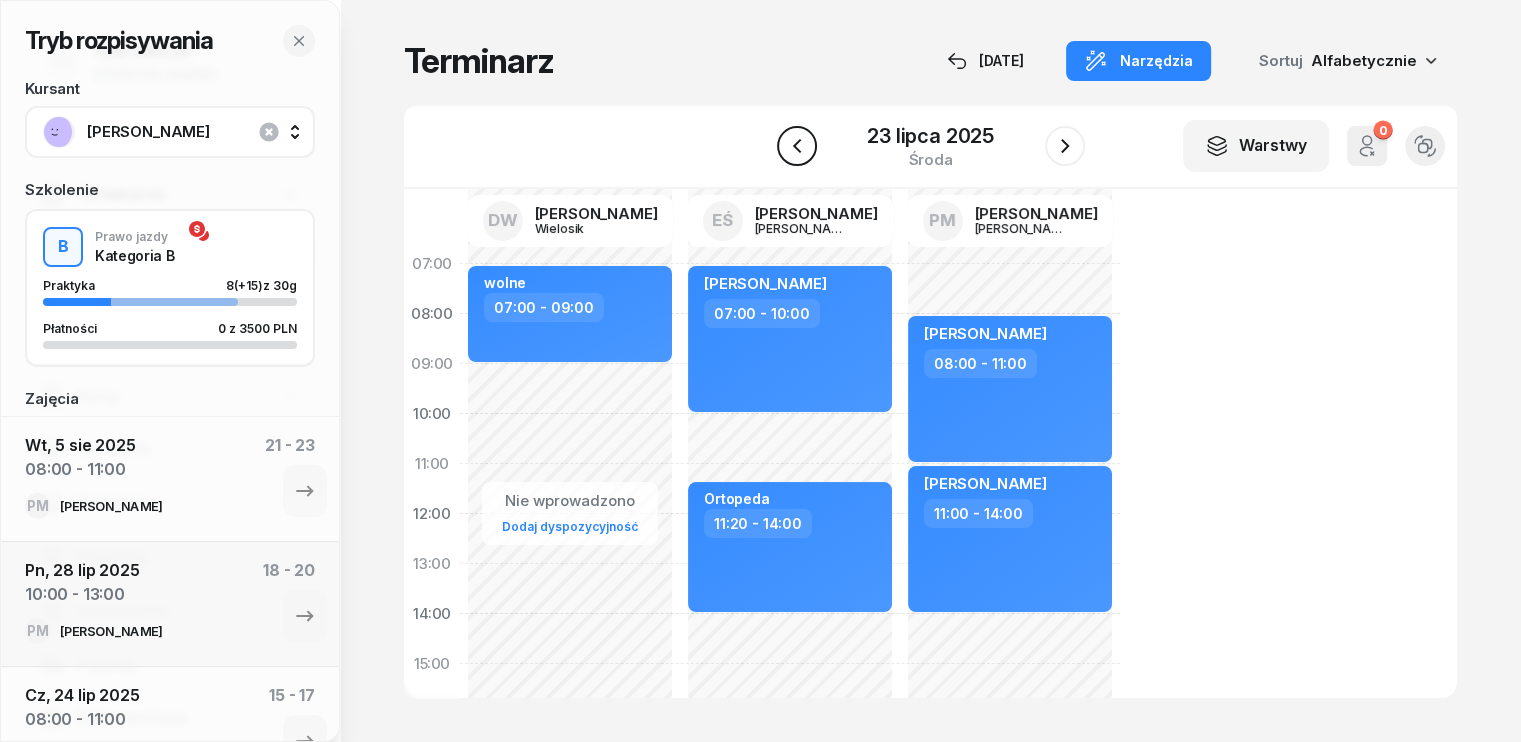click 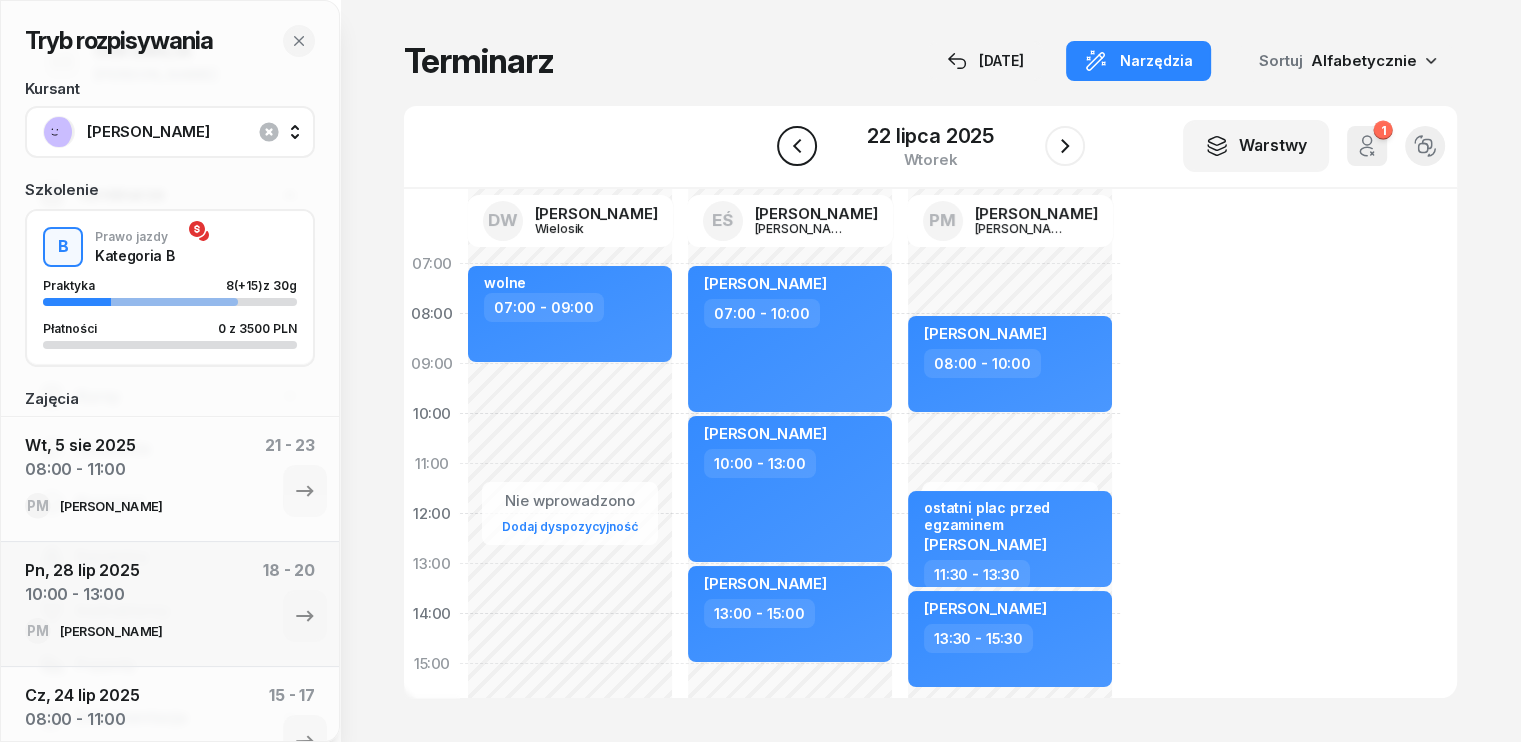 click 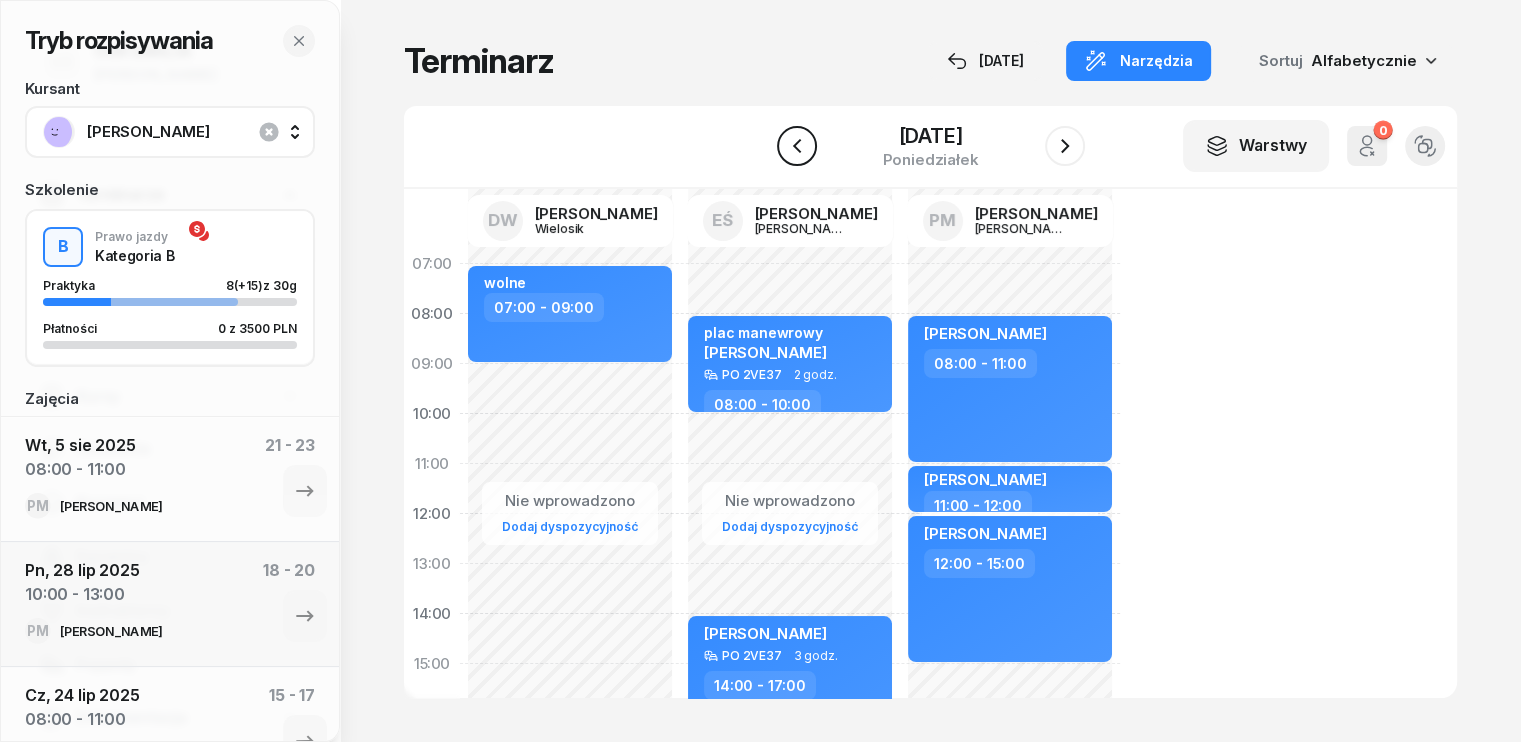 click 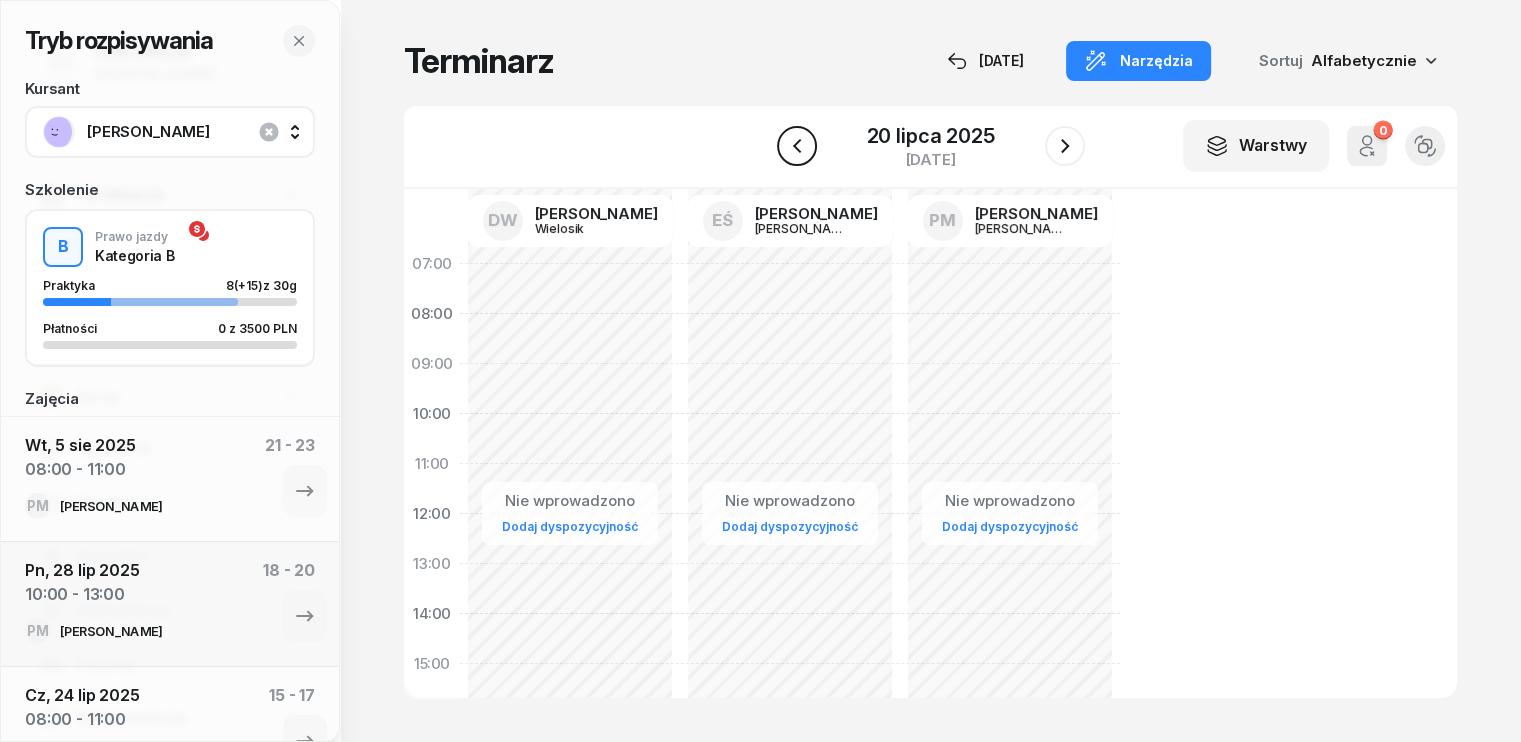 click 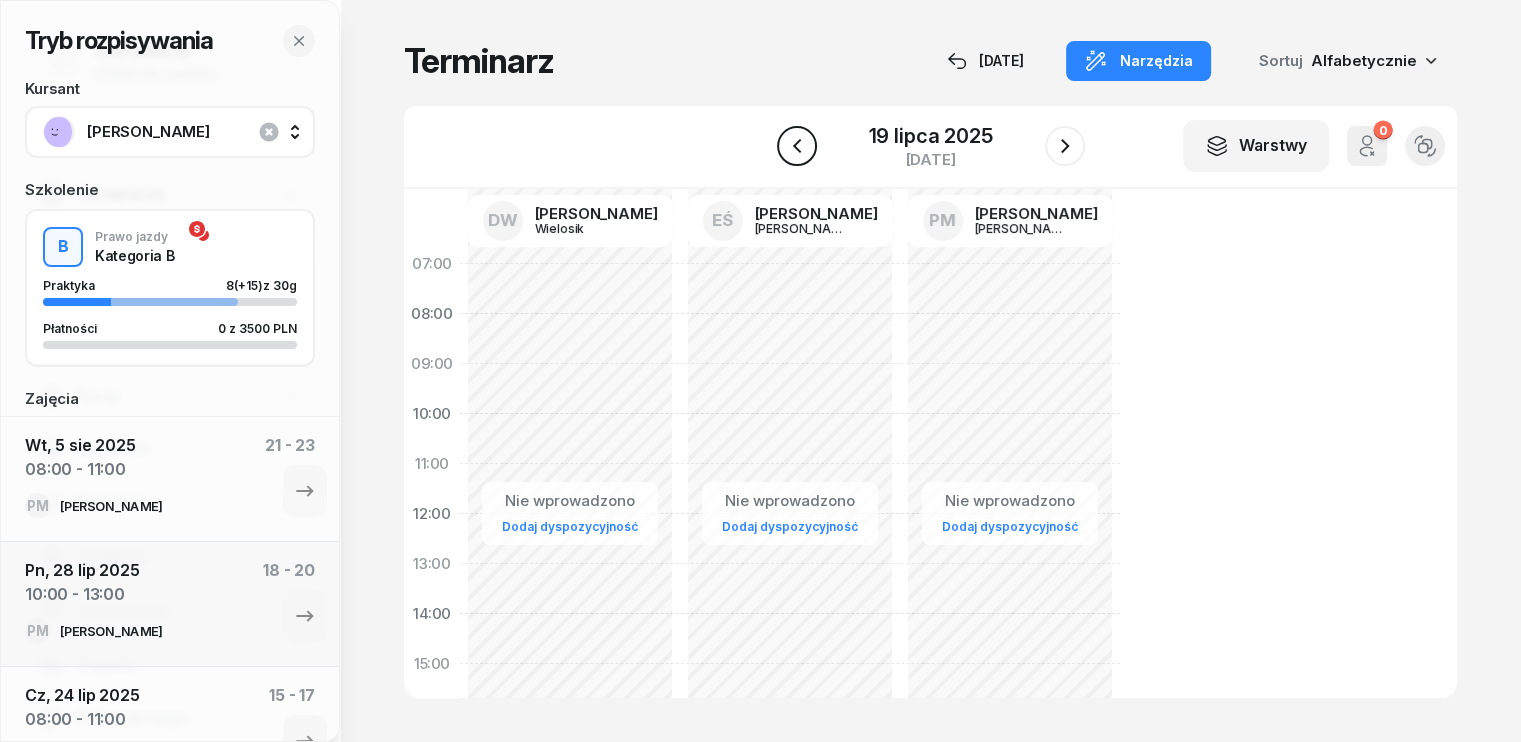 click 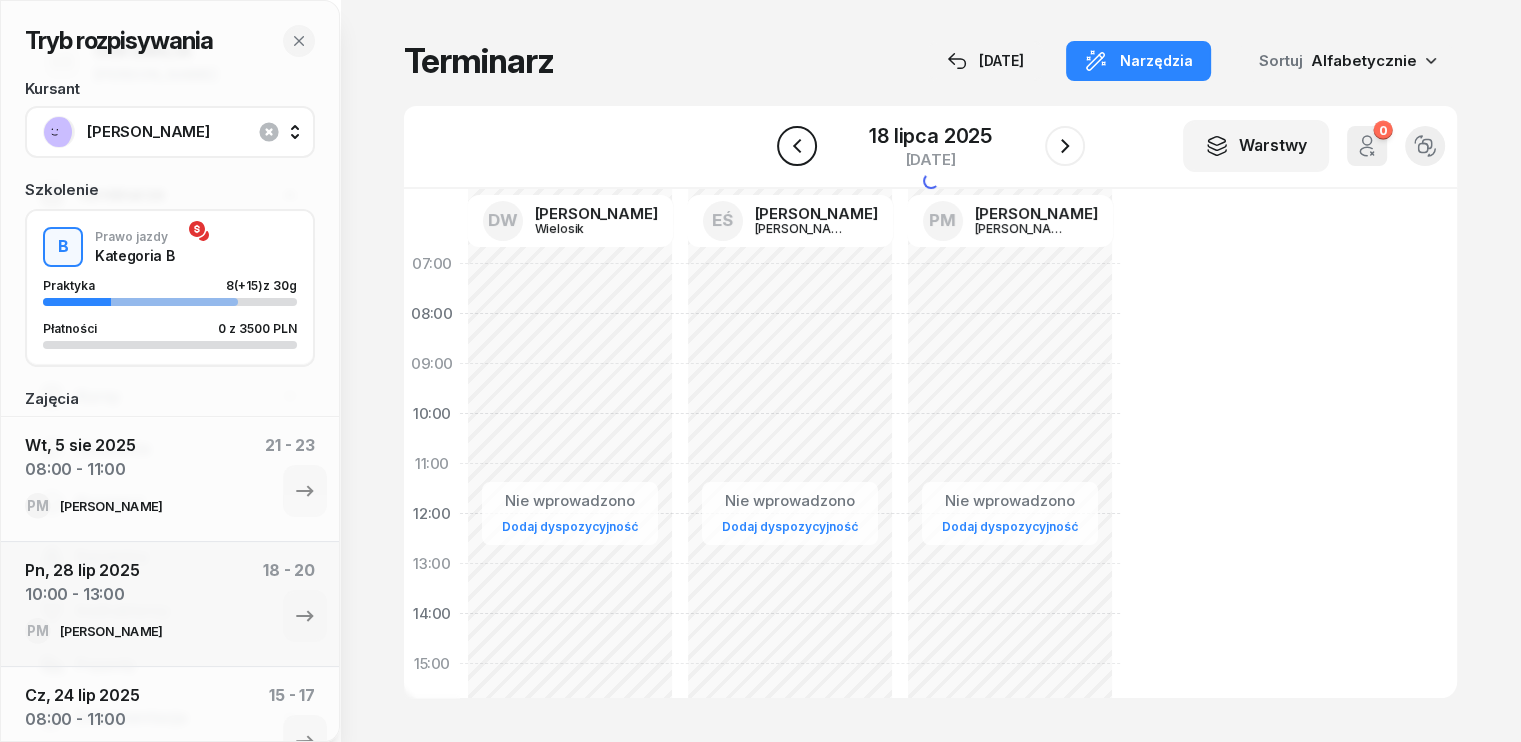 click 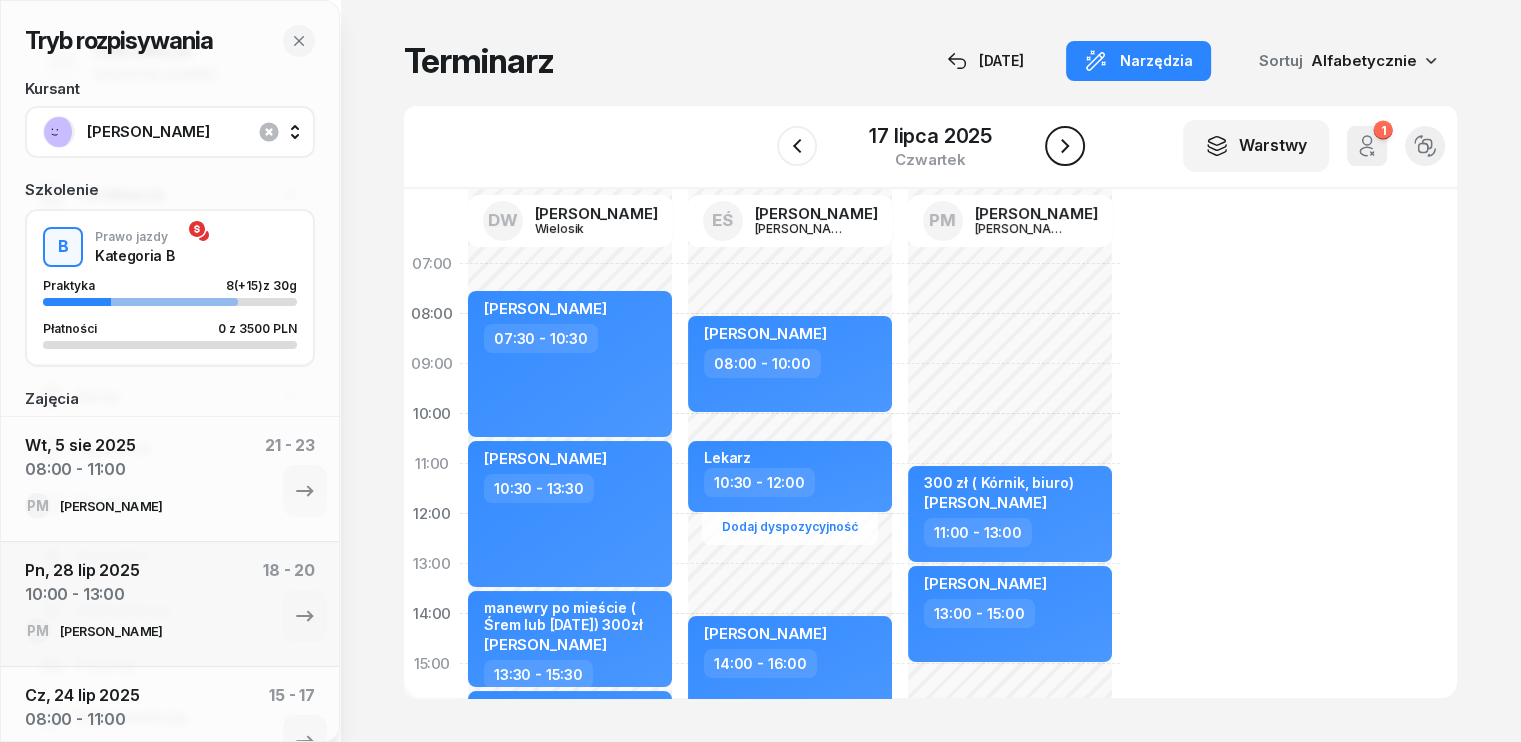 click 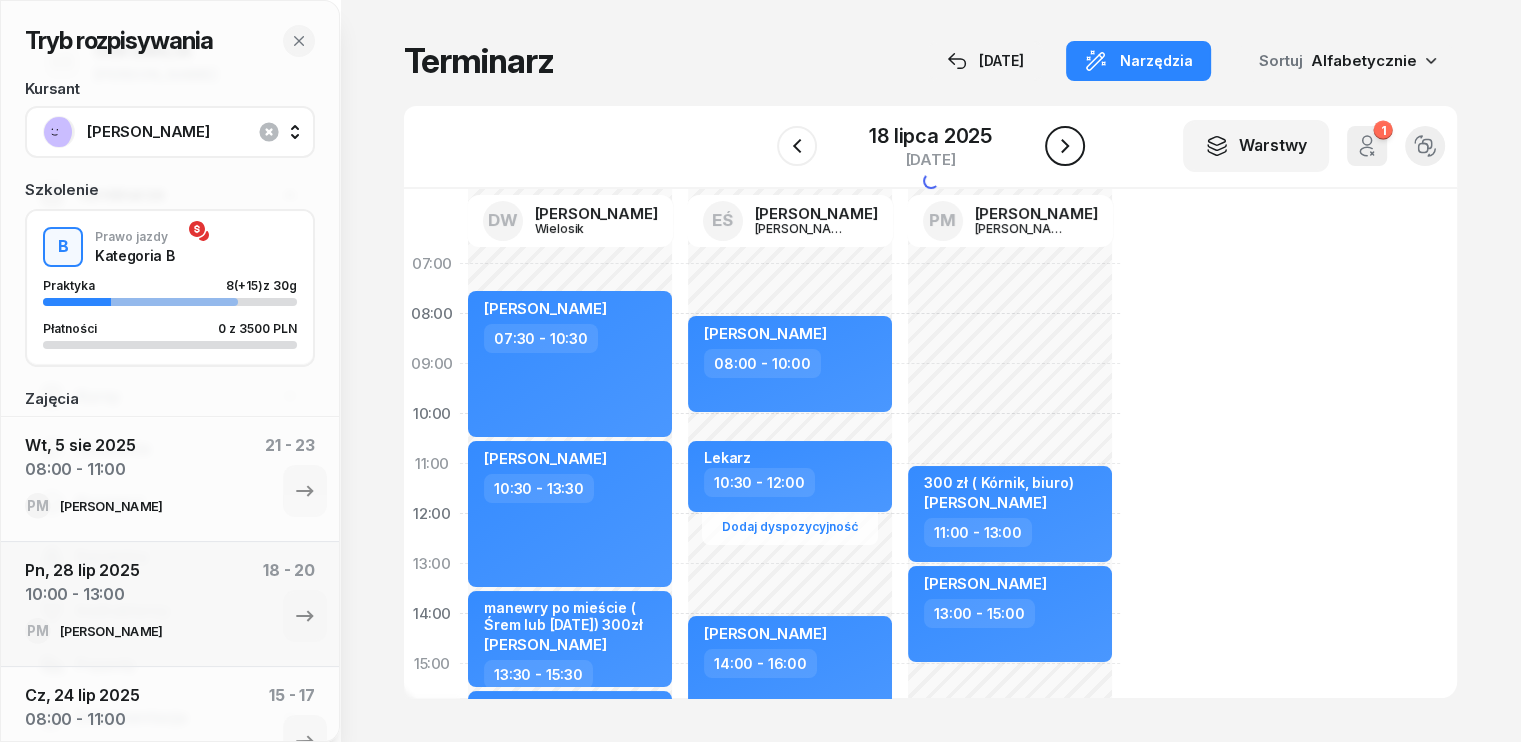 click 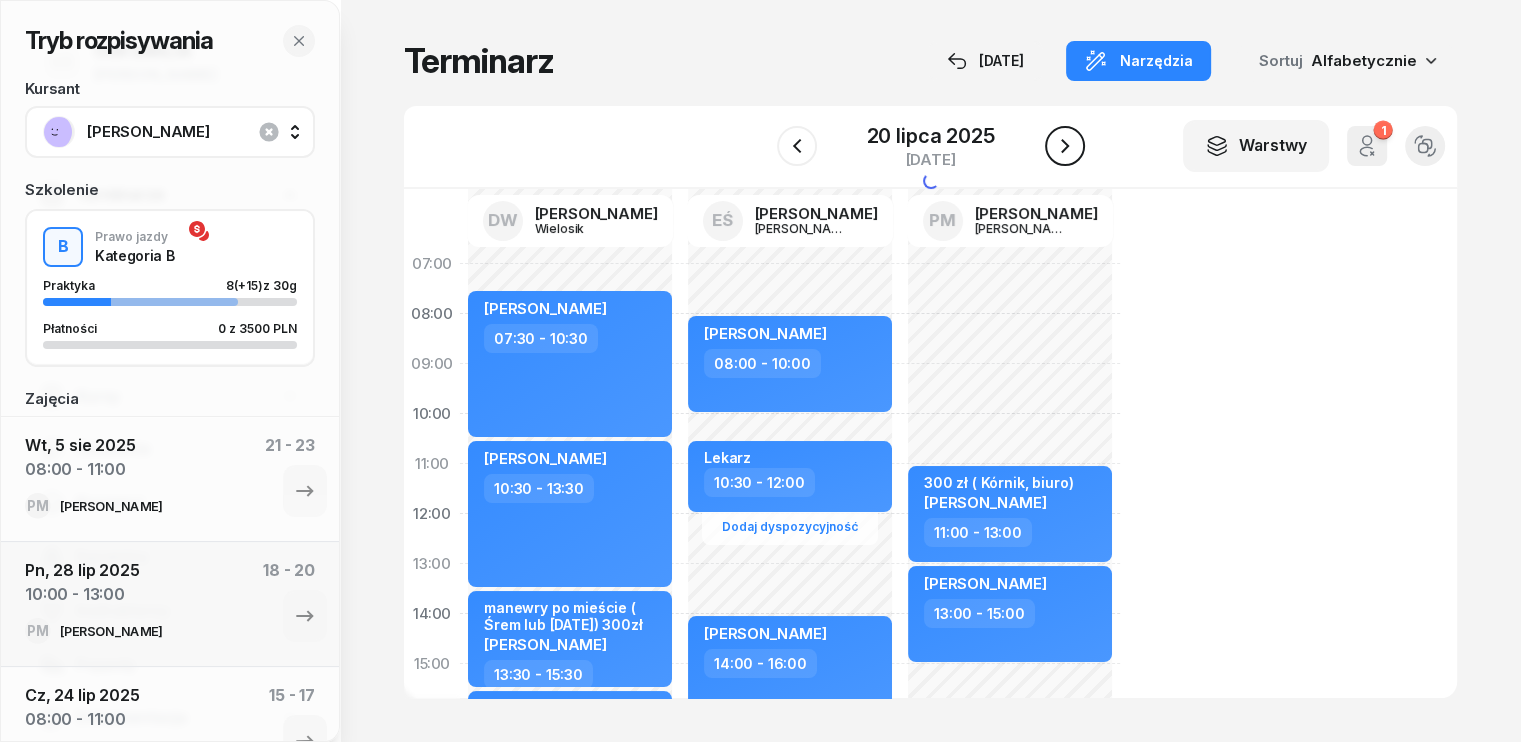 click 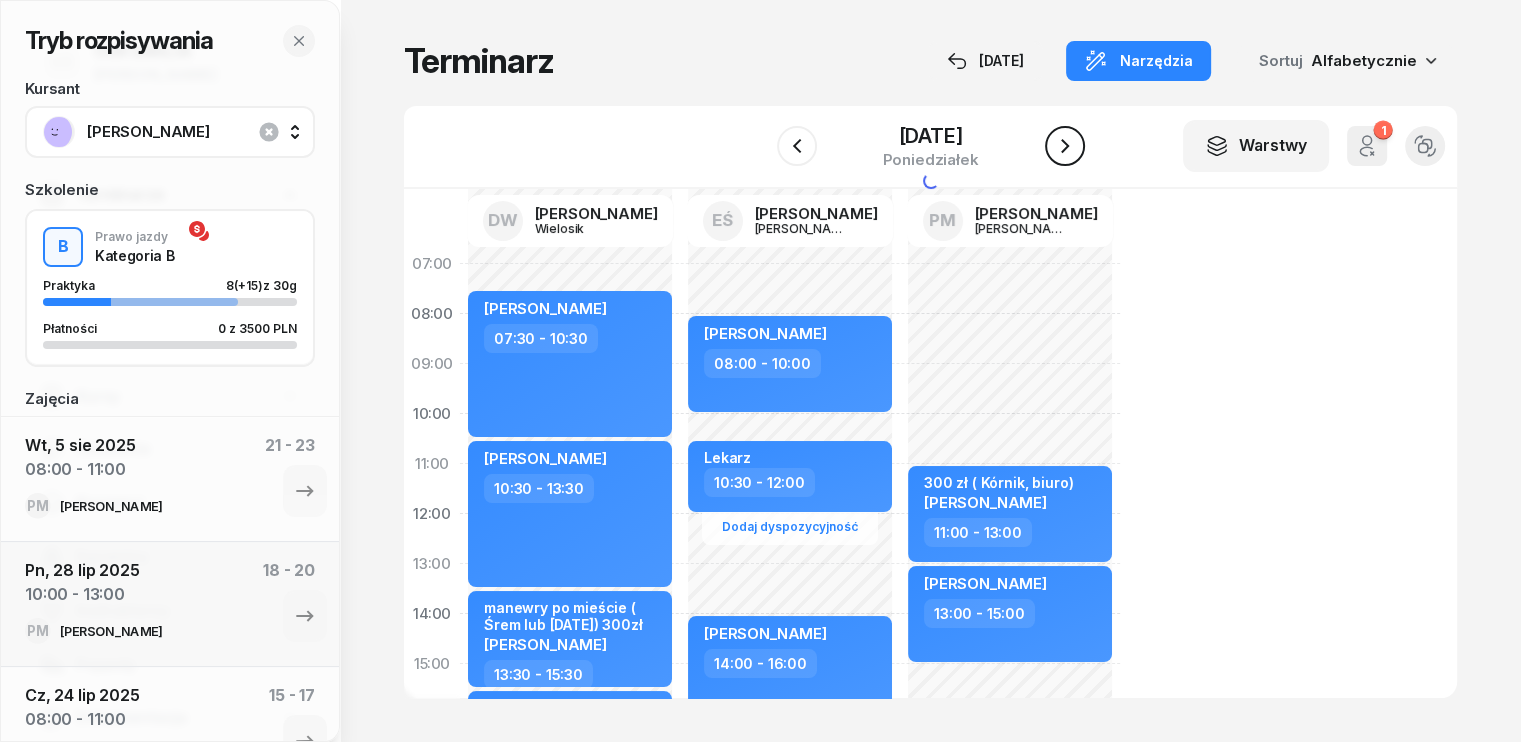 click 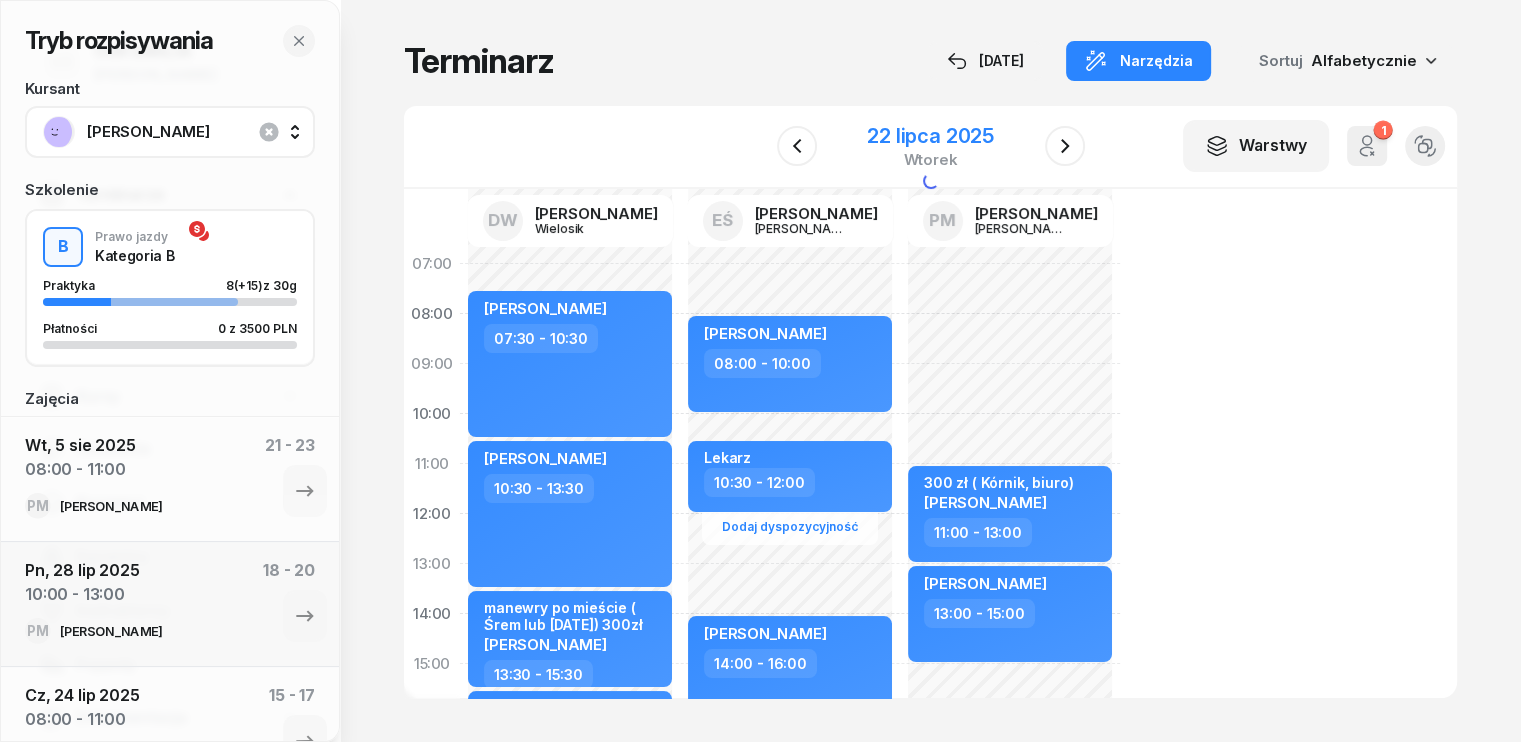 click on "22 lipca 2025" at bounding box center (930, 136) 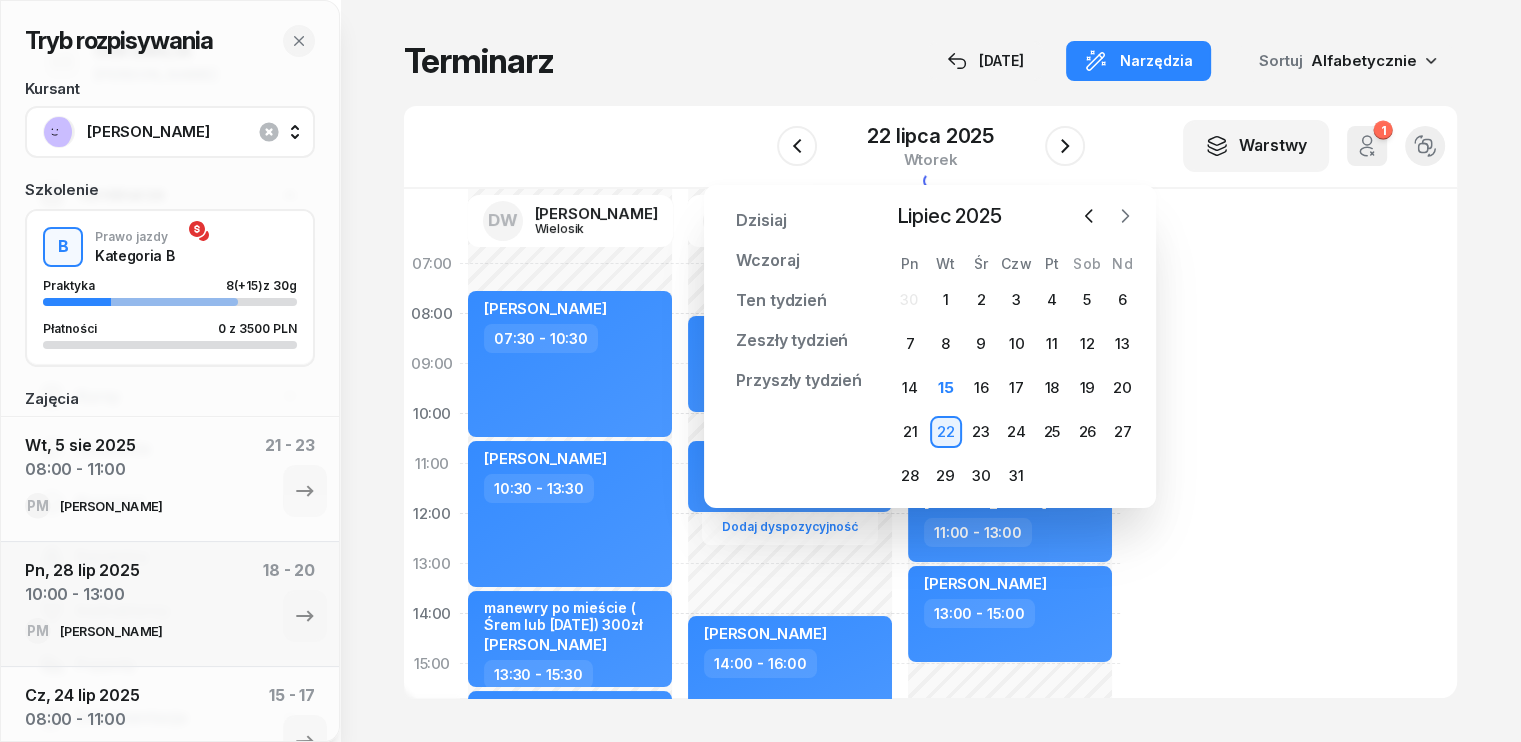 click 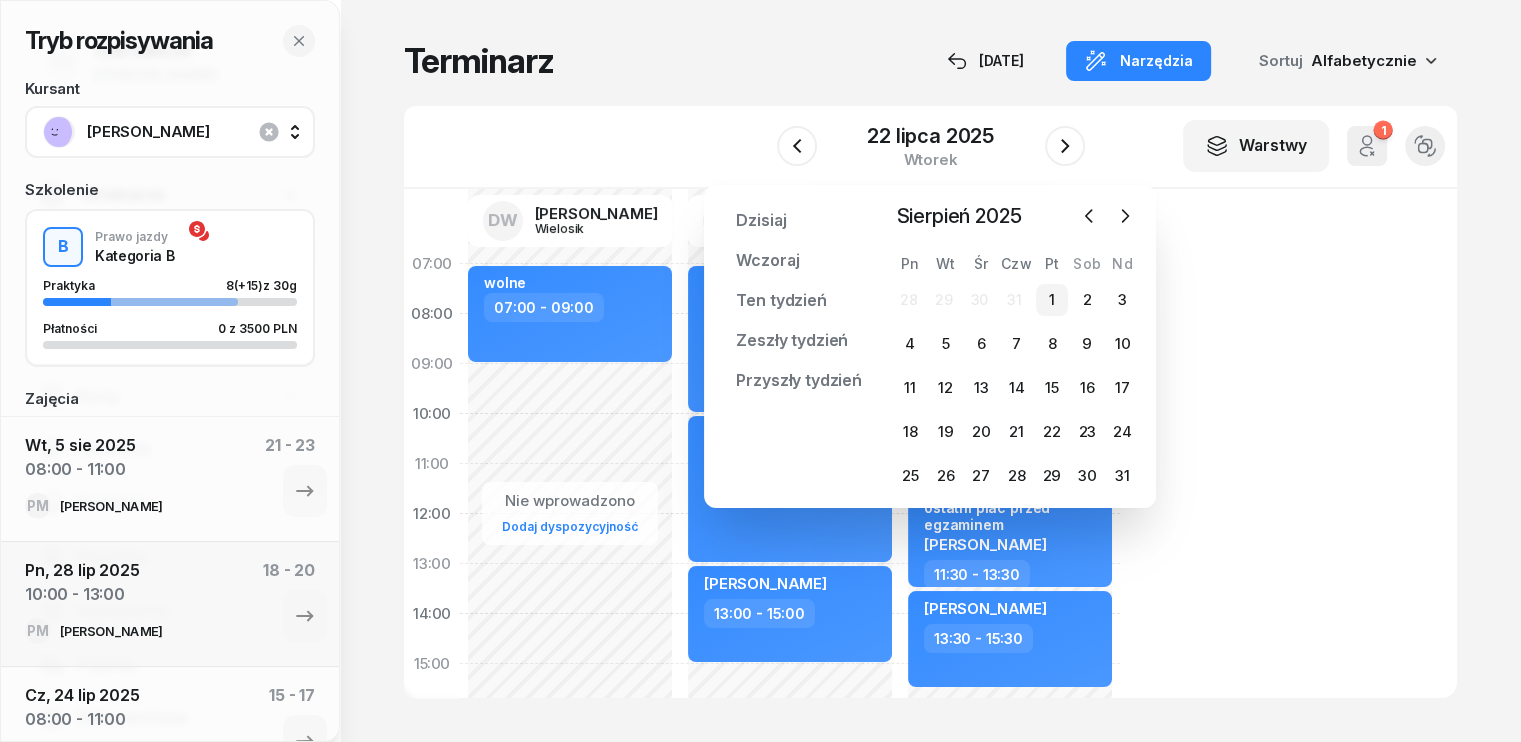 click on "1" at bounding box center (1052, 300) 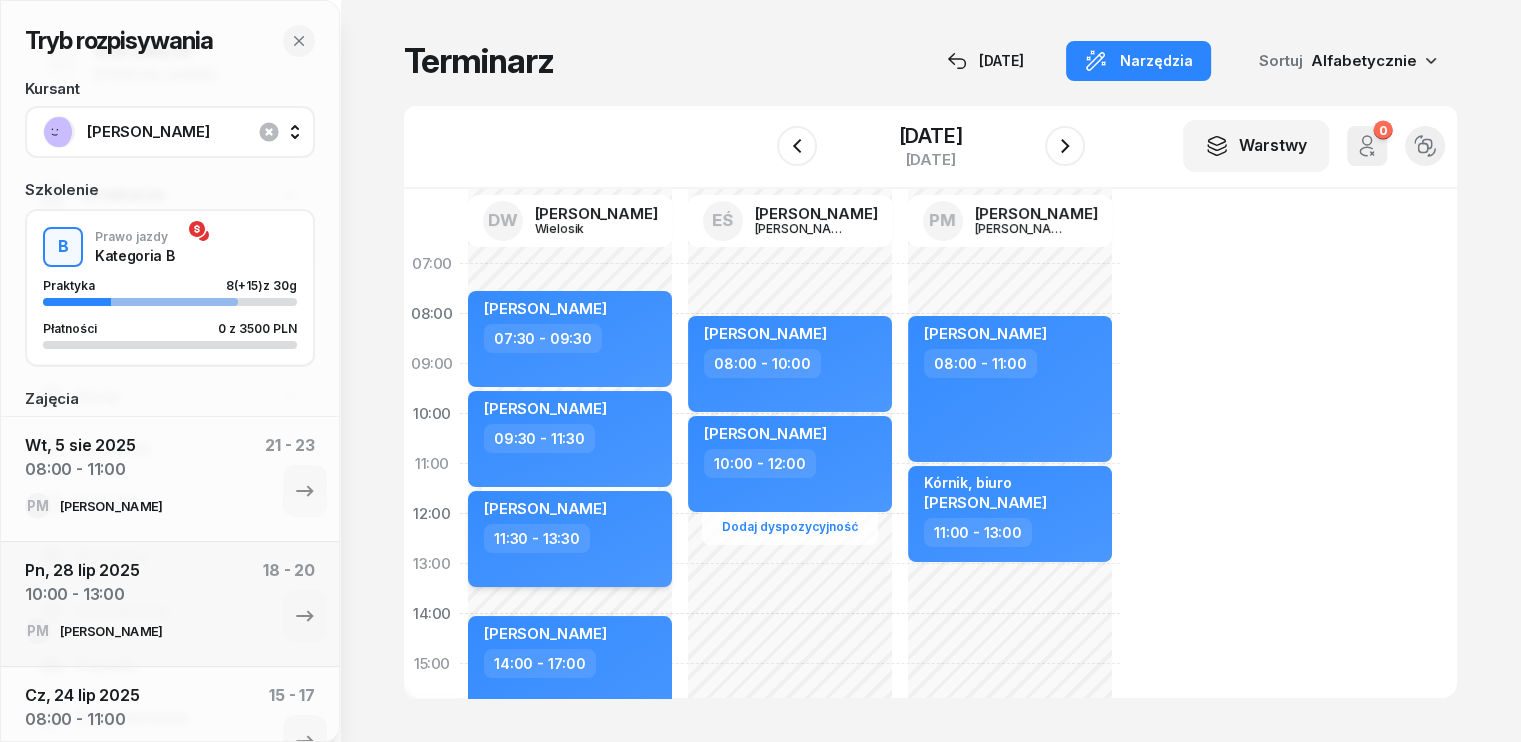 scroll, scrollTop: 100, scrollLeft: 0, axis: vertical 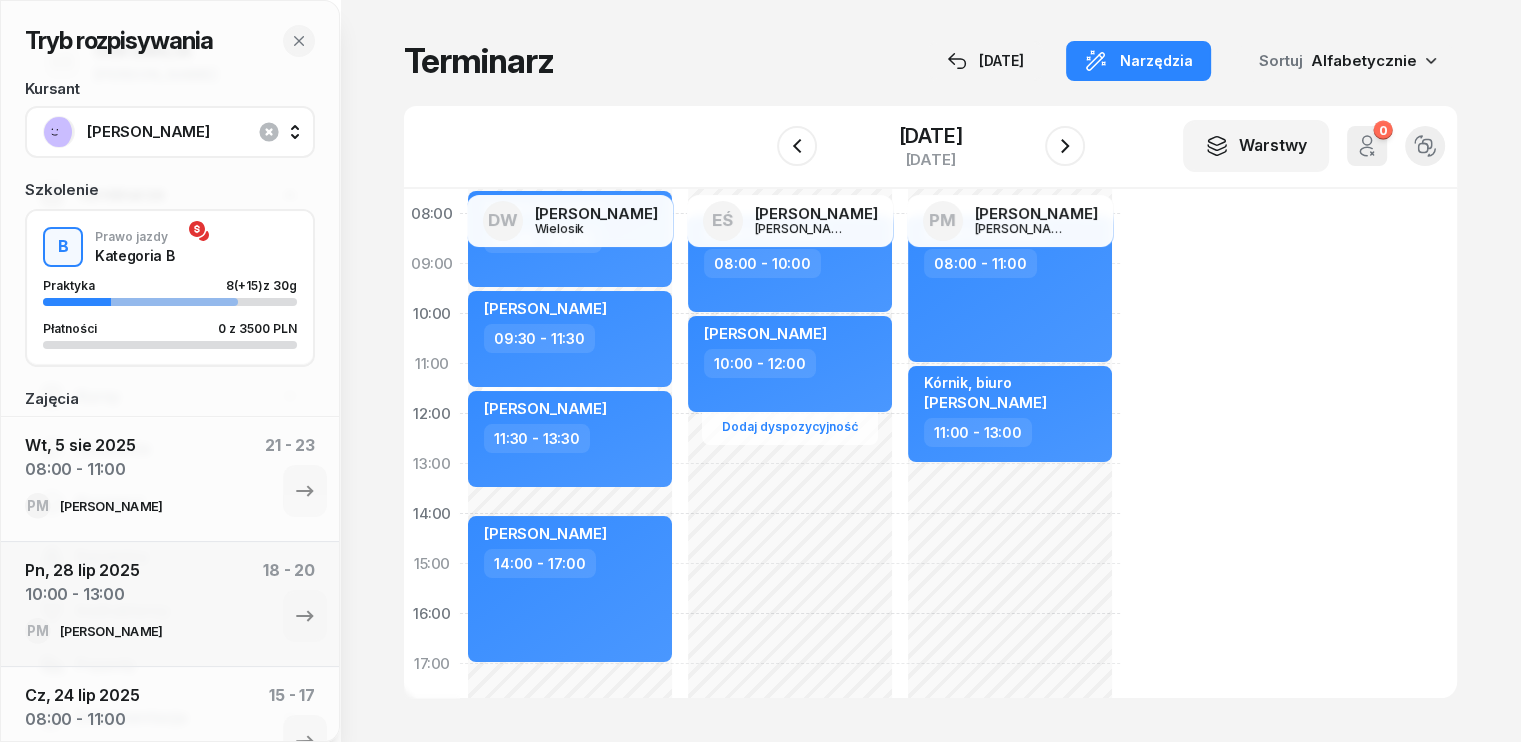 click on "[PERSON_NAME]" at bounding box center [192, 132] 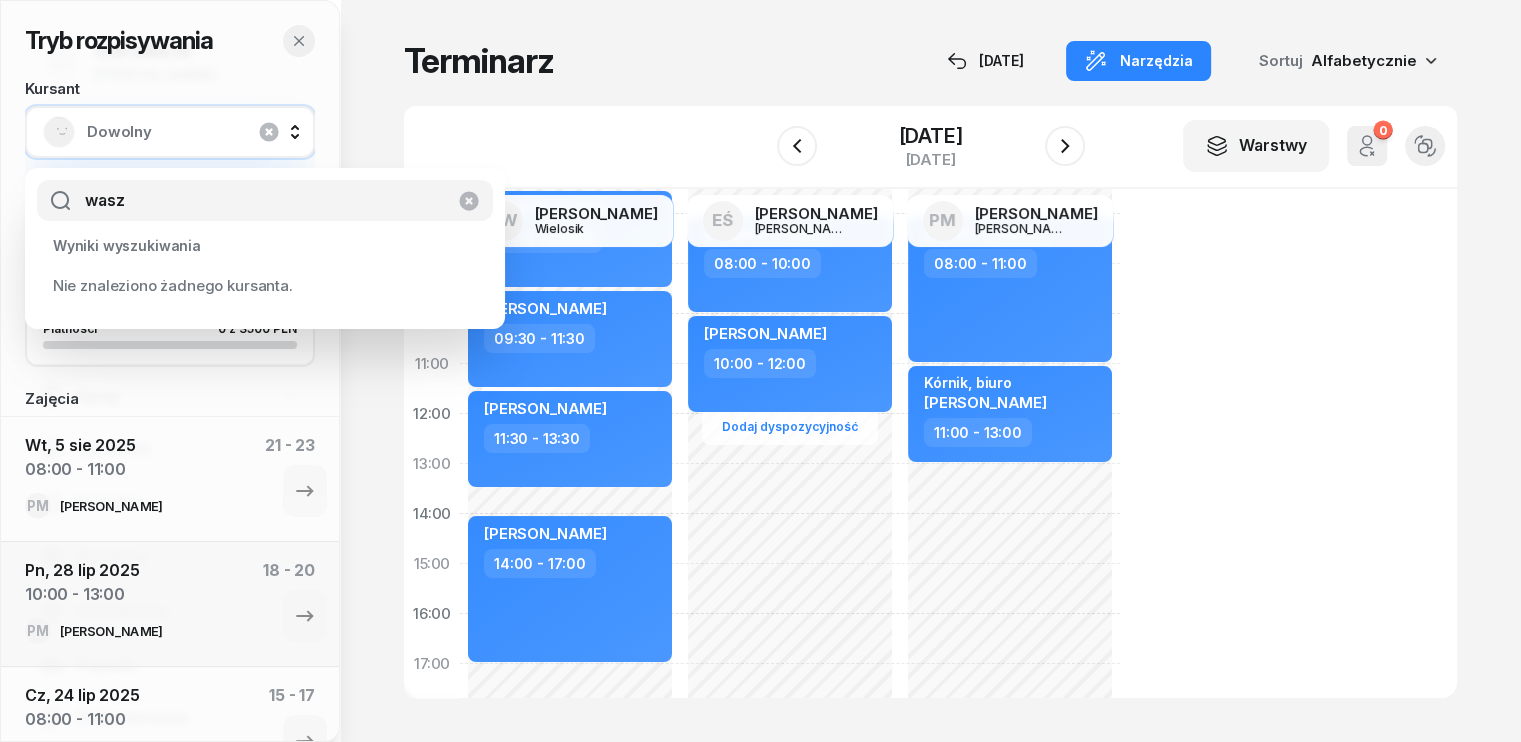 type on "wasz" 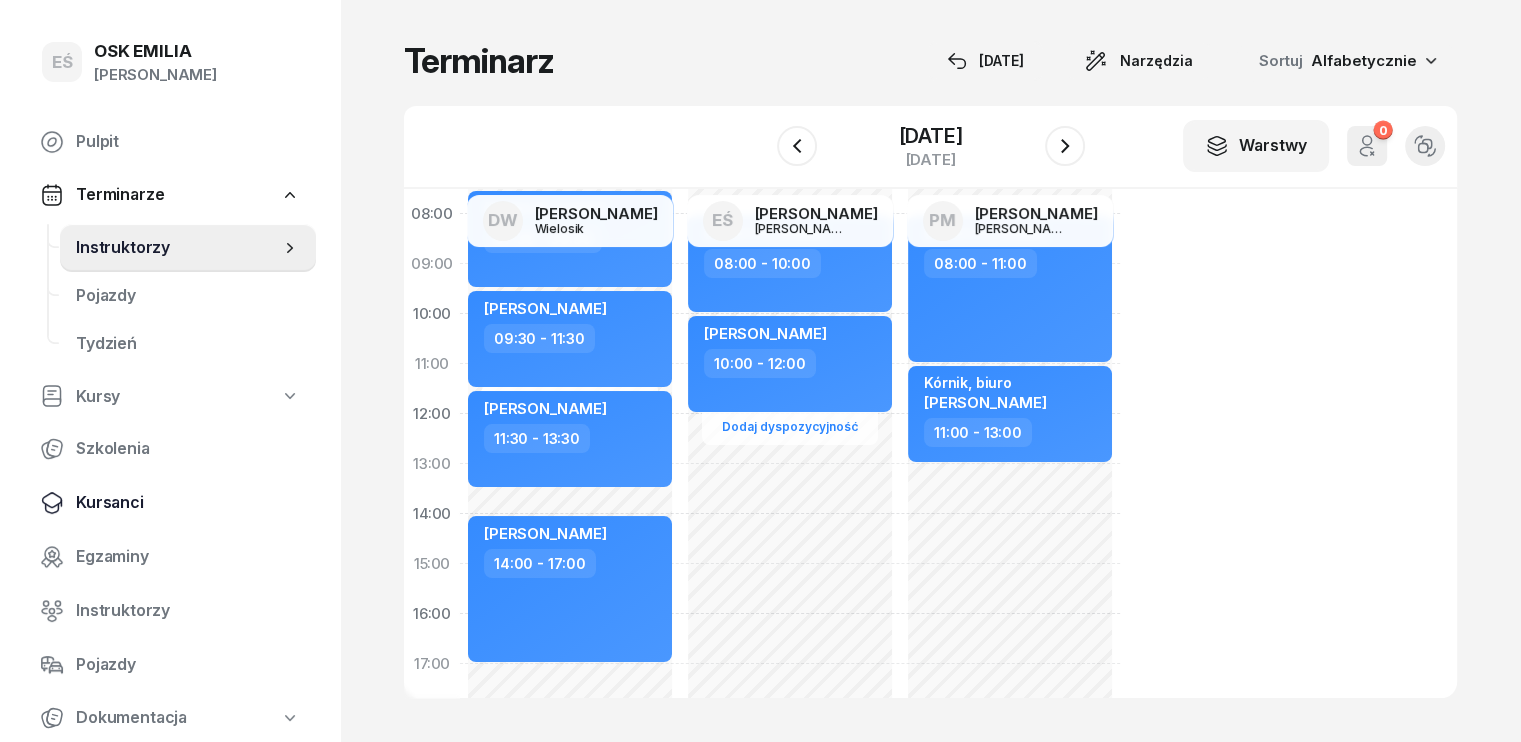 click on "Kursanci" at bounding box center [188, 503] 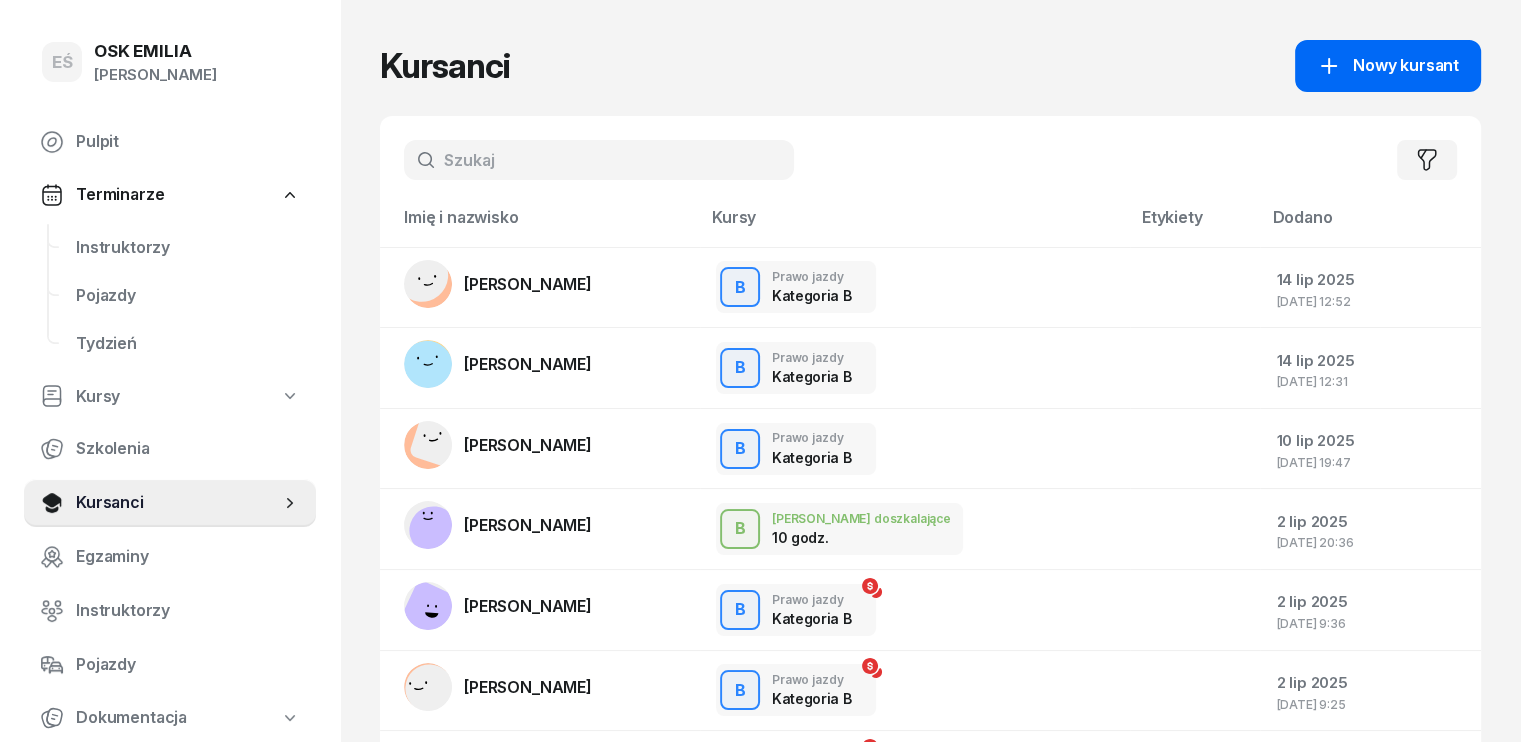 click on "Nowy kursant" 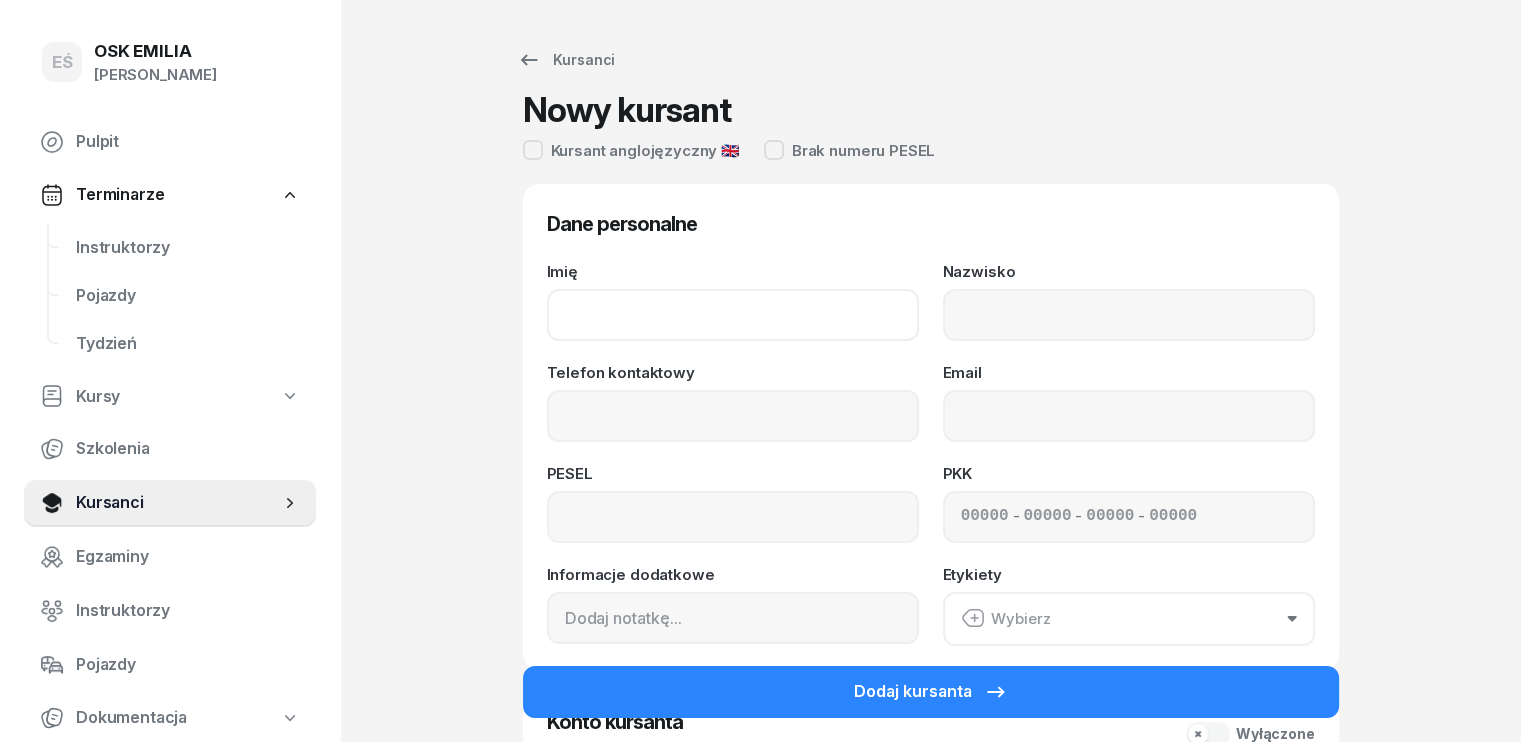 click on "Imię" 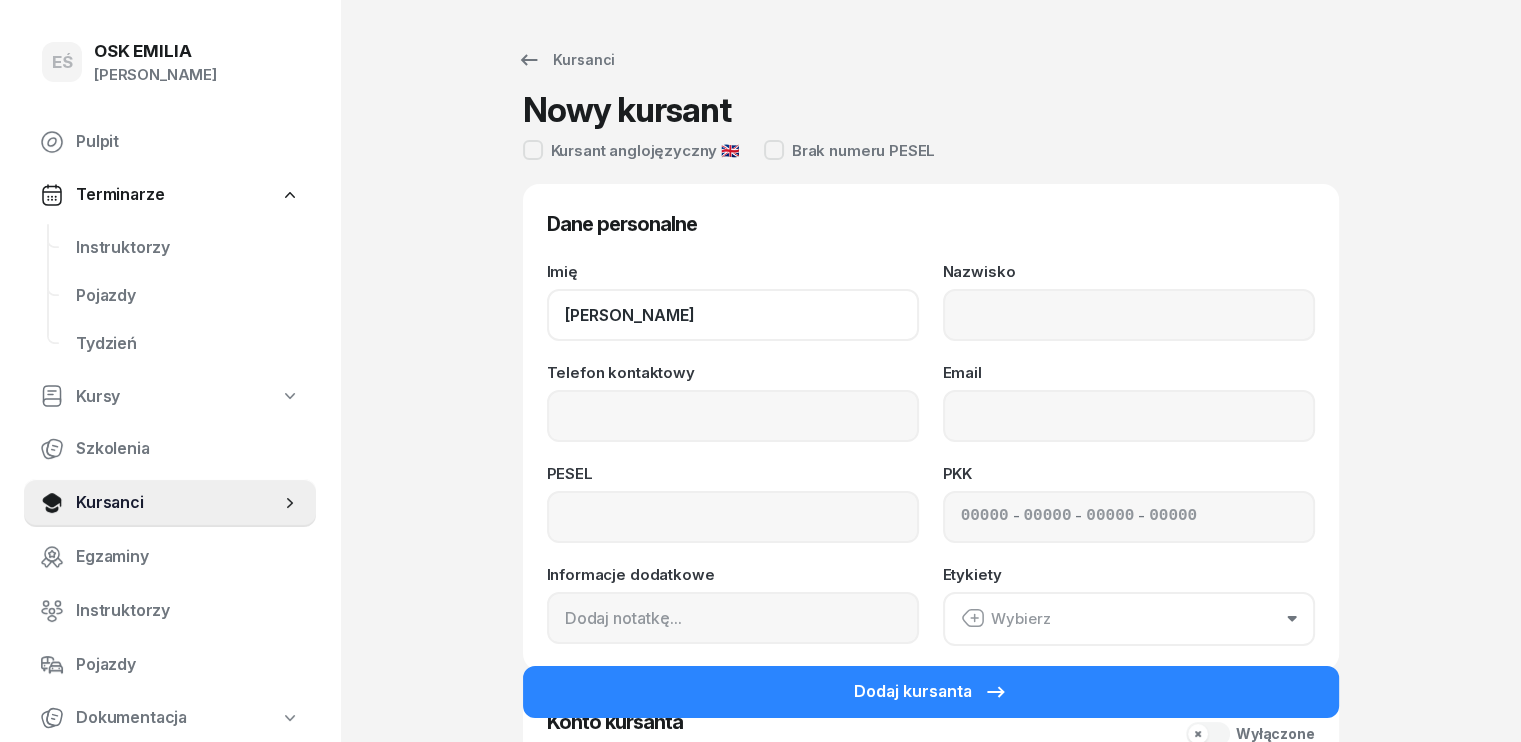 type on "[PERSON_NAME]" 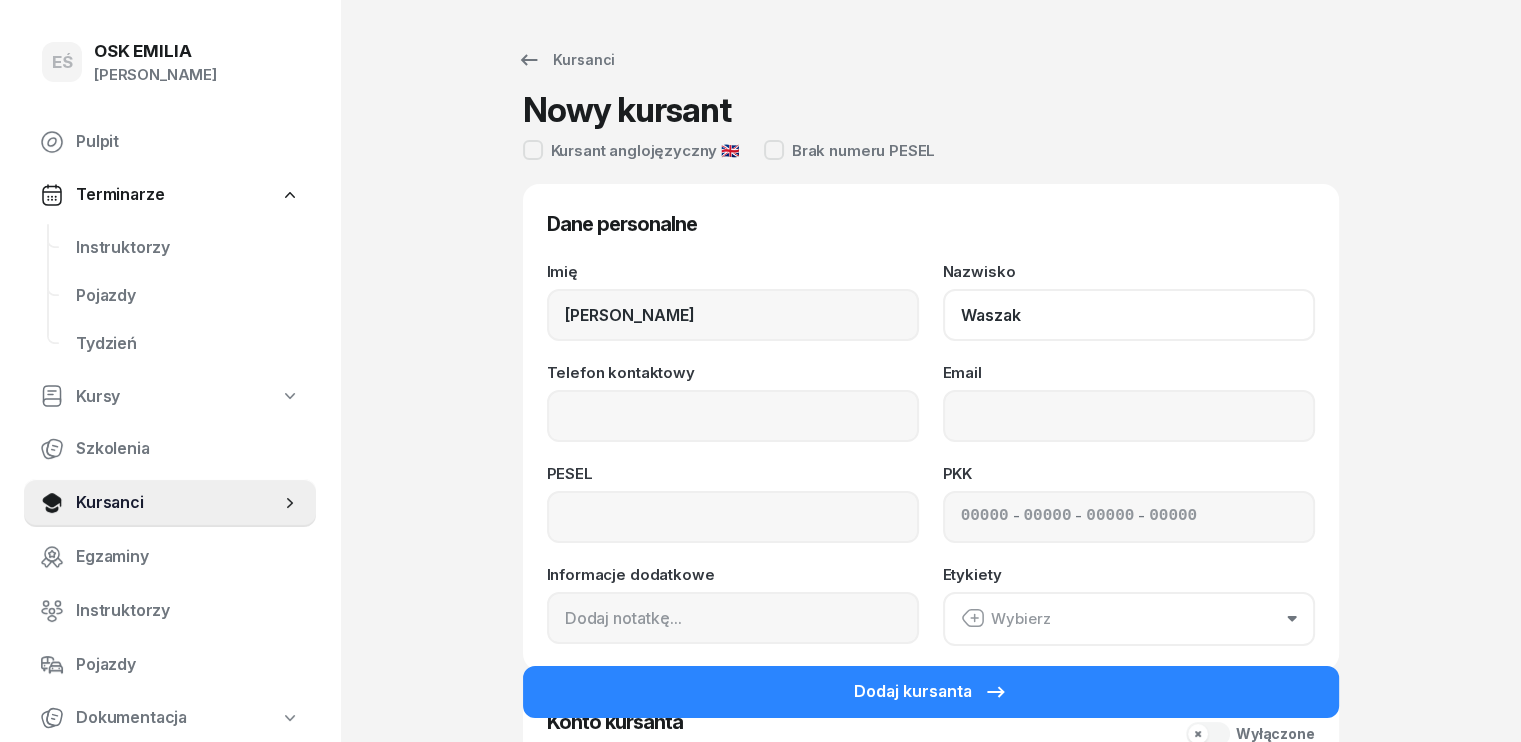type on "Waszak" 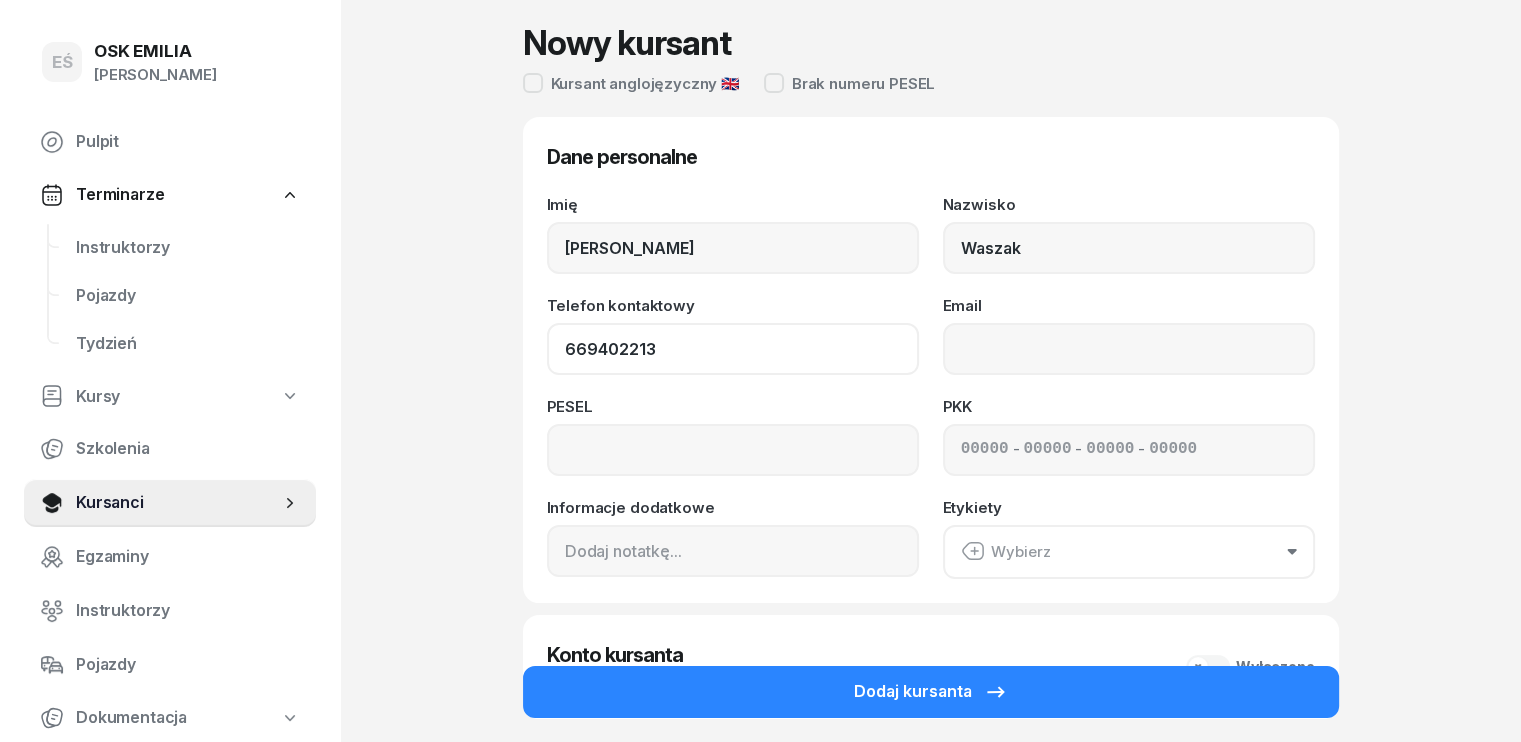 scroll, scrollTop: 200, scrollLeft: 0, axis: vertical 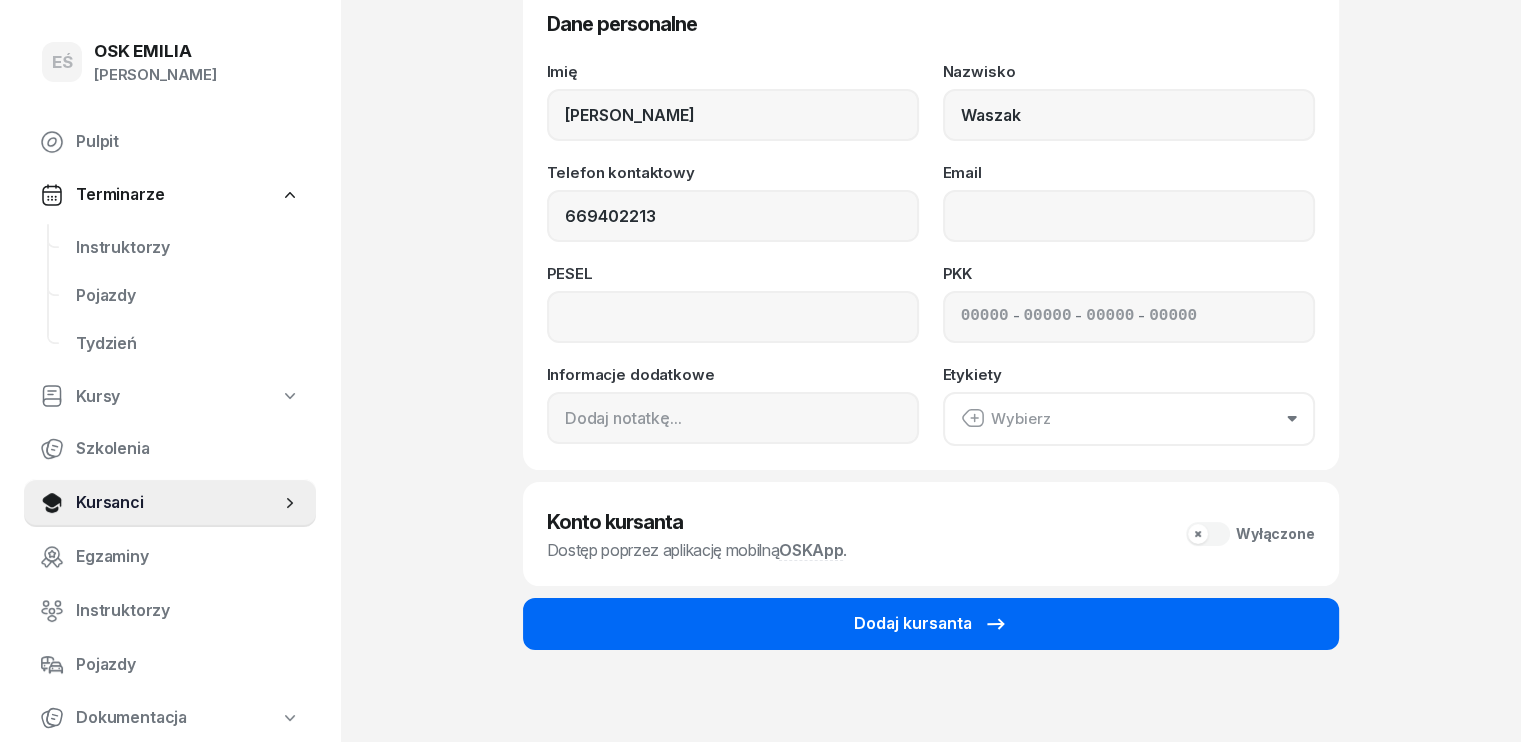 type on "669 402 213" 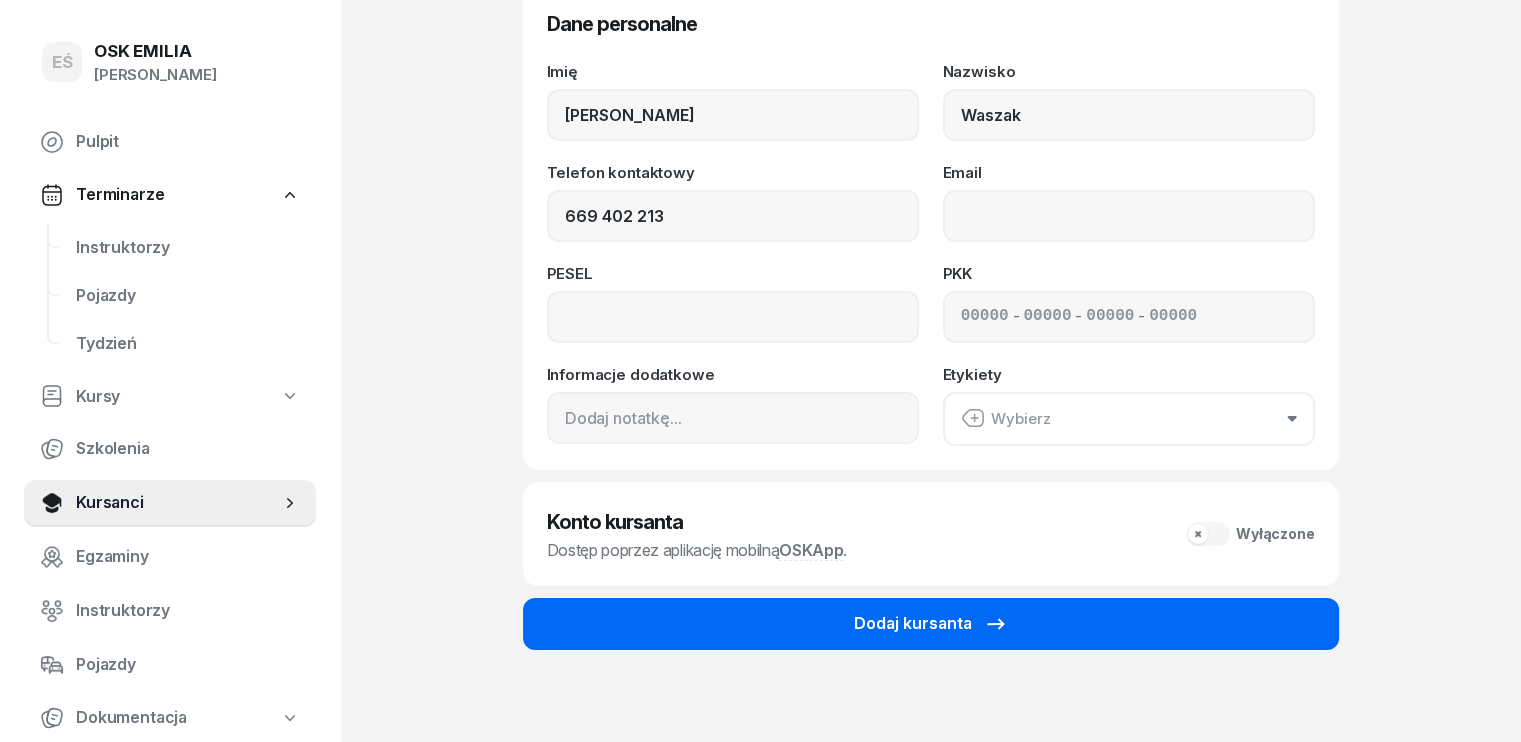 click on "Dodaj kursanta" at bounding box center (931, 624) 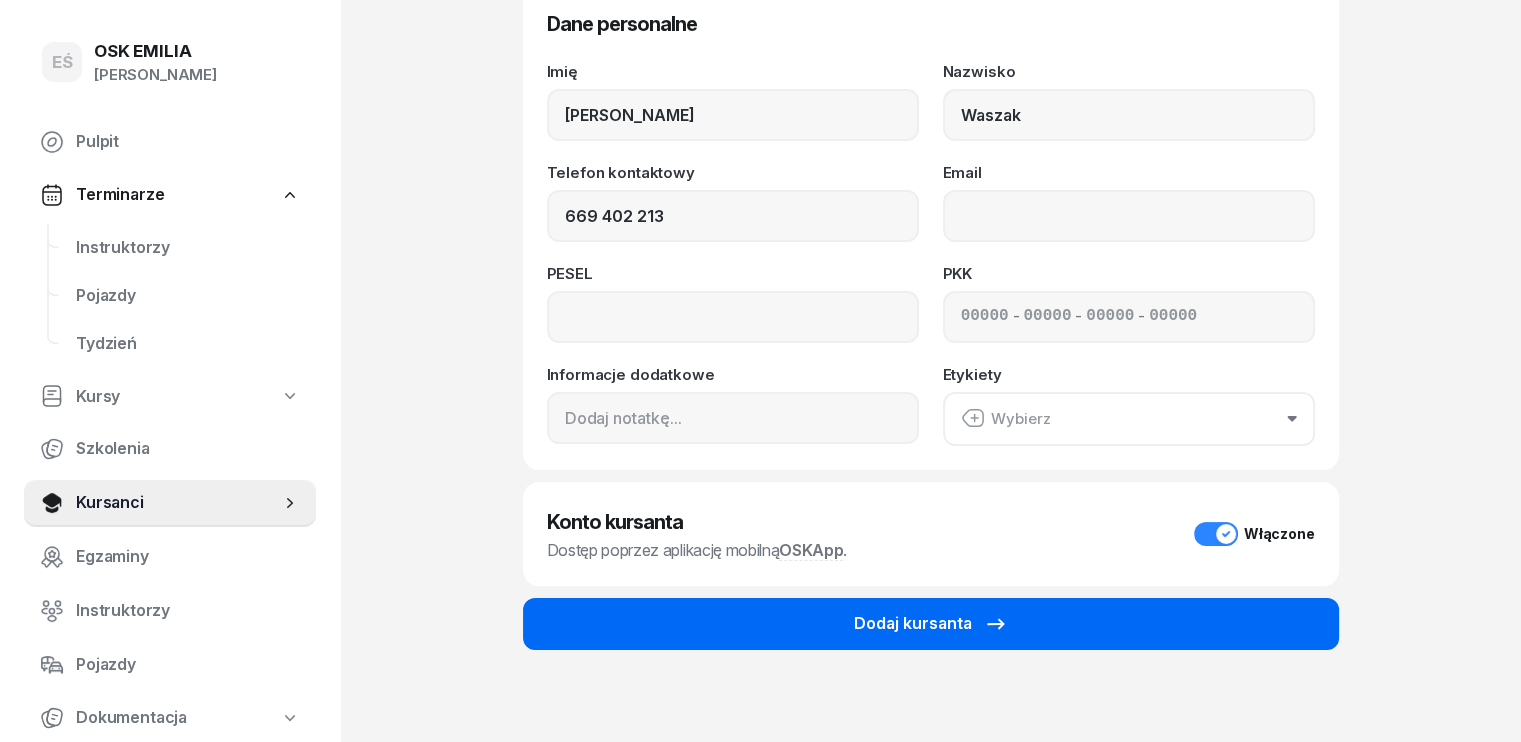 scroll, scrollTop: 0, scrollLeft: 0, axis: both 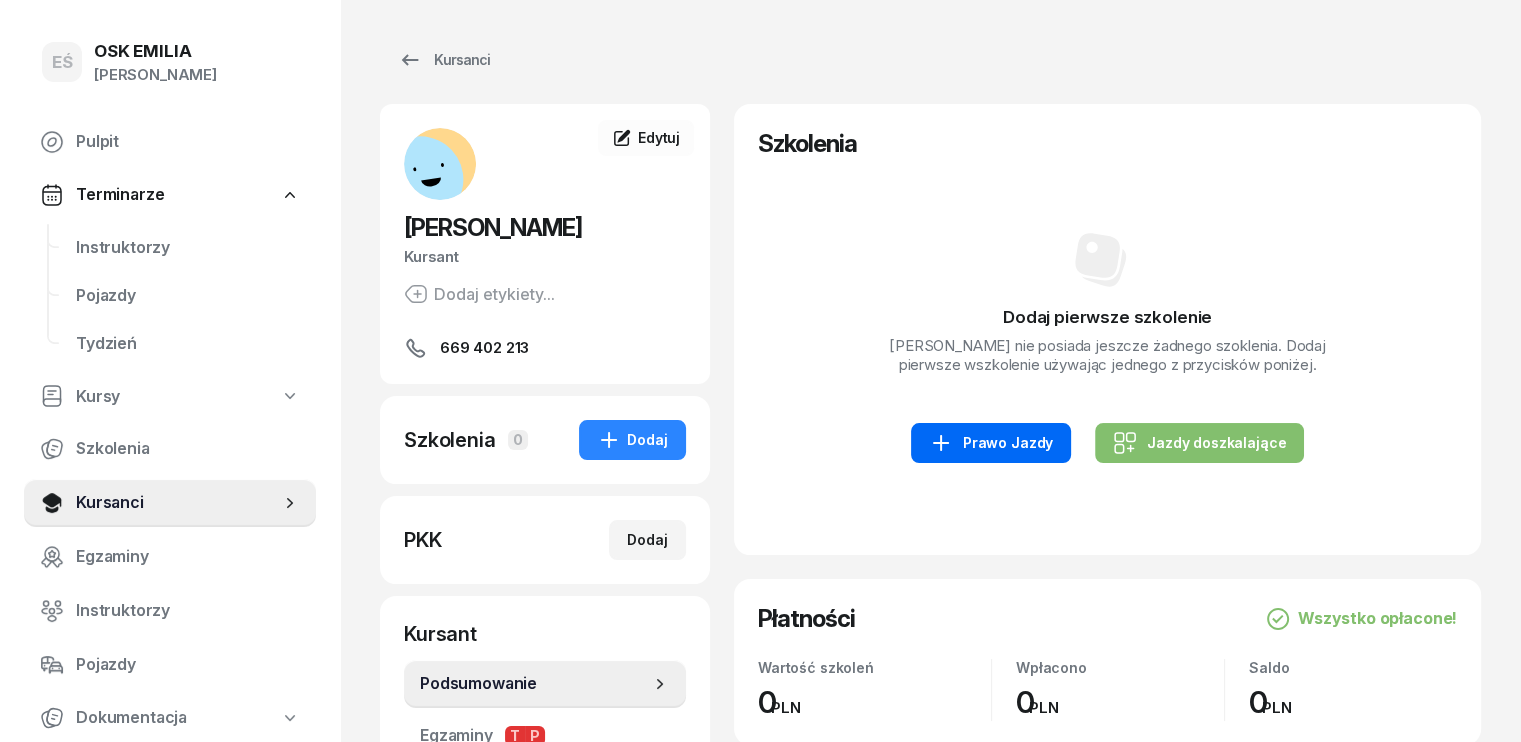 click on "Prawo Jazdy" at bounding box center [991, 443] 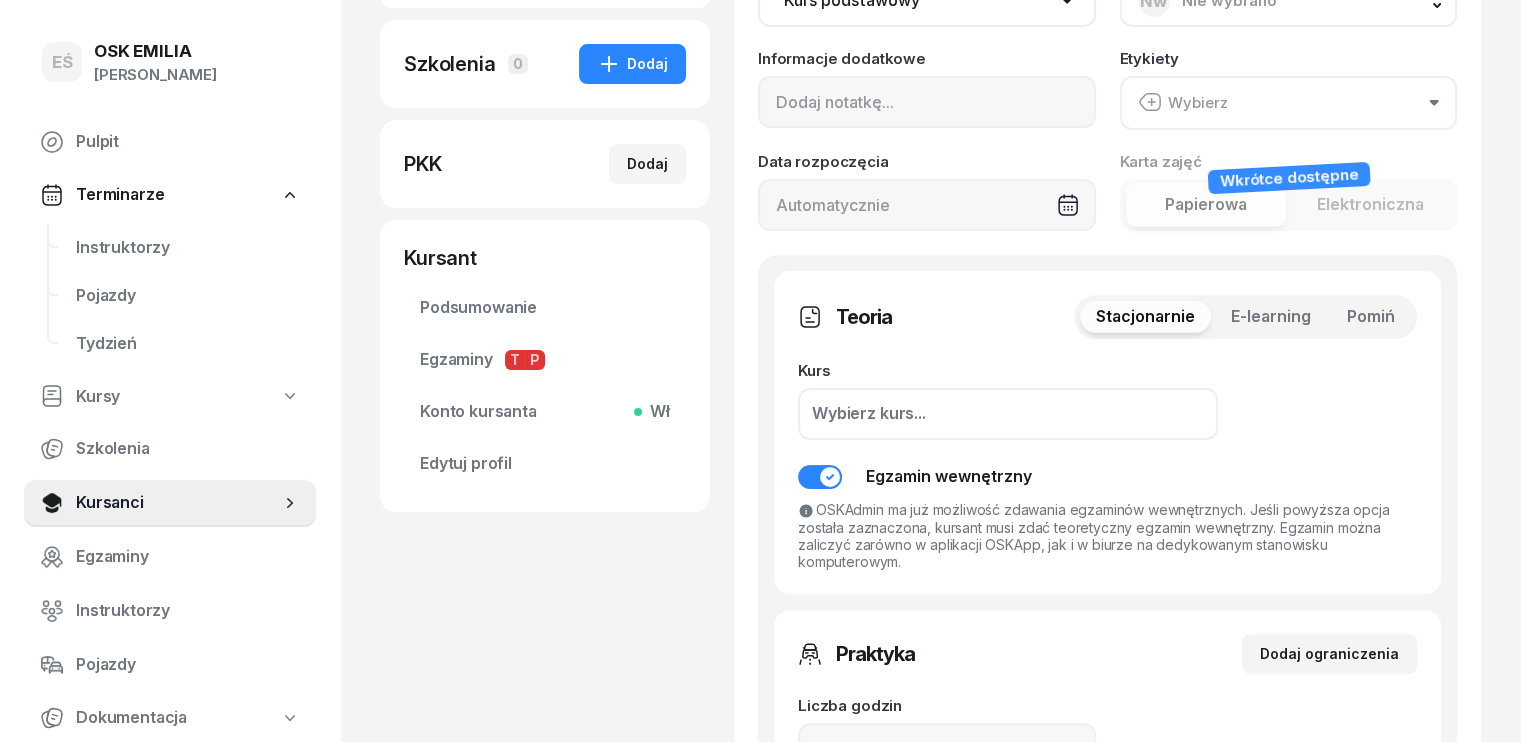 scroll, scrollTop: 400, scrollLeft: 0, axis: vertical 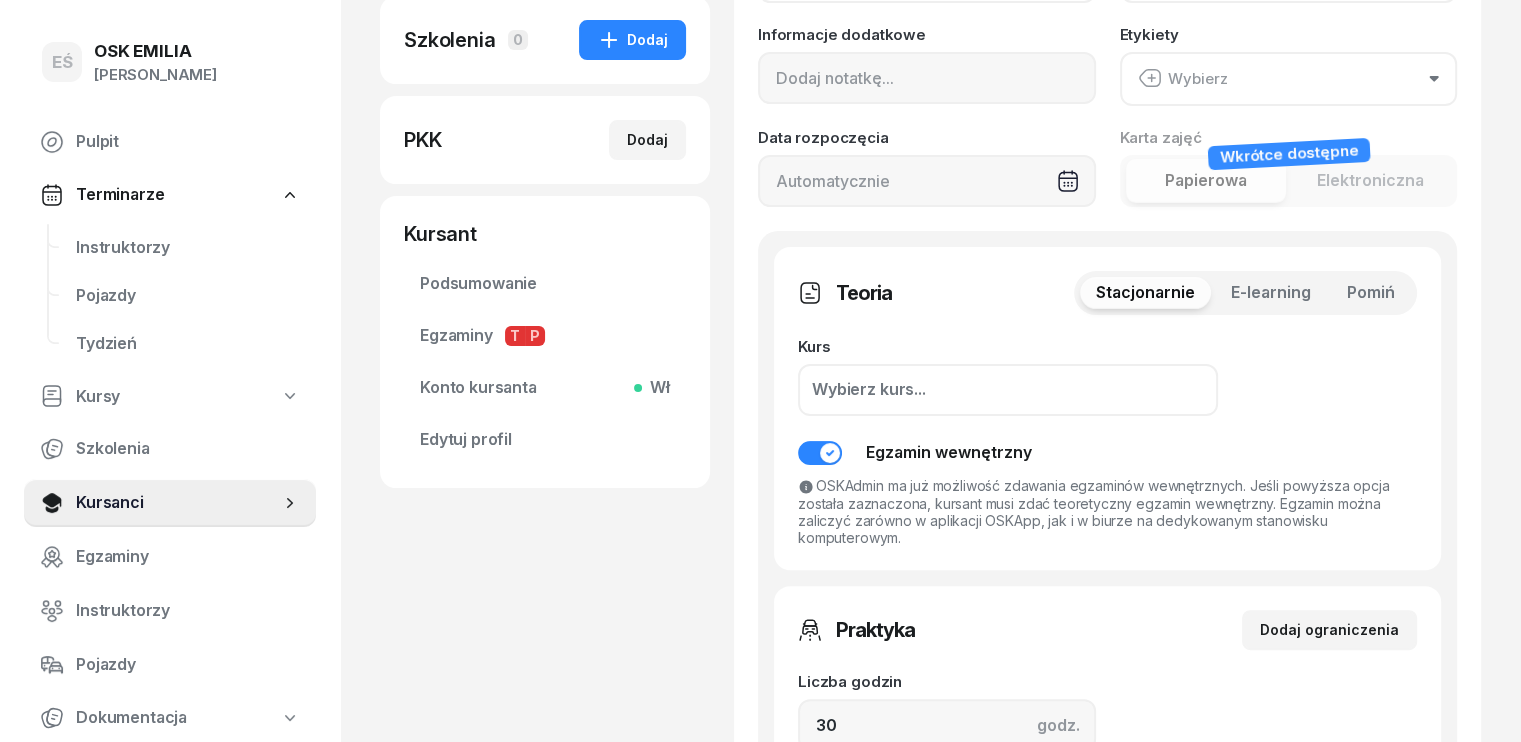 drag, startPoint x: 1434, startPoint y: 290, endPoint x: 1364, endPoint y: 312, distance: 73.37575 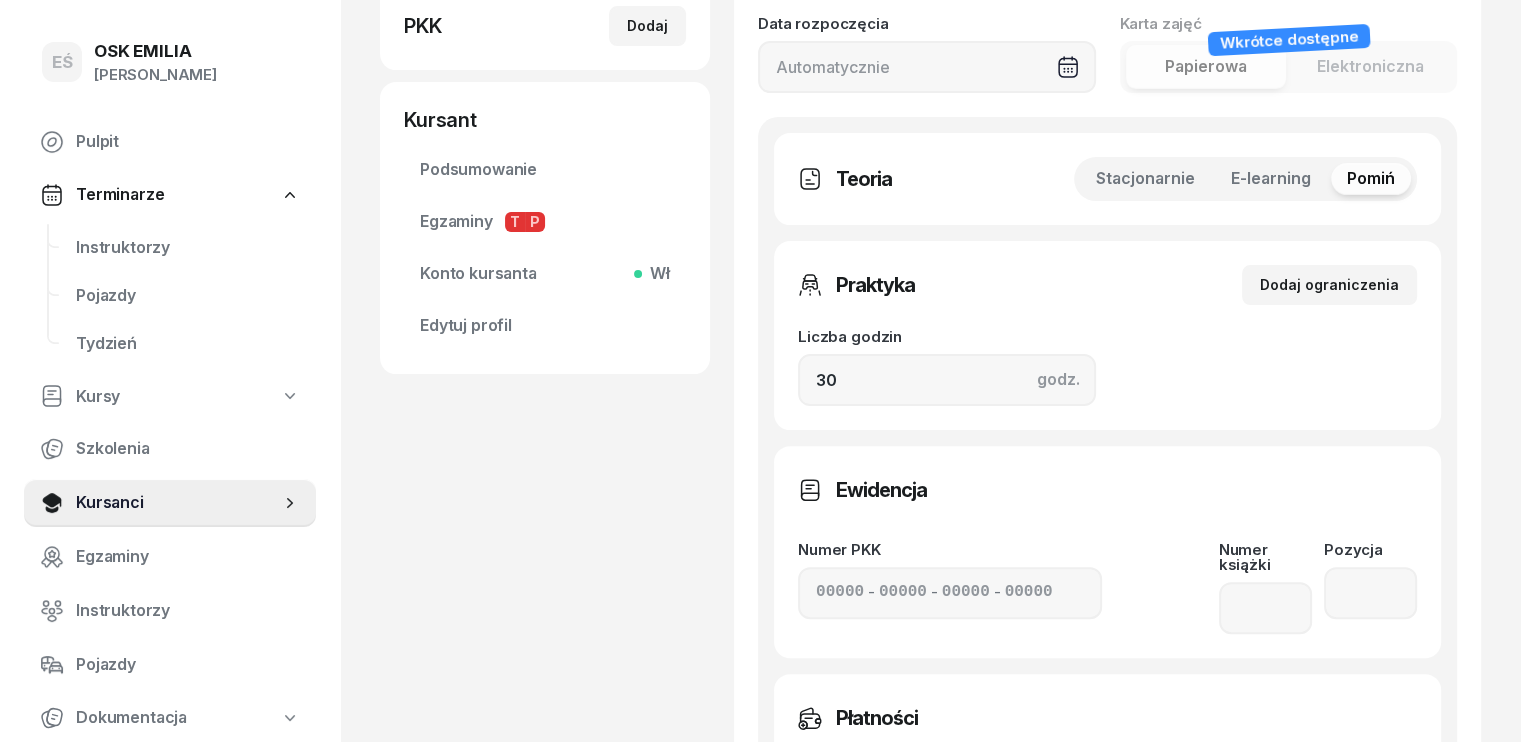 scroll, scrollTop: 800, scrollLeft: 0, axis: vertical 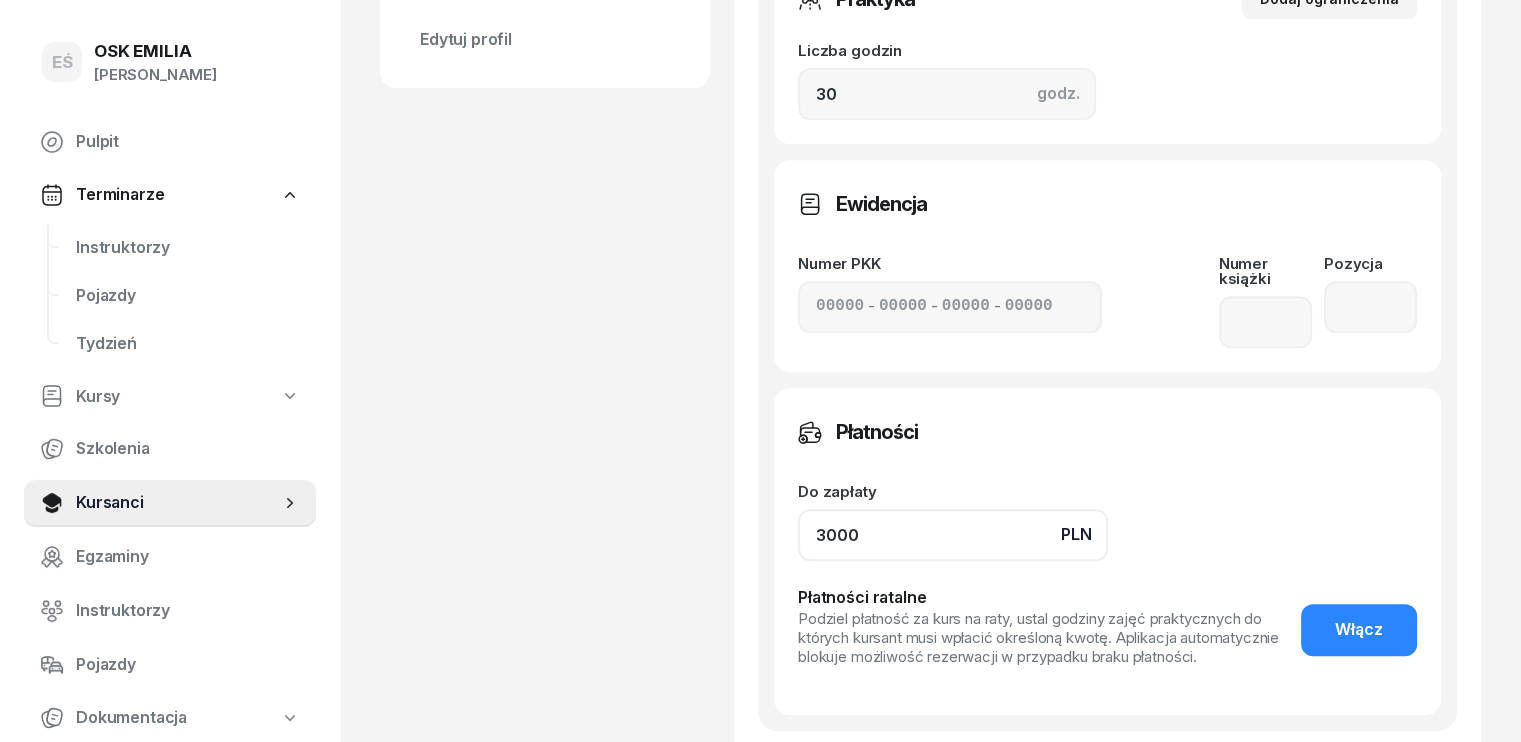 click on "3000" 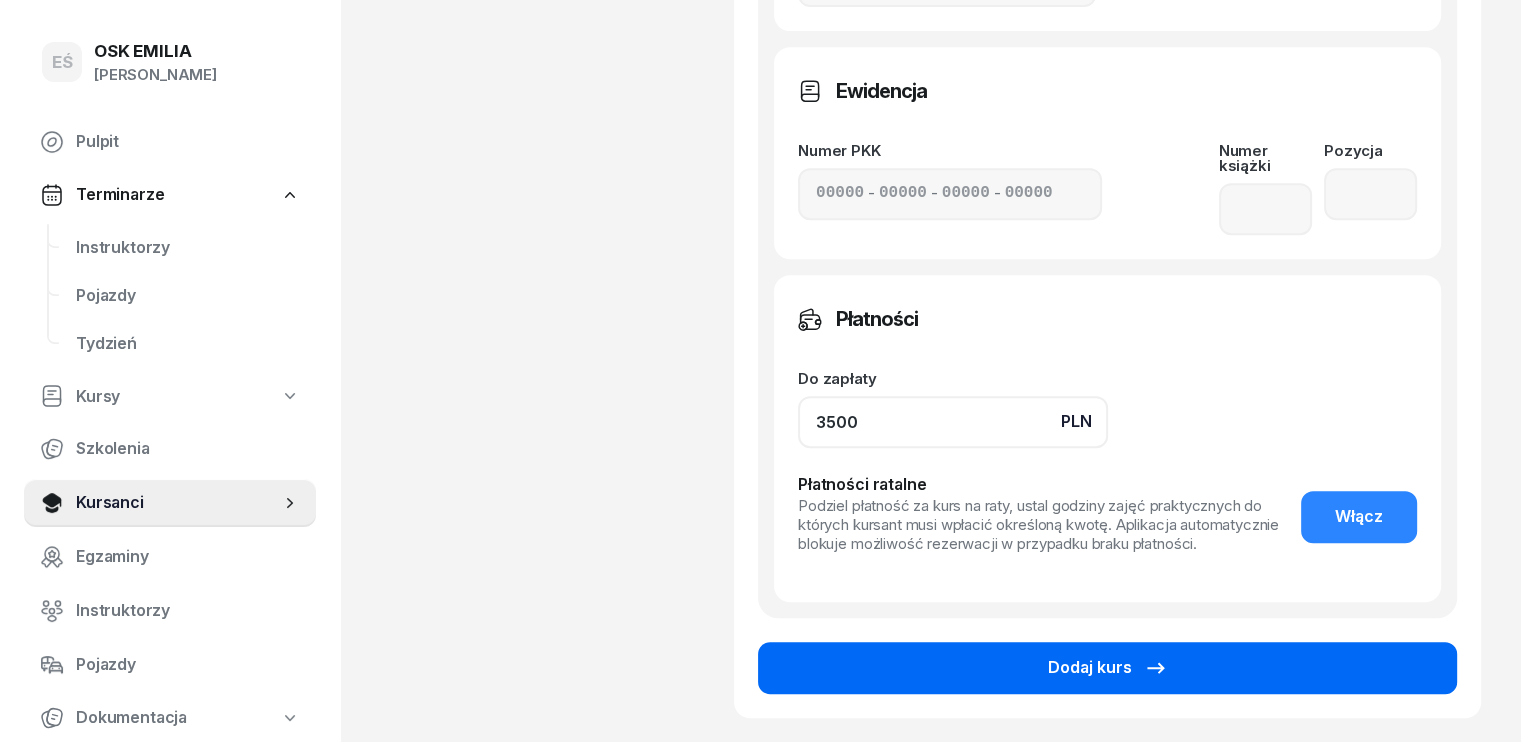 scroll, scrollTop: 1056, scrollLeft: 0, axis: vertical 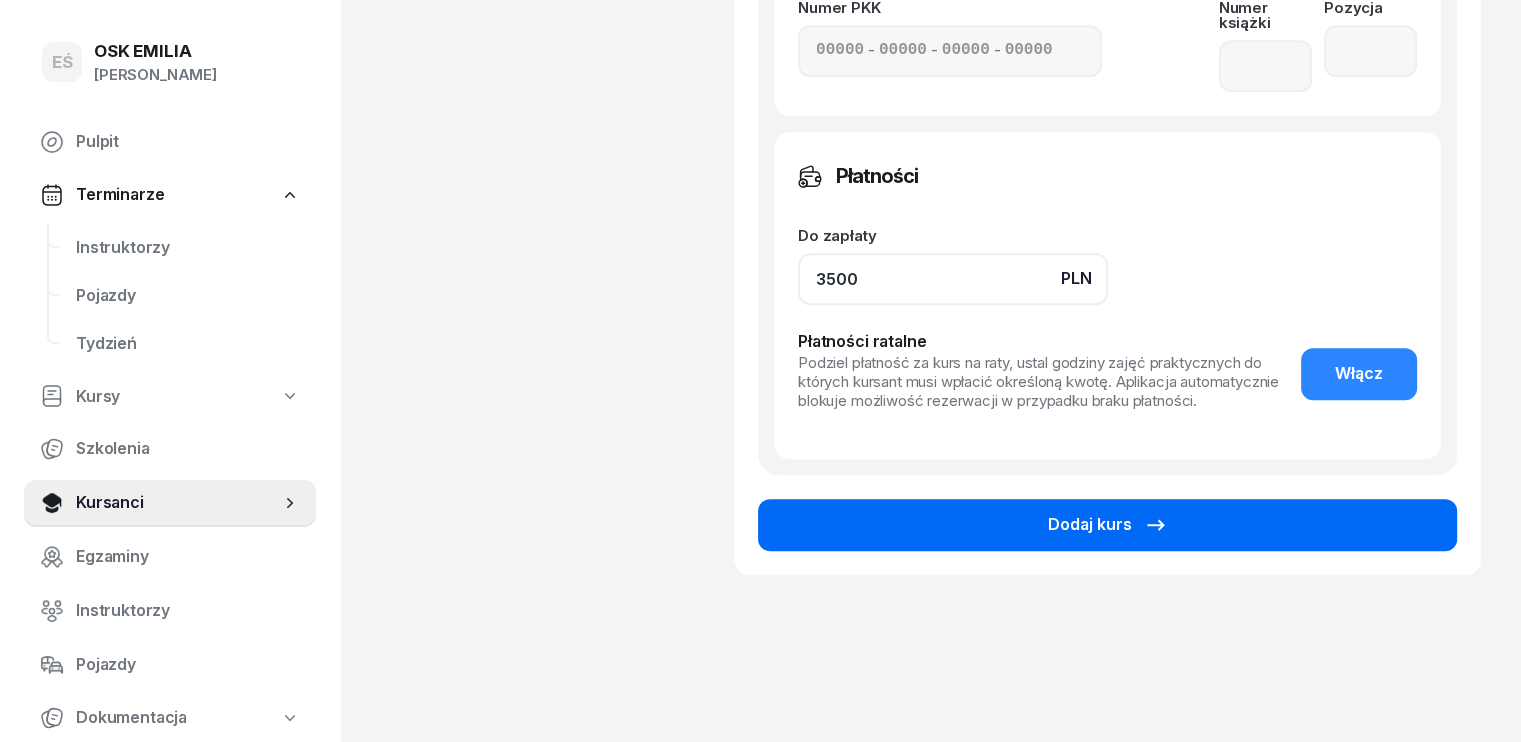 type on "3500" 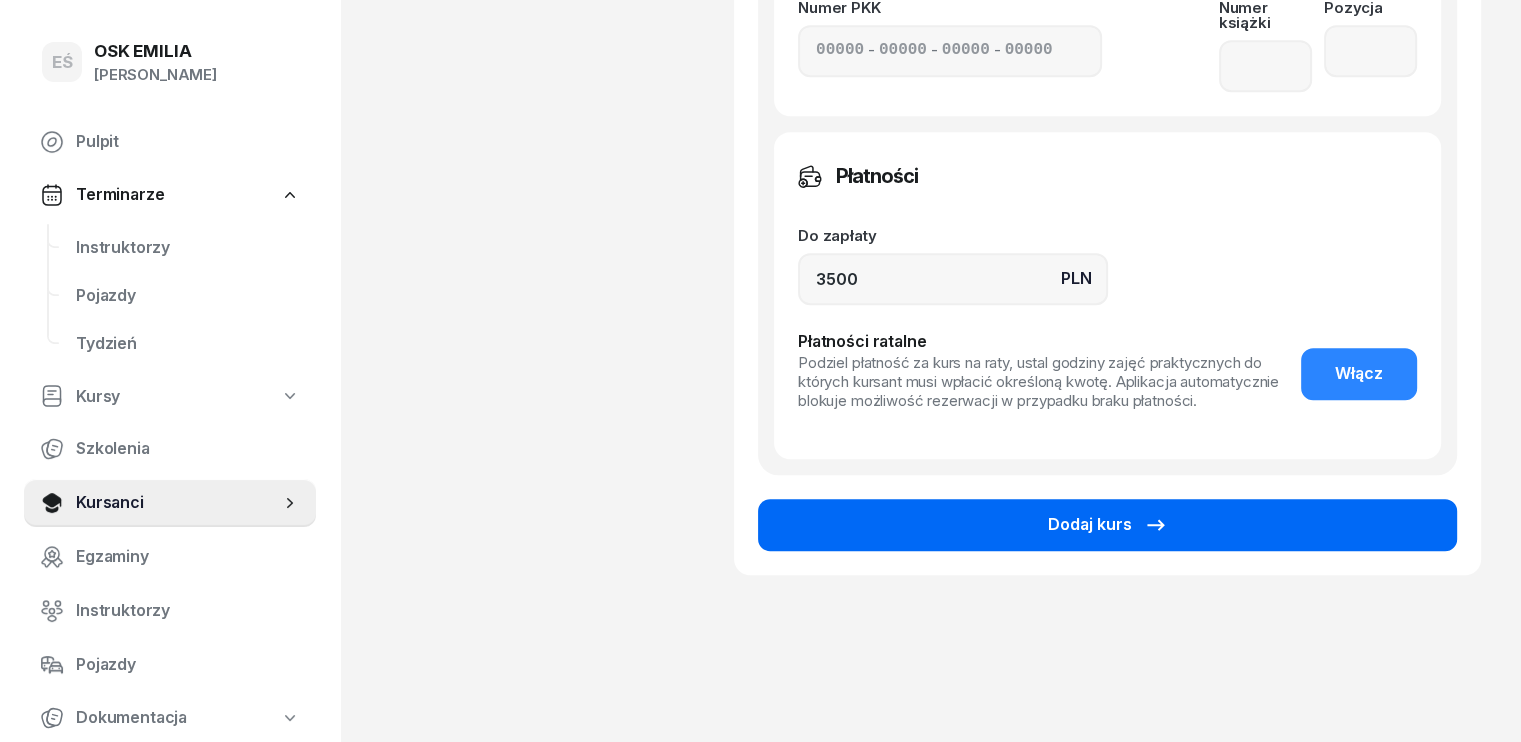 click on "Dodaj kurs" at bounding box center [1107, 525] 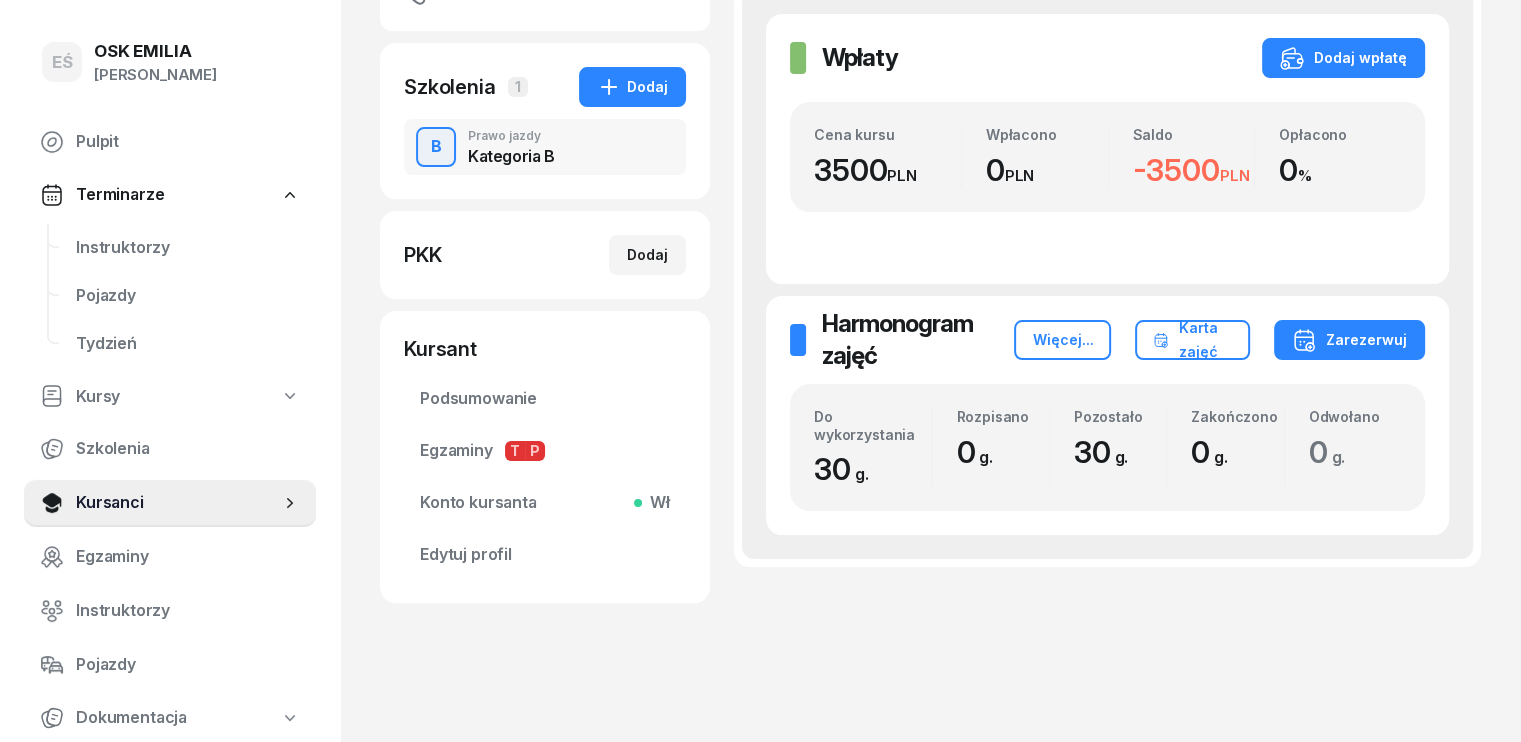 scroll, scrollTop: 356, scrollLeft: 0, axis: vertical 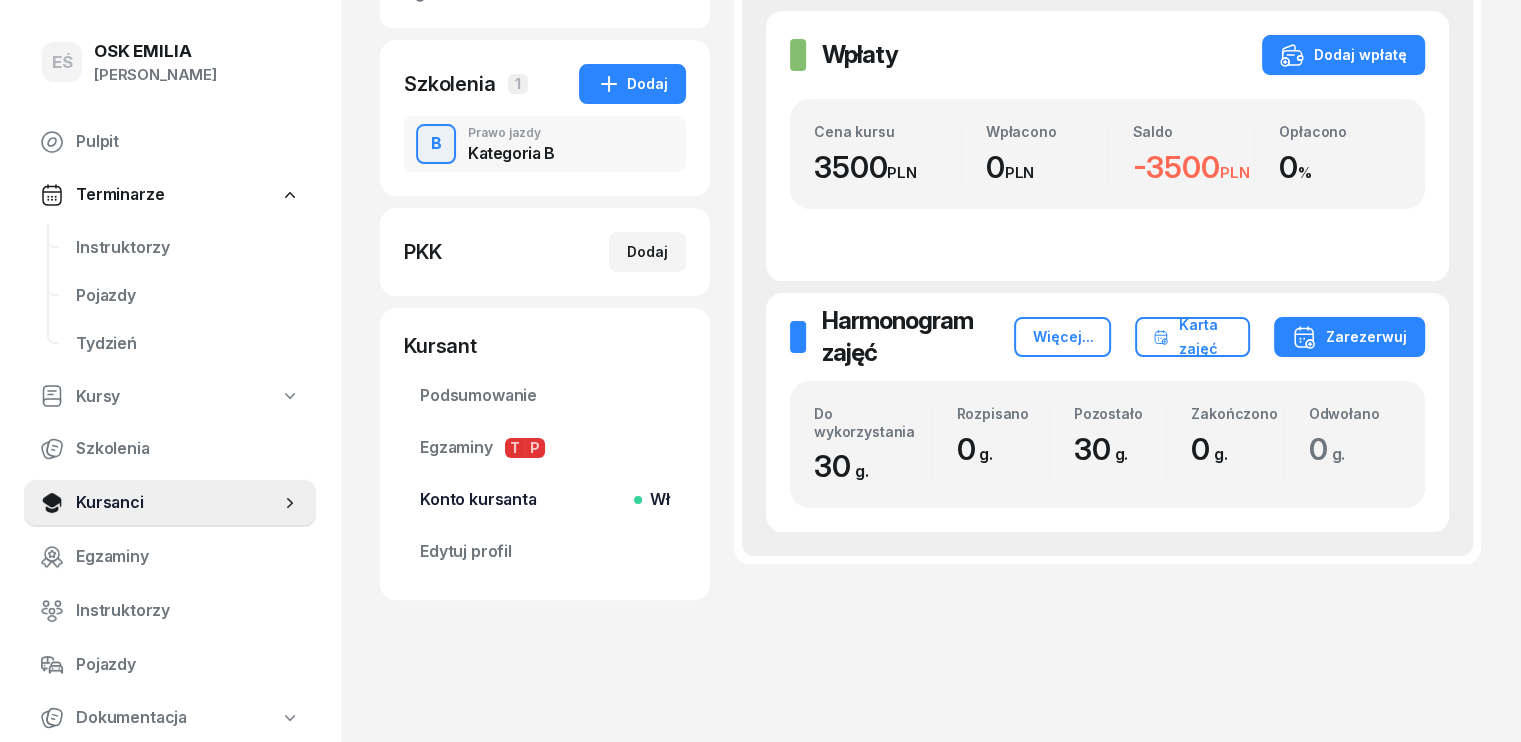 click on "Konto kursanta  Wł" at bounding box center [545, 500] 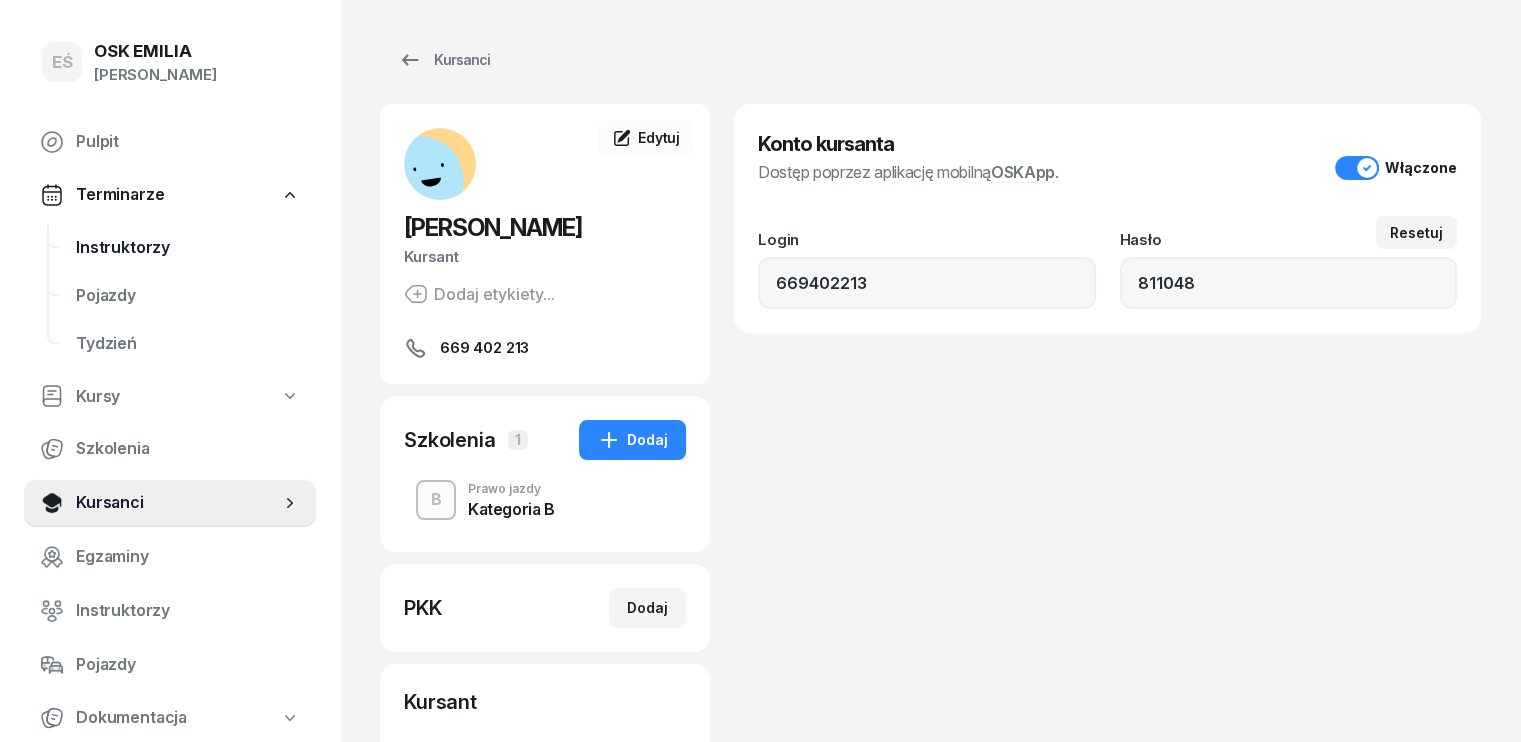 click on "Instruktorzy" at bounding box center [188, 248] 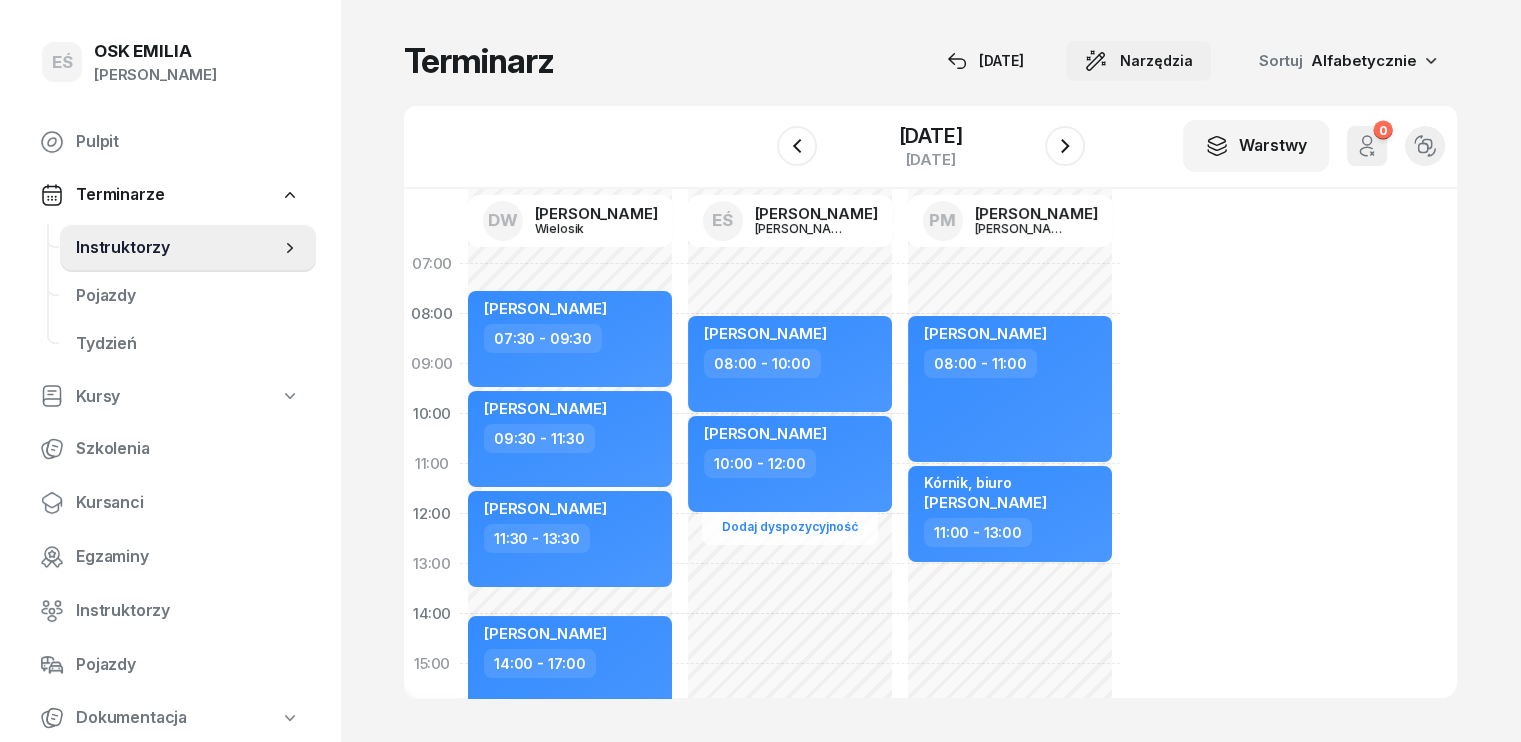 click on "Narzędzia" 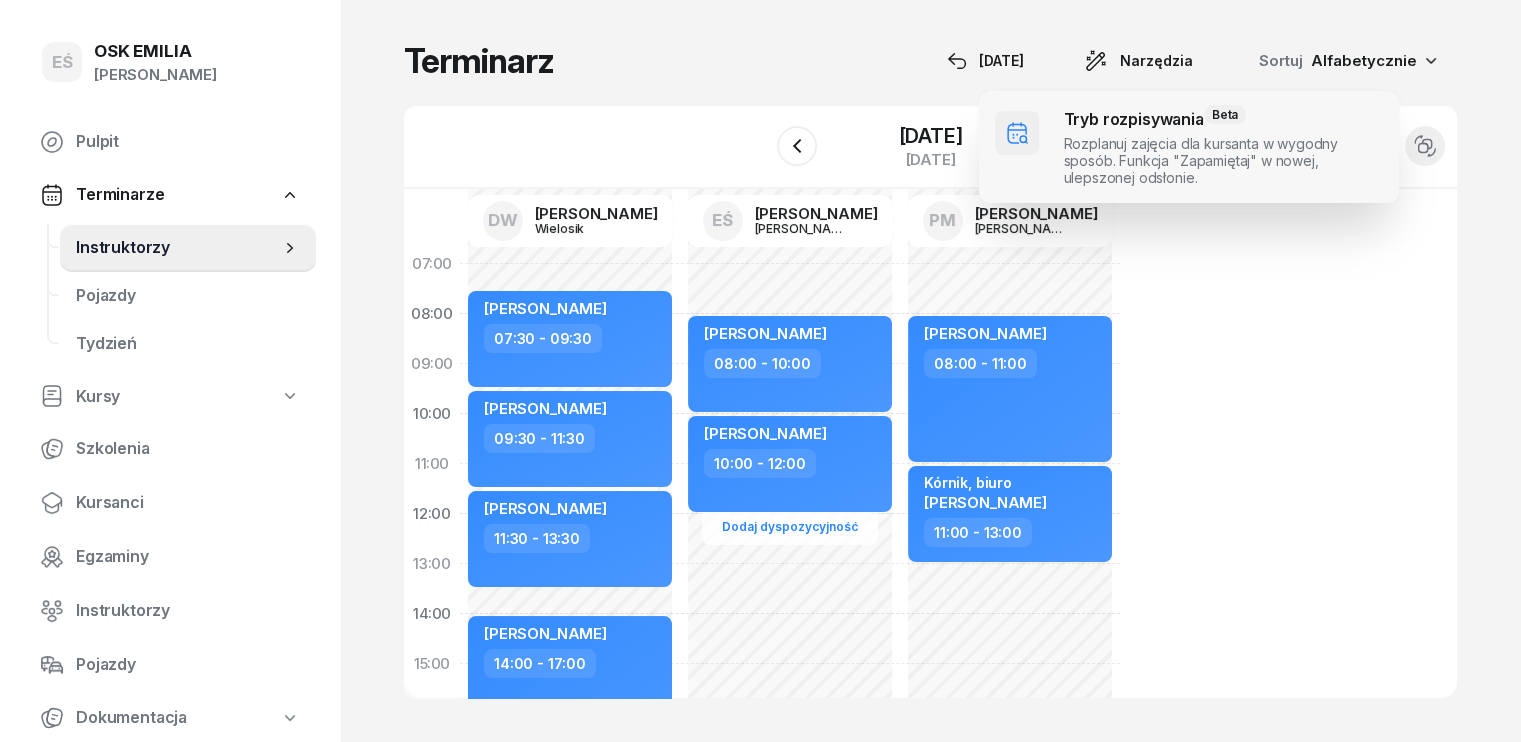 click at bounding box center (1189, 147) 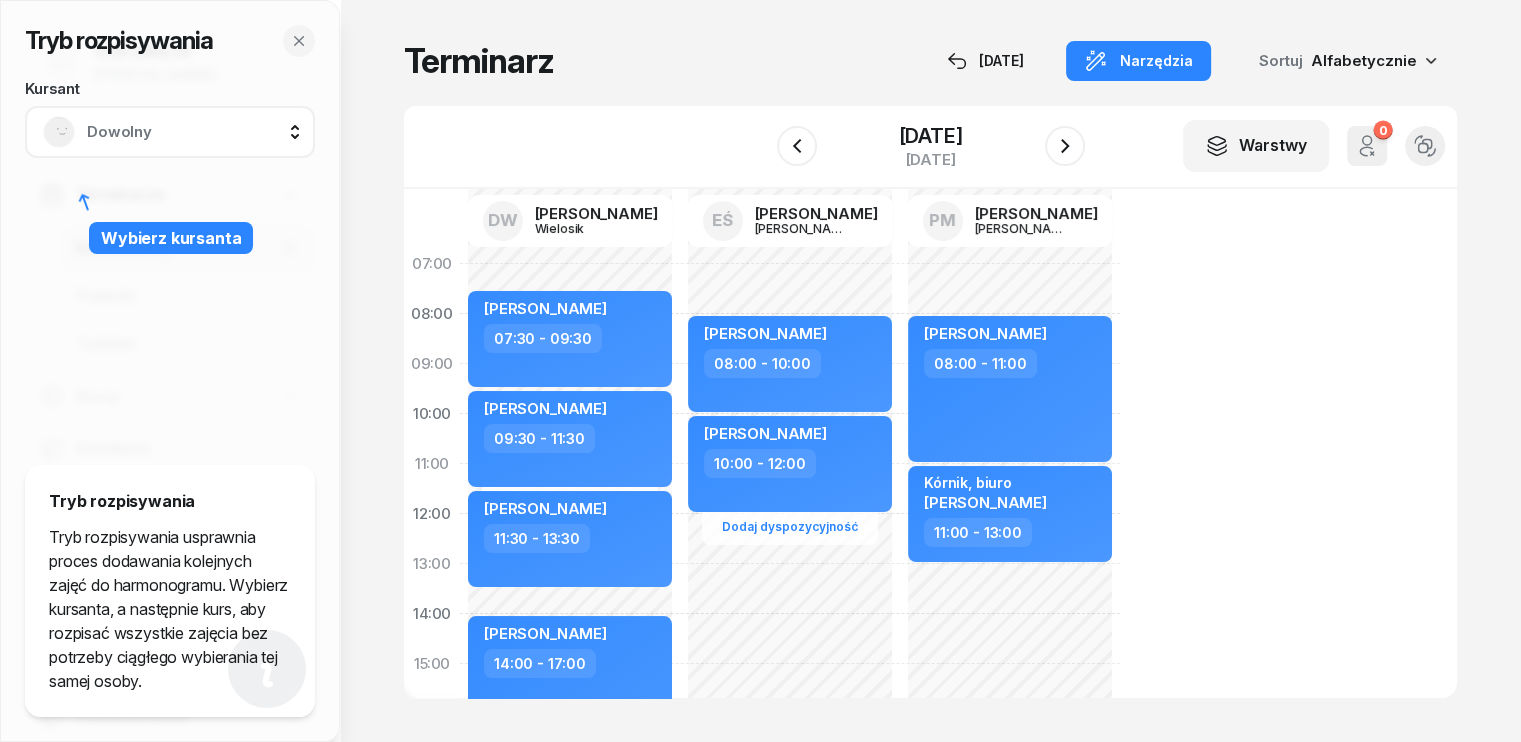 click on "Dowolny" at bounding box center [192, 132] 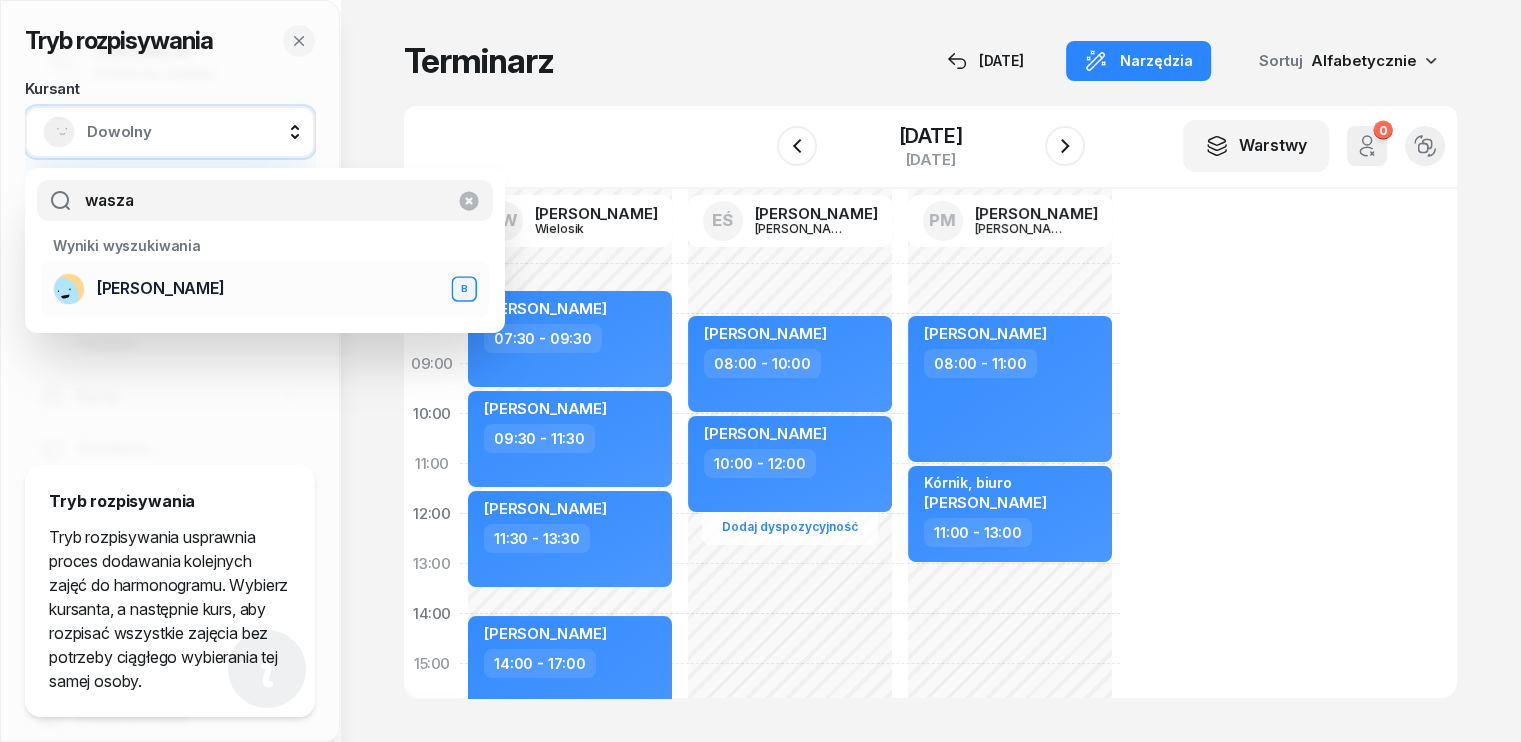 type on "wasza" 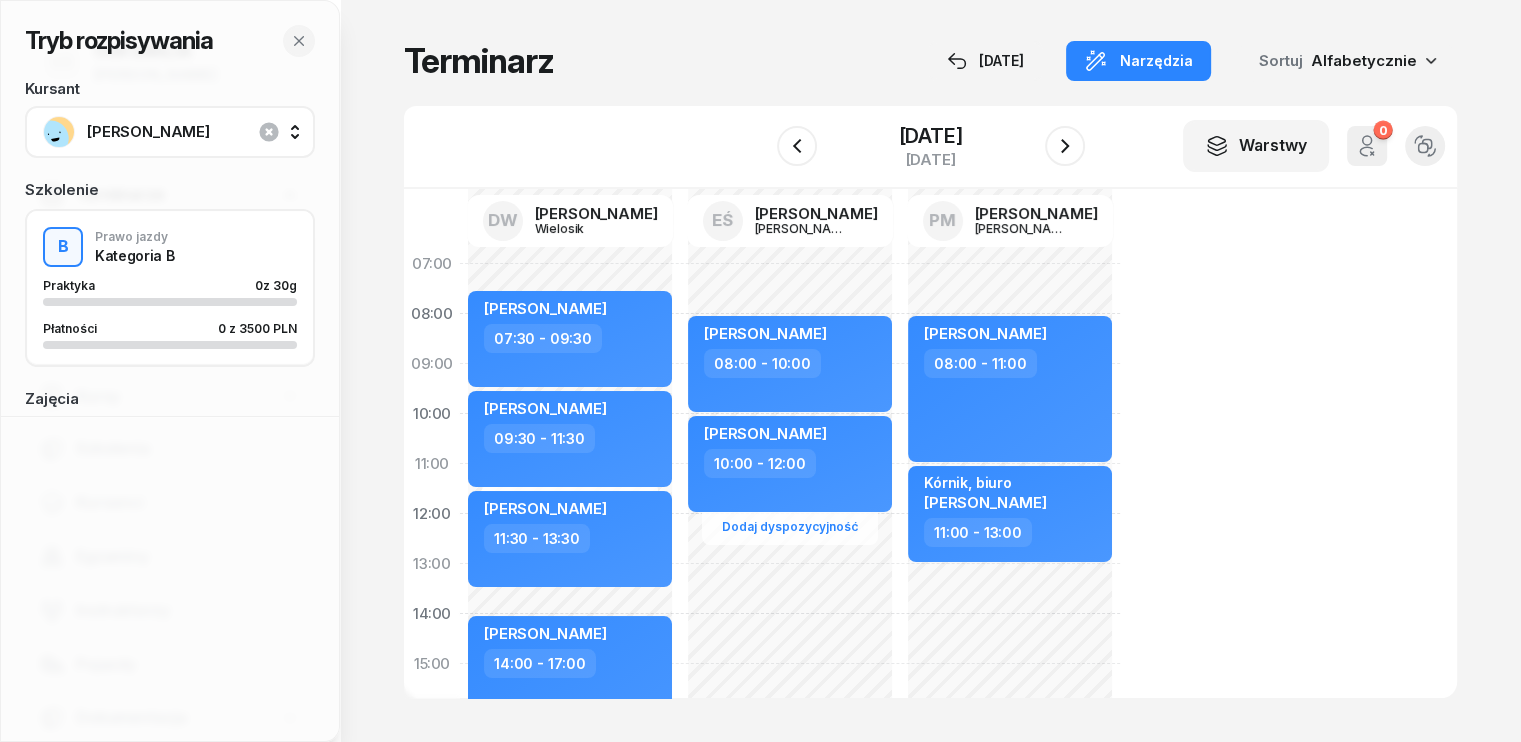 scroll, scrollTop: 100, scrollLeft: 0, axis: vertical 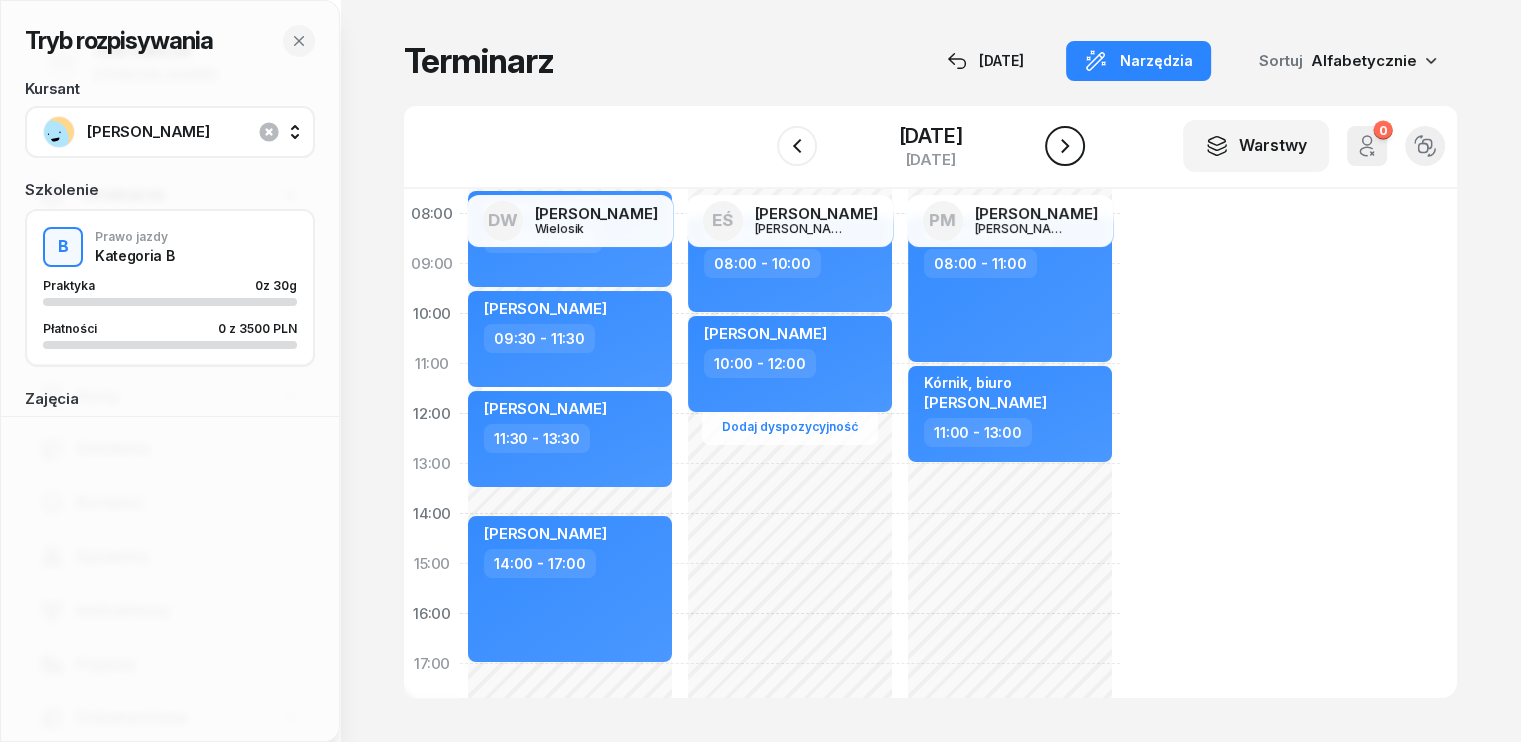 click 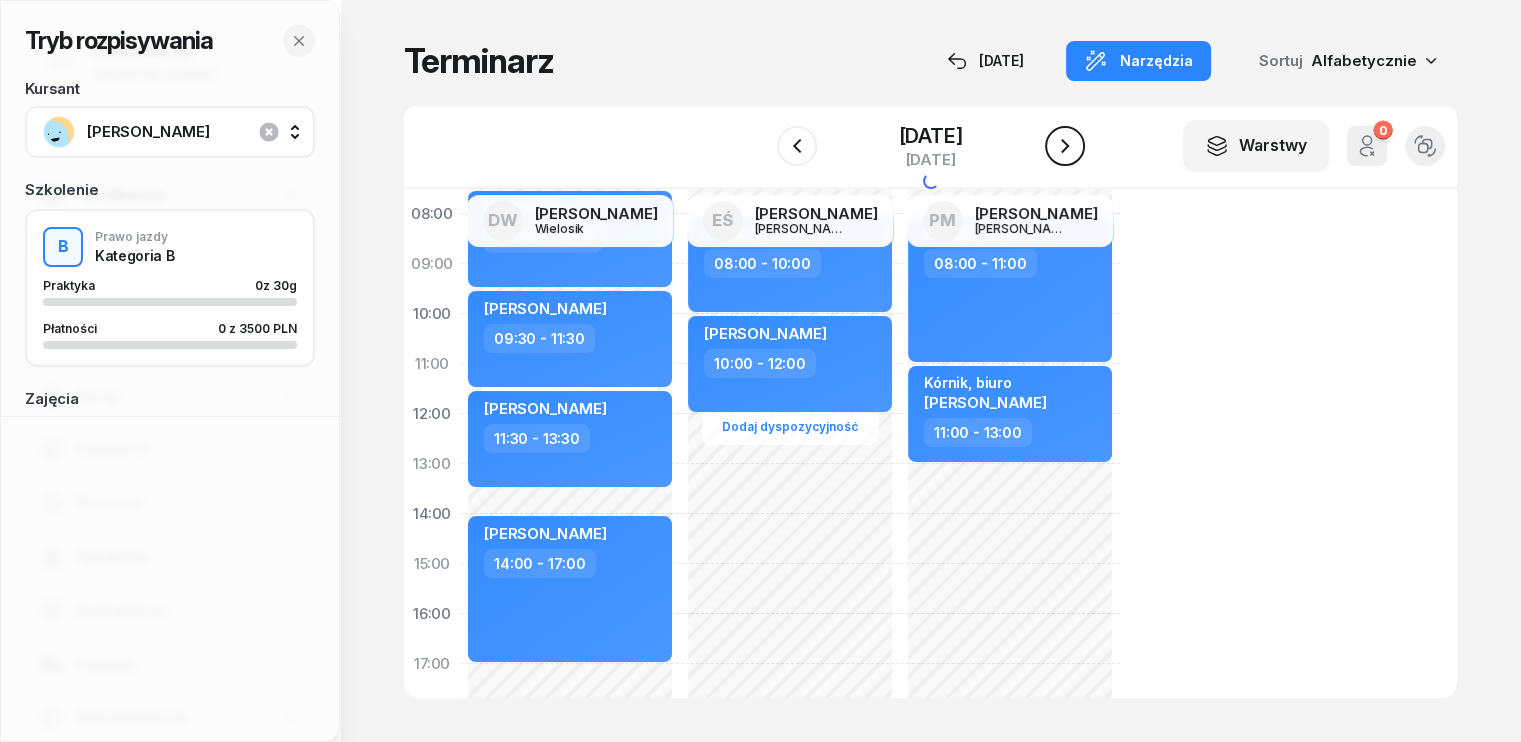 click 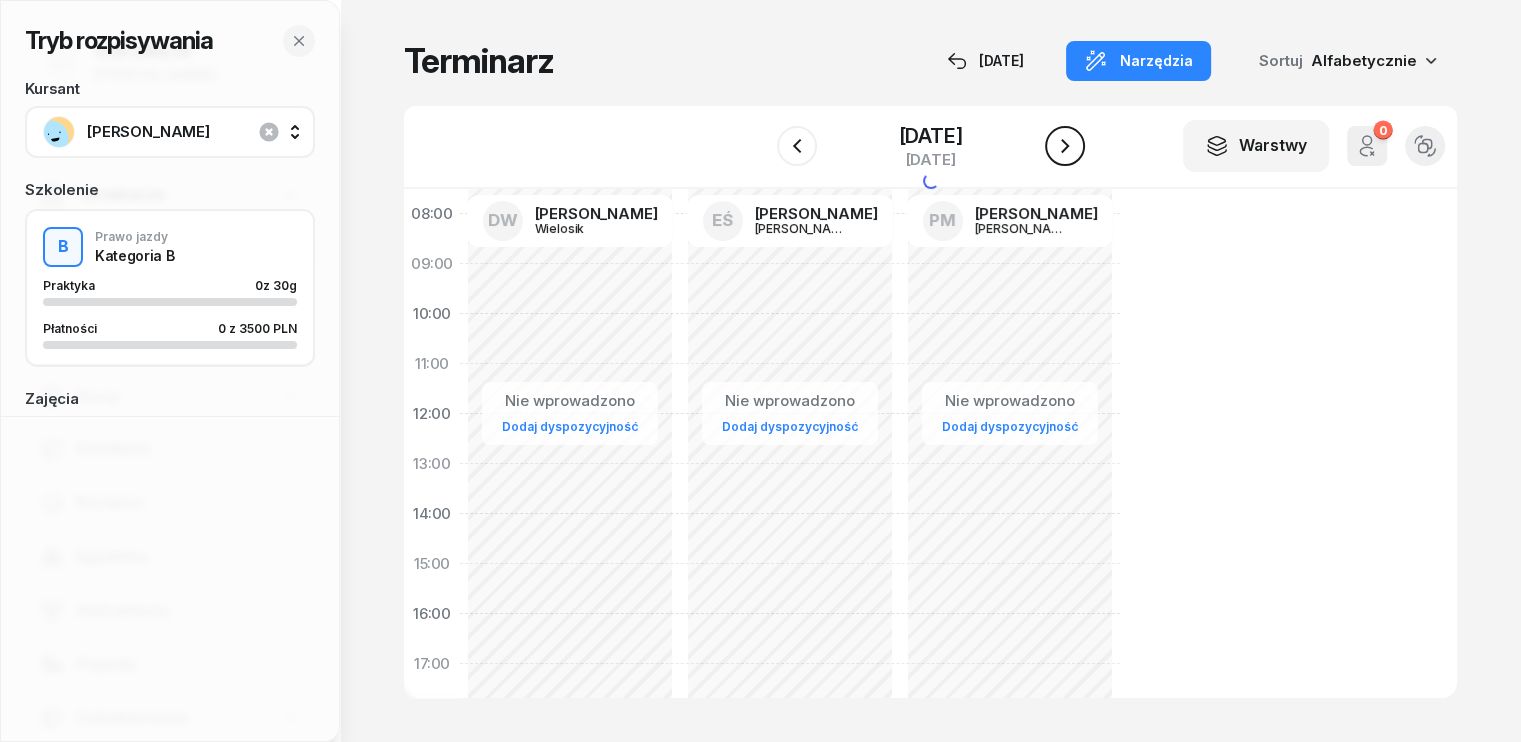 click 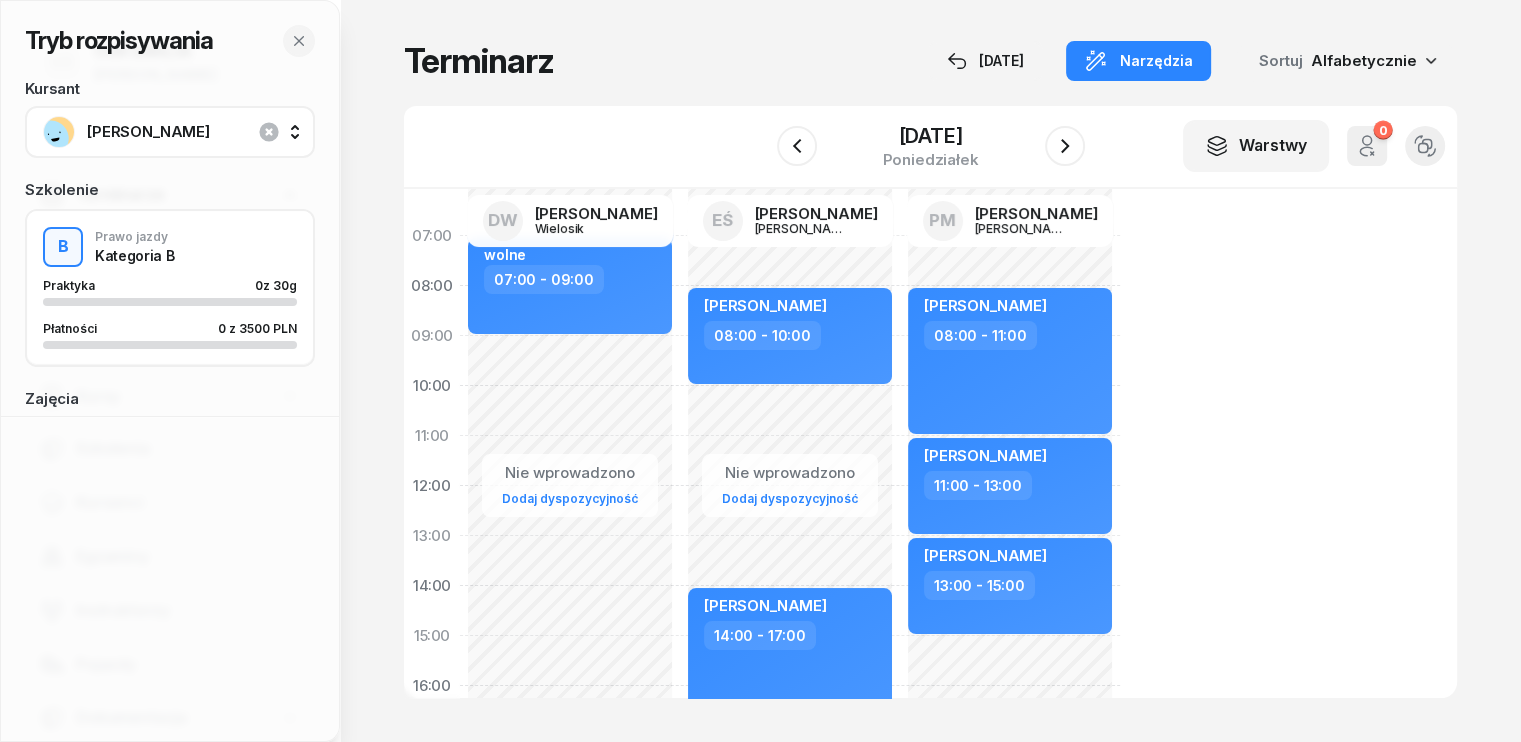 scroll, scrollTop: 0, scrollLeft: 0, axis: both 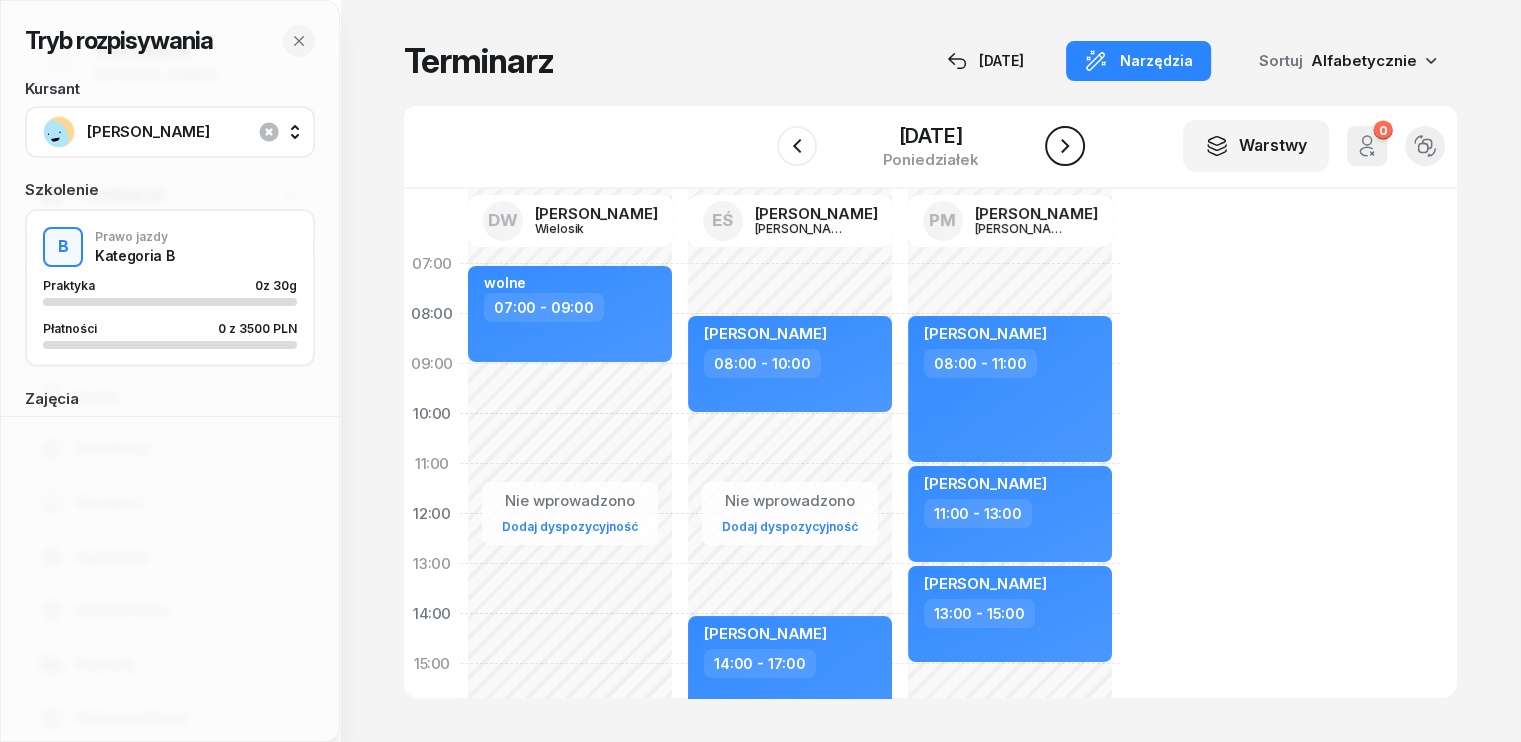 click 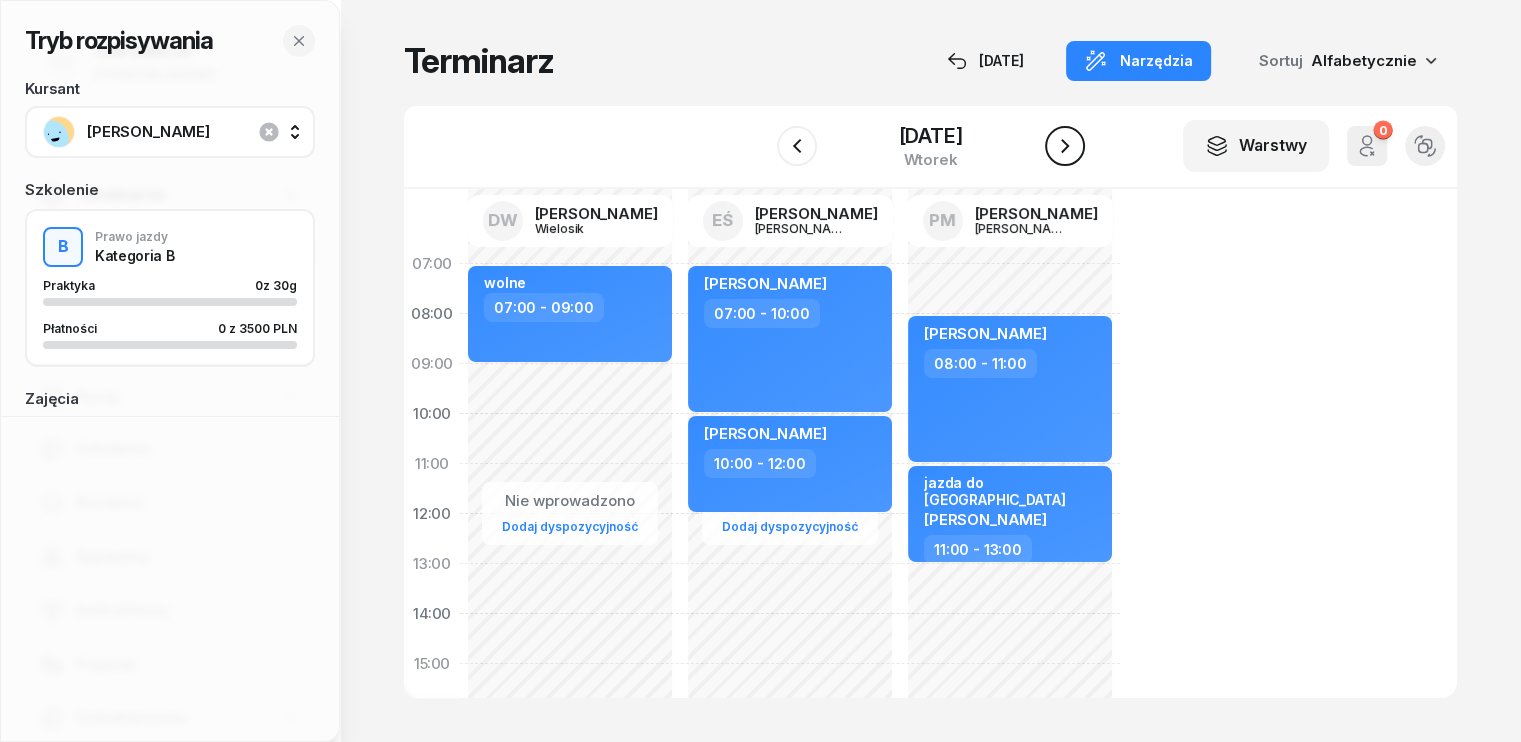 click 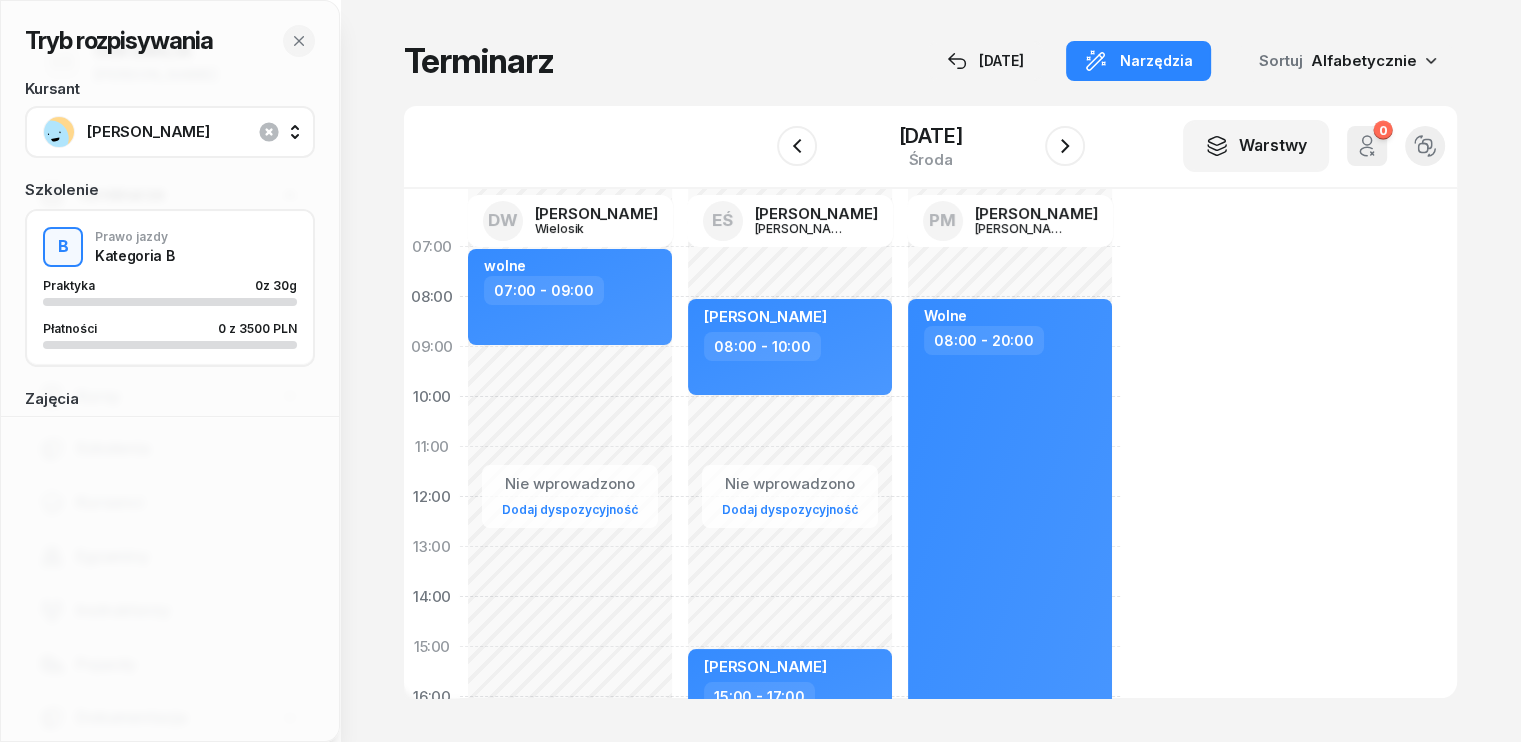 scroll, scrollTop: 0, scrollLeft: 0, axis: both 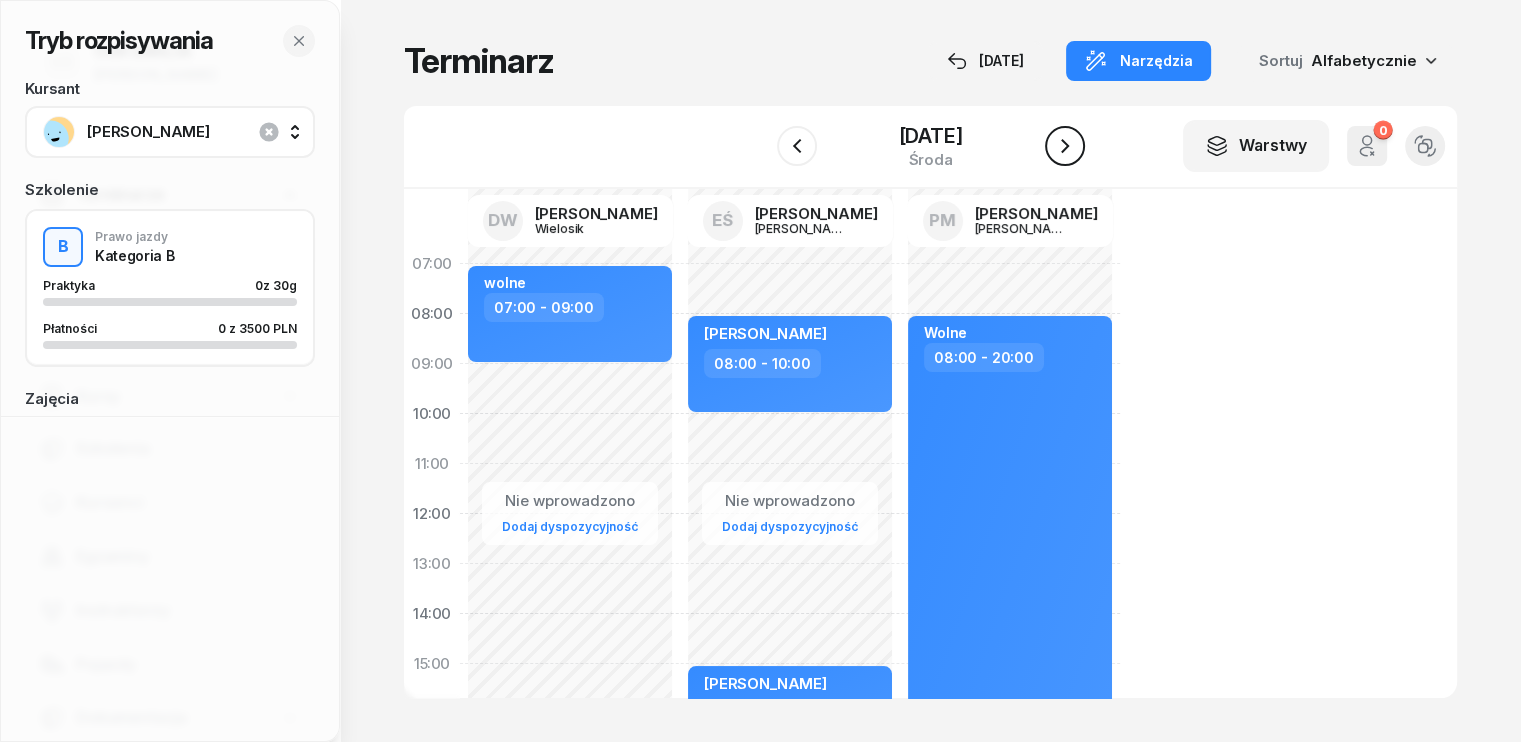 click 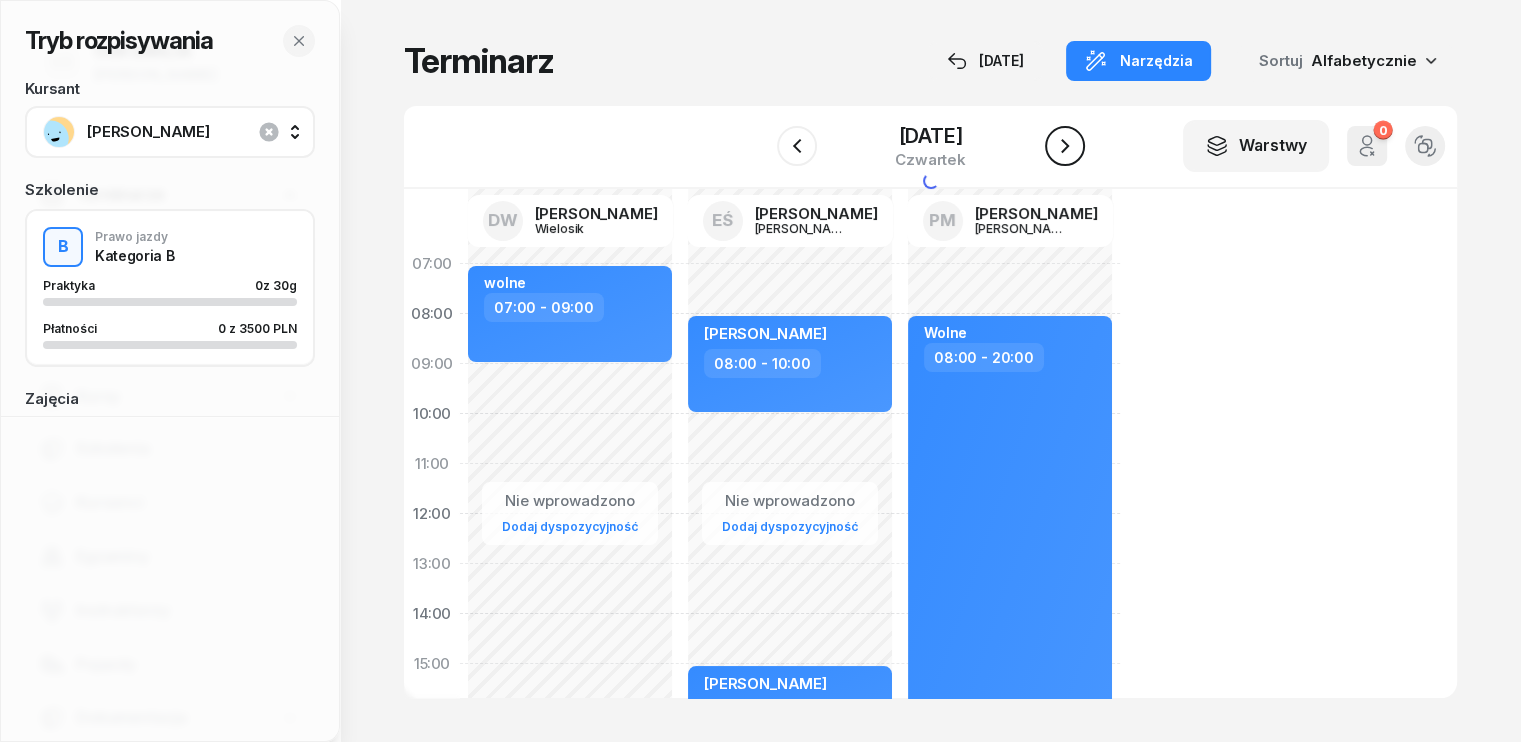 click 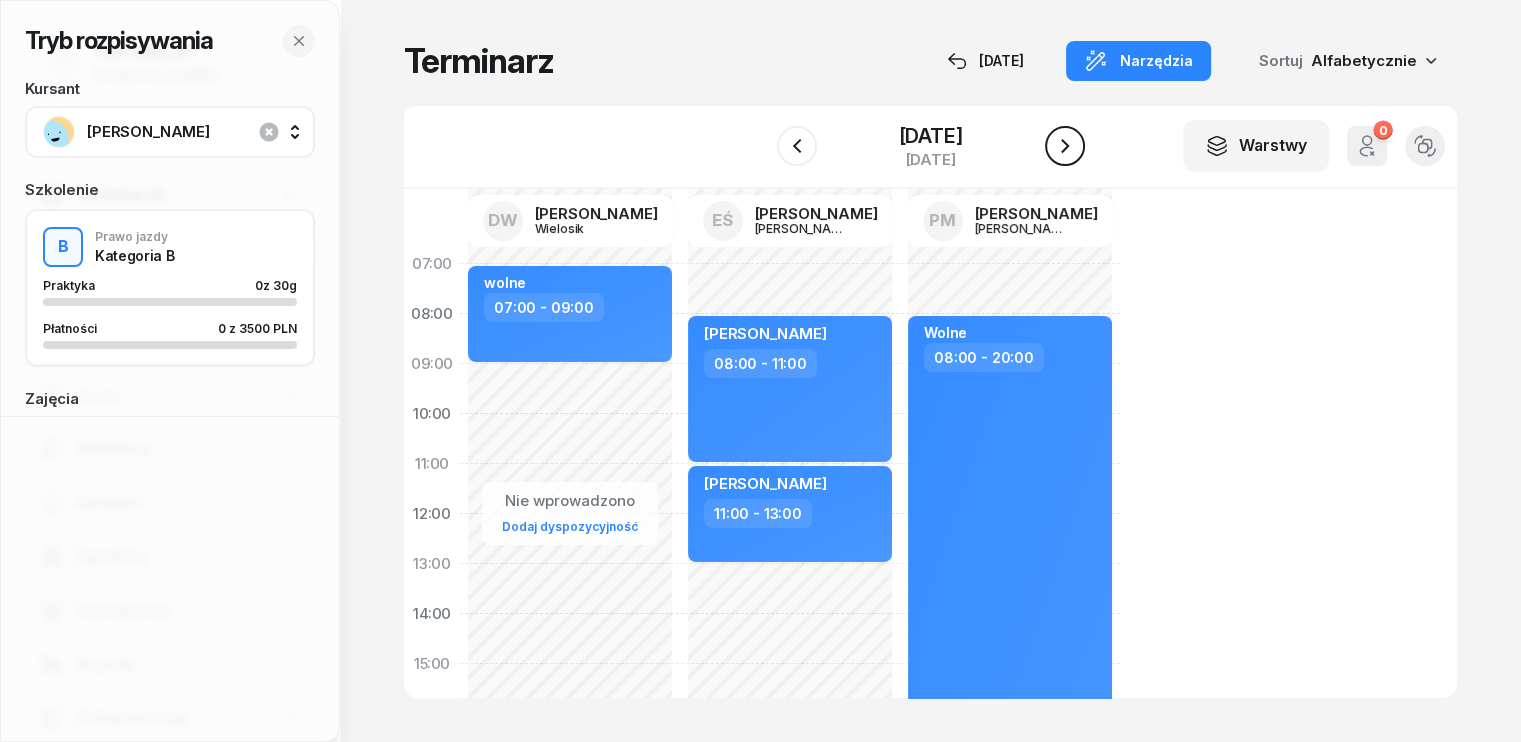 click 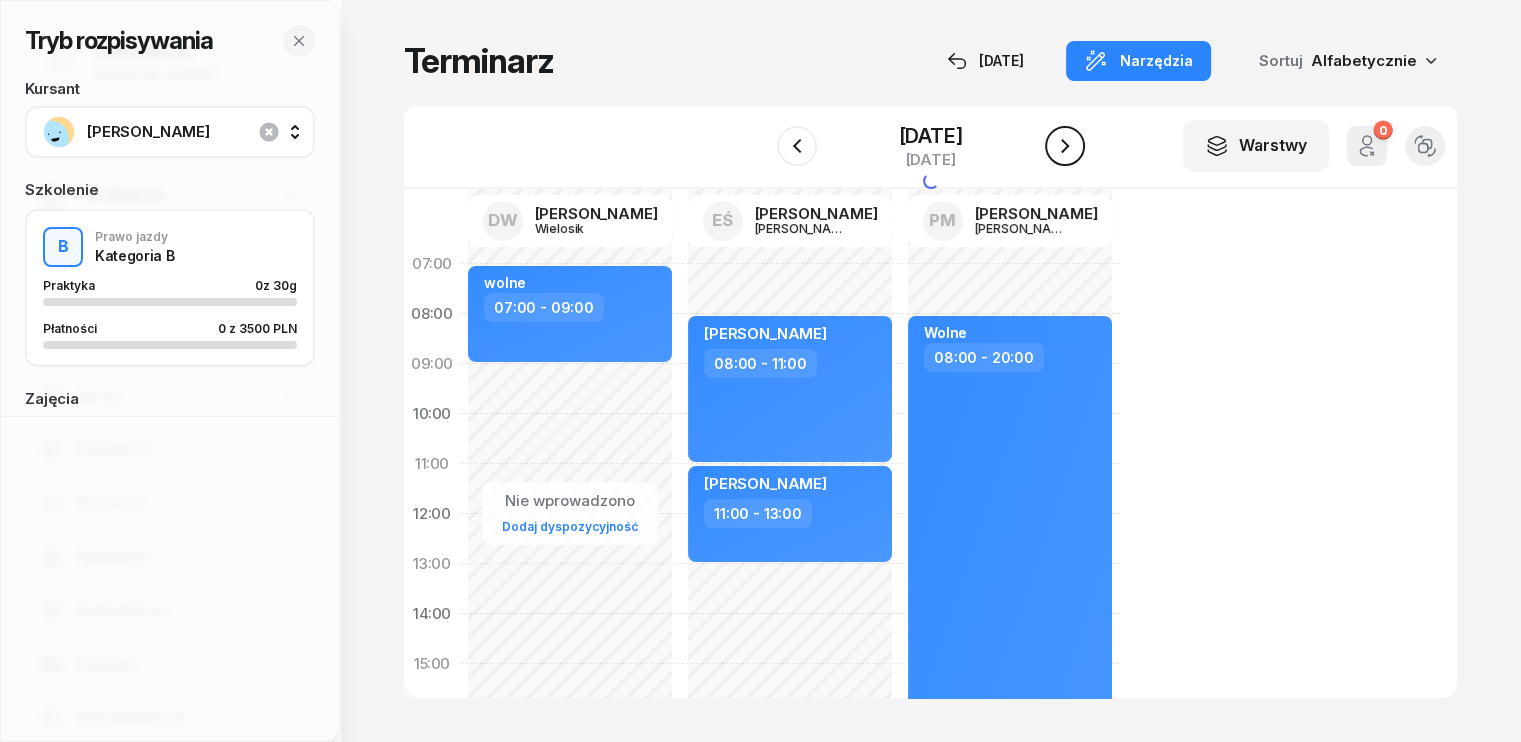 click 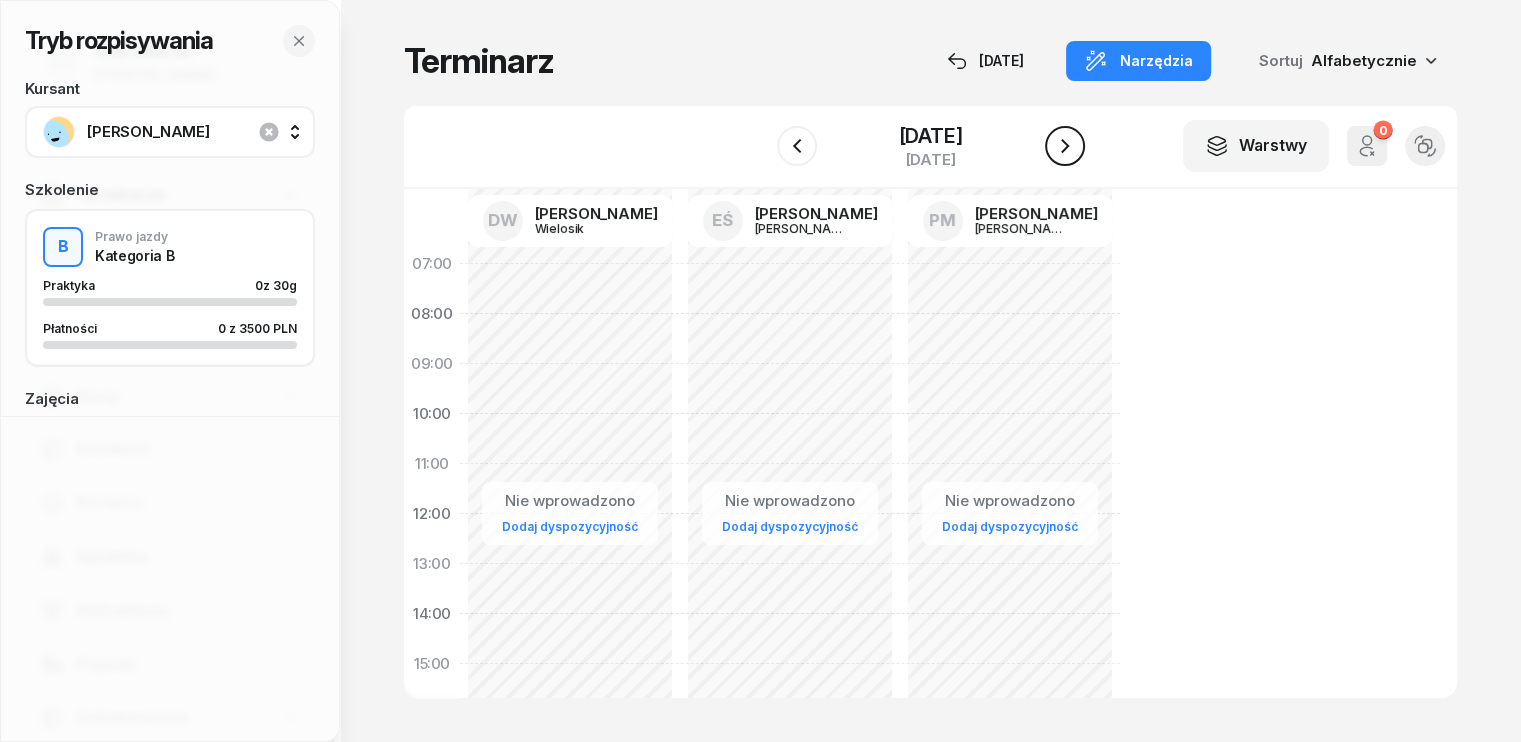 click 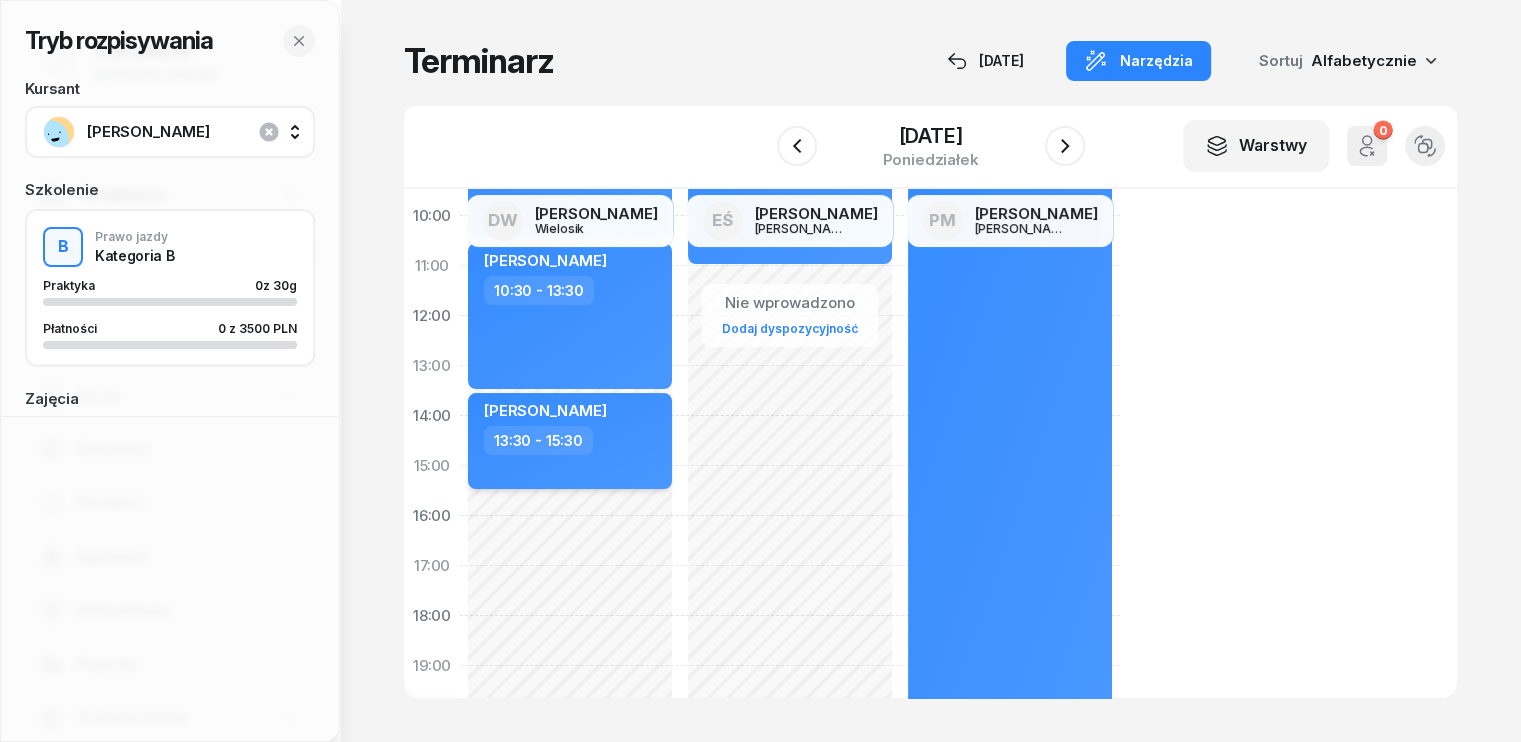 scroll, scrollTop: 200, scrollLeft: 0, axis: vertical 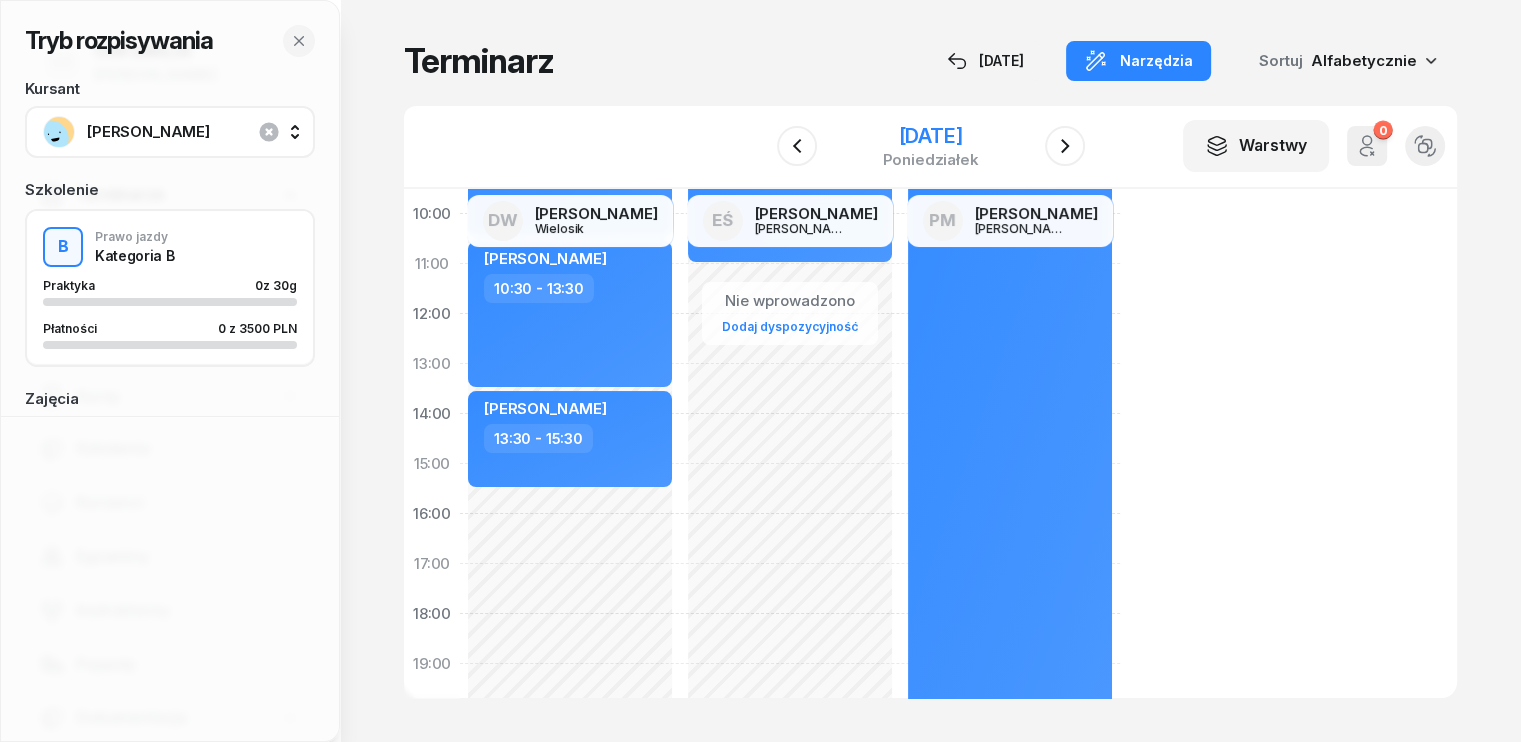 click on "[DATE]" at bounding box center (930, 136) 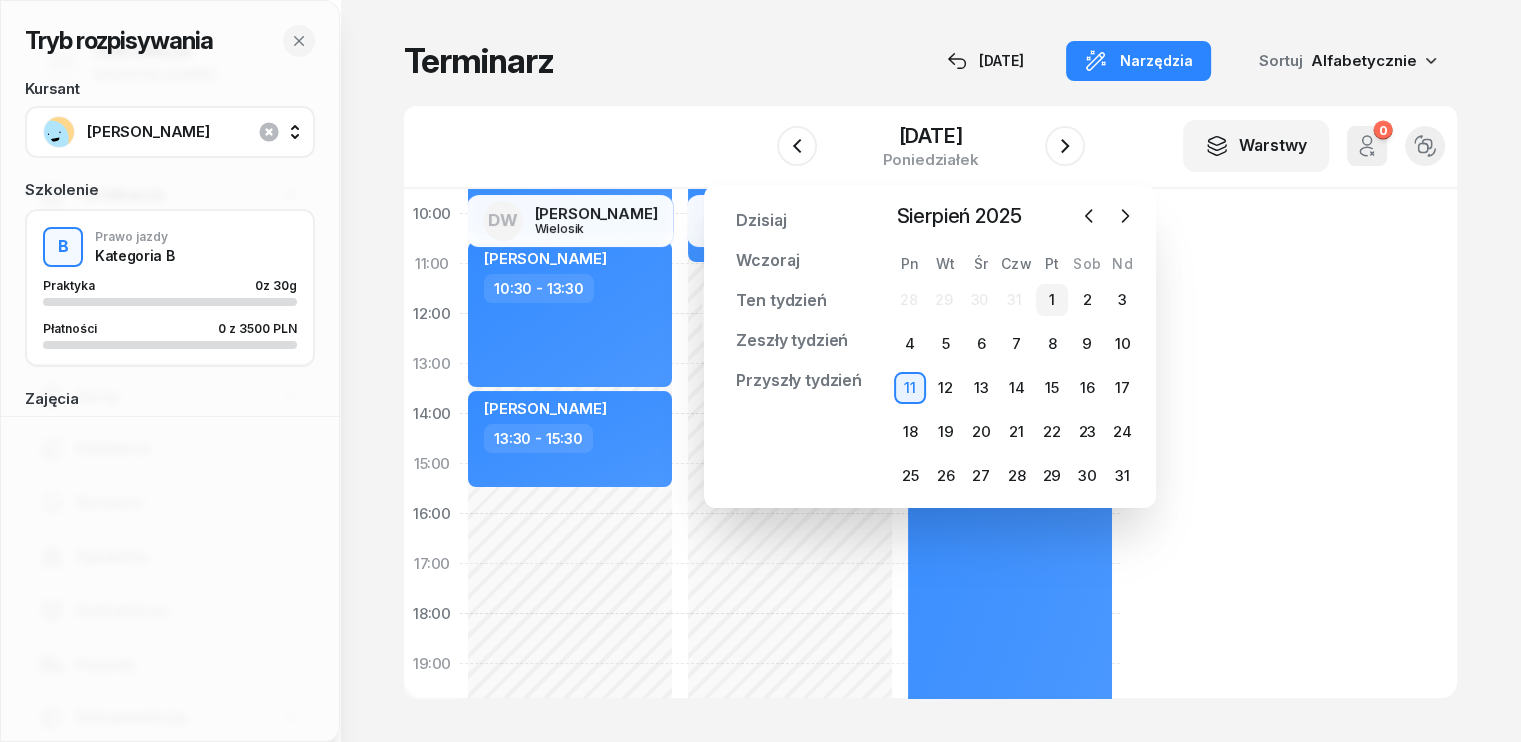 click on "1" at bounding box center [1052, 300] 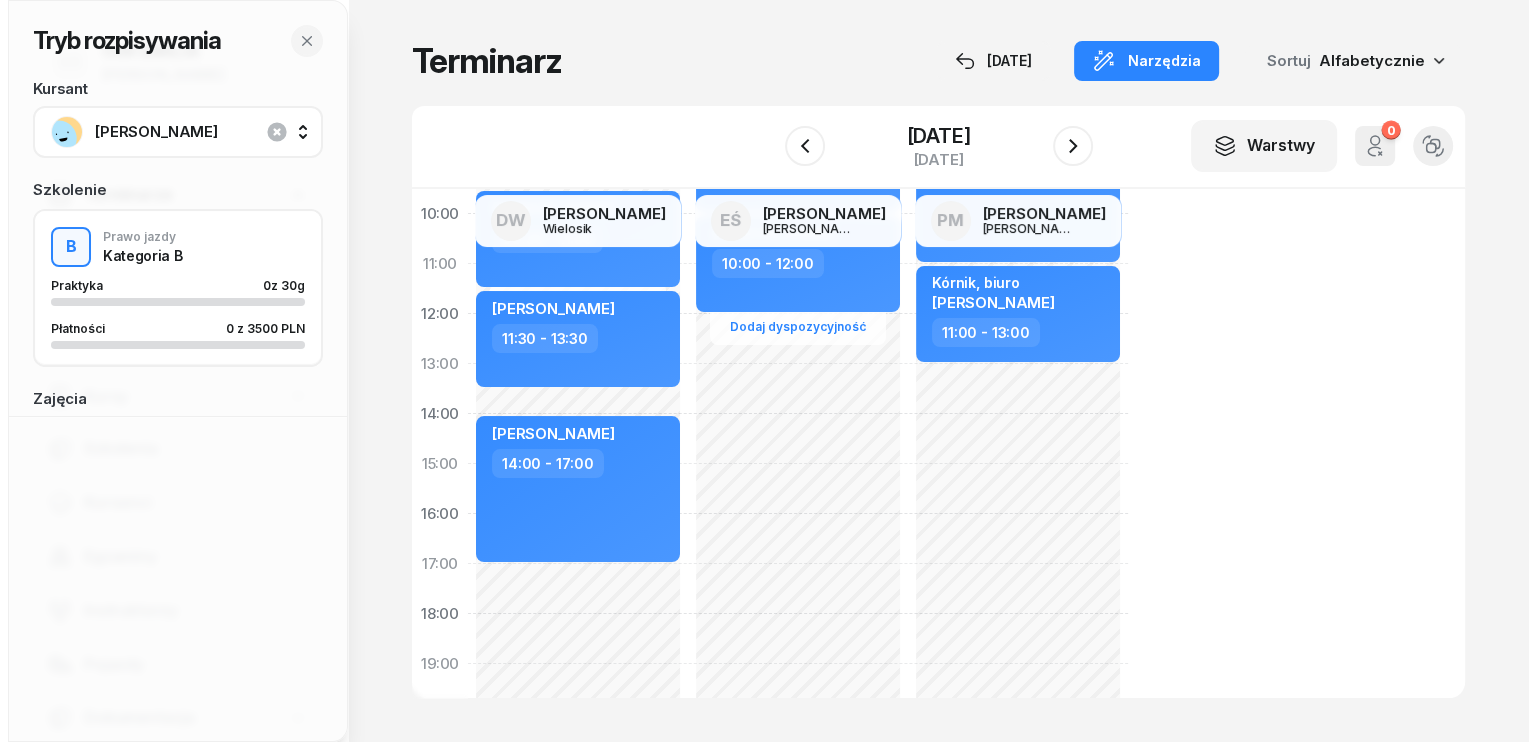 scroll, scrollTop: 300, scrollLeft: 0, axis: vertical 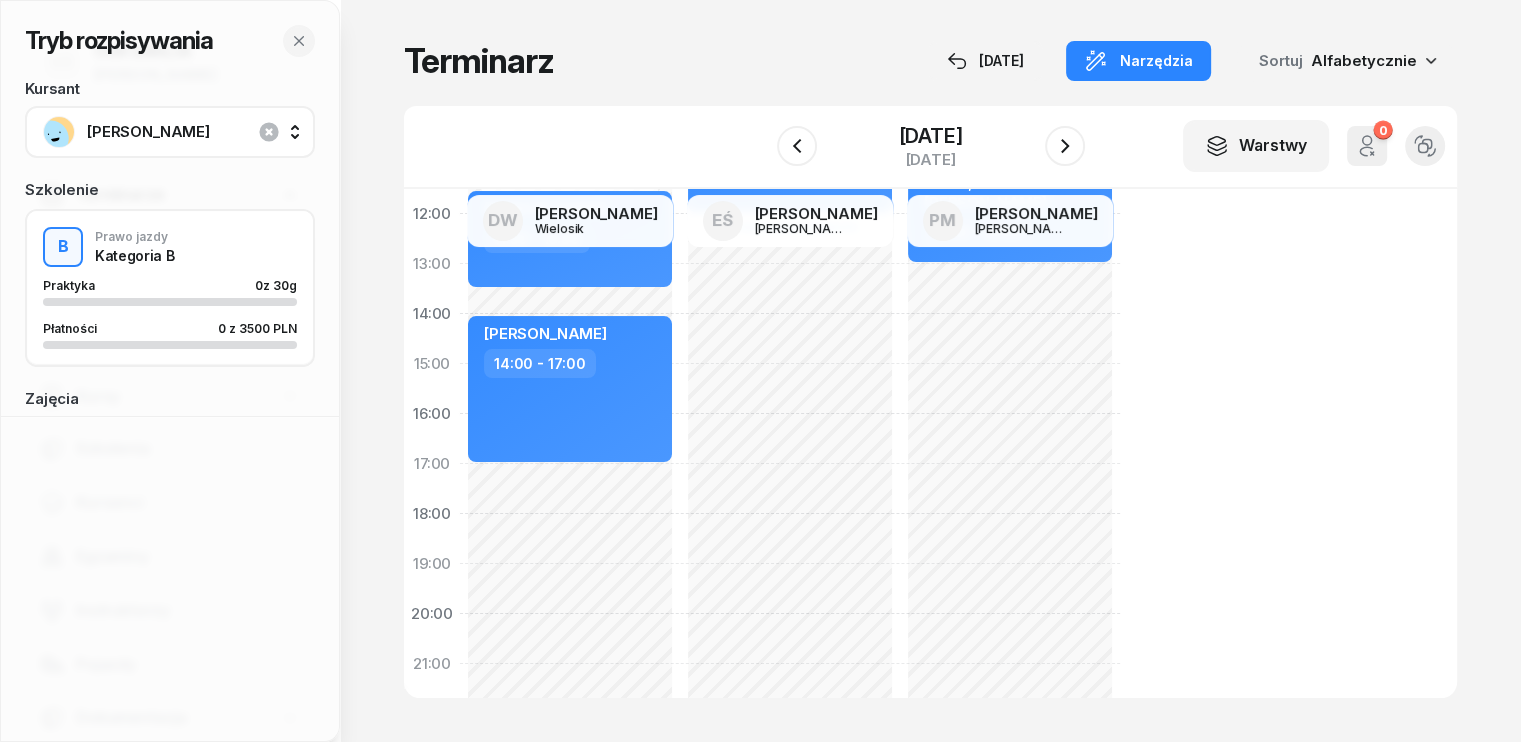 click on "Nie wprowadzono Dodaj dyspozycyjność [PERSON_NAME]  07:30 - 09:30 [PERSON_NAME]  09:30 - 11:30 [PERSON_NAME]  11:30 - 13:30 [PERSON_NAME]  14:00 - 17:00" 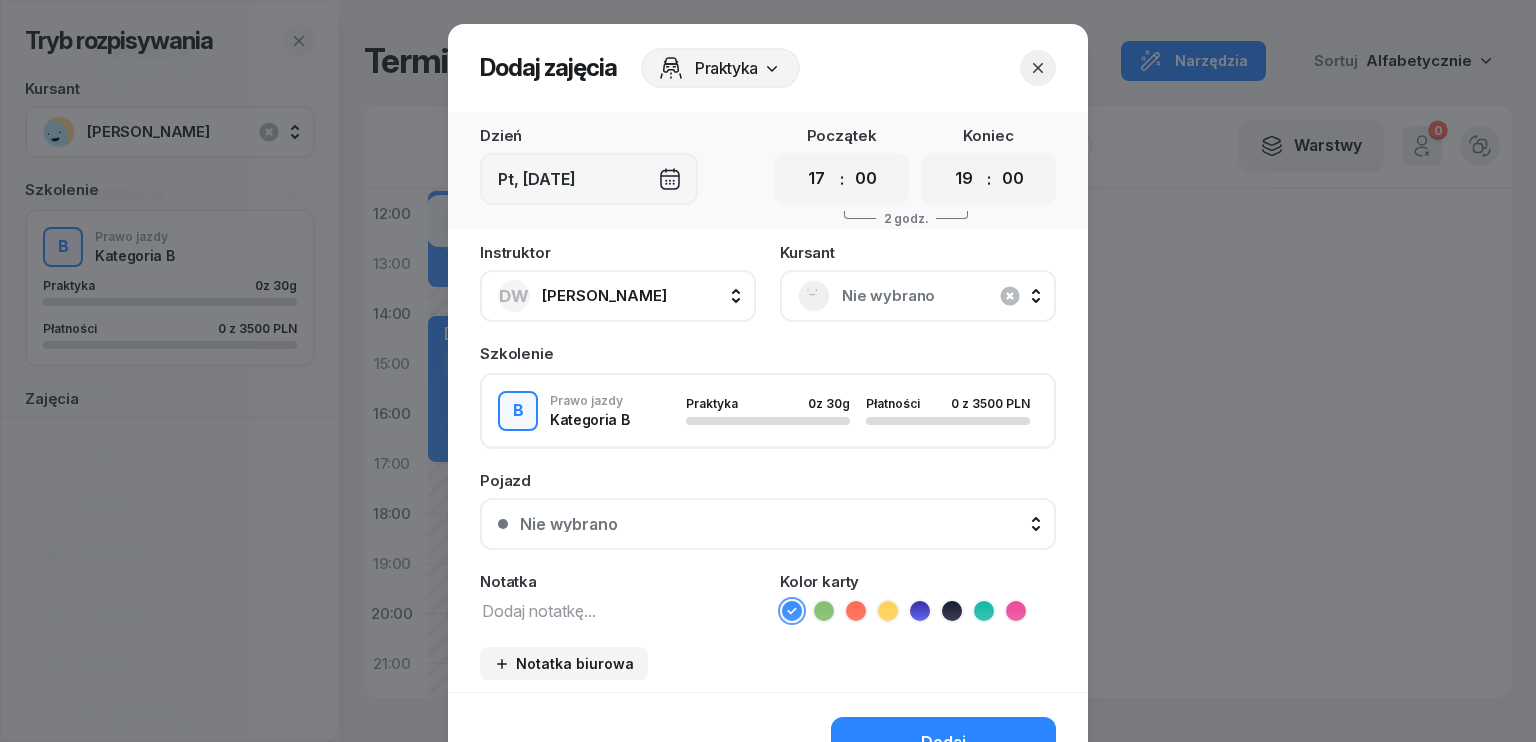 click on "Nie wybrano" at bounding box center [940, 296] 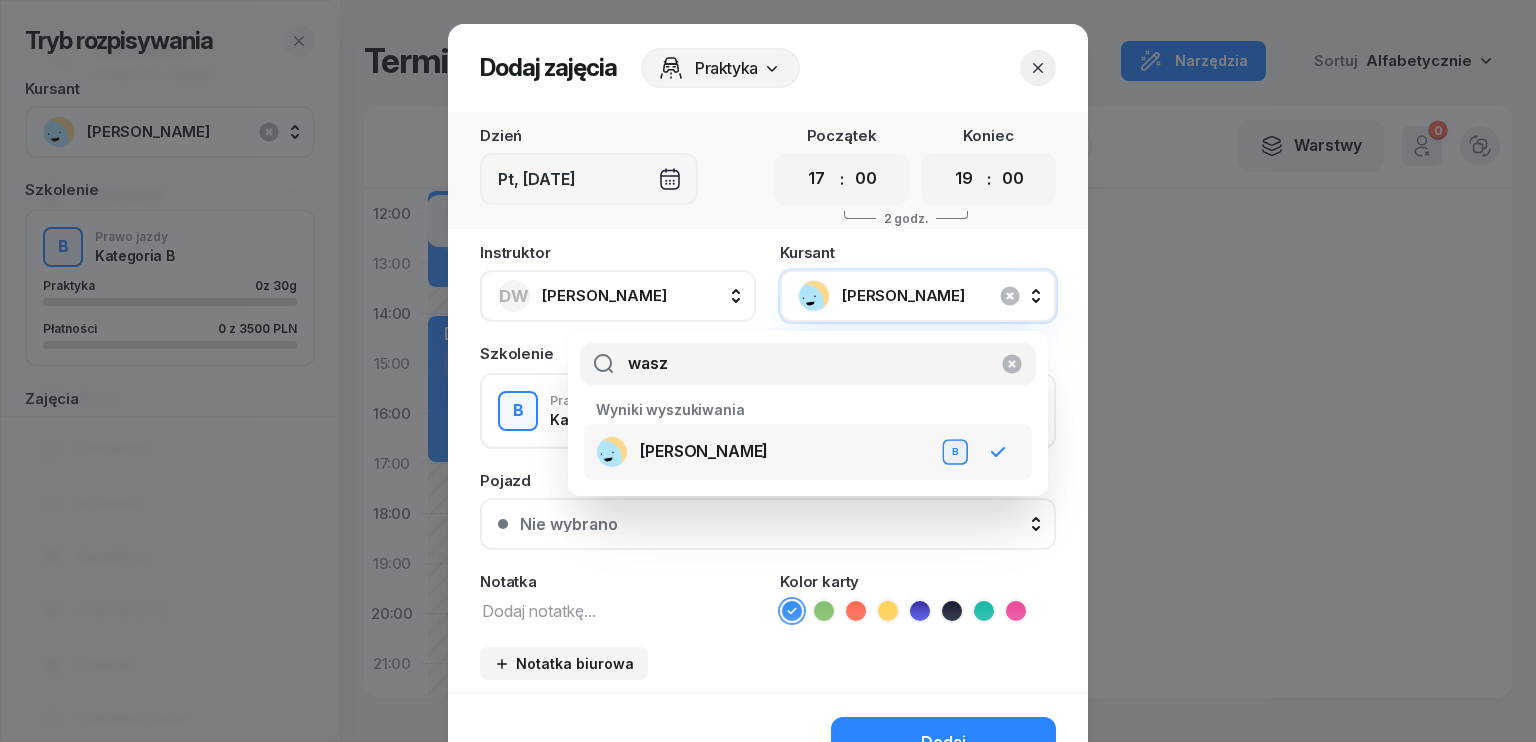 type on "wasz" 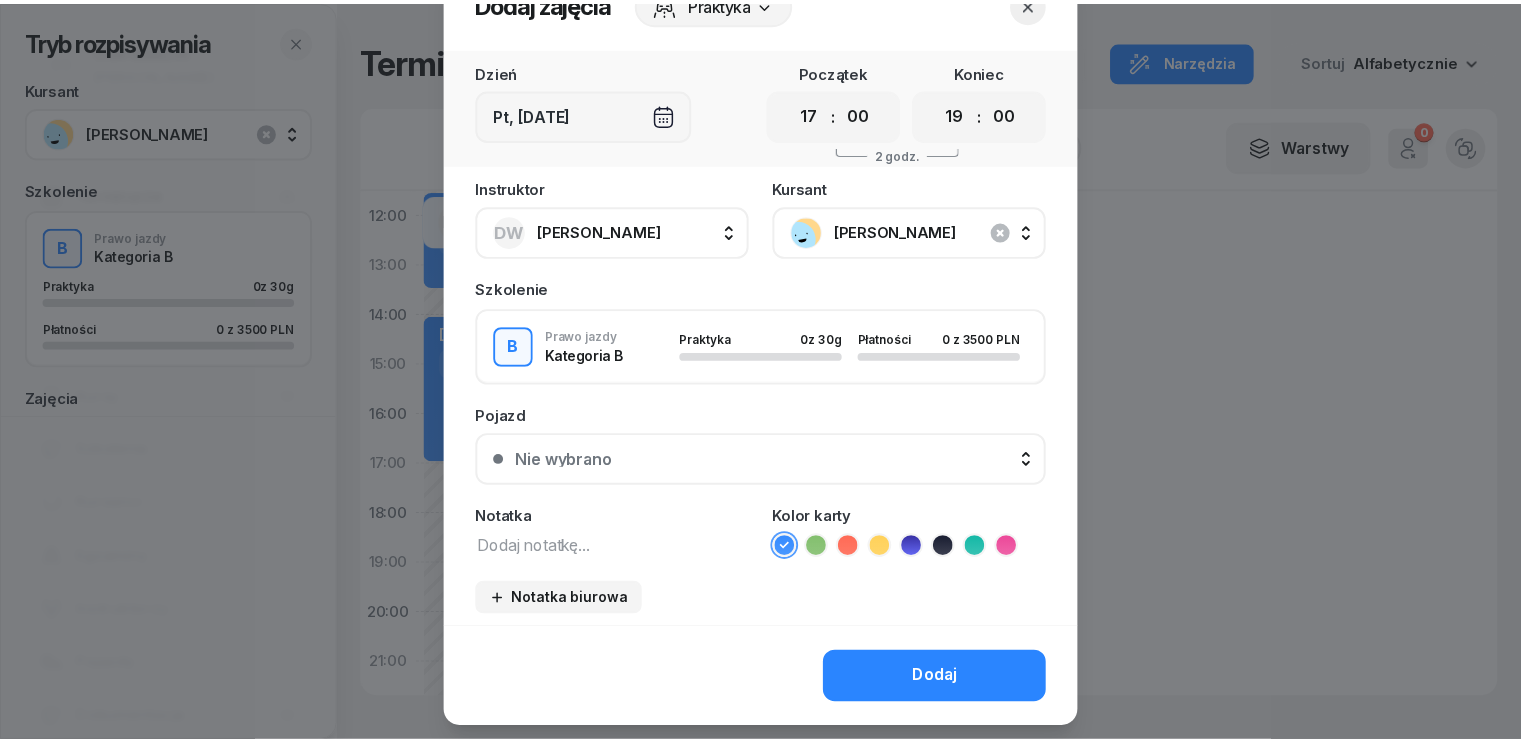 scroll, scrollTop: 100, scrollLeft: 0, axis: vertical 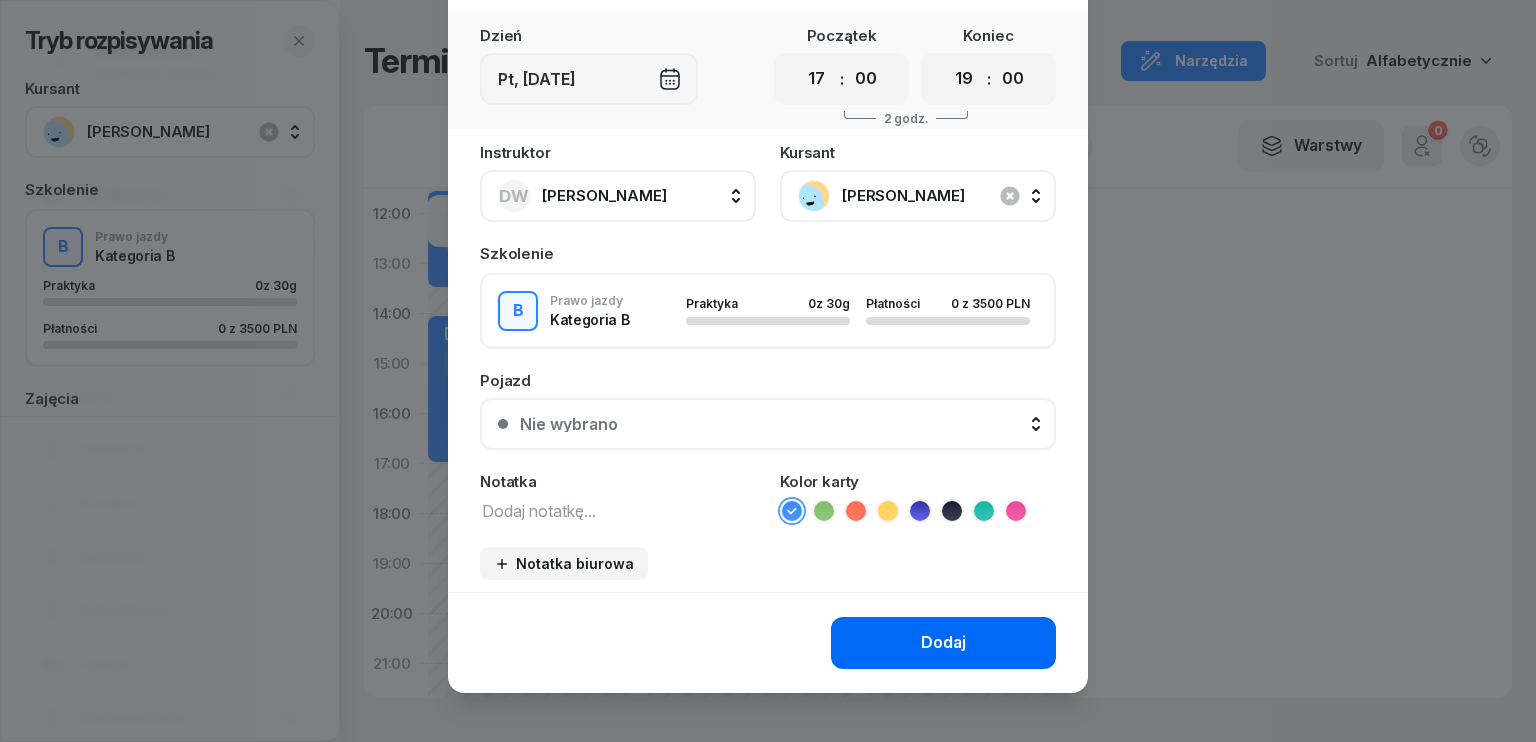 click on "Dodaj" 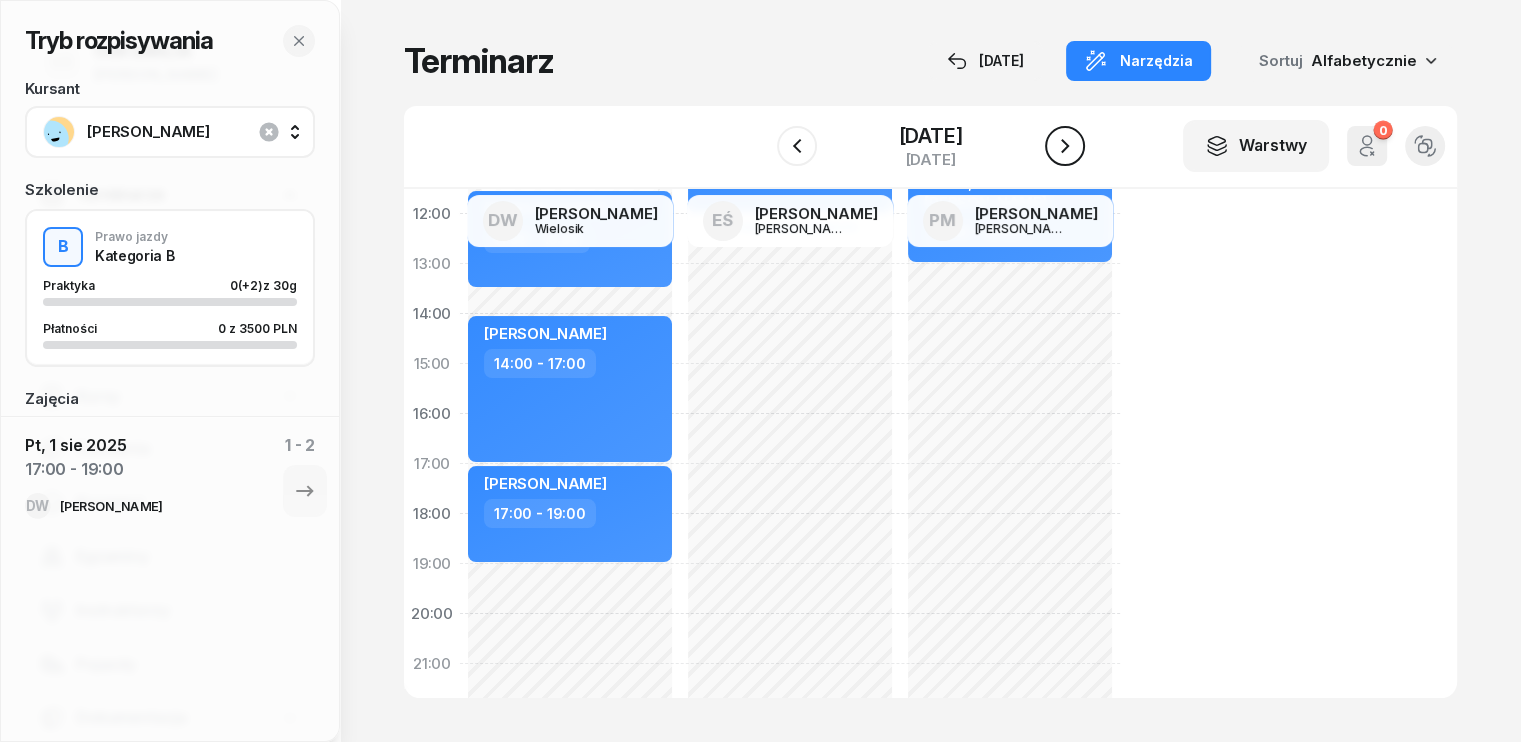 click 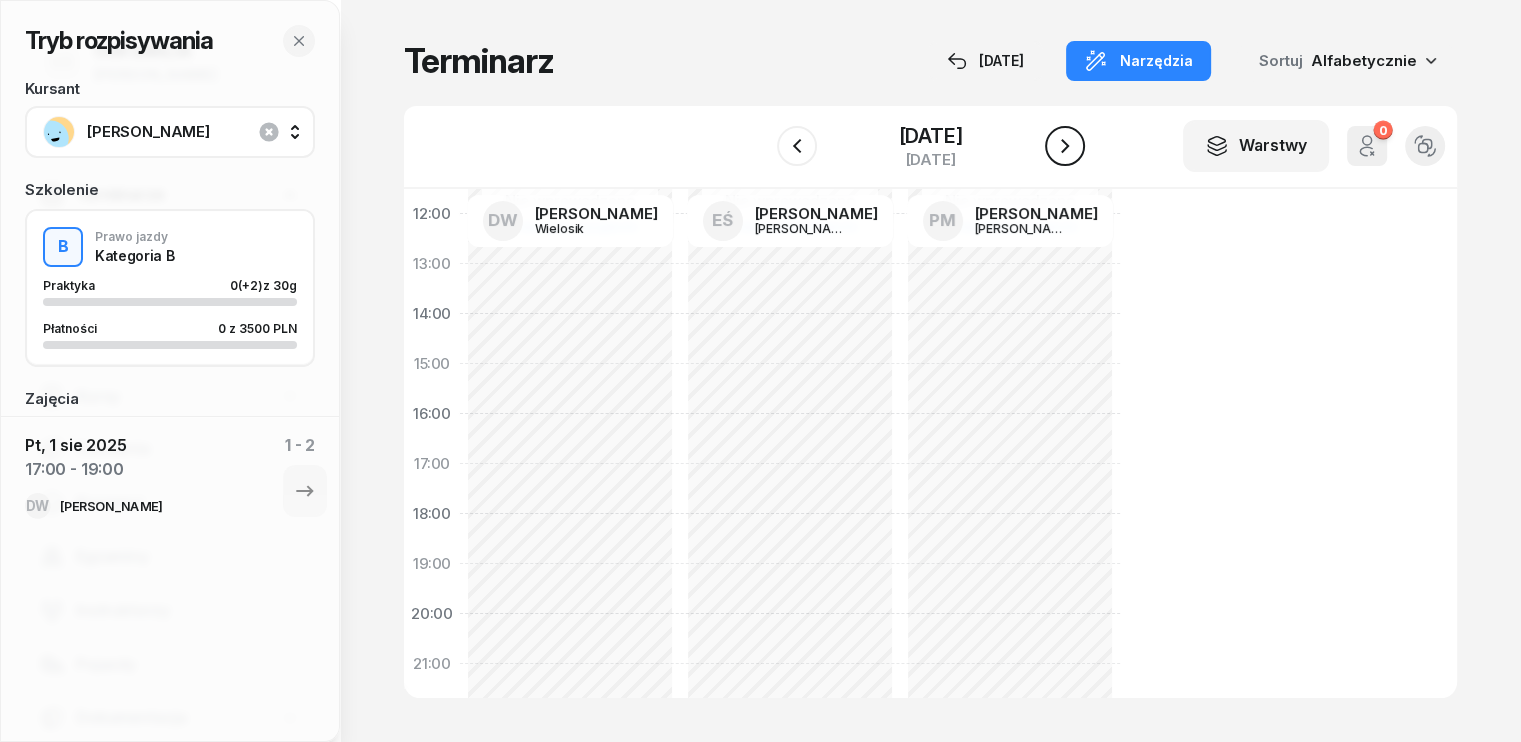 click 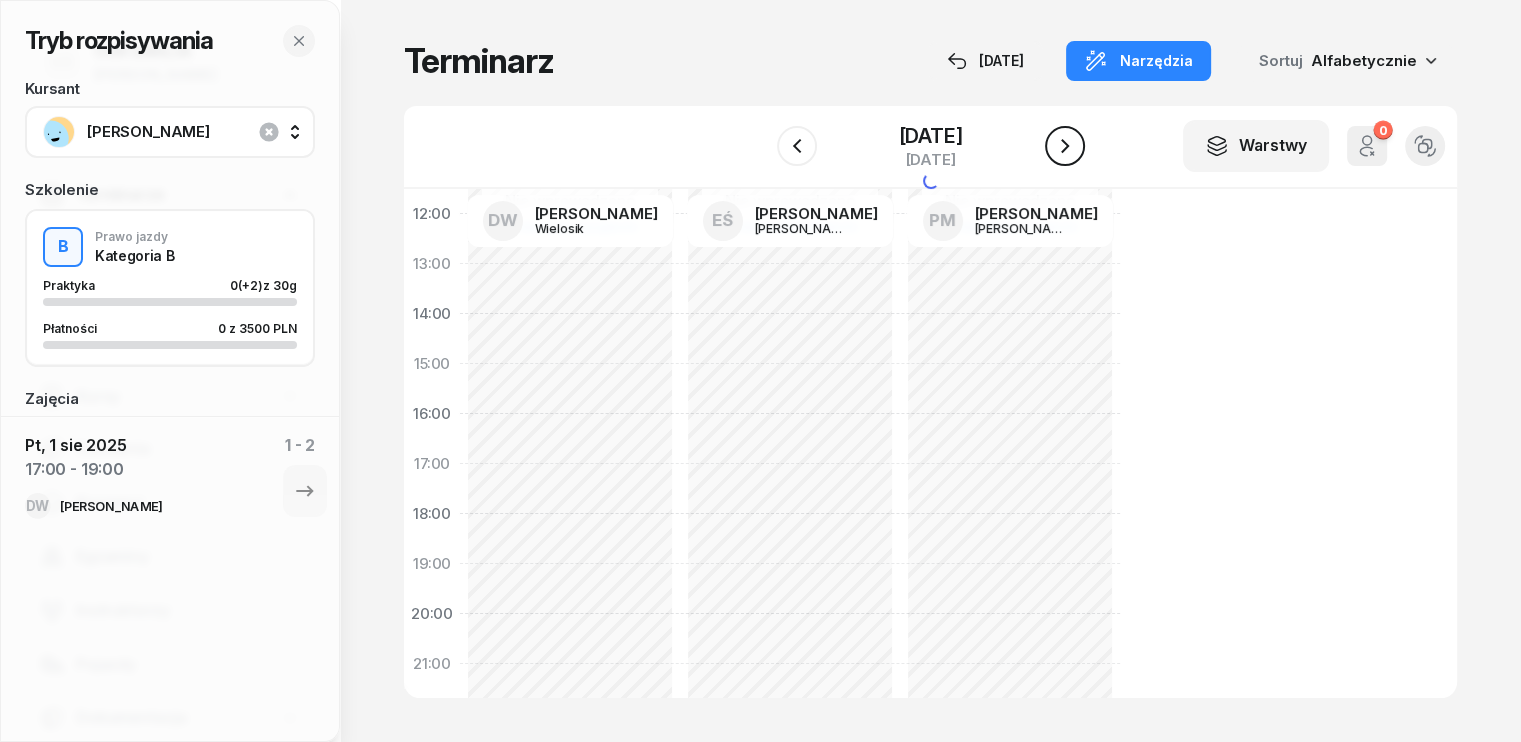 click 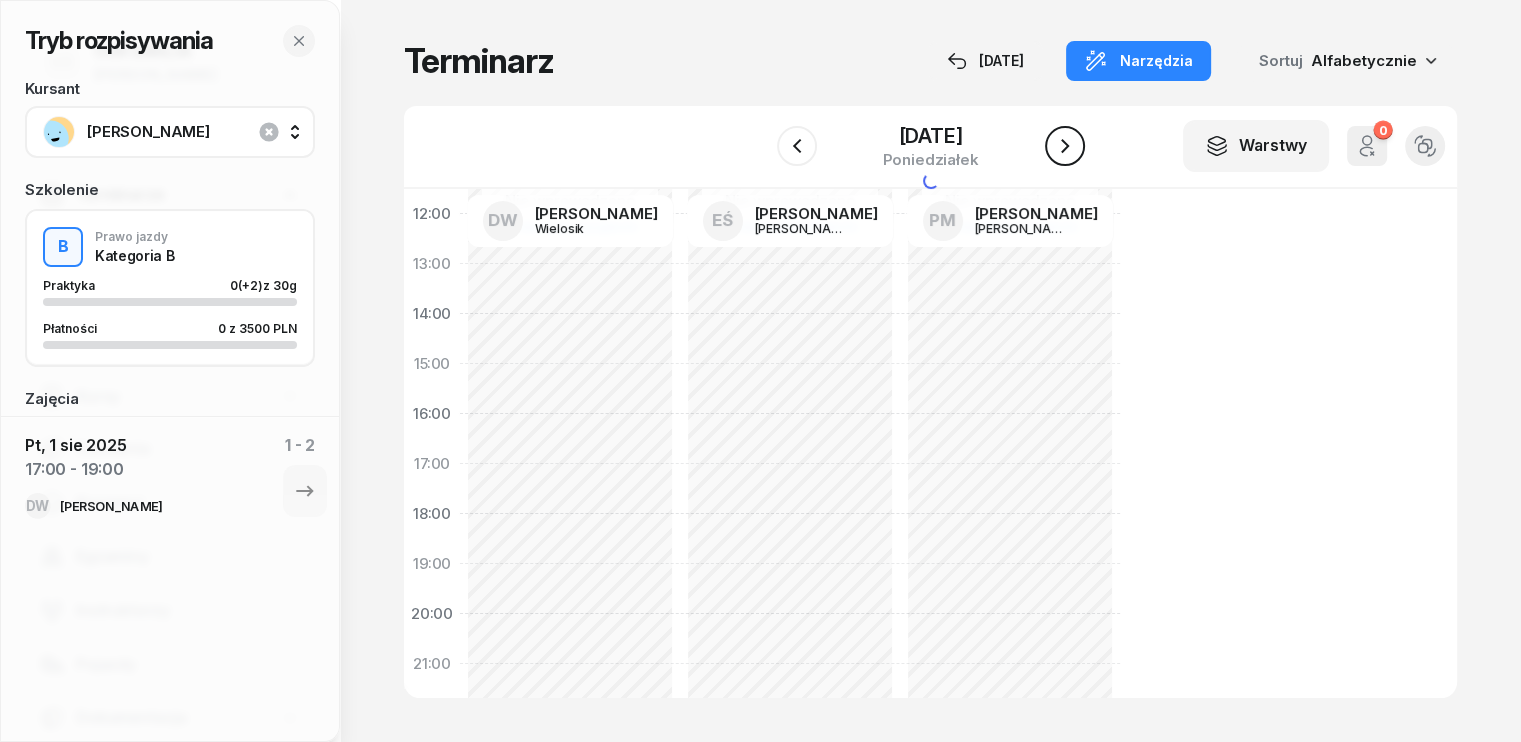 click 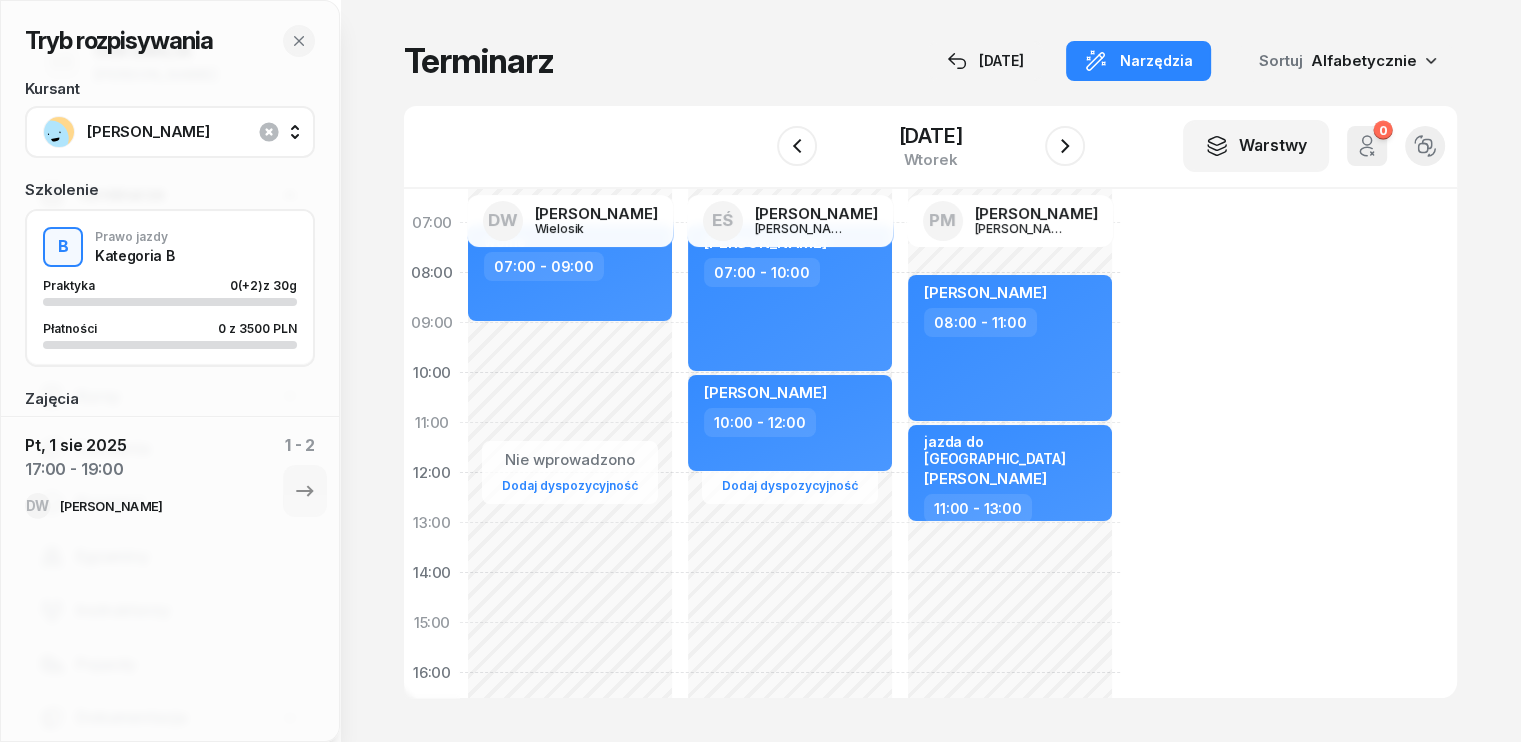 scroll, scrollTop: 0, scrollLeft: 0, axis: both 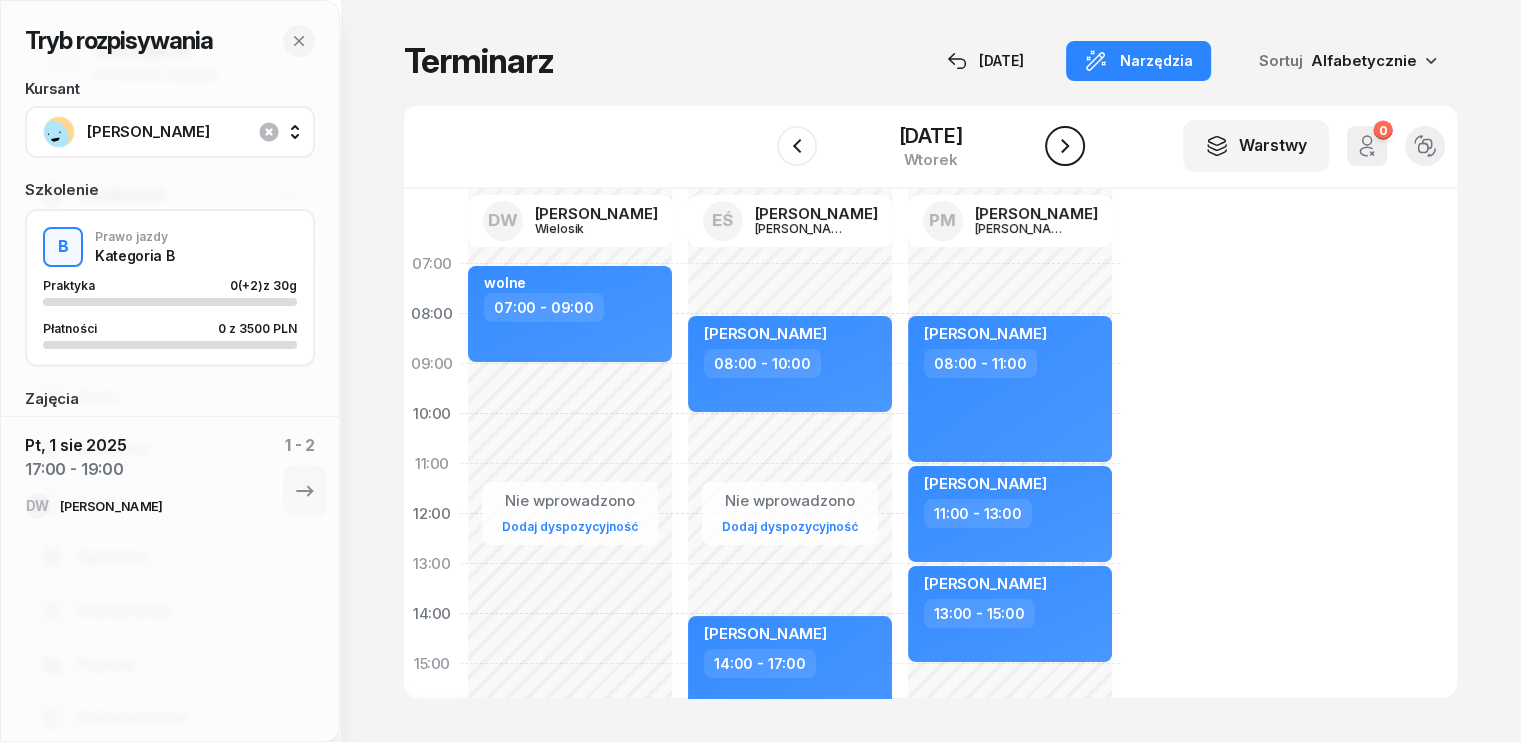 click 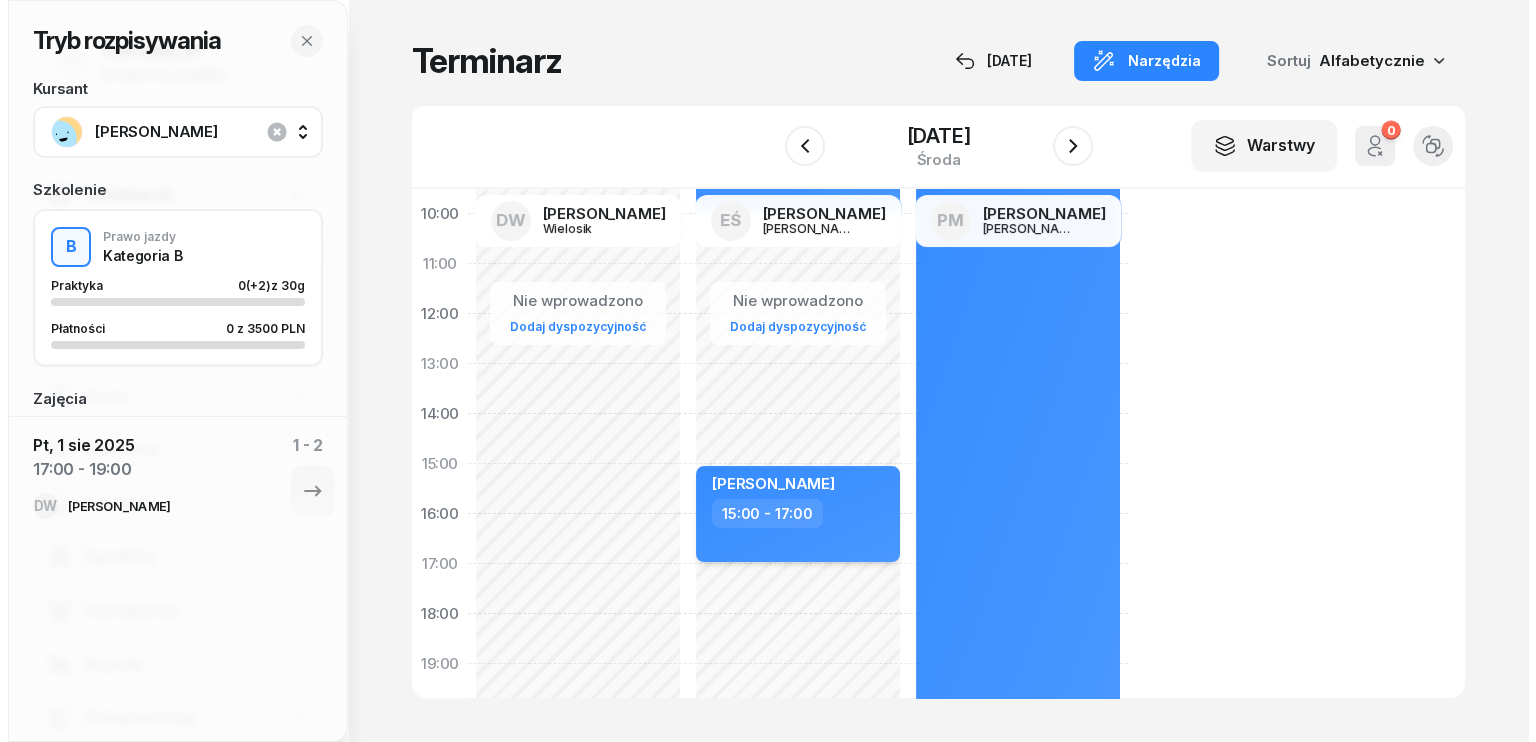 scroll, scrollTop: 100, scrollLeft: 0, axis: vertical 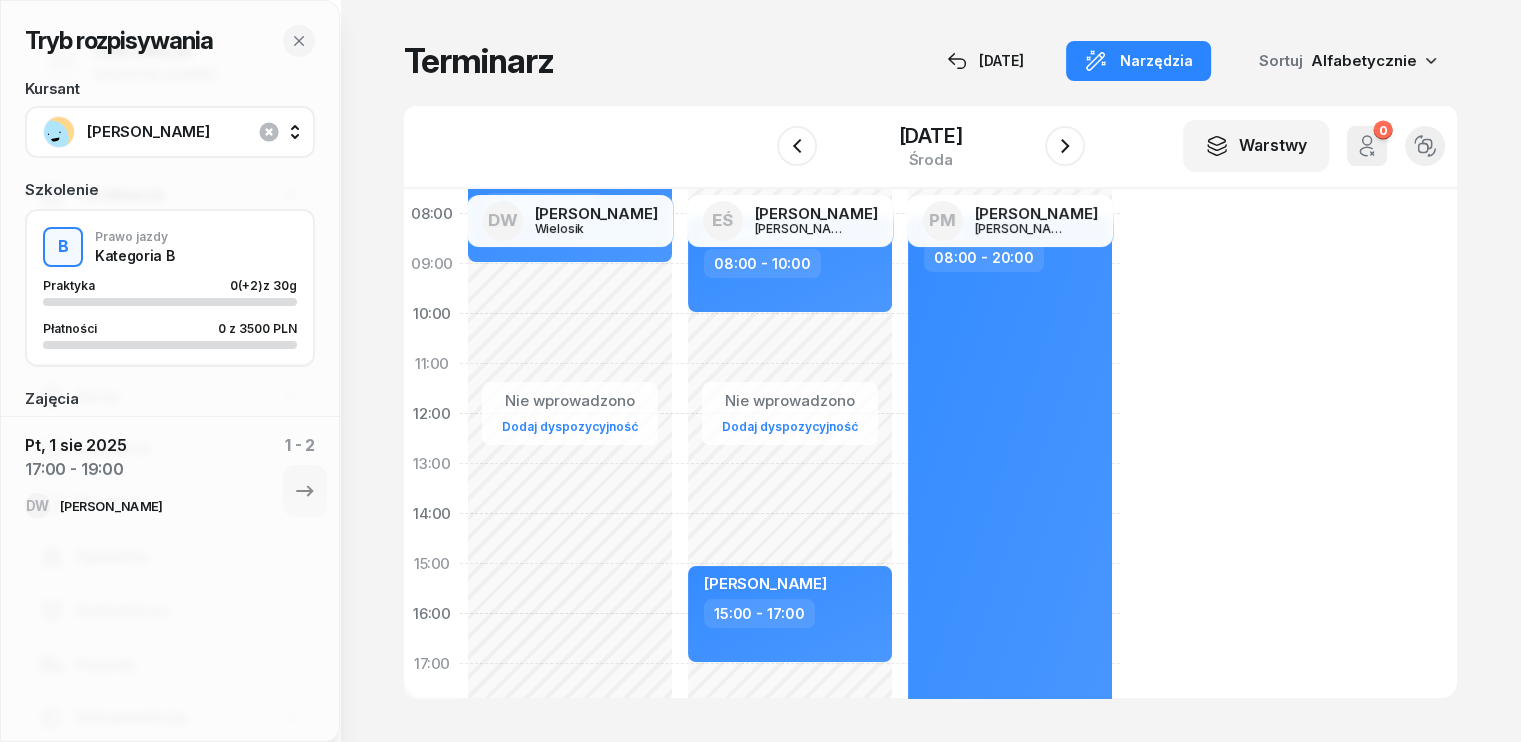 click on "Nie wprowadzono Dodaj dyspozycyjność [PERSON_NAME]  08:00 - 10:00 [PERSON_NAME]  15:00 - 17:00" 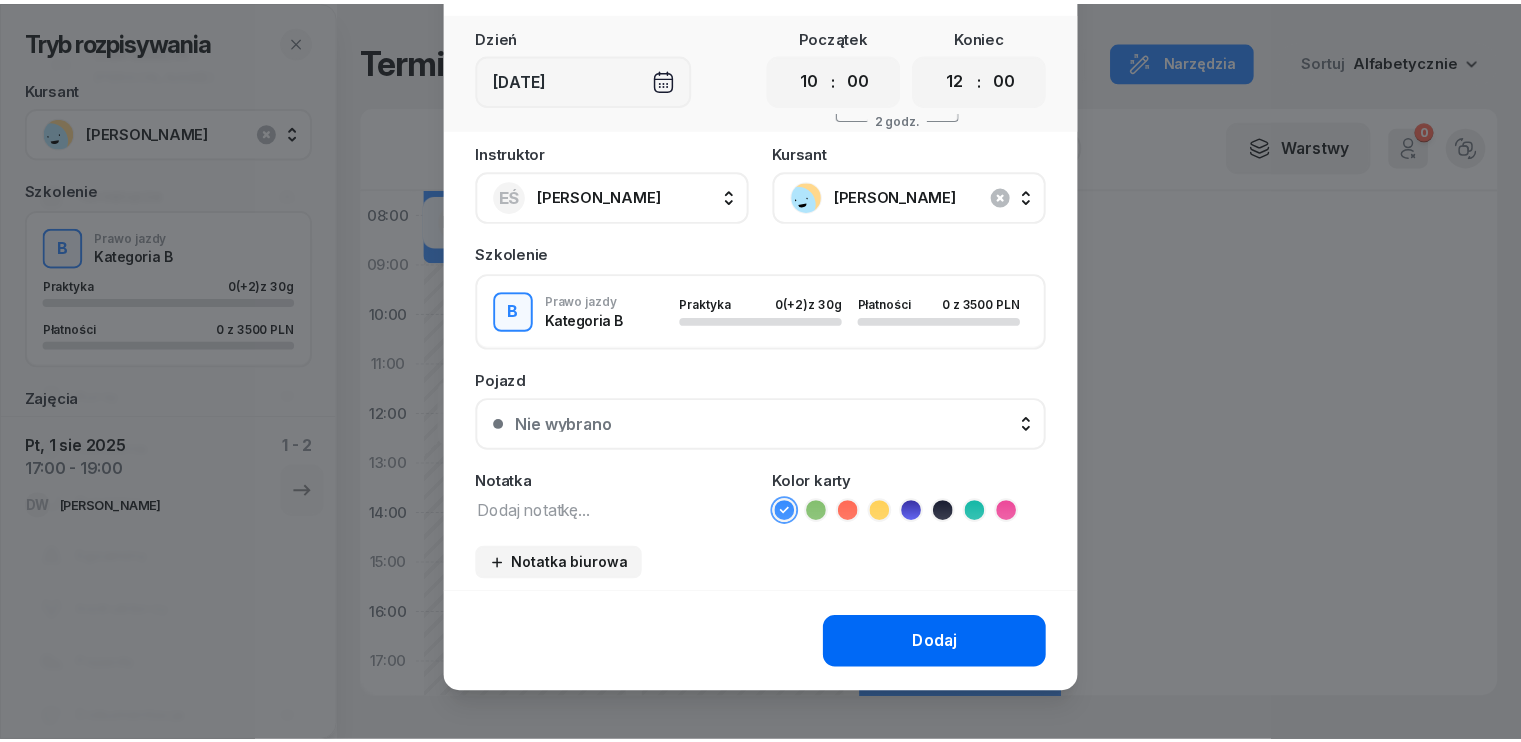 scroll, scrollTop: 112, scrollLeft: 0, axis: vertical 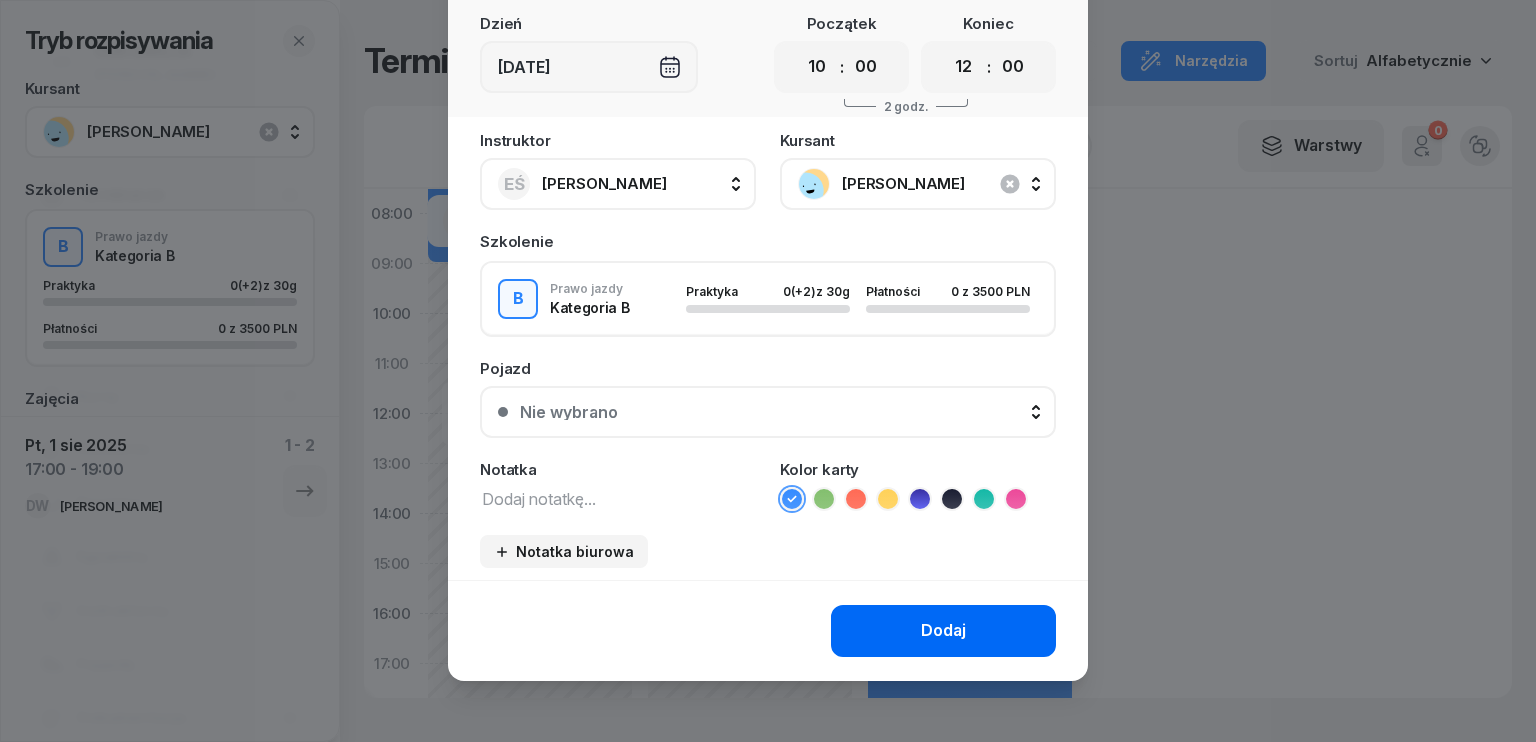 click on "Dodaj" at bounding box center [943, 631] 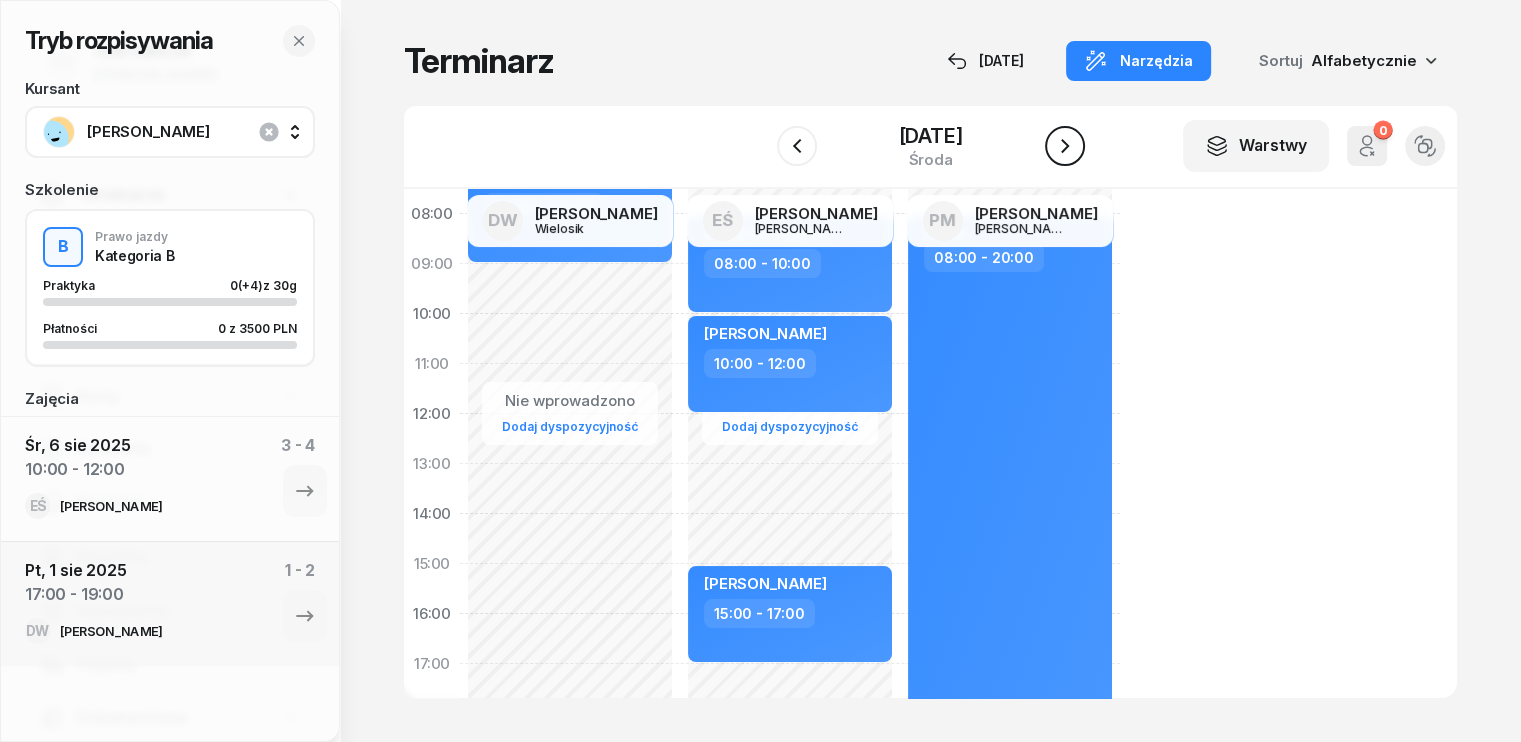 click 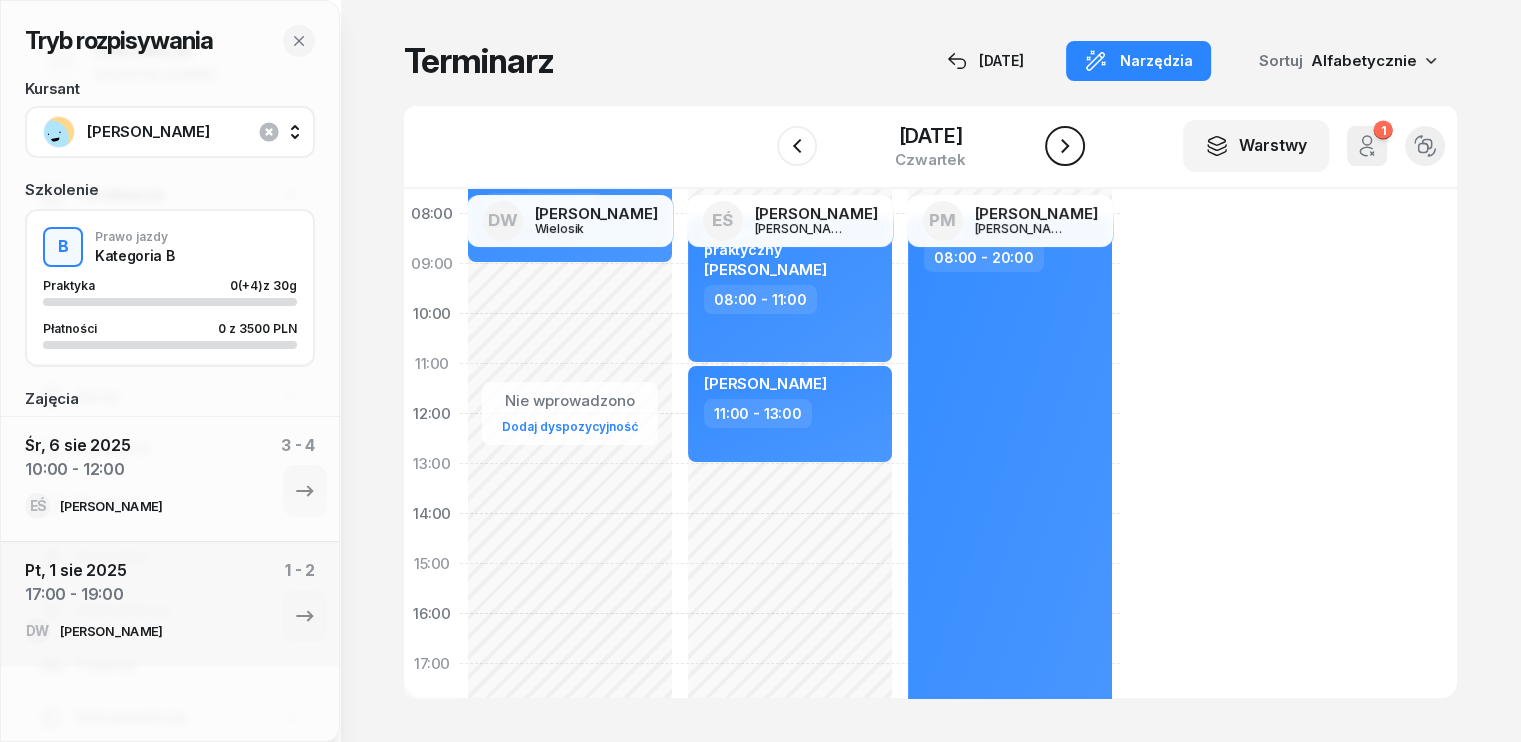 click 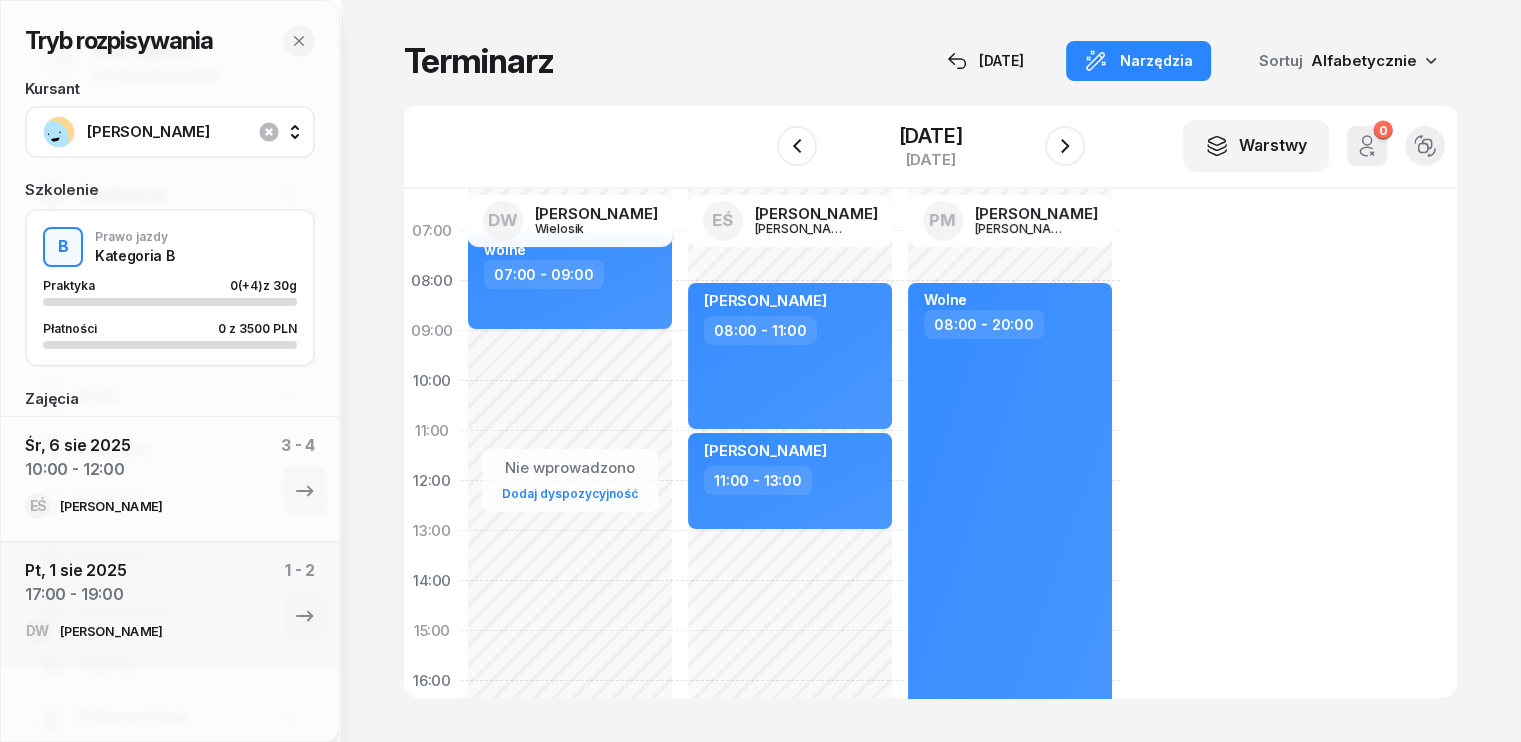 scroll, scrollTop: 0, scrollLeft: 0, axis: both 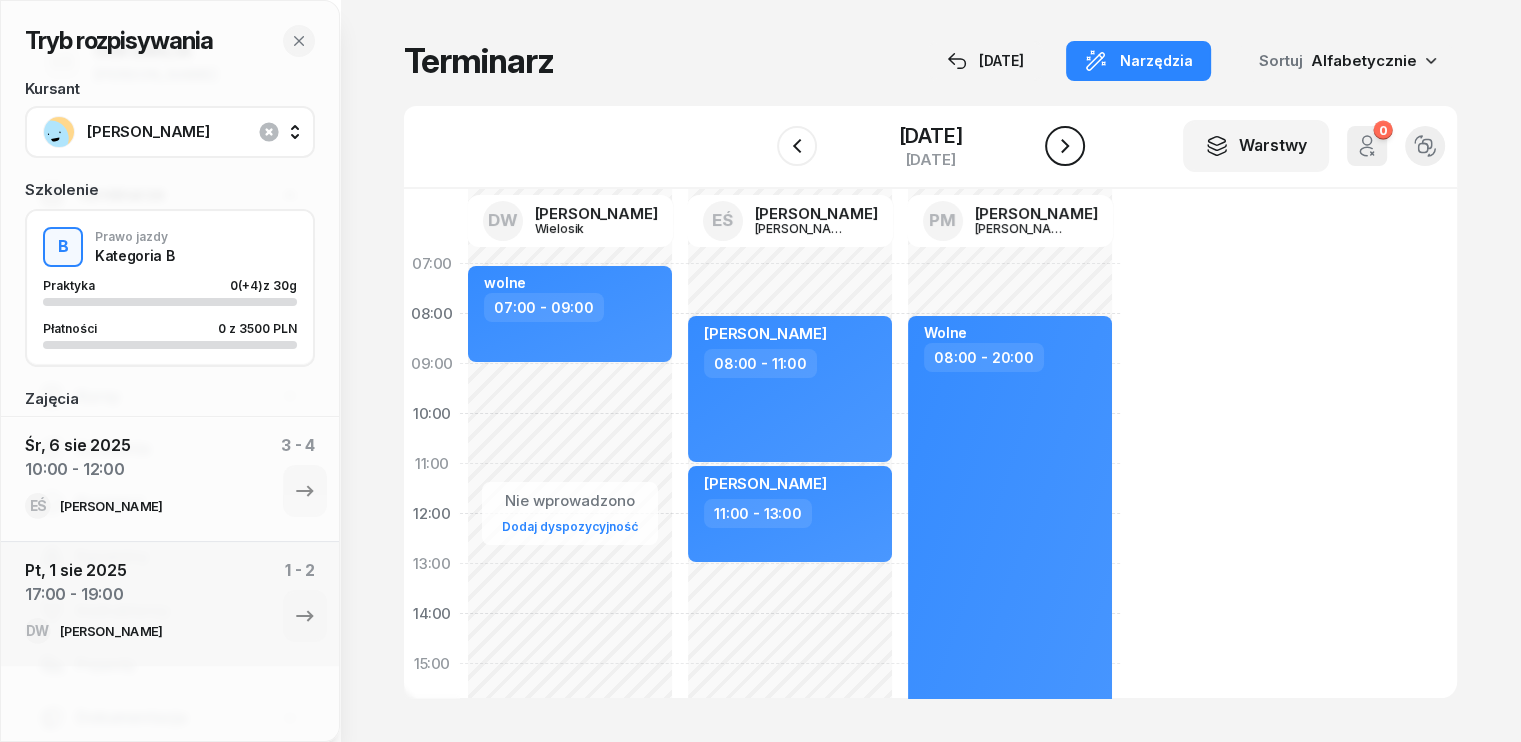 click 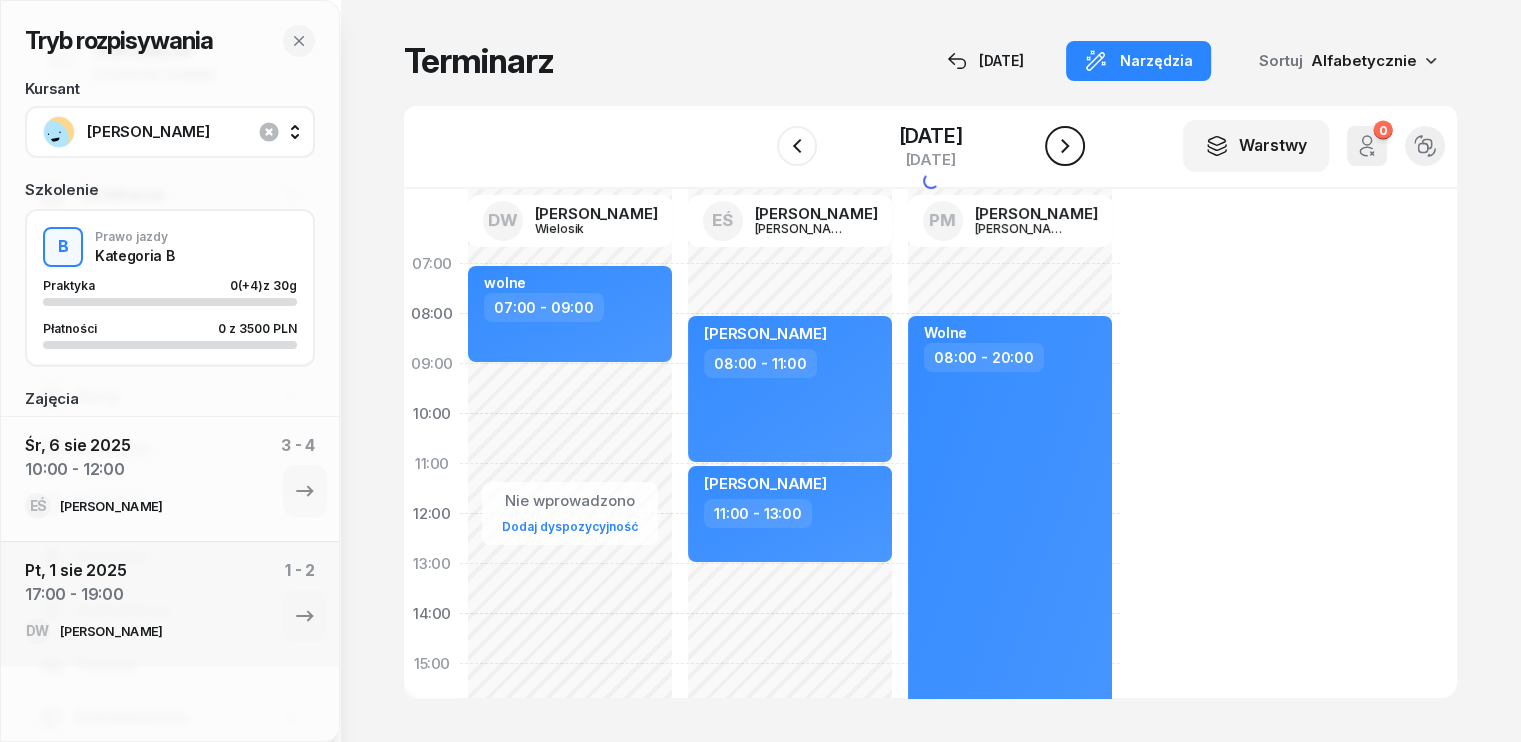 click 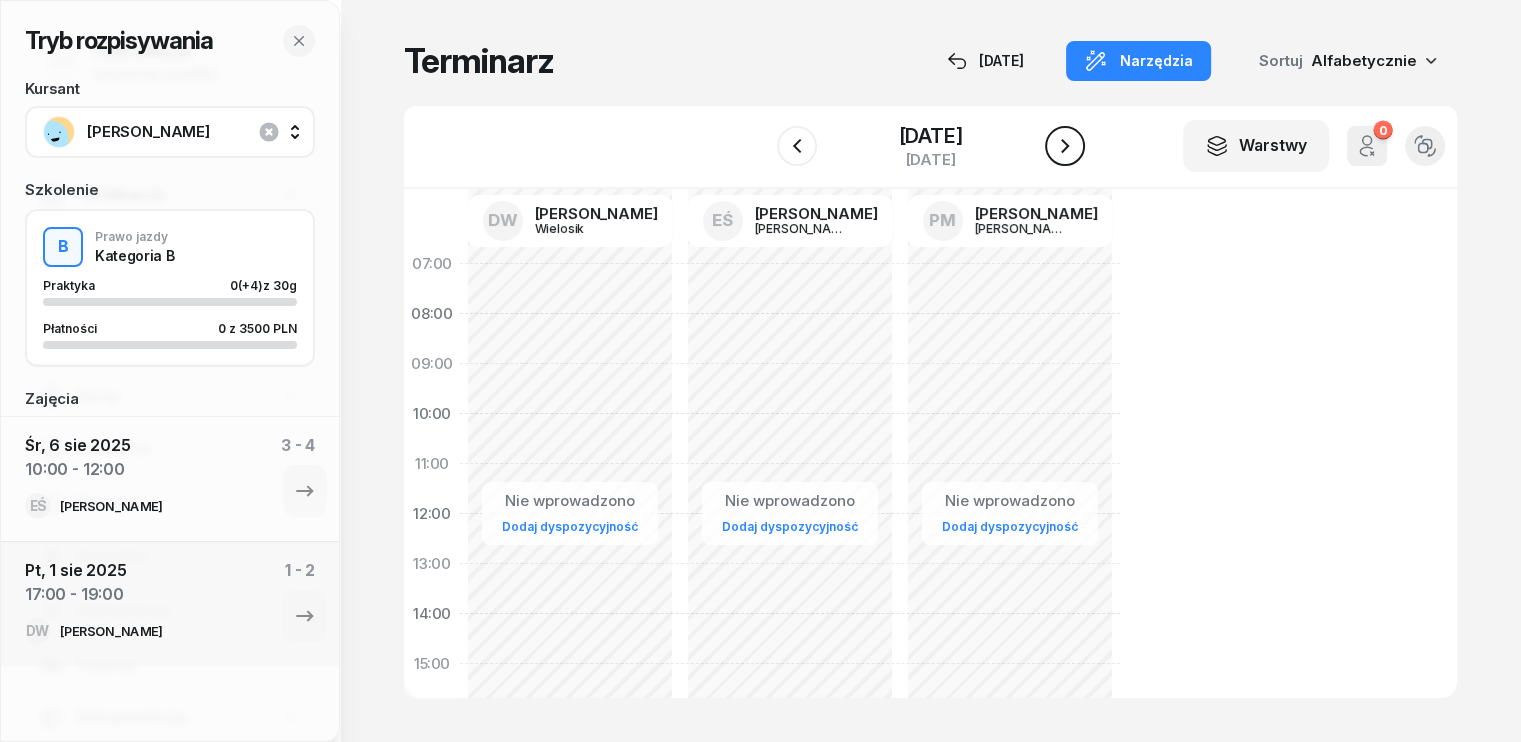 click 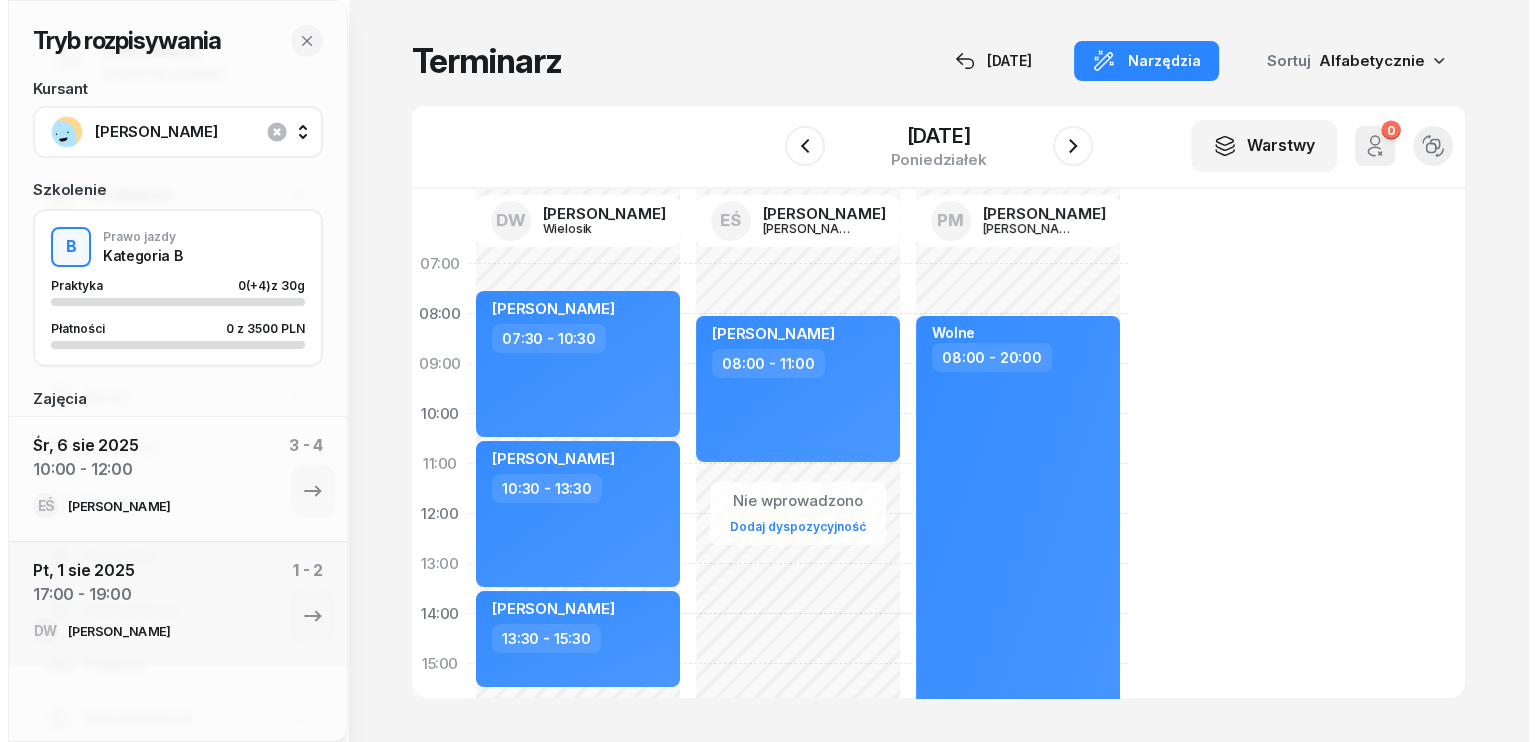 scroll, scrollTop: 200, scrollLeft: 0, axis: vertical 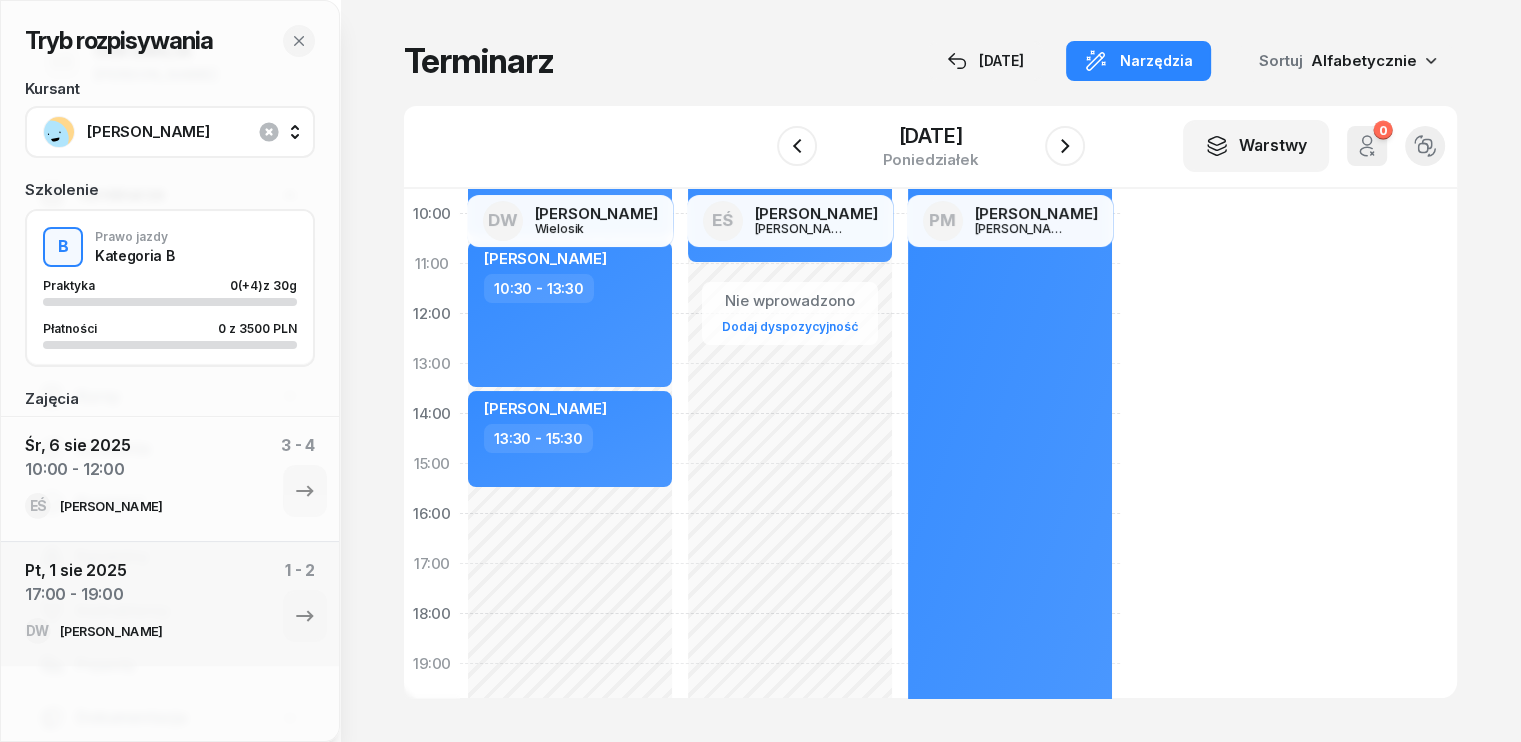click on "Nie wprowadzono Dodaj dyspozycyjność [PERSON_NAME]  07:30 - 10:30 [PERSON_NAME]  10:30 - 13:30 [PERSON_NAME]  13:30 - 15:30" 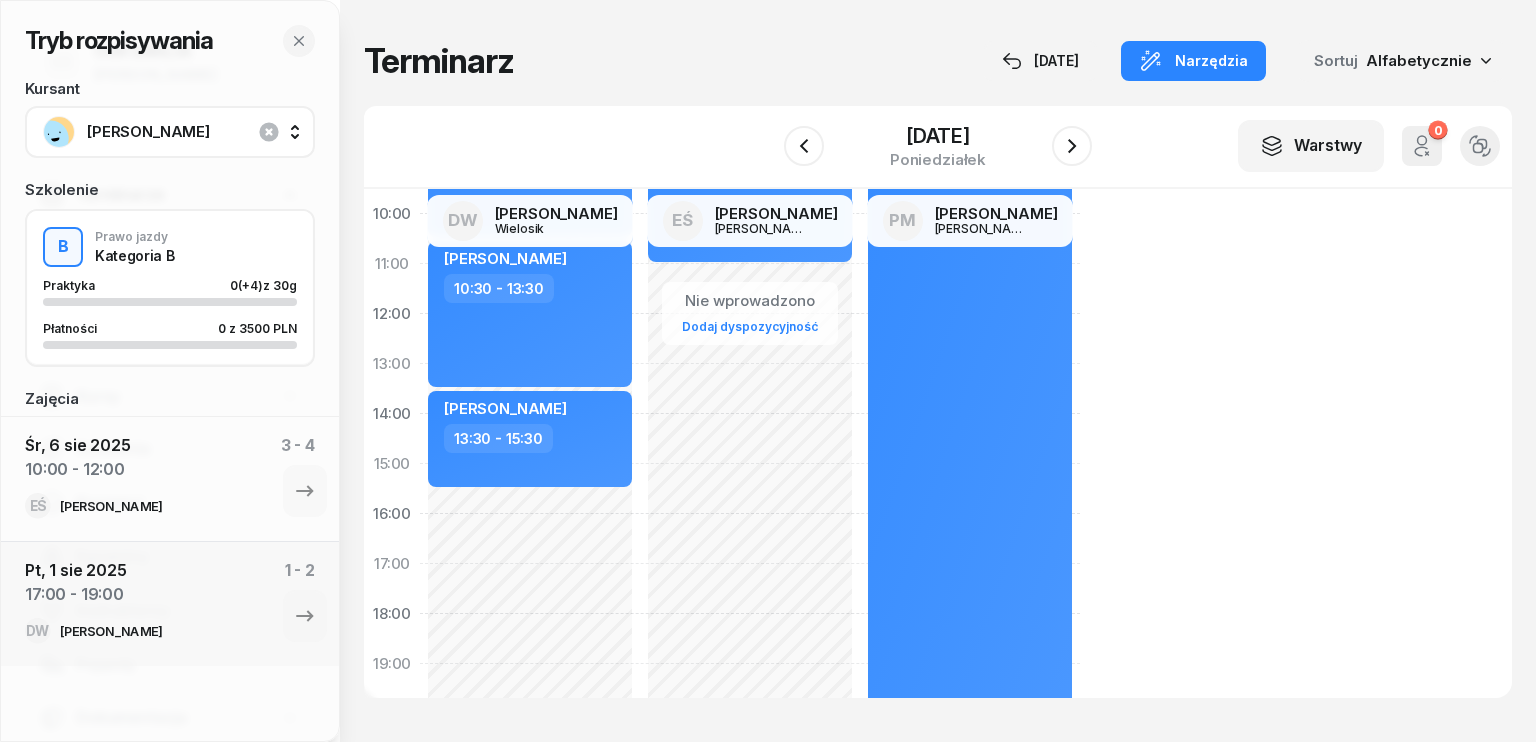 select on "15" 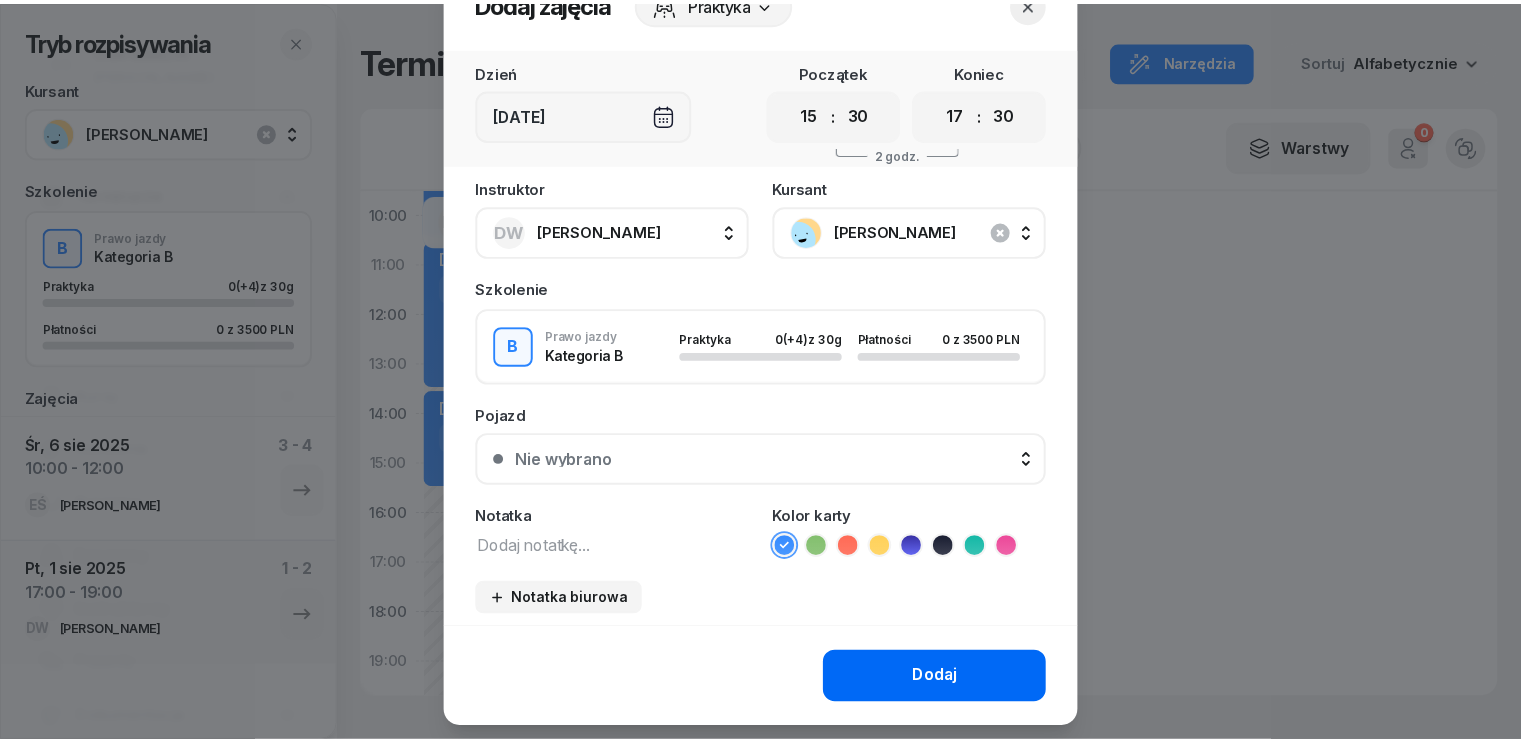 scroll, scrollTop: 100, scrollLeft: 0, axis: vertical 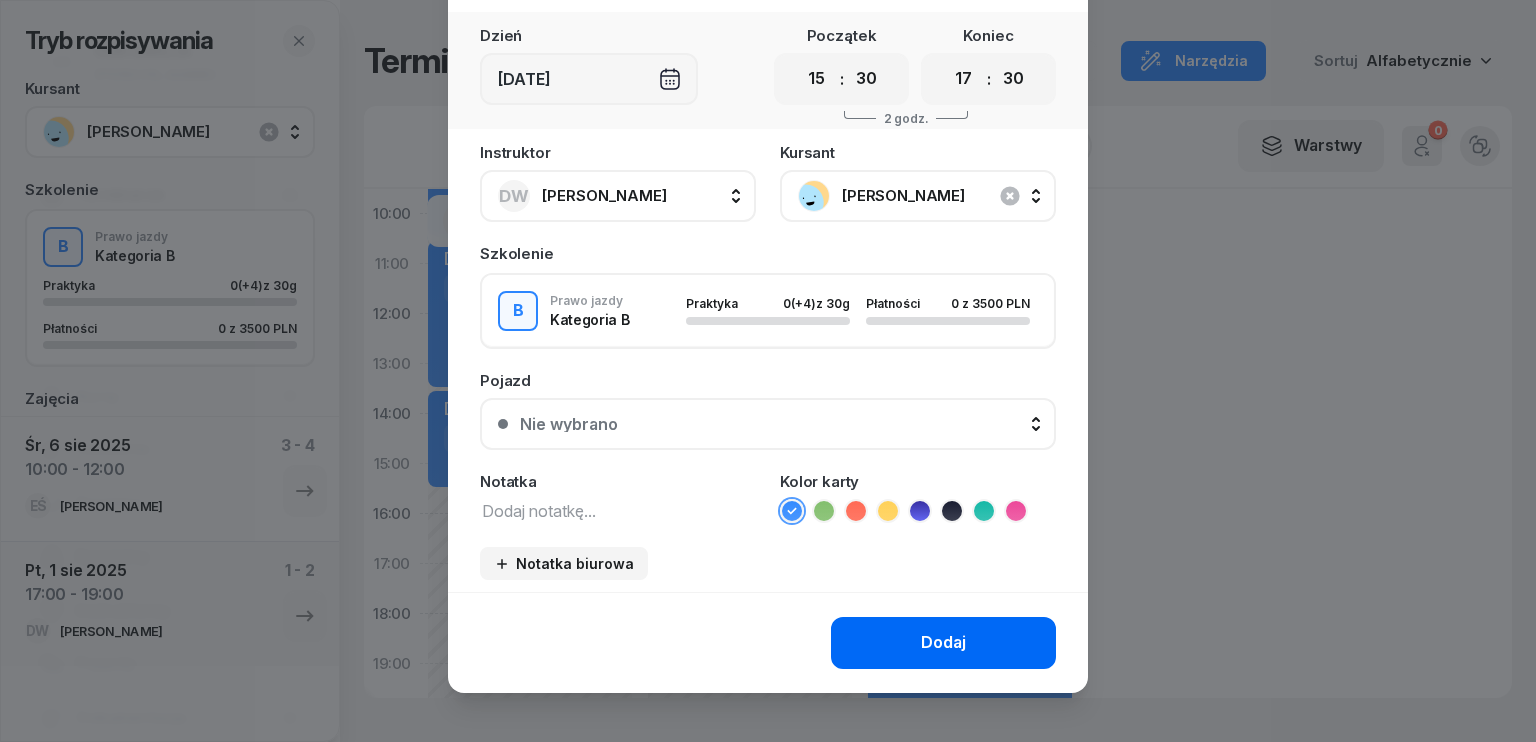 click on "Dodaj" at bounding box center (943, 643) 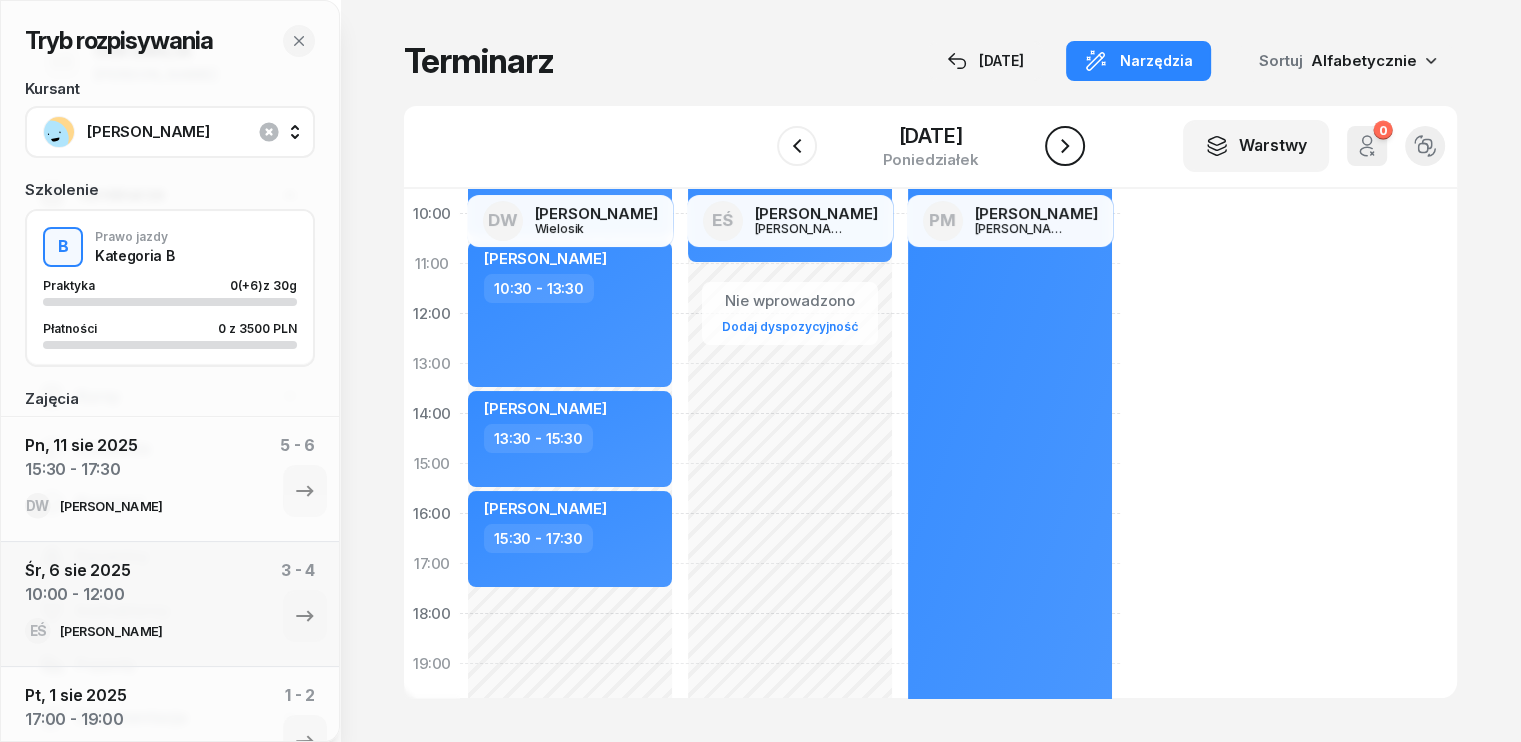click 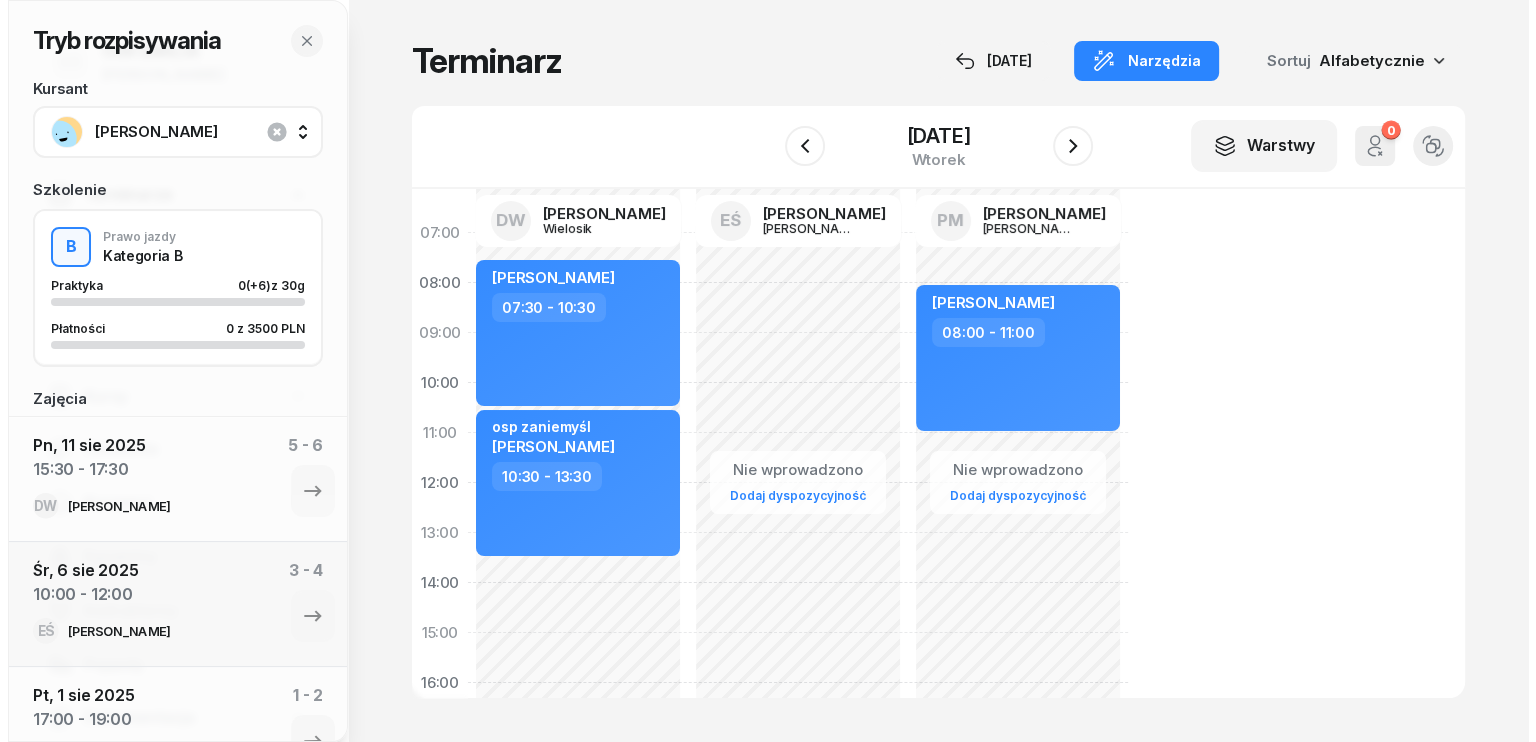 scroll, scrollTop: 0, scrollLeft: 0, axis: both 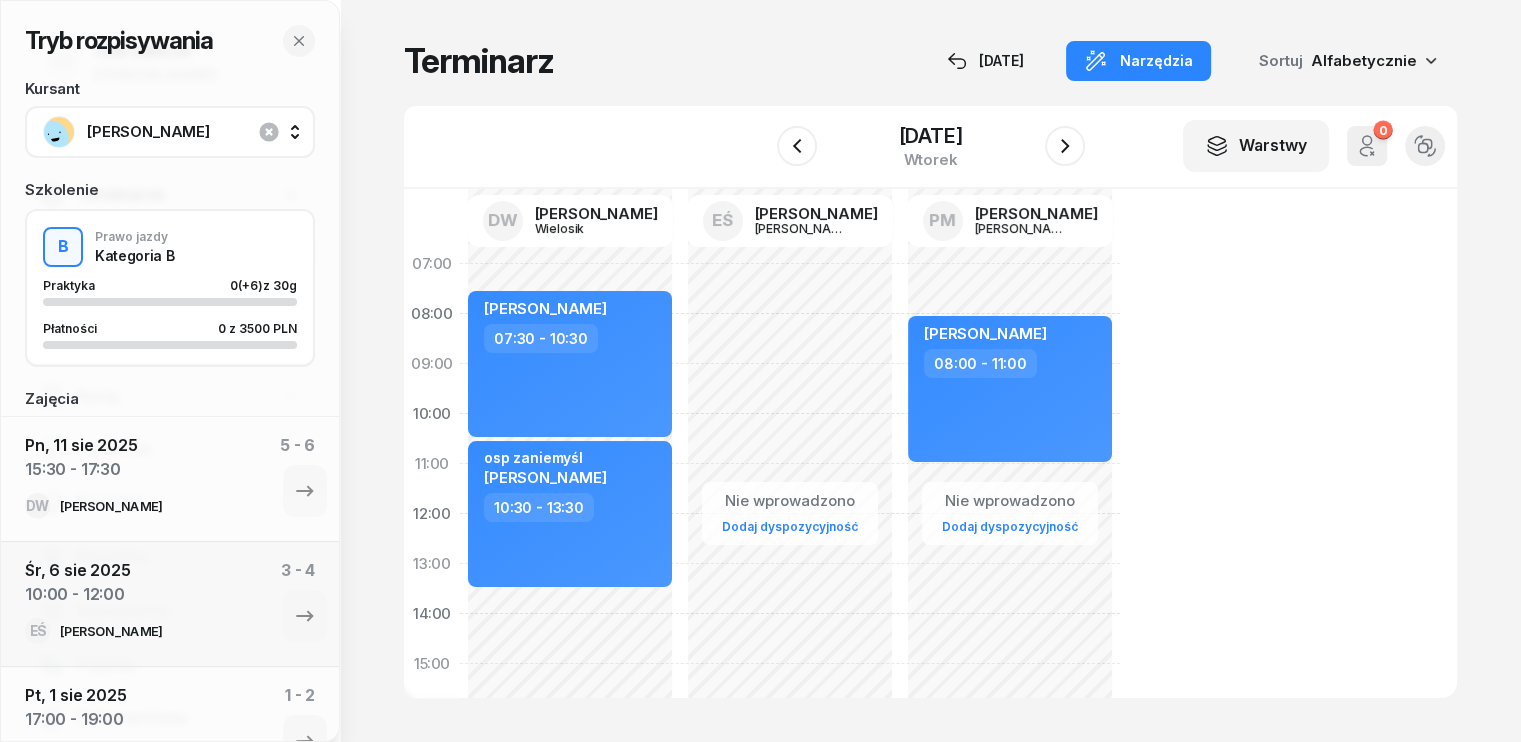 click on "Nie wprowadzono Dodaj dyspozycyjność [PERSON_NAME]  07:30 - 10:30 osp zaniemyśl [PERSON_NAME]  10:30 - 13:30" 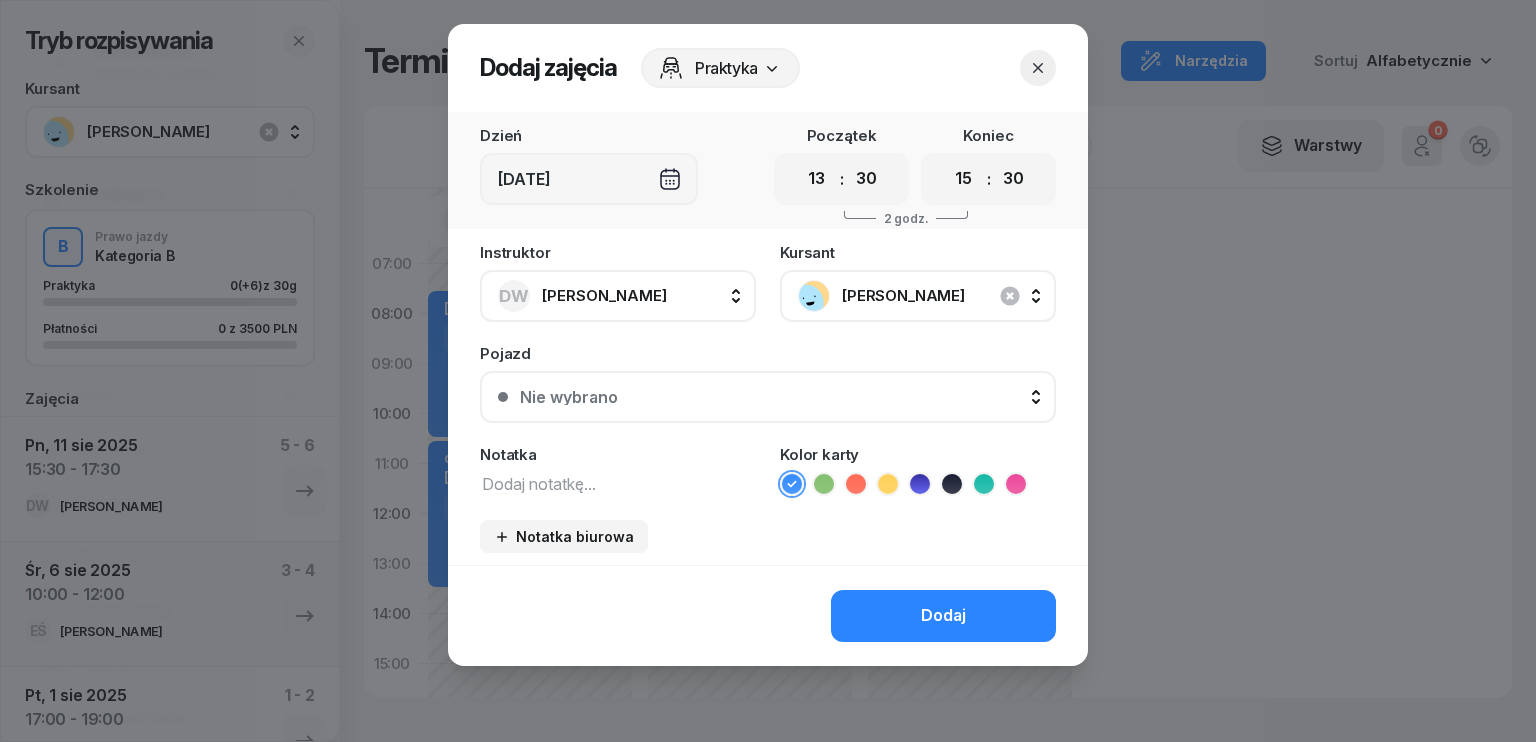 click on "Dodaj" 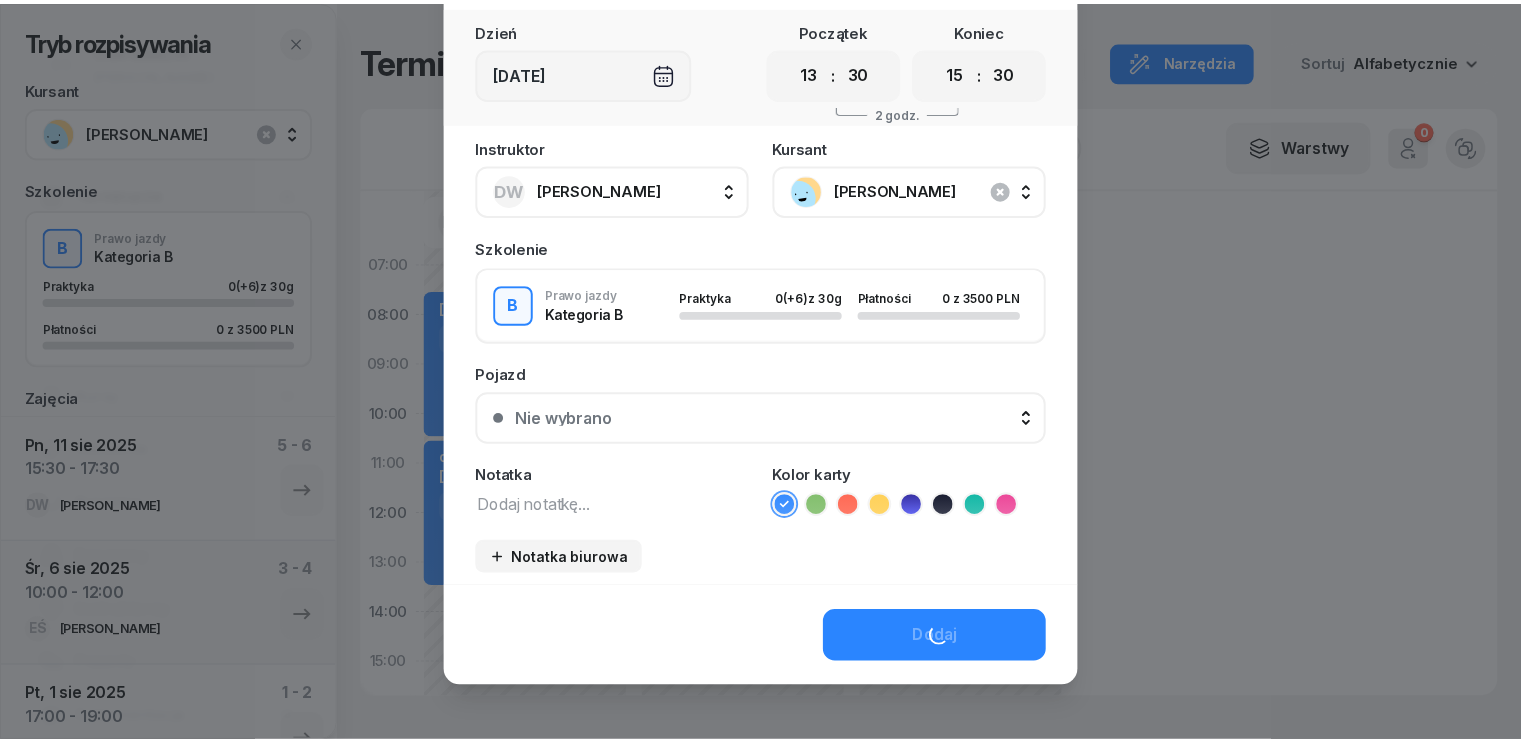 scroll, scrollTop: 112, scrollLeft: 0, axis: vertical 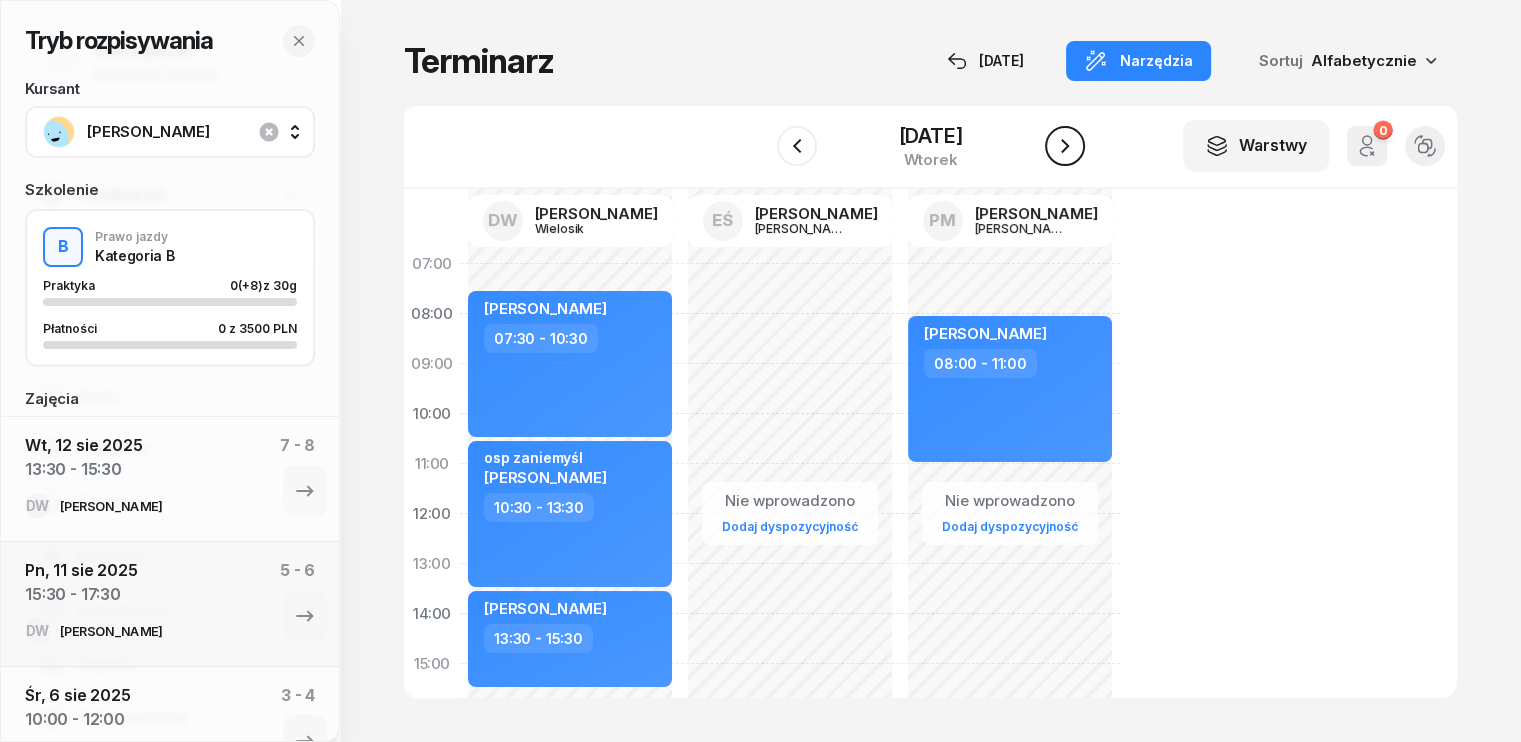 click 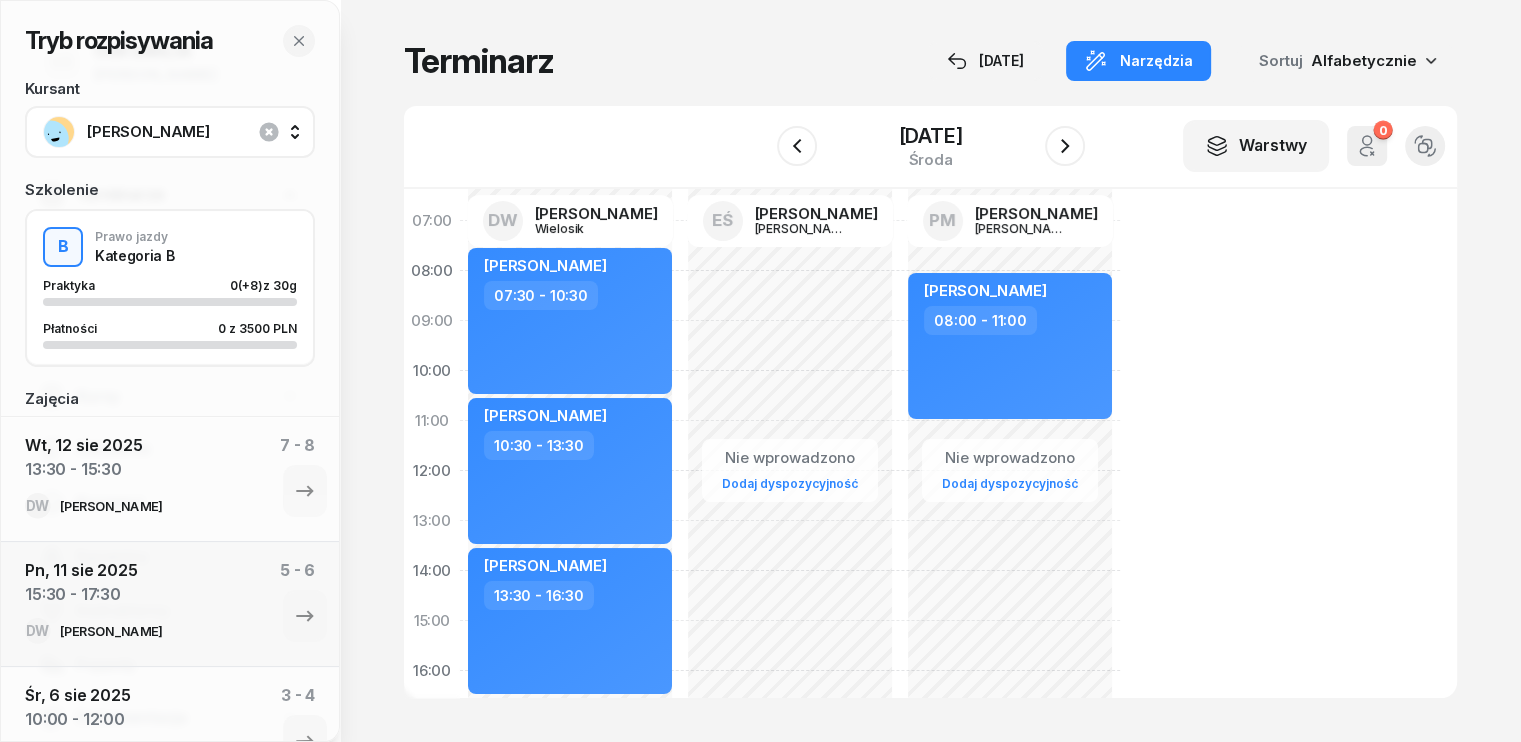 scroll, scrollTop: 0, scrollLeft: 0, axis: both 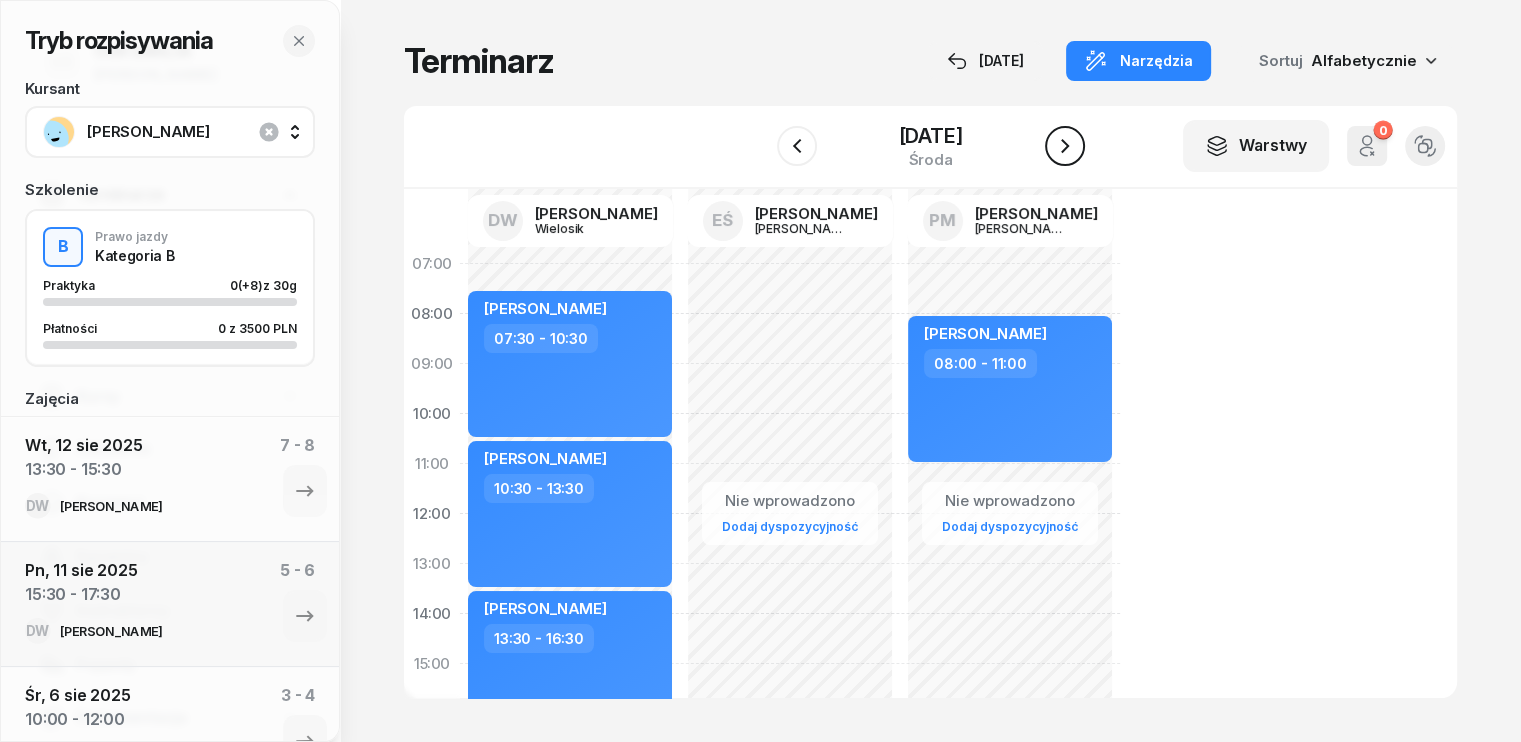 click 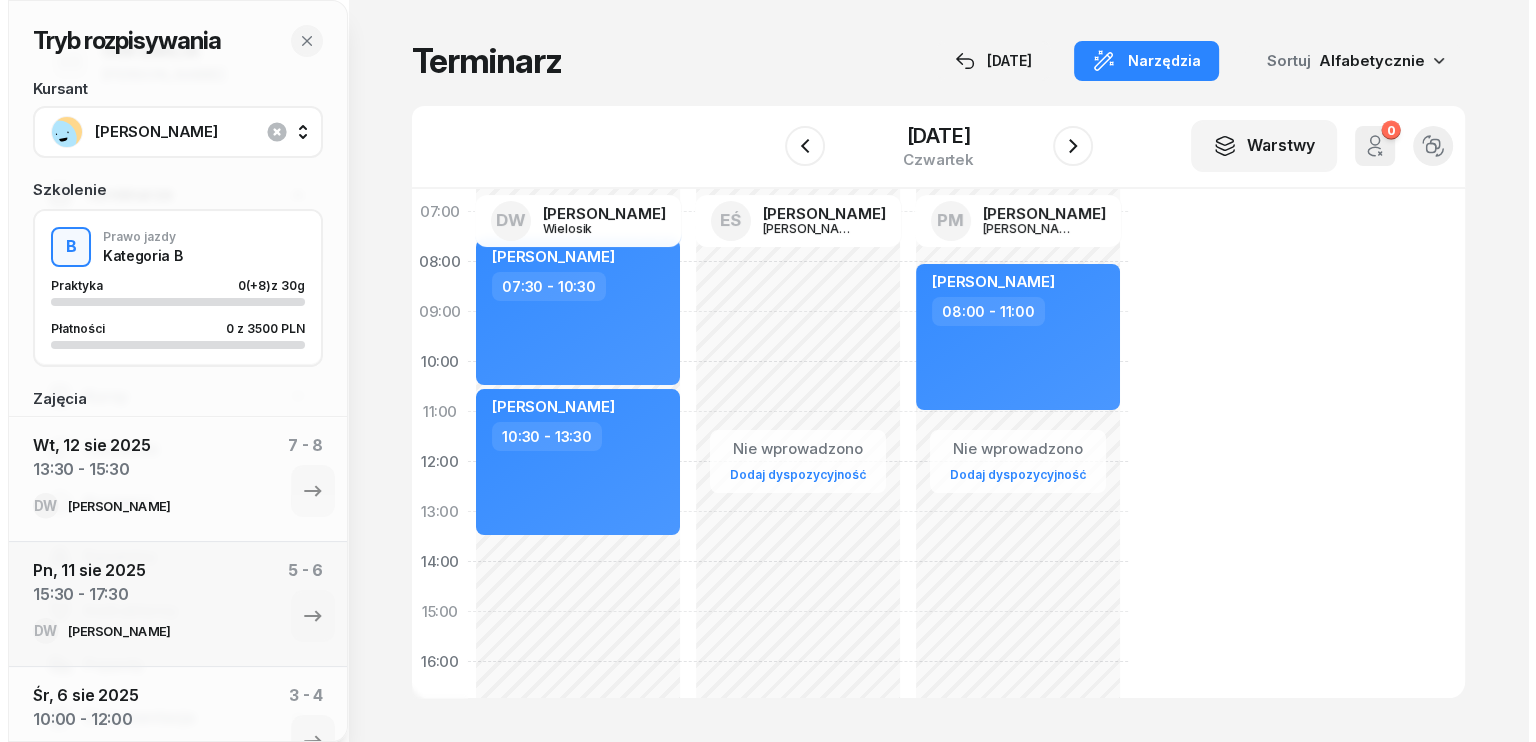 scroll, scrollTop: 100, scrollLeft: 0, axis: vertical 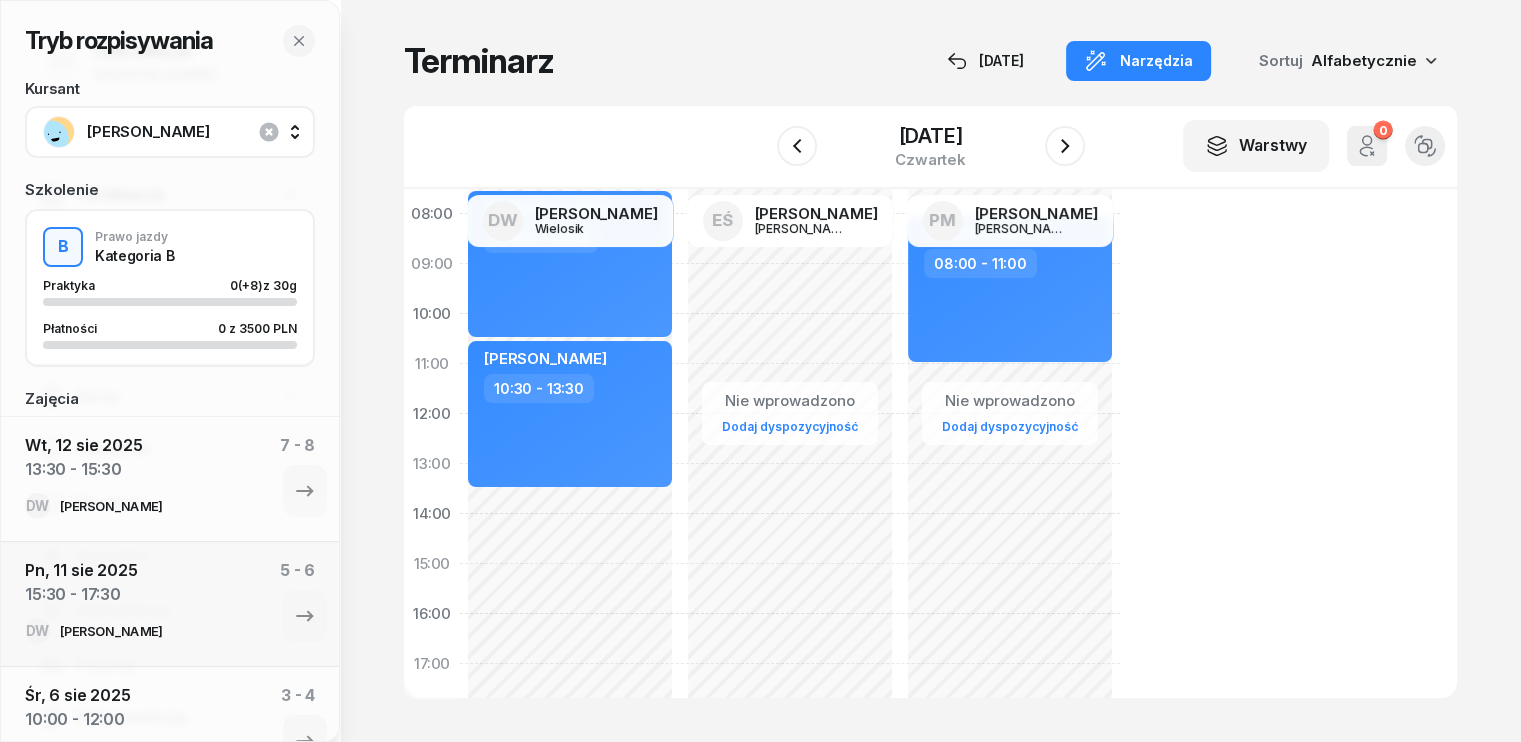 click on "Nie wprowadzono Dodaj dyspozycyjność [PERSON_NAME]  07:30 - 10:30 [PERSON_NAME]  10:30 - 13:30" 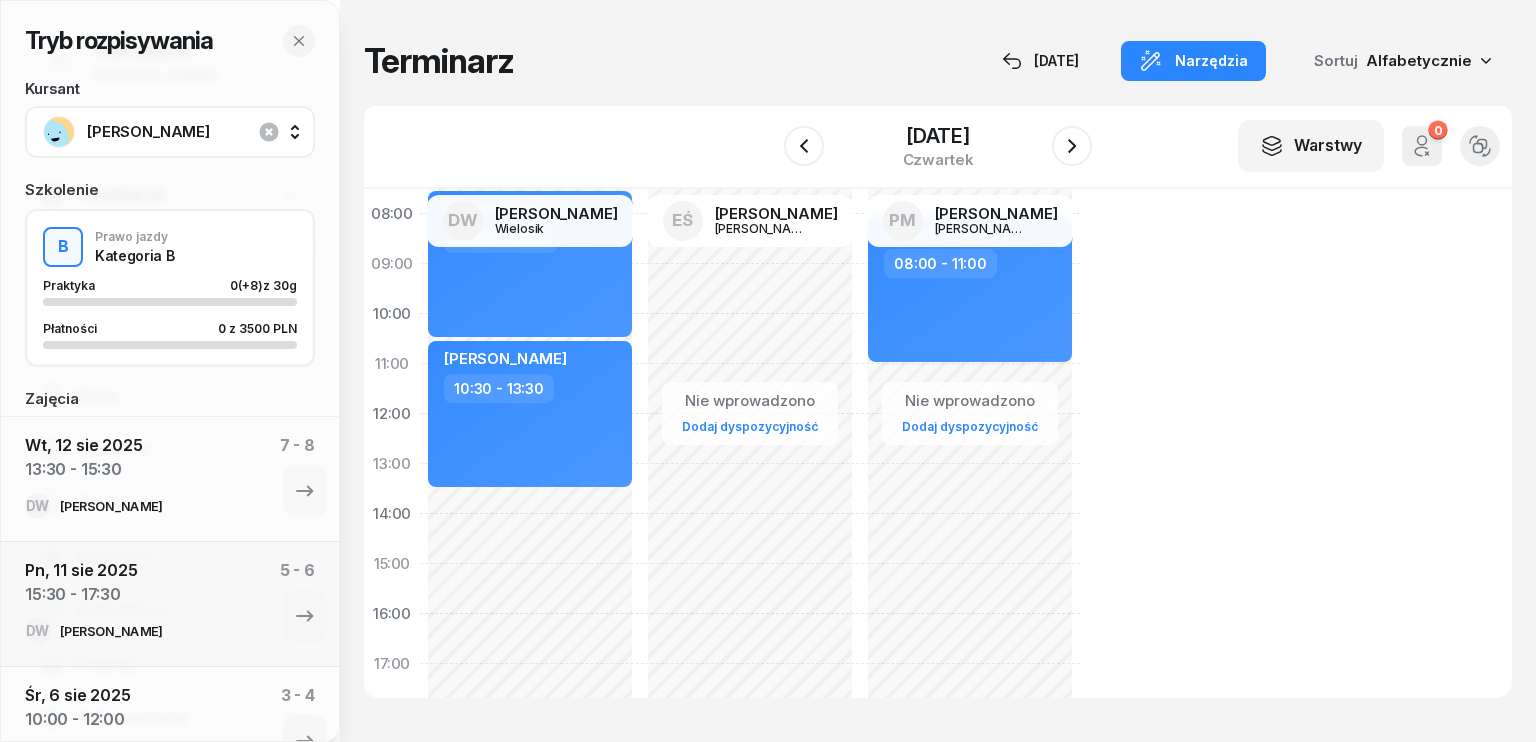 select on "13" 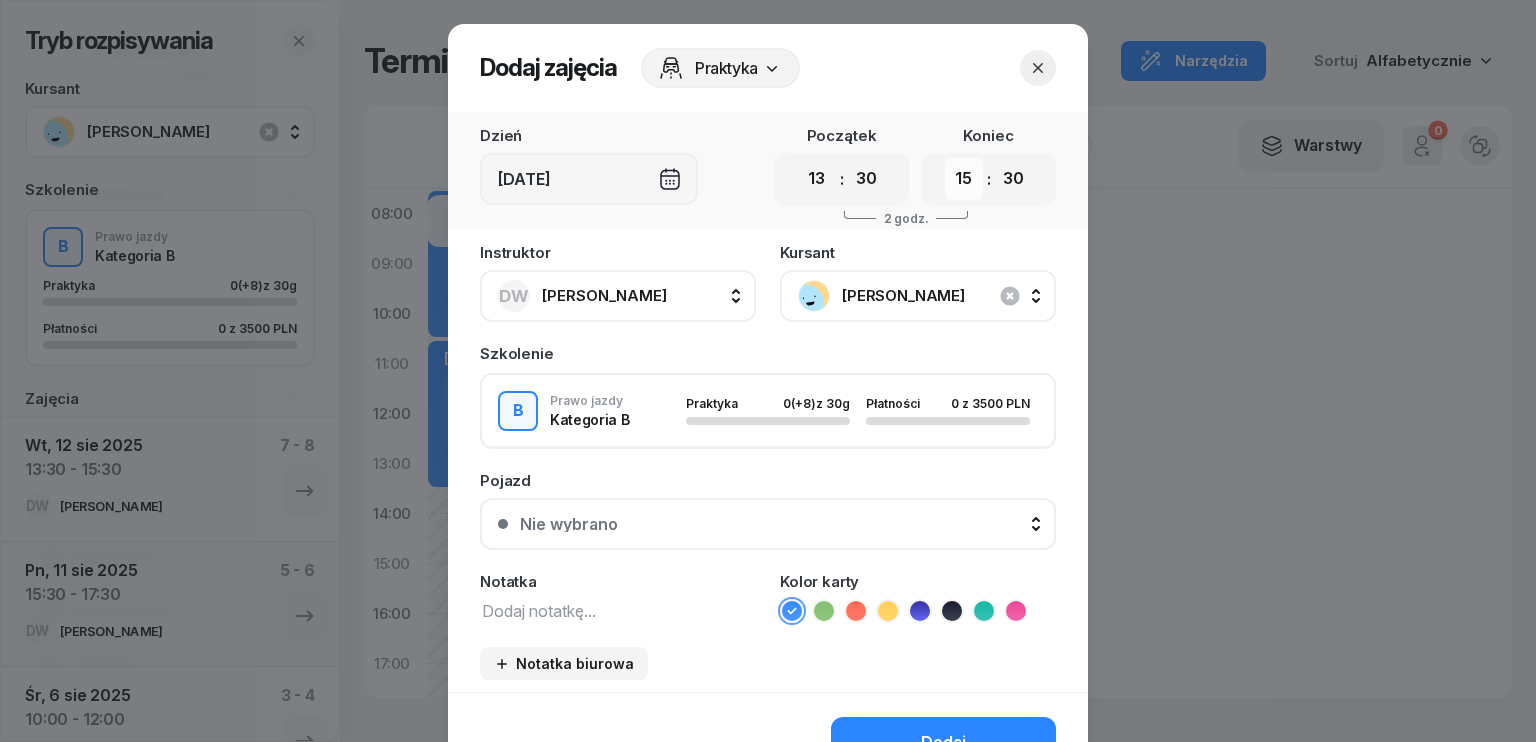 click on "00 01 02 03 04 05 06 07 08 09 10 11 12 13 14 15 16 17 18 19 20 21 22 23" at bounding box center (964, 179) 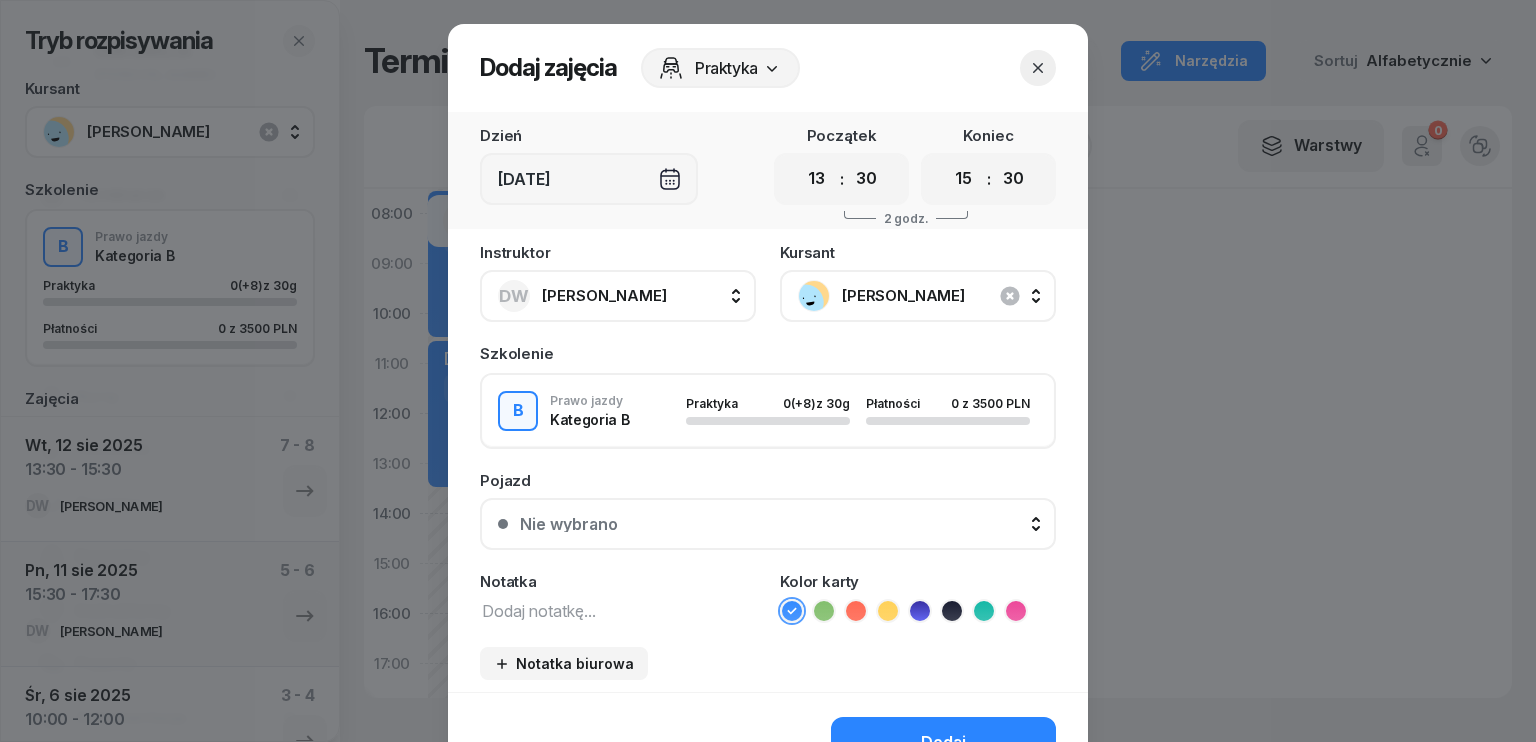 select on "16" 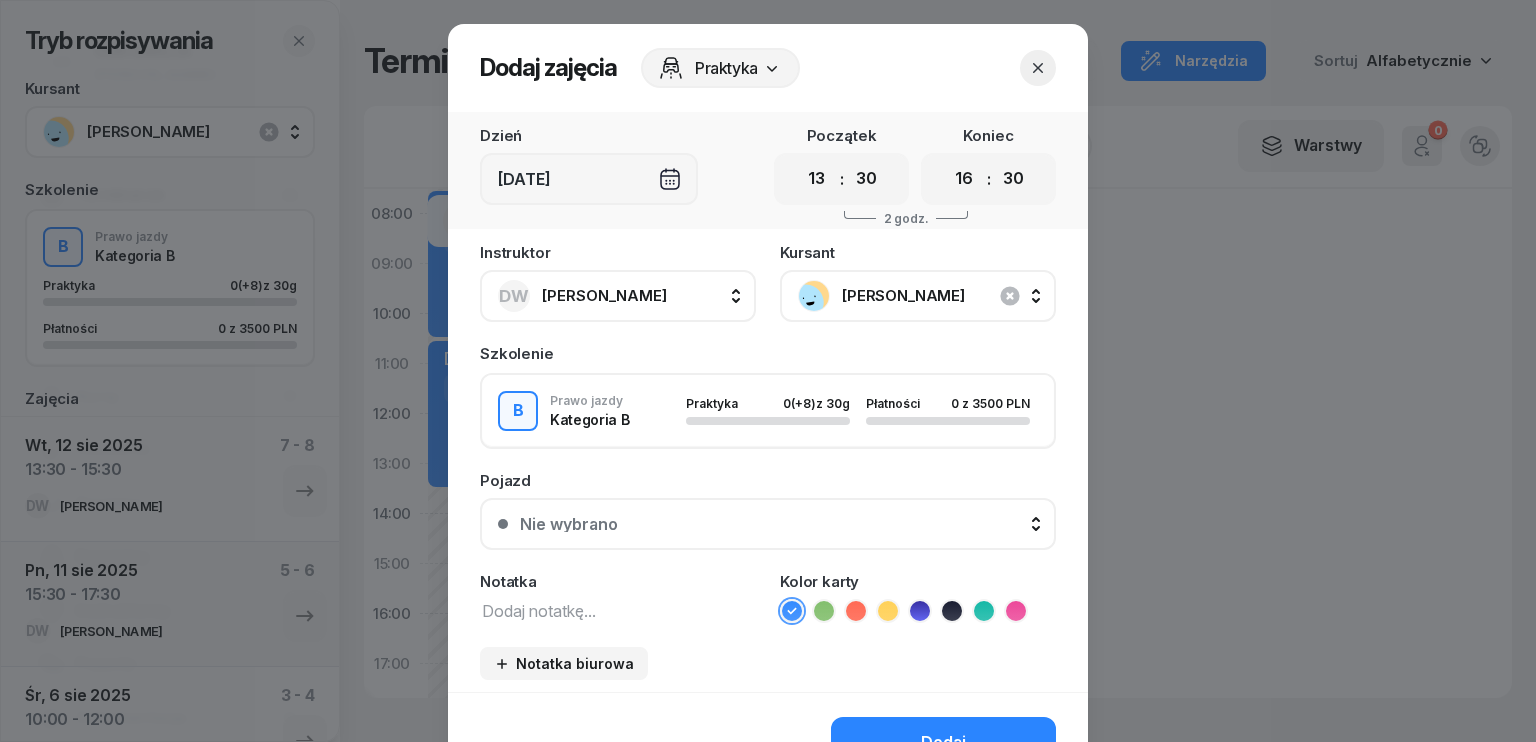 click on "00 01 02 03 04 05 06 07 08 09 10 11 12 13 14 15 16 17 18 19 20 21 22 23" at bounding box center [964, 179] 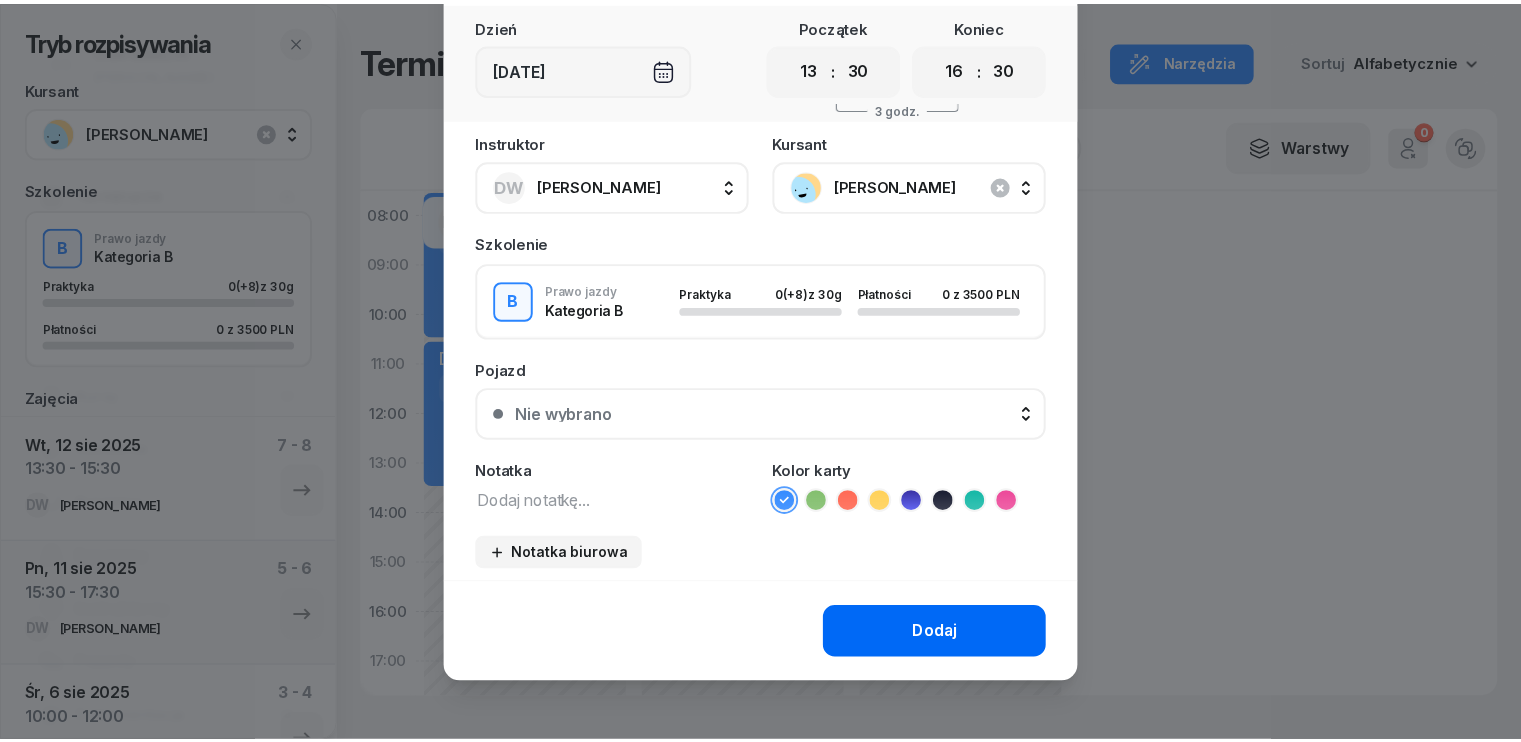 scroll, scrollTop: 112, scrollLeft: 0, axis: vertical 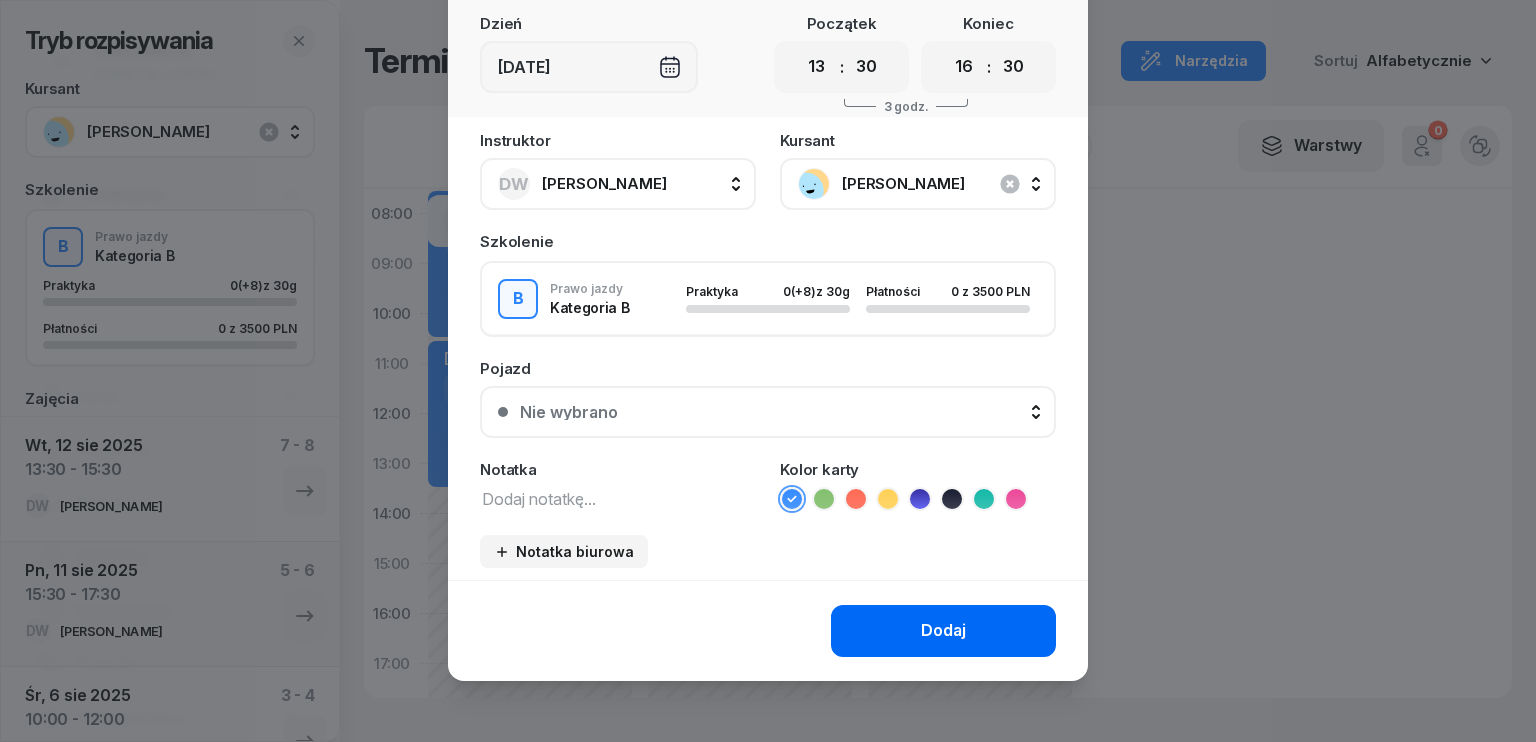 click on "Dodaj" 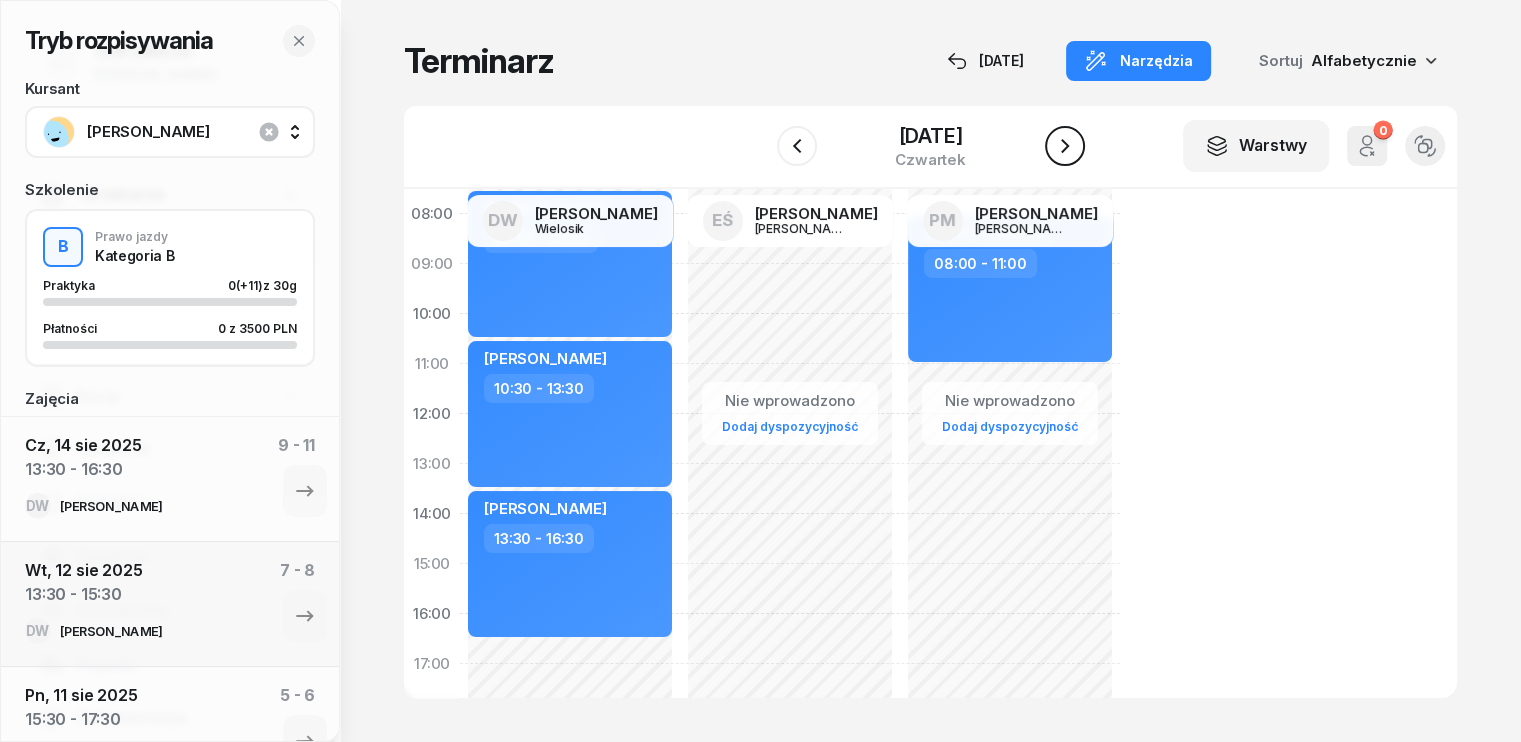 click 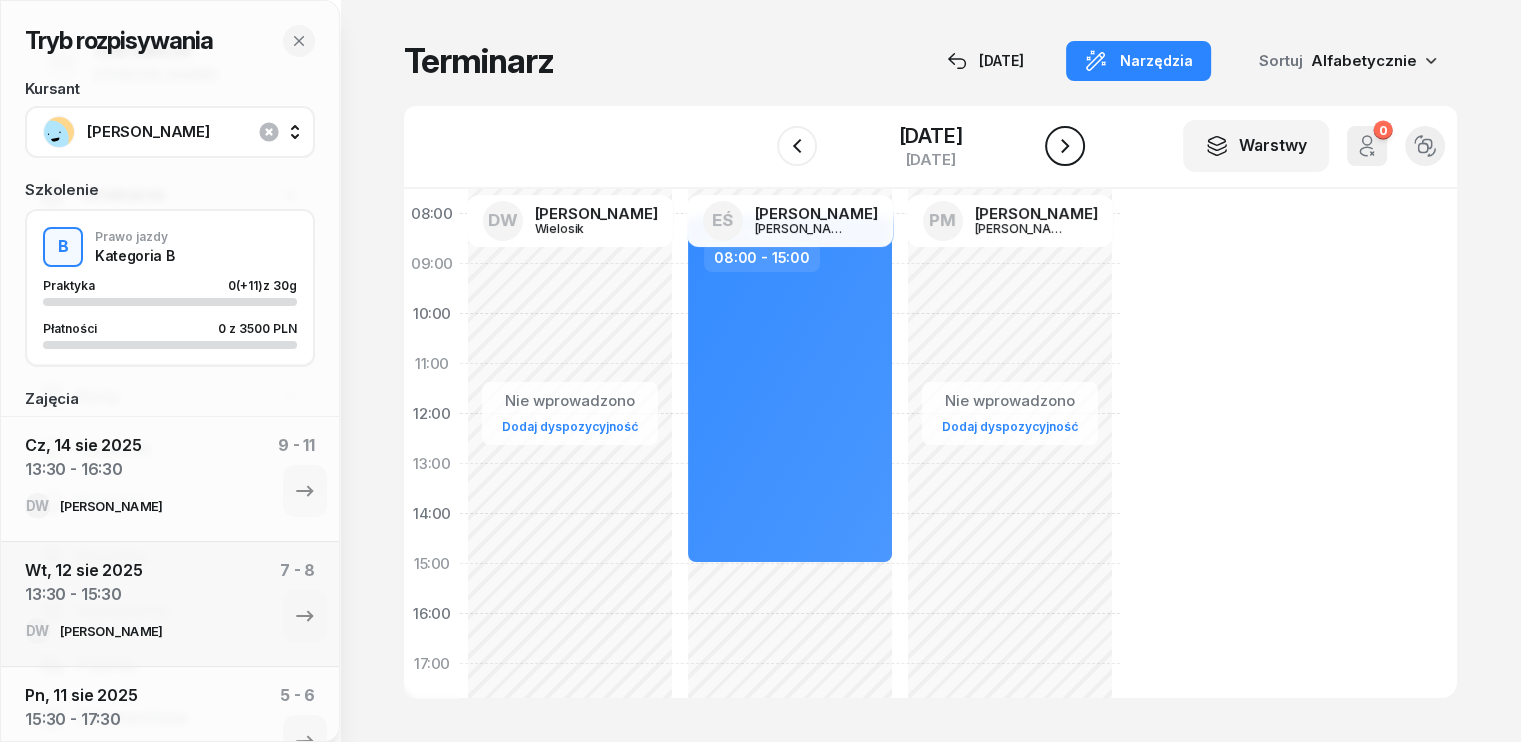 click 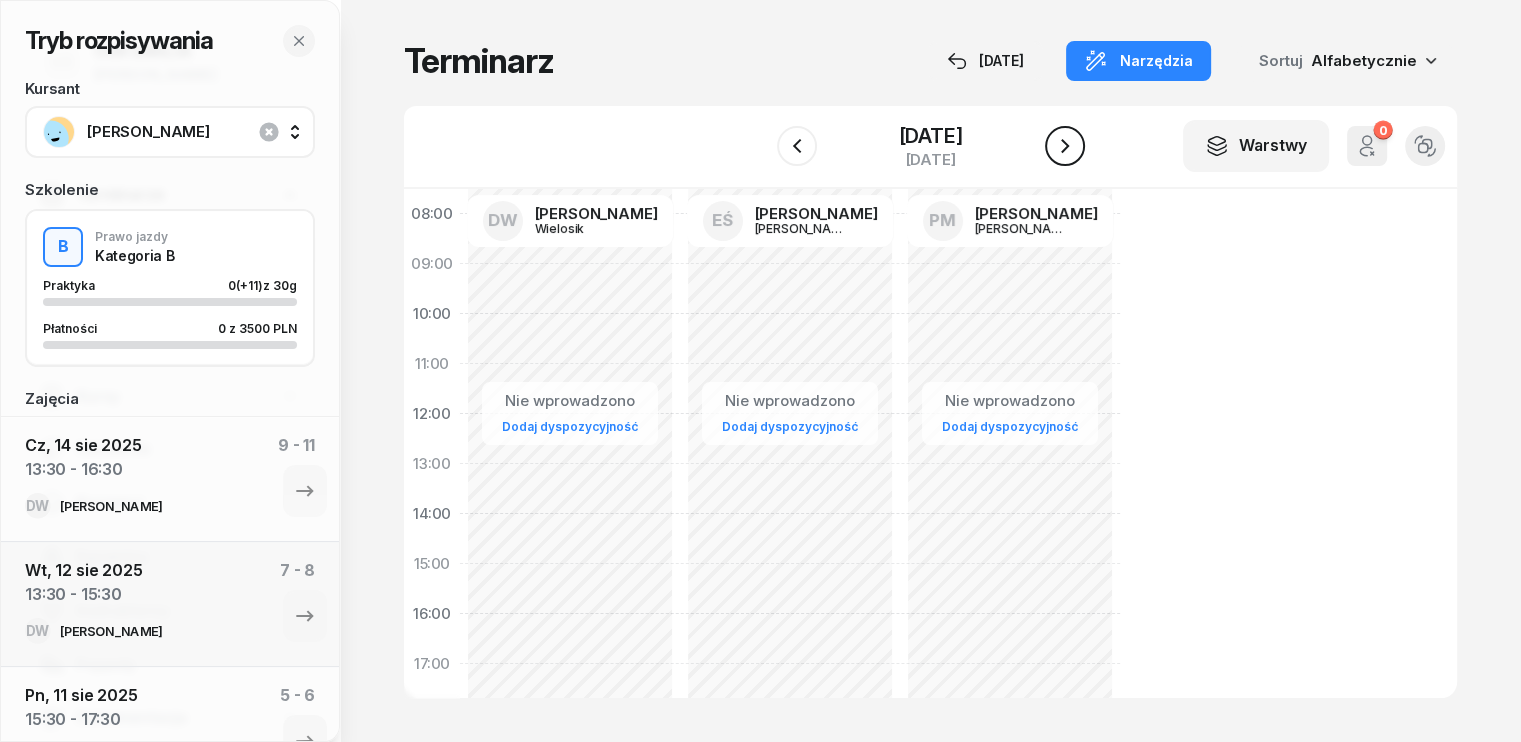 click 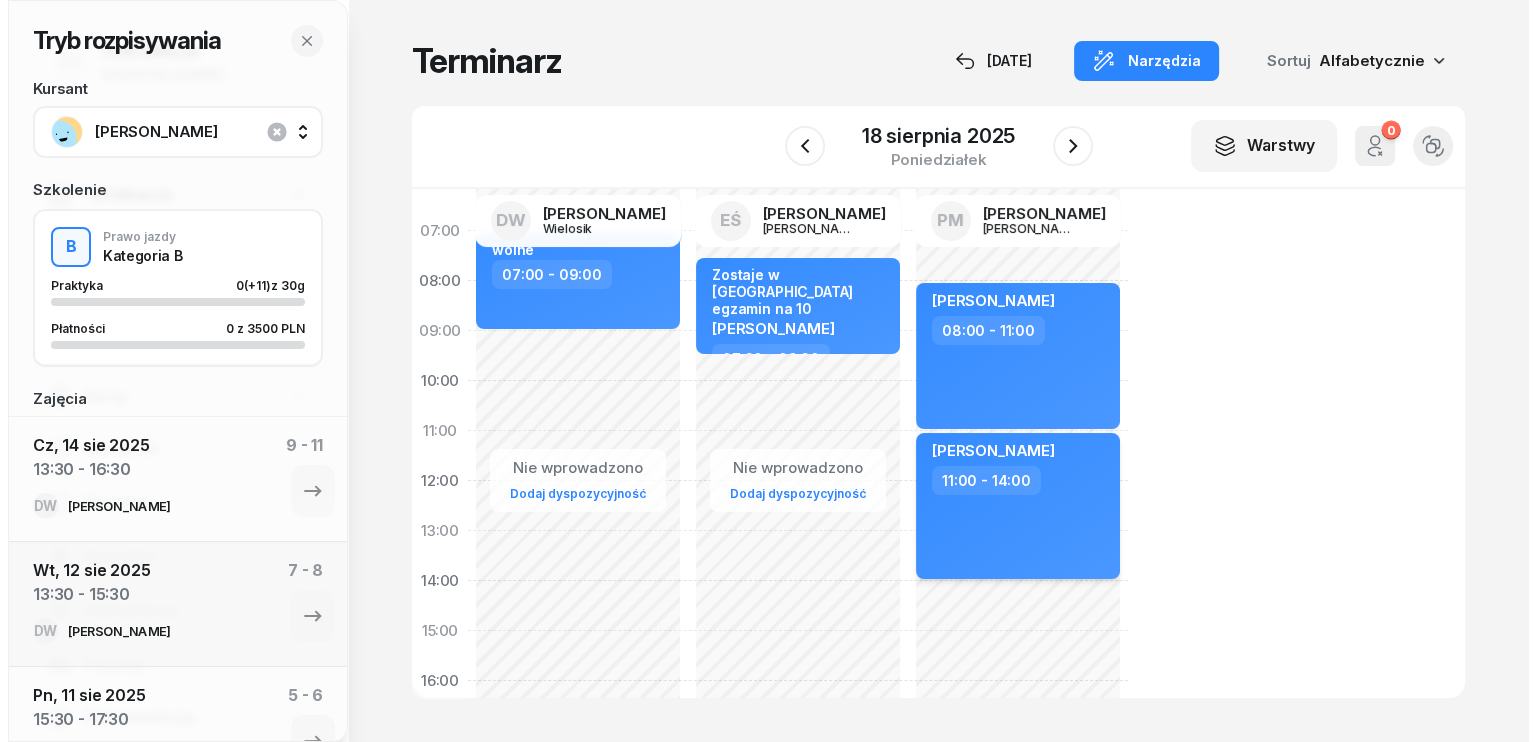 scroll, scrollTop: 0, scrollLeft: 0, axis: both 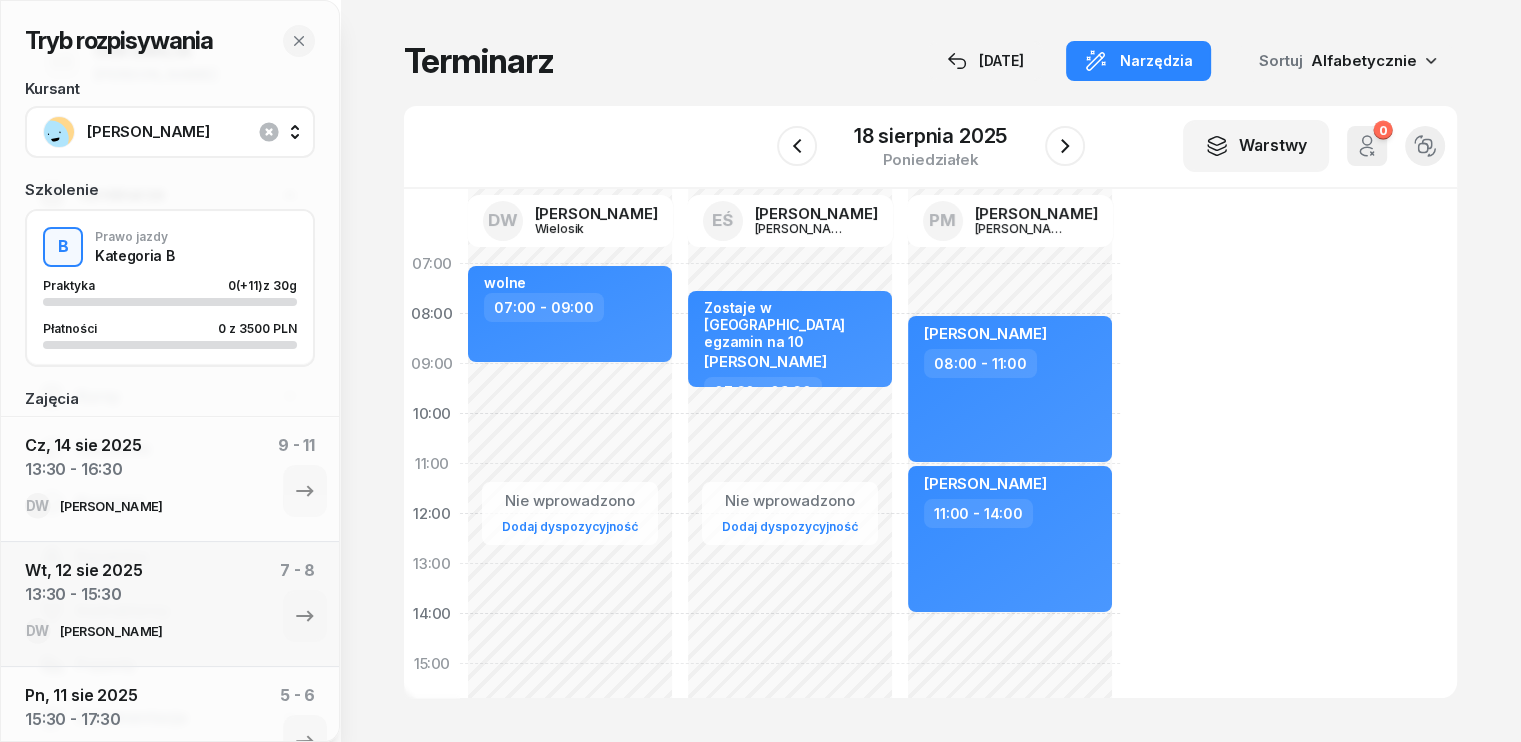 click on "Nie wprowadzono Dodaj dyspozycyjność Zostaje w [GEOGRAPHIC_DATA] egzamin na 10 [PERSON_NAME]  07:30 - 09:30" 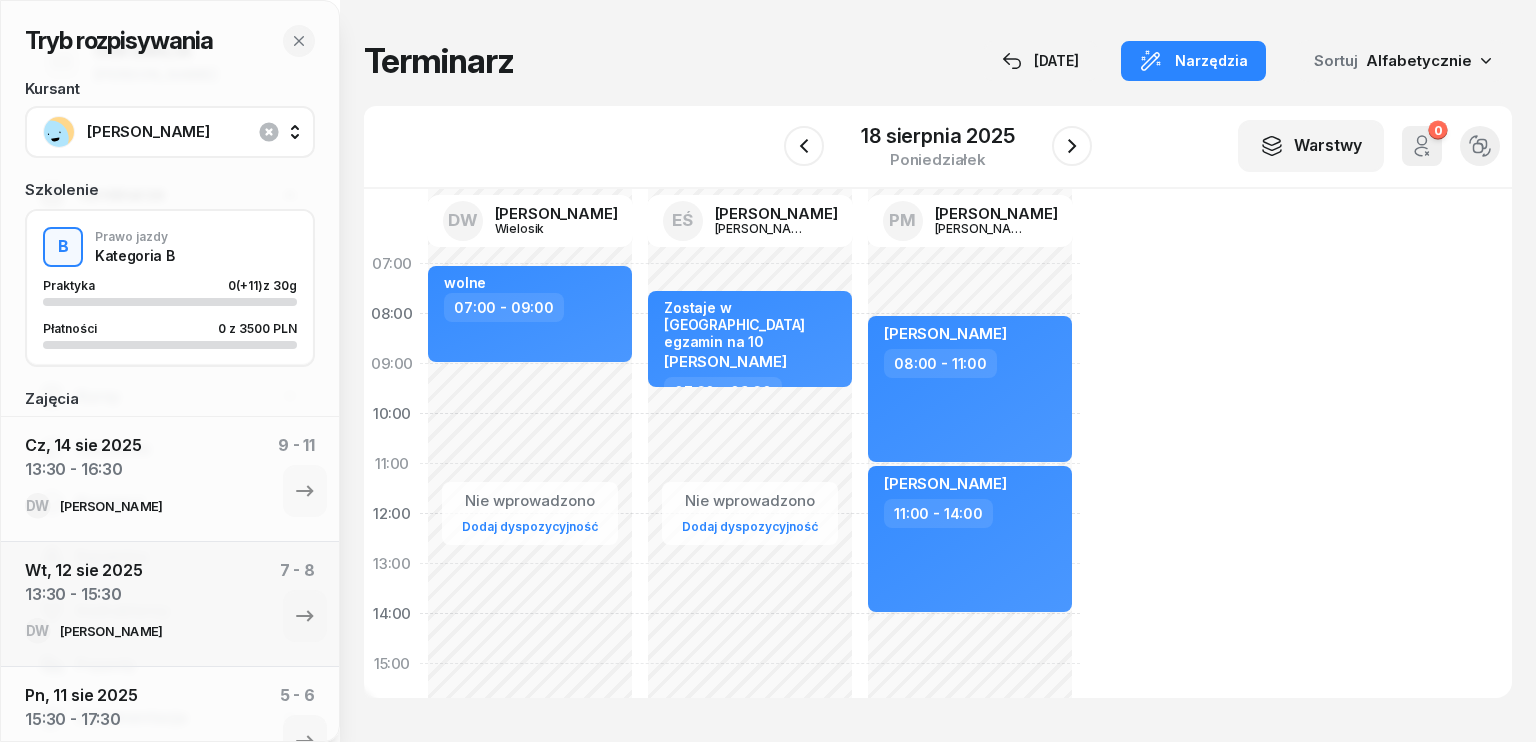 select on "09" 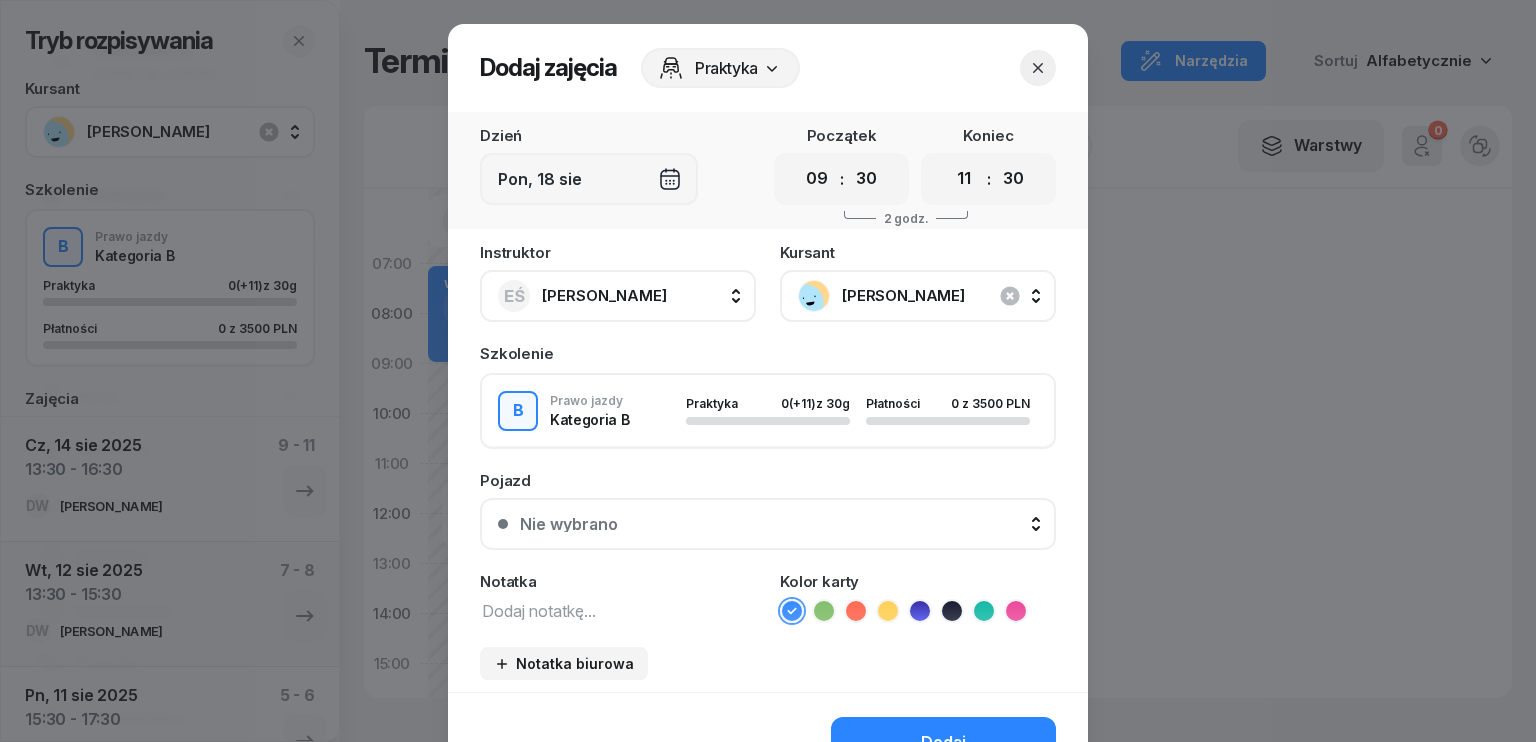 click at bounding box center (618, 610) 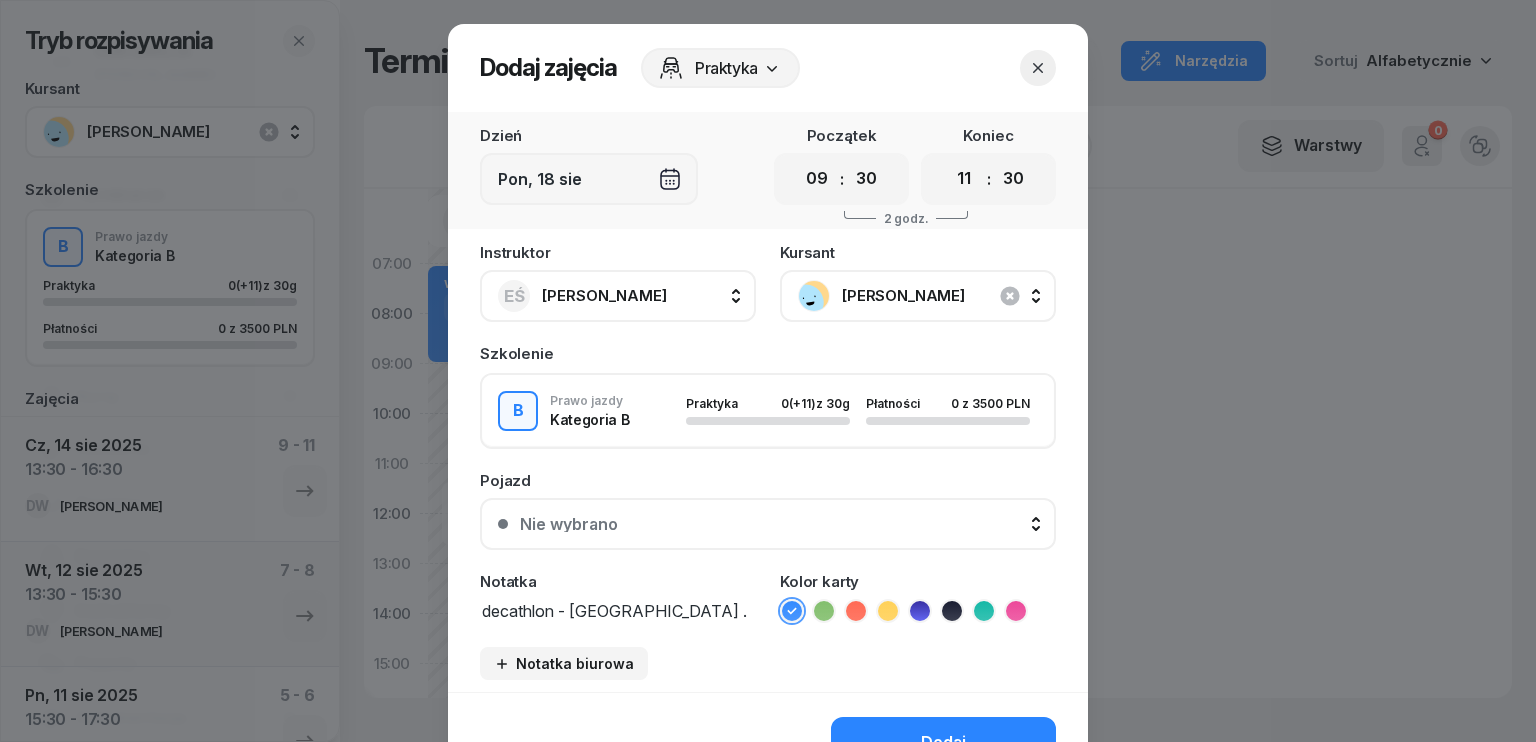 scroll, scrollTop: 0, scrollLeft: 0, axis: both 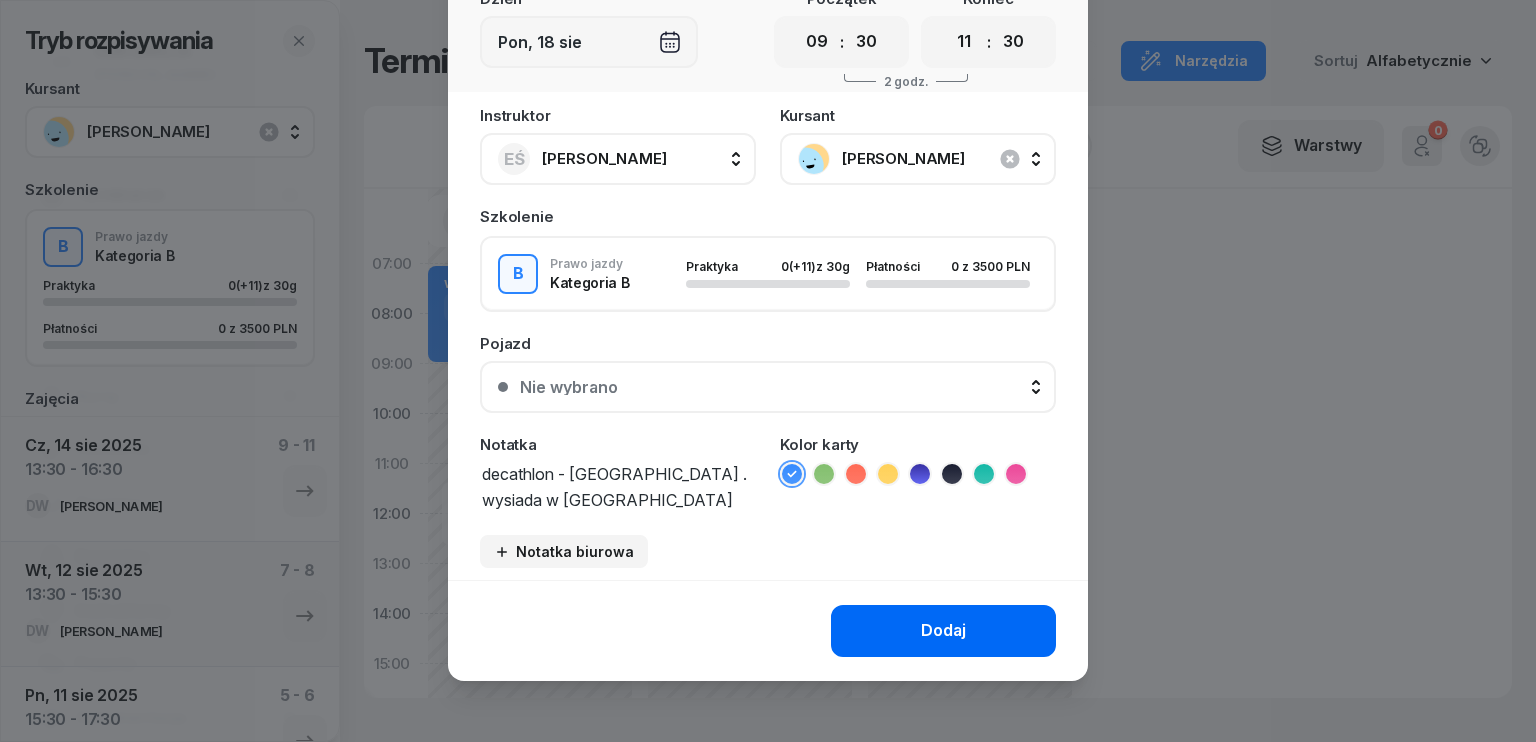 type on "decathlon - [GEOGRAPHIC_DATA] . wysiada w [GEOGRAPHIC_DATA]" 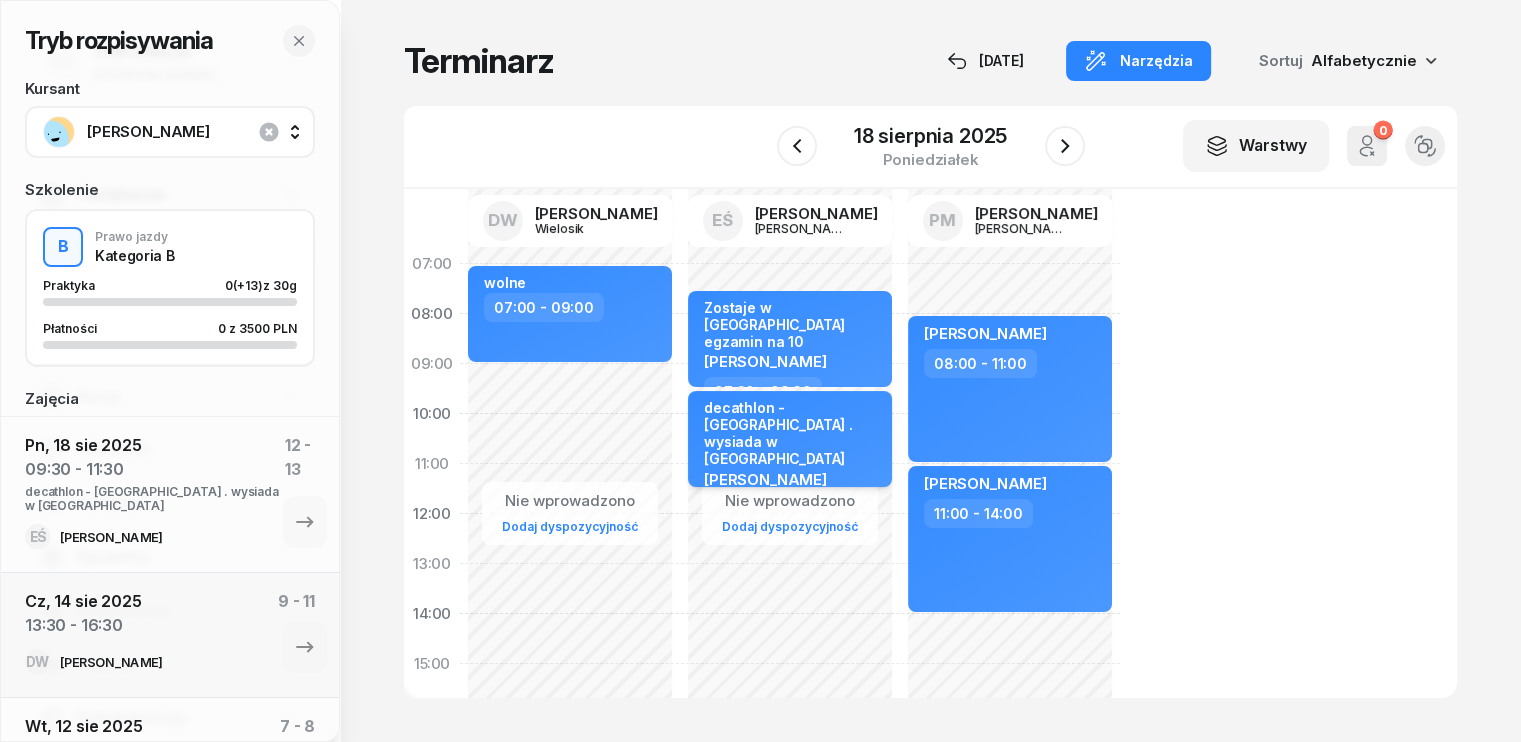 click on "decathlon - [GEOGRAPHIC_DATA] . wysiada w [GEOGRAPHIC_DATA]" at bounding box center (792, 433) 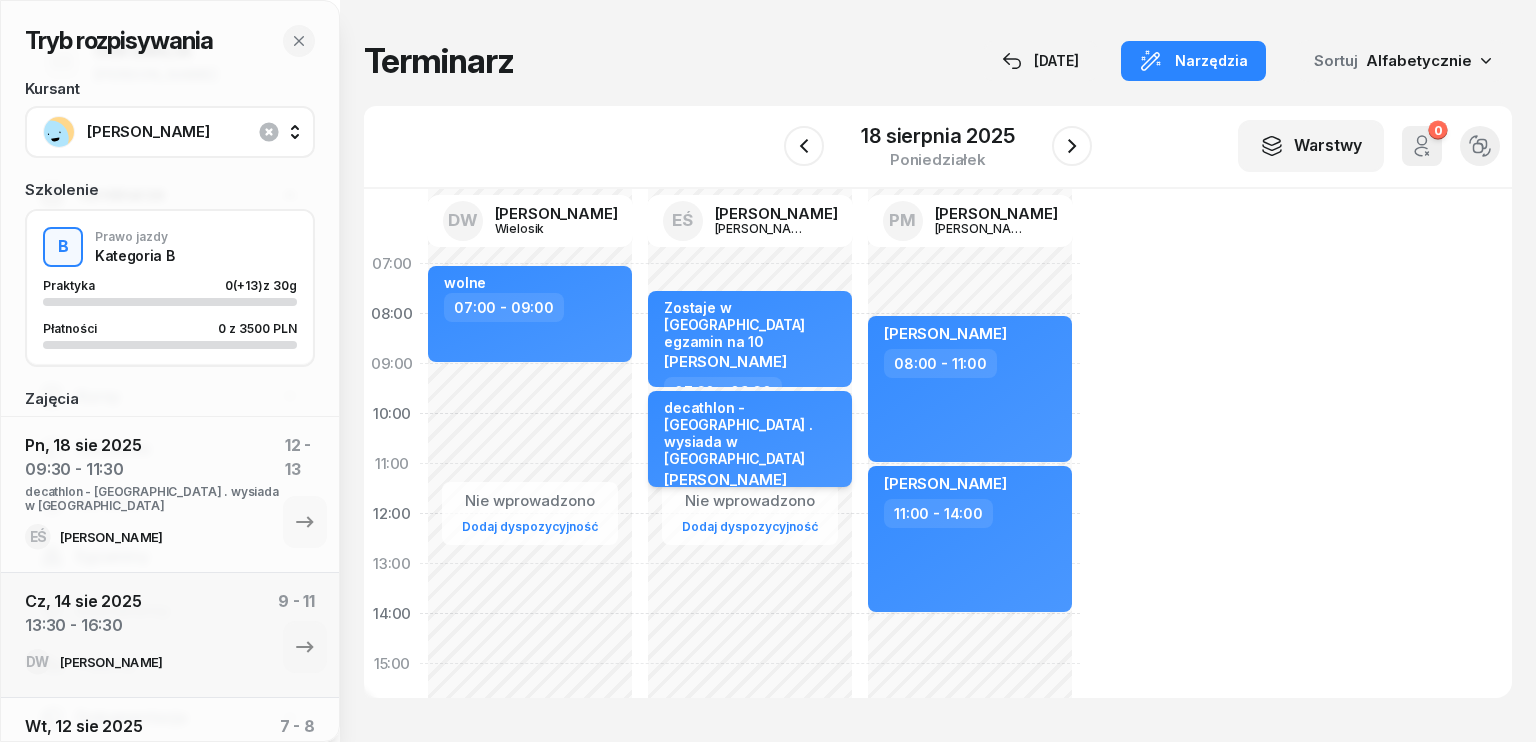 select on "09" 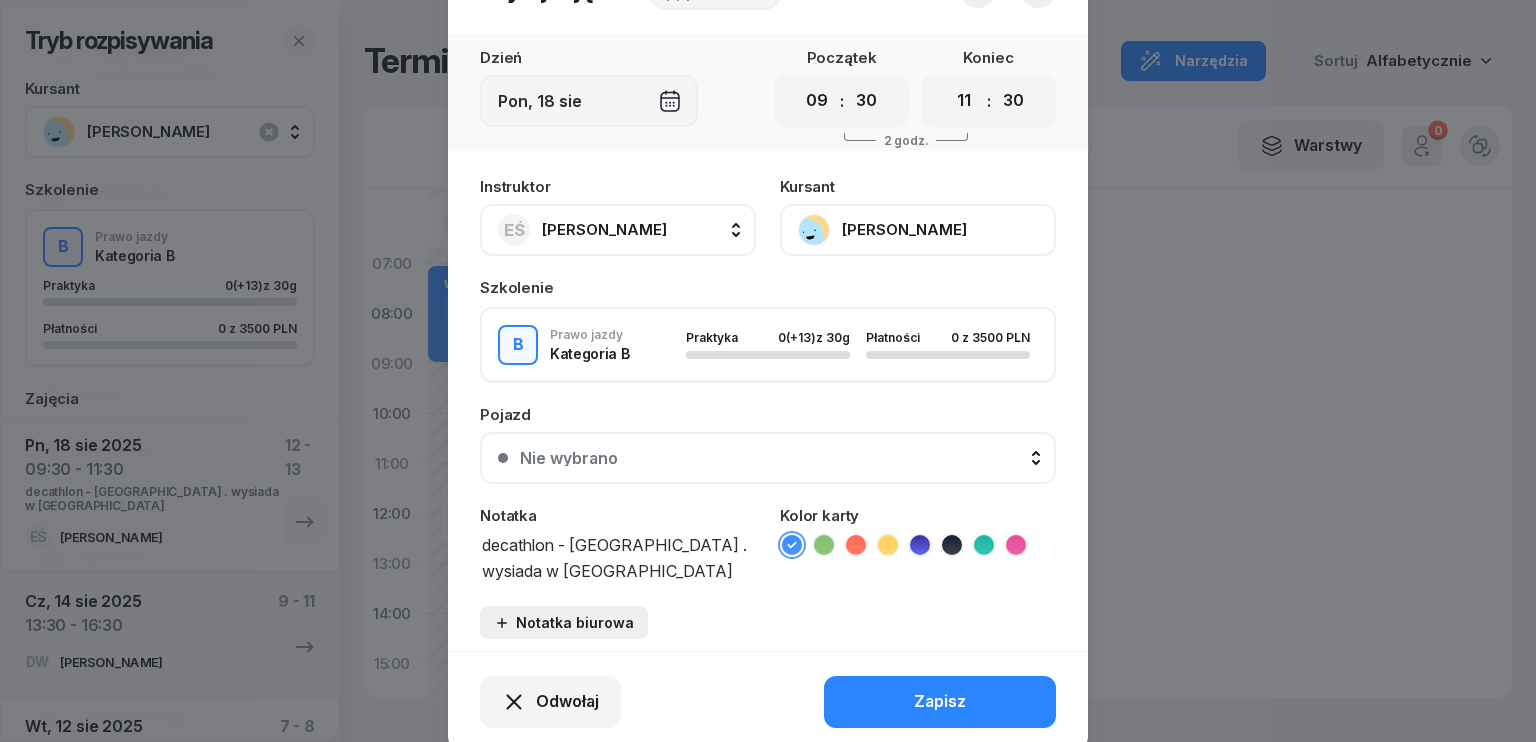 scroll, scrollTop: 149, scrollLeft: 0, axis: vertical 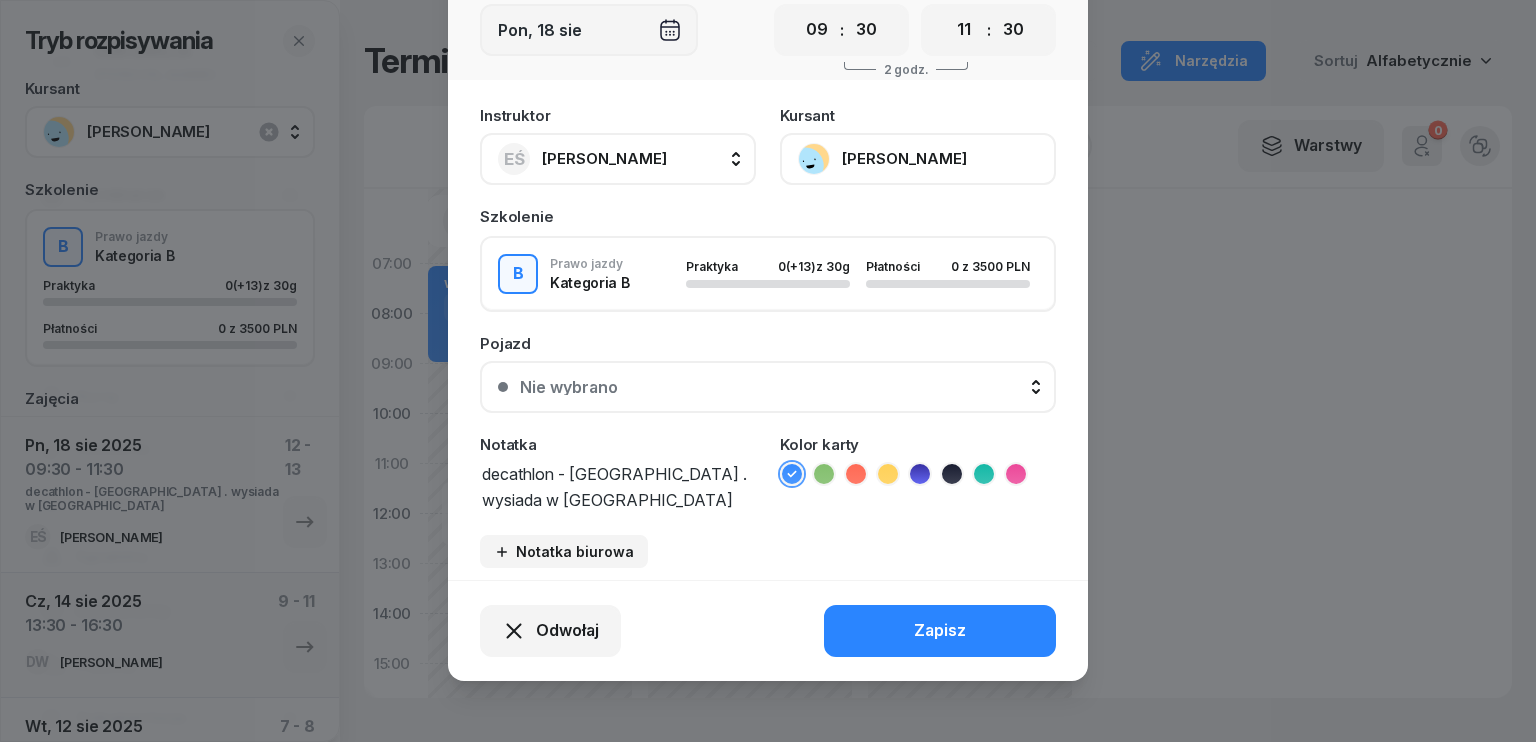 click on "decathlon - [GEOGRAPHIC_DATA] . wysiada w [GEOGRAPHIC_DATA]" at bounding box center (618, 485) 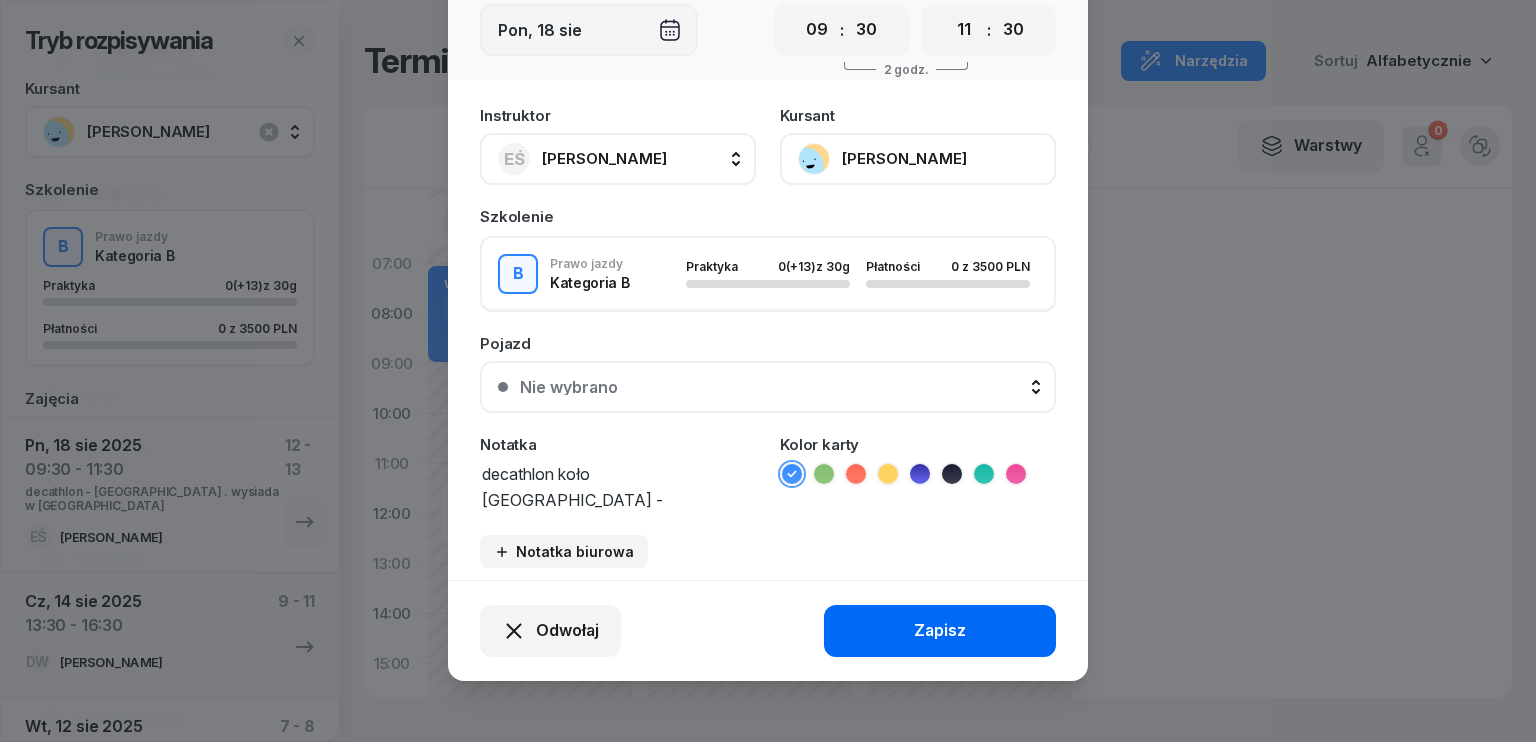 type on "decathlon koło [GEOGRAPHIC_DATA] - [GEOGRAPHIC_DATA] . wysiada w [GEOGRAPHIC_DATA]" 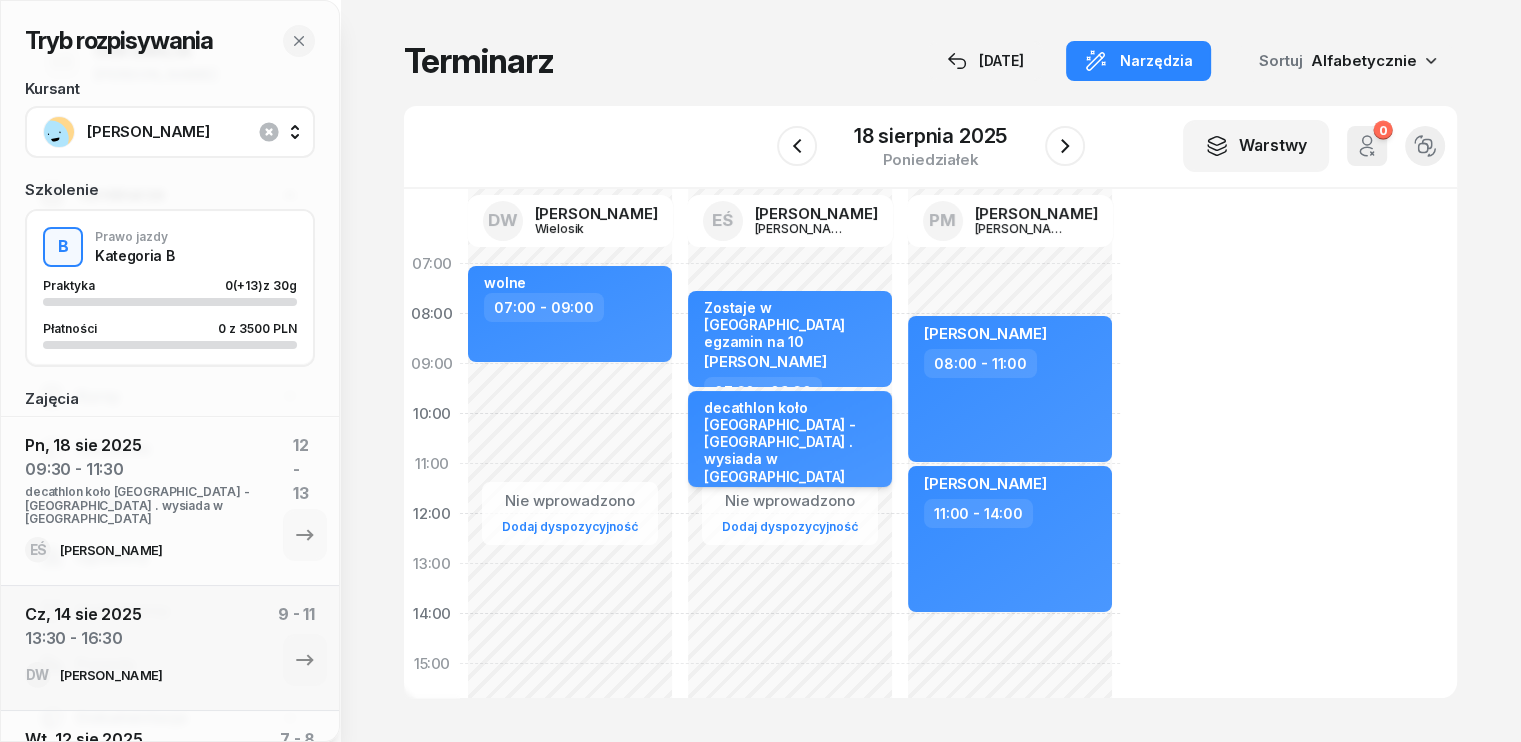 click on "decathlon koło [GEOGRAPHIC_DATA] - [GEOGRAPHIC_DATA] . wysiada w [GEOGRAPHIC_DATA]" at bounding box center [792, 442] 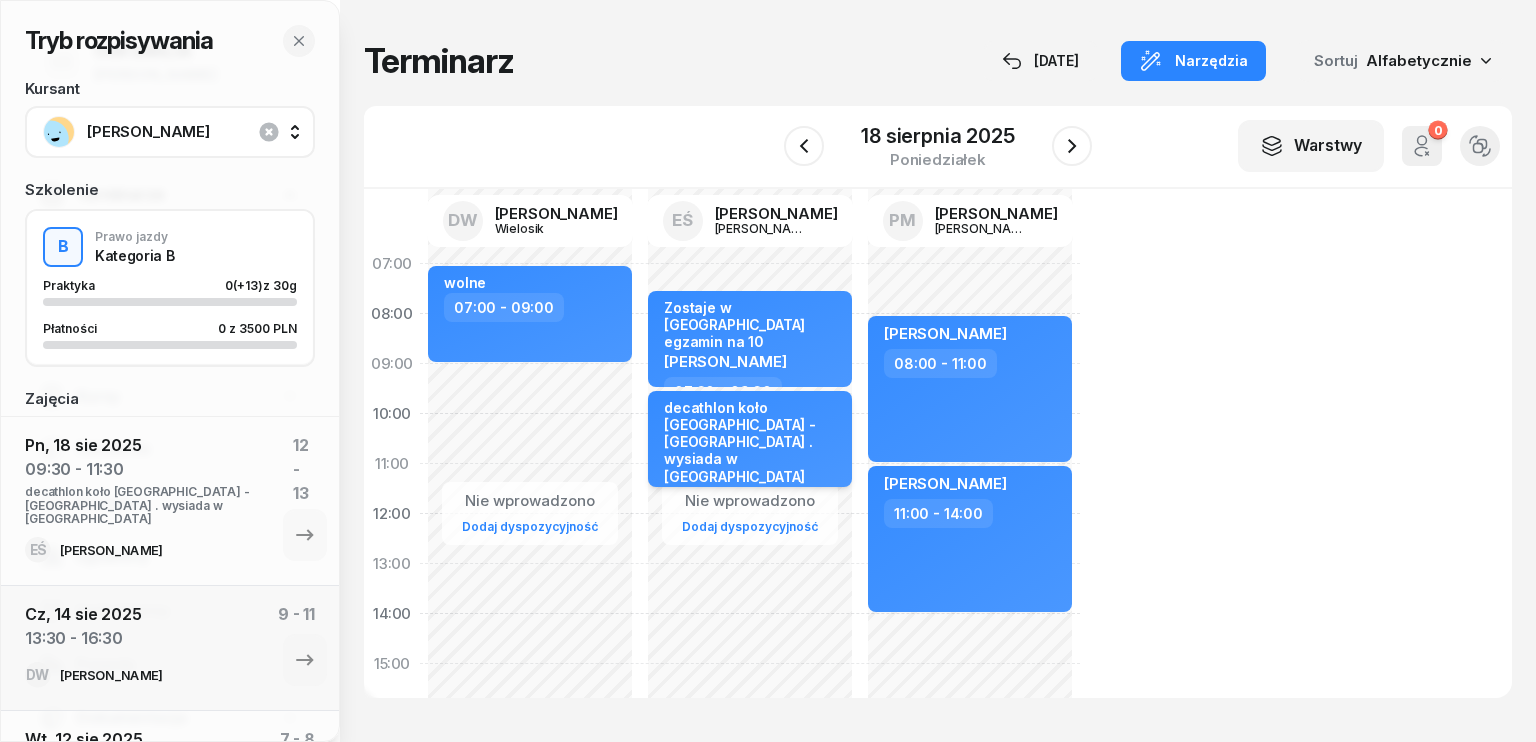 select on "09" 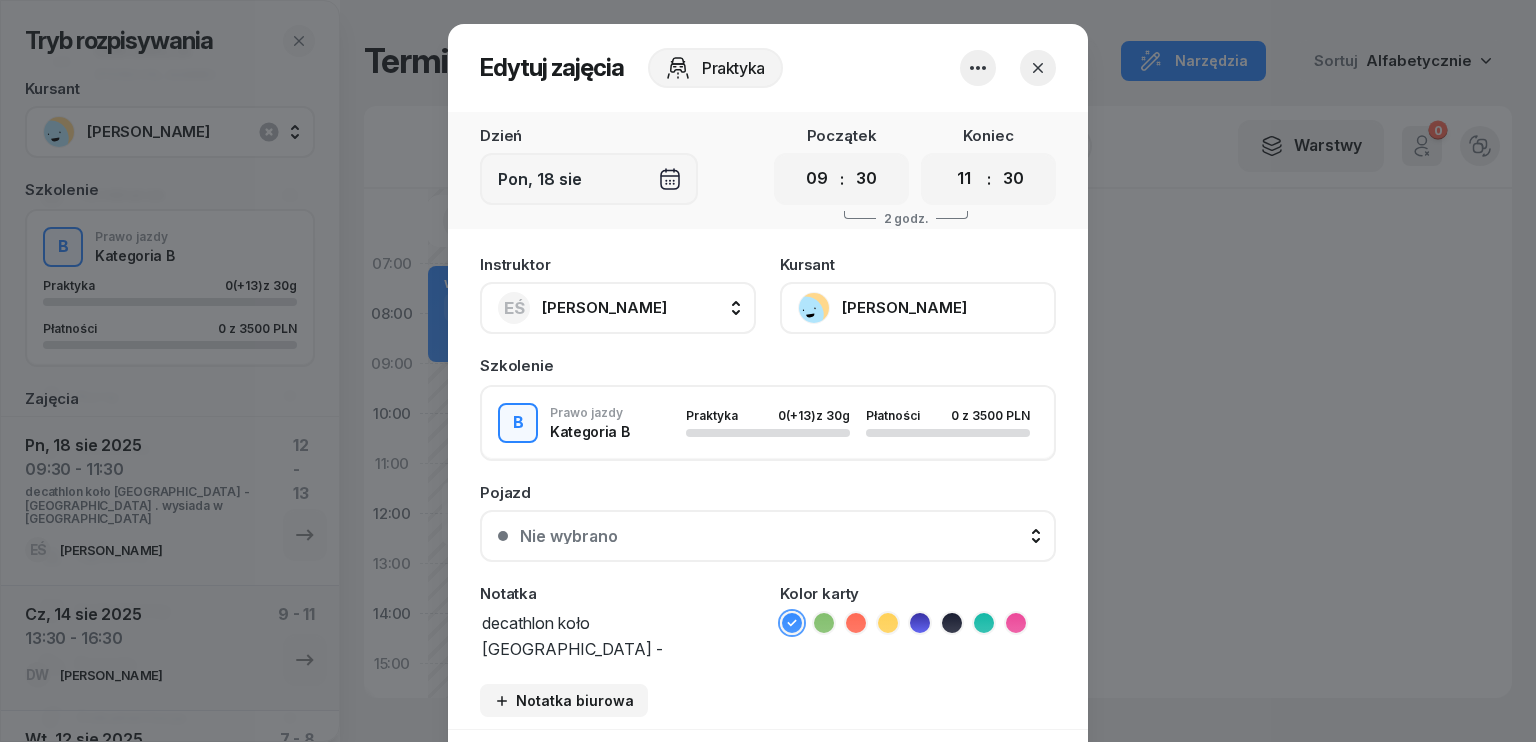 click 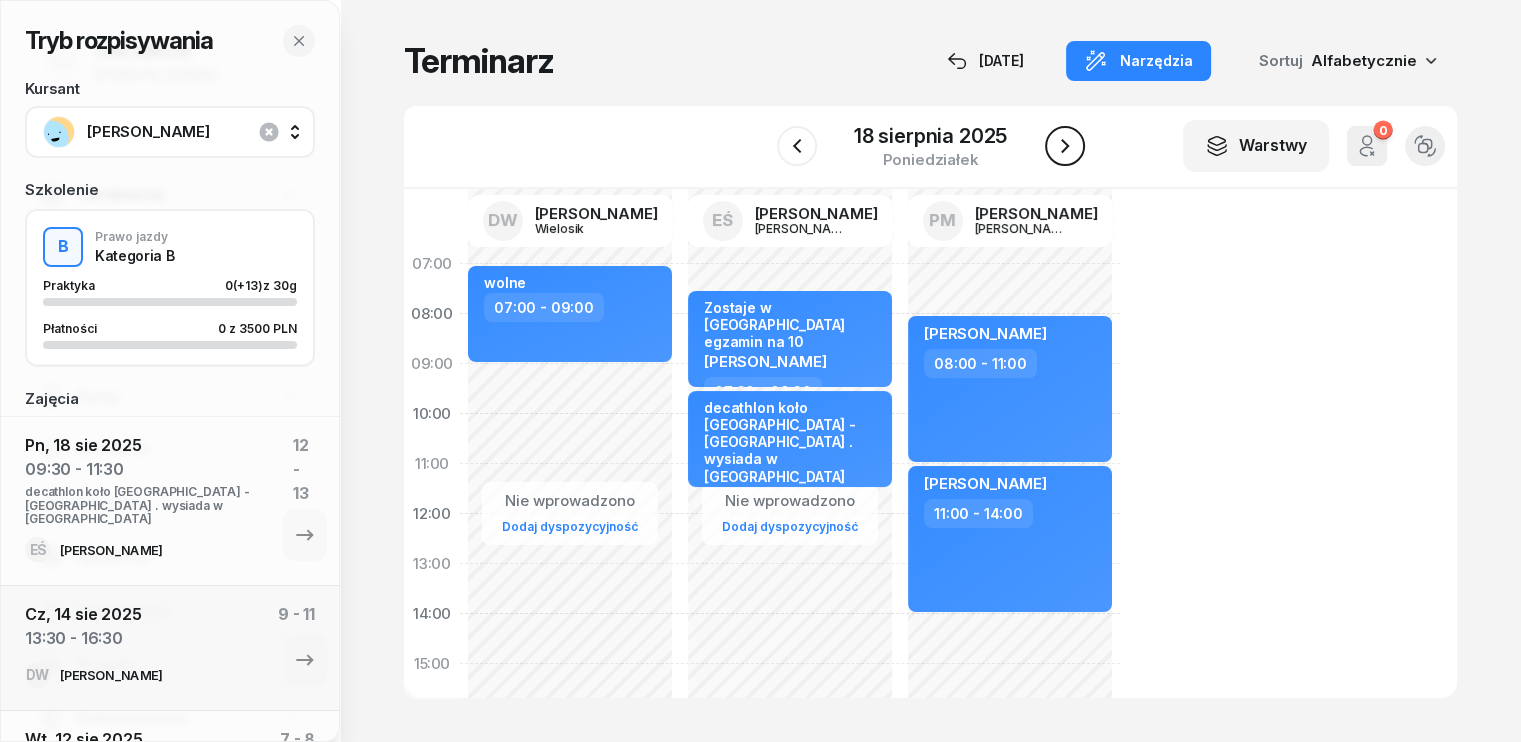 click 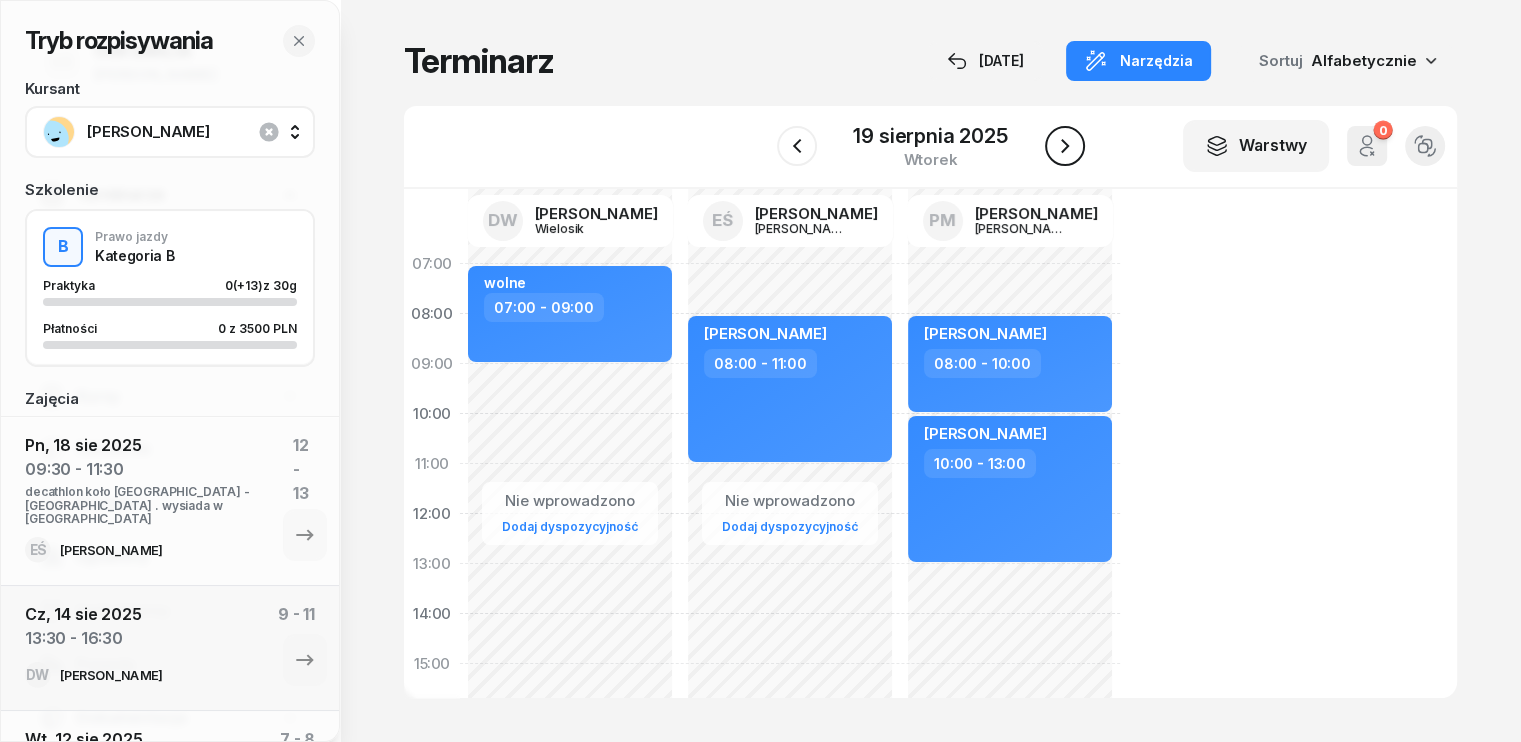click 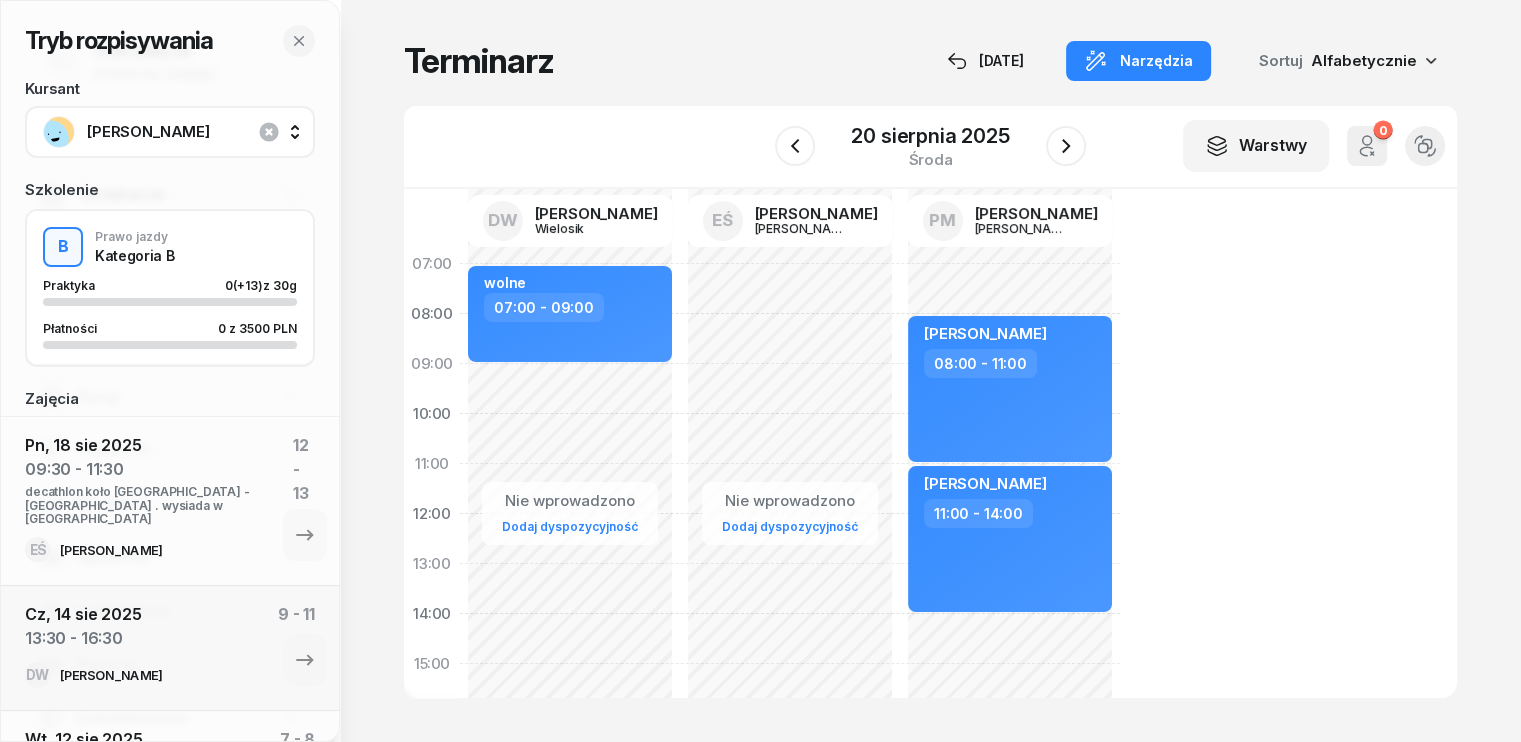 click on "Nie wprowadzono Dodaj dyspozycyjność" 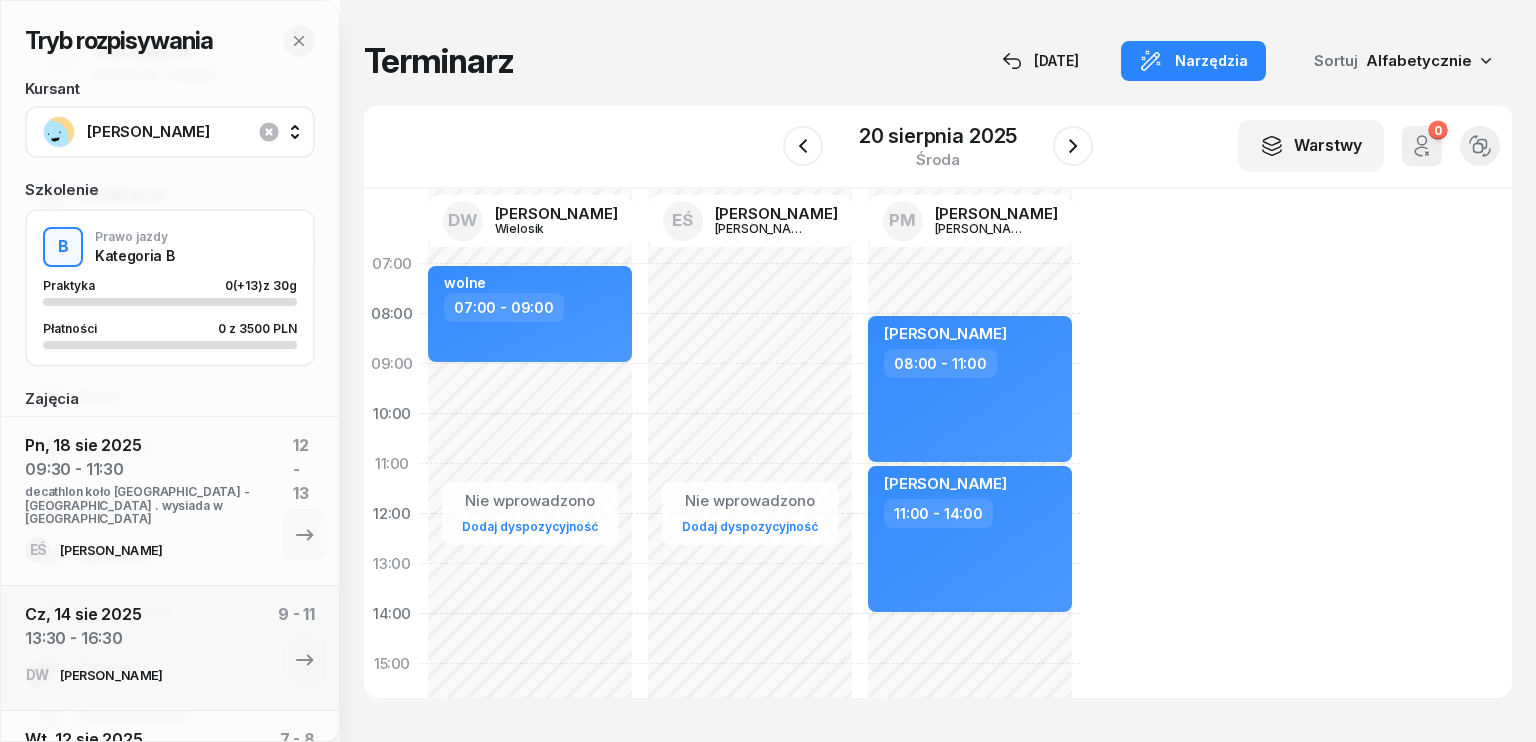 select on "07" 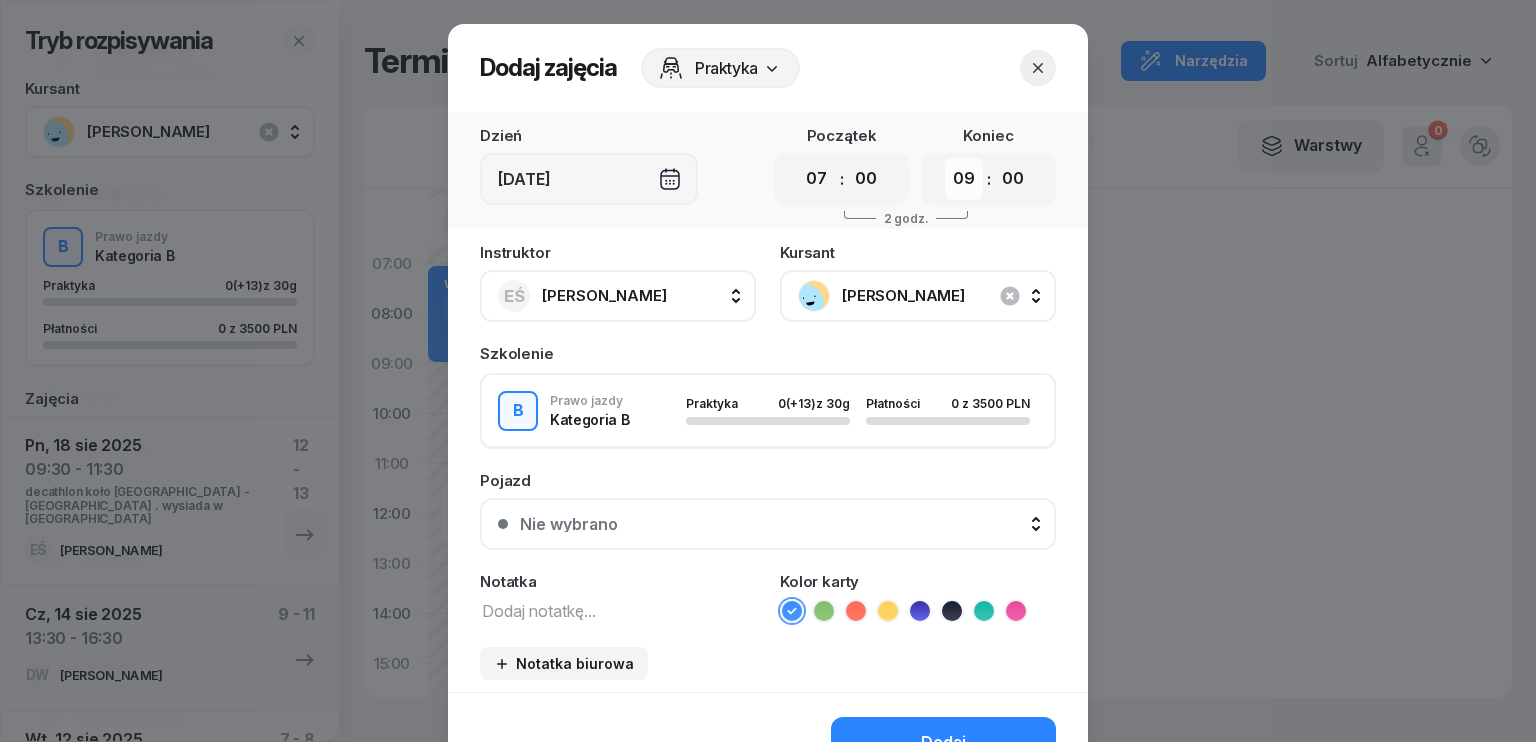 click on "00 01 02 03 04 05 06 07 08 09 10 11 12 13 14 15 16 17 18 19 20 21 22 23" at bounding box center (964, 179) 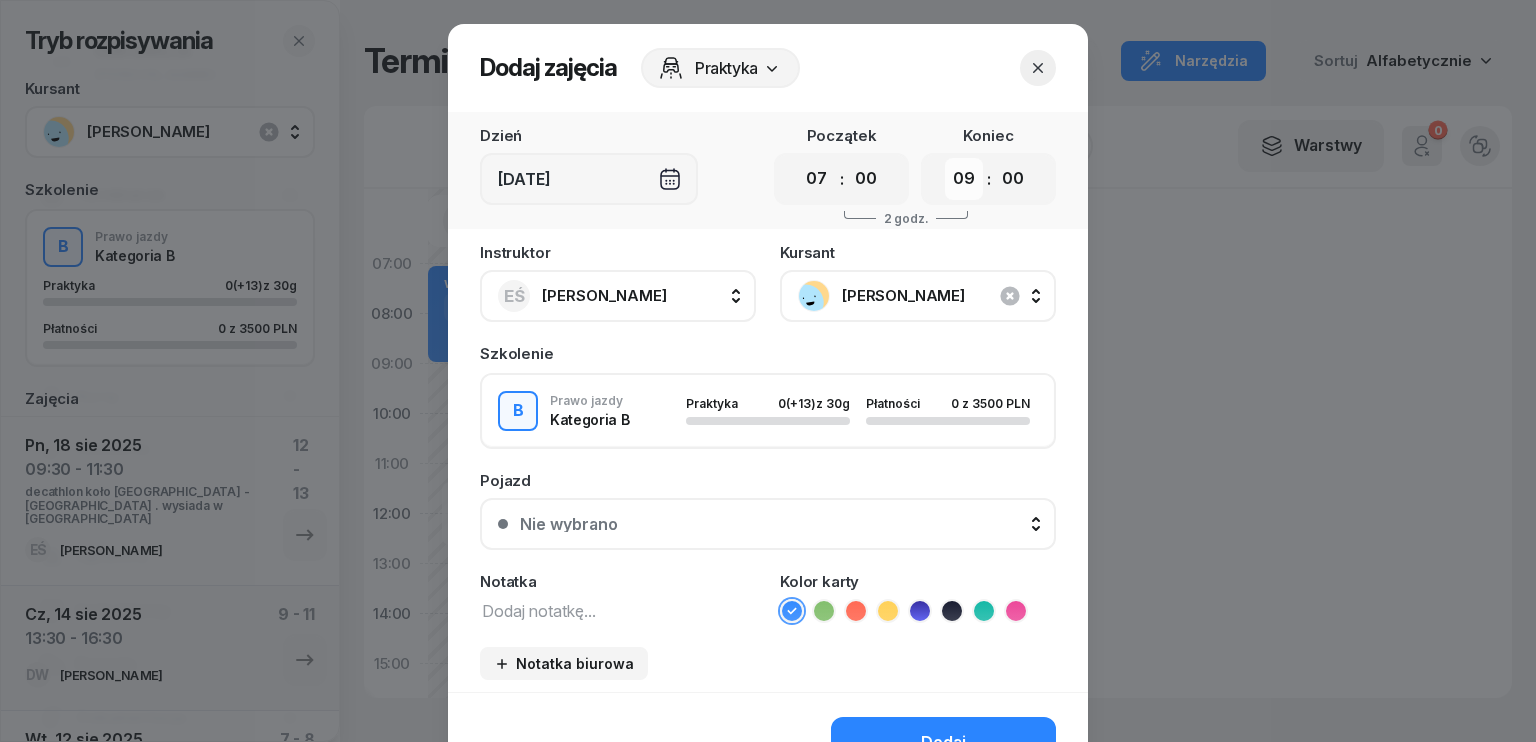 select on "10" 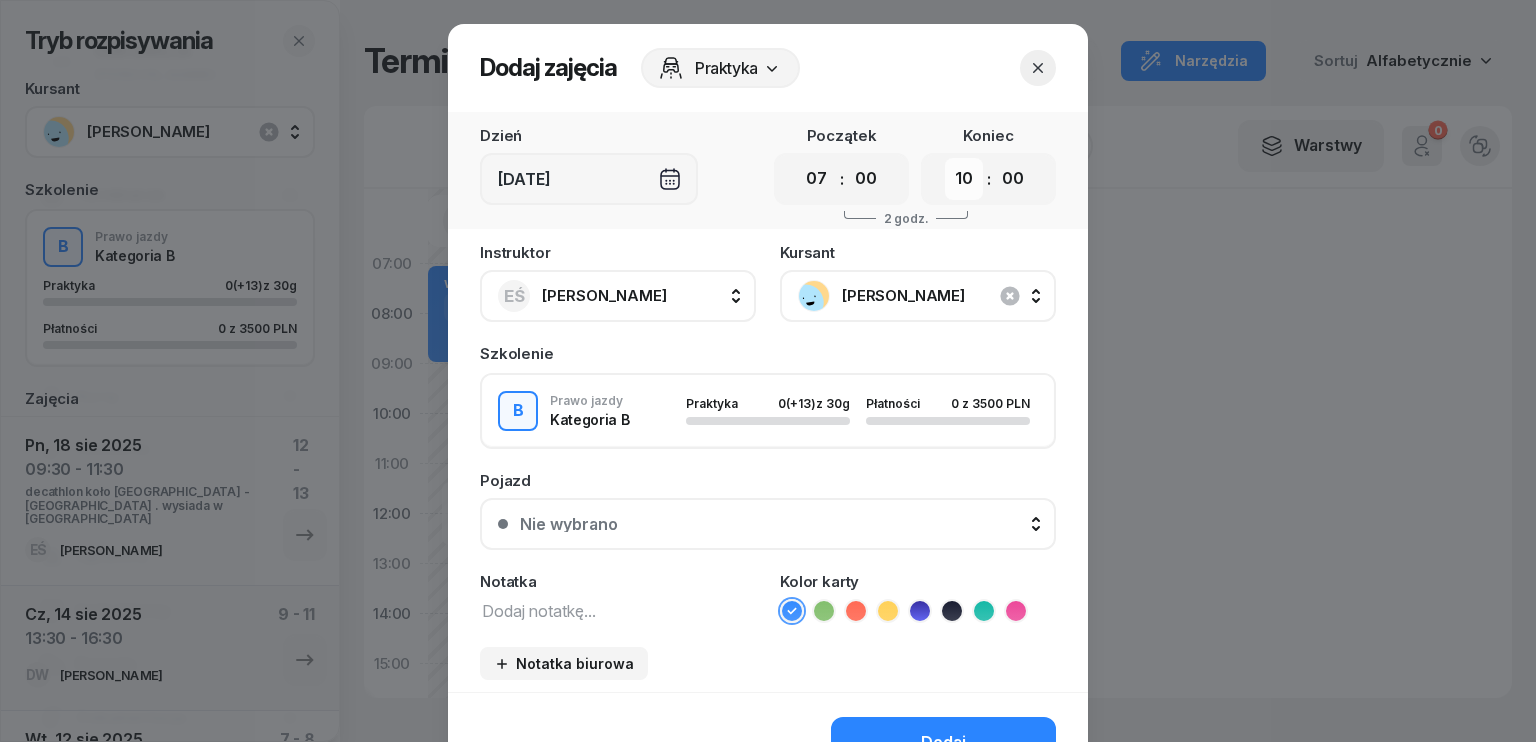 click on "00 01 02 03 04 05 06 07 08 09 10 11 12 13 14 15 16 17 18 19 20 21 22 23" at bounding box center (964, 179) 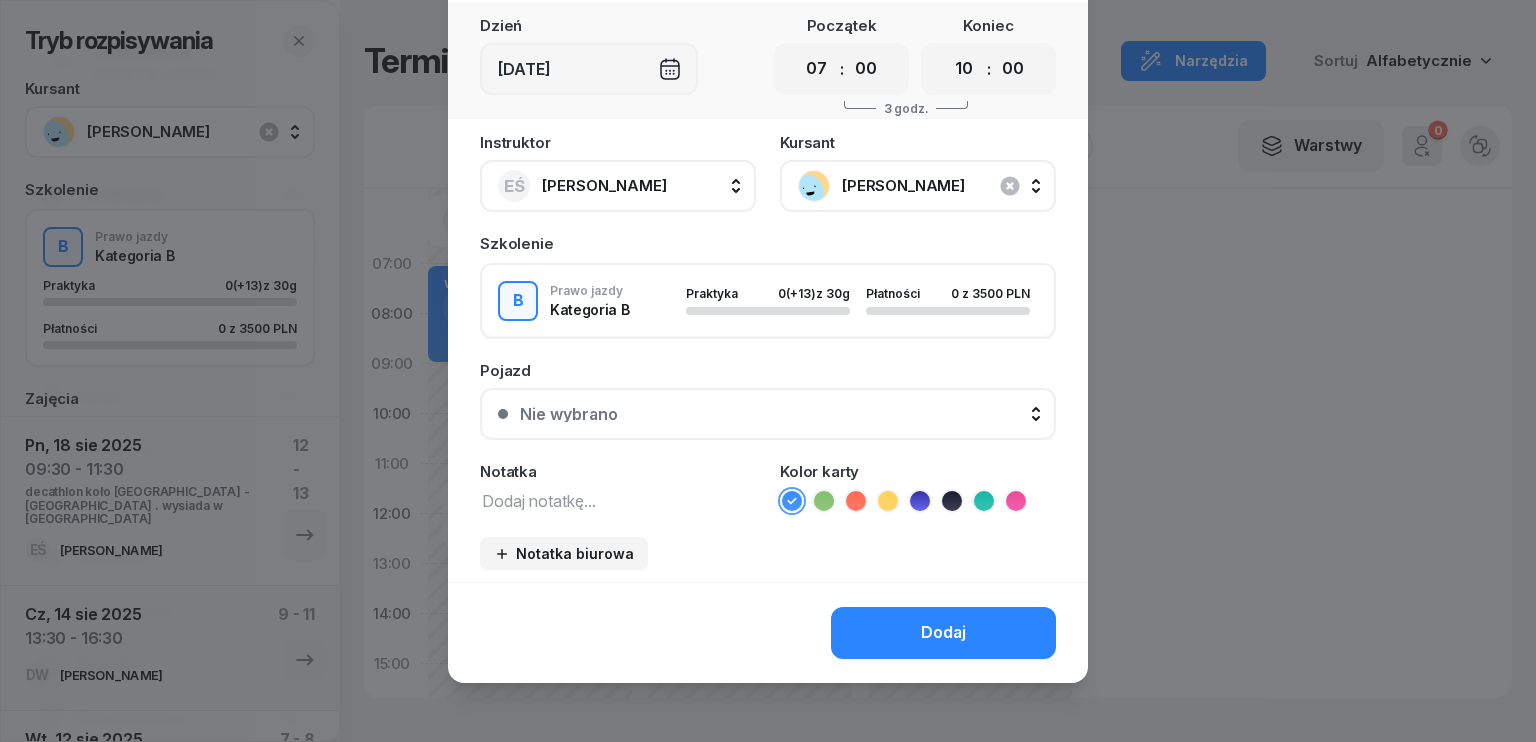 scroll, scrollTop: 112, scrollLeft: 0, axis: vertical 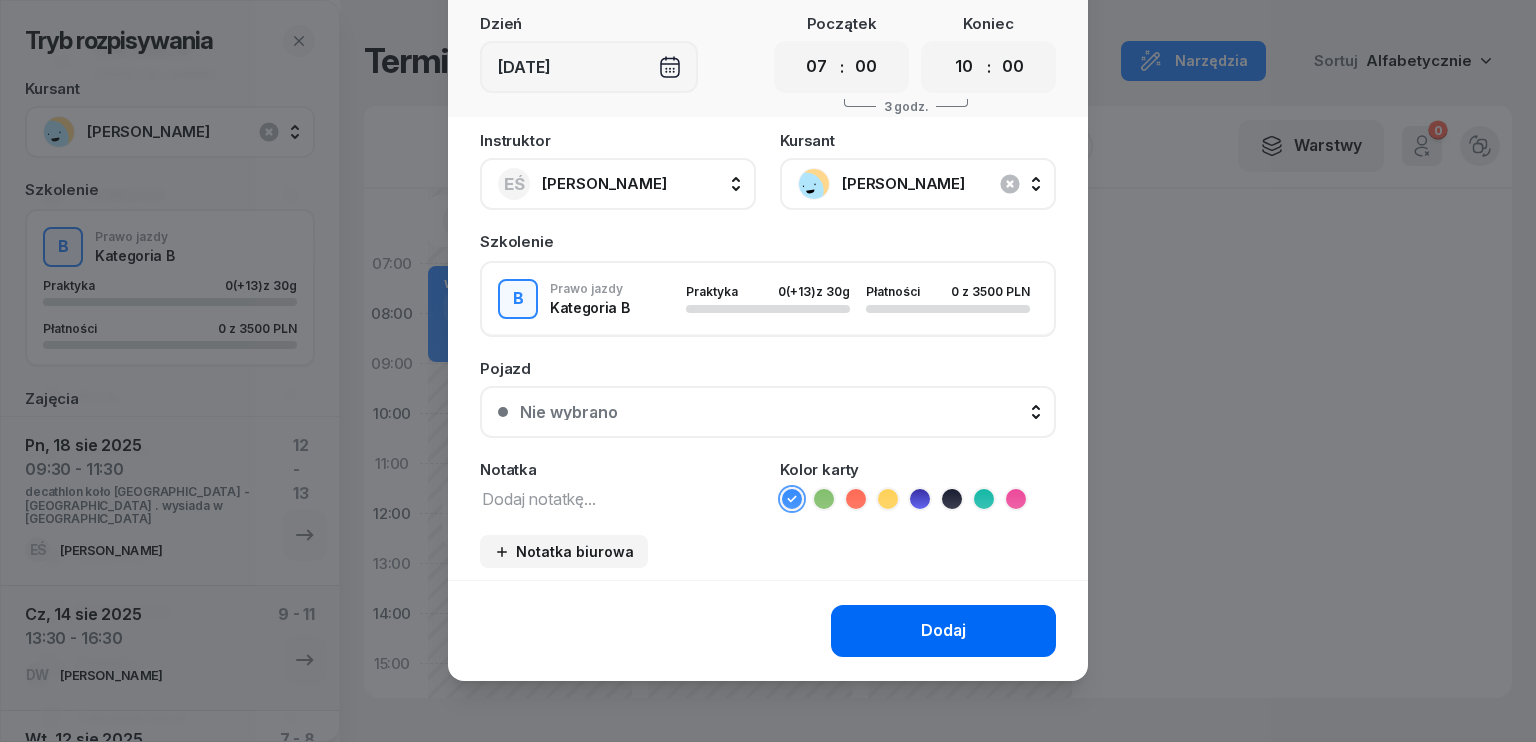 click on "Dodaj" 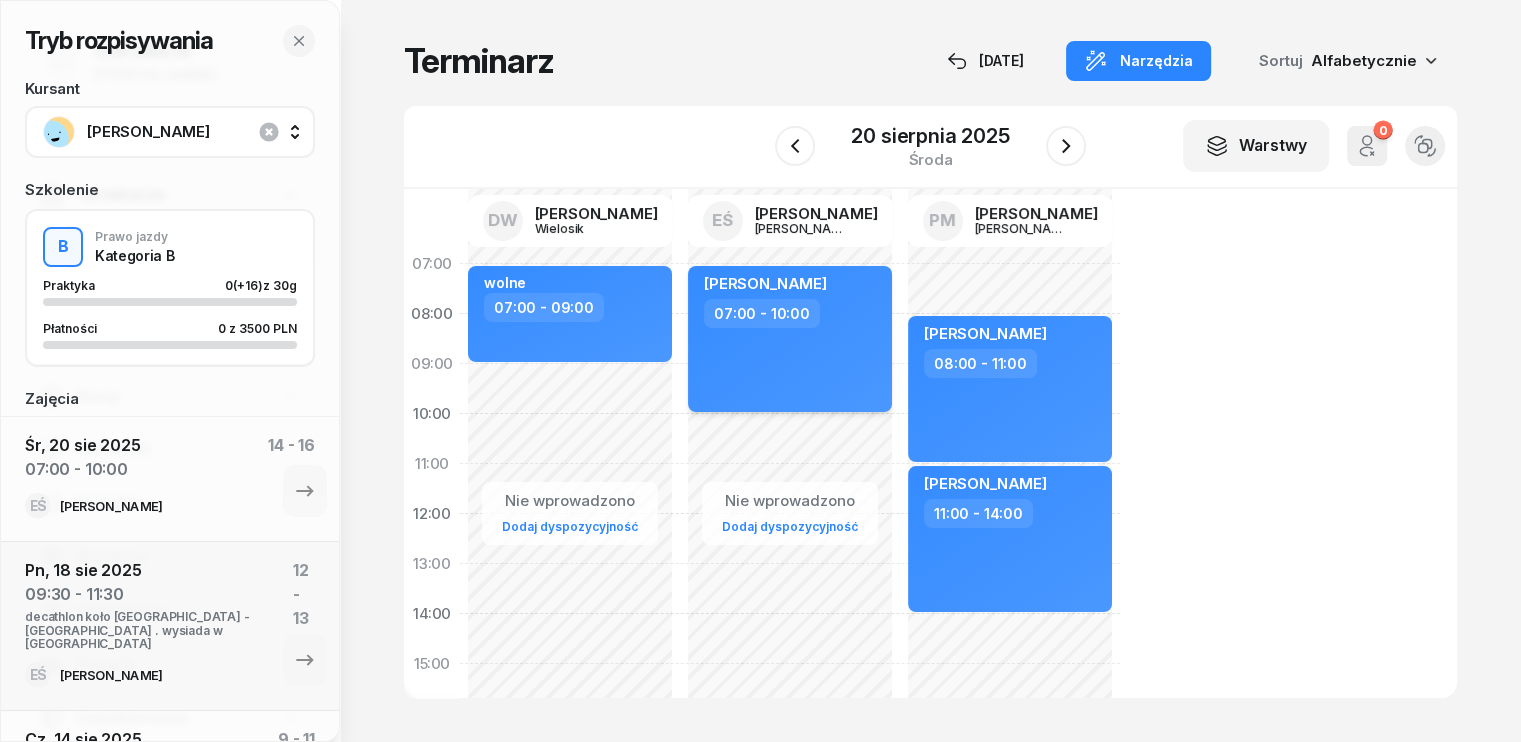 click on "[PERSON_NAME]" at bounding box center (792, 286) 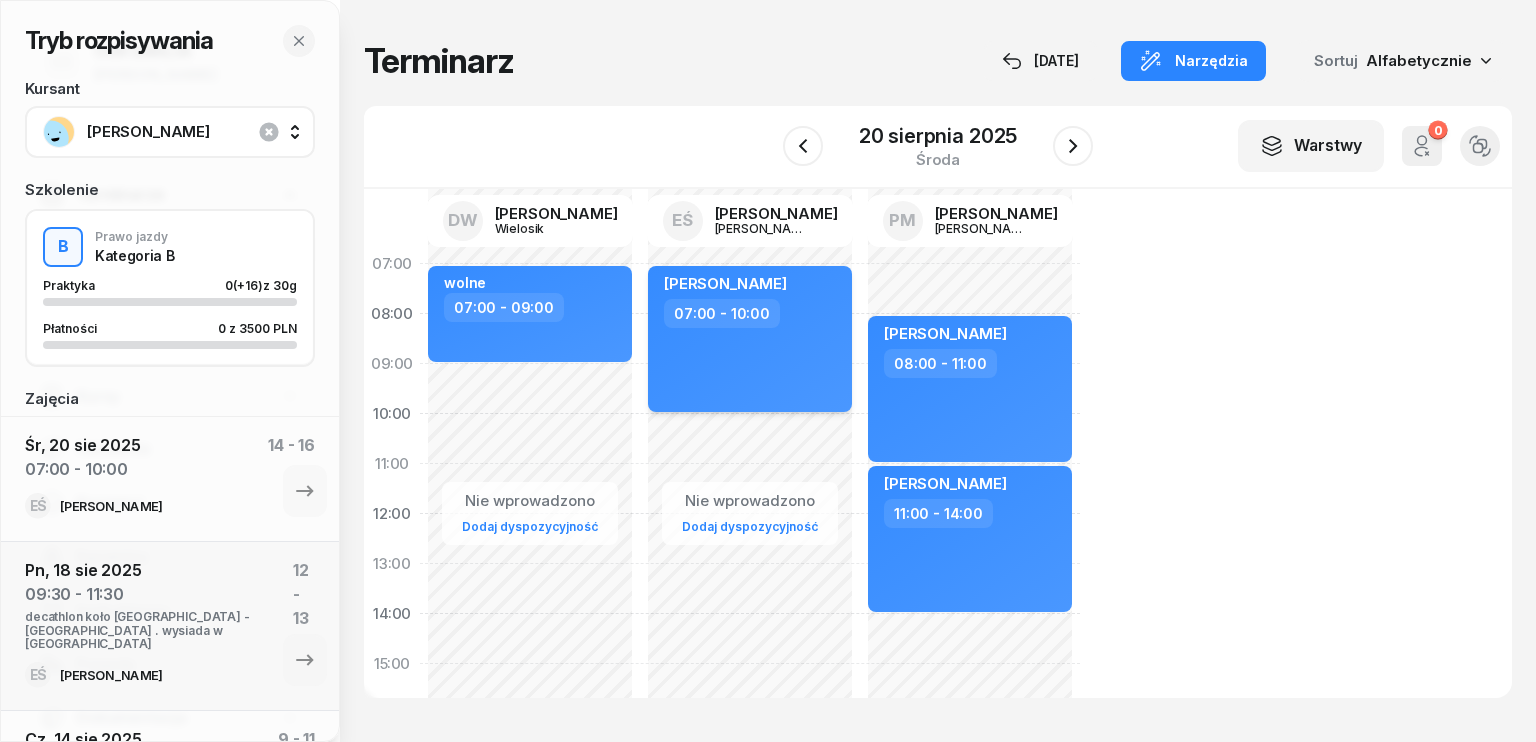 select on "07" 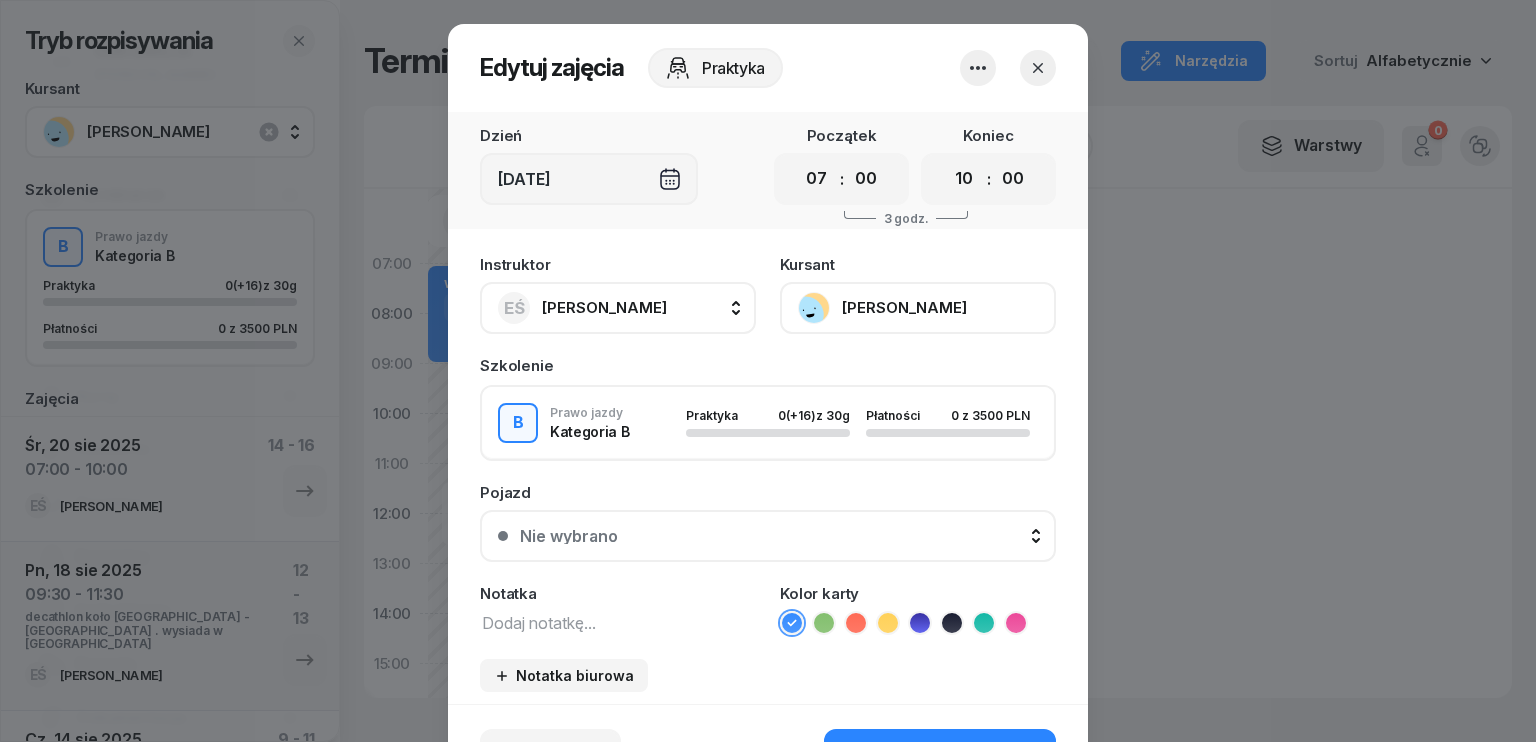 click at bounding box center [618, 622] 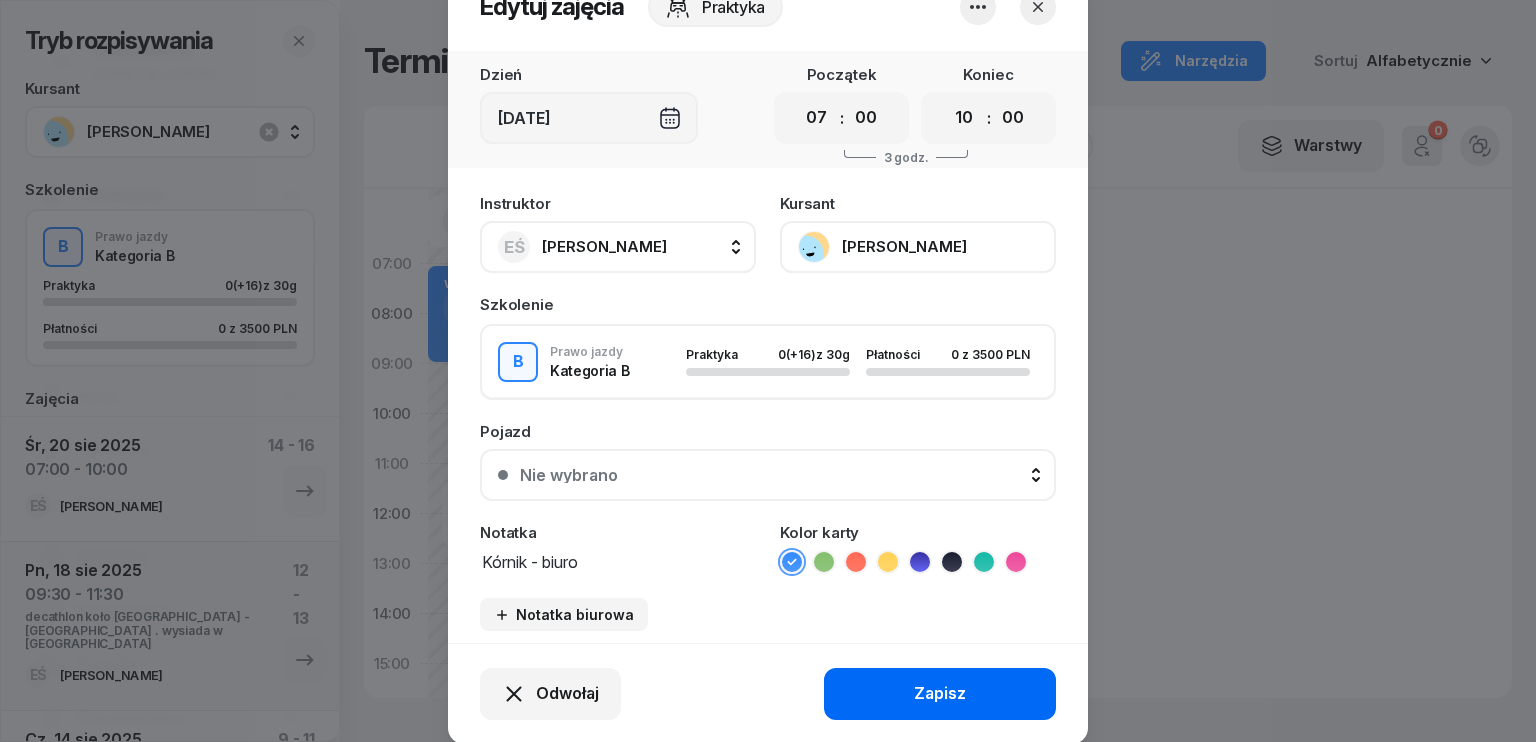 scroll, scrollTop: 124, scrollLeft: 0, axis: vertical 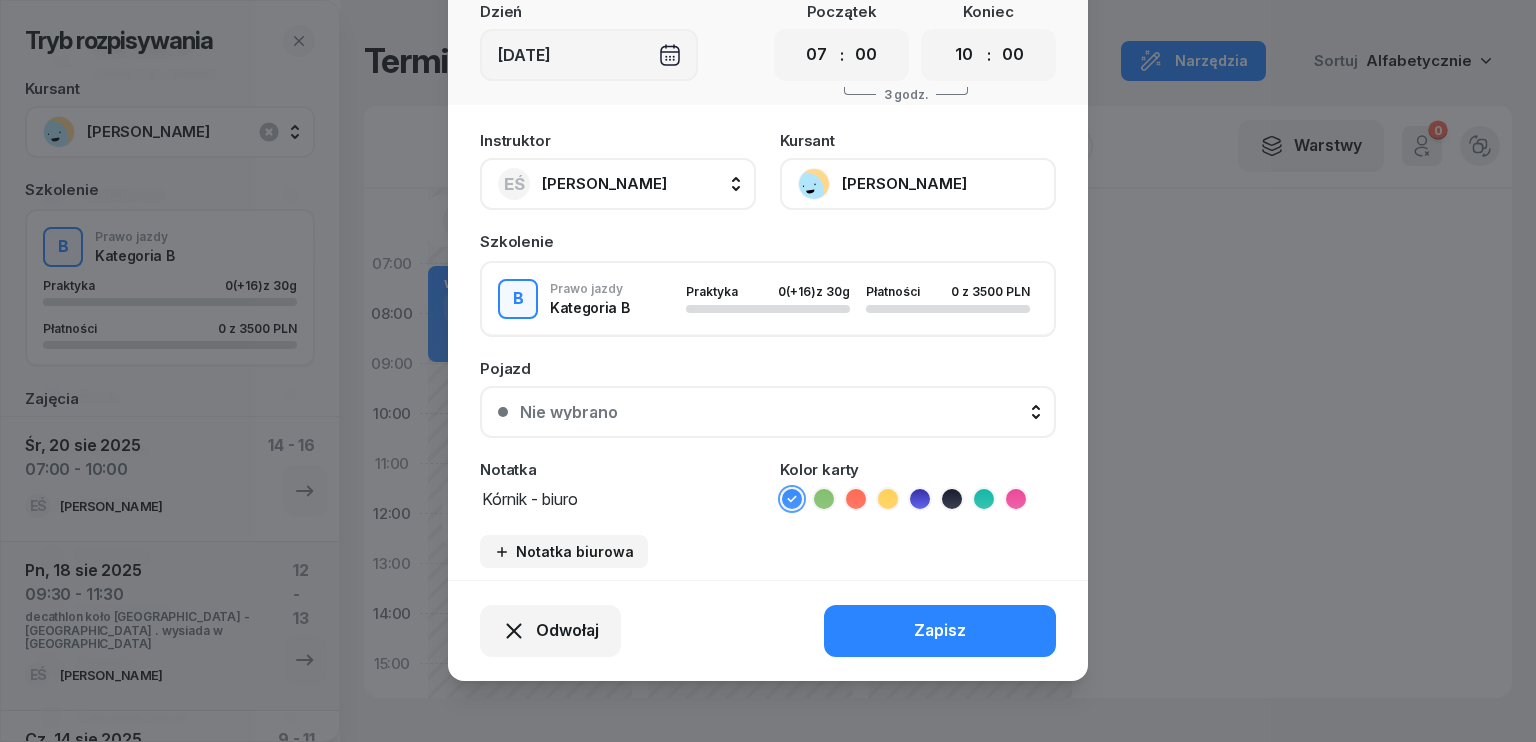 type on "Kórnik - biuro" 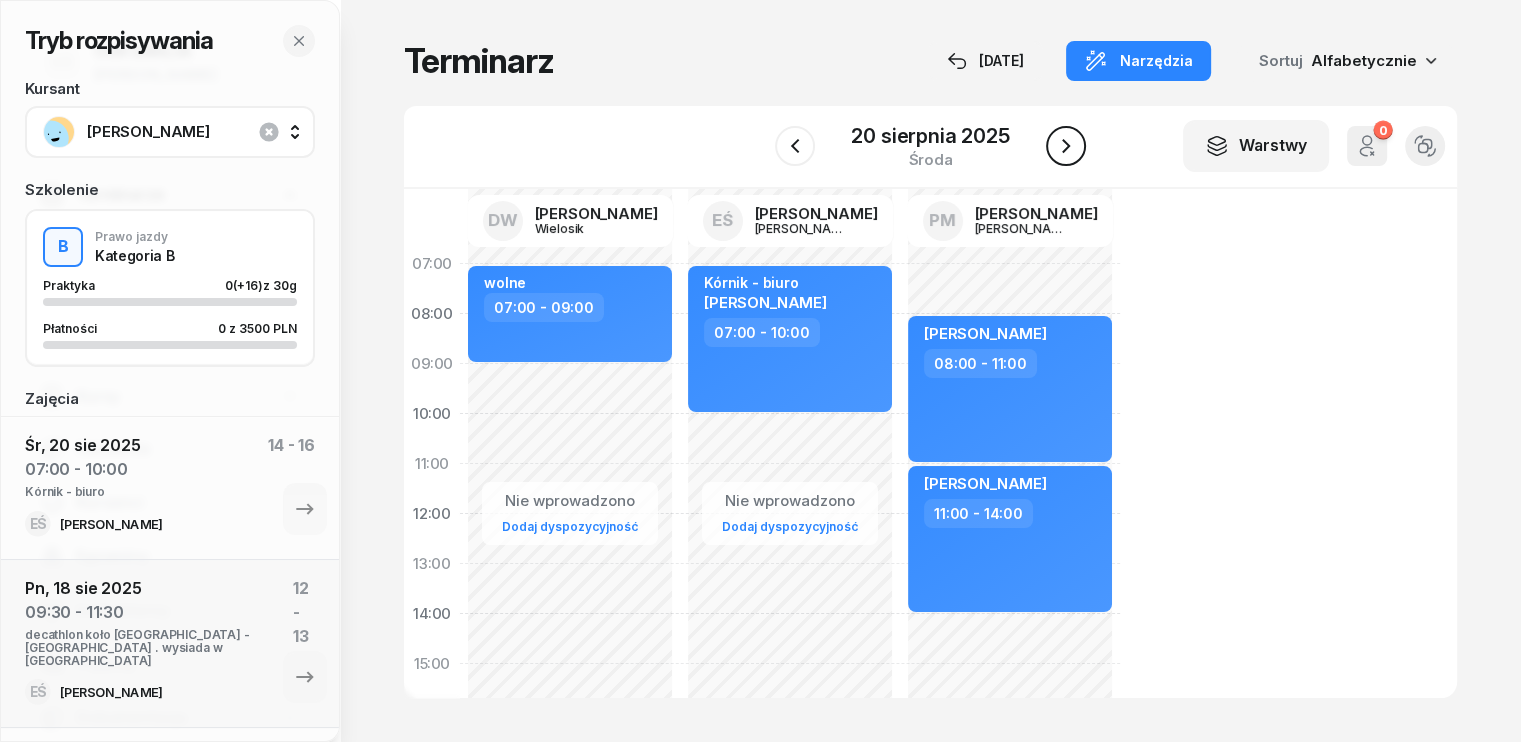 click 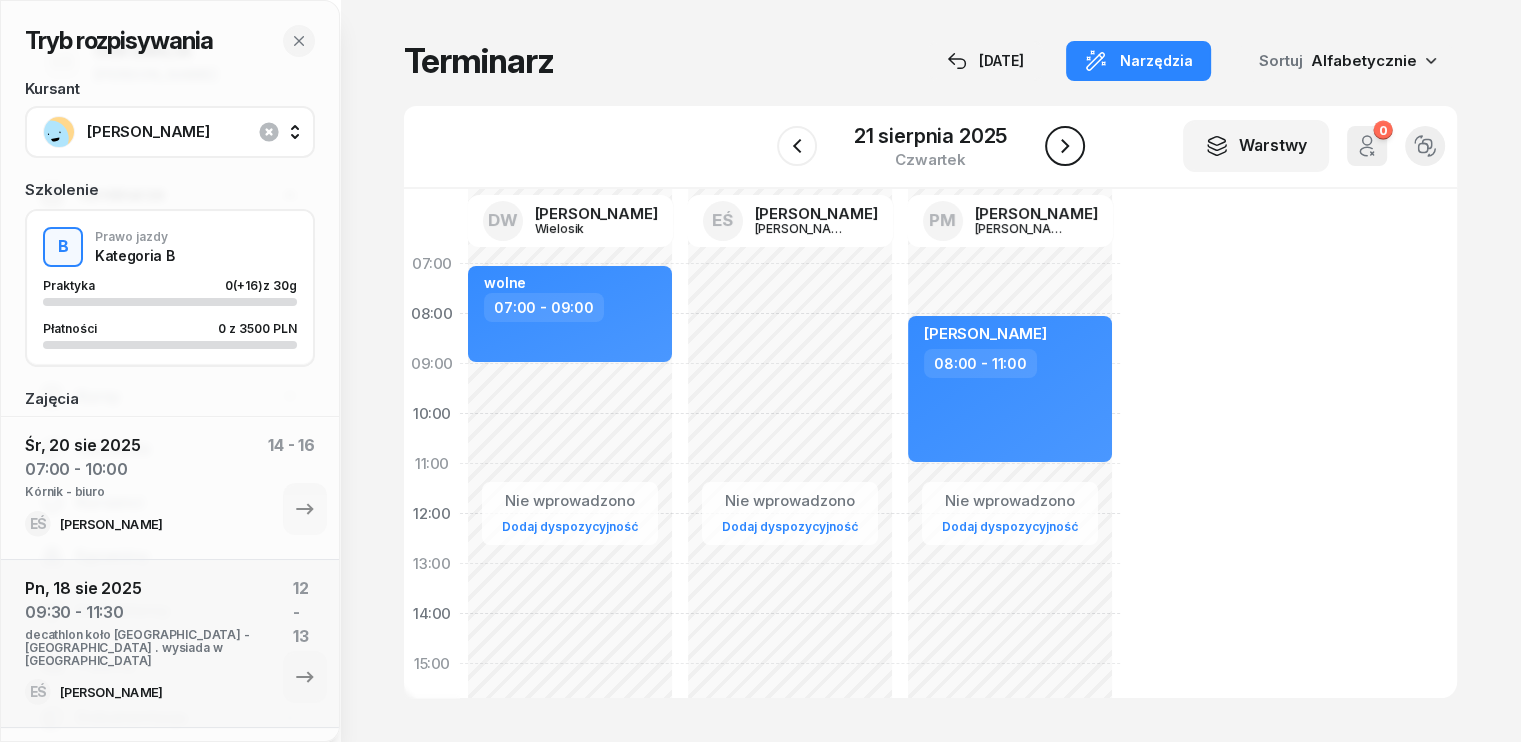 click 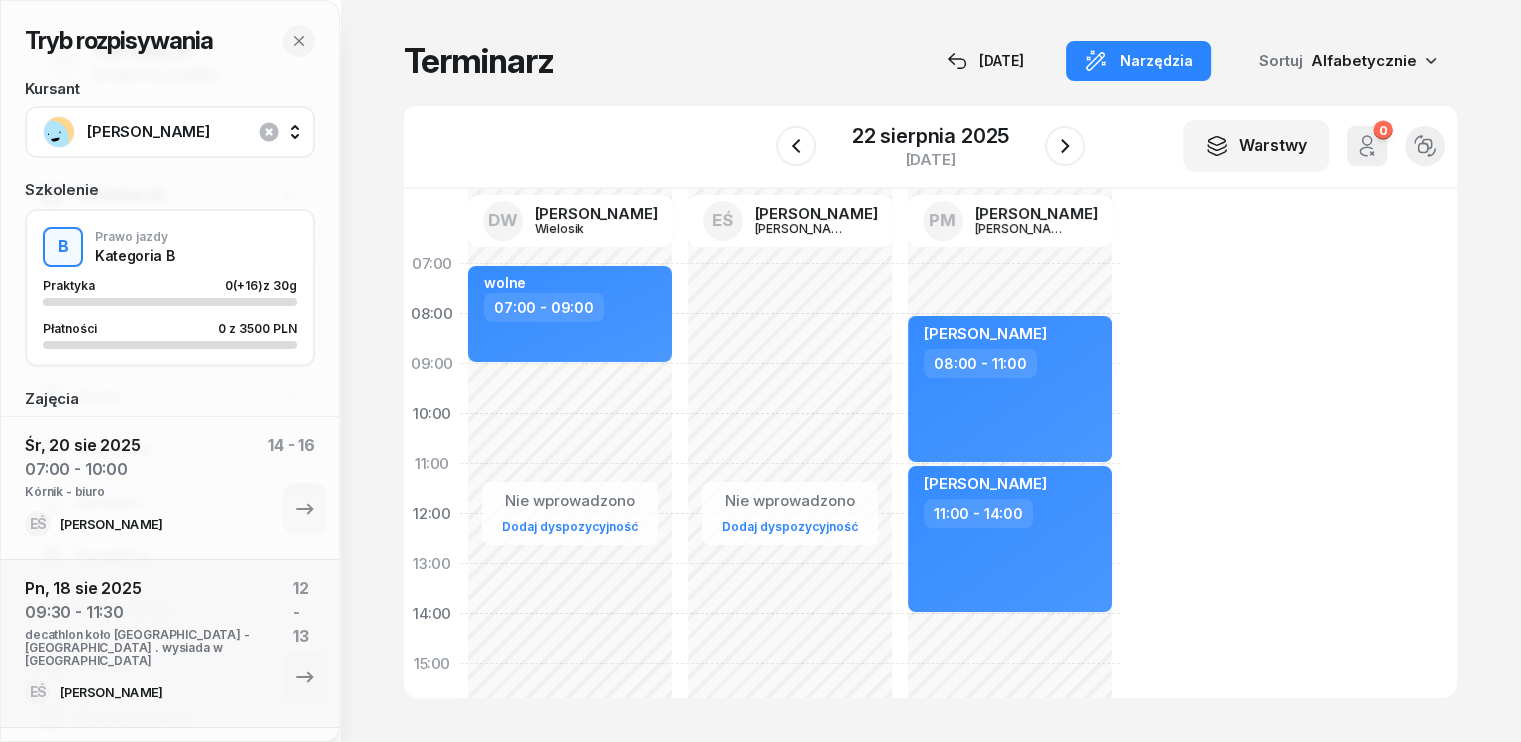 click on "Nie wprowadzono Dodaj dyspozycyjność" 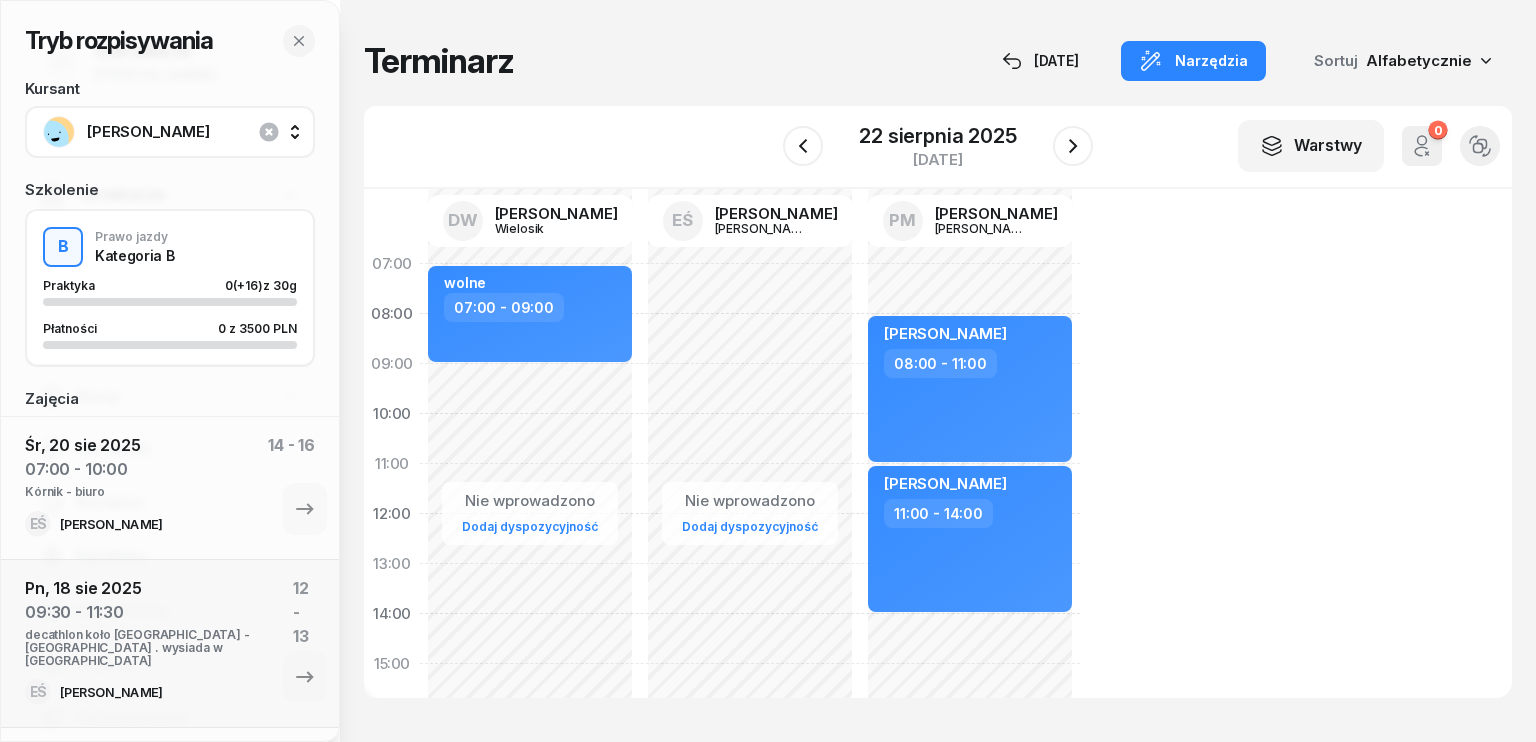 select on "07" 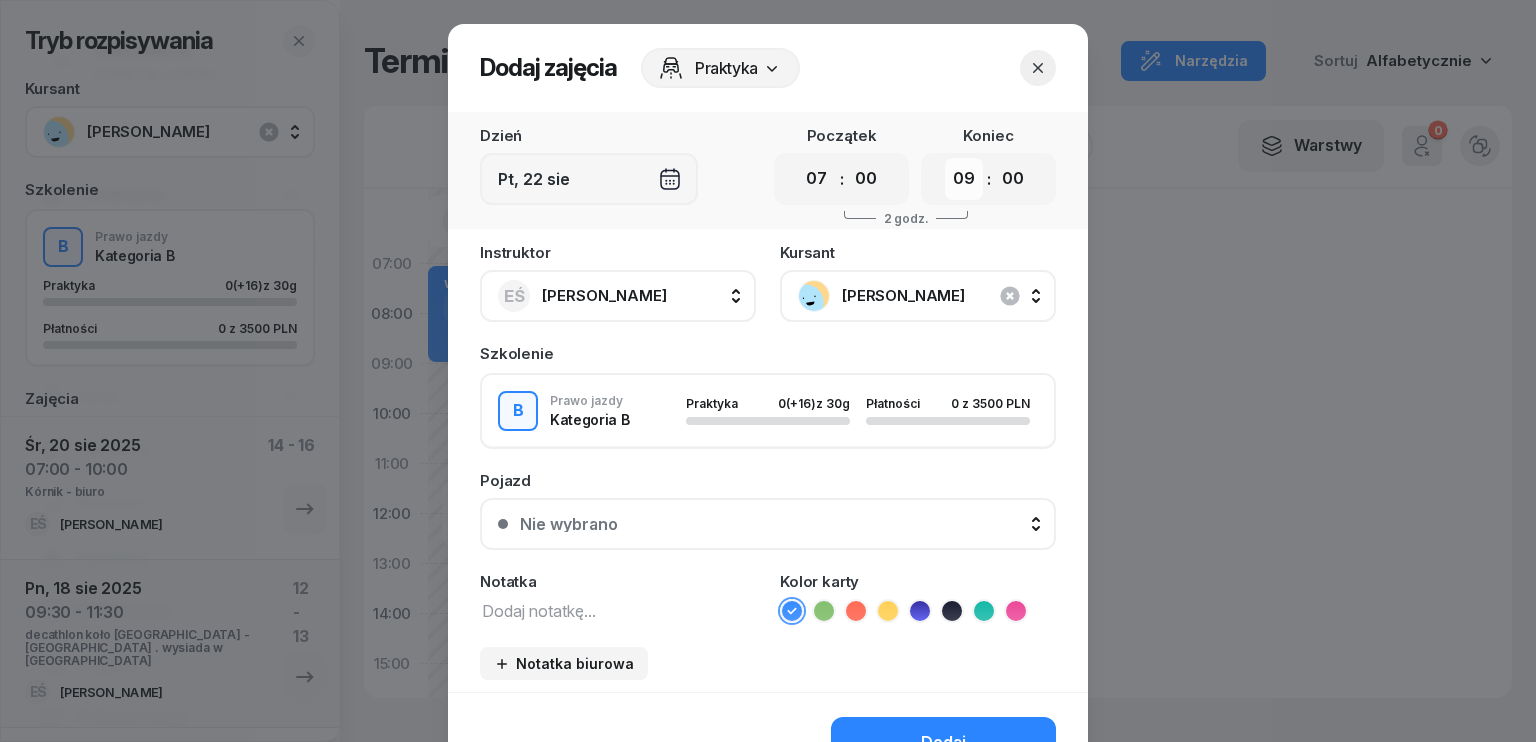 click on "00 01 02 03 04 05 06 07 08 09 10 11 12 13 14 15 16 17 18 19 20 21 22 23" at bounding box center [964, 179] 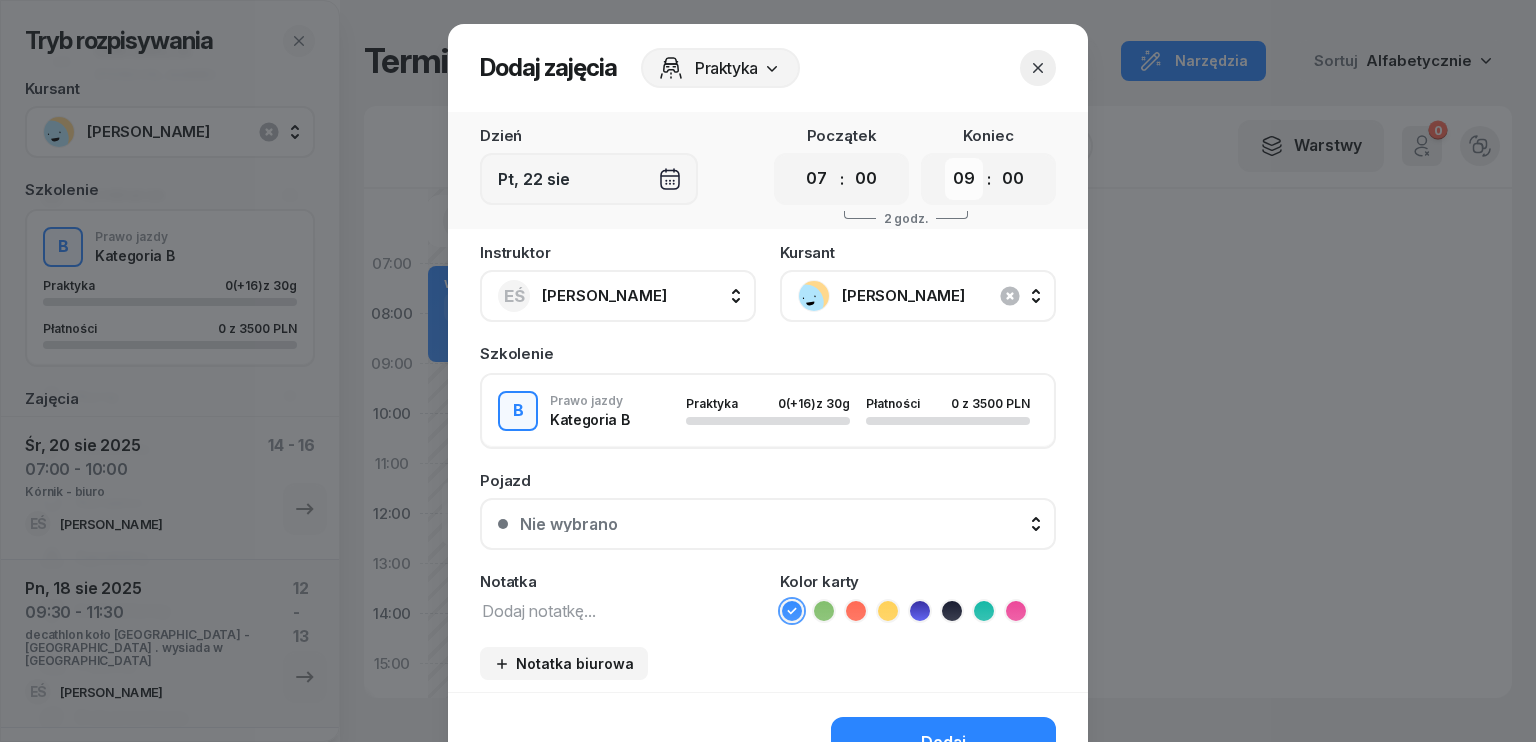 select on "10" 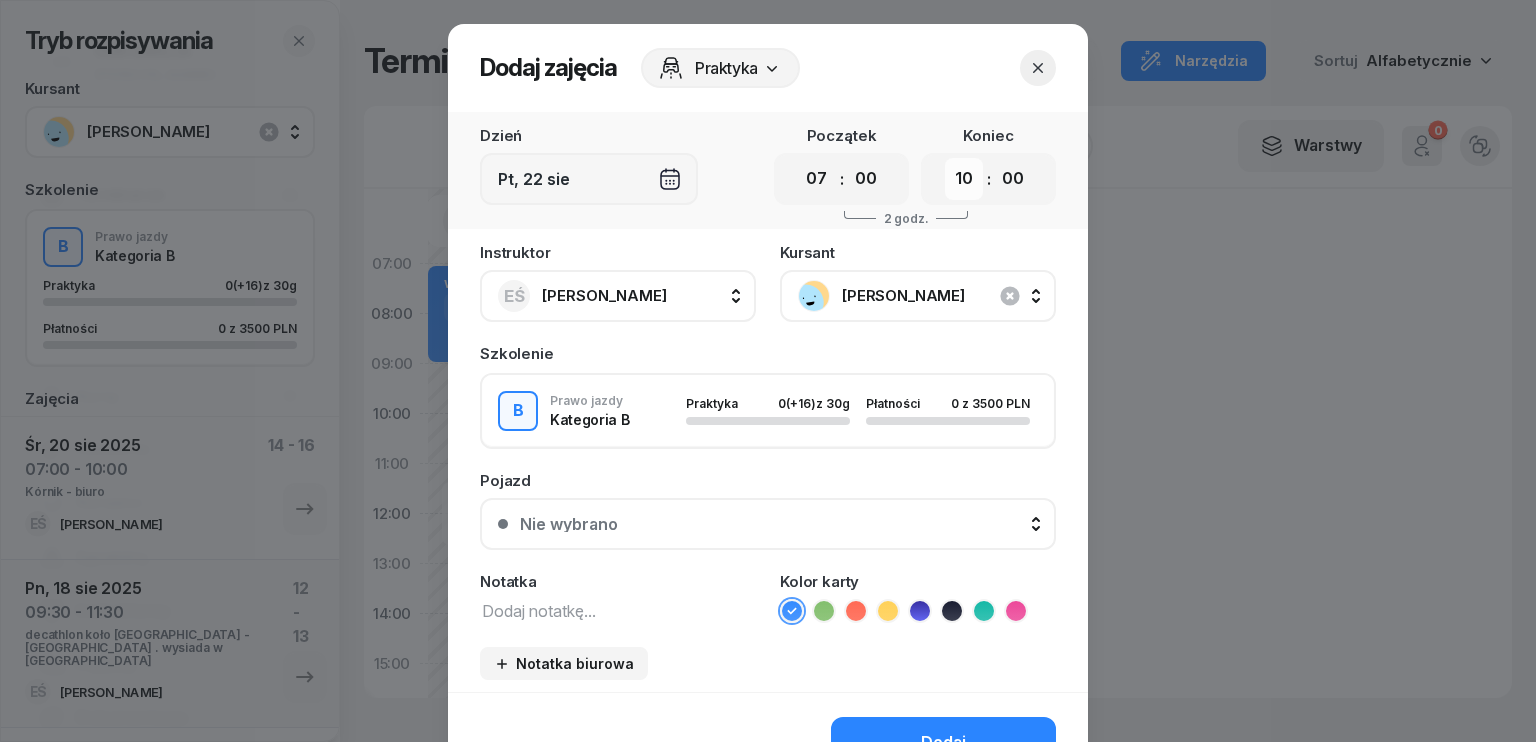 click on "00 01 02 03 04 05 06 07 08 09 10 11 12 13 14 15 16 17 18 19 20 21 22 23" at bounding box center [964, 179] 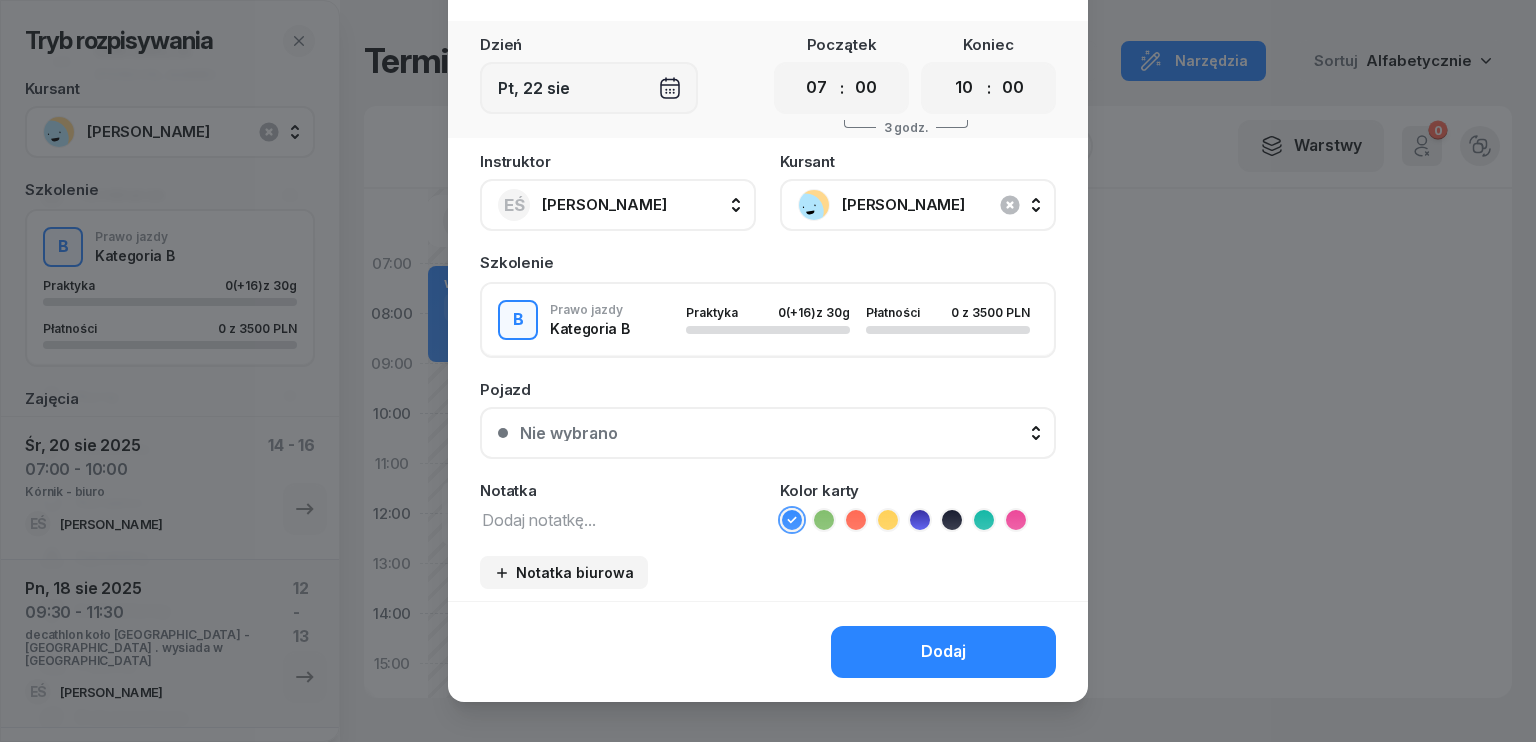 scroll, scrollTop: 112, scrollLeft: 0, axis: vertical 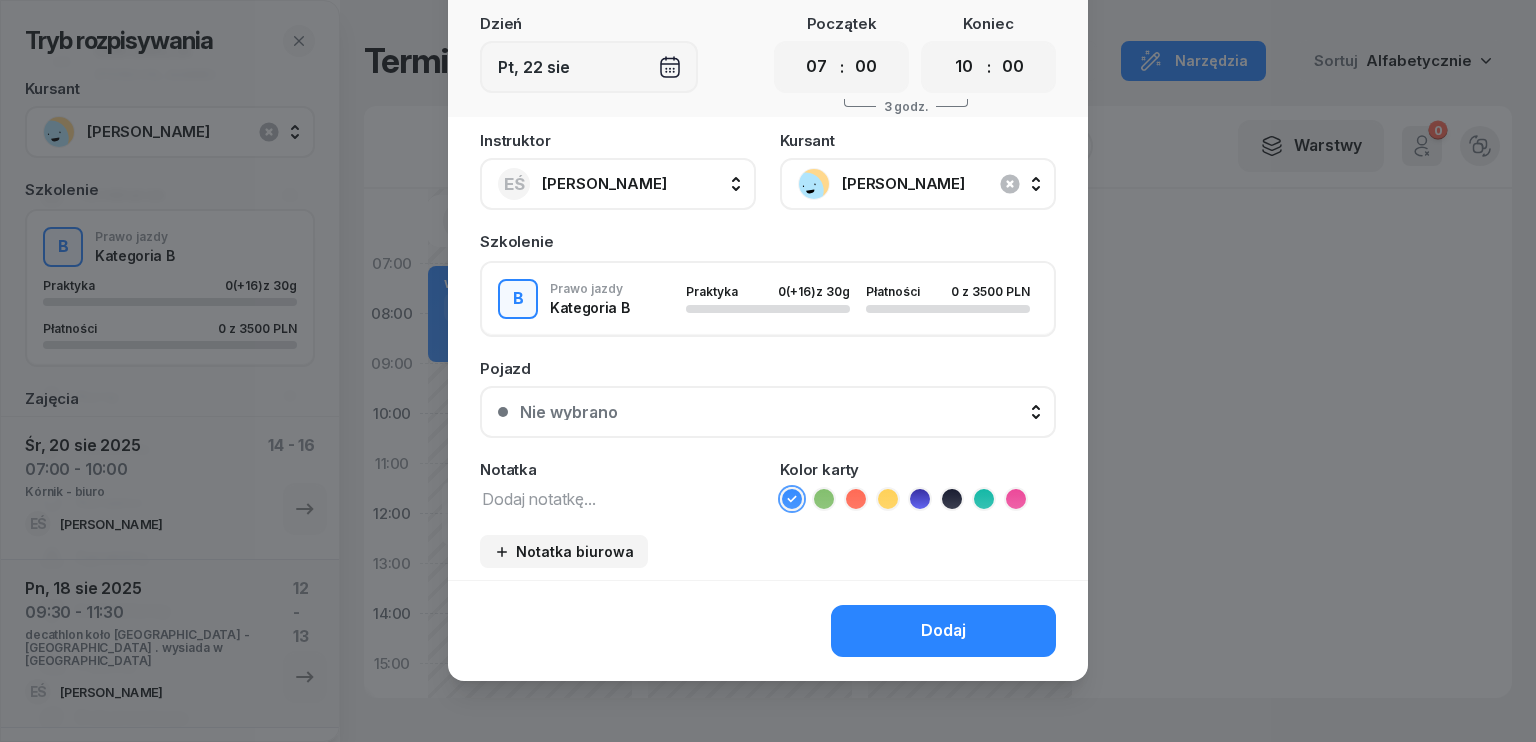 click on "Dodaj" 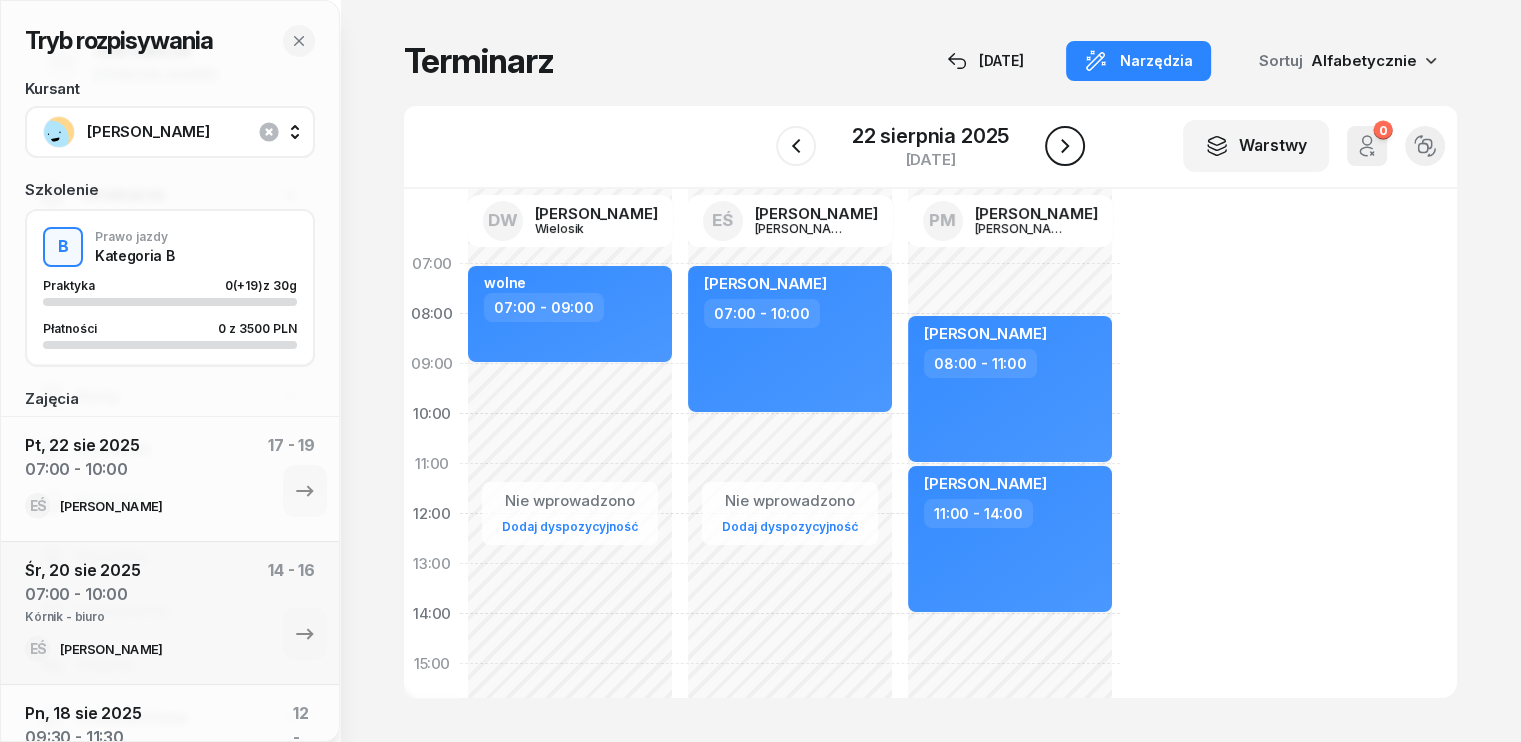 click 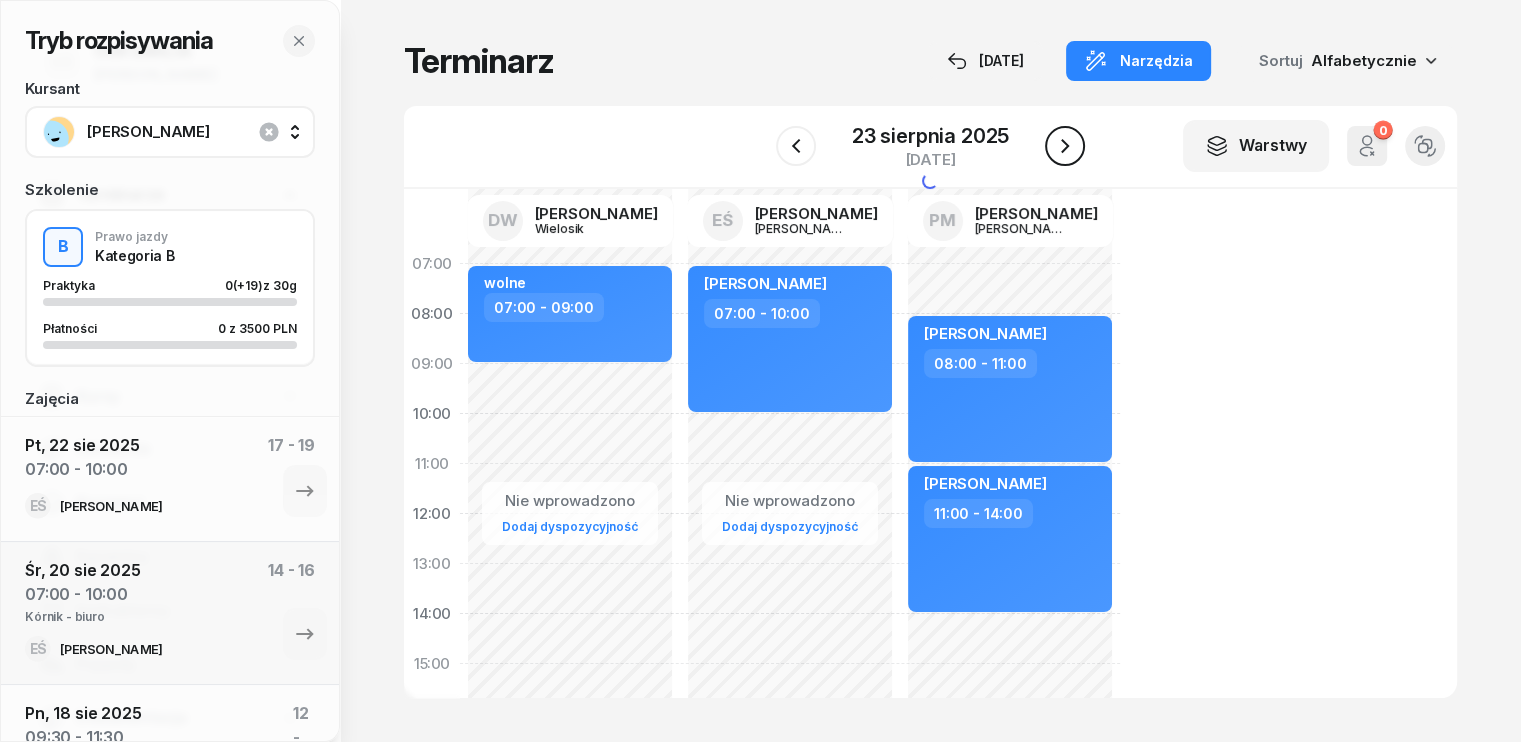 click 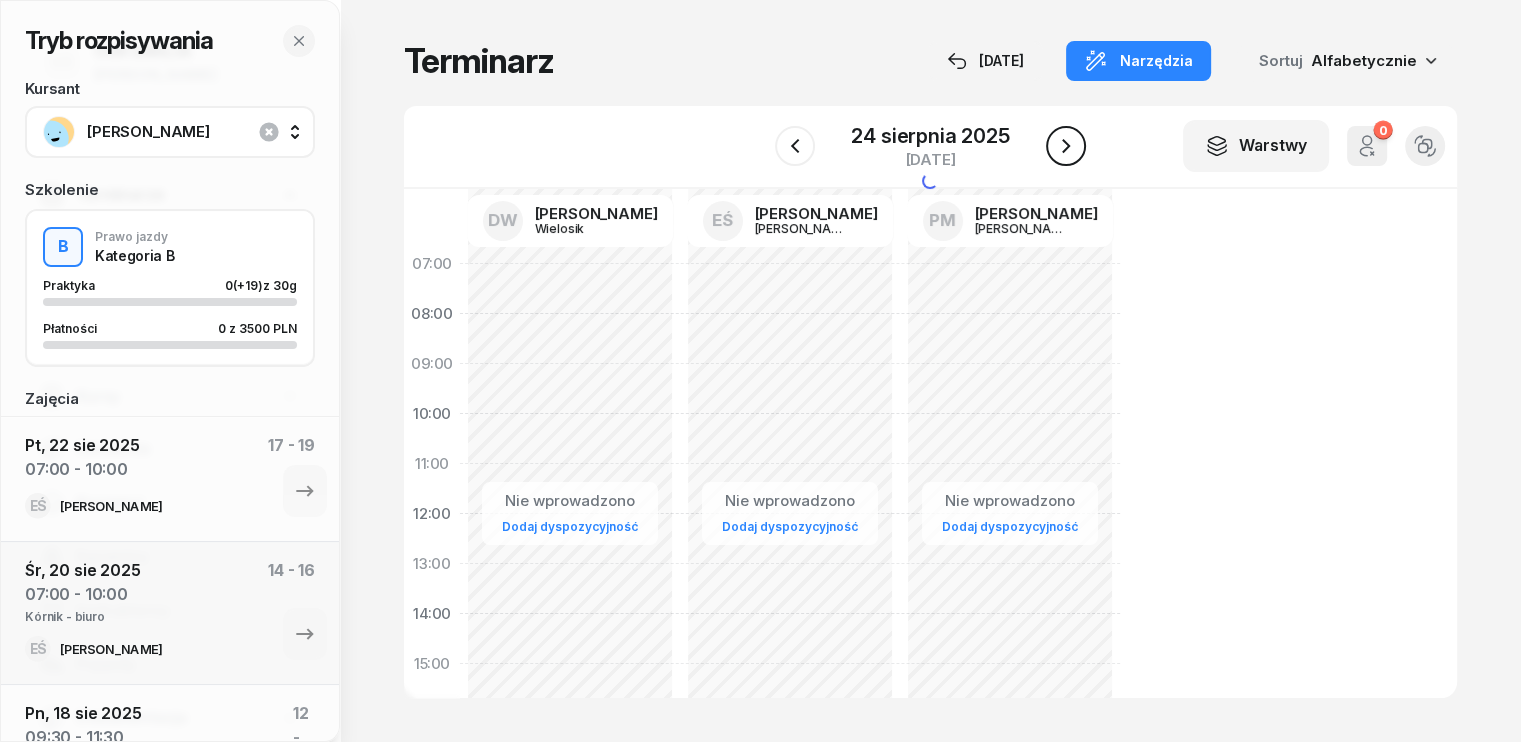 click 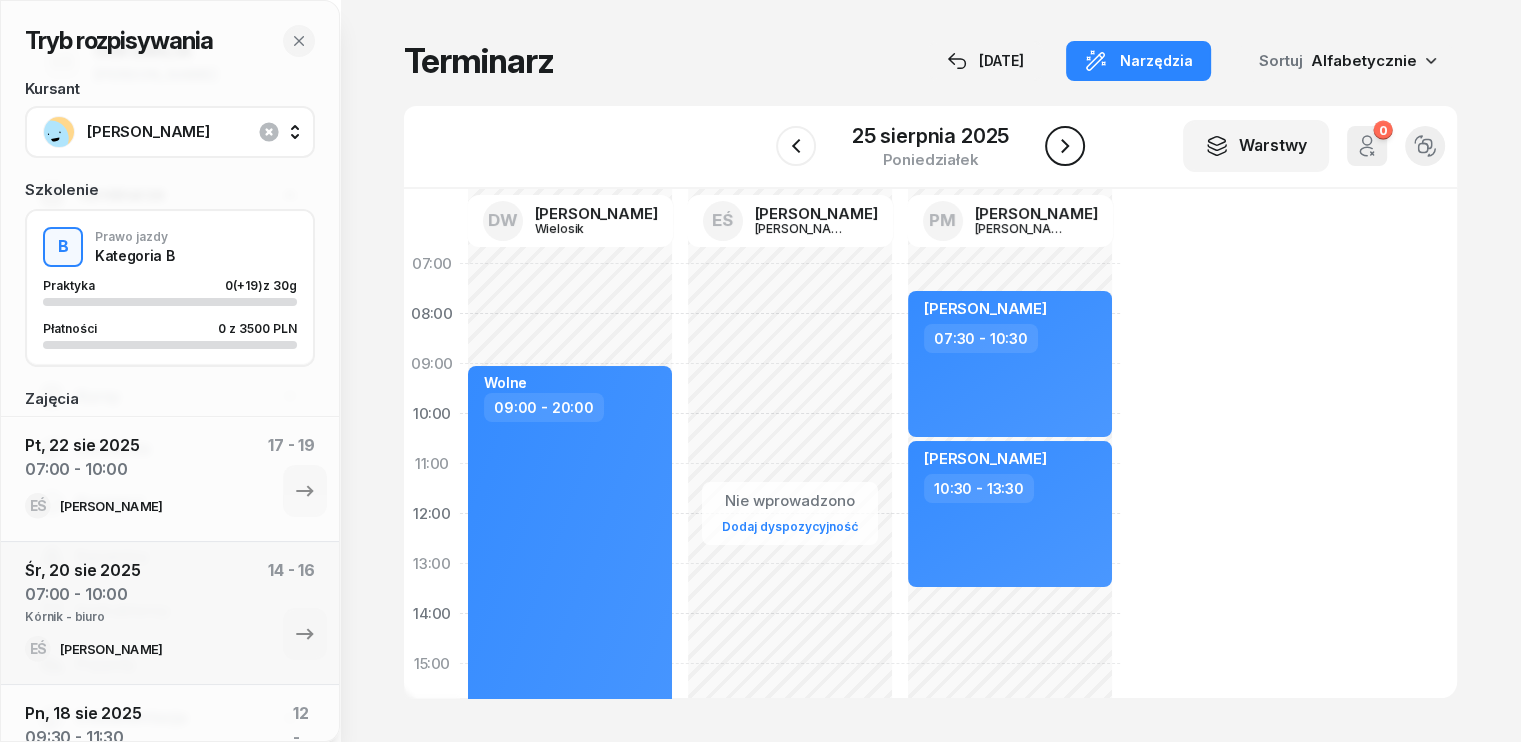 click 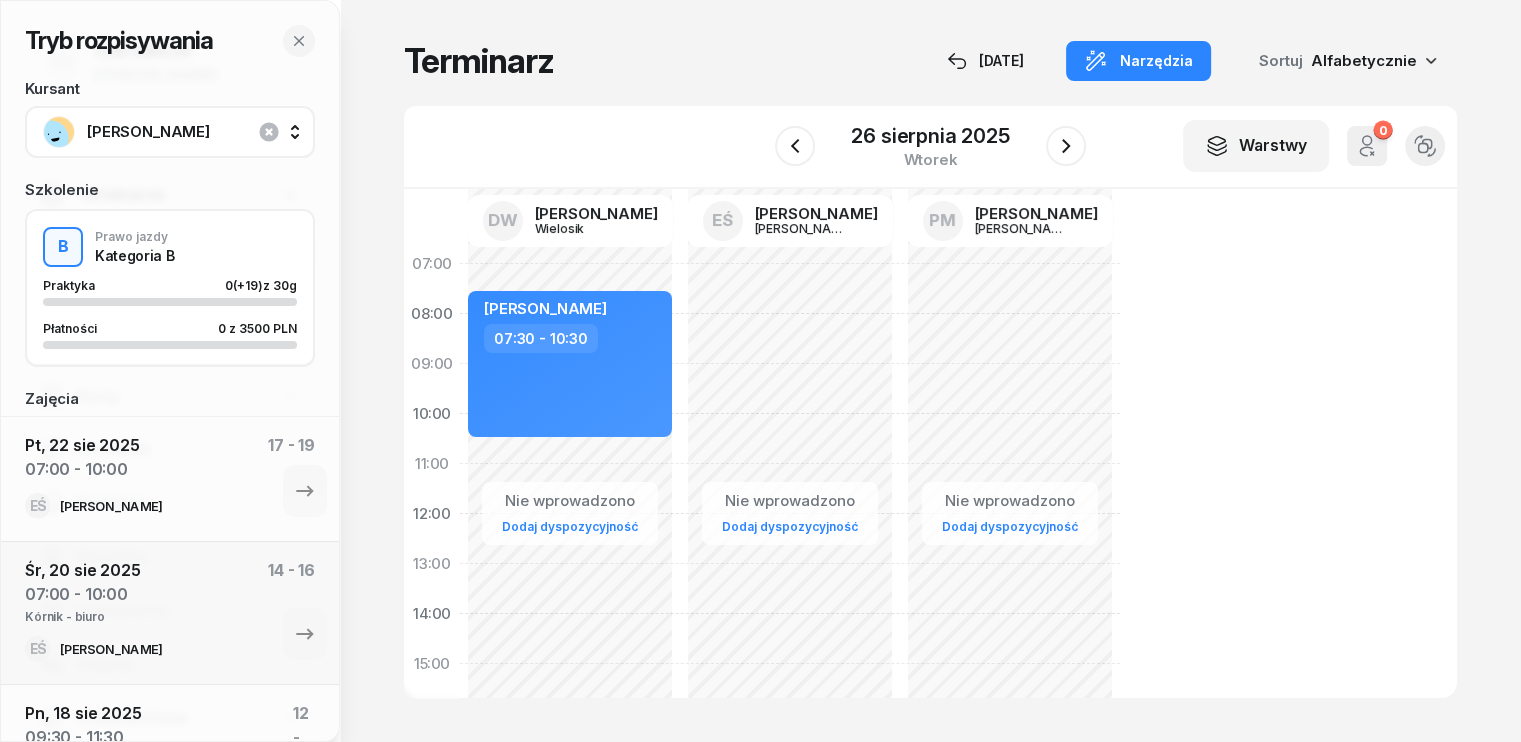 click on "Nie wprowadzono Dodaj dyspozycyjność" 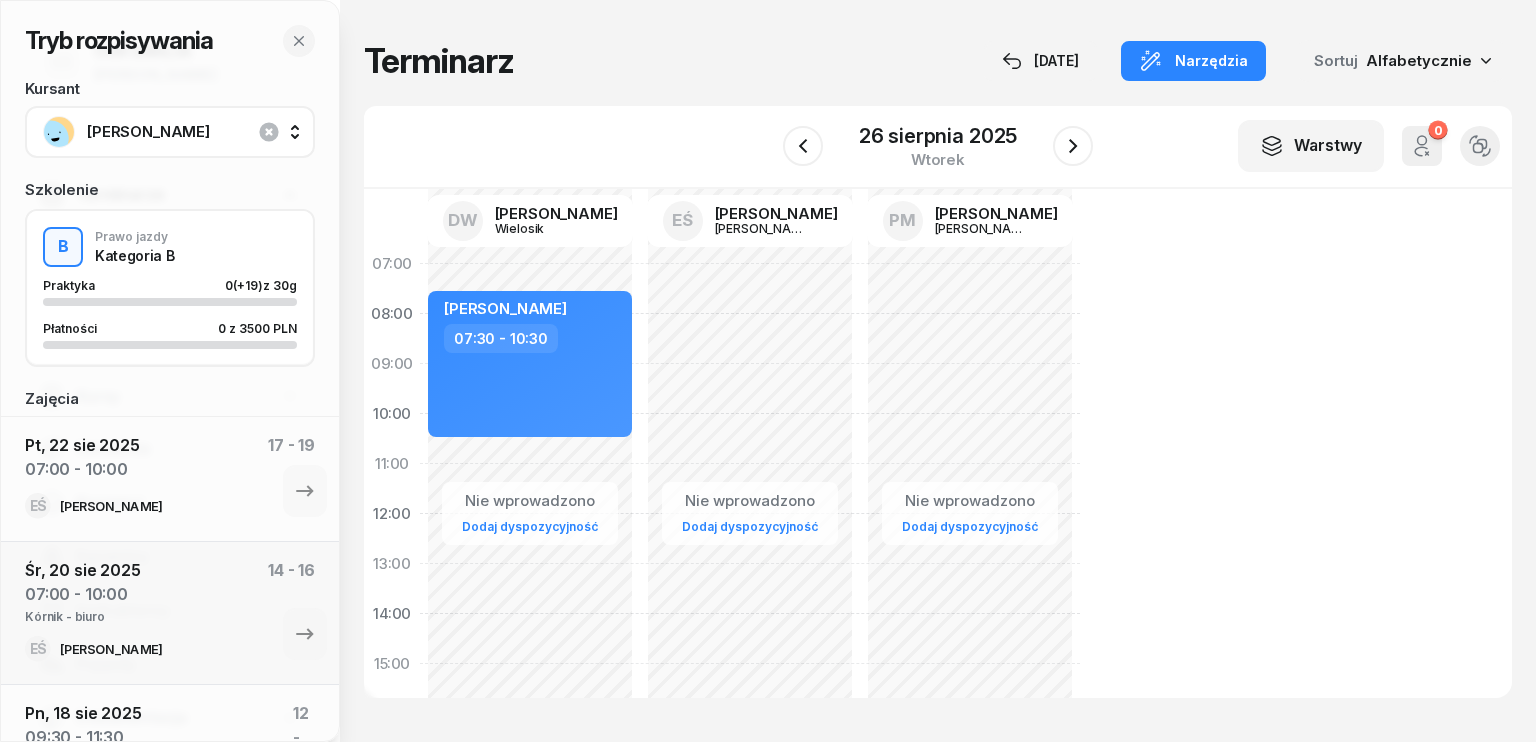 select on "07" 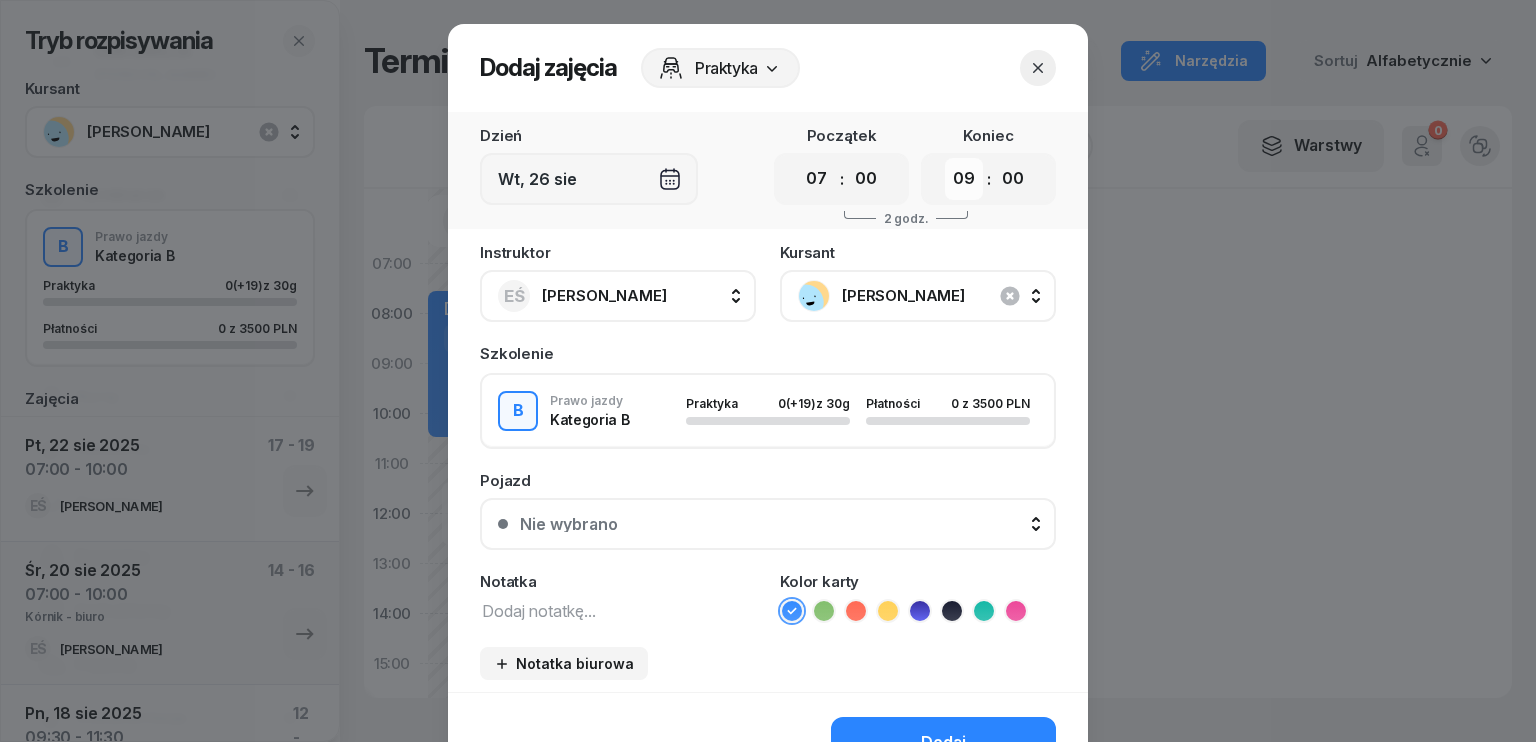 click on "00 01 02 03 04 05 06 07 08 09 10 11 12 13 14 15 16 17 18 19 20 21 22 23" at bounding box center [964, 179] 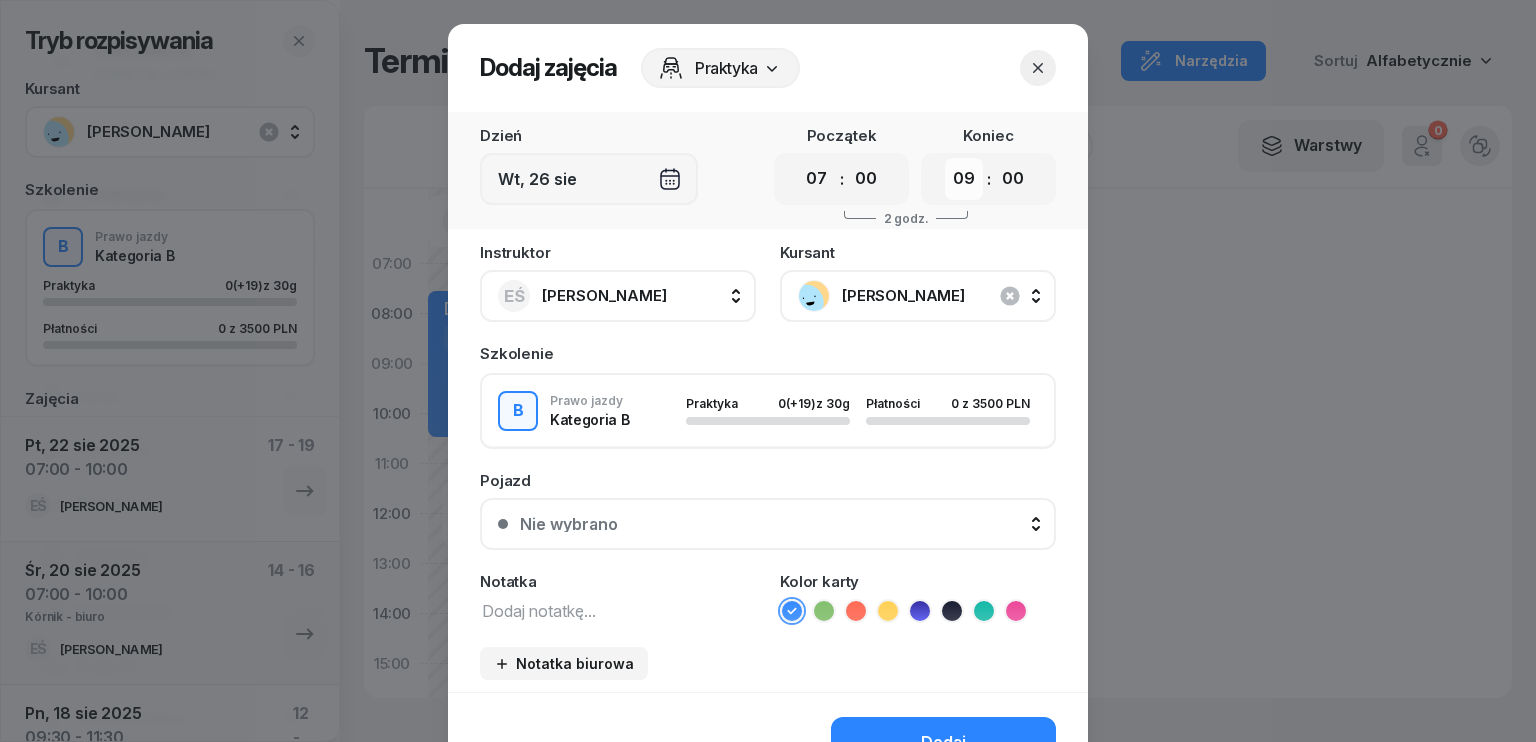 select on "10" 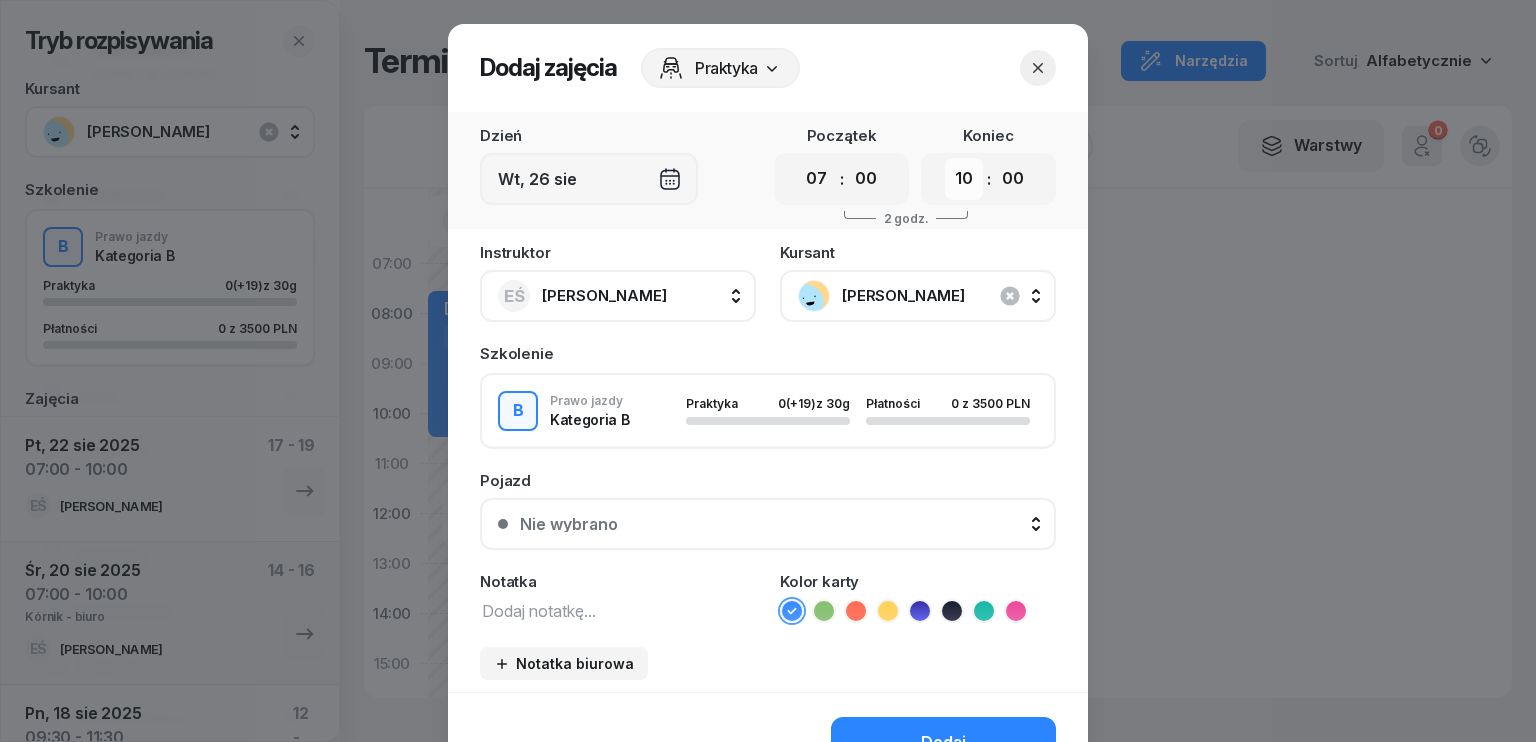 click on "00 01 02 03 04 05 06 07 08 09 10 11 12 13 14 15 16 17 18 19 20 21 22 23" at bounding box center [964, 179] 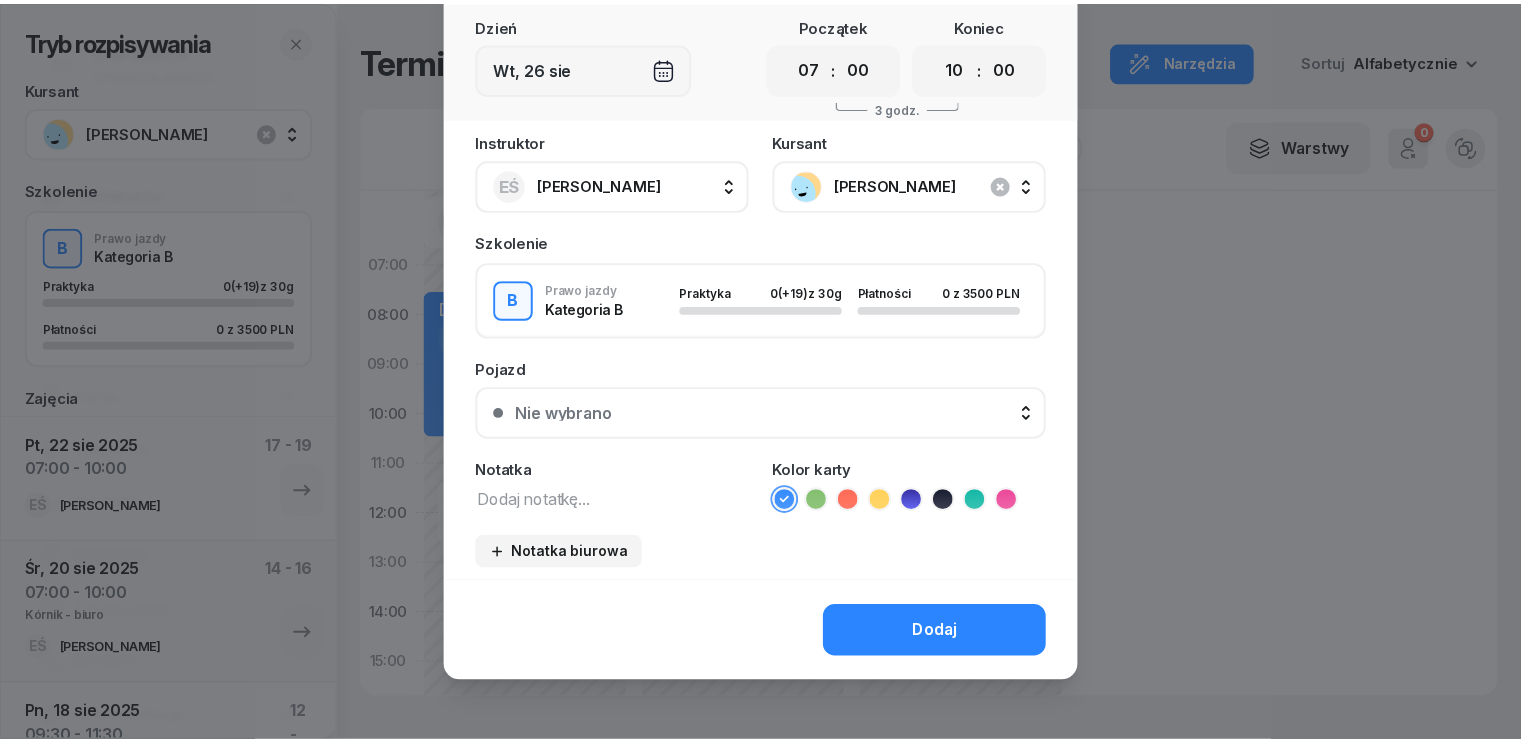 scroll, scrollTop: 112, scrollLeft: 0, axis: vertical 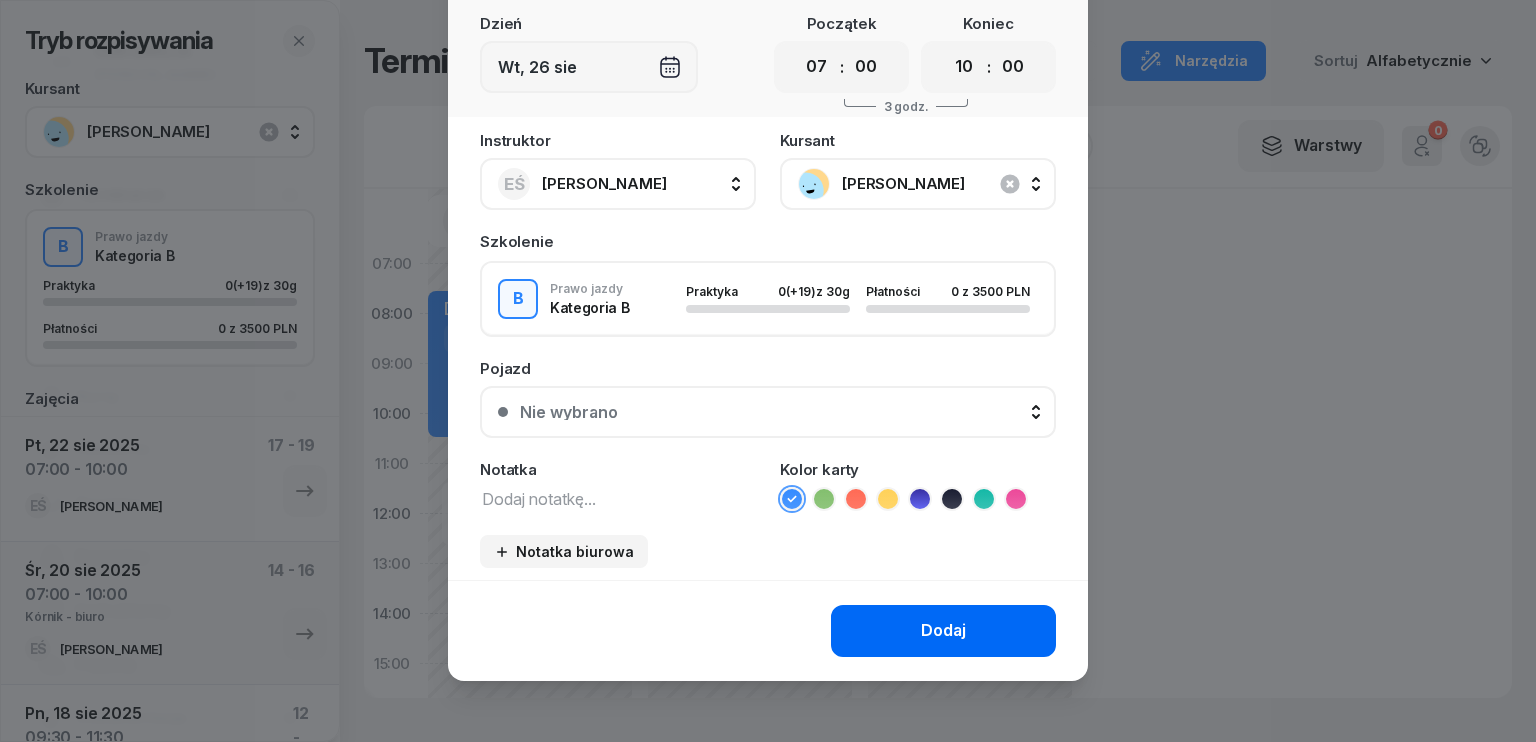 click on "Dodaj" 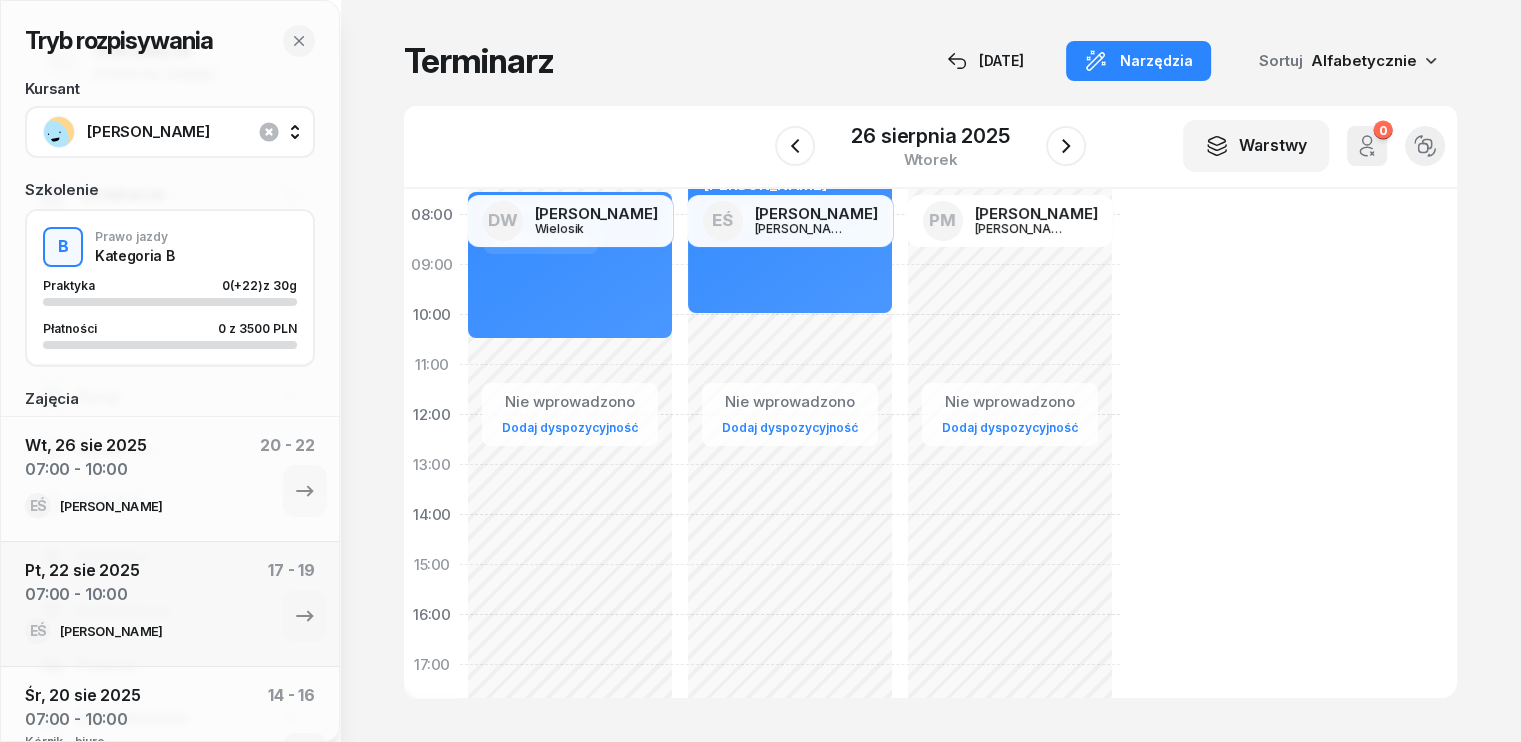 scroll, scrollTop: 100, scrollLeft: 0, axis: vertical 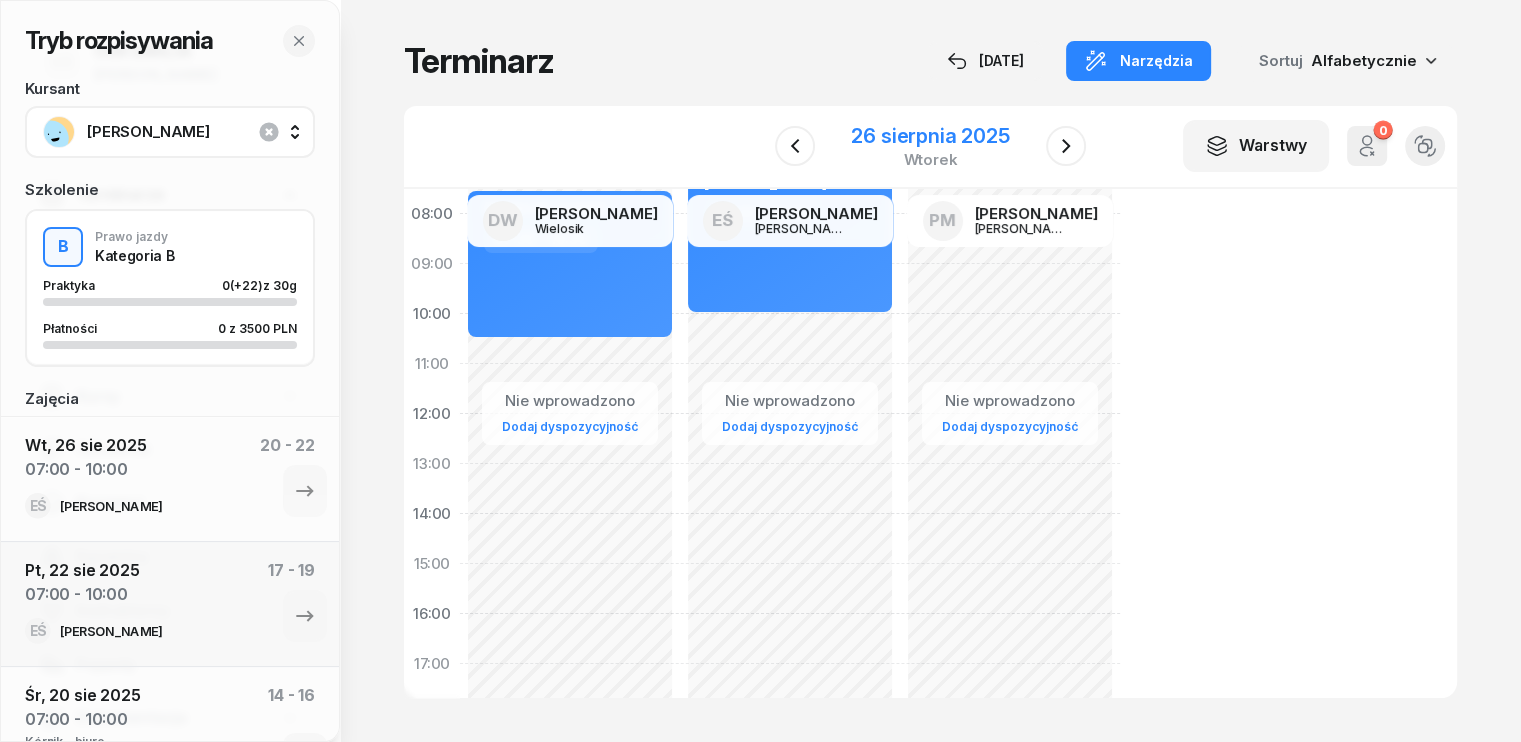 click on "wtorek" at bounding box center [930, 159] 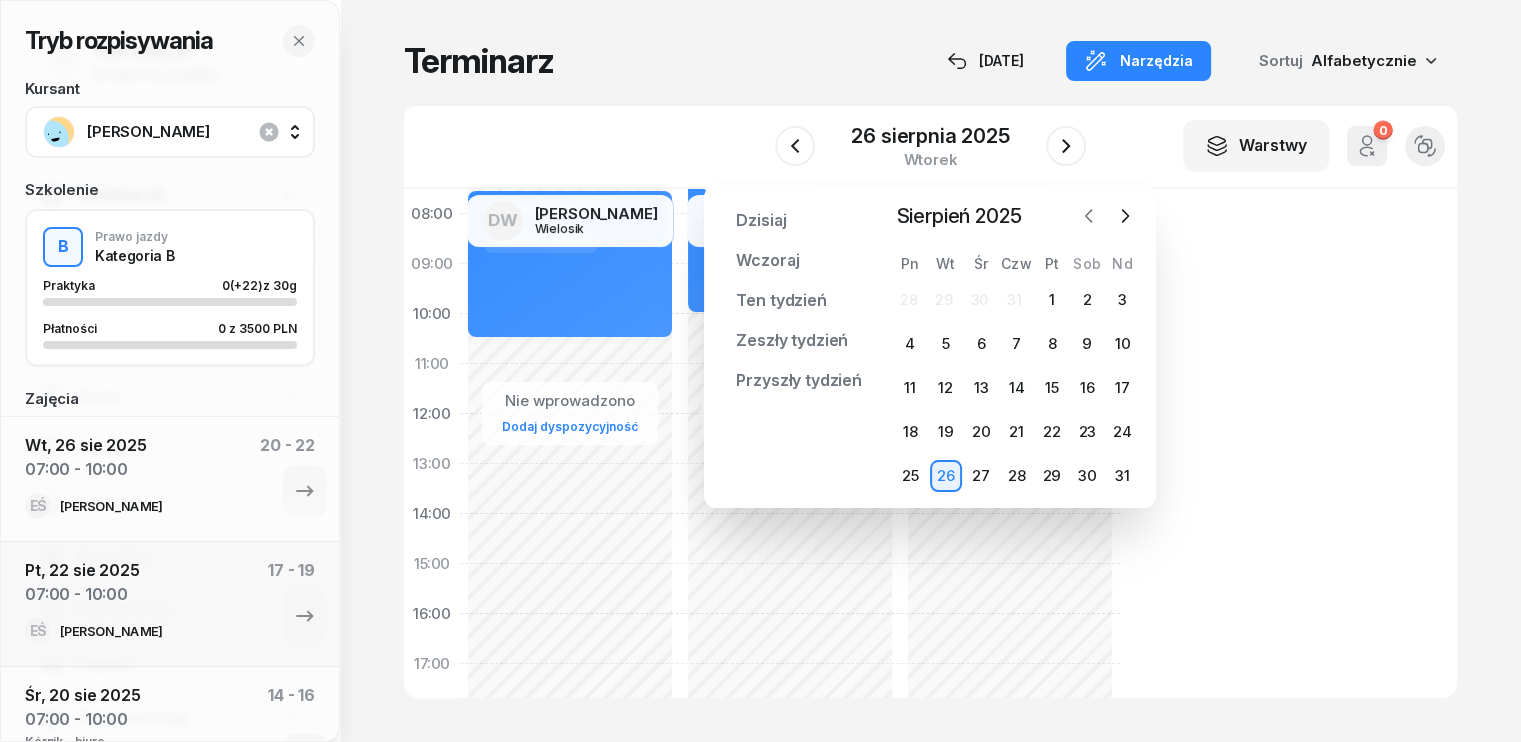 click 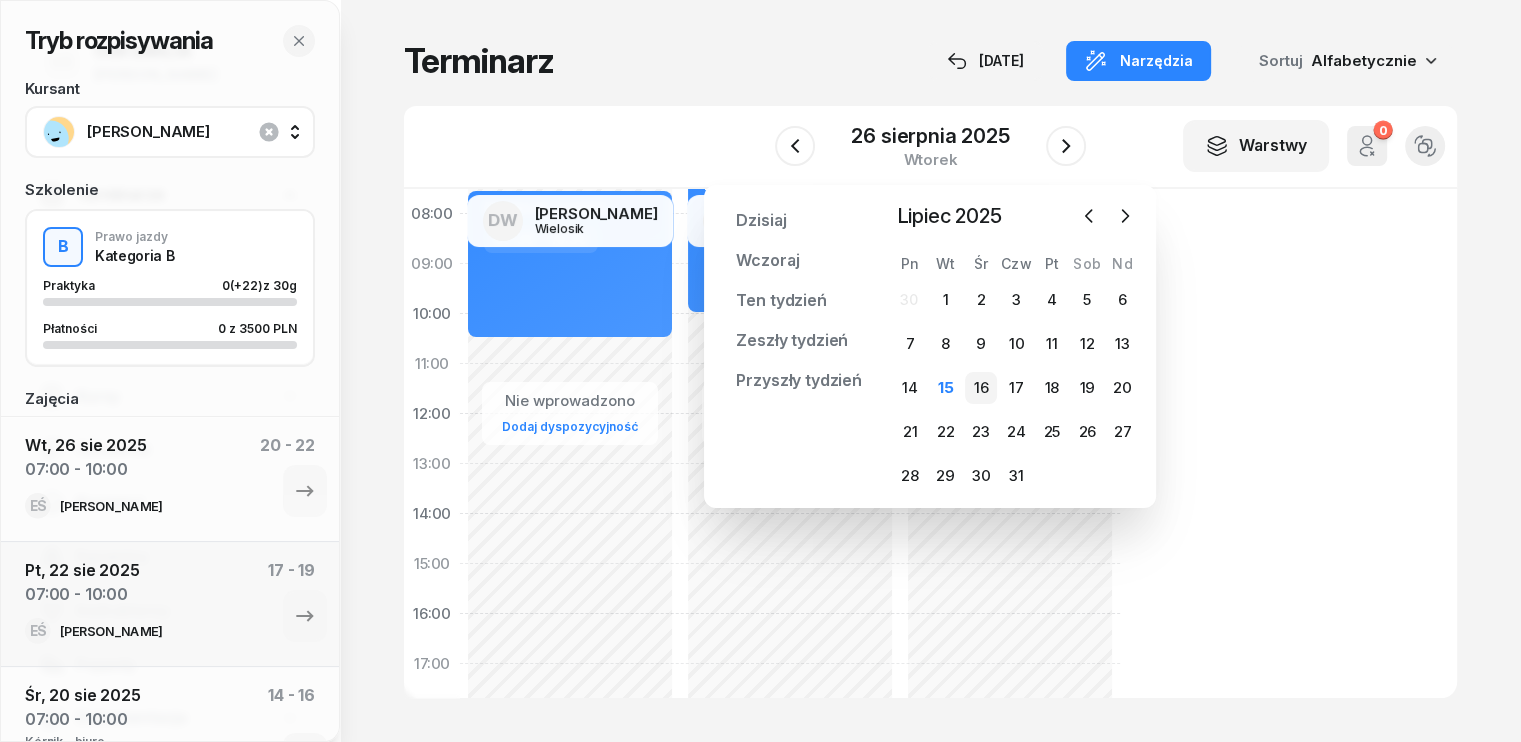 click on "16" at bounding box center [981, 388] 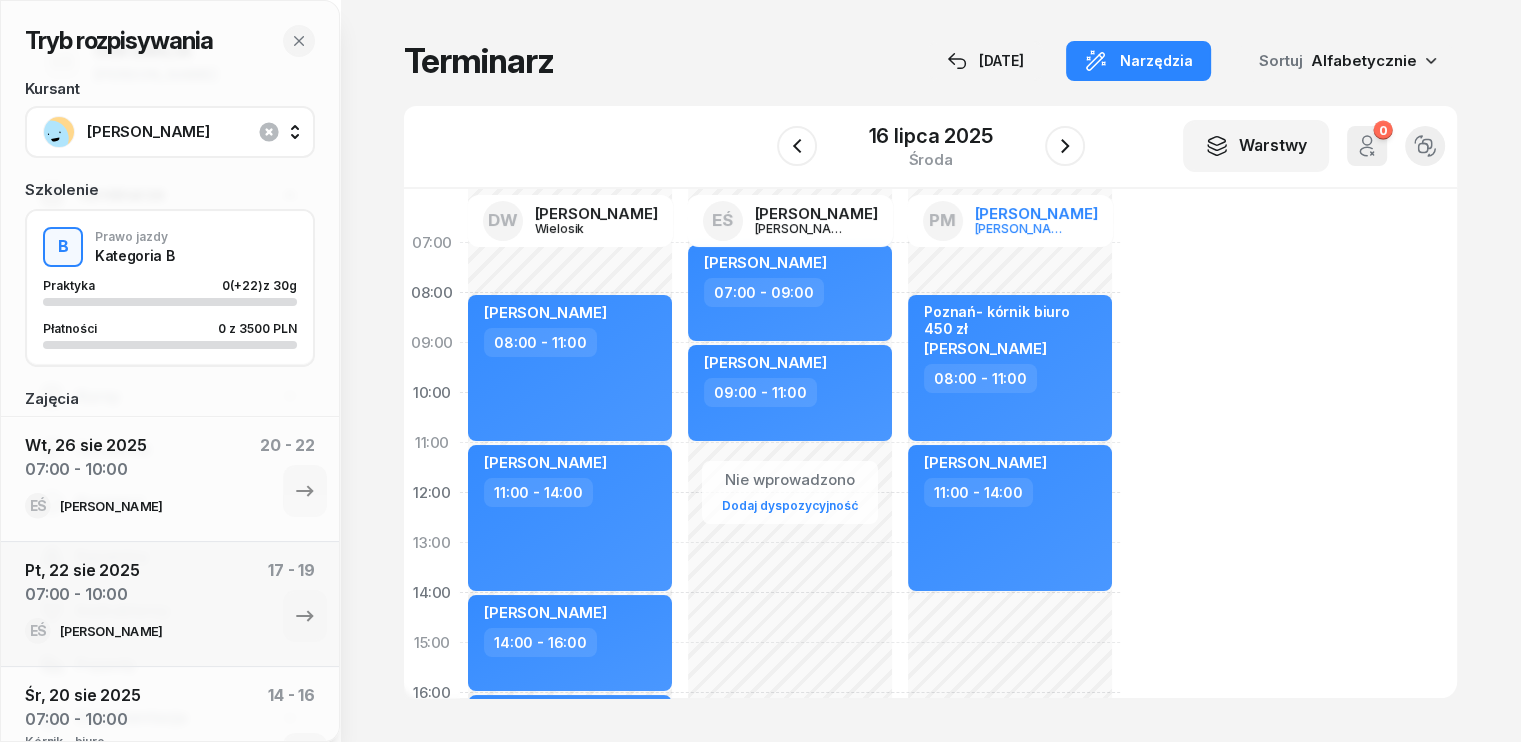 scroll, scrollTop: 0, scrollLeft: 0, axis: both 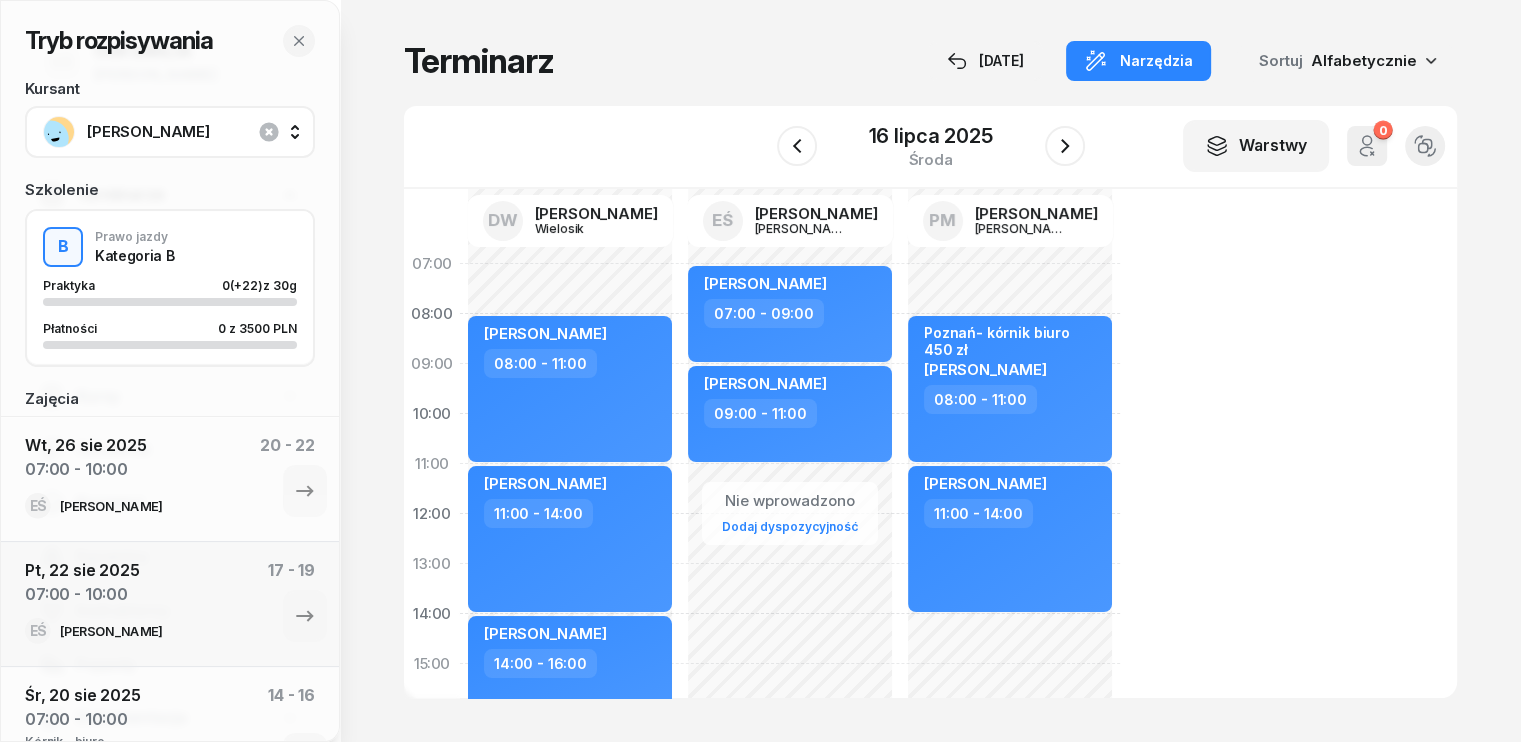 click on "[PERSON_NAME]" at bounding box center [192, 132] 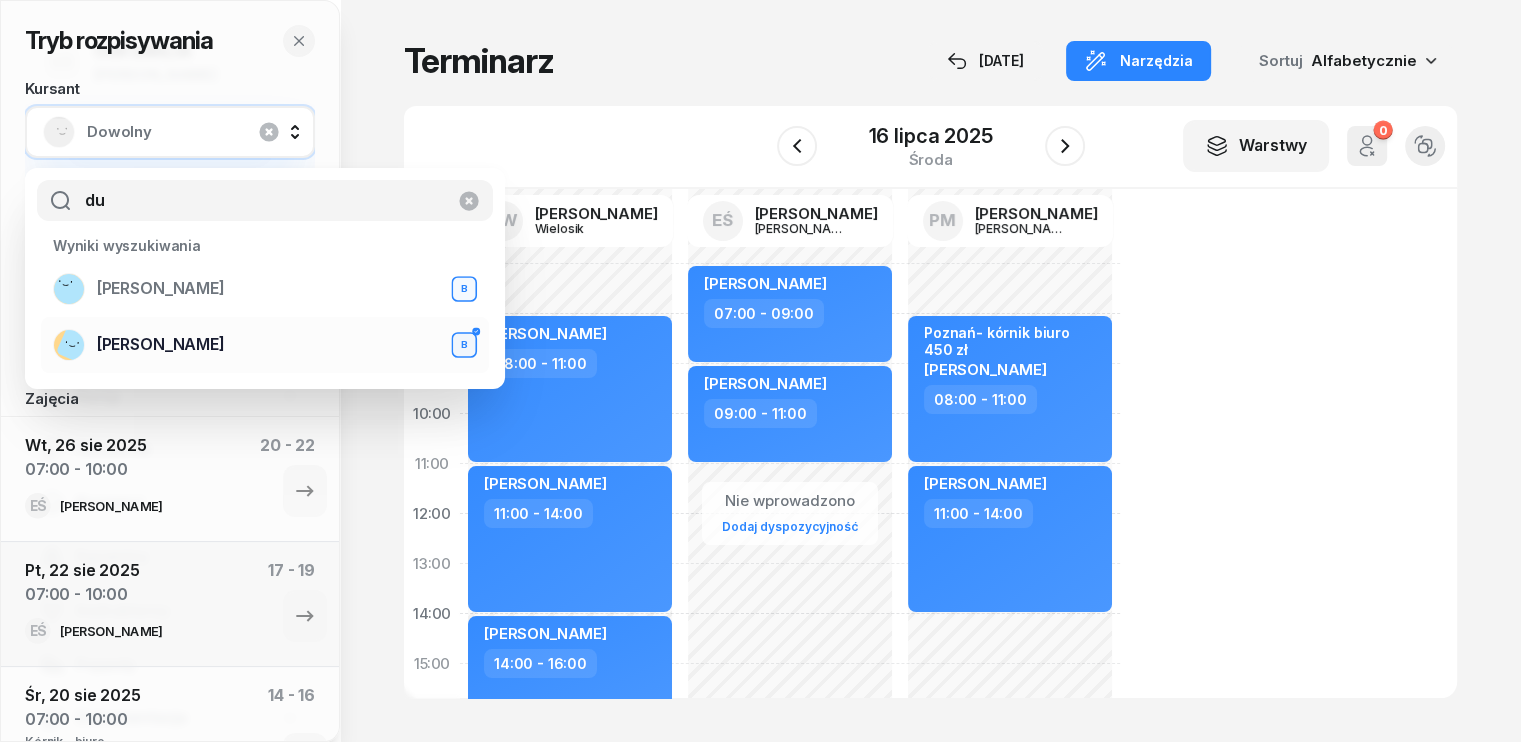 type on "du" 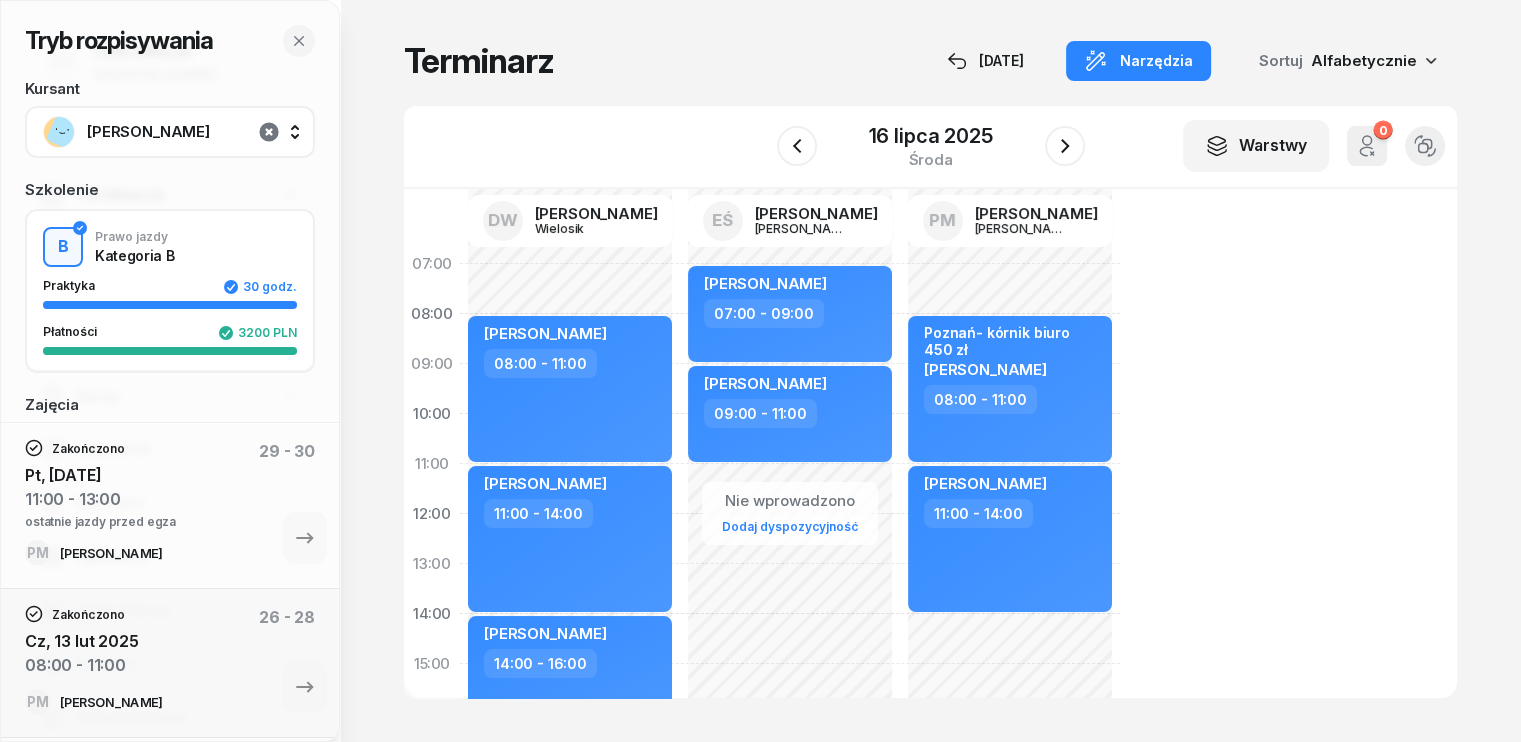 click 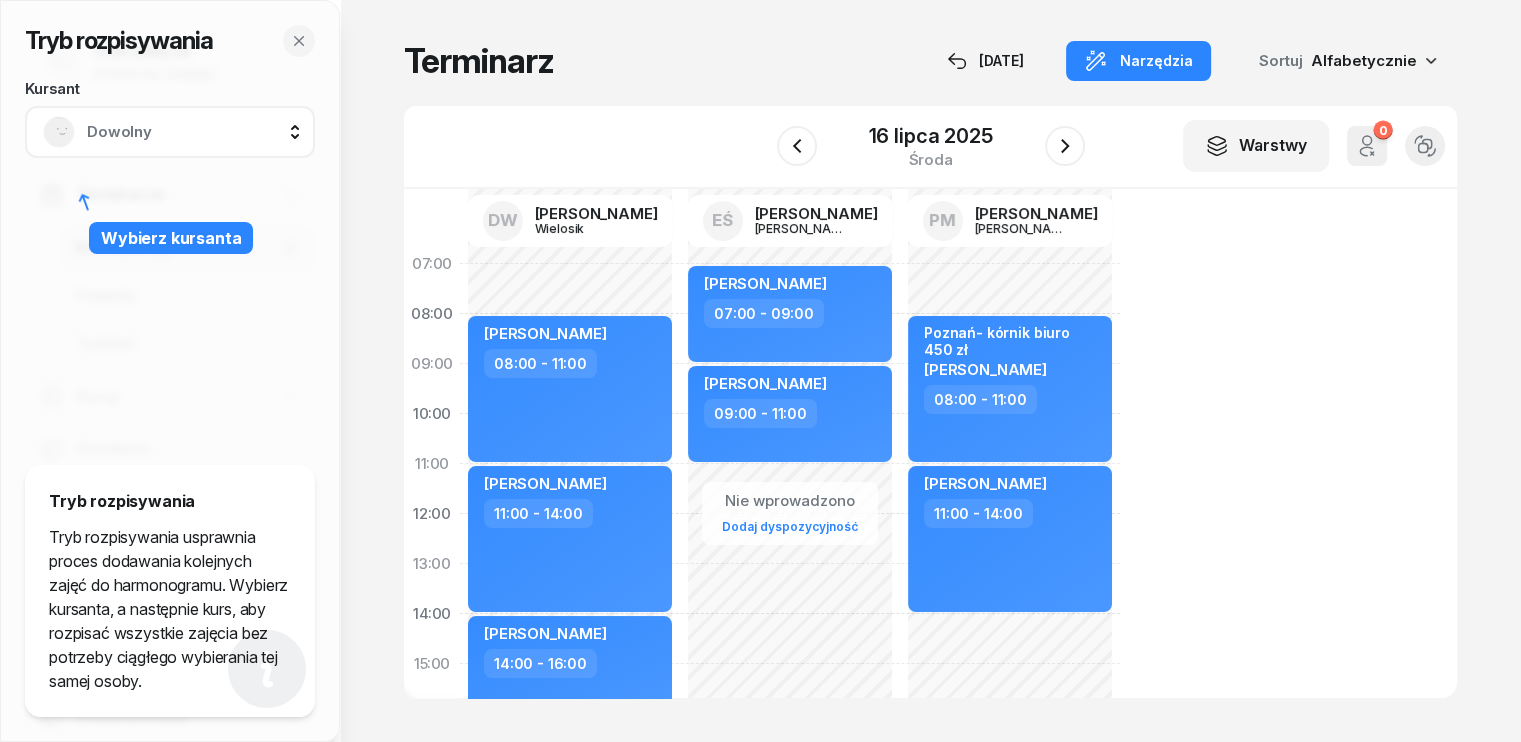 click on "Dowolny" at bounding box center [192, 132] 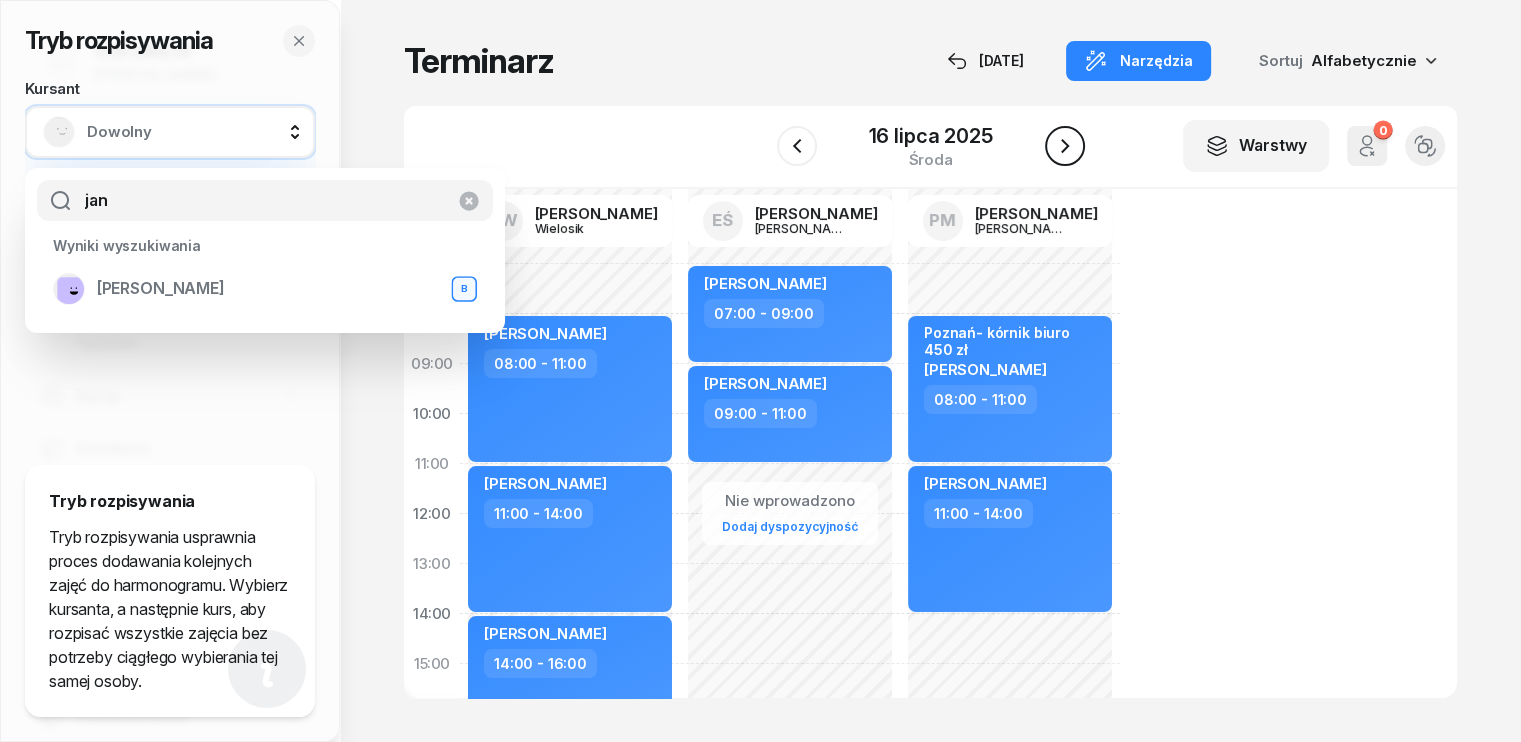 type on "jan" 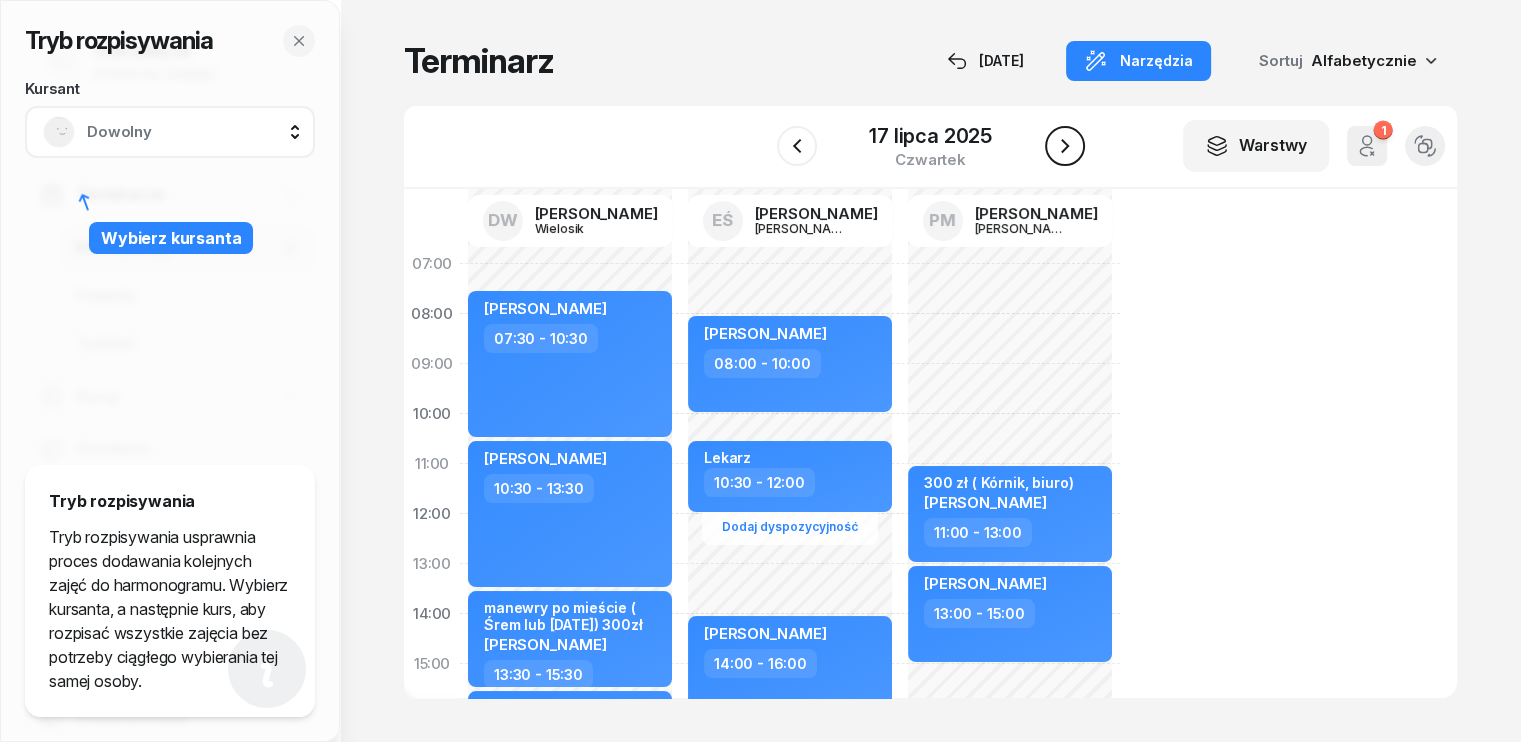 click 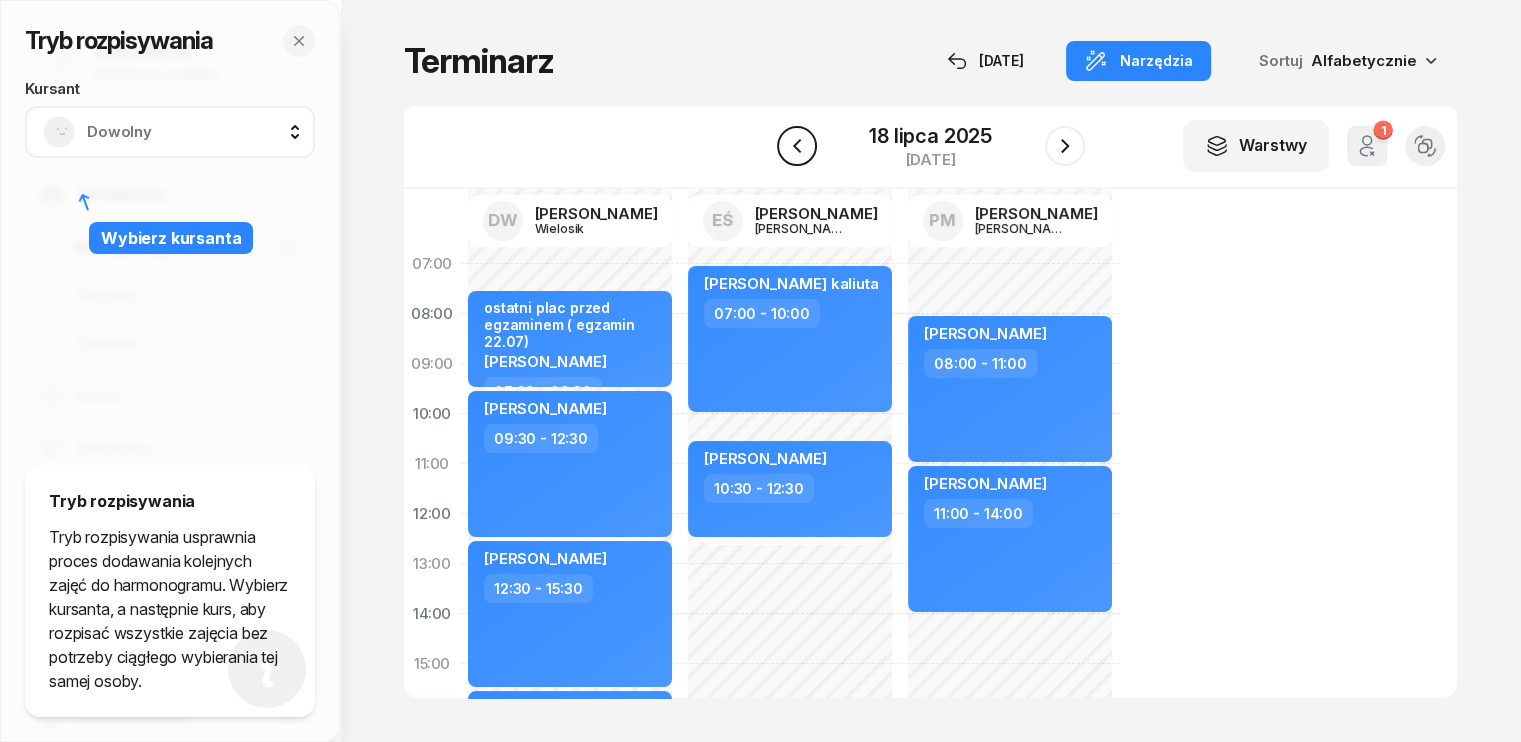 click 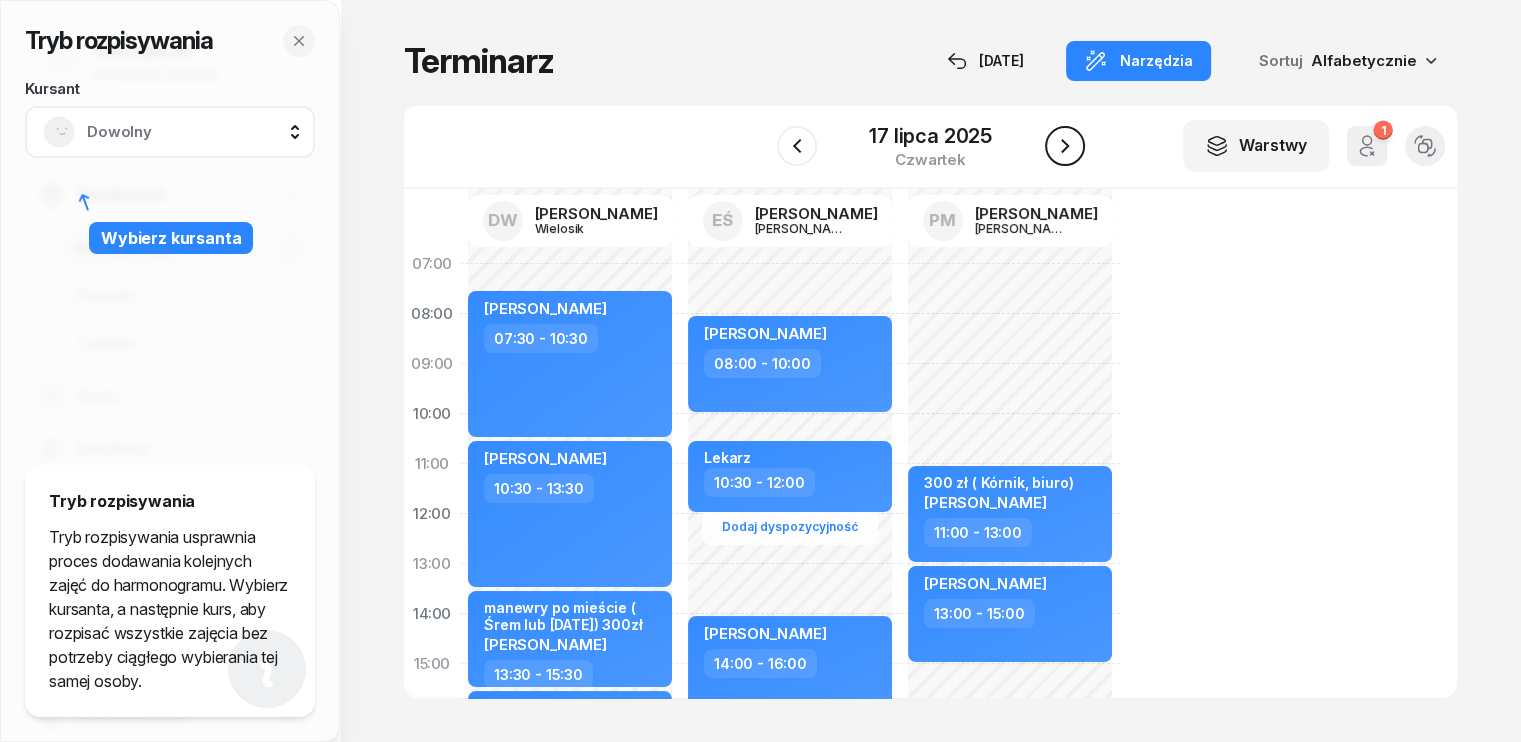 click at bounding box center (1065, 146) 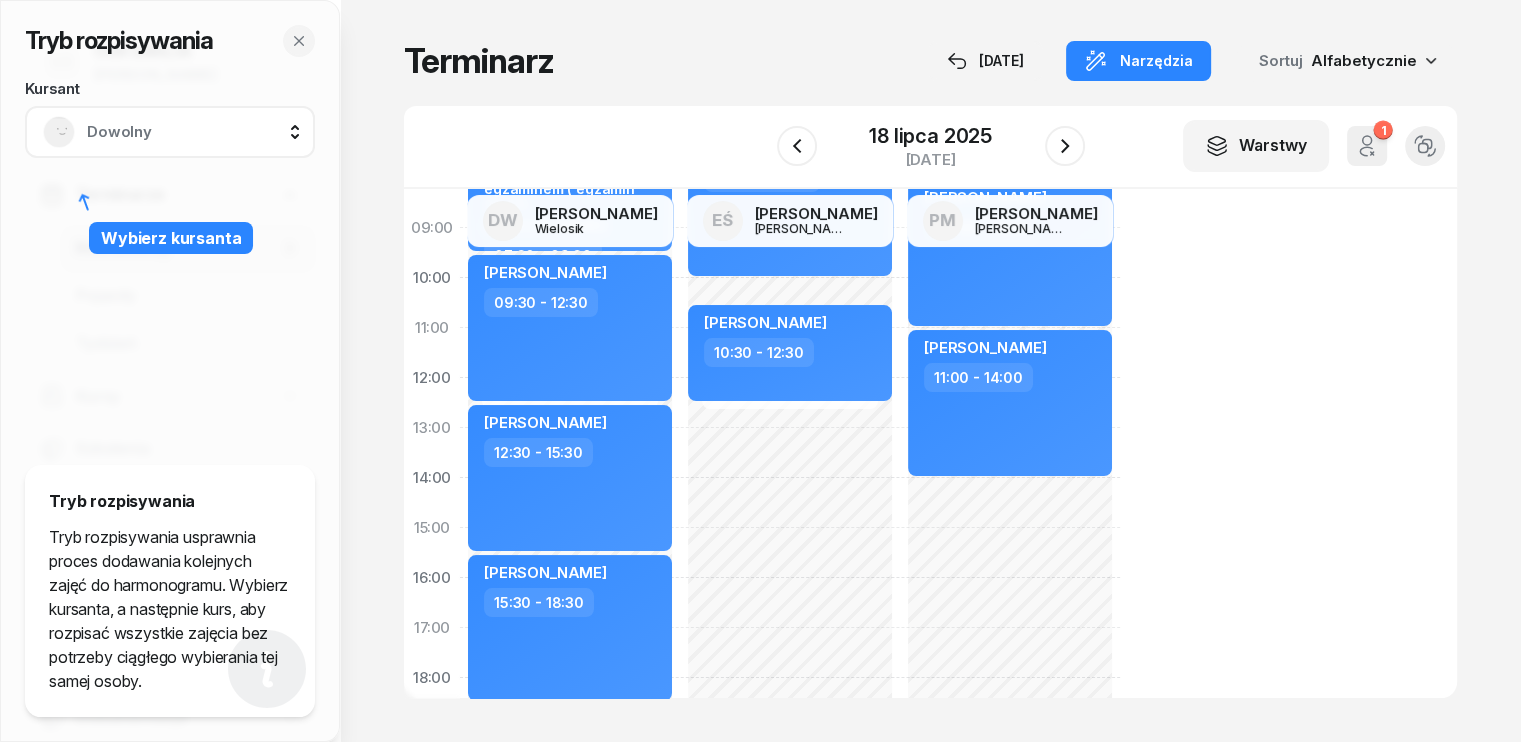 scroll, scrollTop: 100, scrollLeft: 0, axis: vertical 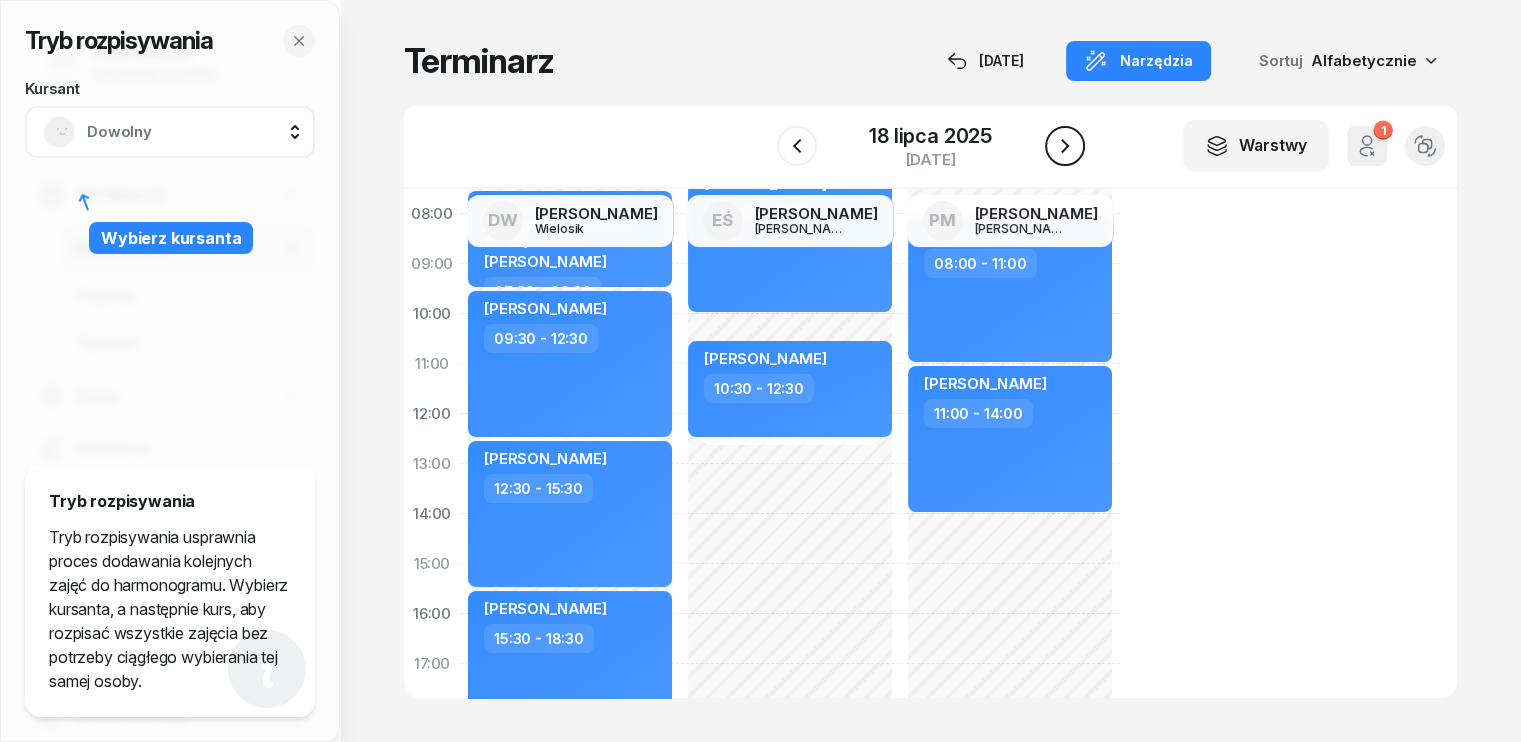 click 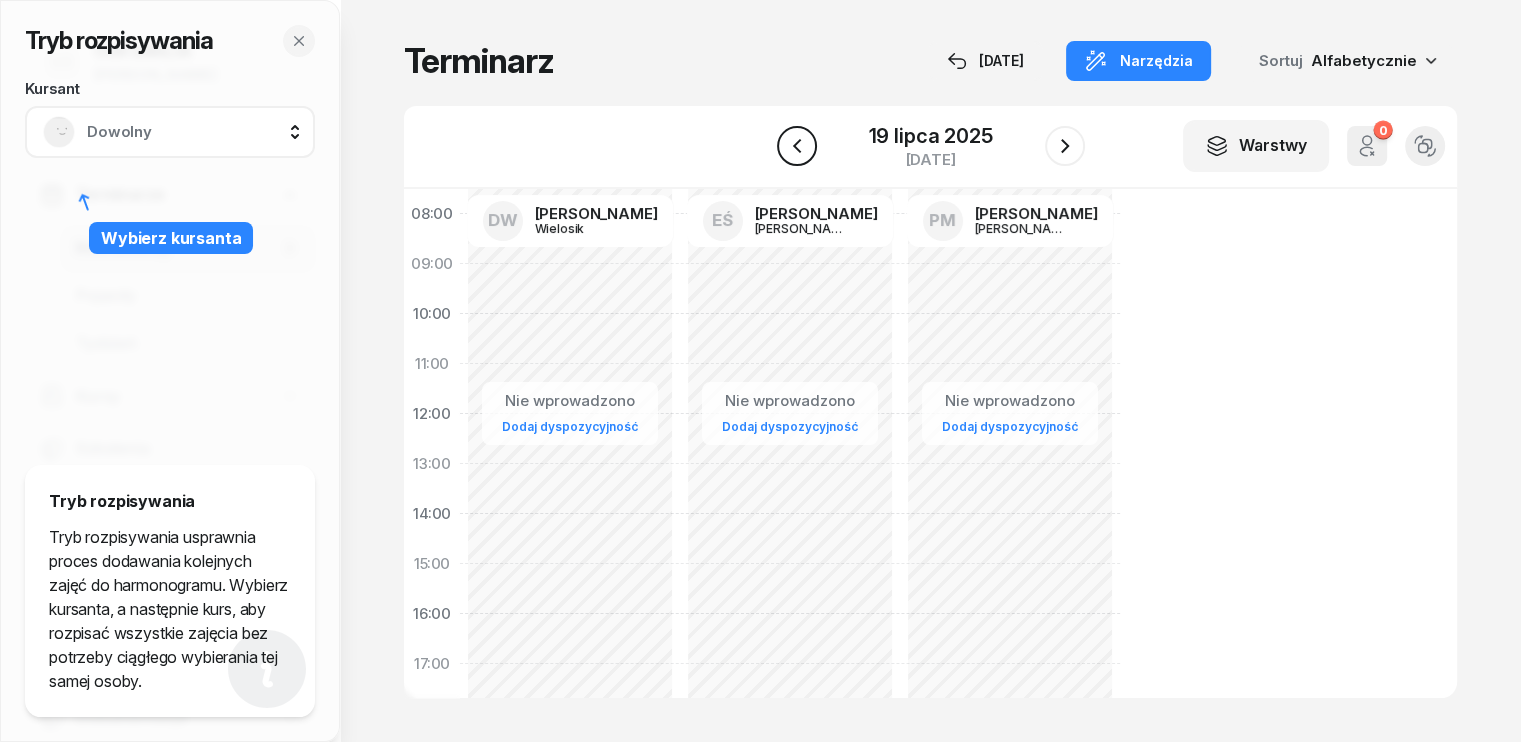 click 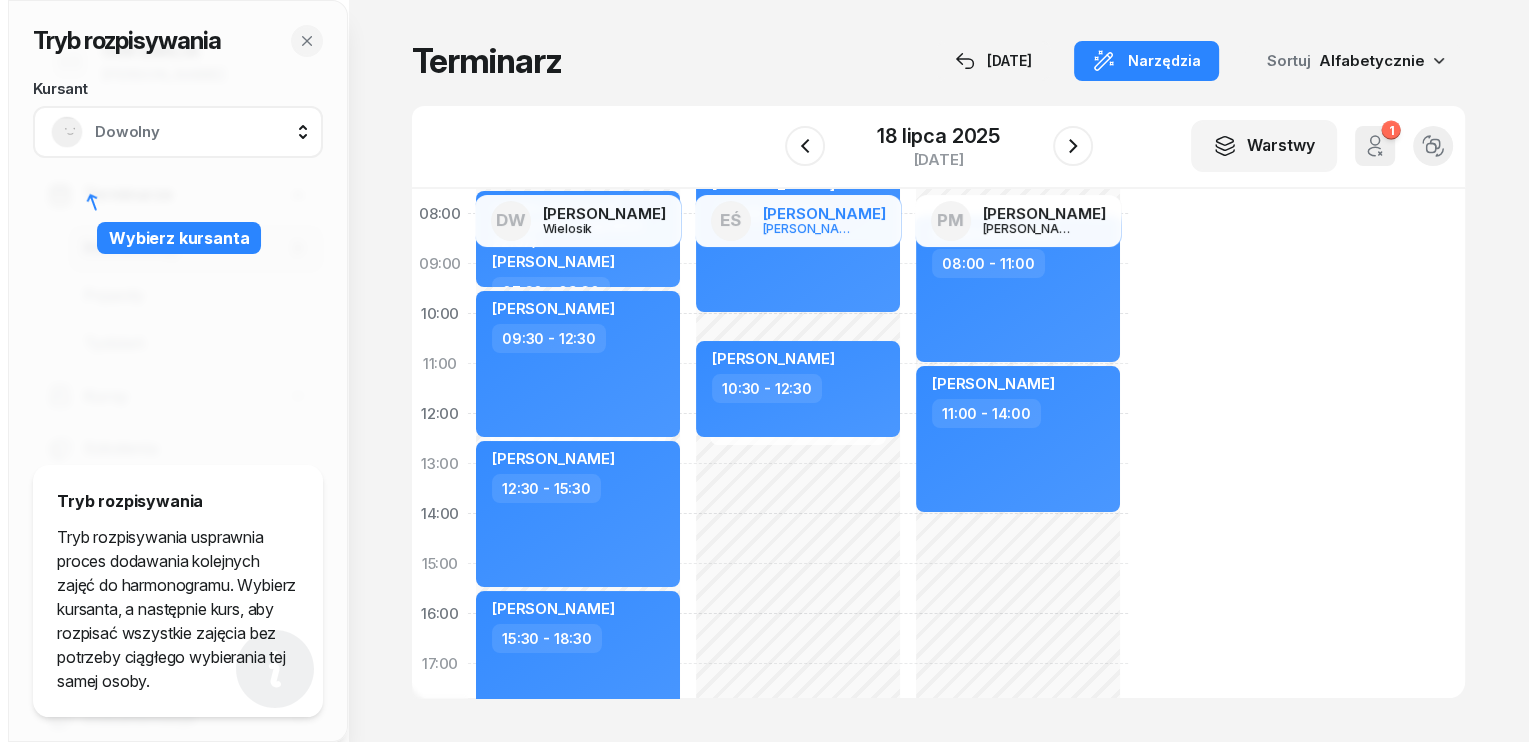 scroll, scrollTop: 0, scrollLeft: 0, axis: both 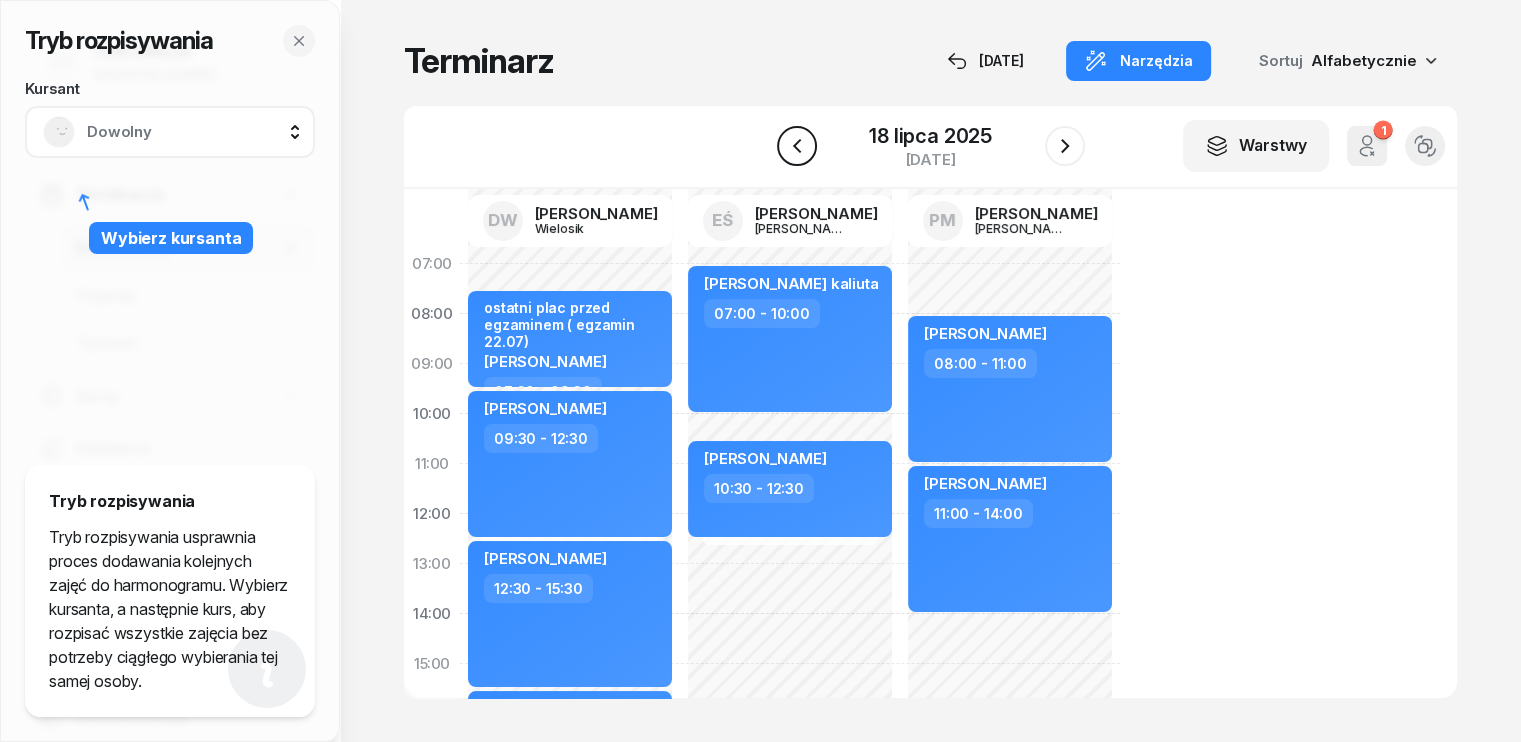 click 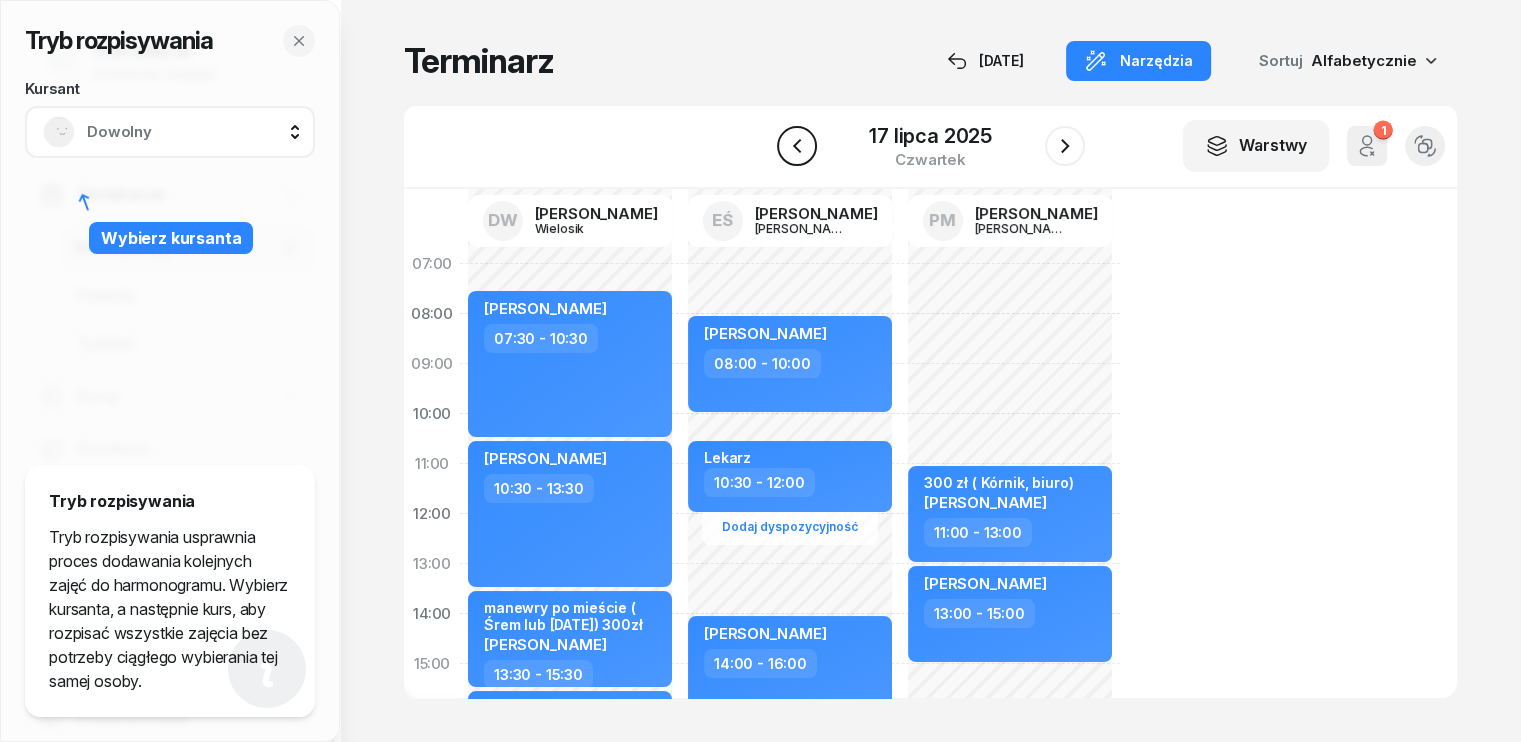 click 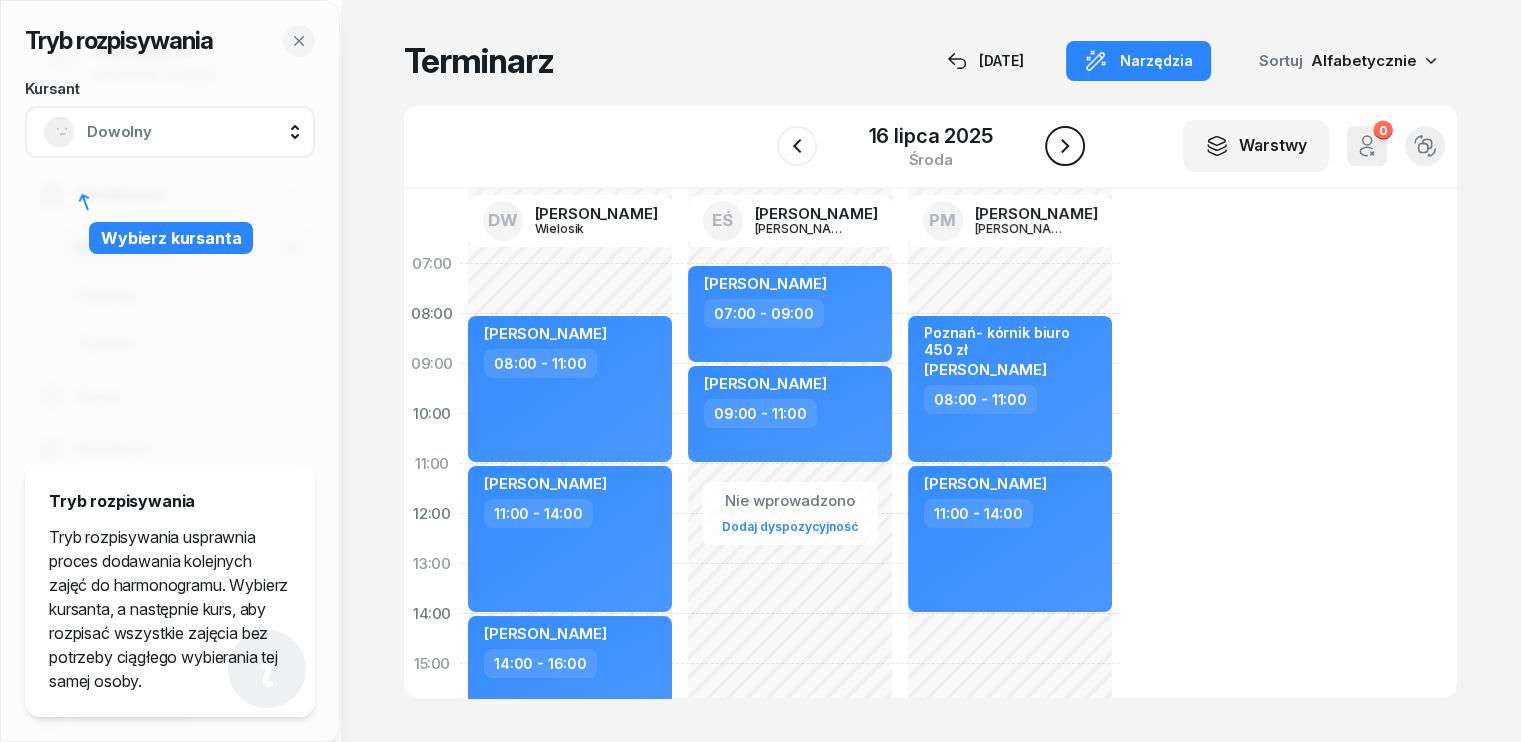 click 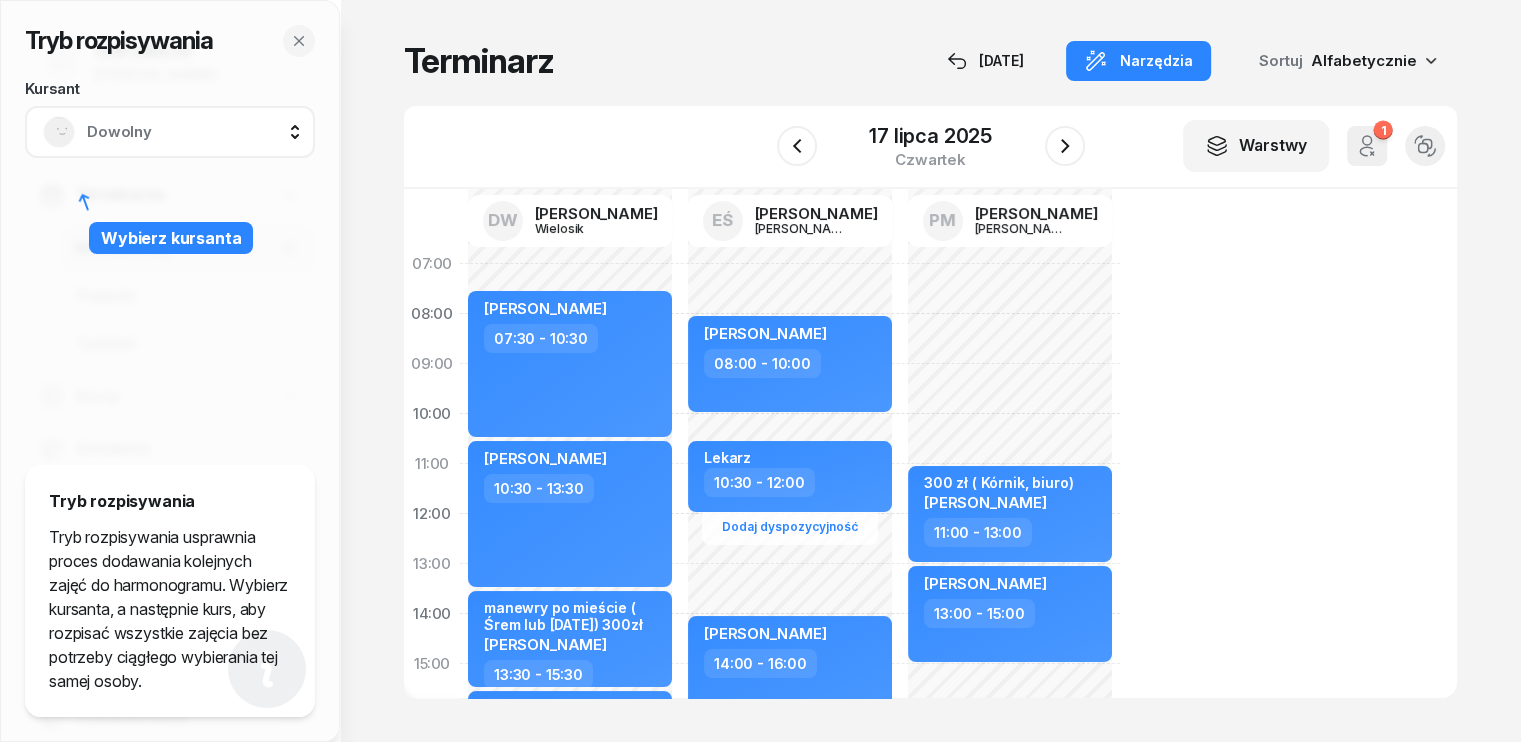 click on "Nie wprowadzono Dodaj dyspozycyjność kursant odwołał [PERSON_NAME]  08:00 - 11:00 300 zł ( Kórnik, biuro) [PERSON_NAME]  11:00 - 13:00 [PERSON_NAME]  13:00 - 15:00" 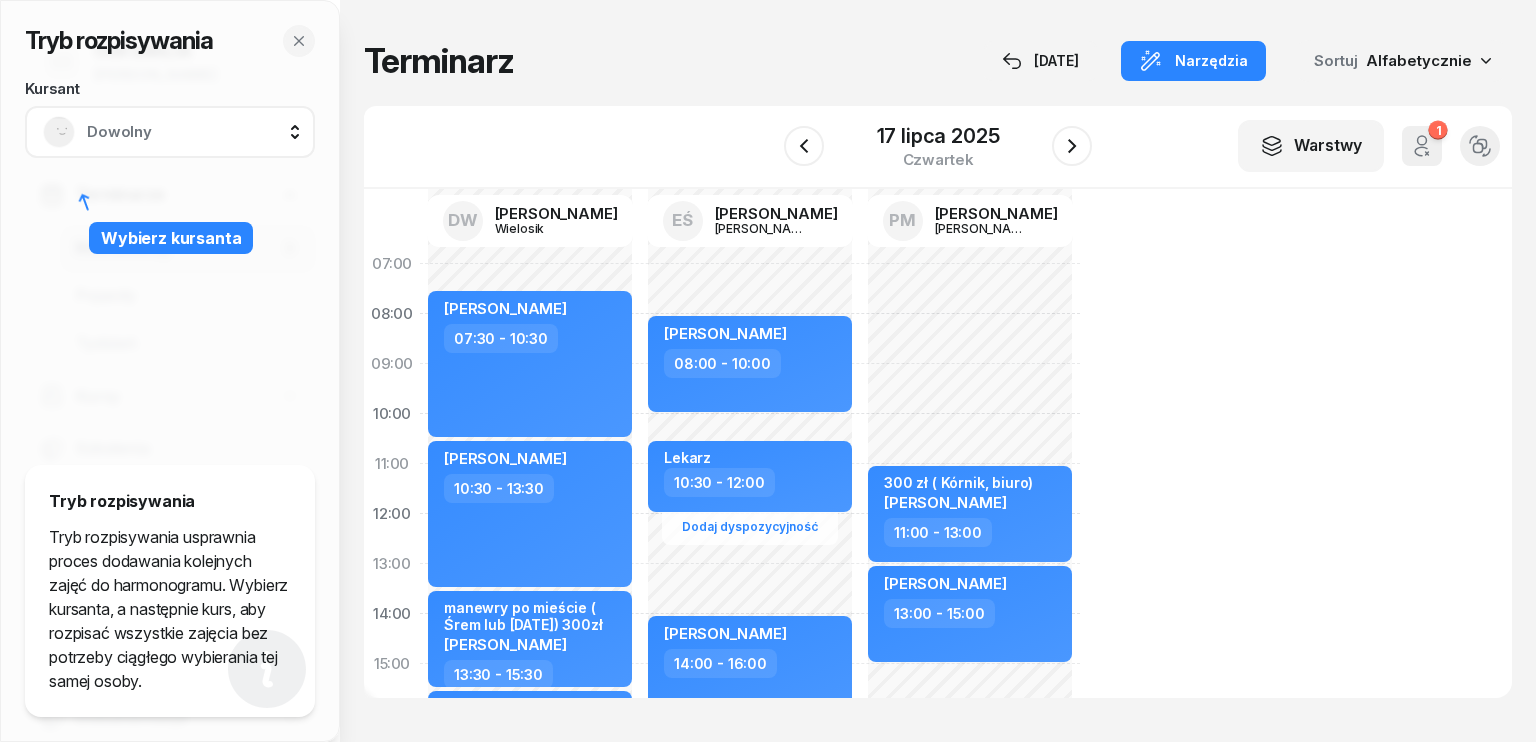 select on "09" 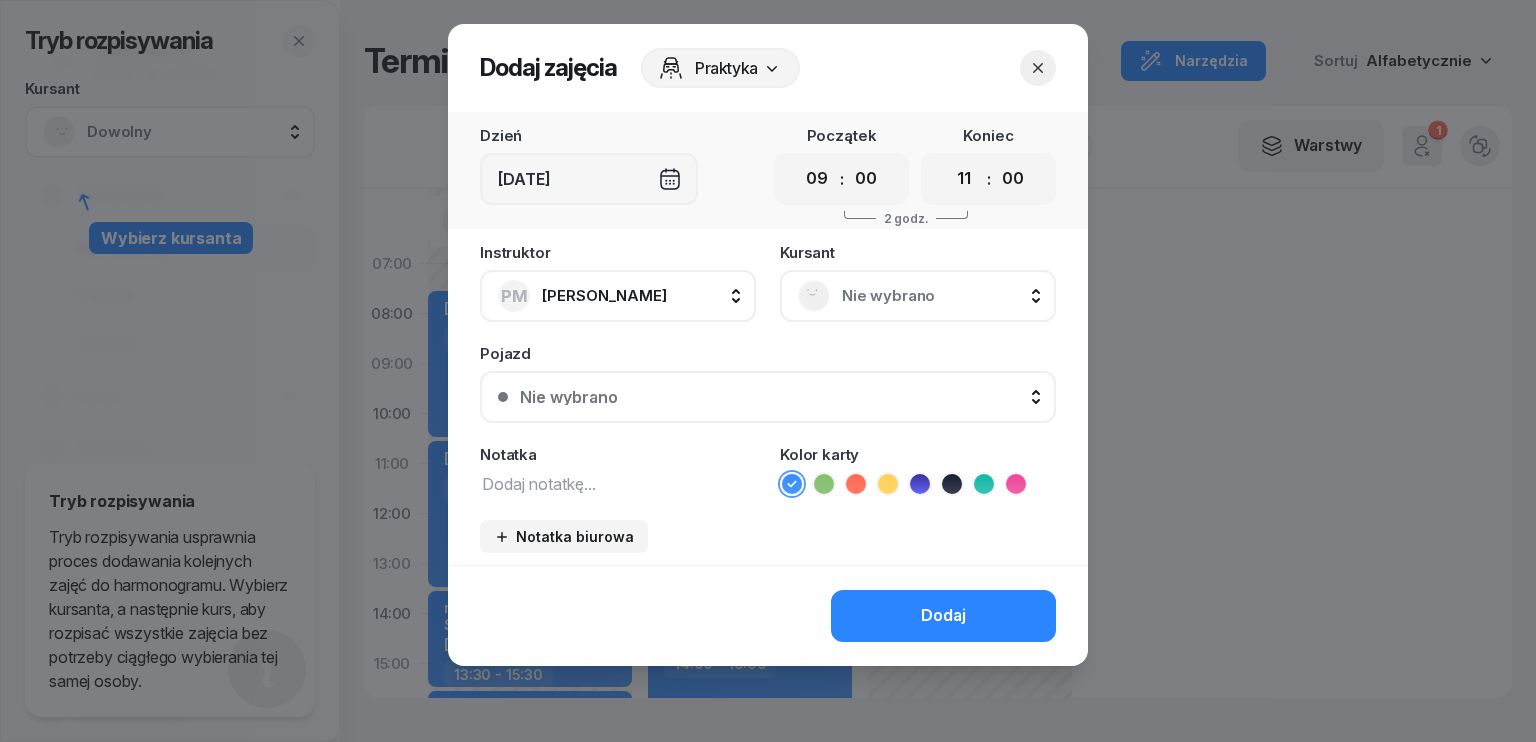 click on "Nie wybrano" 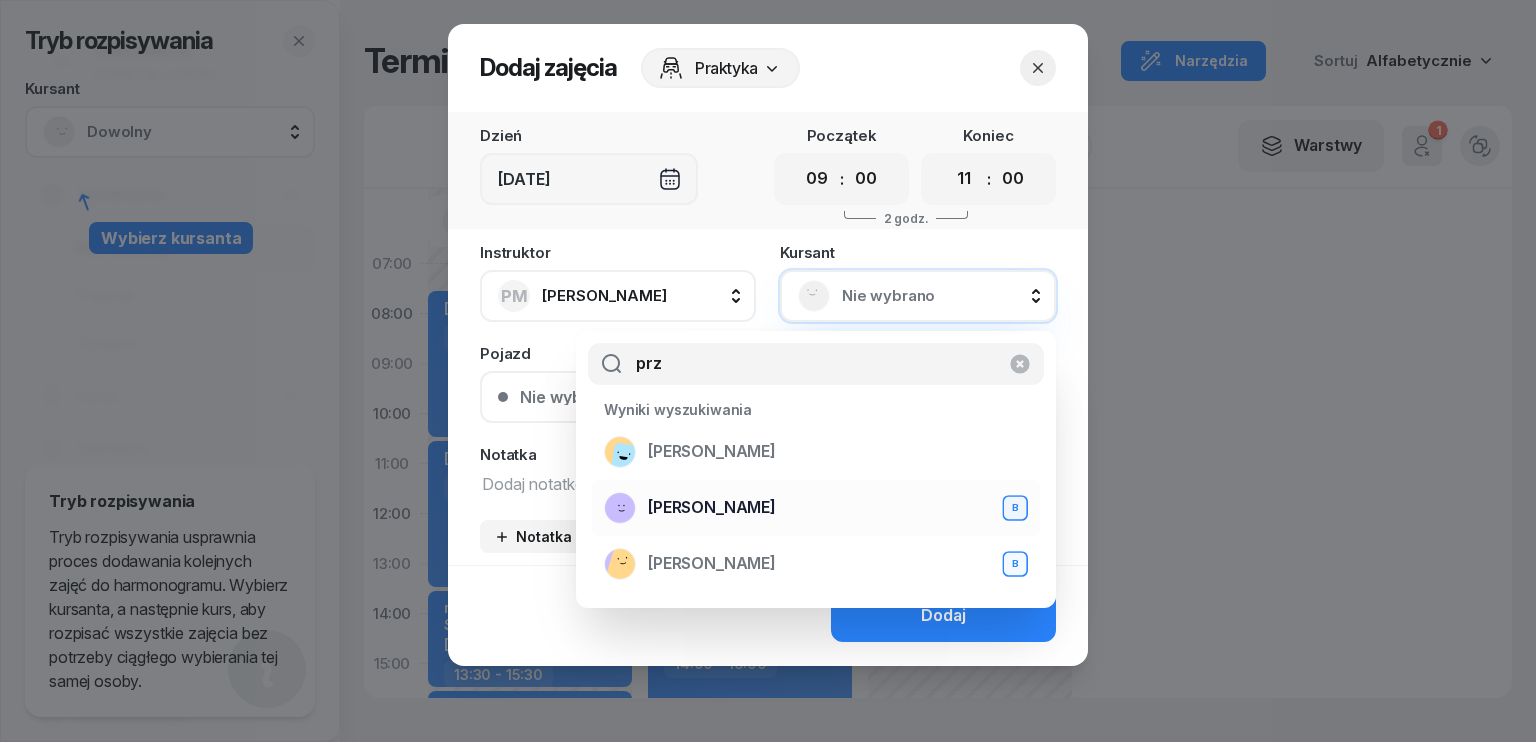 type on "prz" 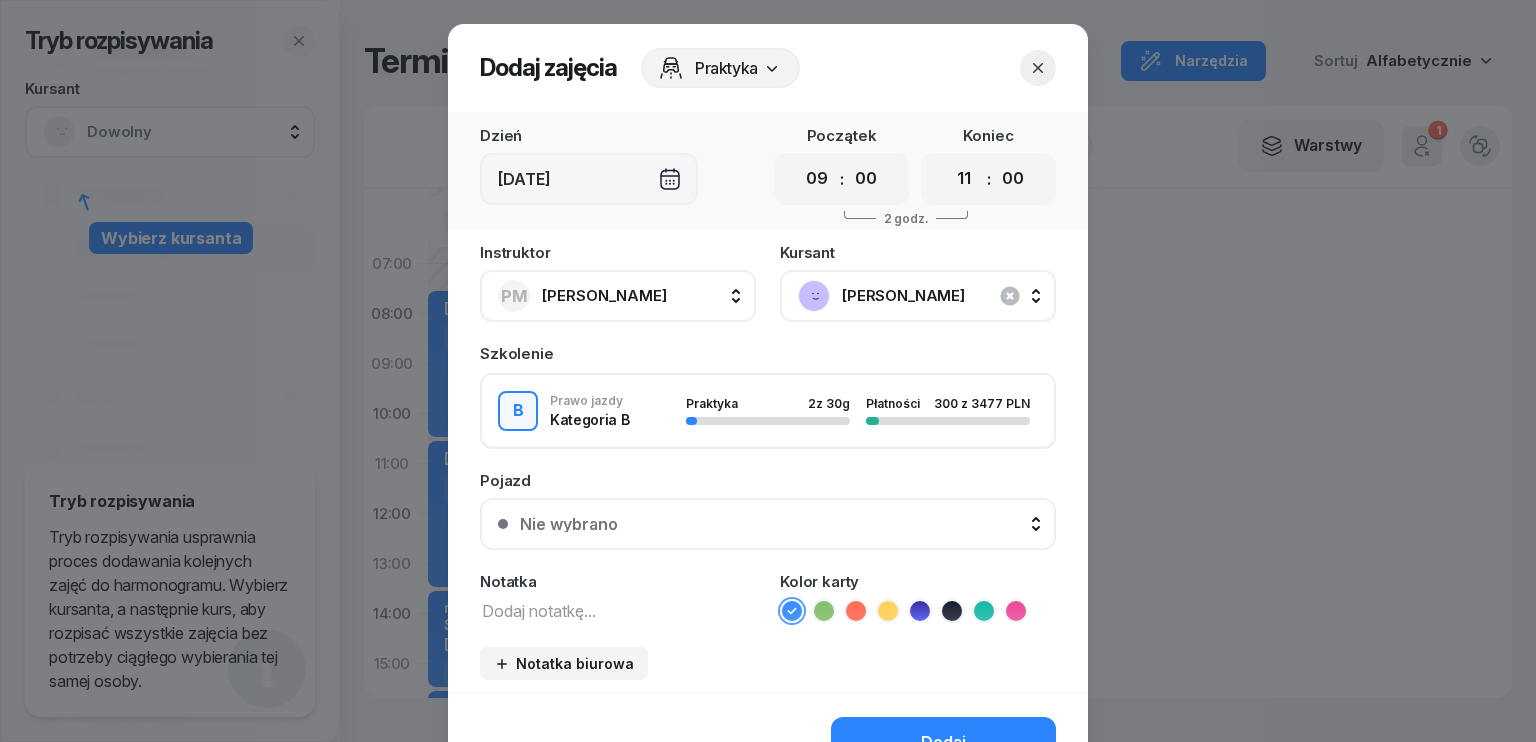 click at bounding box center [618, 610] 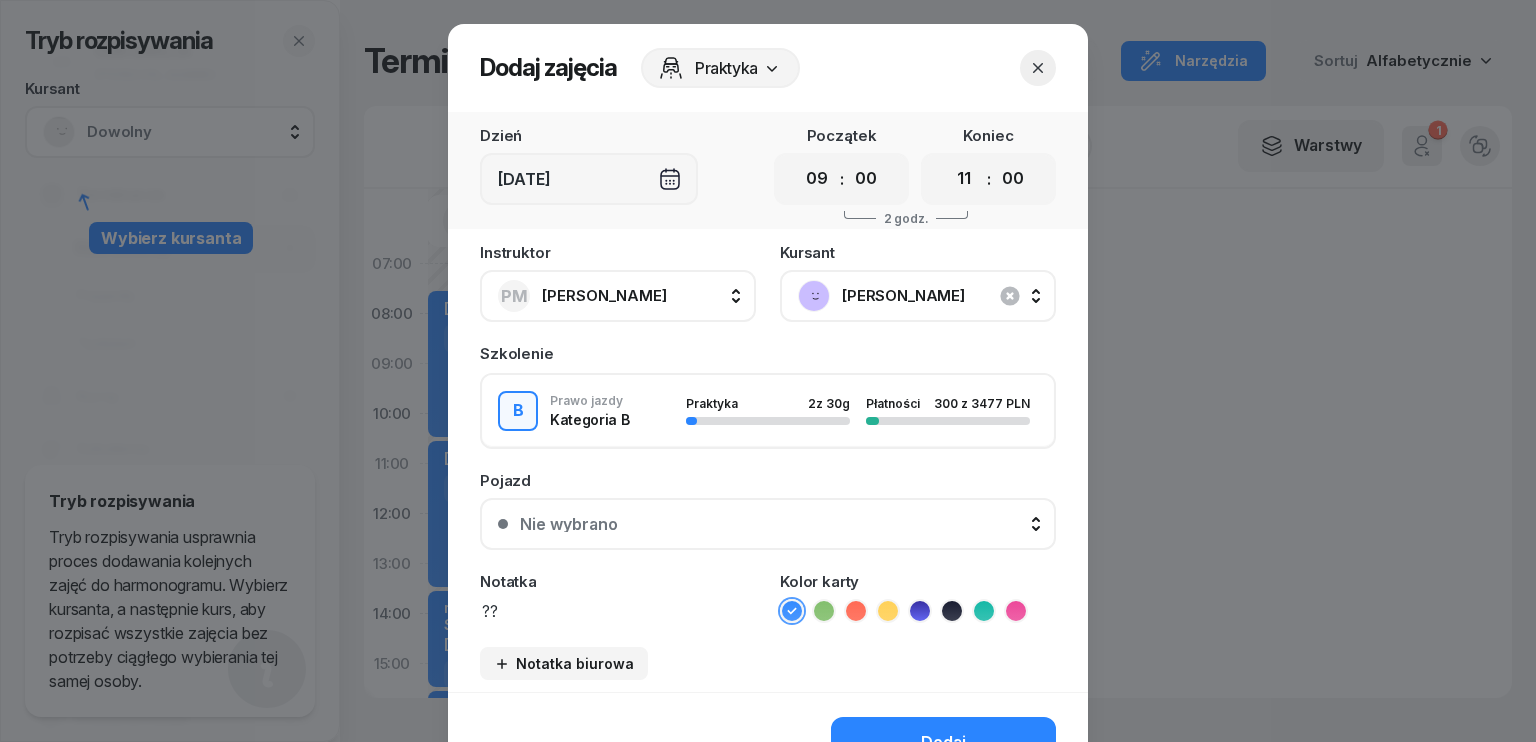 scroll, scrollTop: 100, scrollLeft: 0, axis: vertical 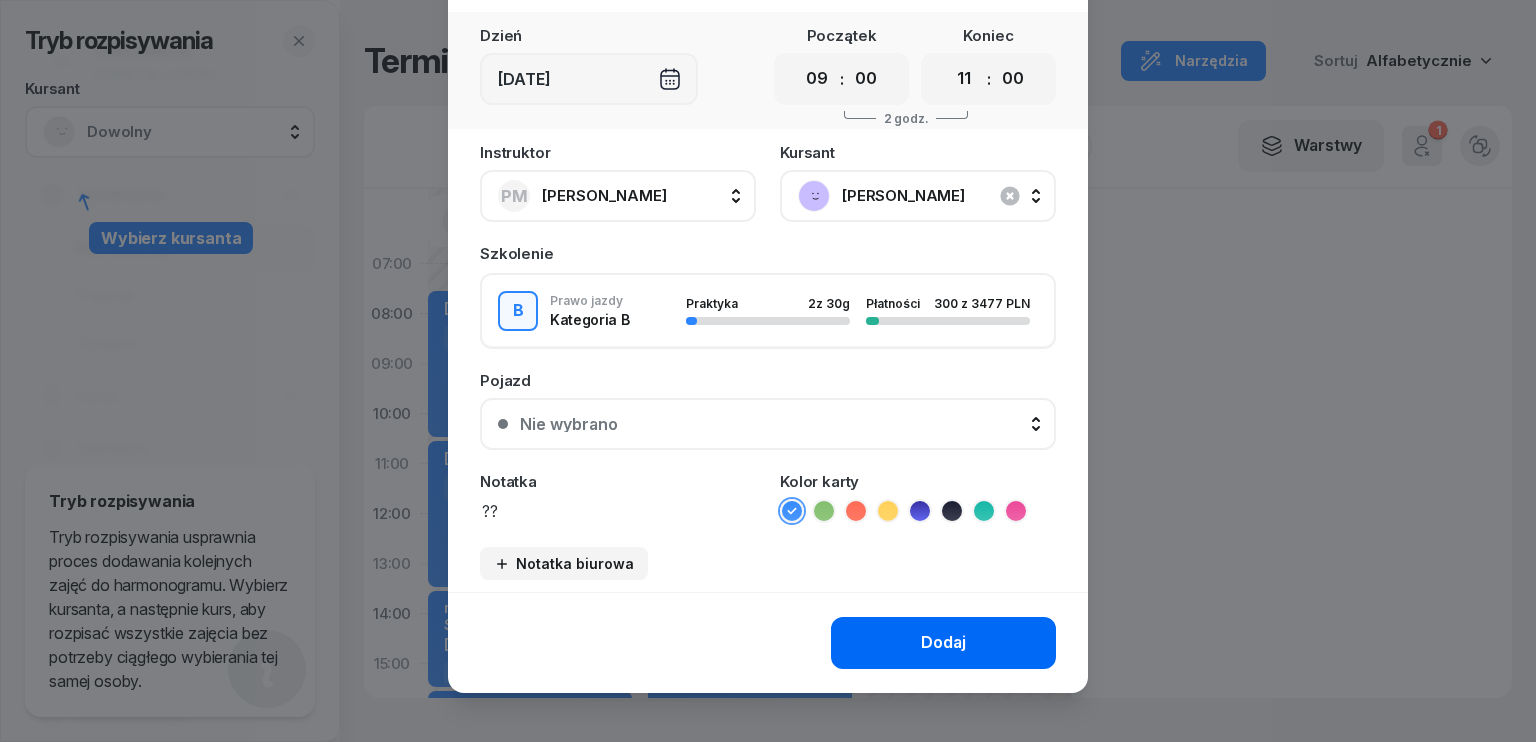 type on "??" 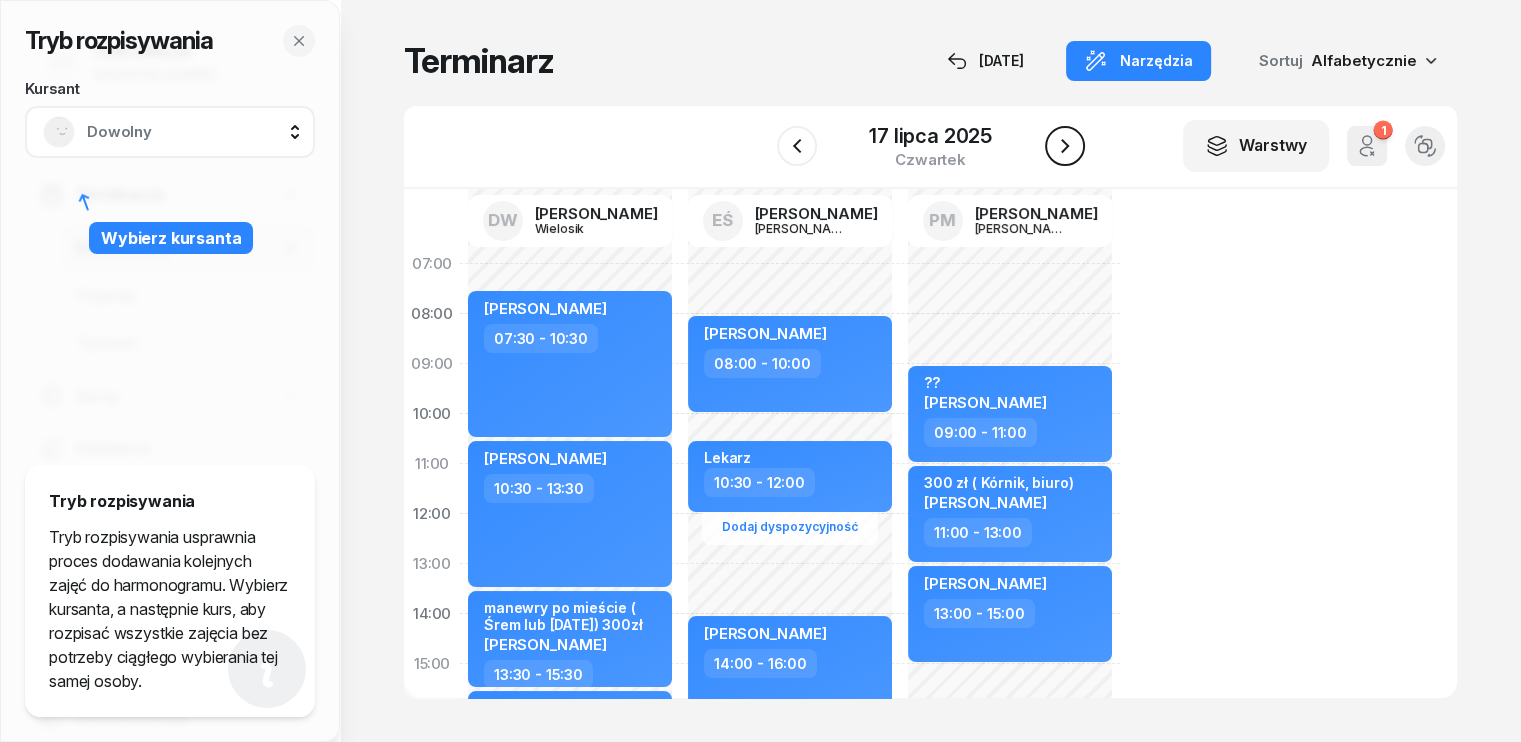 click 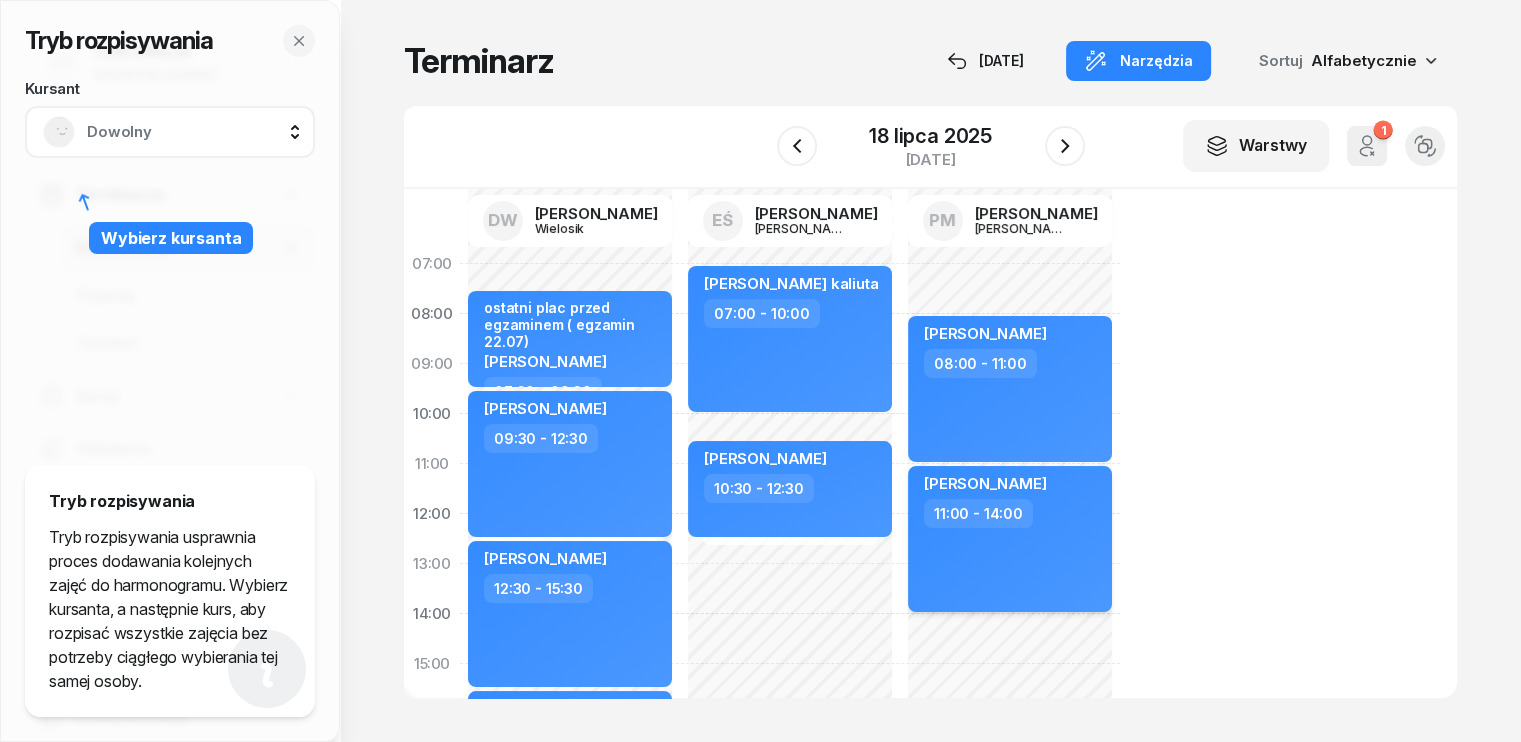 click on "[PERSON_NAME]  11:00 - 14:00" at bounding box center [1010, 539] 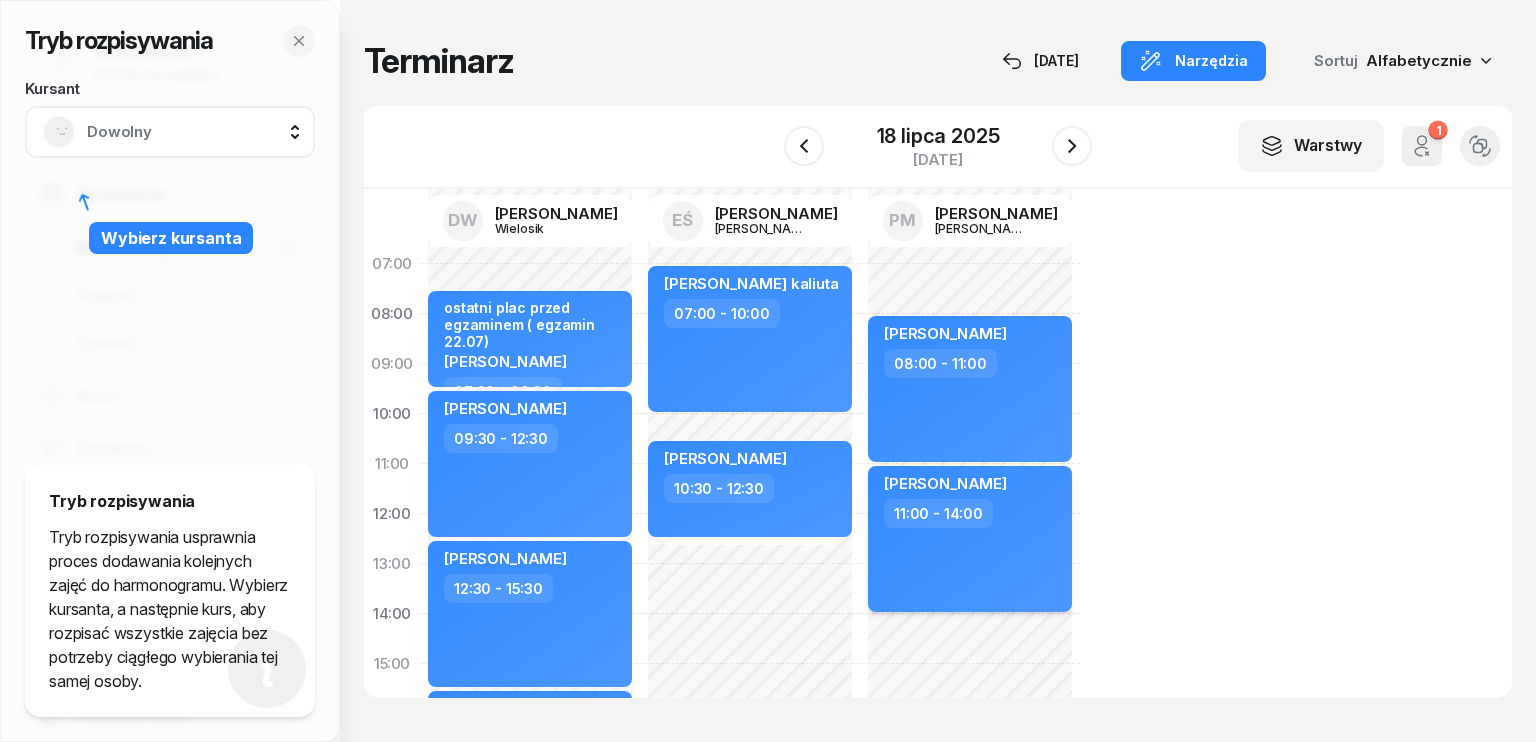 select on "11" 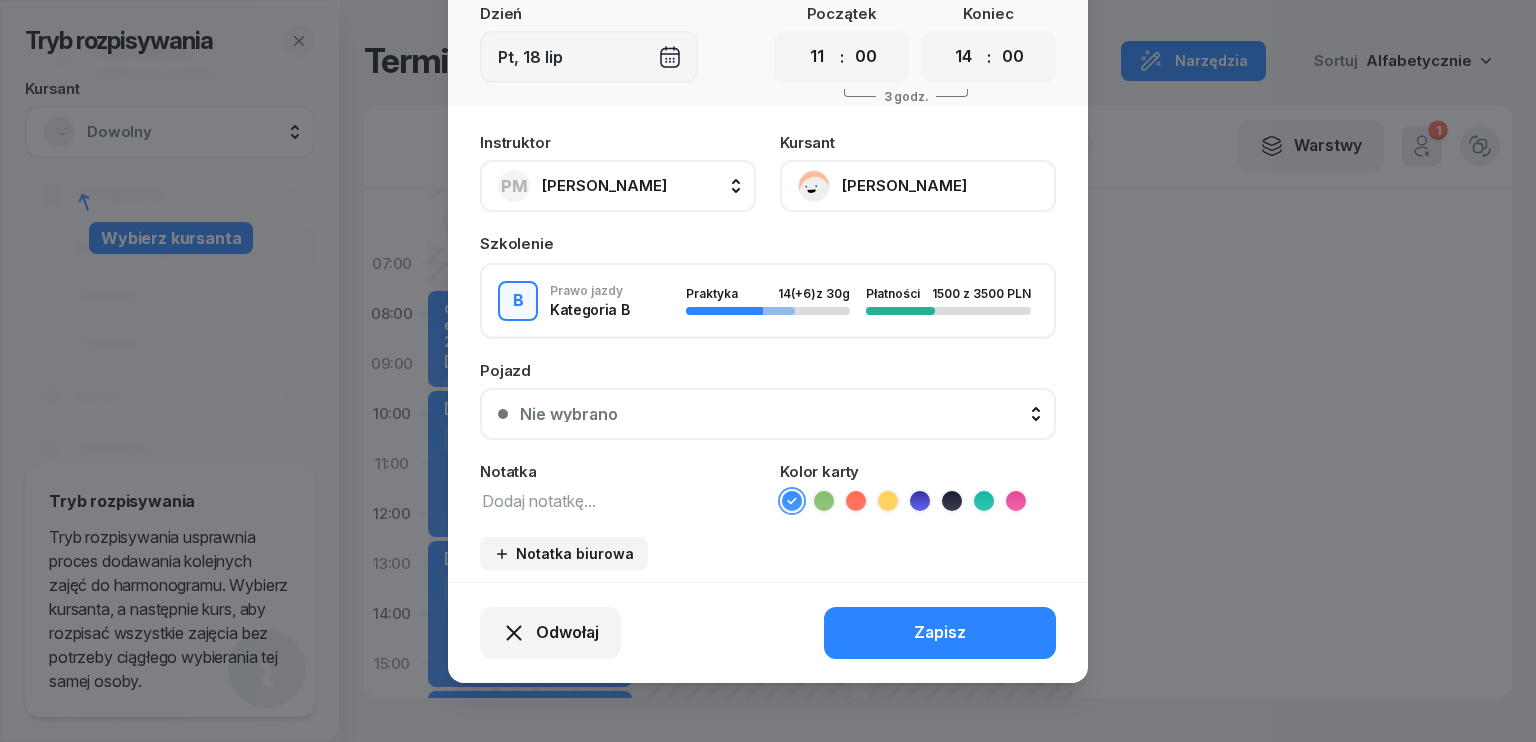 scroll, scrollTop: 124, scrollLeft: 0, axis: vertical 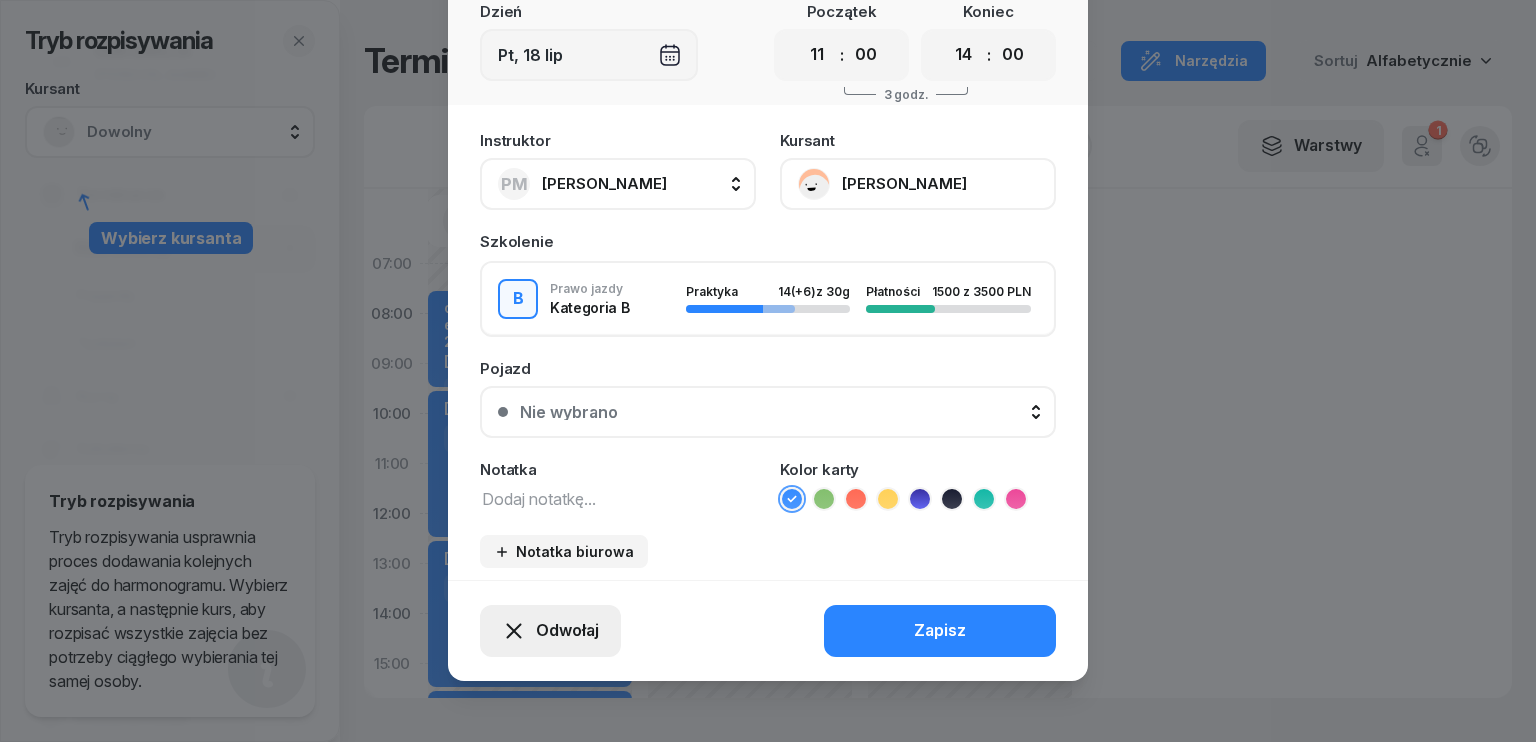 click on "Odwołaj" 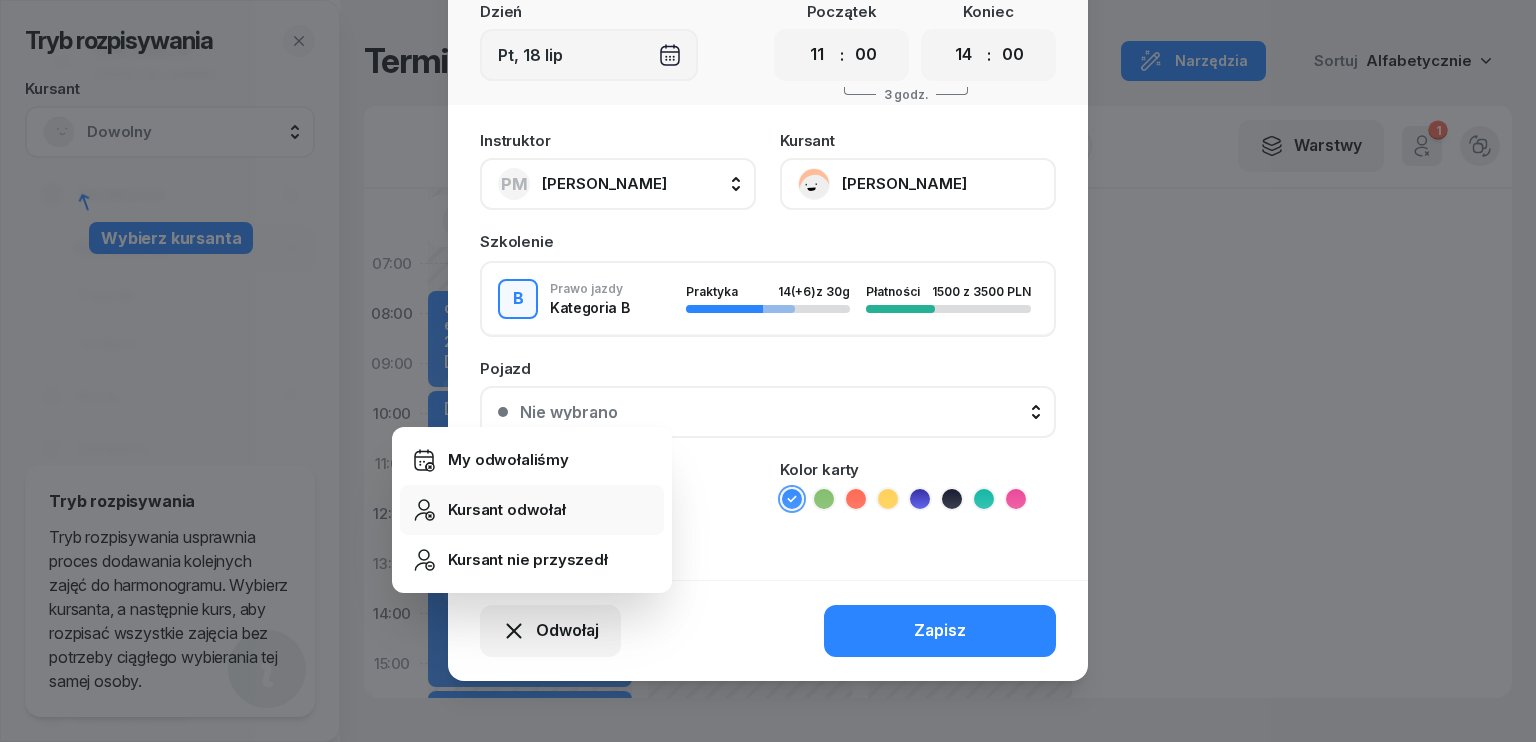 click on "Kursant odwołał" at bounding box center (507, 510) 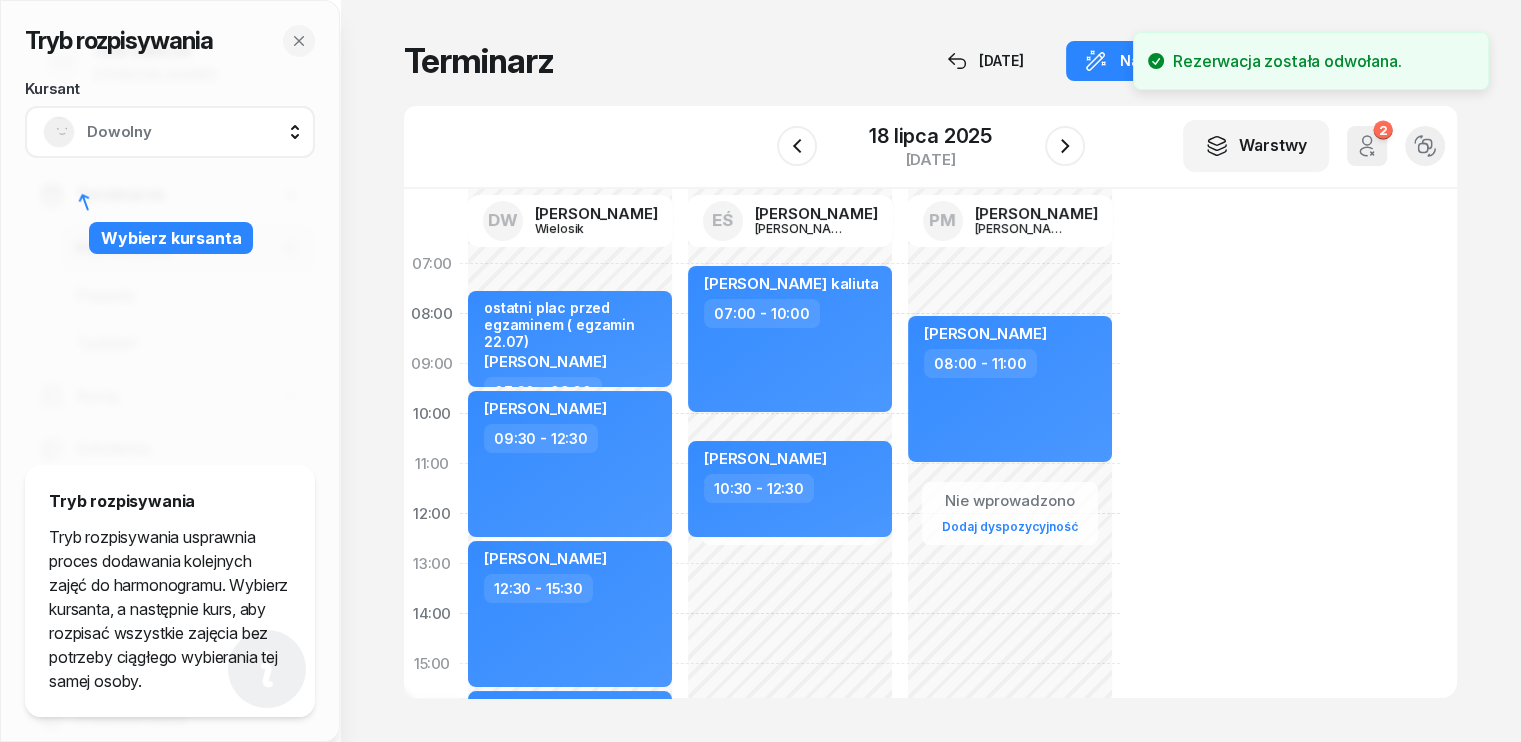 click on "Nie wprowadzono Dodaj dyspozycyjność [PERSON_NAME]  08:00 - 11:00 kursant odwołał [PERSON_NAME]  11:00 - 13:00 kursant odwołał [PERSON_NAME][GEOGRAPHIC_DATA]  11:00 - 14:00" 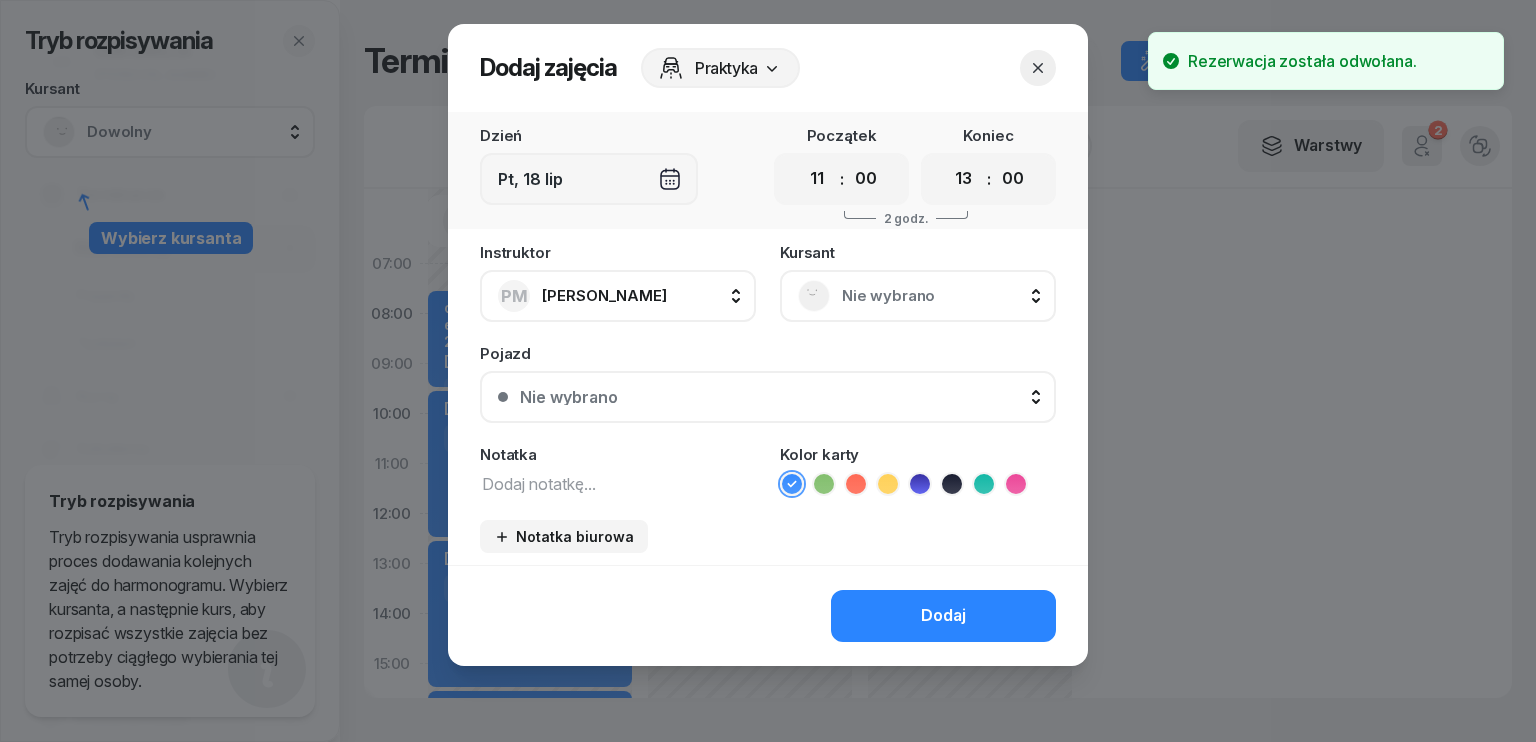 click on "Nie wybrano" at bounding box center [940, 296] 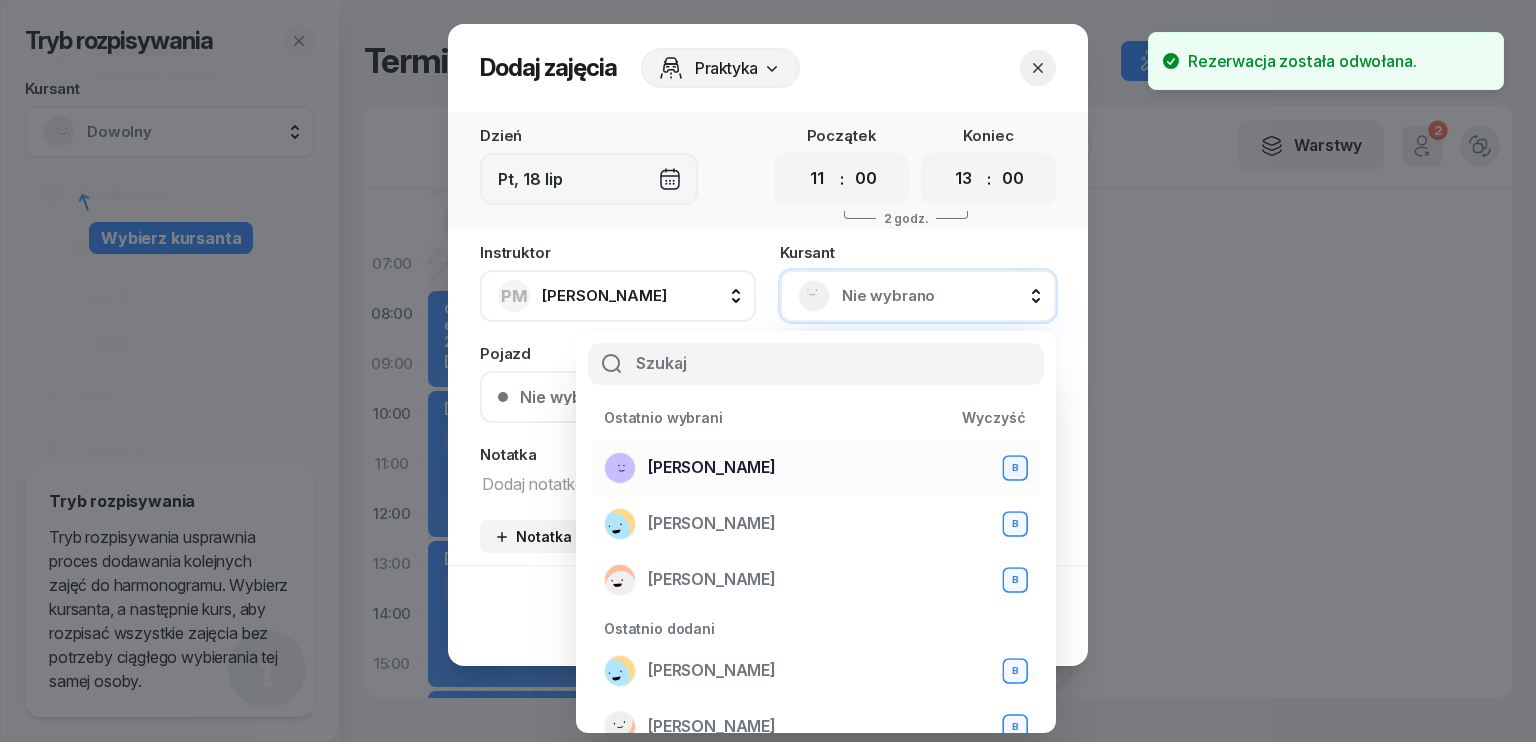 click on "[PERSON_NAME]" at bounding box center [712, 468] 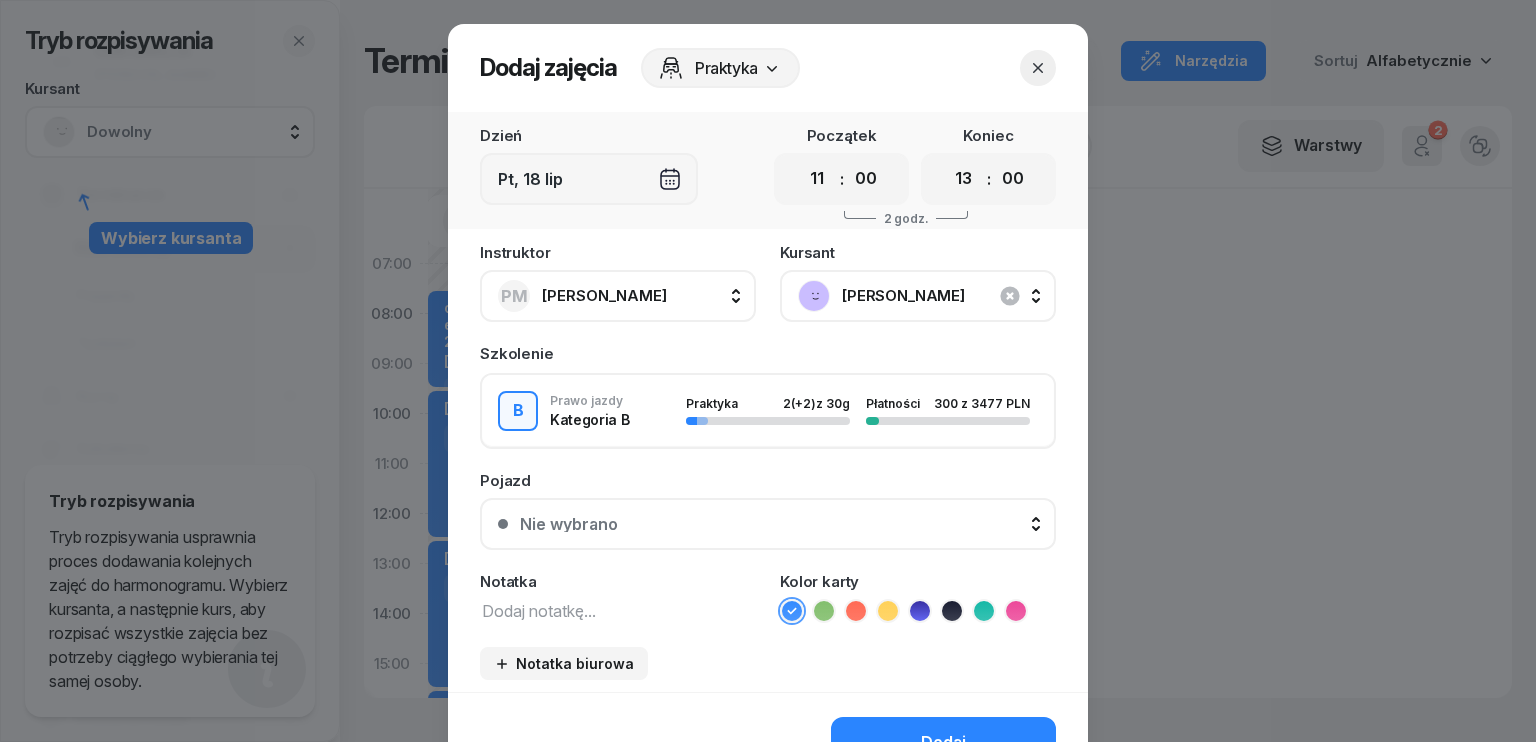 click on "Notatka" at bounding box center (618, 598) 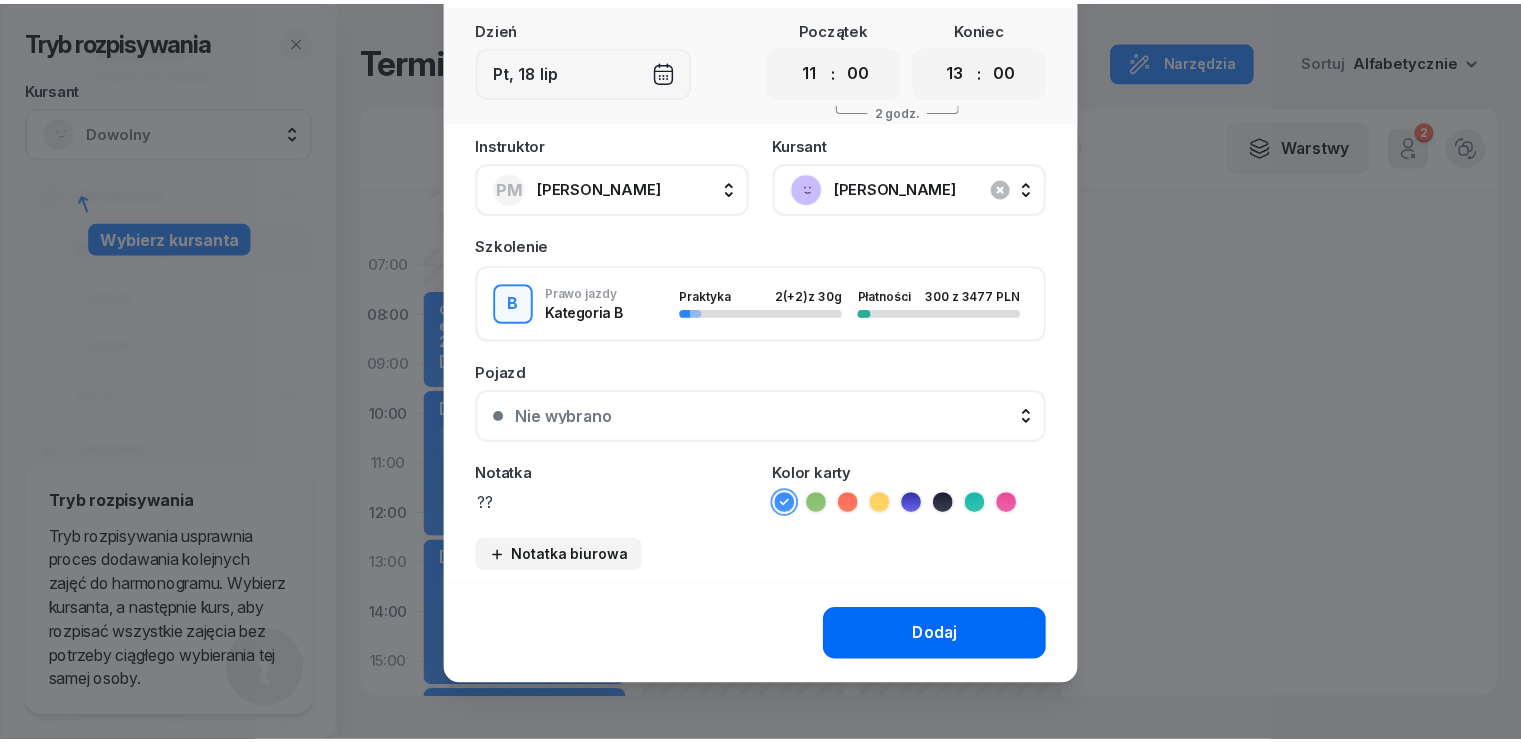 scroll, scrollTop: 112, scrollLeft: 0, axis: vertical 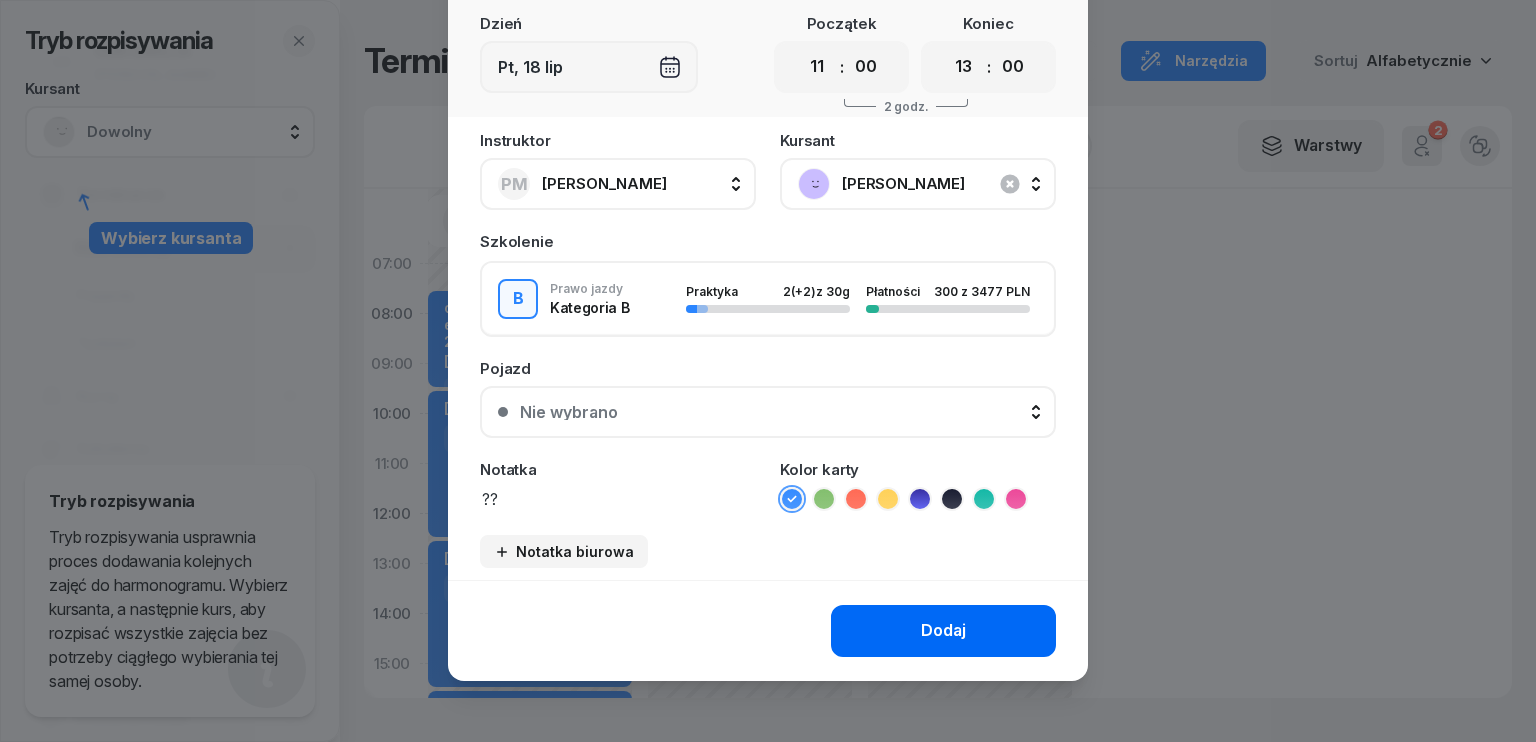 type on "??" 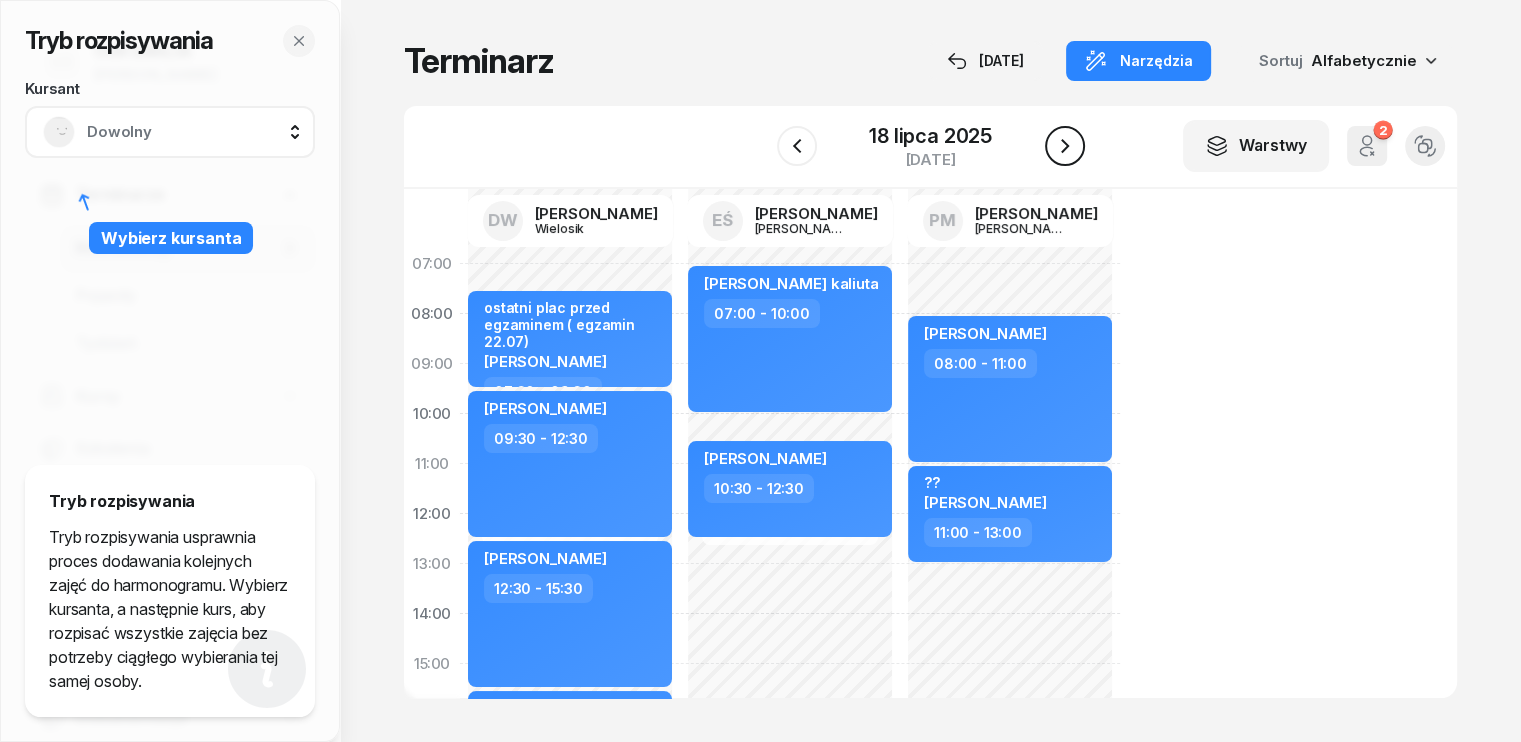 click 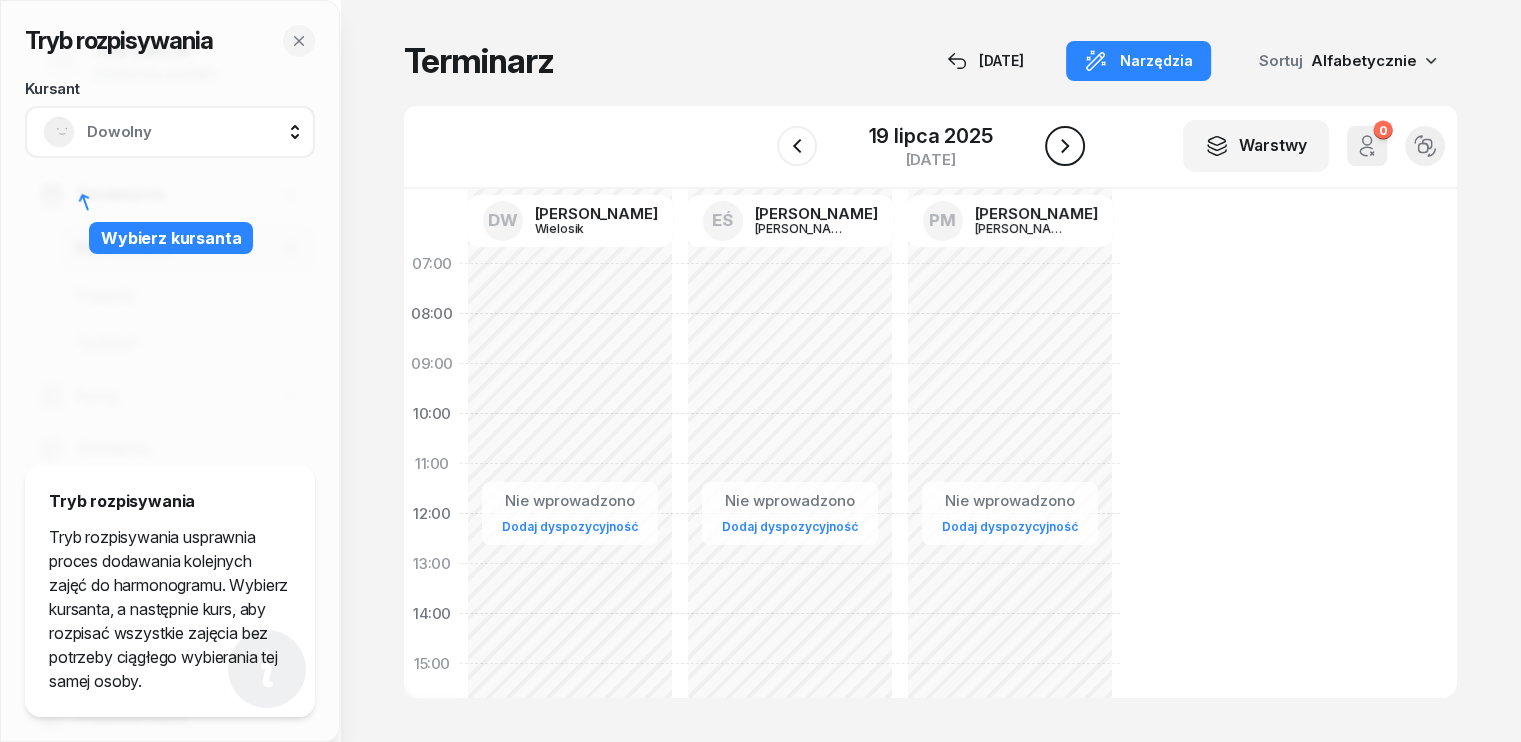 click 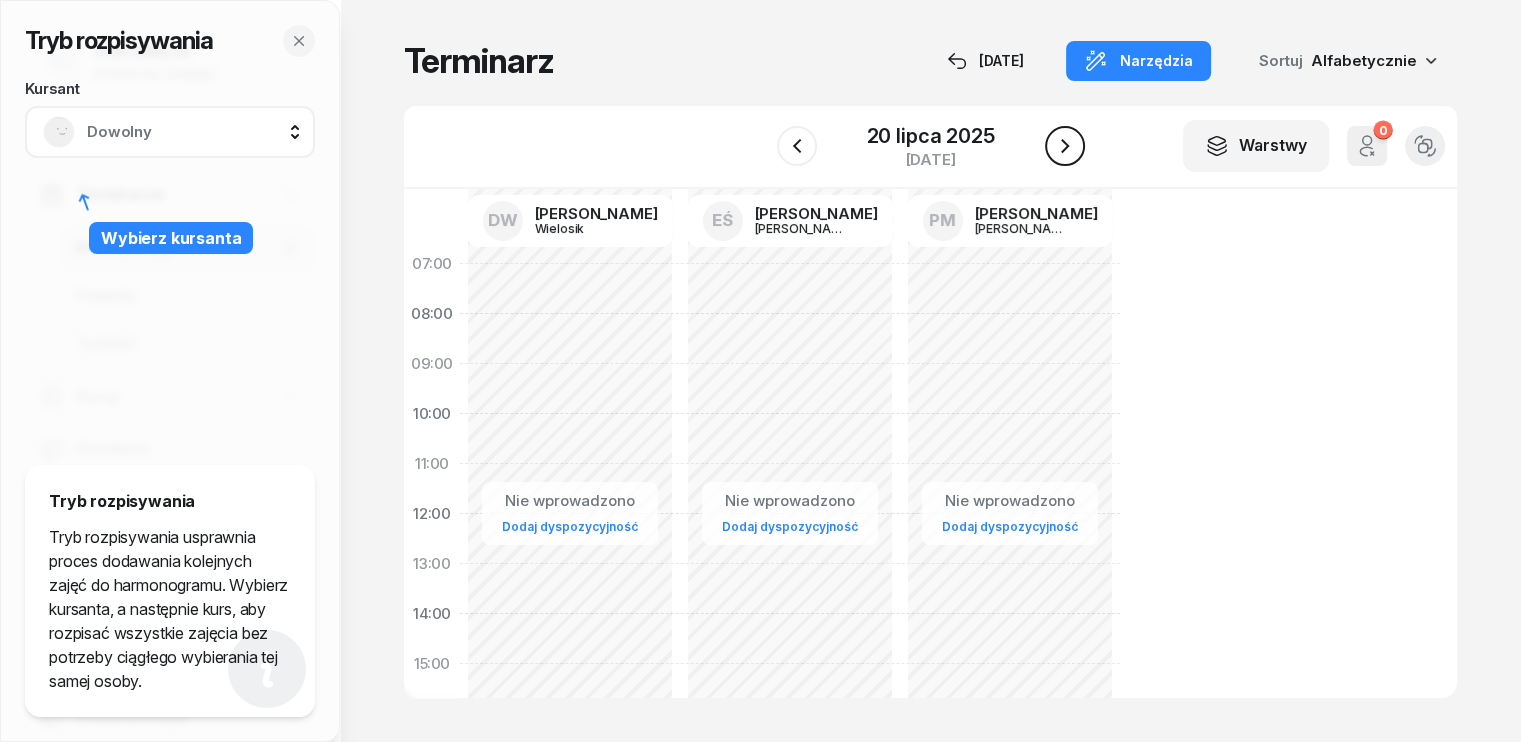 click 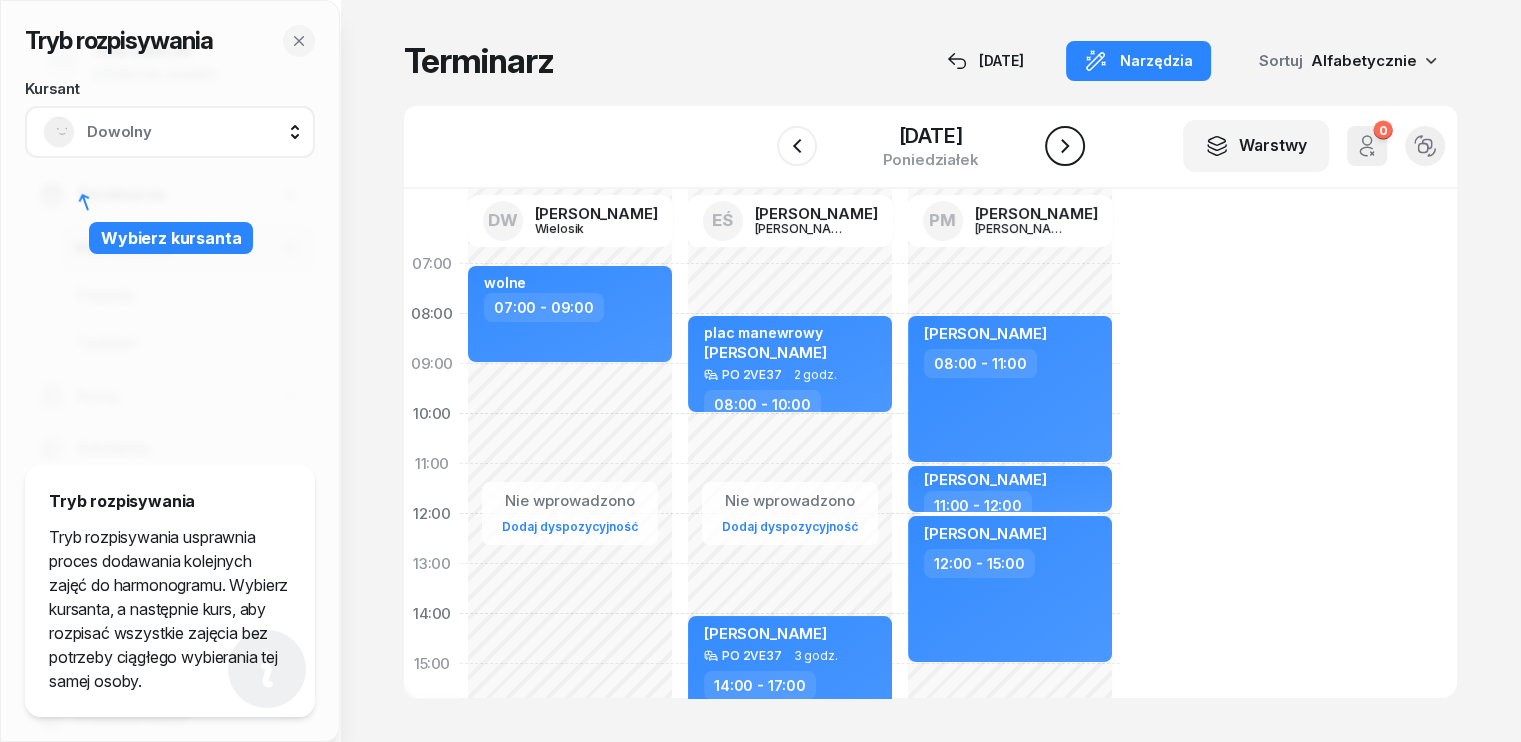 click at bounding box center [1065, 146] 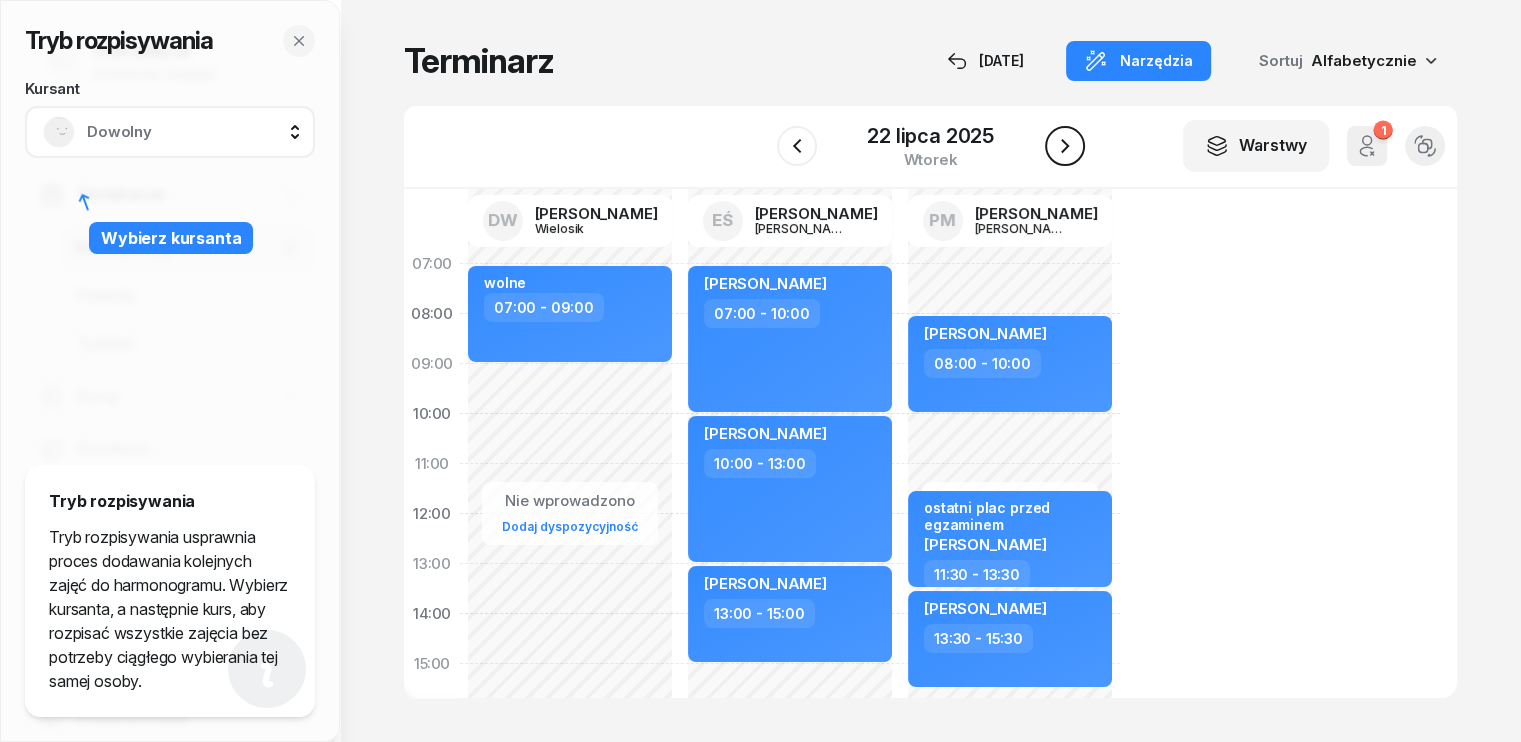 click 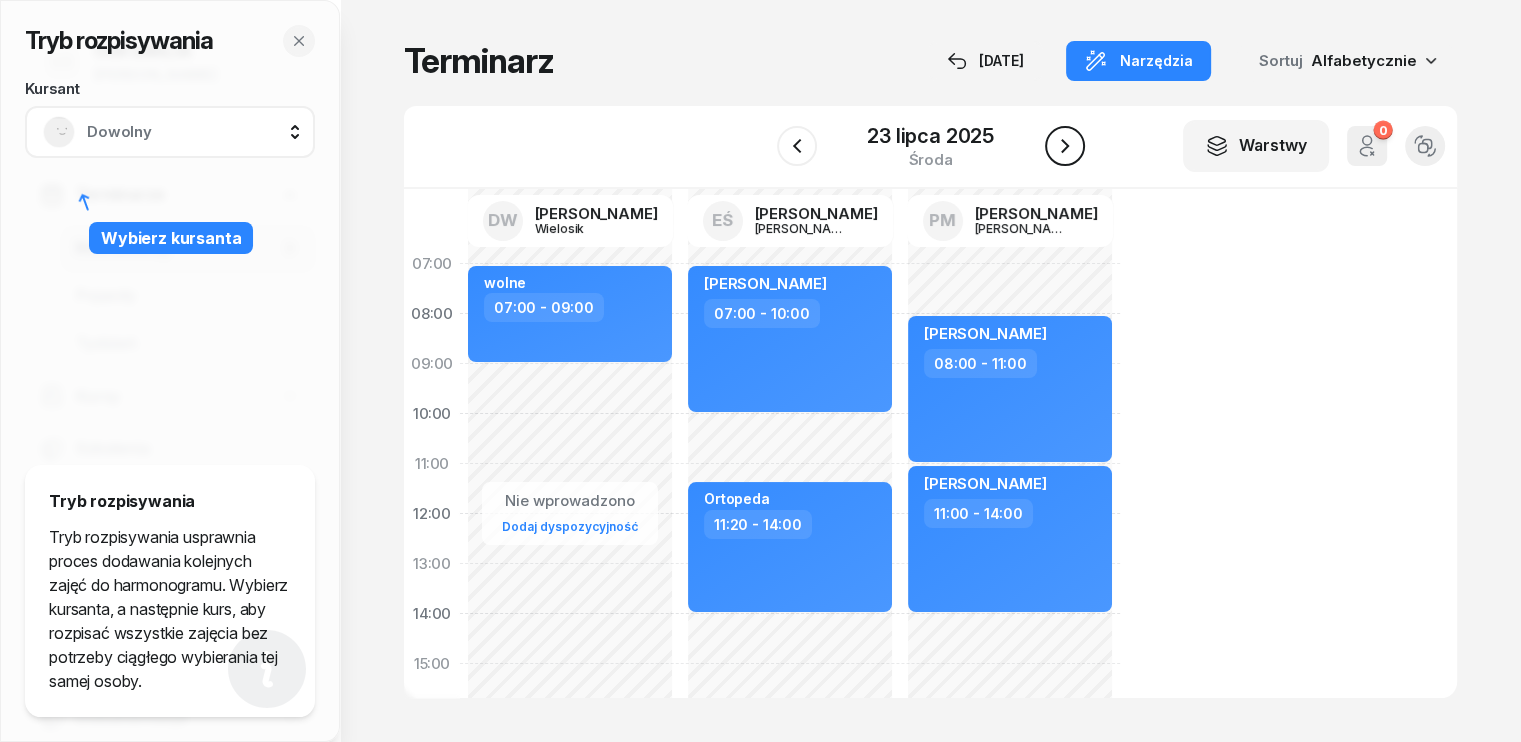 click 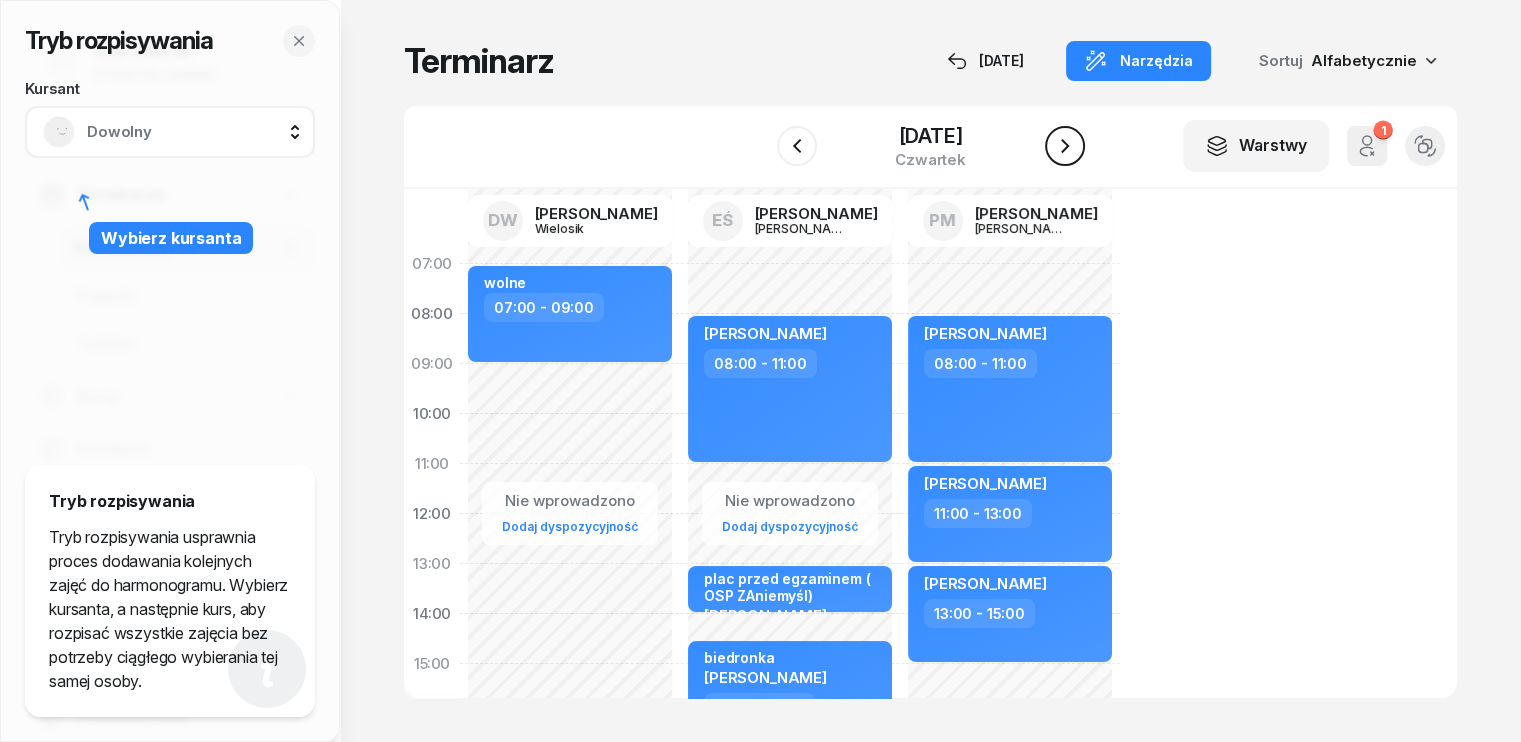 click 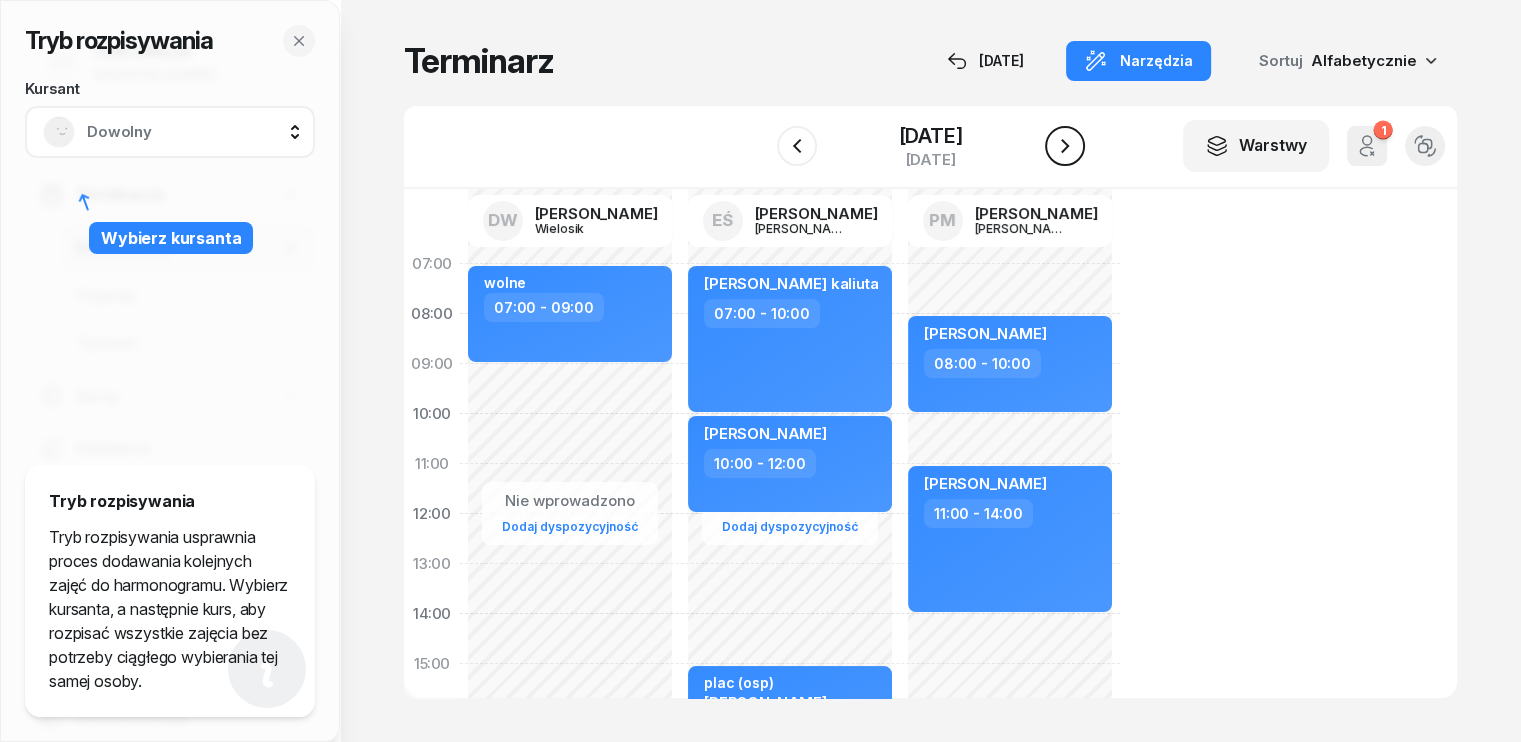 click 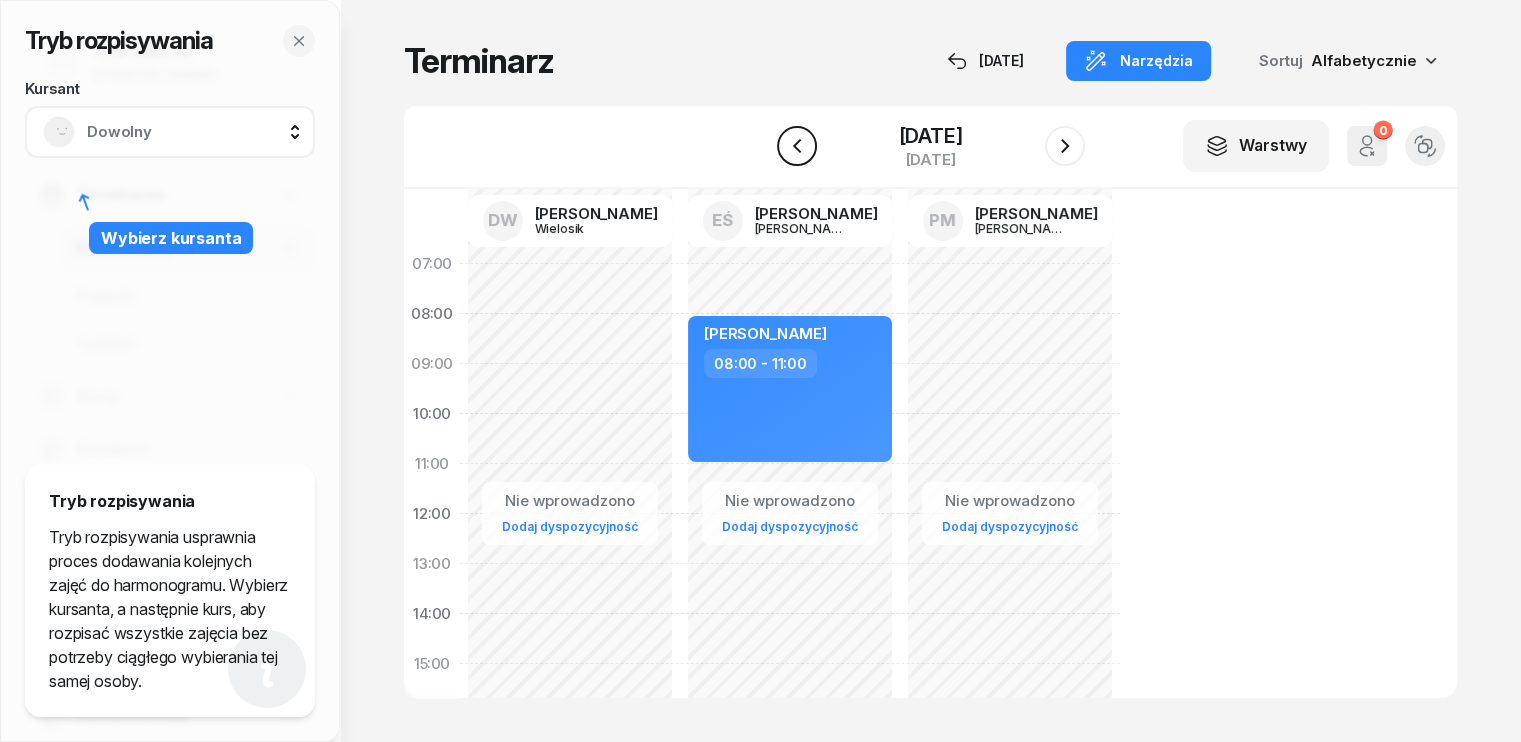 click 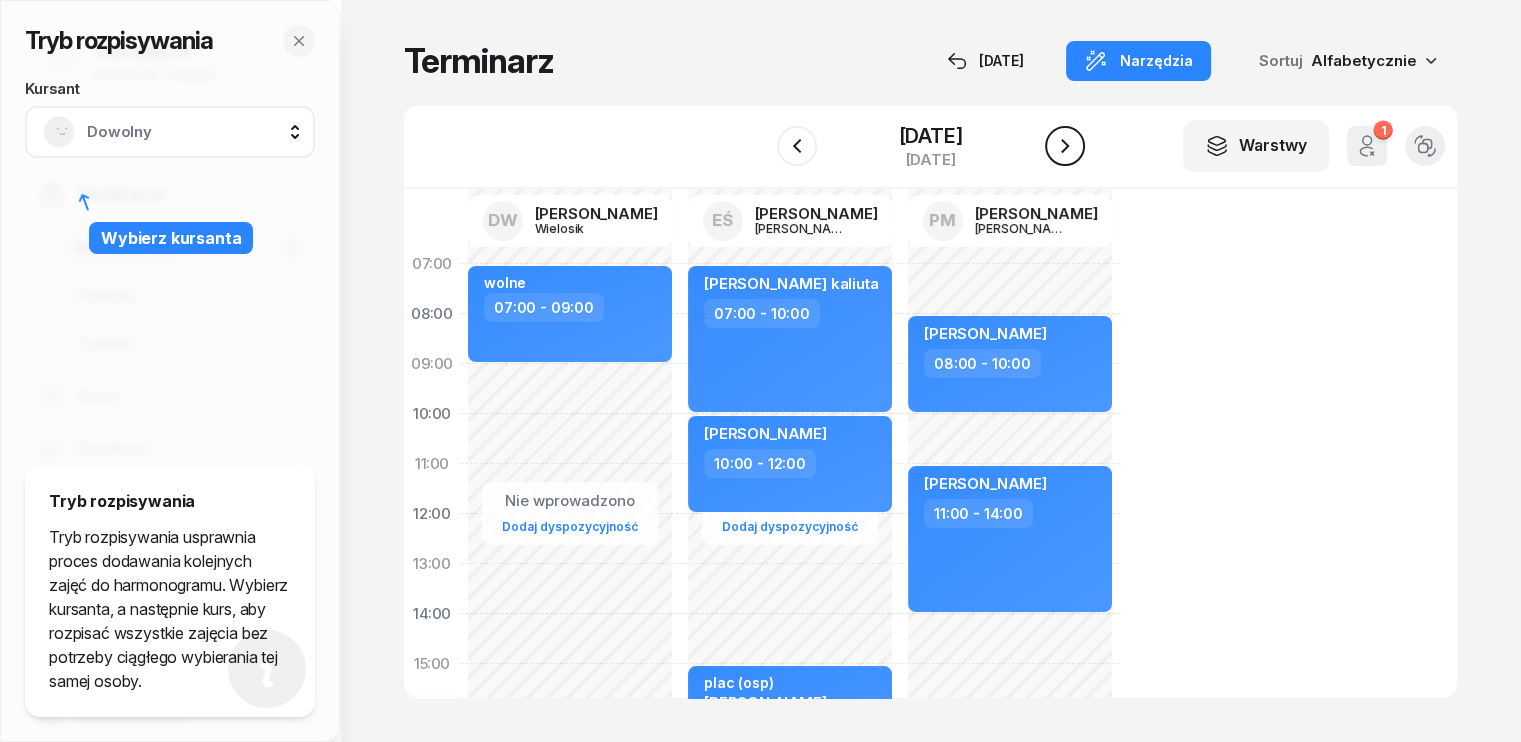click 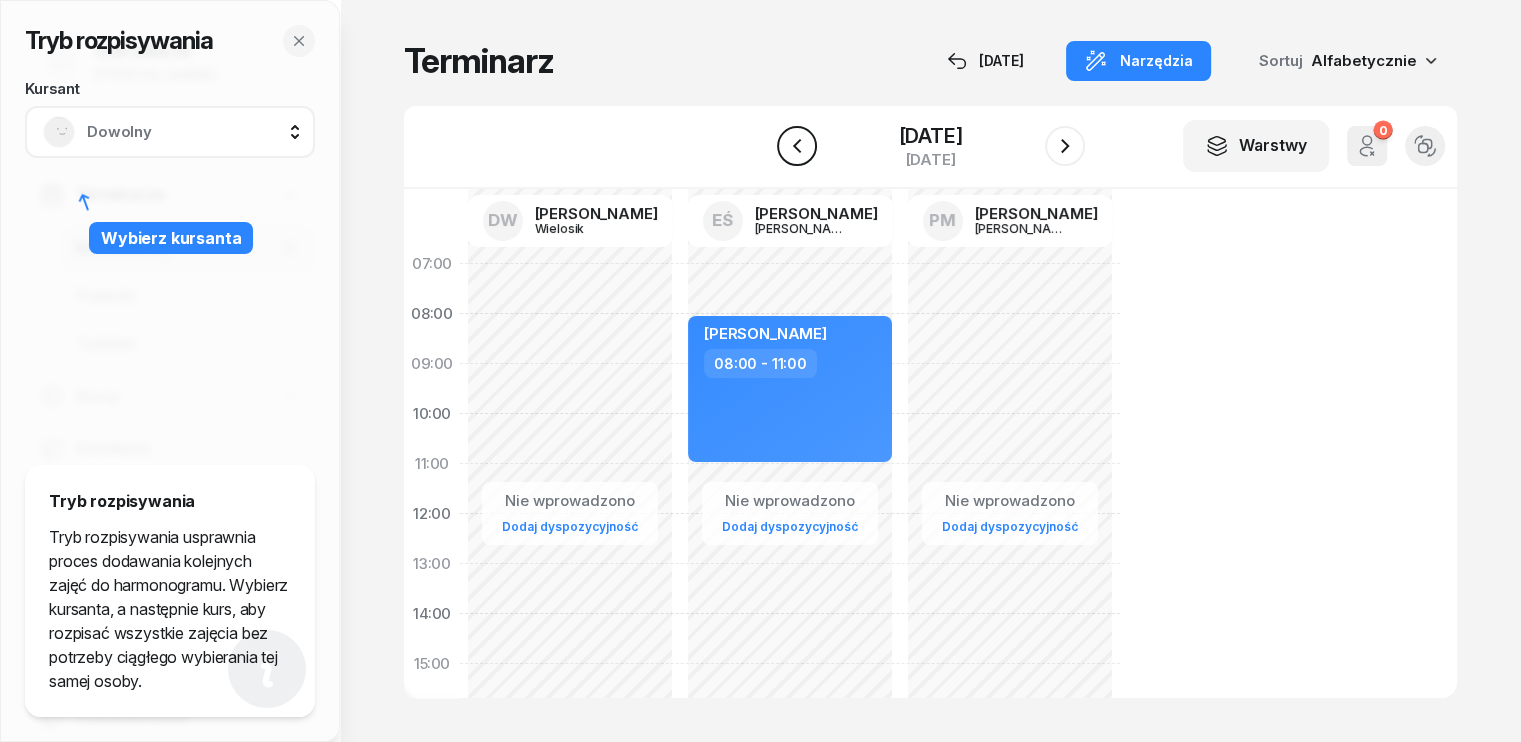 click 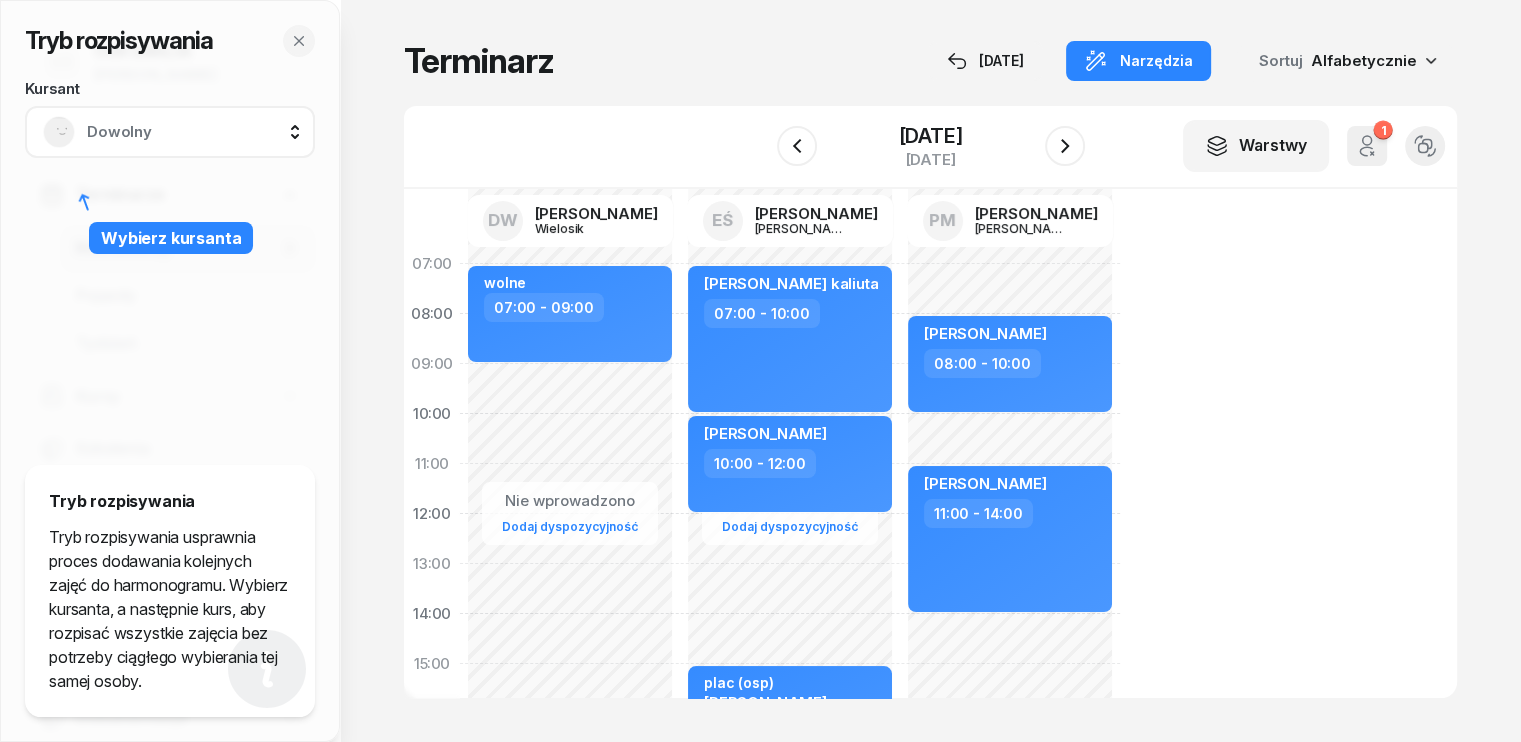 click on "Dowolny" at bounding box center (192, 132) 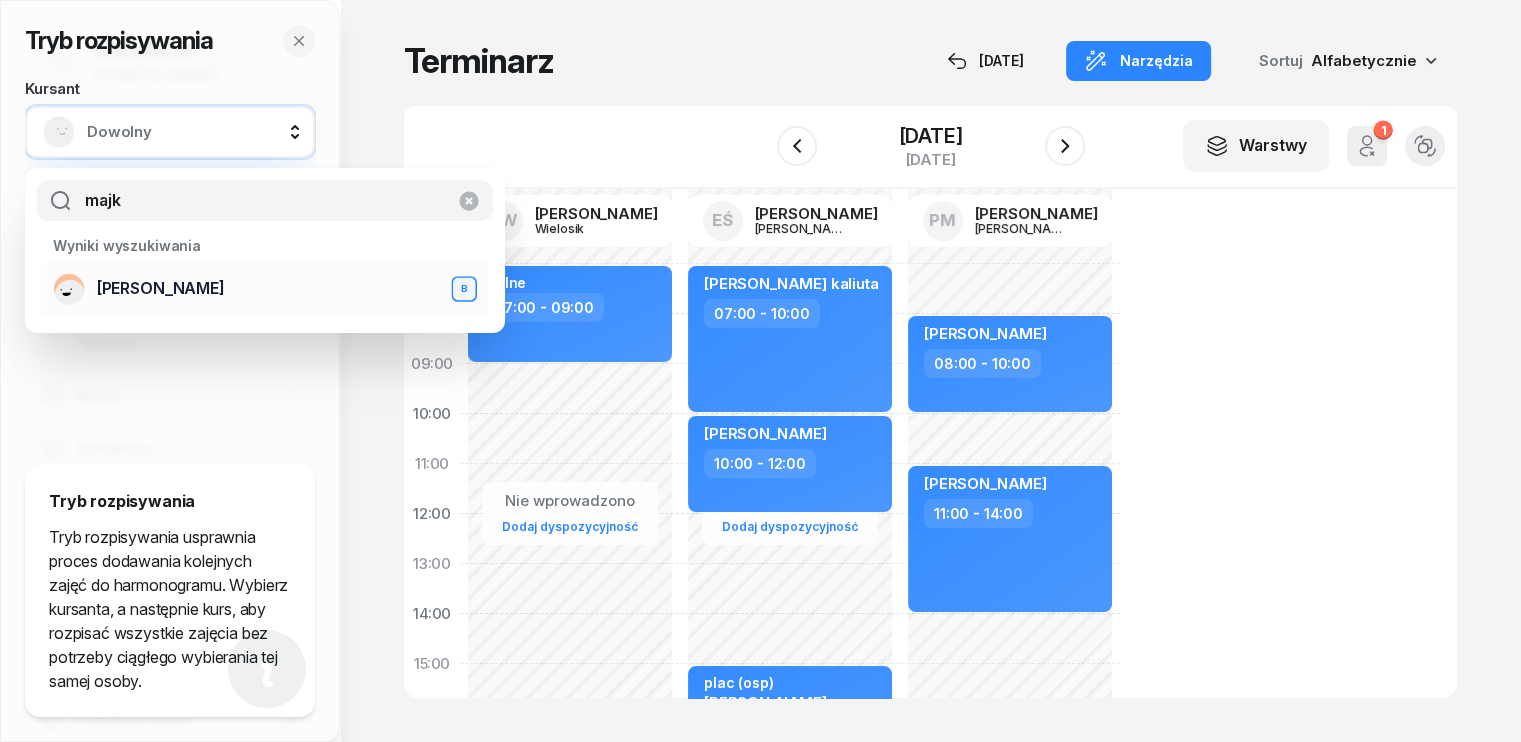 type on "majk" 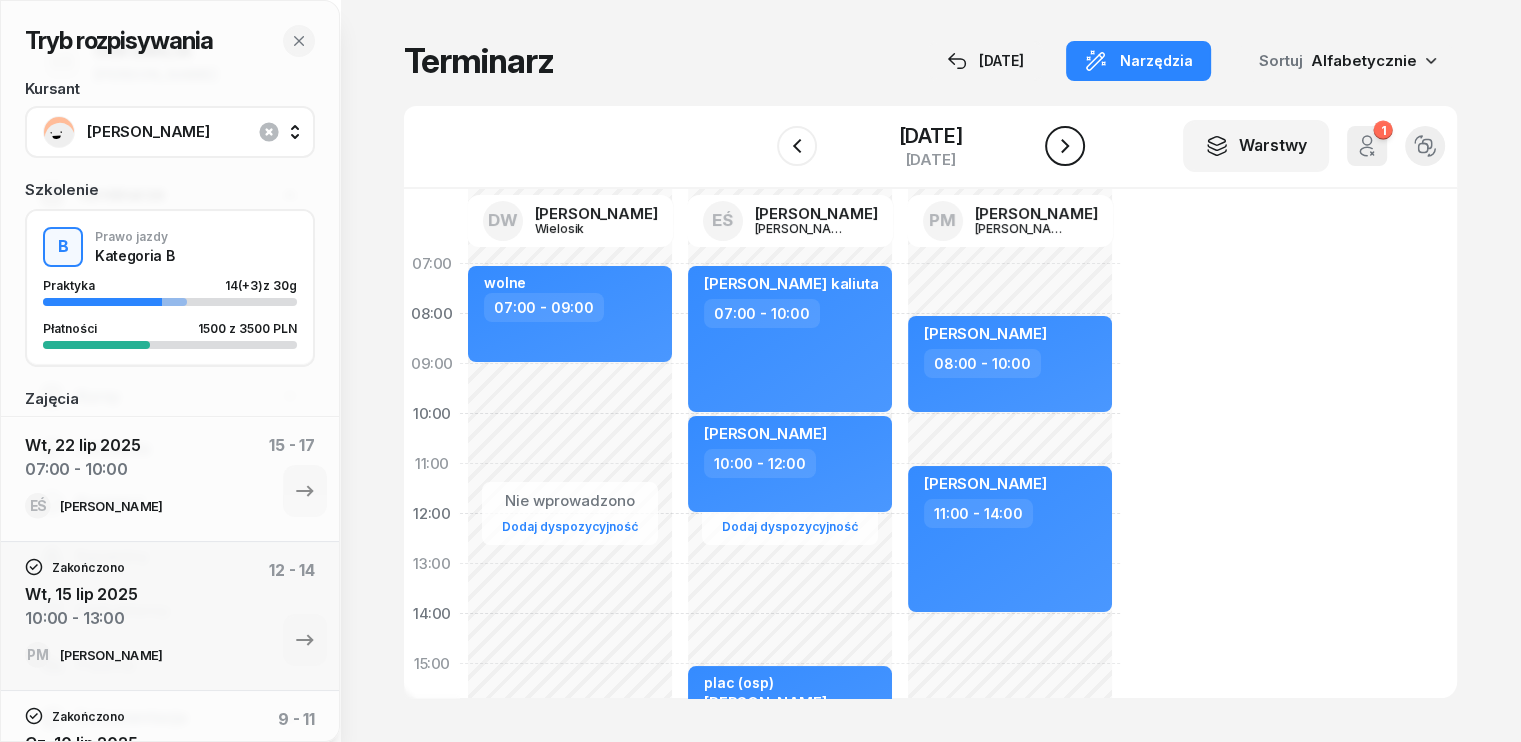 click 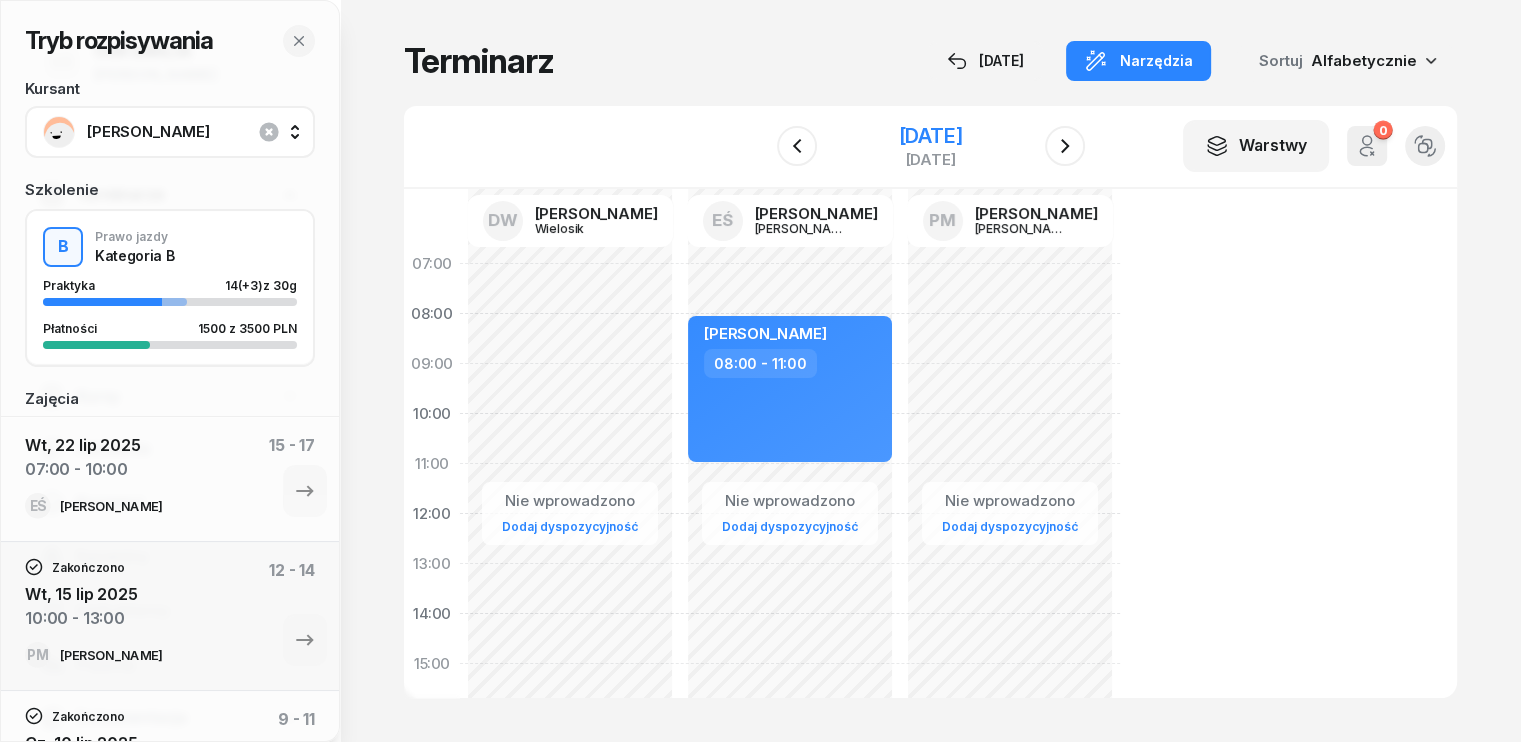 click on "[DATE]" at bounding box center (930, 136) 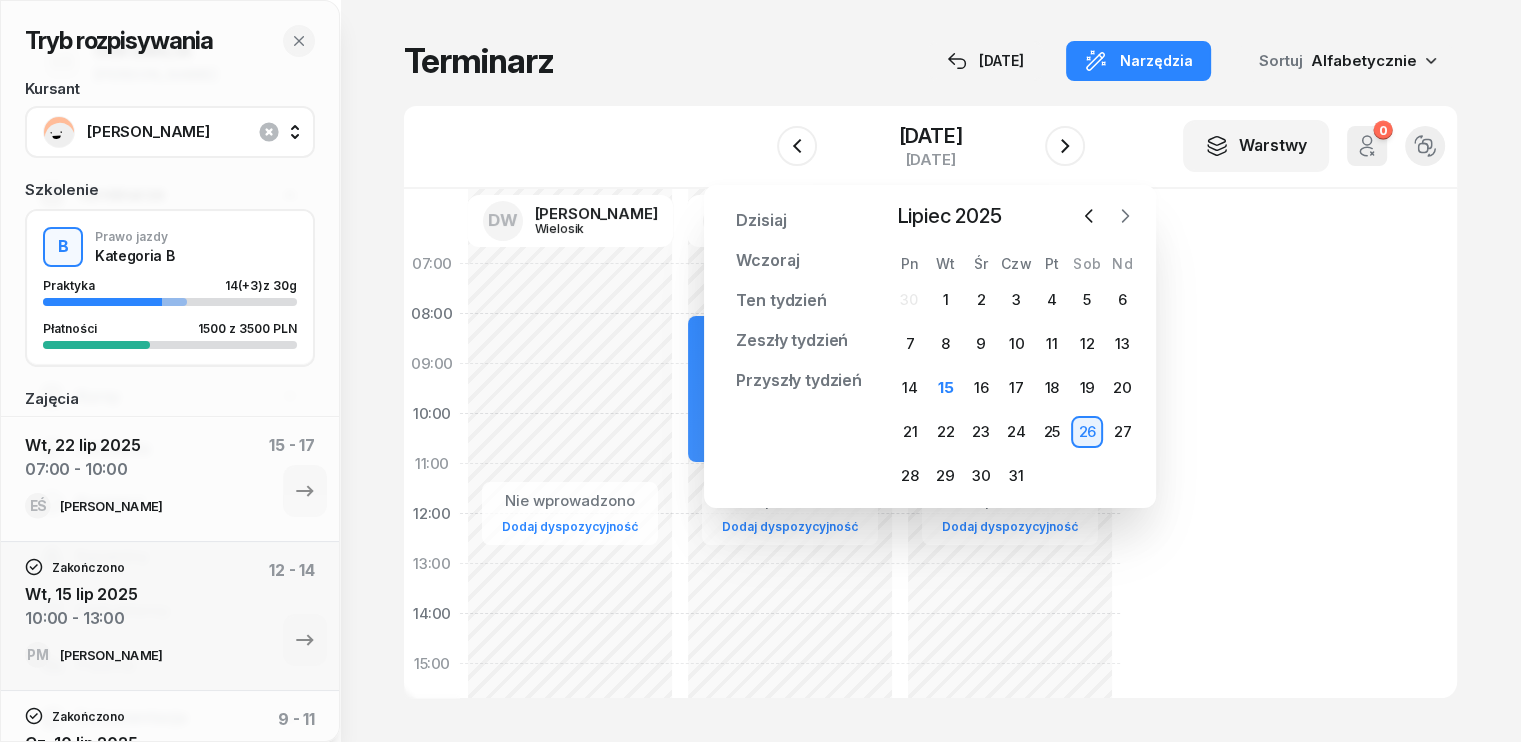 click 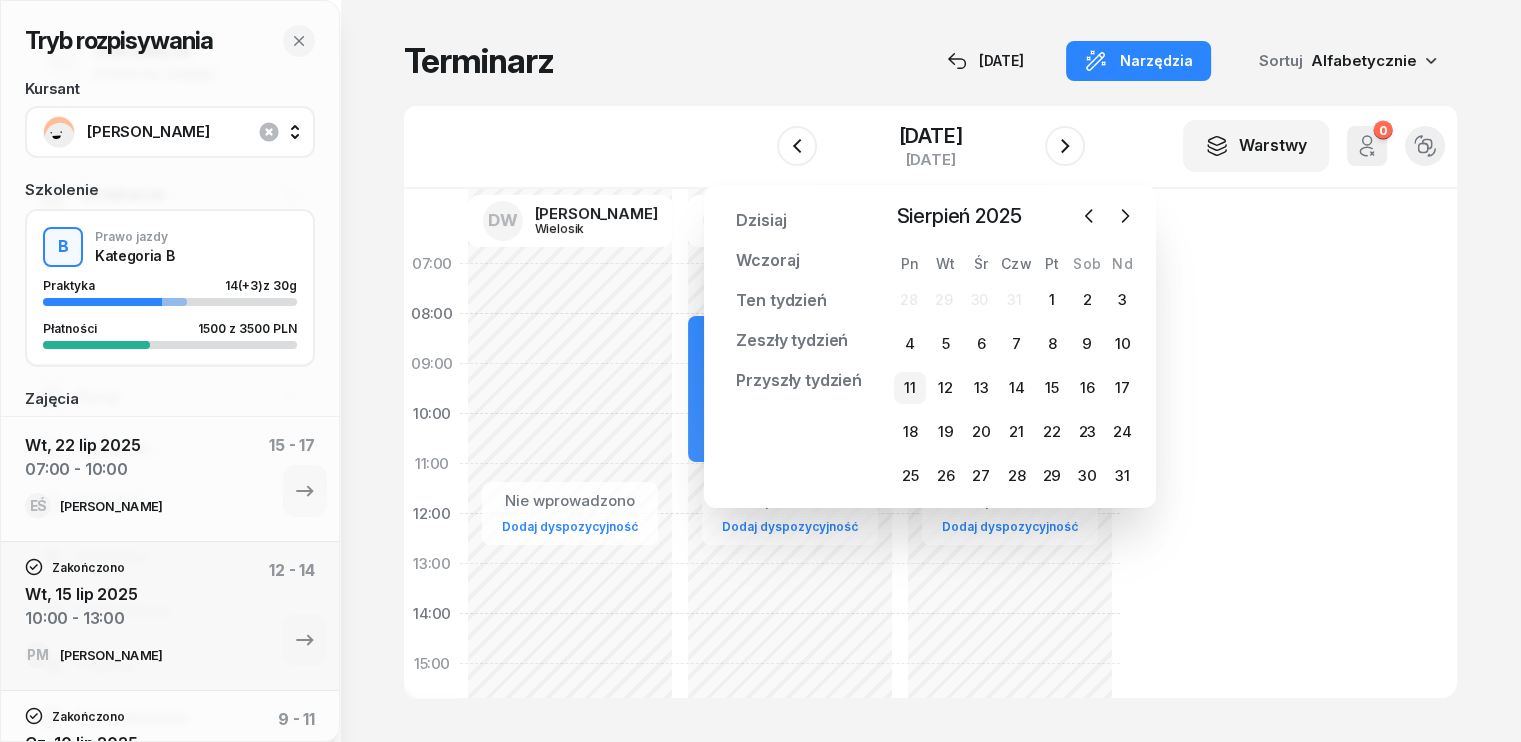 click on "11" at bounding box center [910, 388] 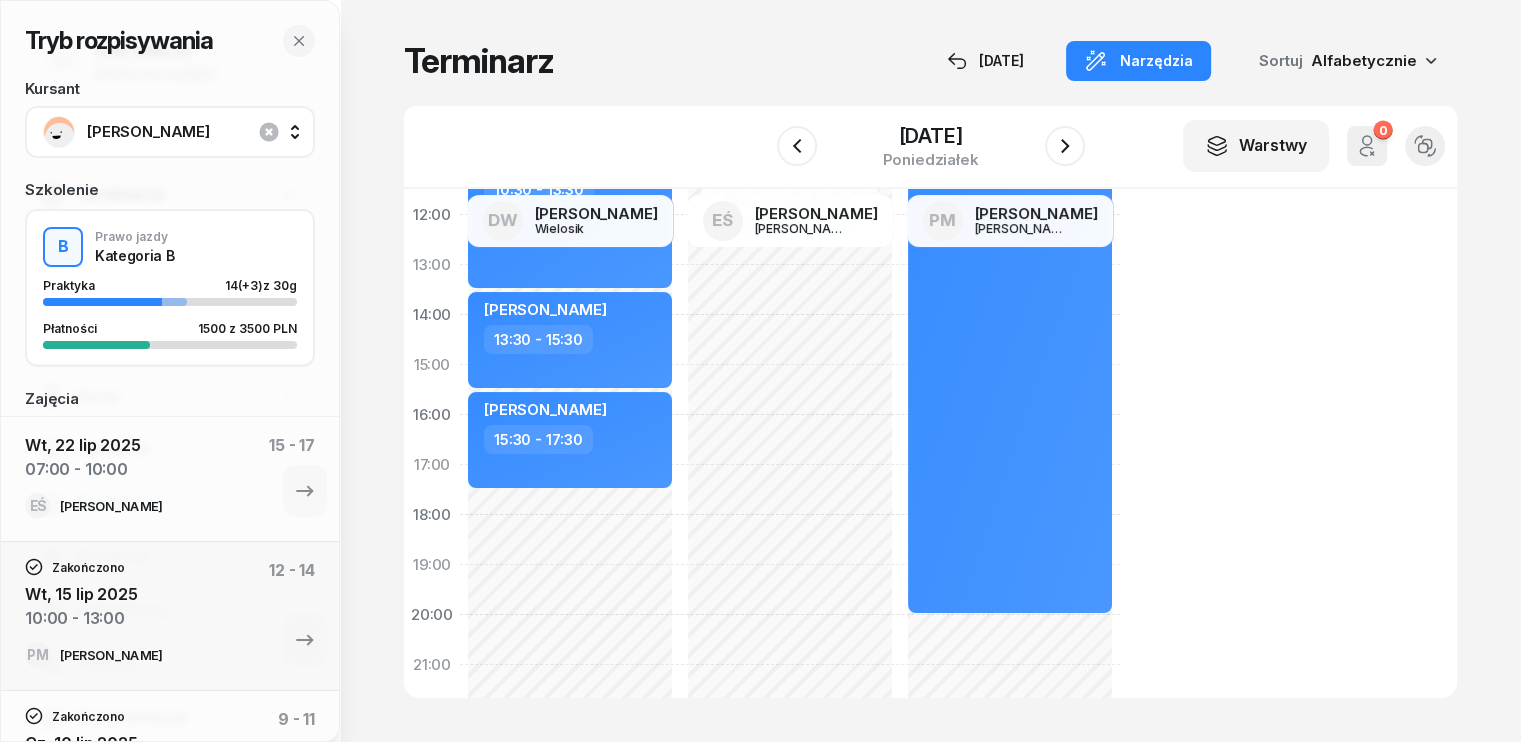 scroll, scrollTop: 200, scrollLeft: 0, axis: vertical 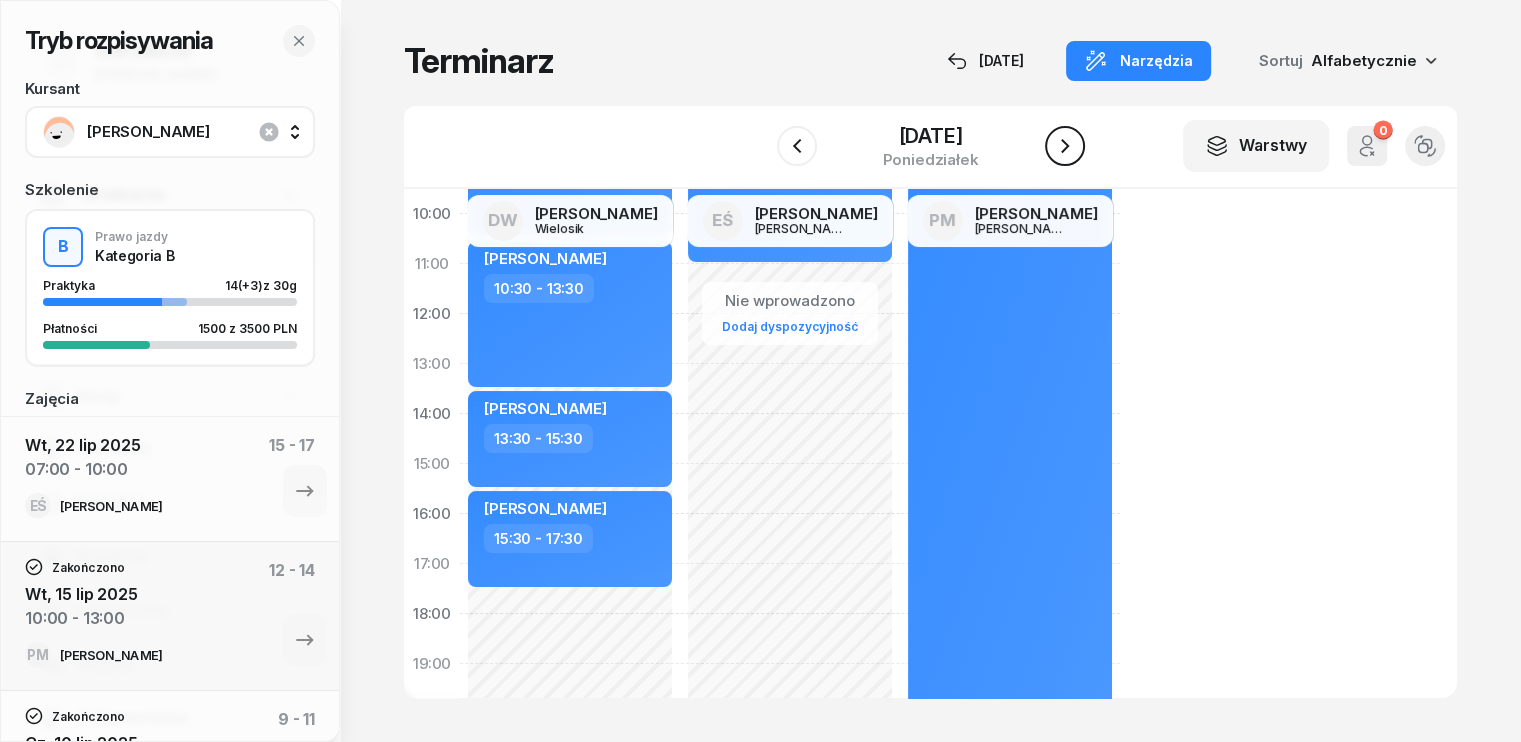 click 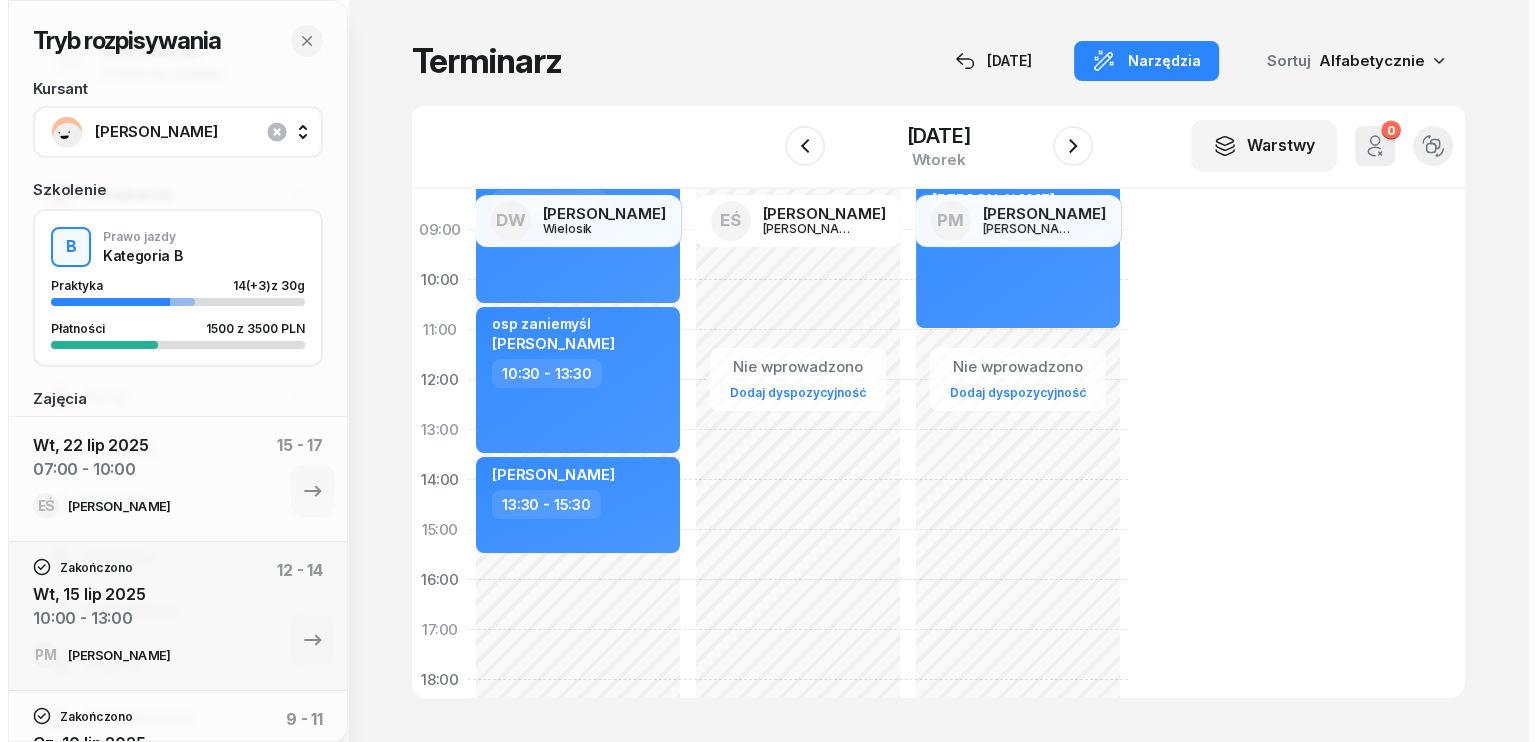 scroll, scrollTop: 0, scrollLeft: 0, axis: both 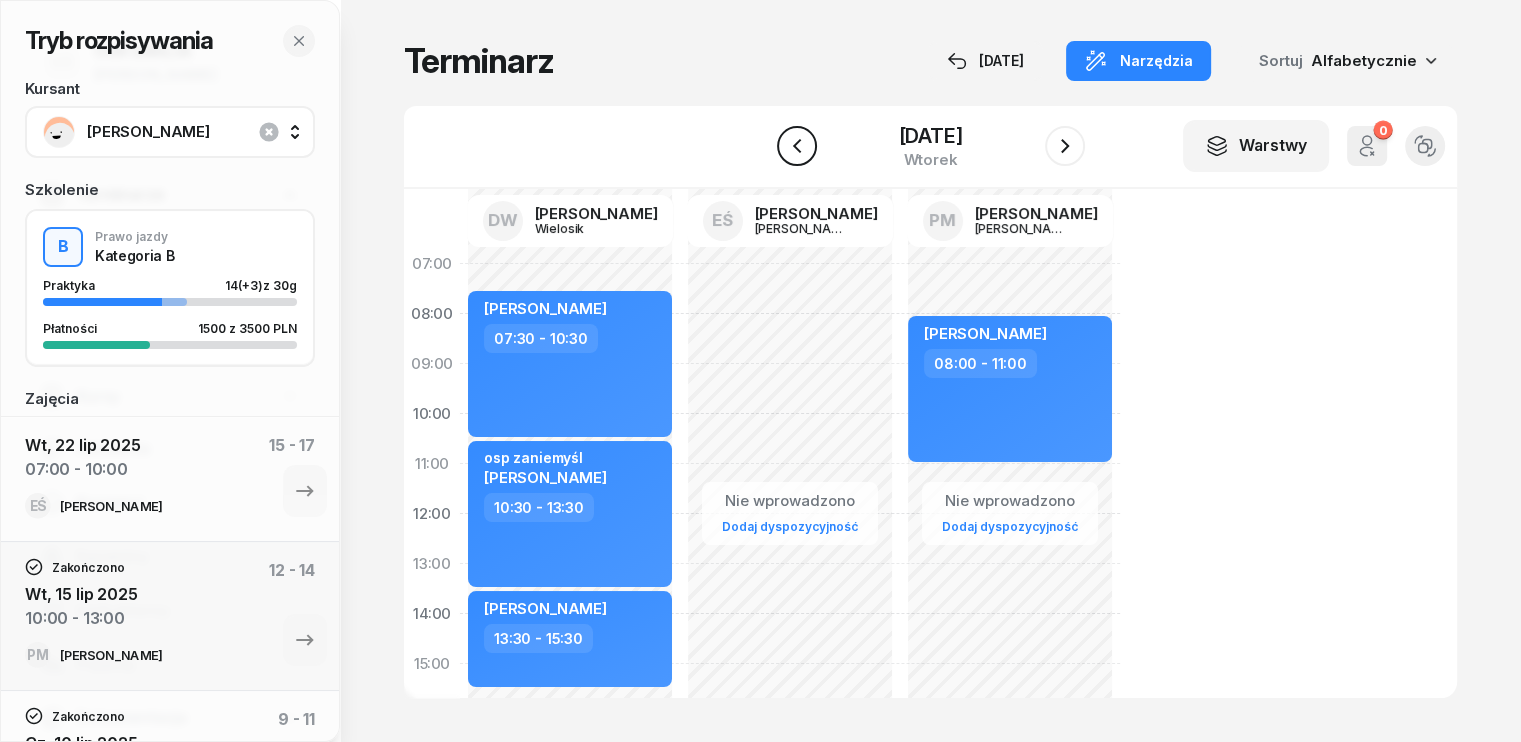 click 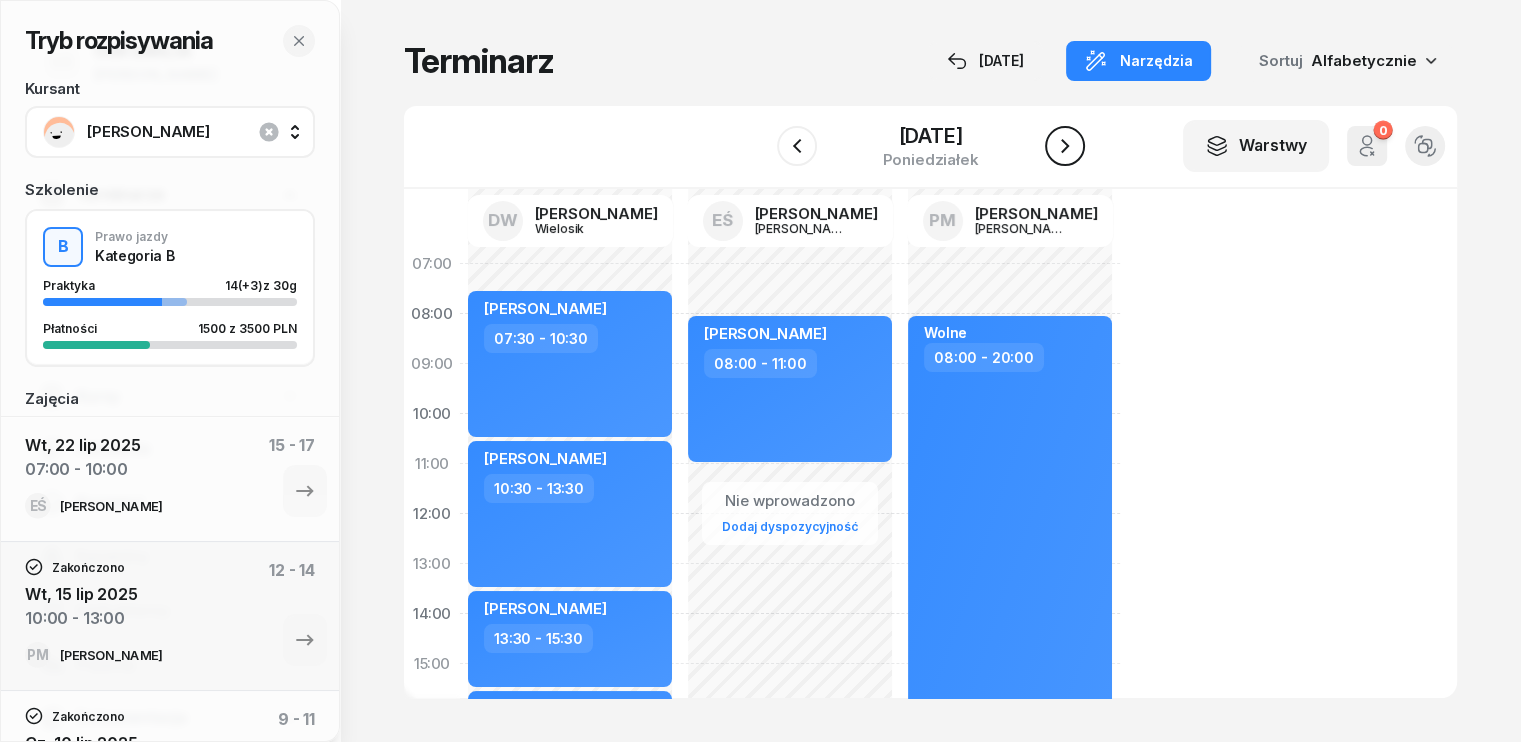 click 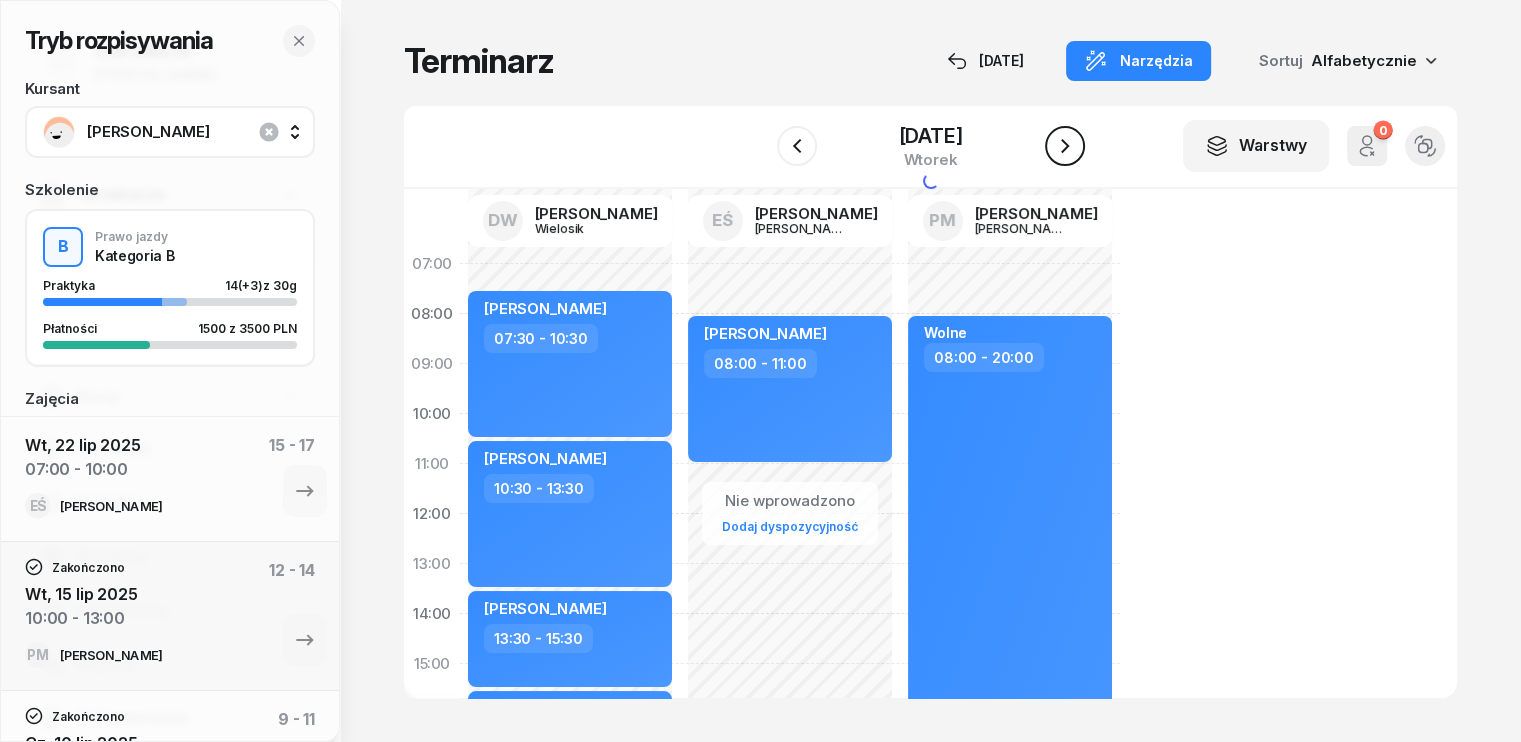 click 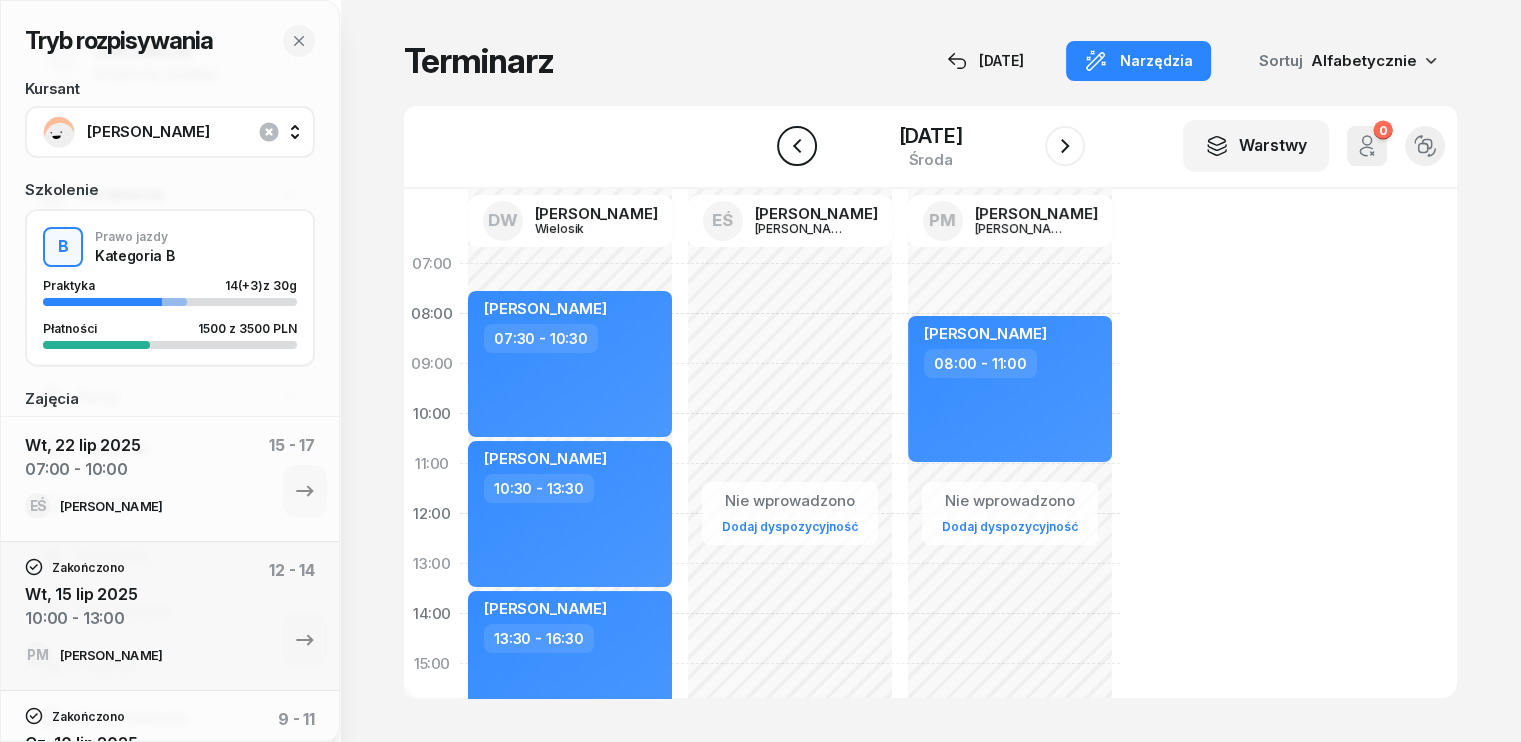 click at bounding box center [797, 146] 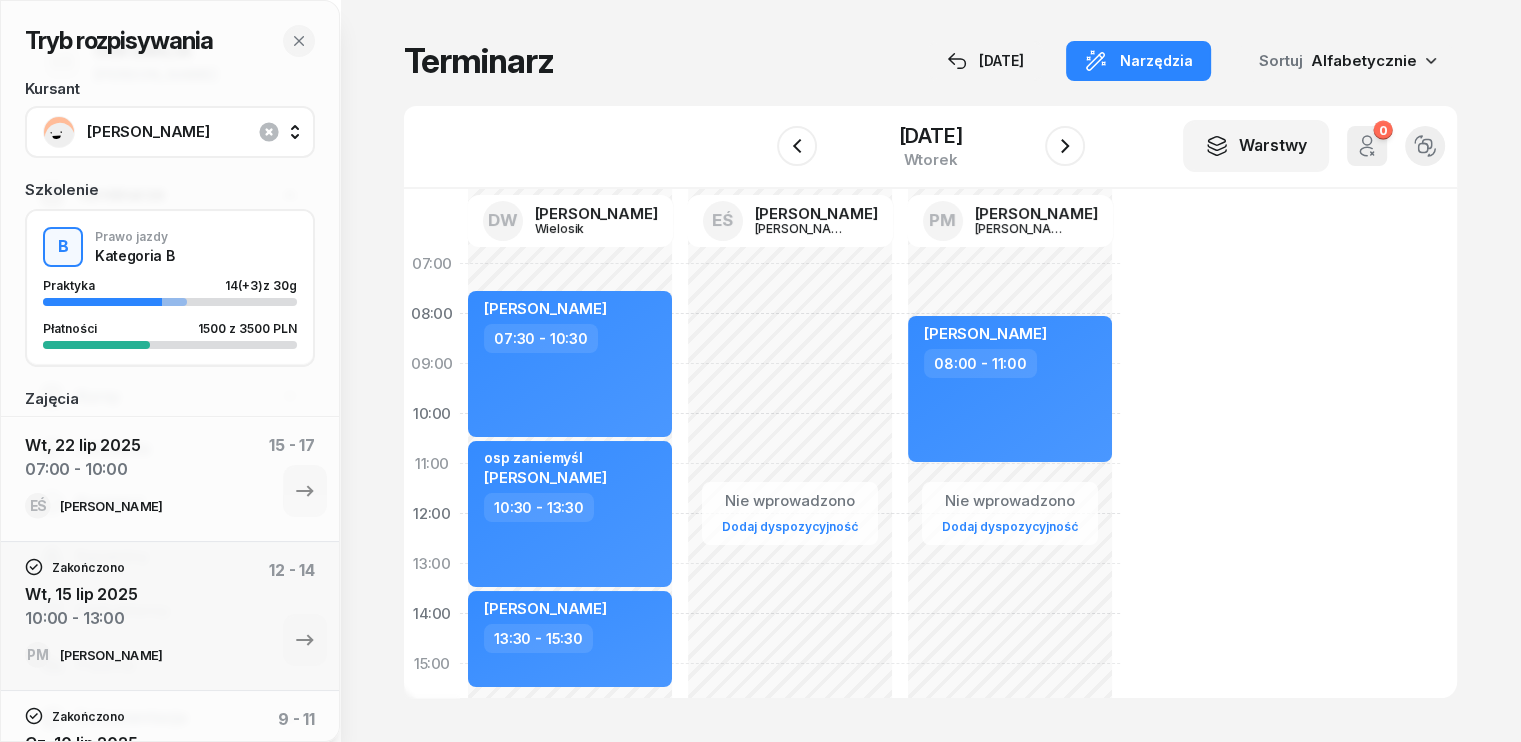 click on "Nie wprowadzono Dodaj dyspozycyjność" 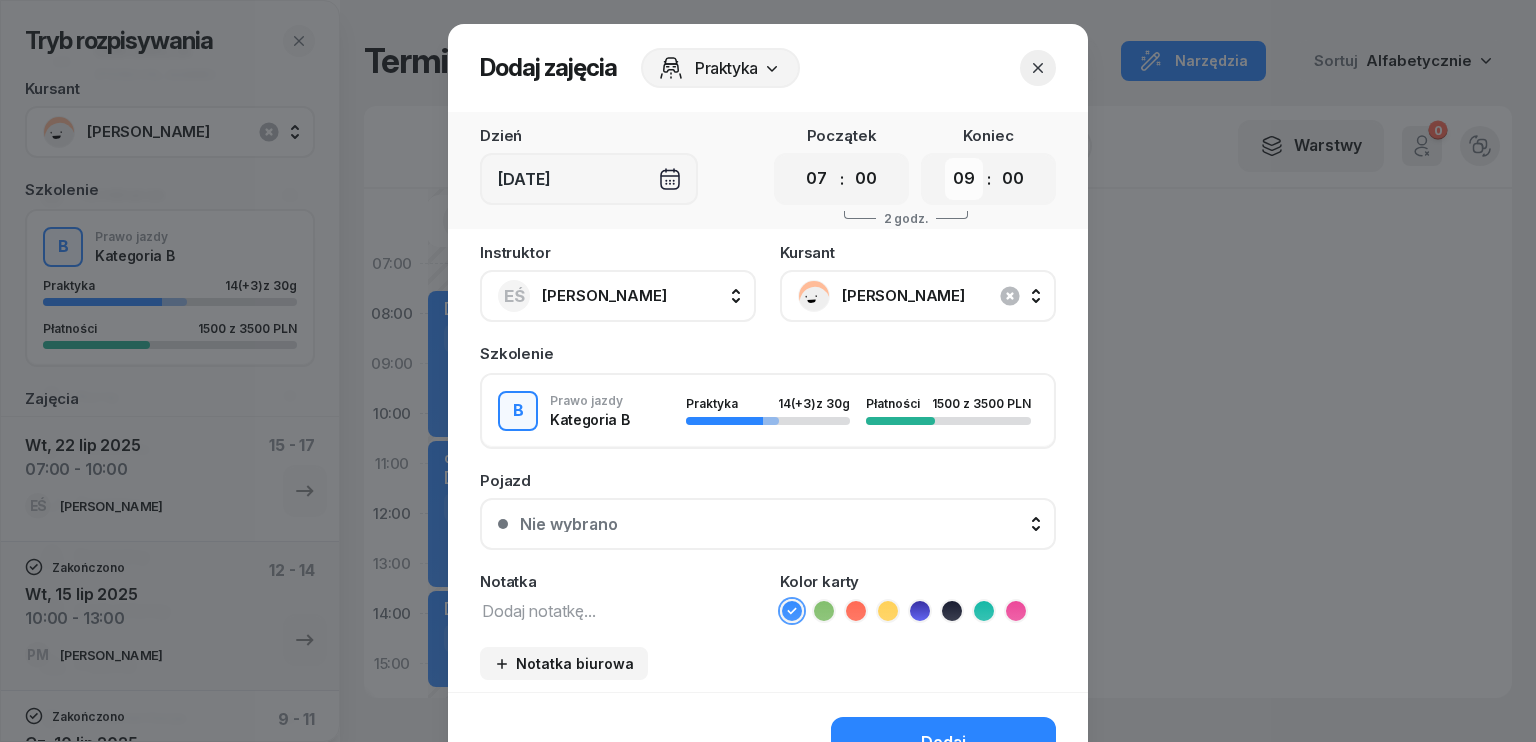 click on "00 01 02 03 04 05 06 07 08 09 10 11 12 13 14 15 16 17 18 19 20 21 22 23" at bounding box center (964, 179) 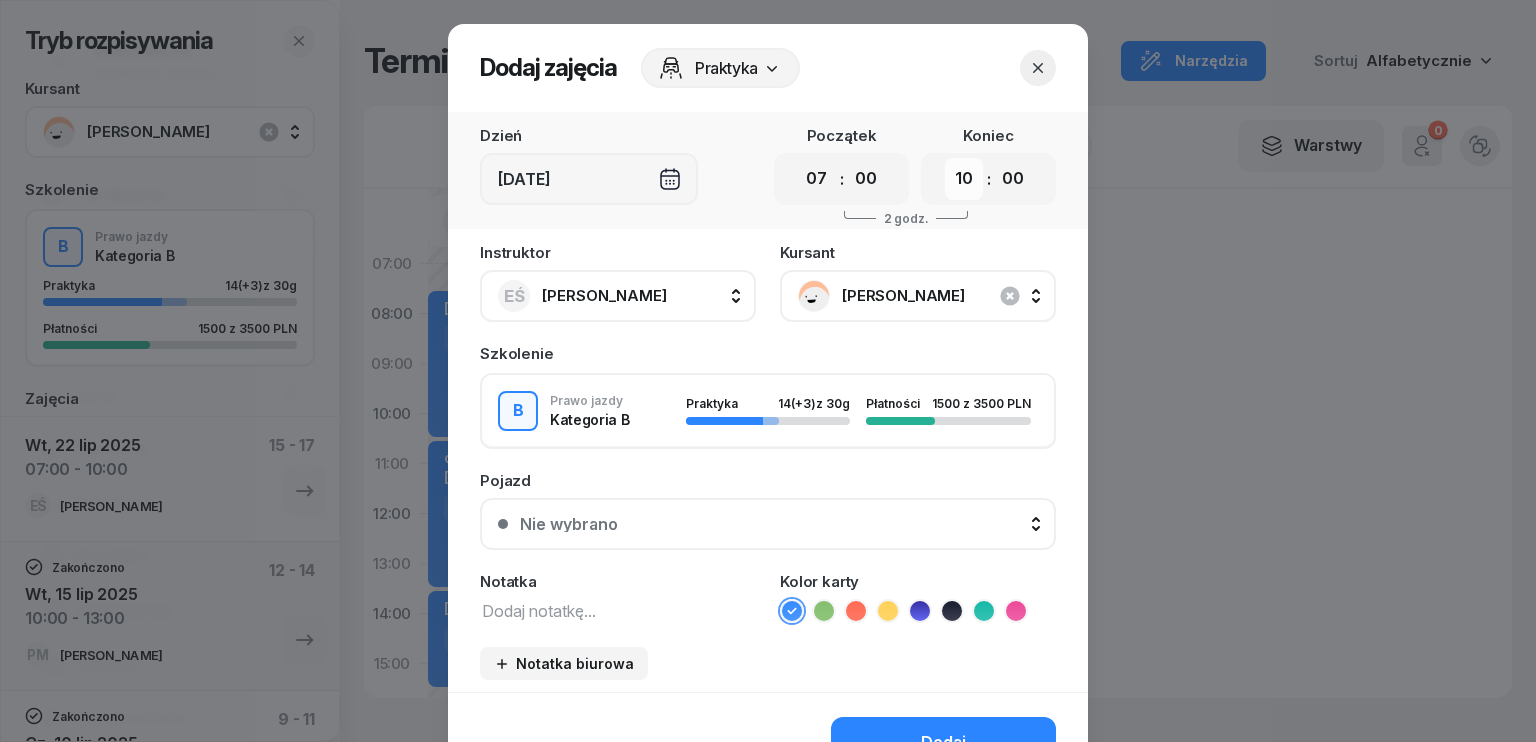 click on "00 01 02 03 04 05 06 07 08 09 10 11 12 13 14 15 16 17 18 19 20 21 22 23" at bounding box center (964, 179) 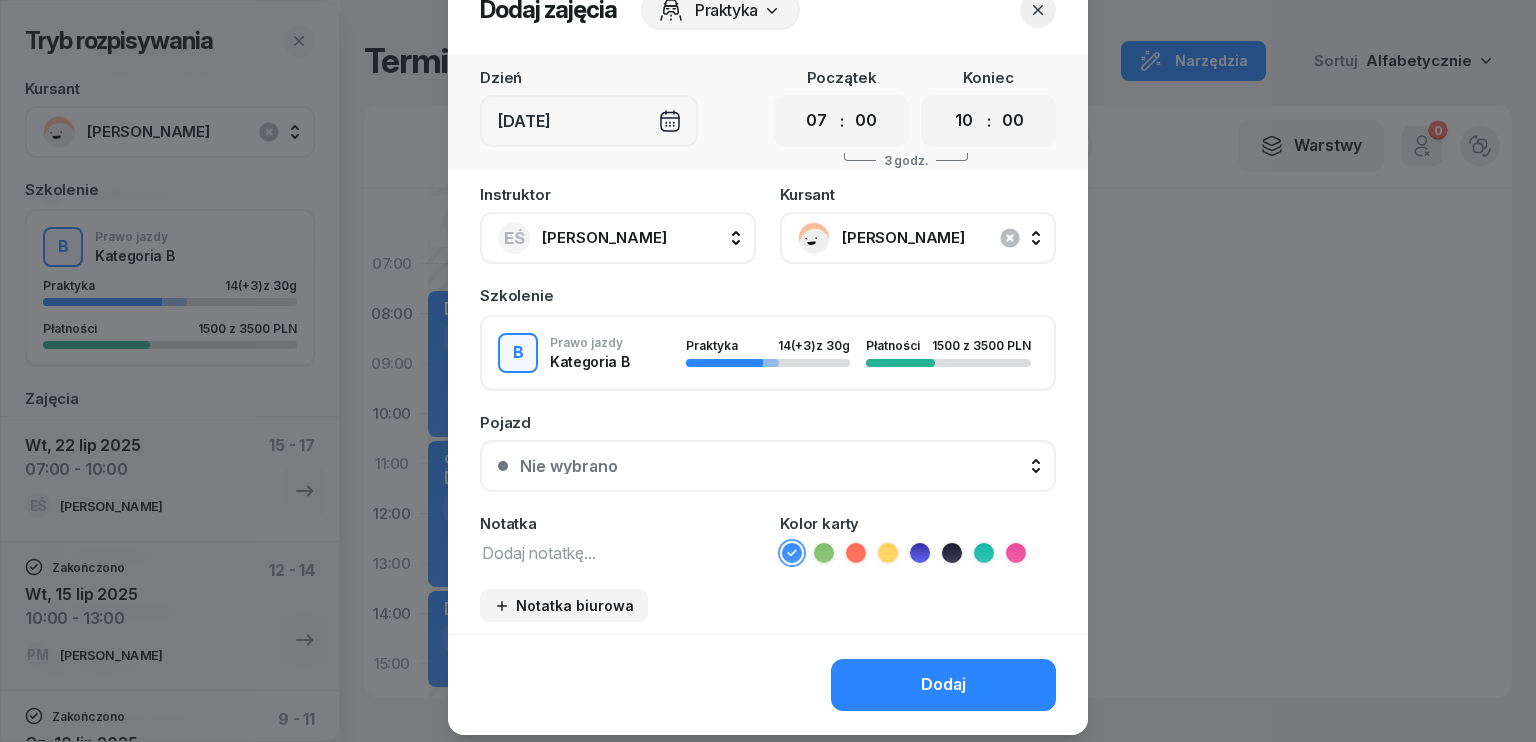 scroll, scrollTop: 112, scrollLeft: 0, axis: vertical 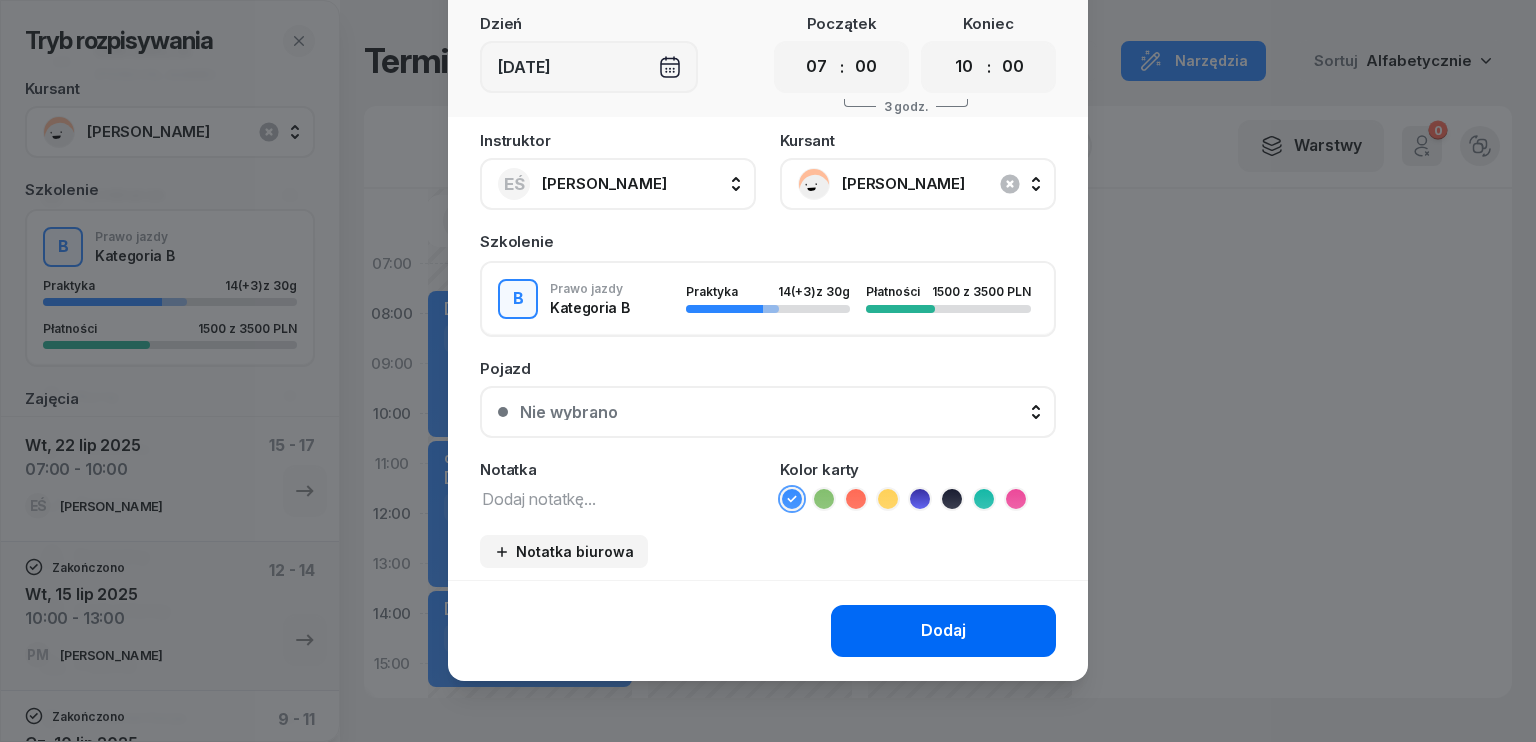click on "Dodaj" 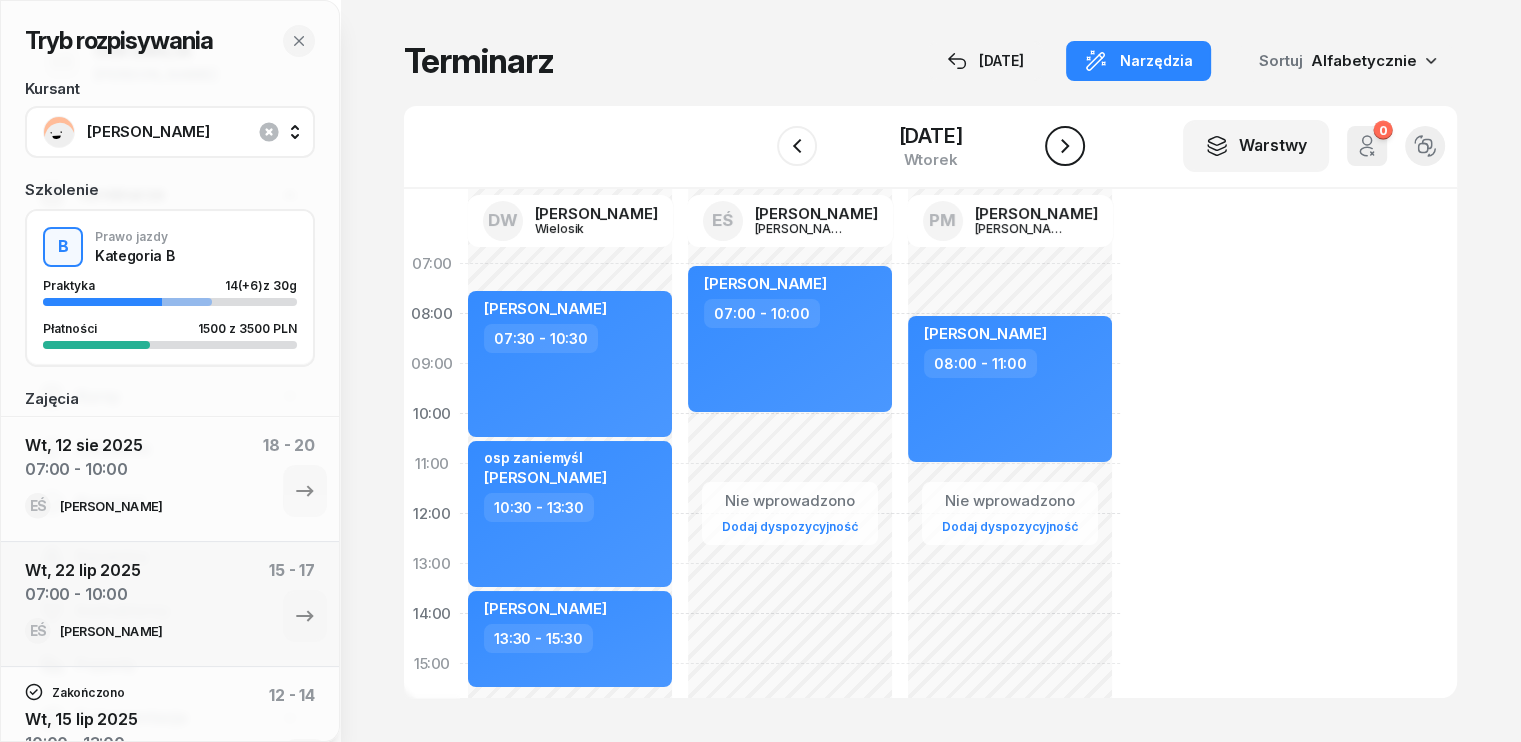 click 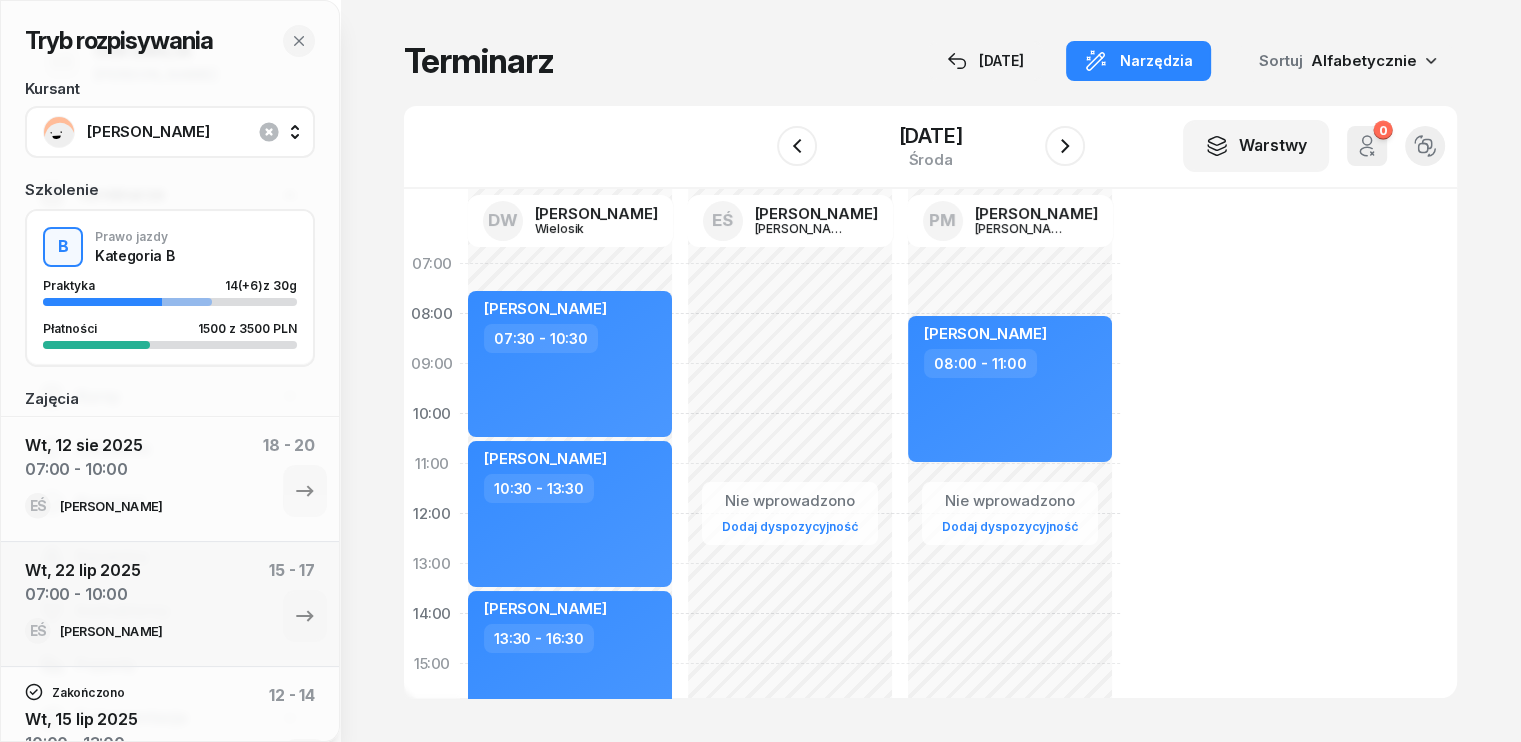 click on "Nie wprowadzono Dodaj dyspozycyjność" 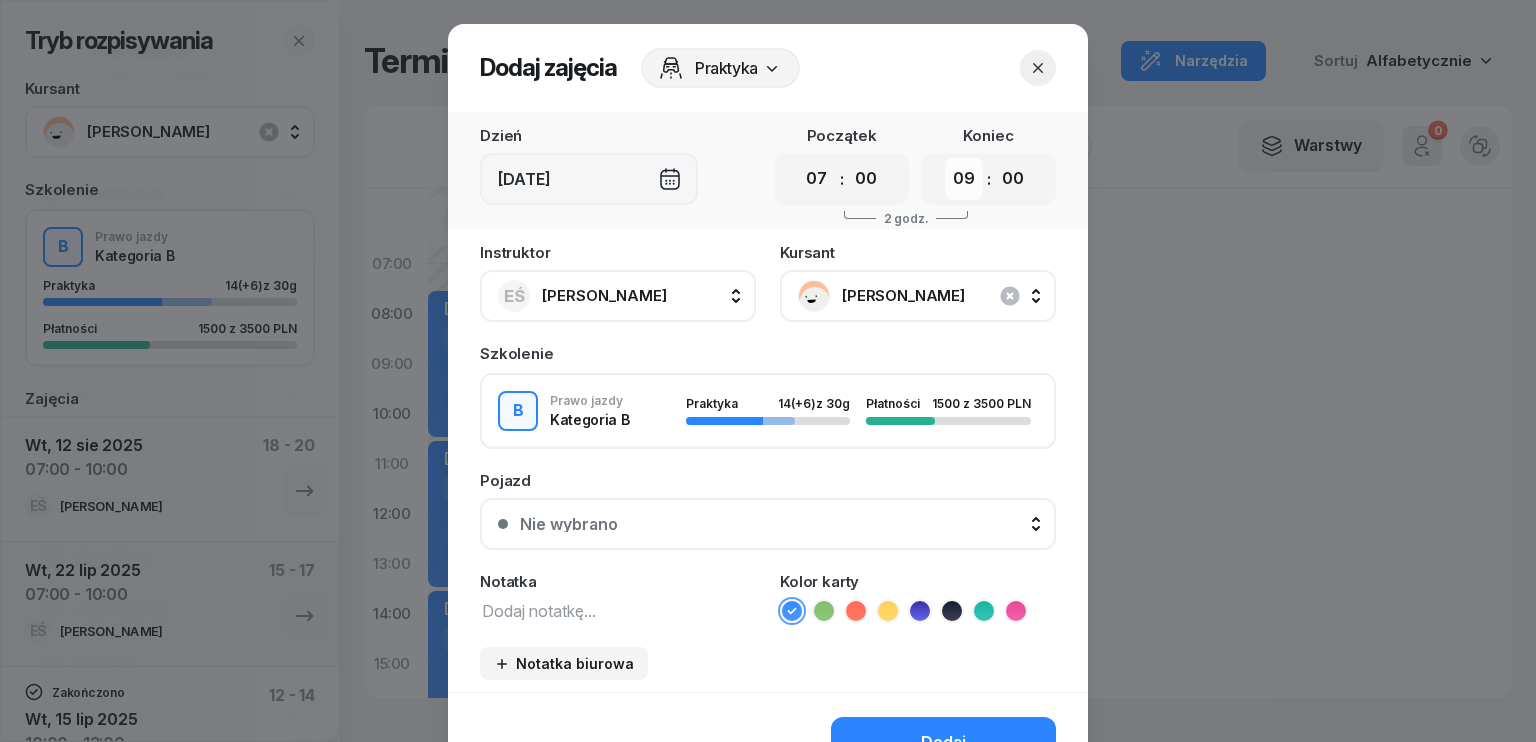 click on "00 01 02 03 04 05 06 07 08 09 10 11 12 13 14 15 16 17 18 19 20 21 22 23" at bounding box center (964, 179) 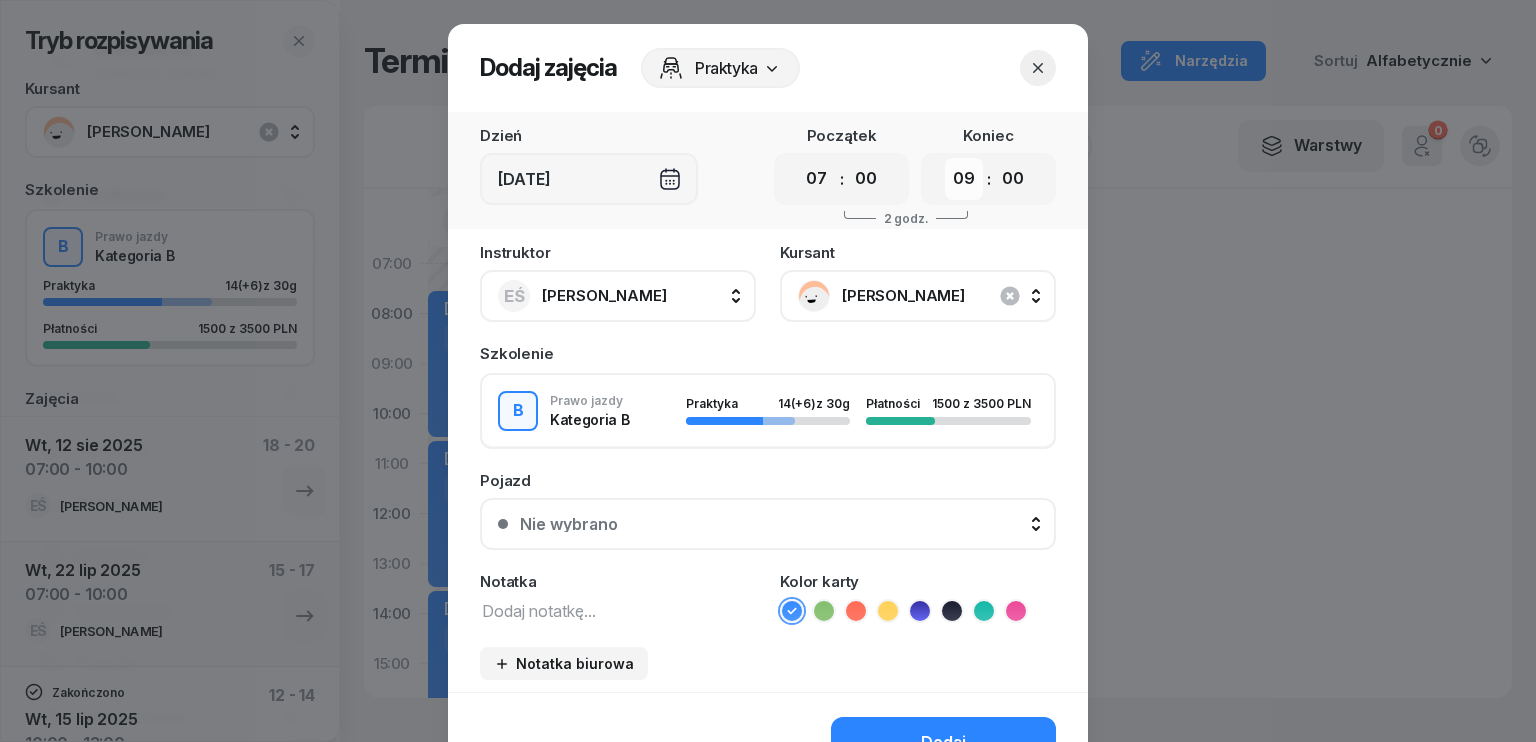 select on "10" 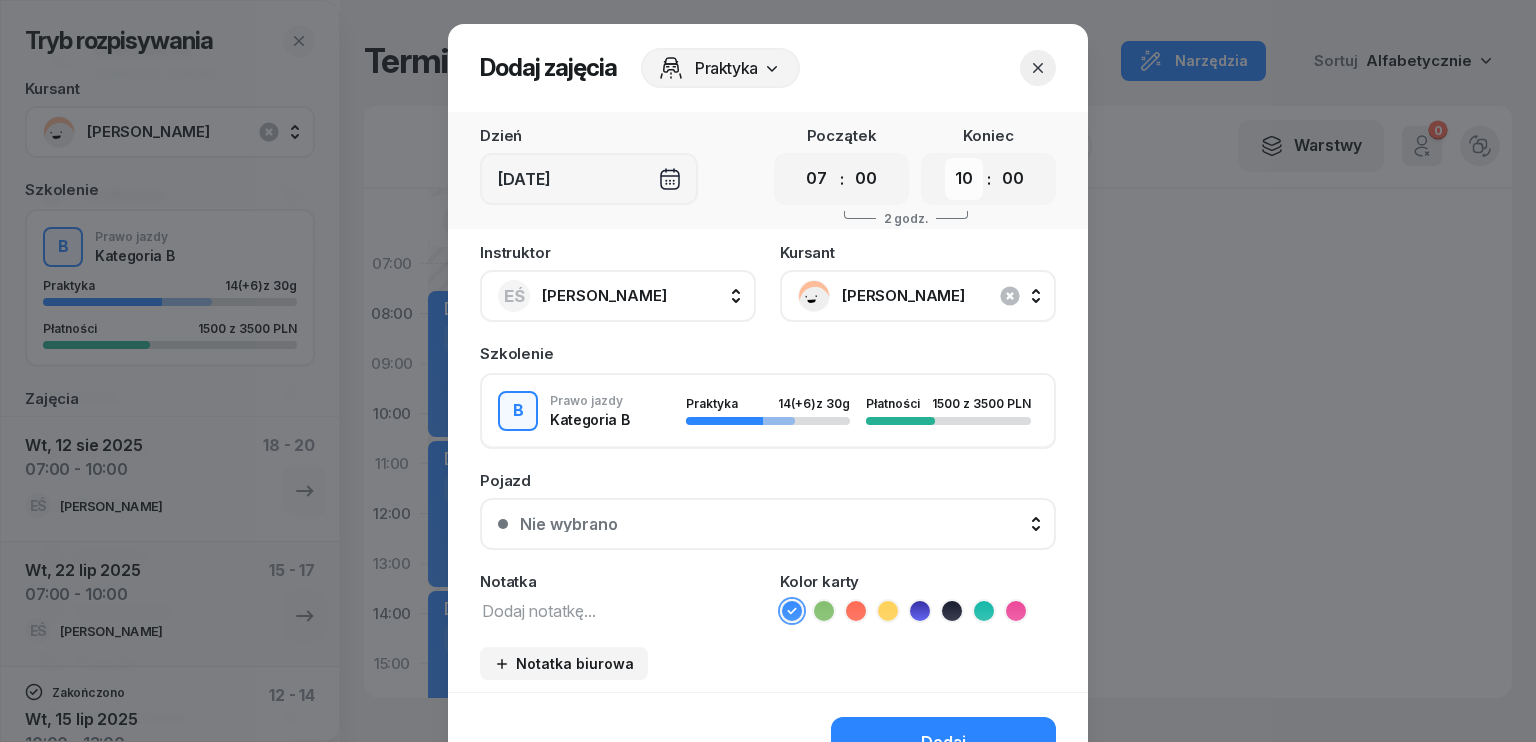 click on "00 01 02 03 04 05 06 07 08 09 10 11 12 13 14 15 16 17 18 19 20 21 22 23" at bounding box center [964, 179] 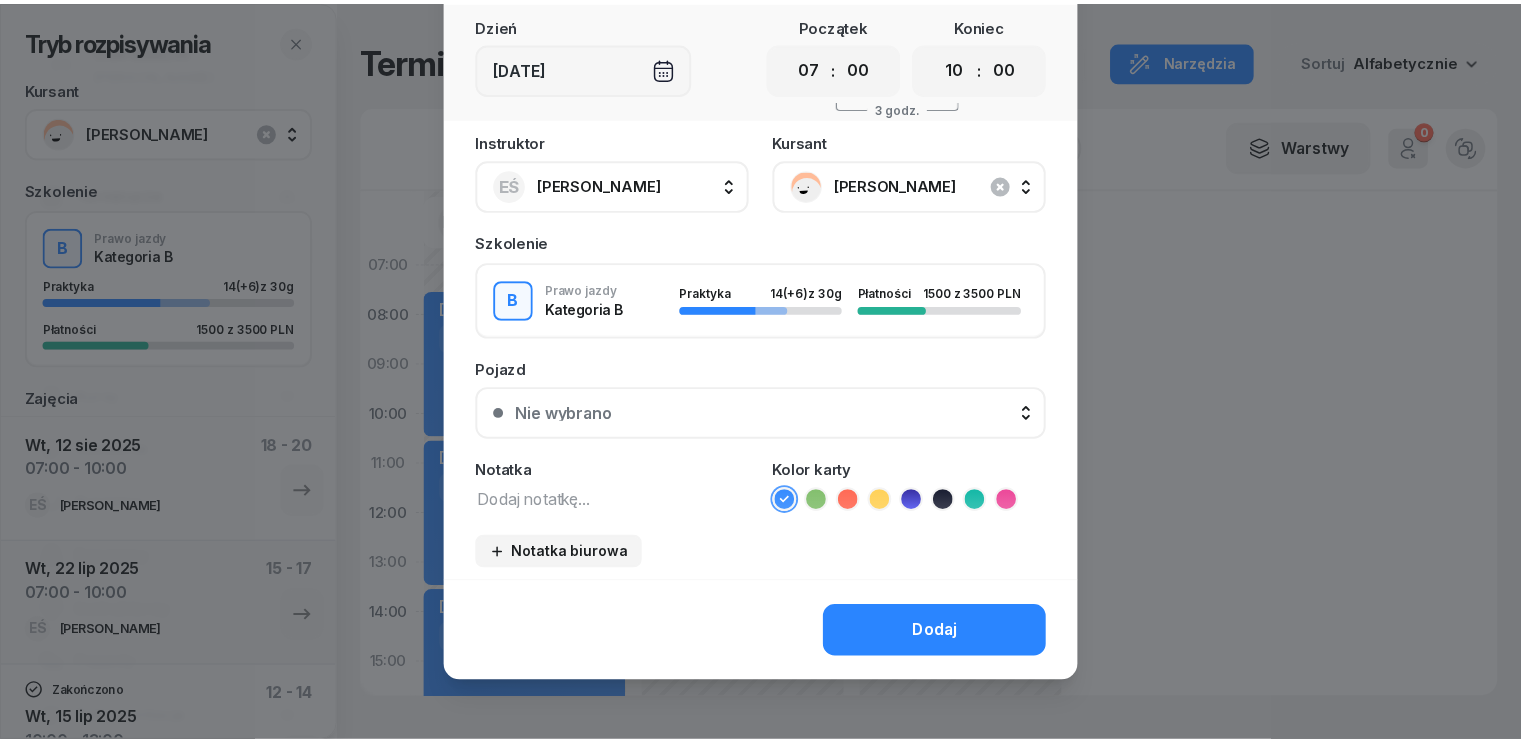 scroll, scrollTop: 112, scrollLeft: 0, axis: vertical 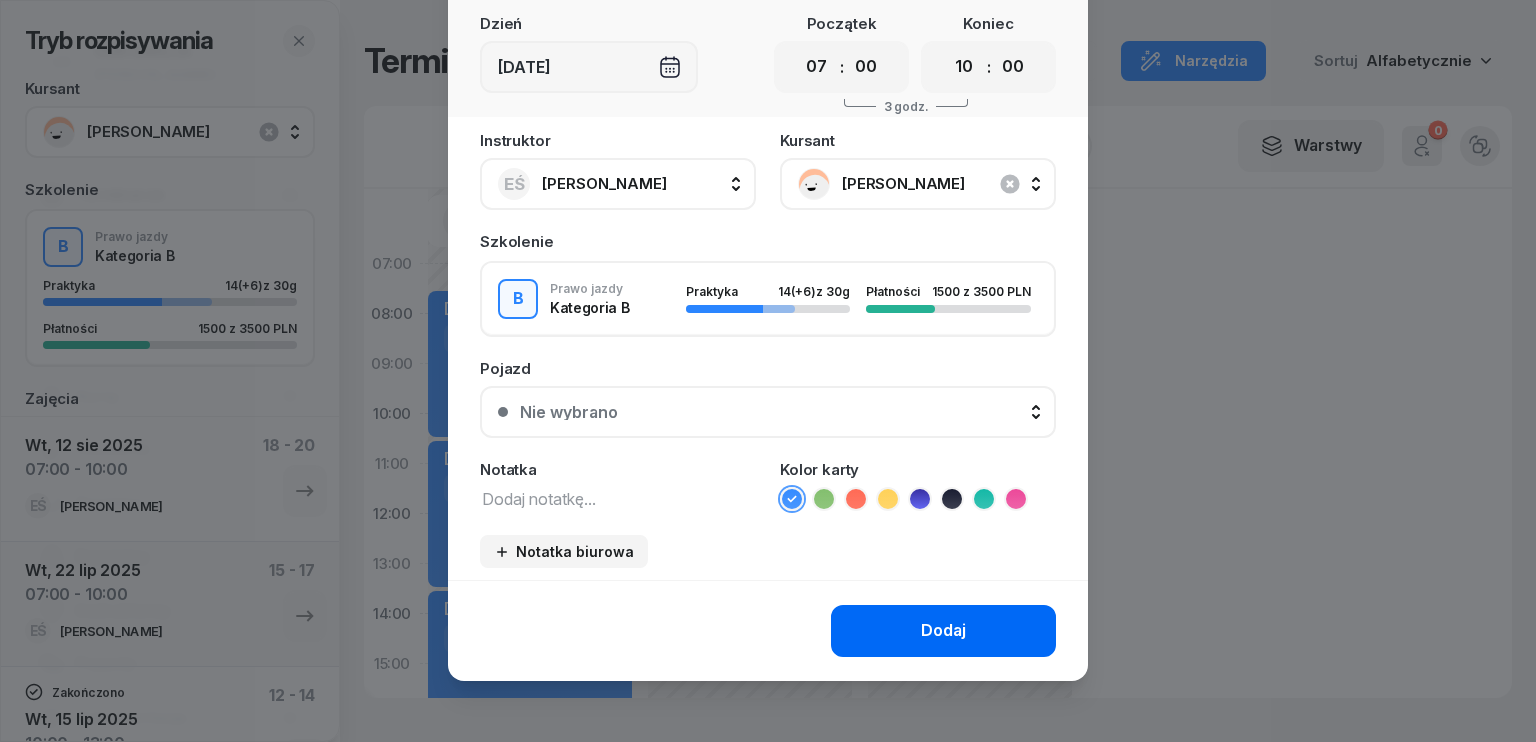 click on "Dodaj" at bounding box center (943, 631) 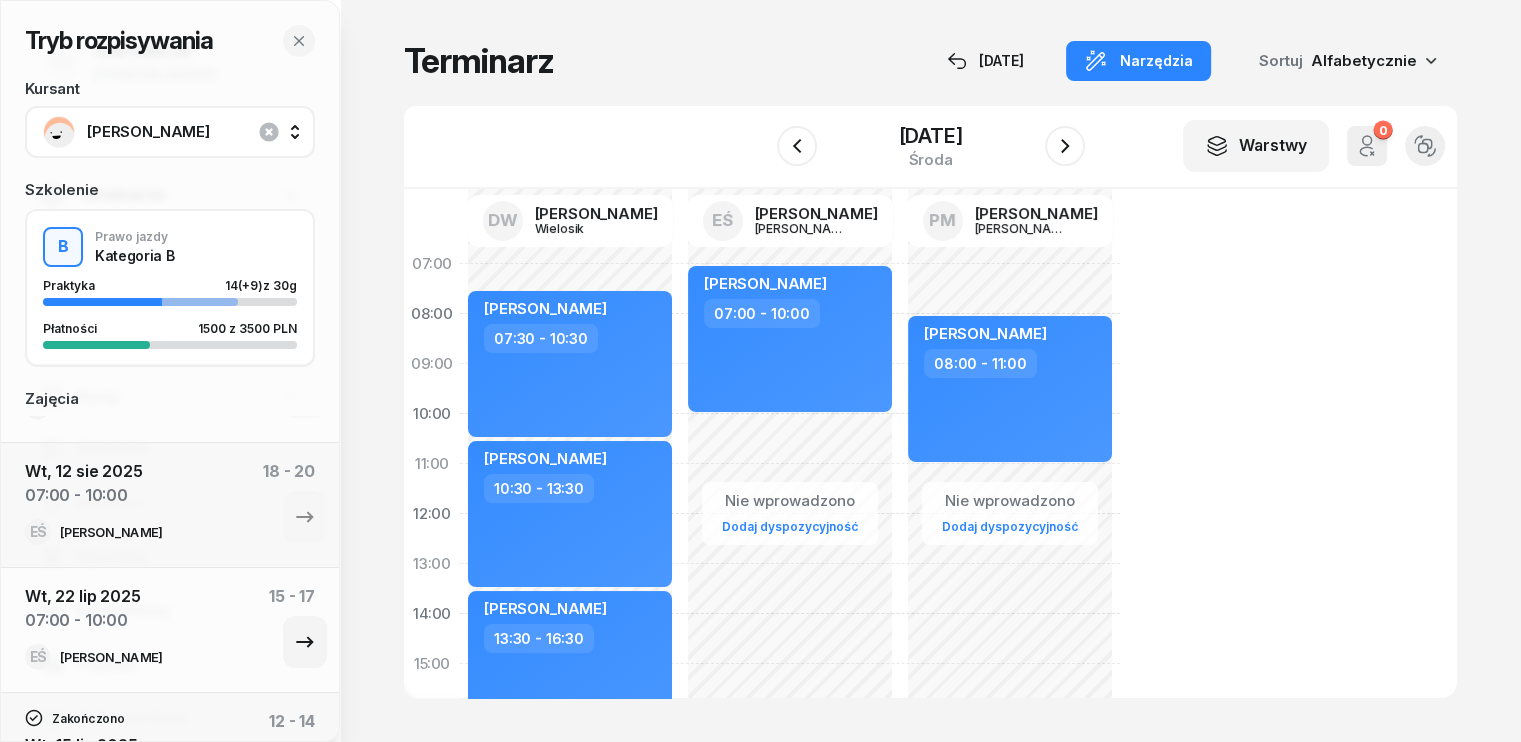 scroll, scrollTop: 100, scrollLeft: 0, axis: vertical 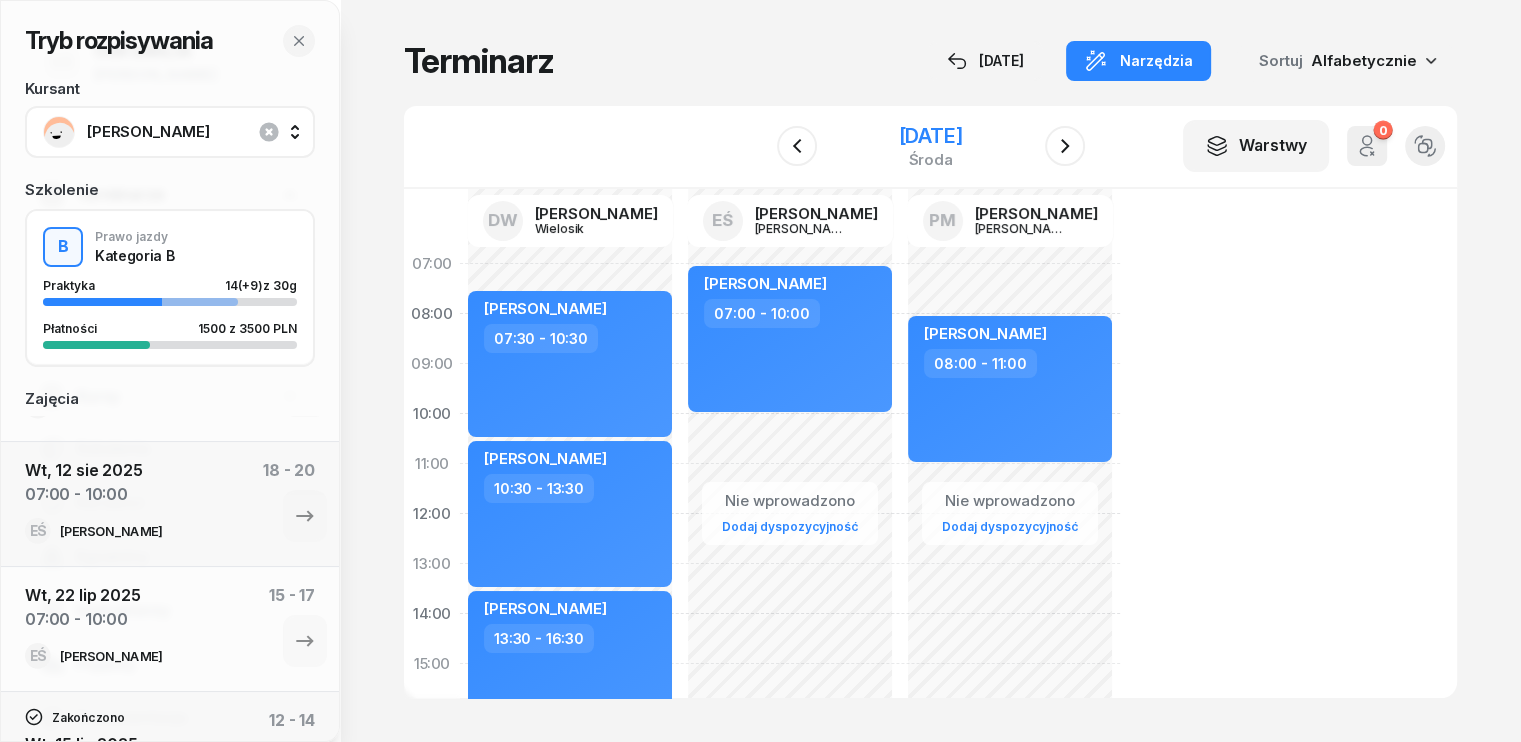 click on "[DATE]" at bounding box center [930, 136] 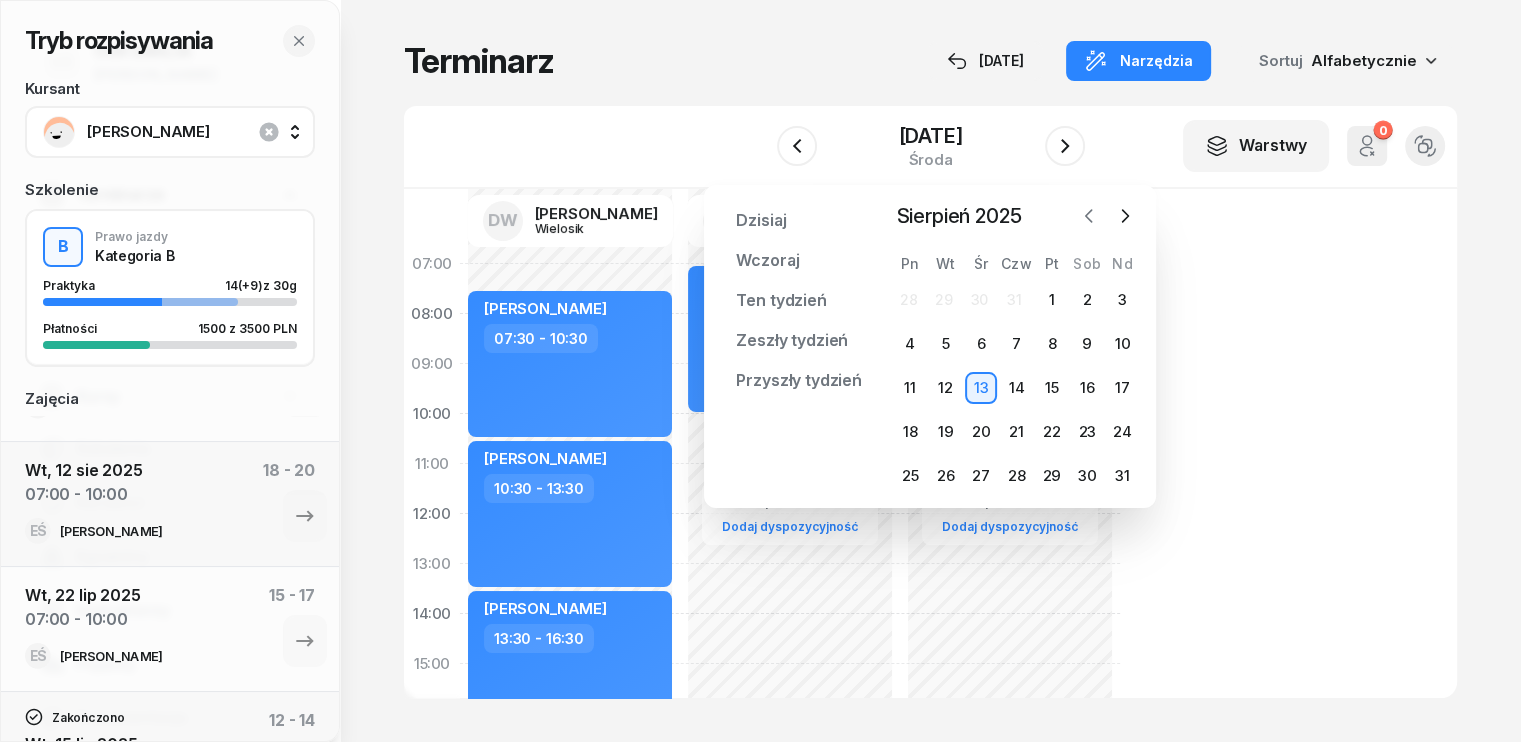 click 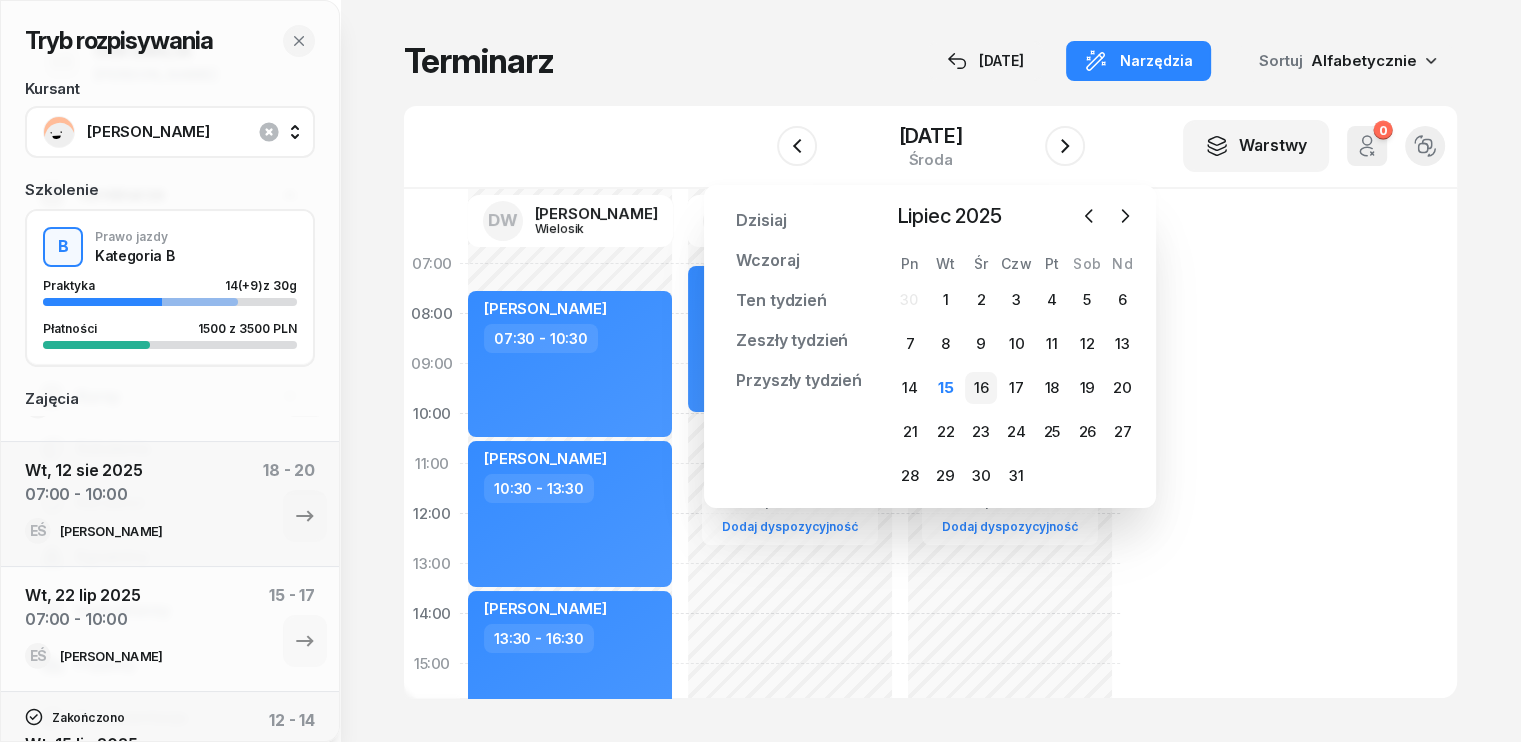 click on "16" at bounding box center [981, 388] 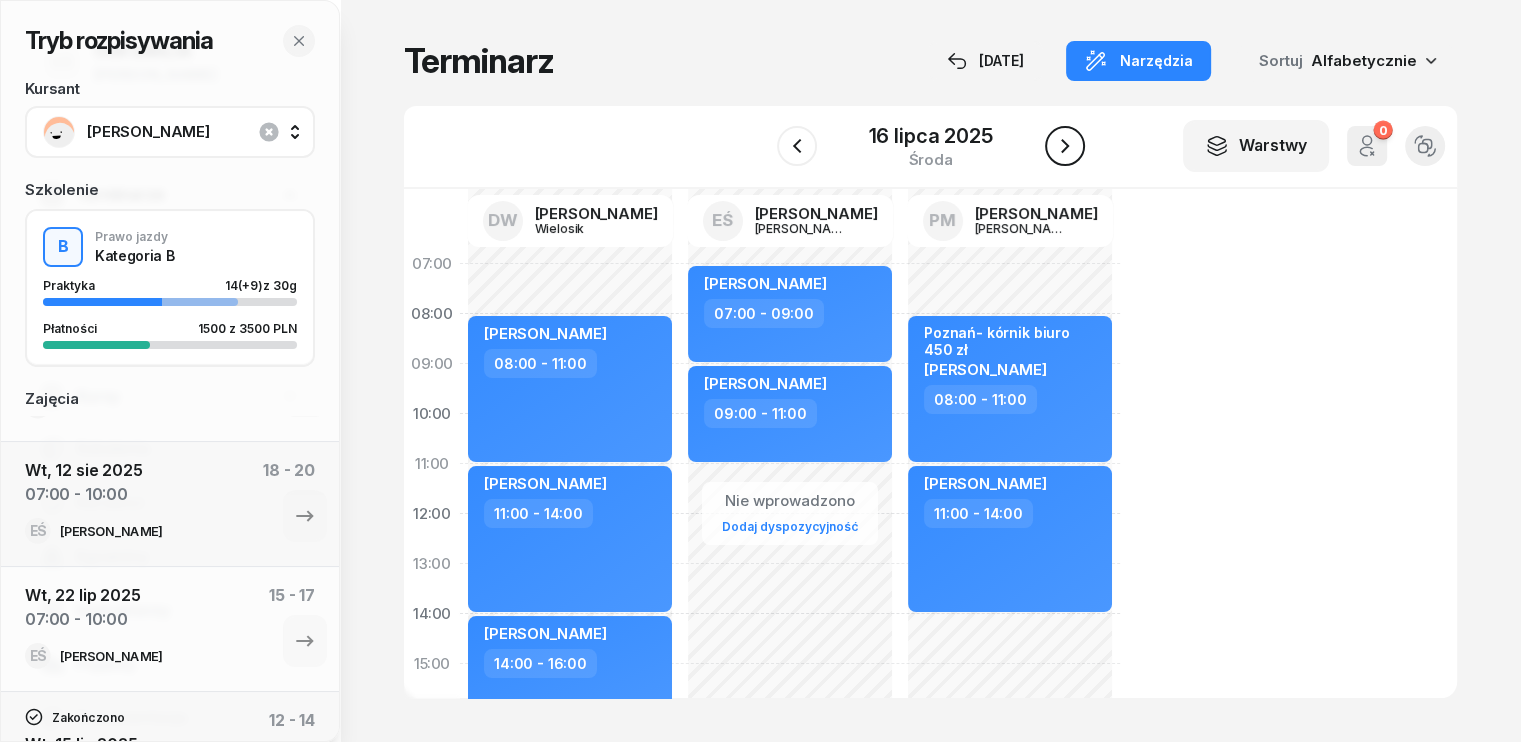 click 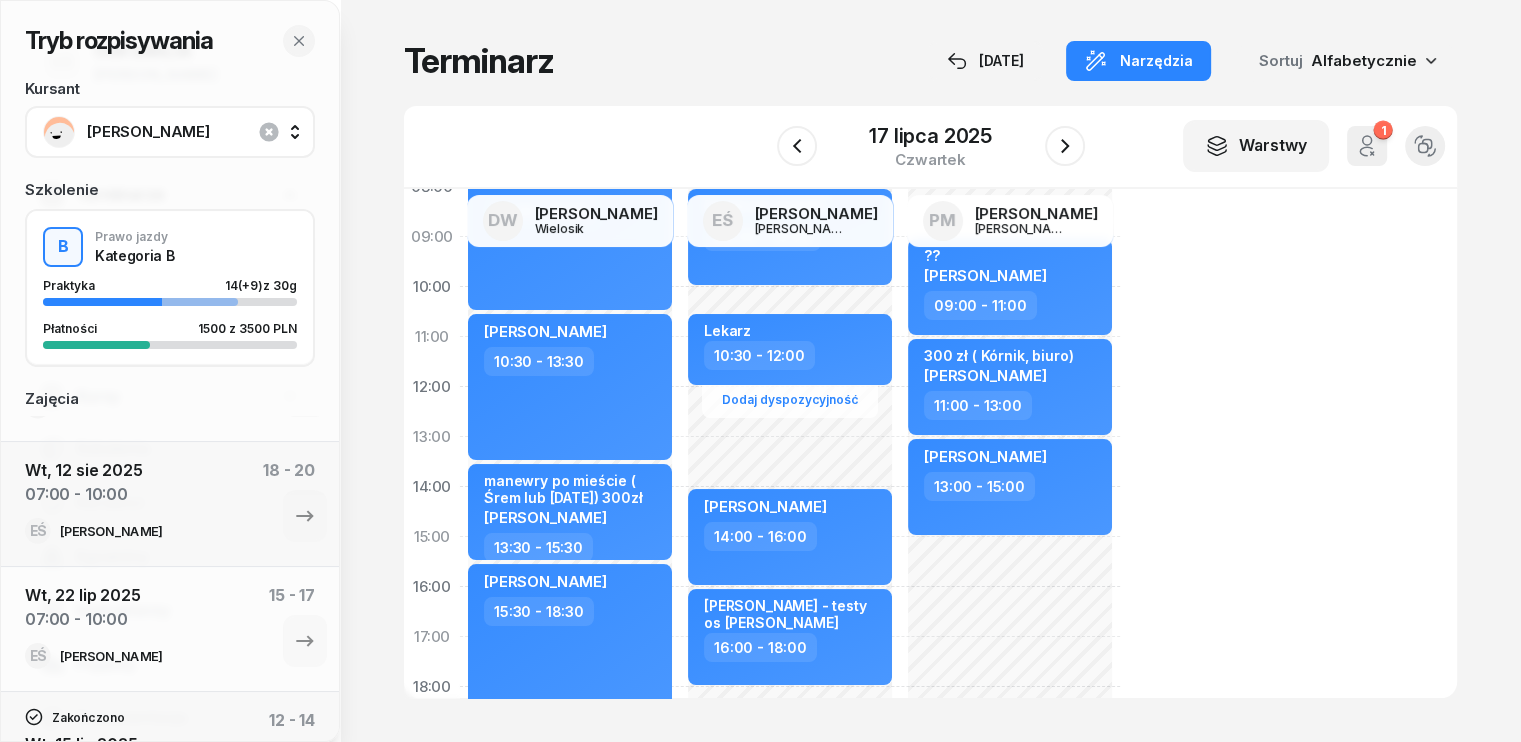 scroll, scrollTop: 300, scrollLeft: 0, axis: vertical 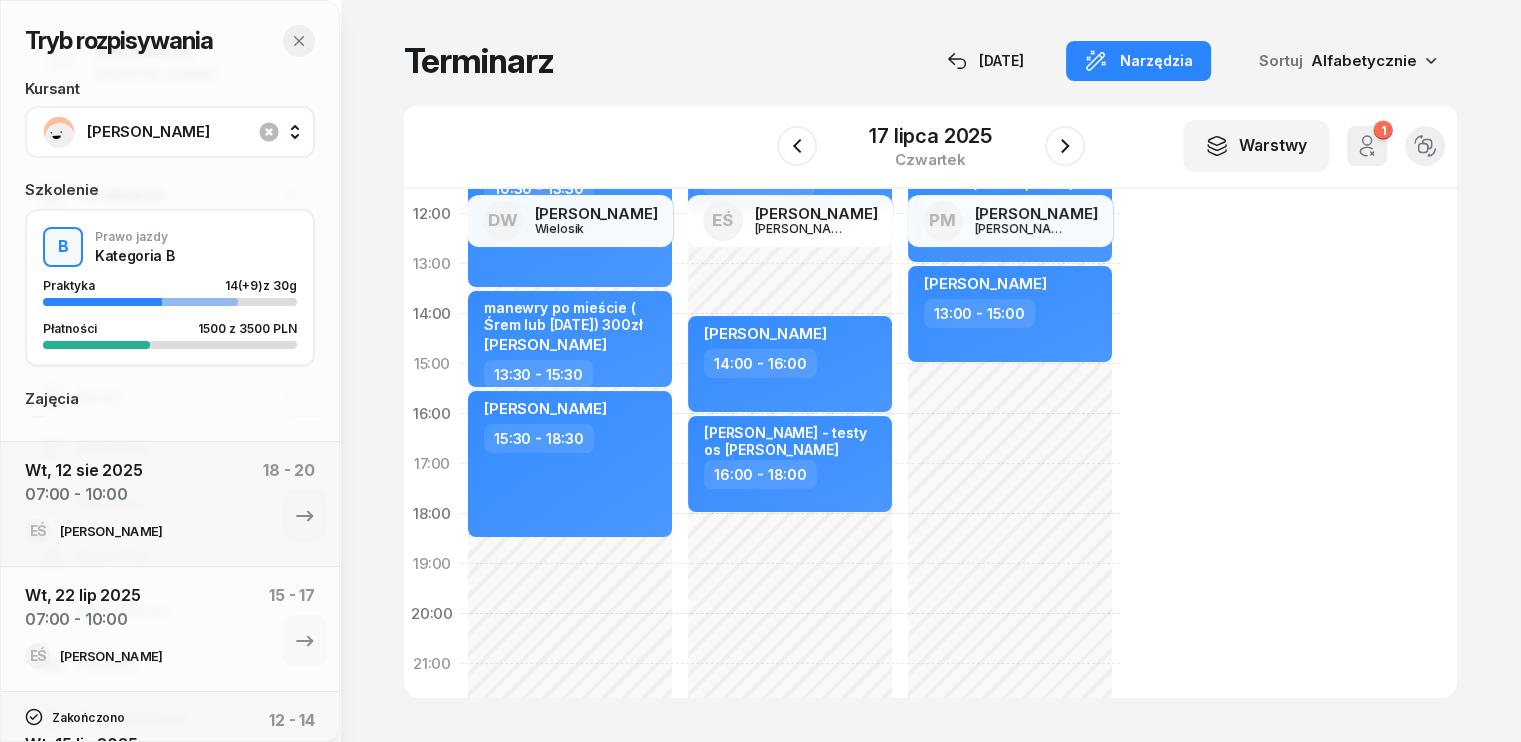 click at bounding box center [299, 41] 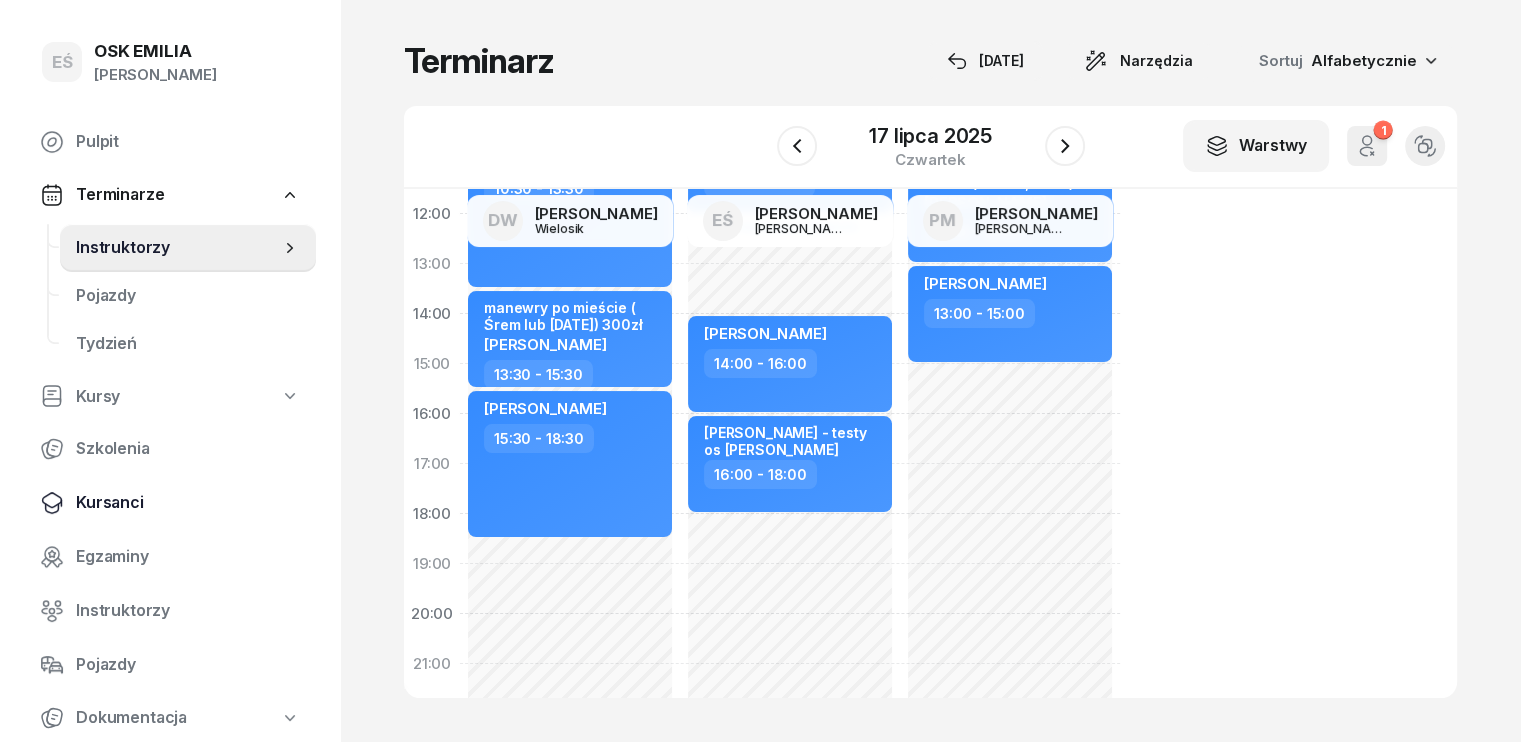 click on "Kursanci" at bounding box center (188, 503) 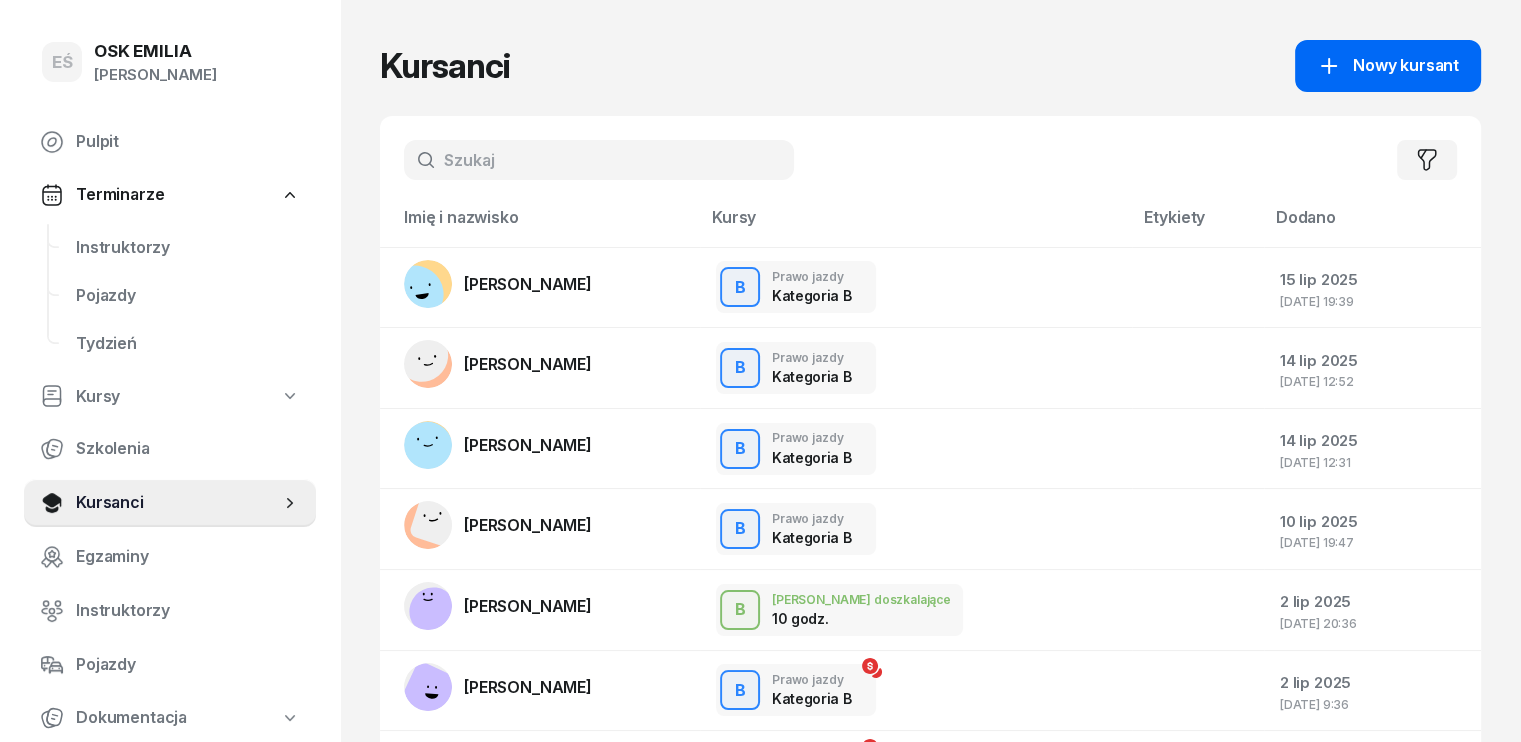 click on "Nowy kursant" 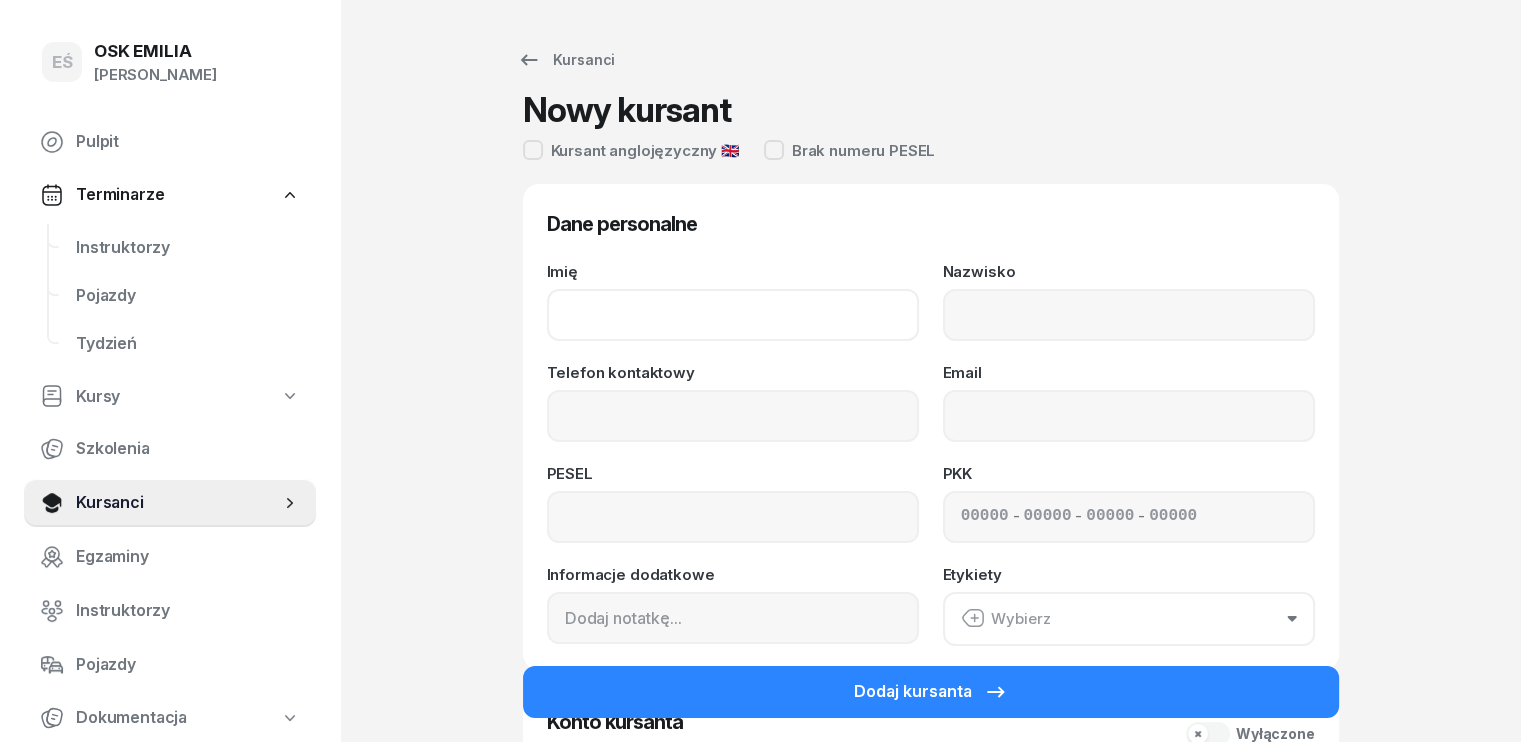 click on "Imię" 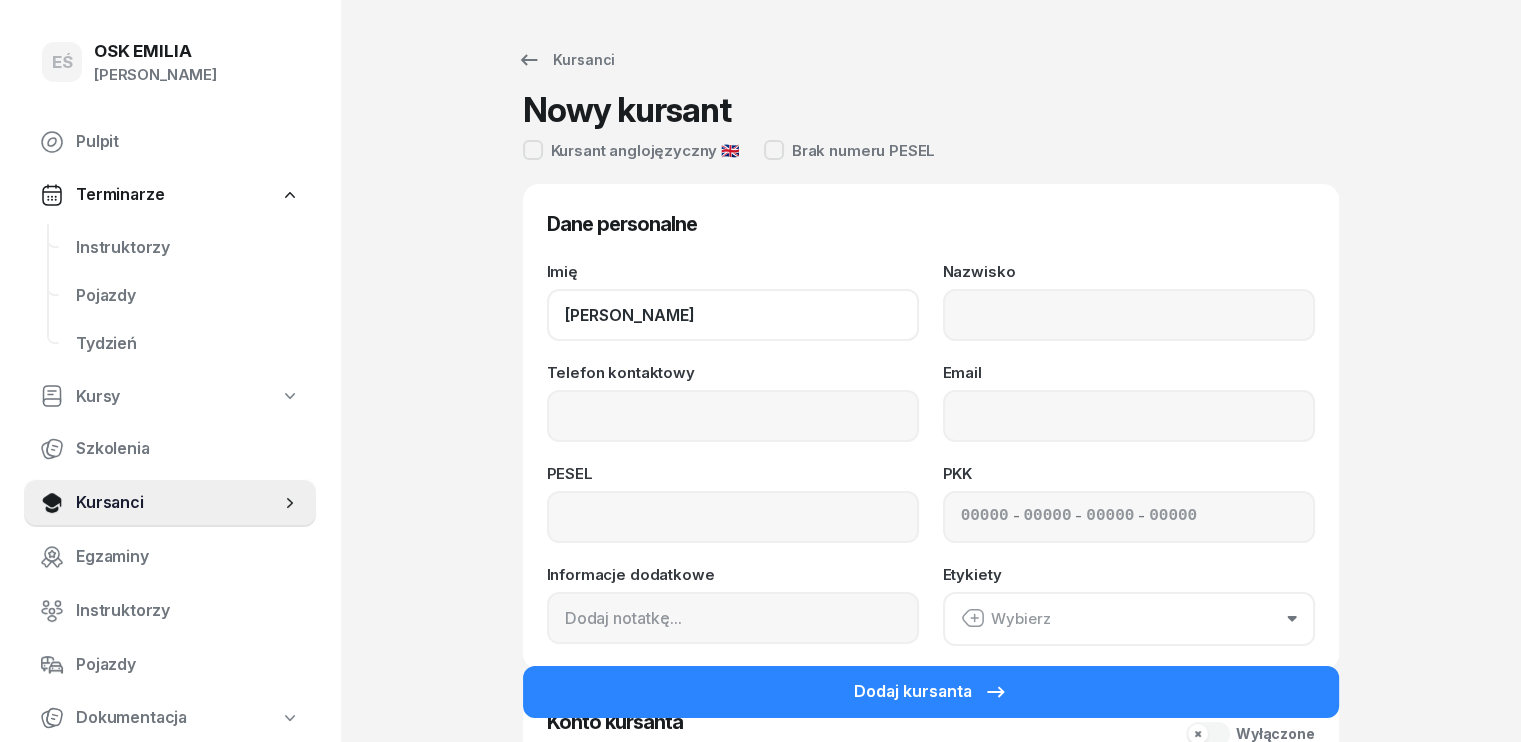 type on "[PERSON_NAME]" 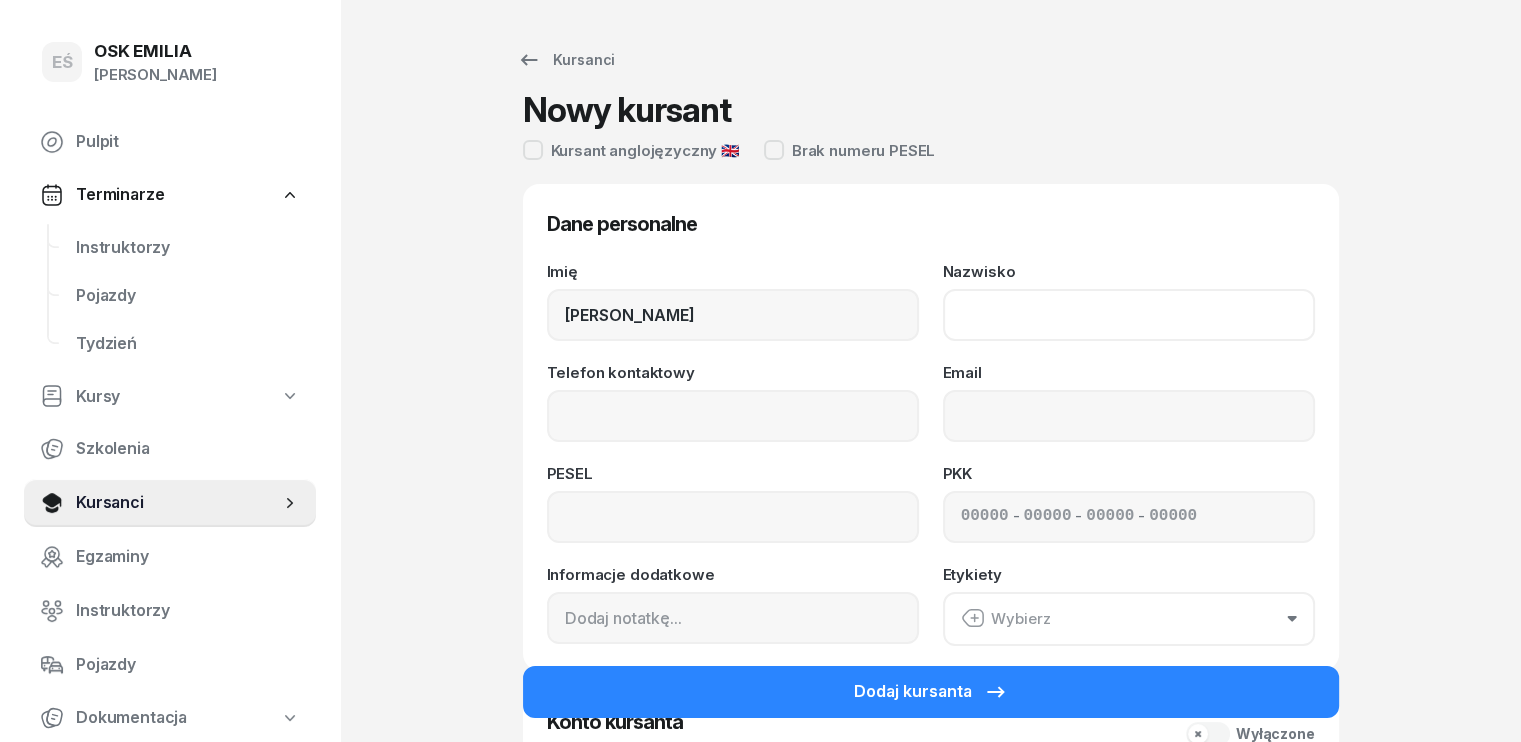 click on "Nazwisko" 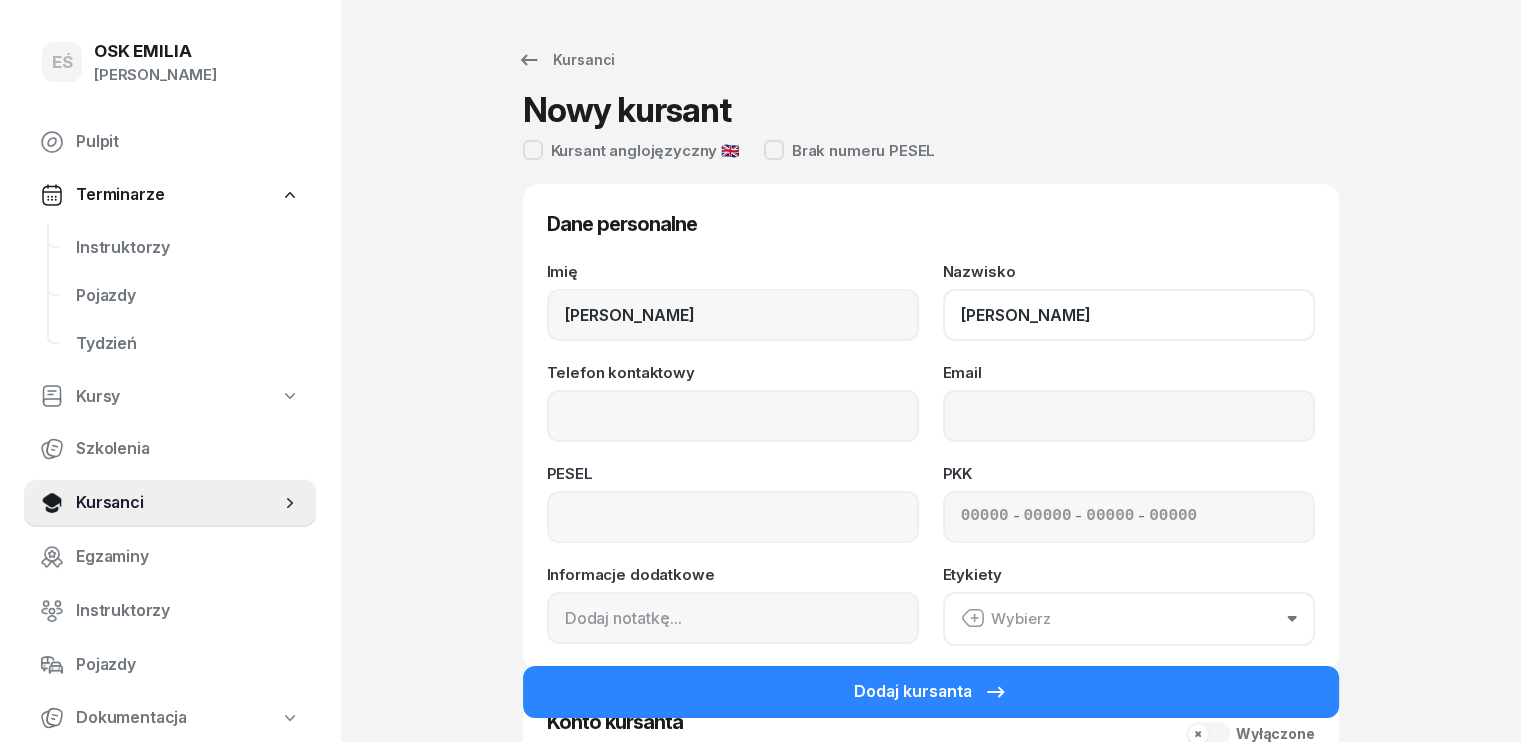 type on "[PERSON_NAME]" 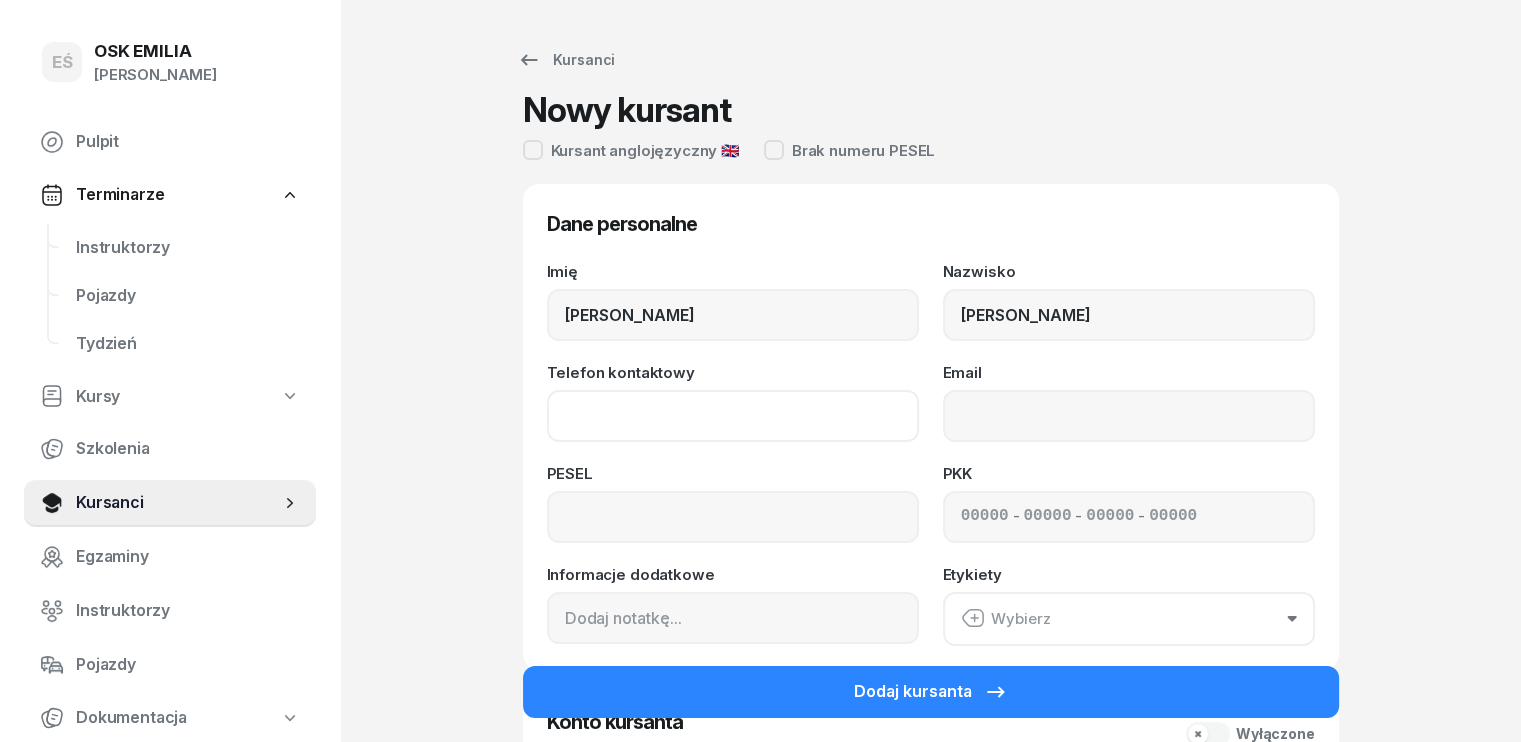 click on "Telefon kontaktowy" 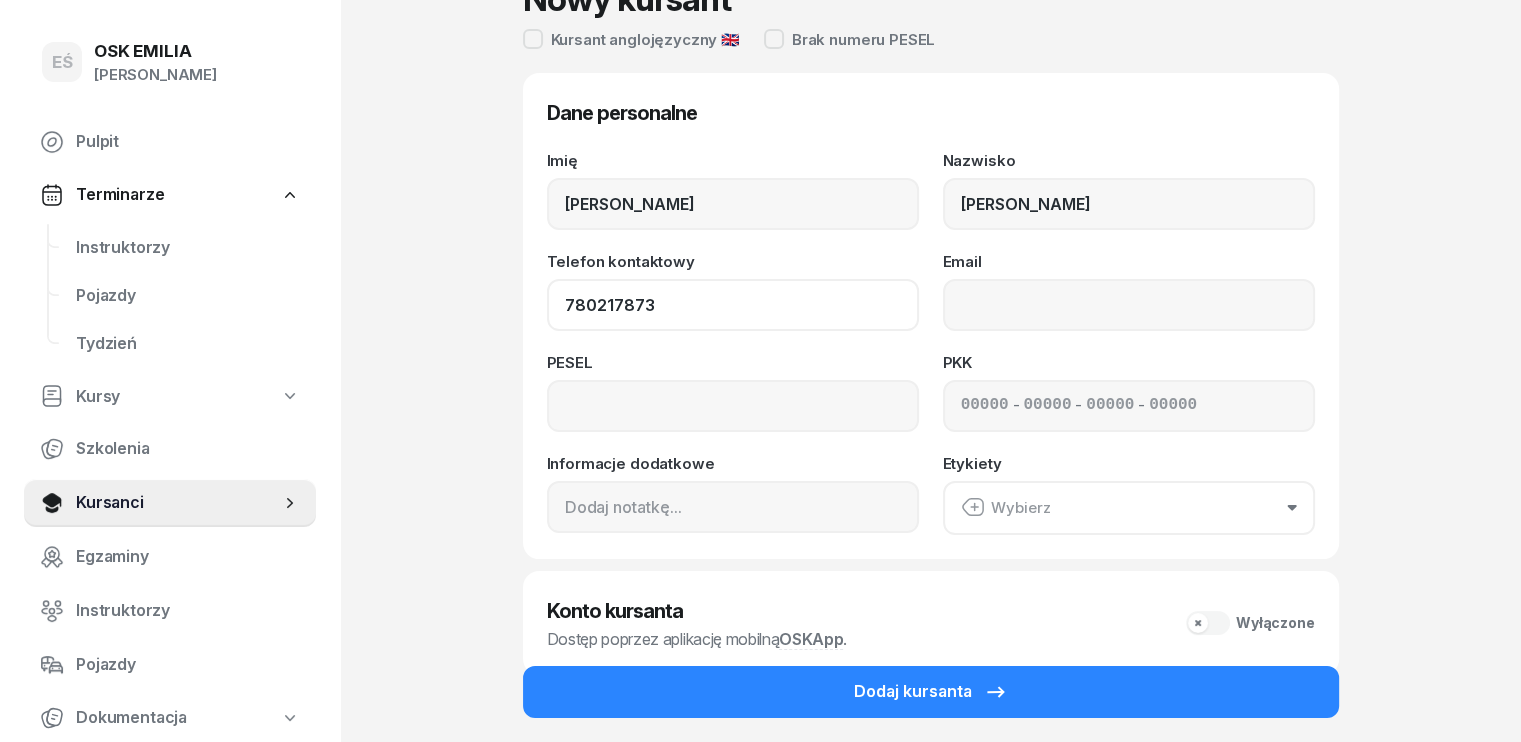 scroll, scrollTop: 218, scrollLeft: 0, axis: vertical 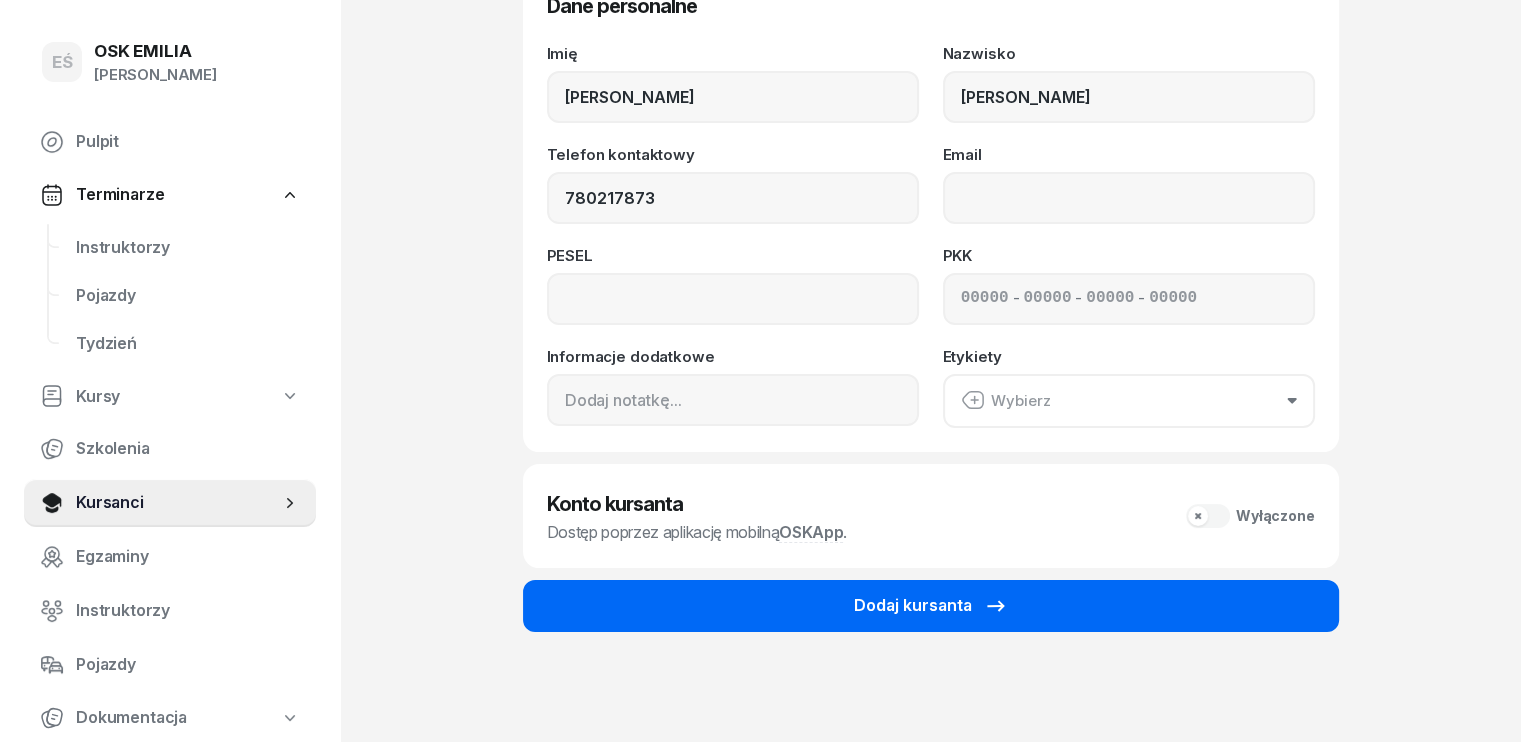 type on "780 217 873" 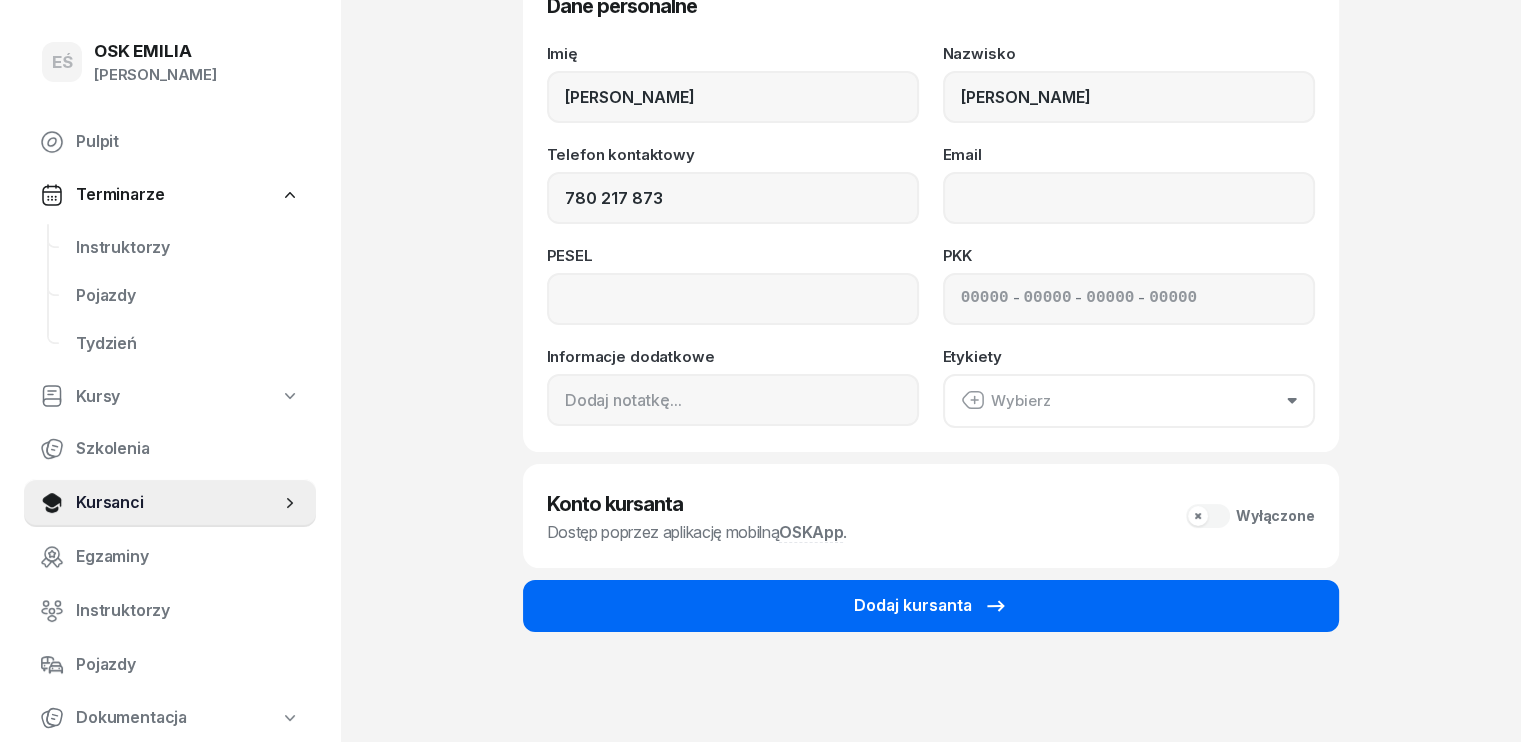click on "Dodaj kursanta" at bounding box center [931, 606] 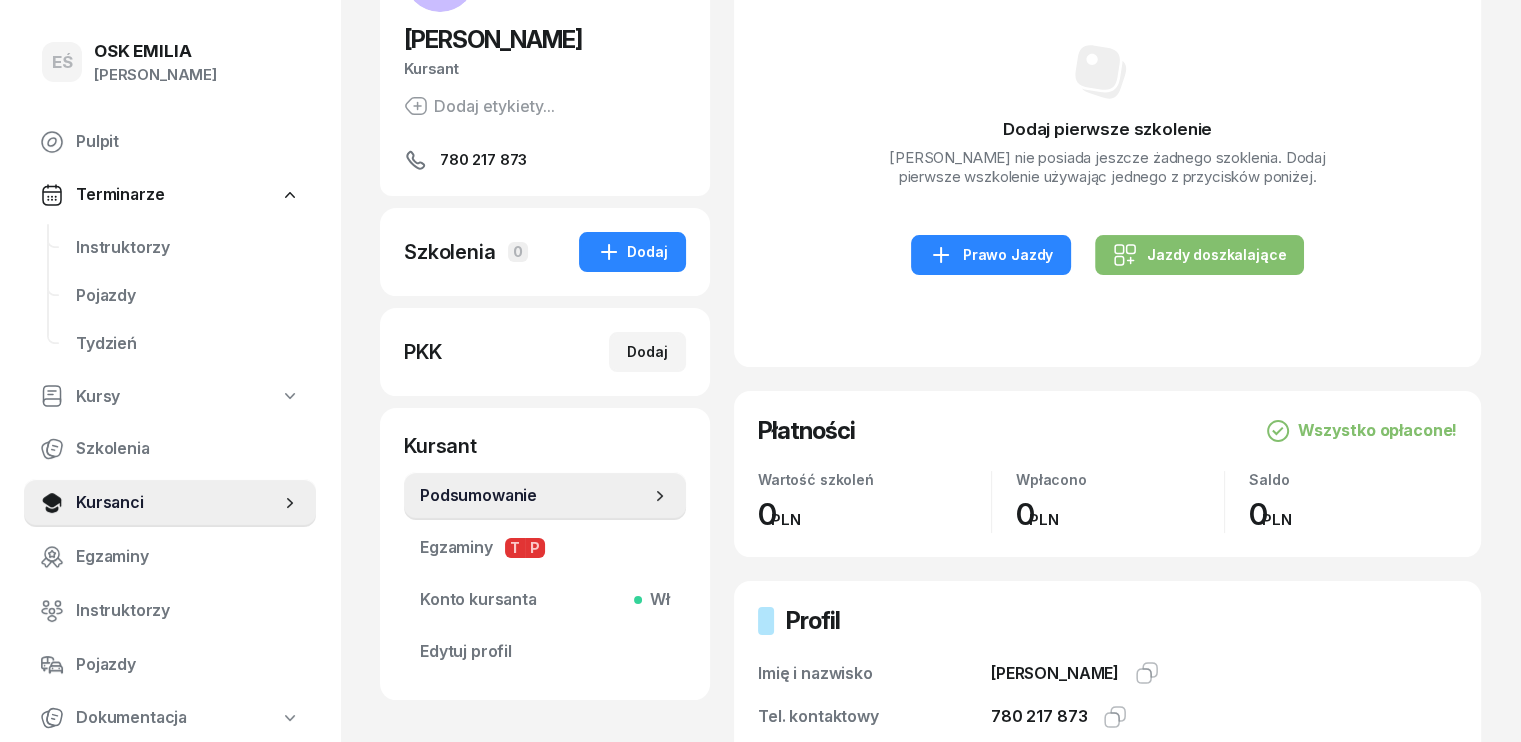 scroll, scrollTop: 200, scrollLeft: 0, axis: vertical 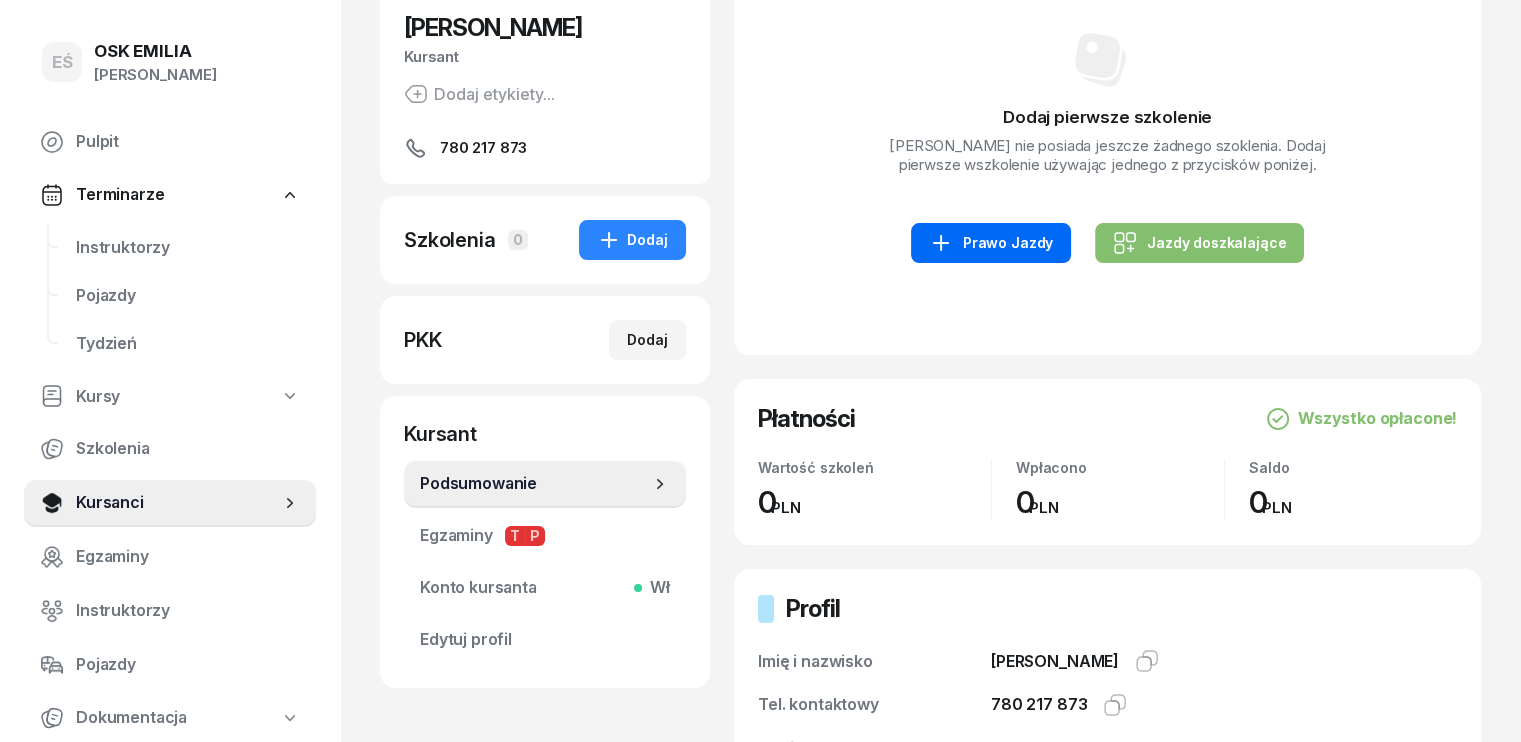 click on "Prawo Jazdy" at bounding box center (991, 243) 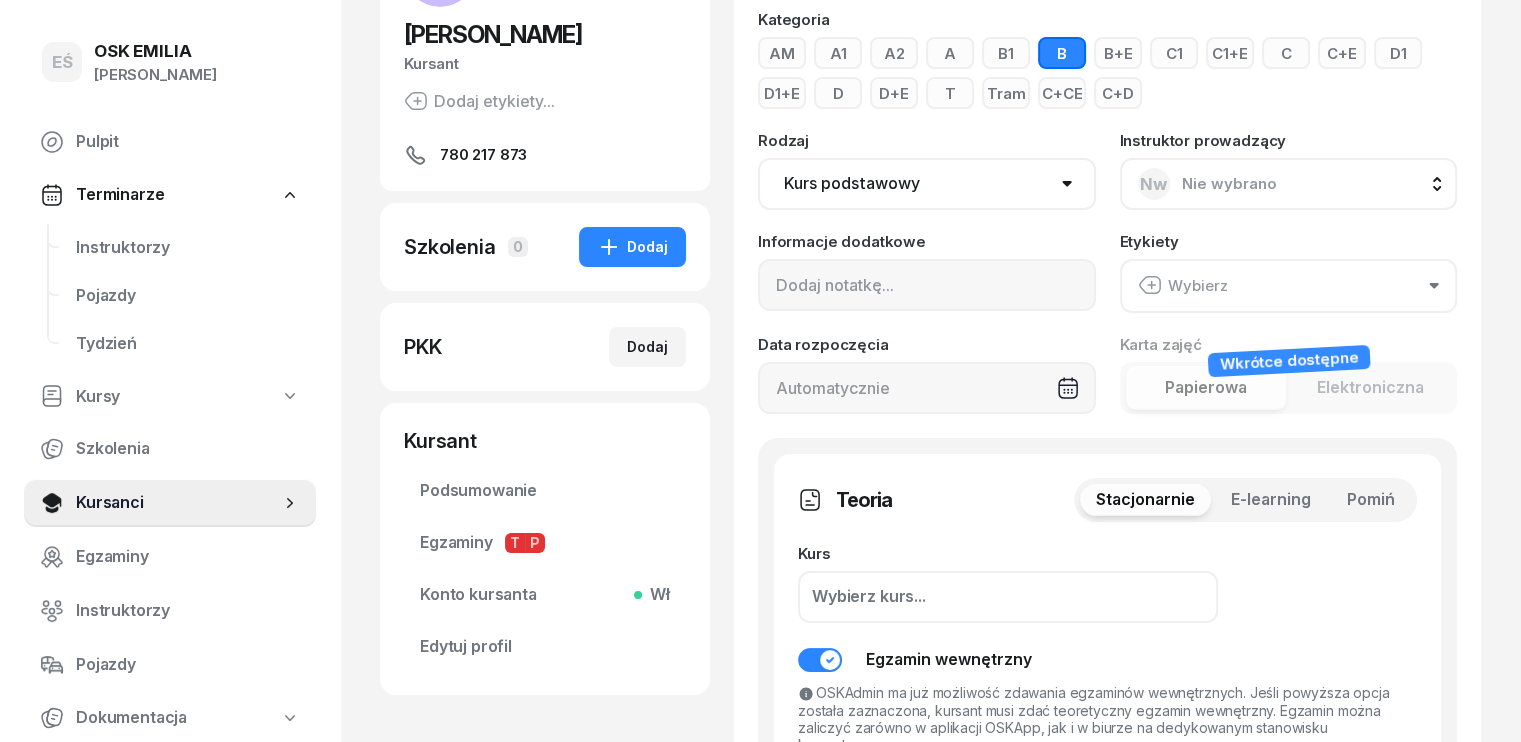 scroll, scrollTop: 400, scrollLeft: 0, axis: vertical 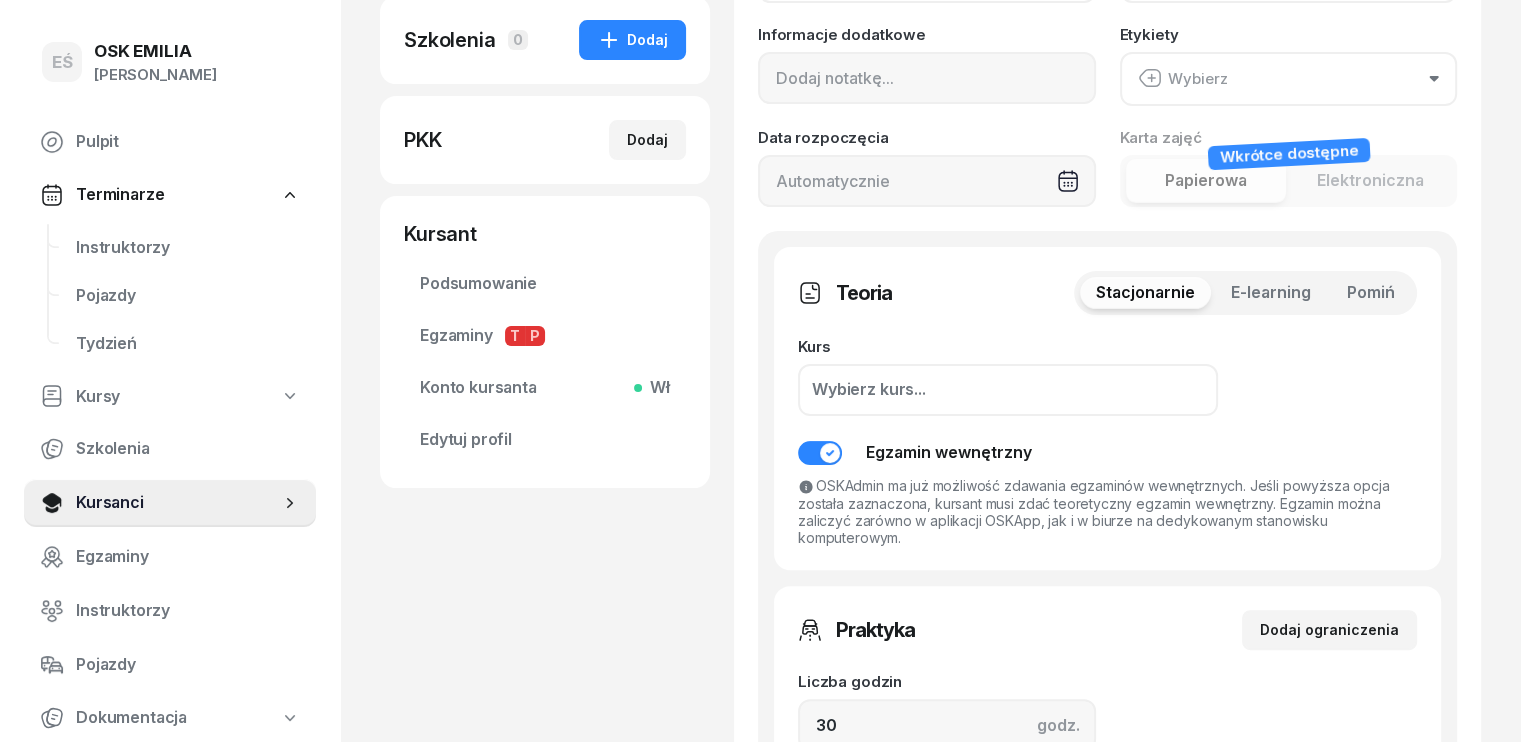 click on "Pomiń" at bounding box center (1371, 293) 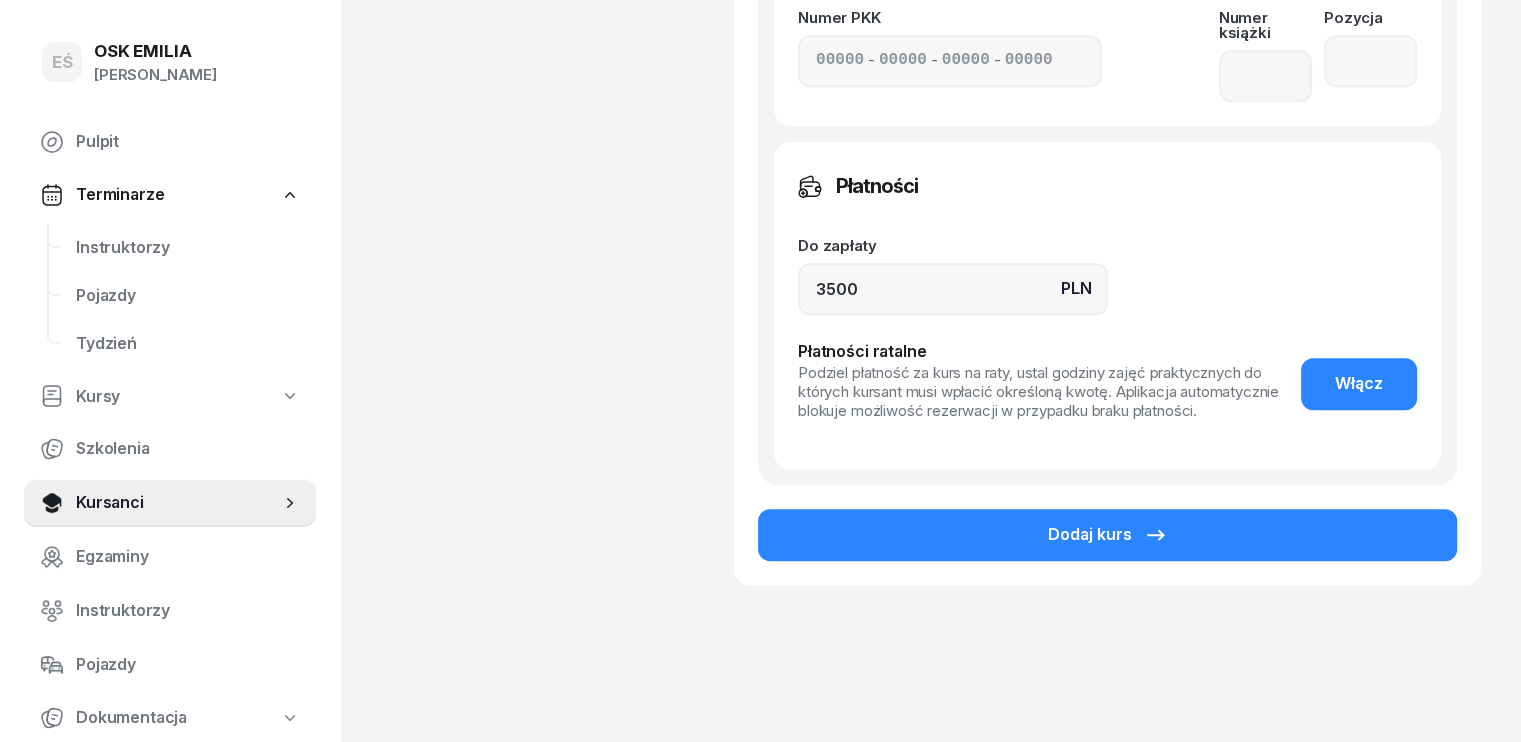 scroll, scrollTop: 1056, scrollLeft: 0, axis: vertical 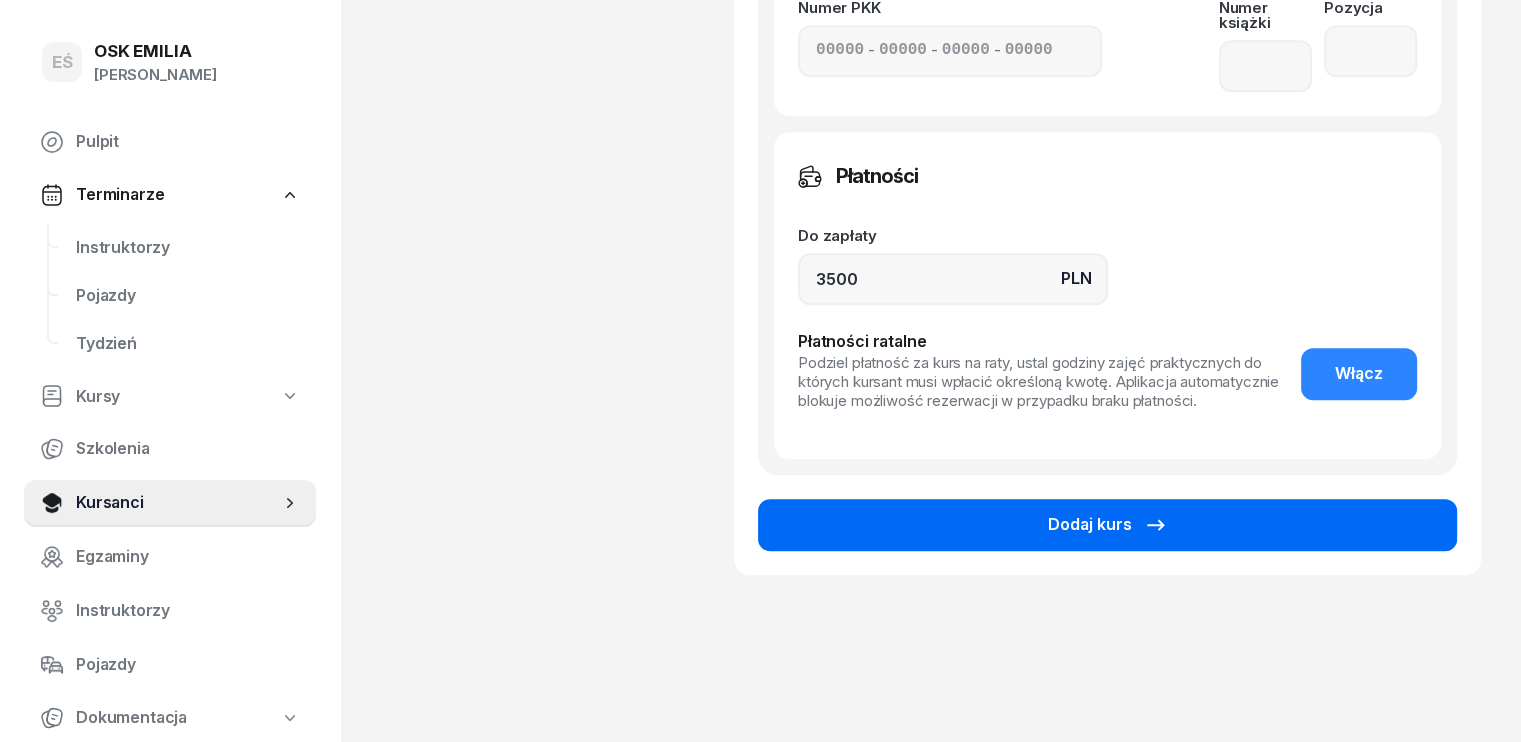 click on "Dodaj kurs" at bounding box center (1107, 525) 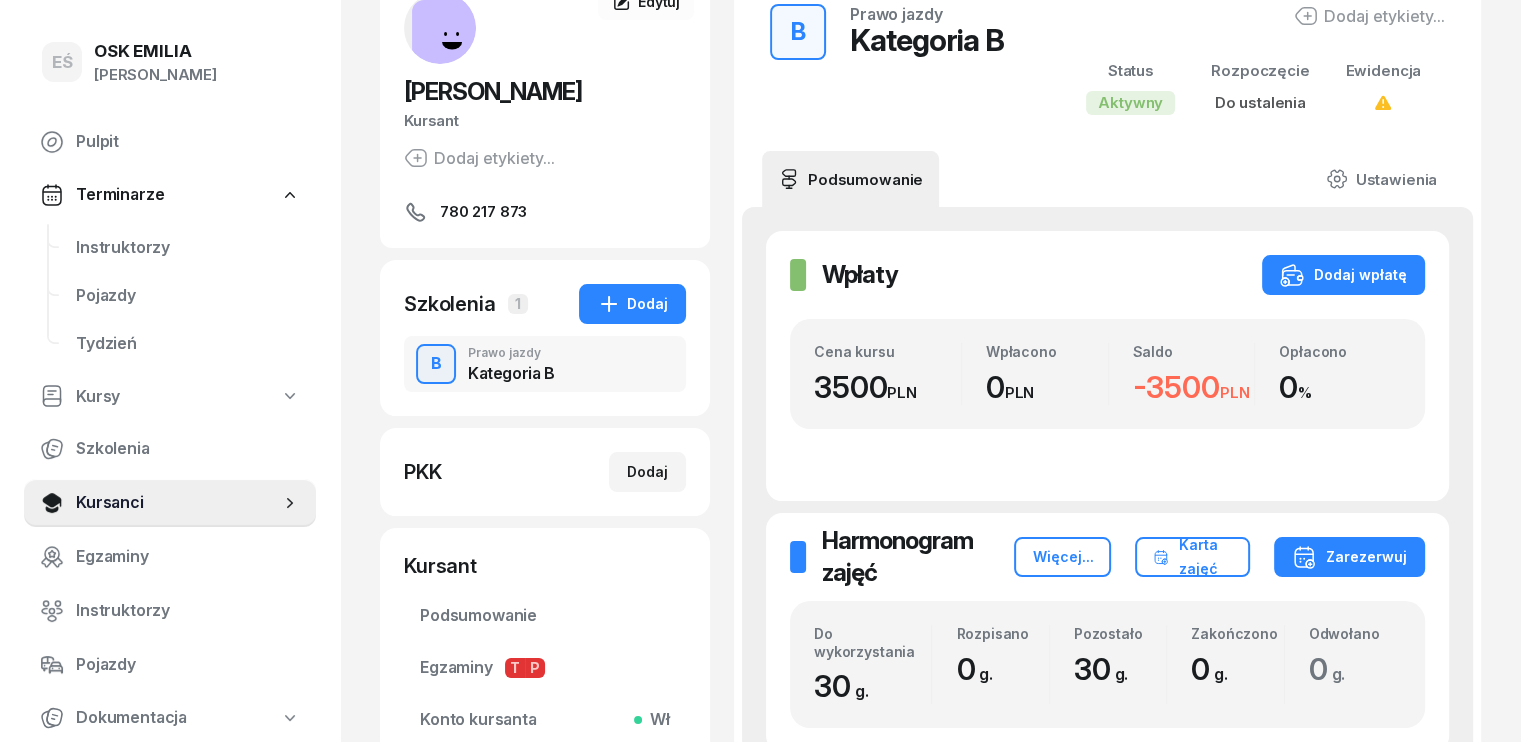 scroll, scrollTop: 200, scrollLeft: 0, axis: vertical 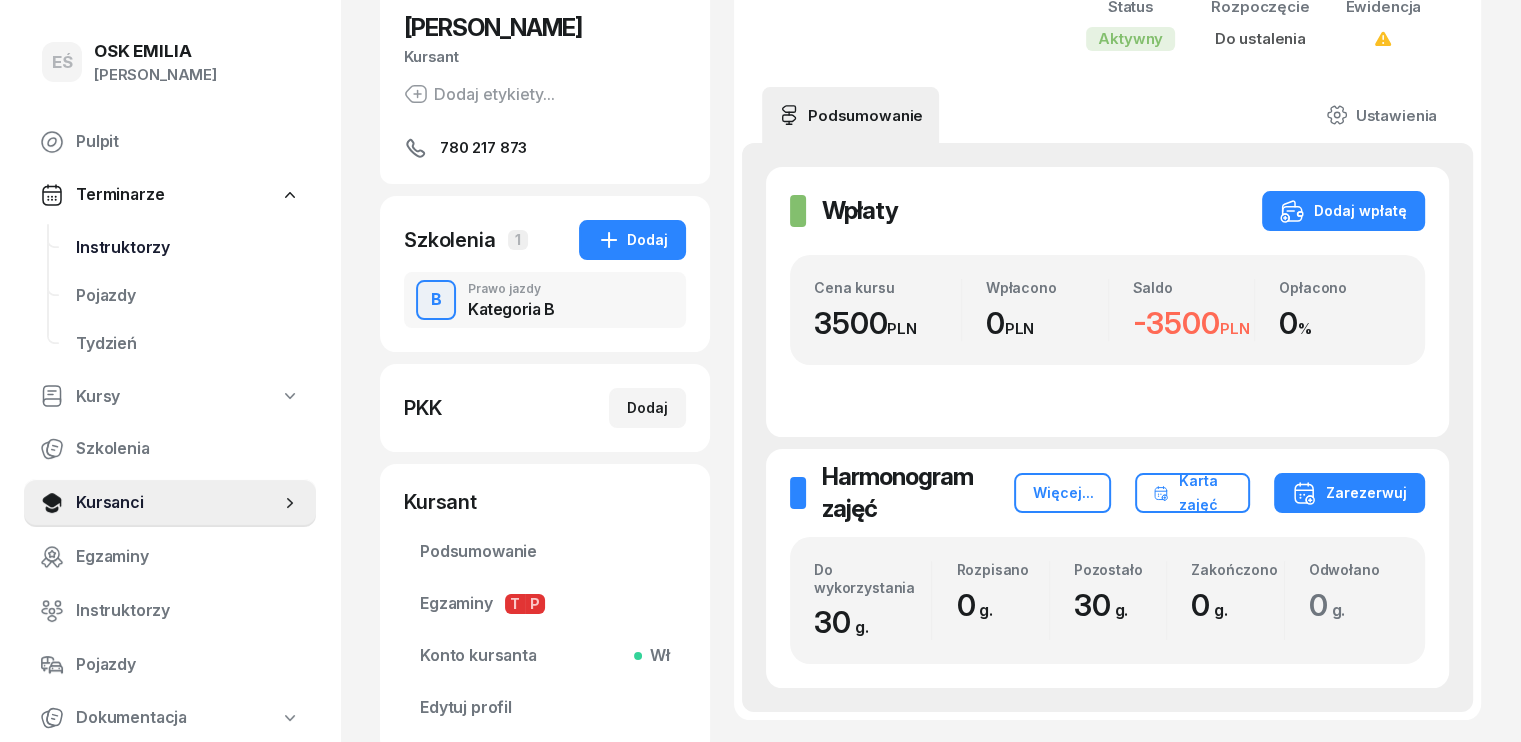 click on "Instruktorzy" at bounding box center (188, 248) 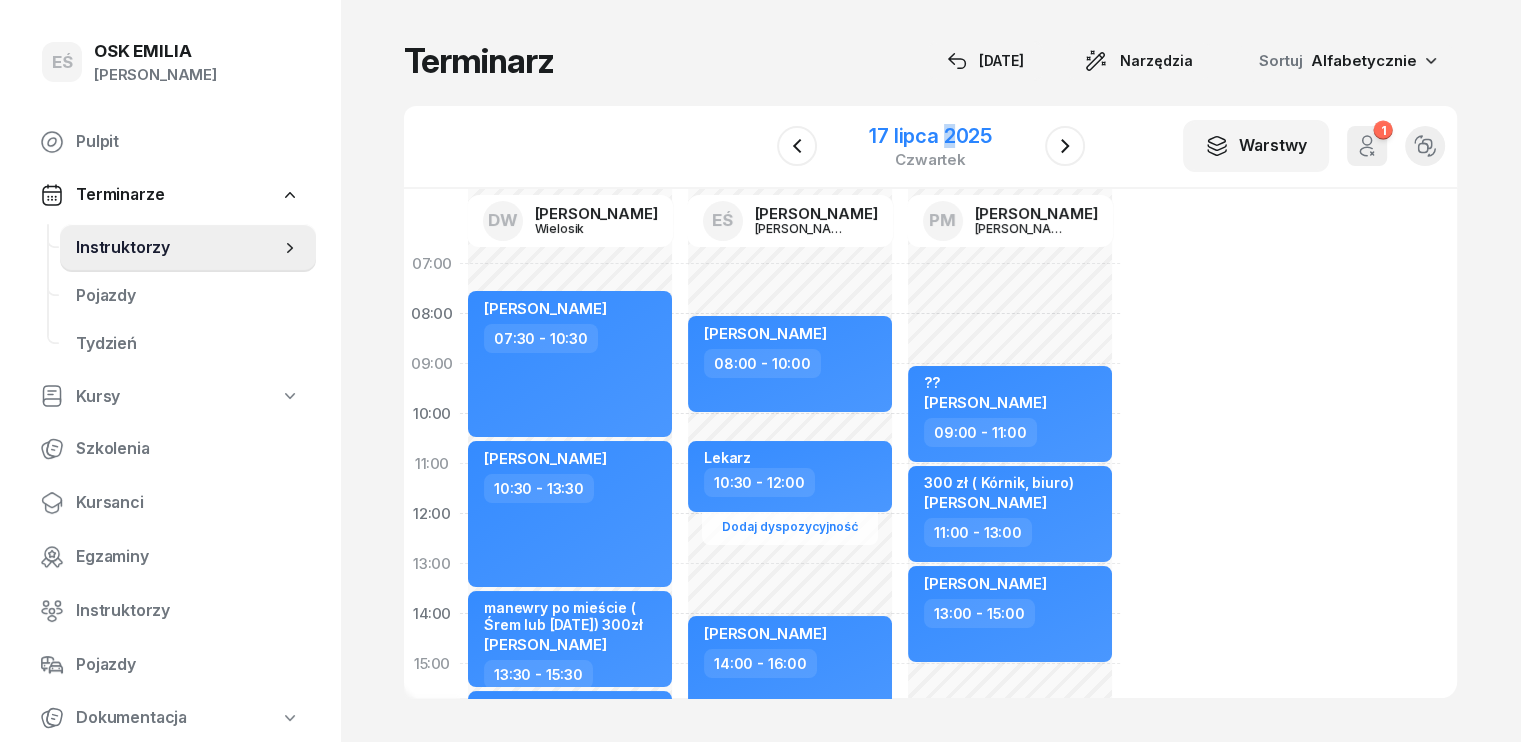 click on "17 lipca 2025" at bounding box center [930, 136] 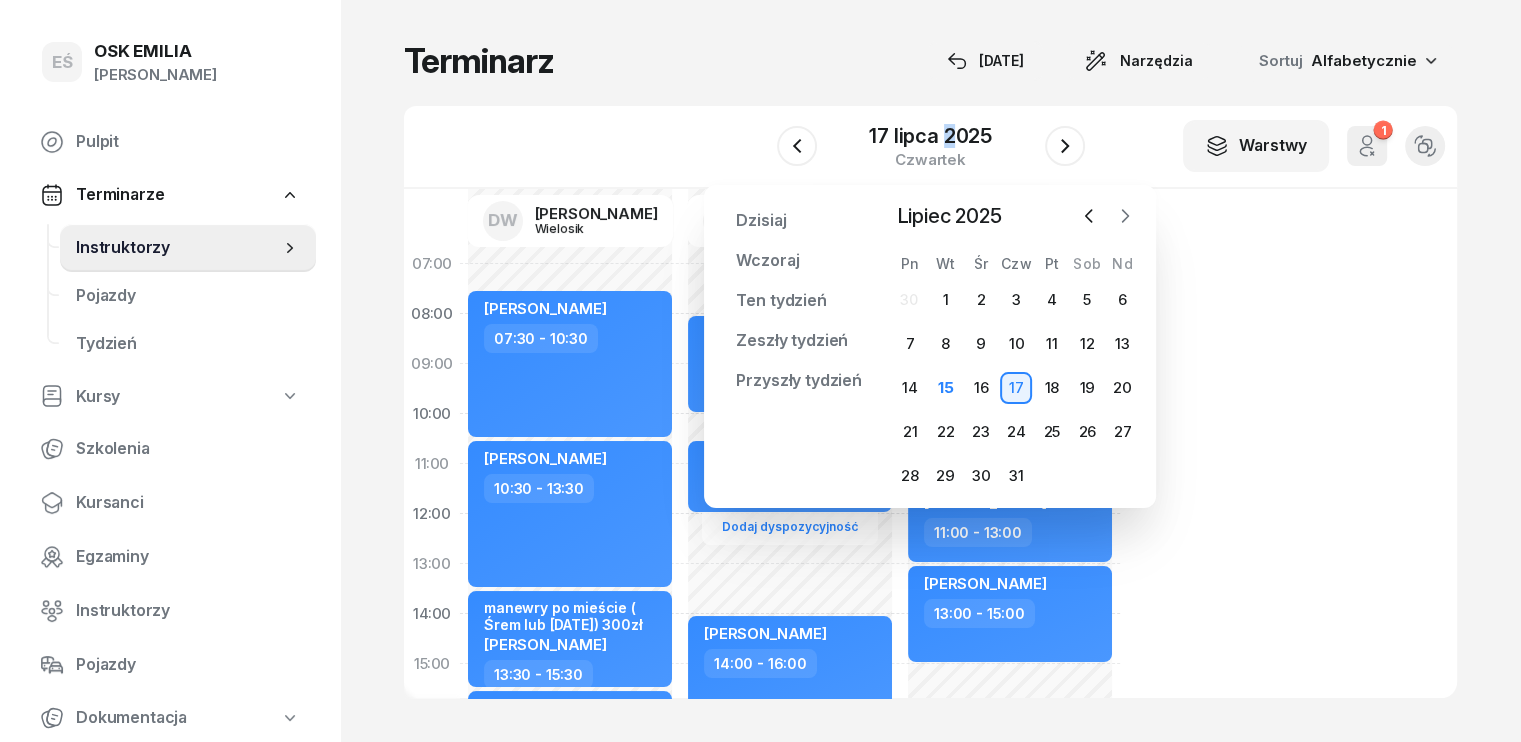 click 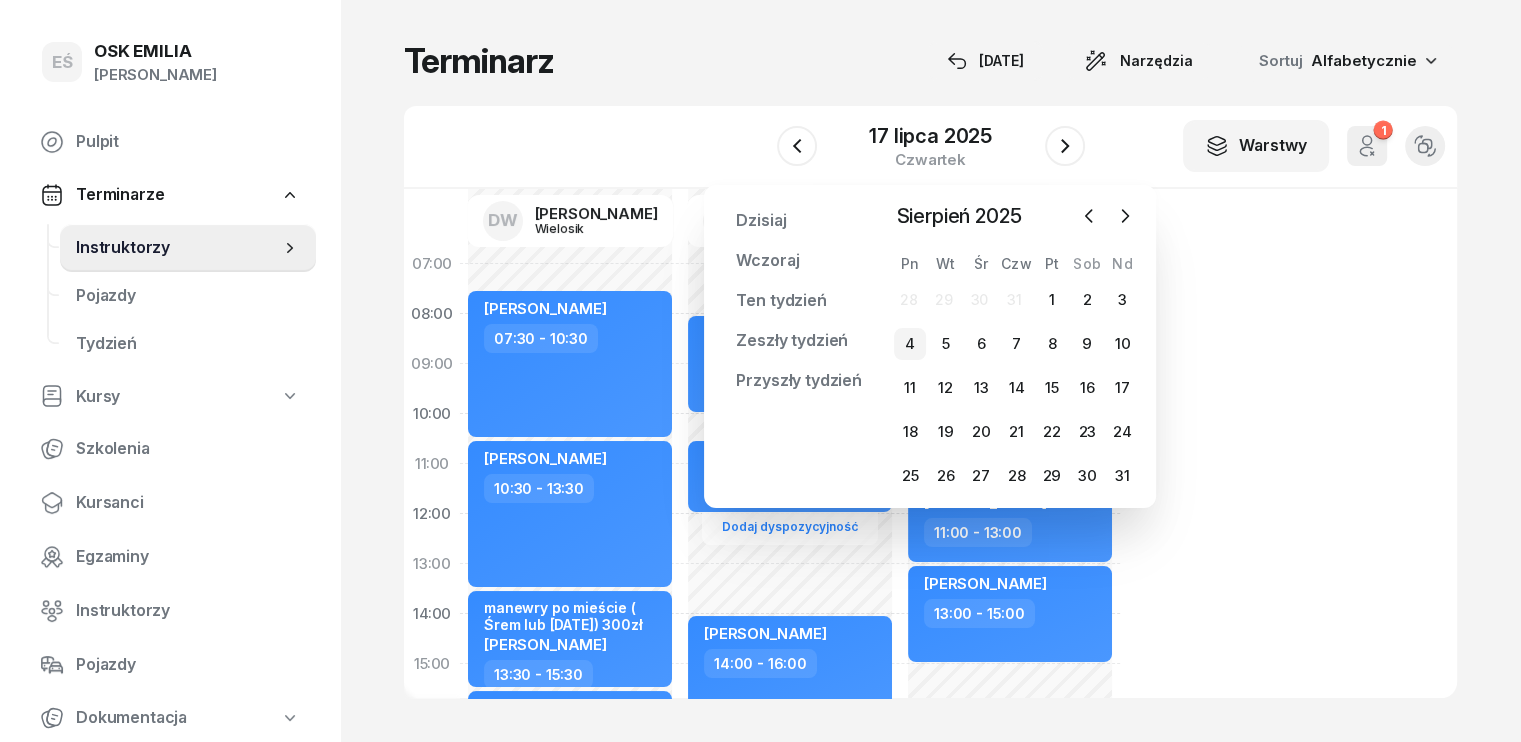 click on "4" at bounding box center [910, 344] 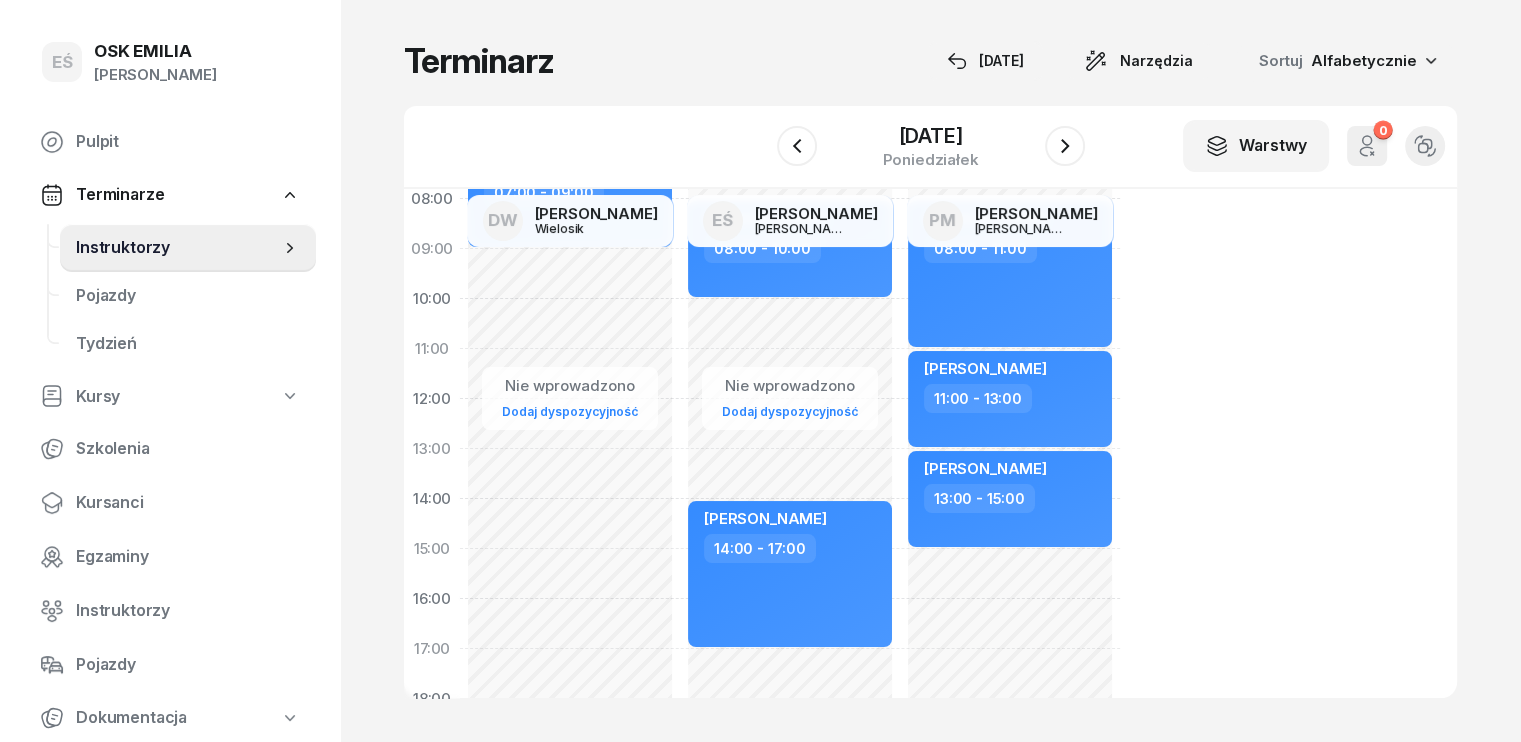 scroll, scrollTop: 0, scrollLeft: 0, axis: both 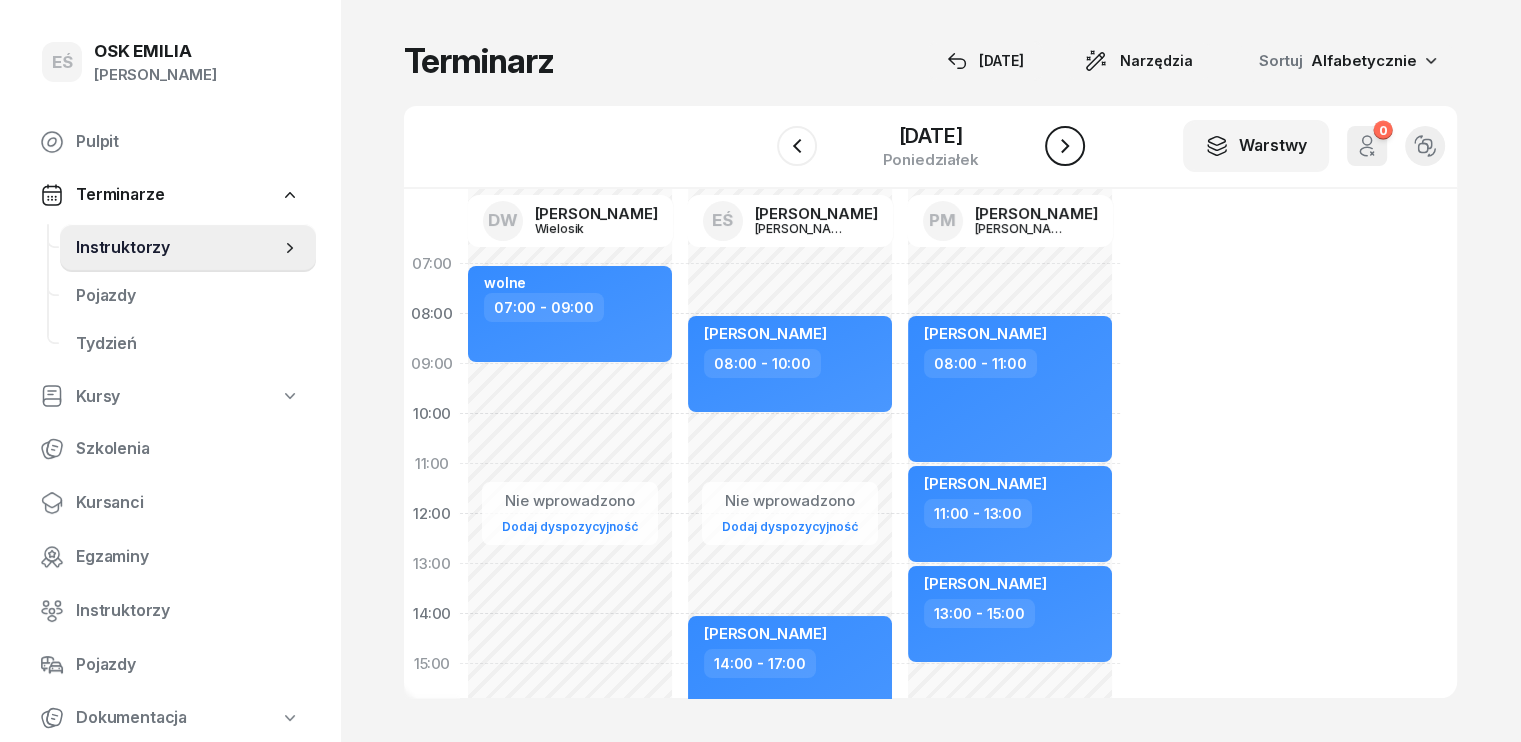 click at bounding box center [1065, 146] 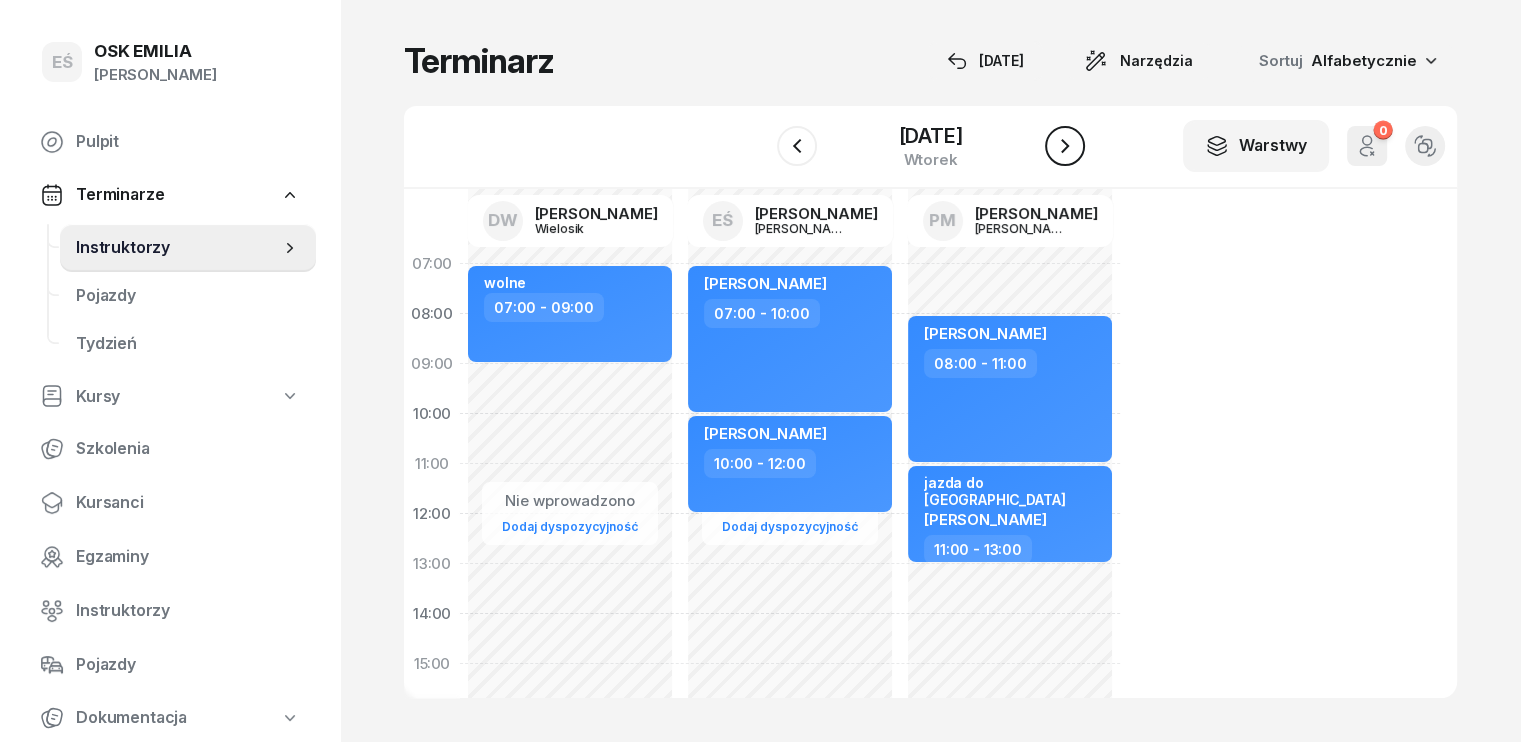click at bounding box center [1065, 146] 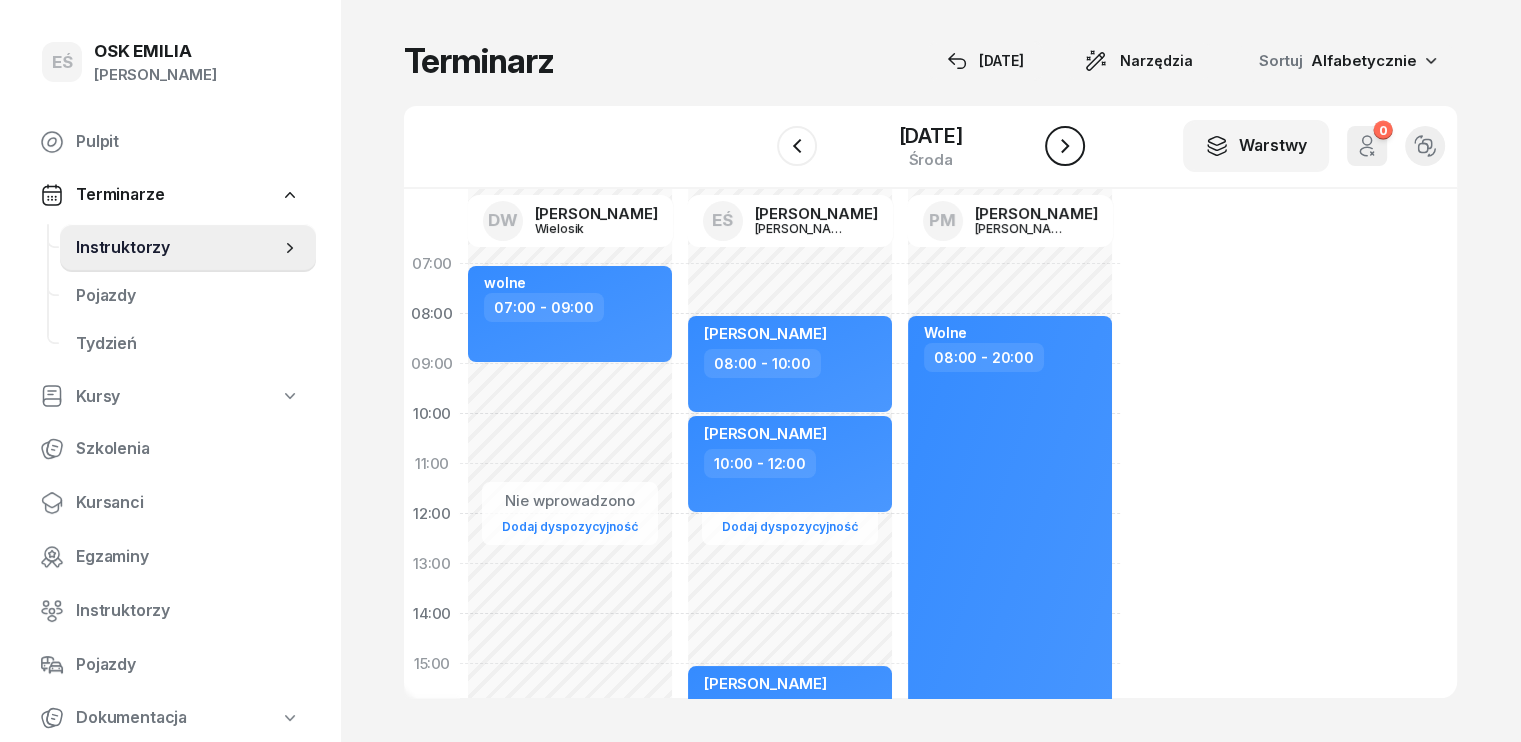 click at bounding box center (1065, 146) 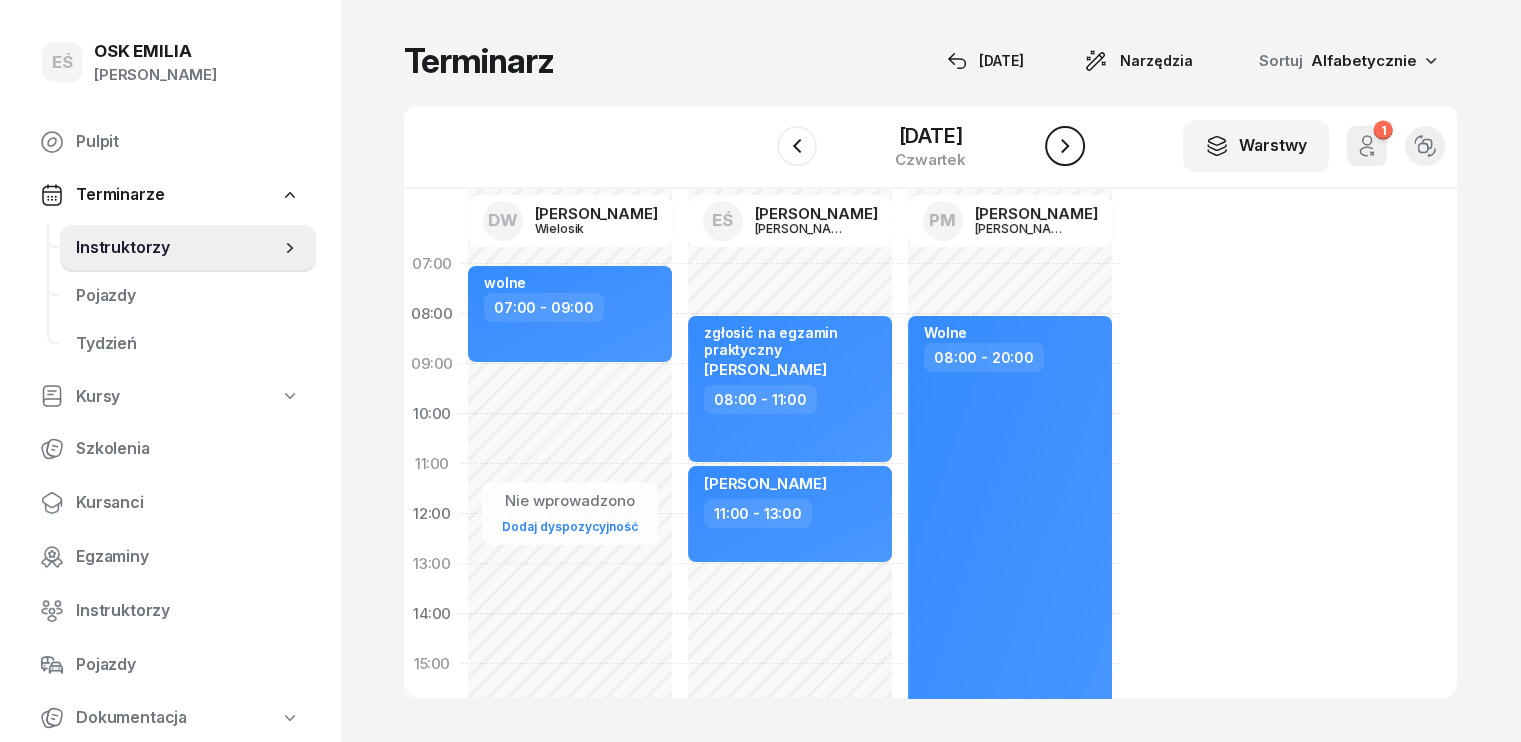 click at bounding box center (1065, 146) 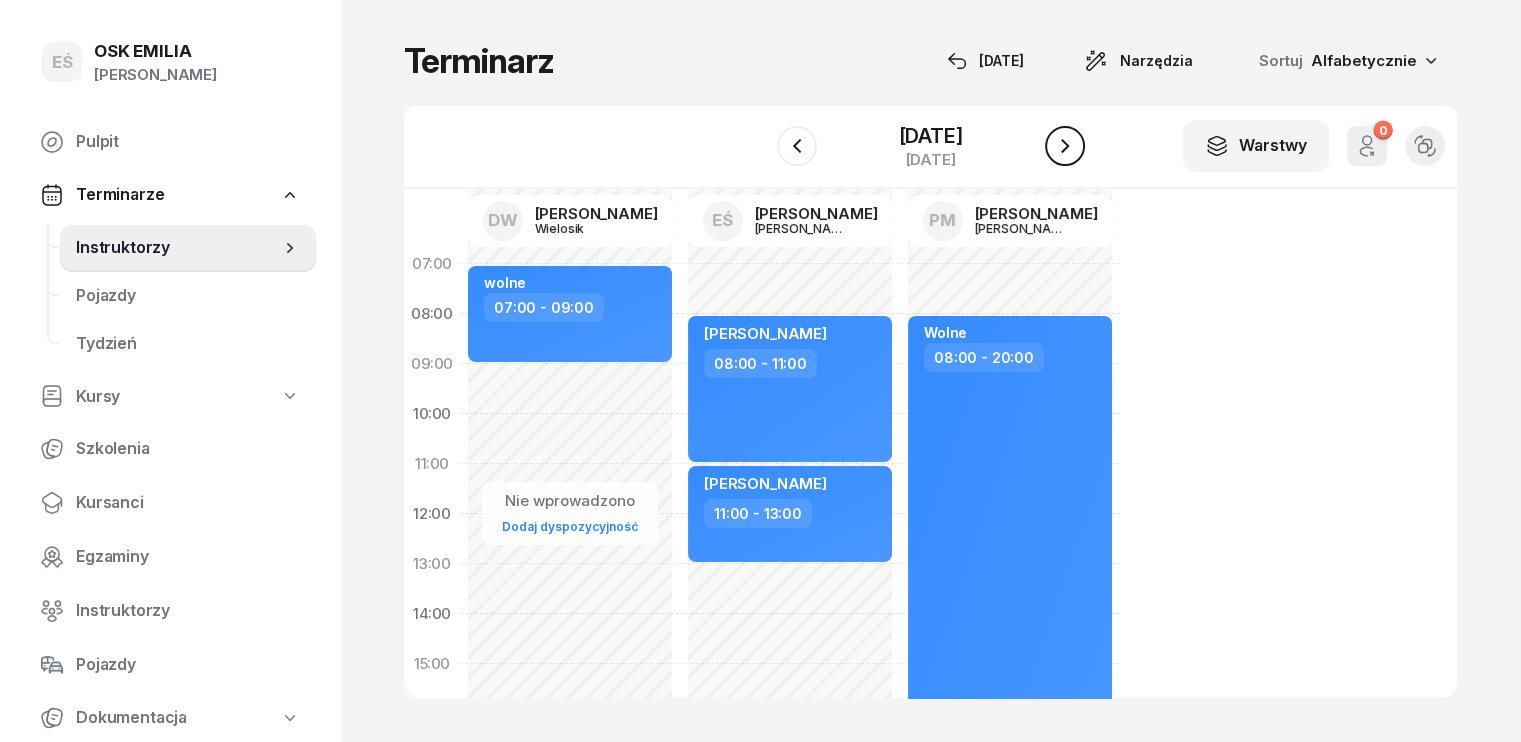 click at bounding box center [1065, 146] 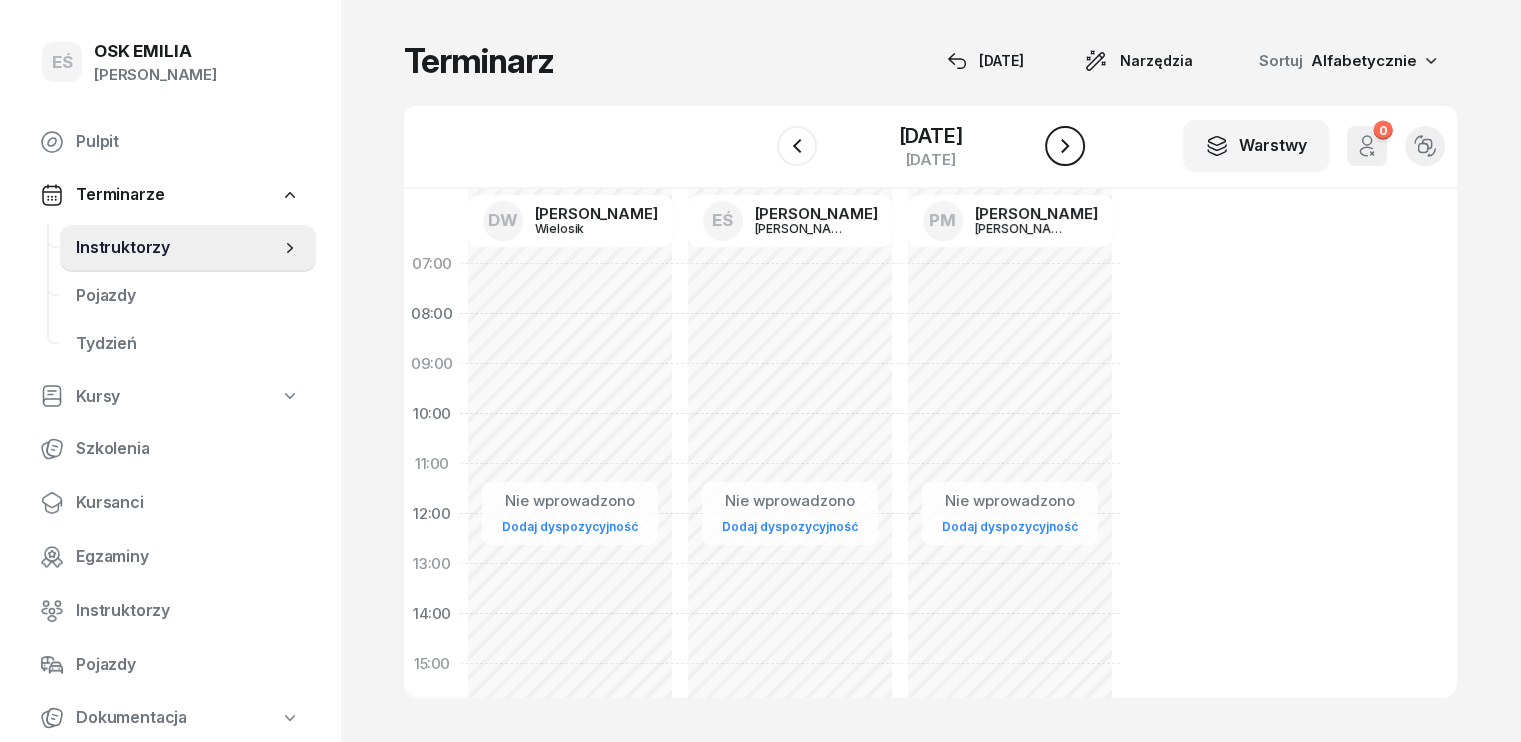 click at bounding box center [1065, 146] 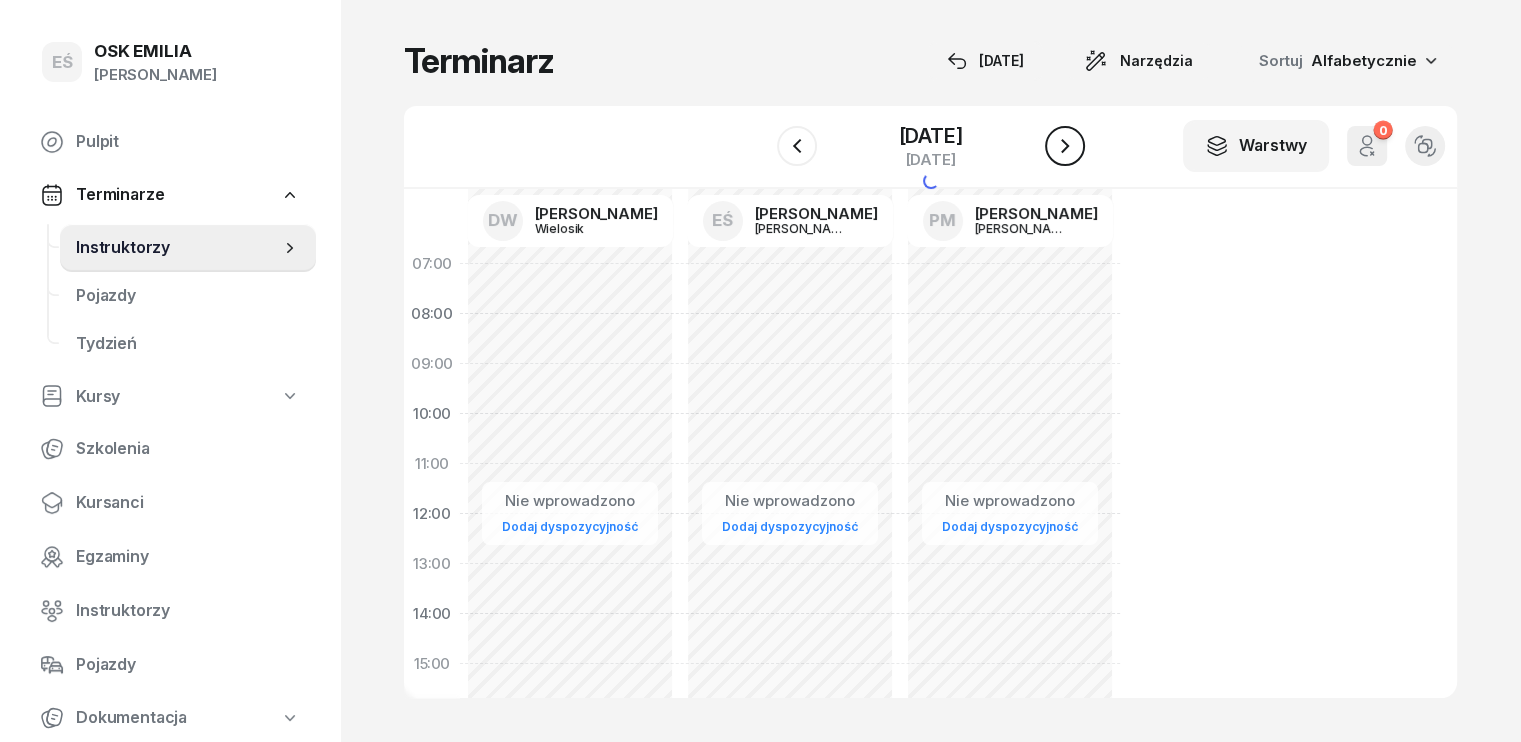 click at bounding box center [1065, 146] 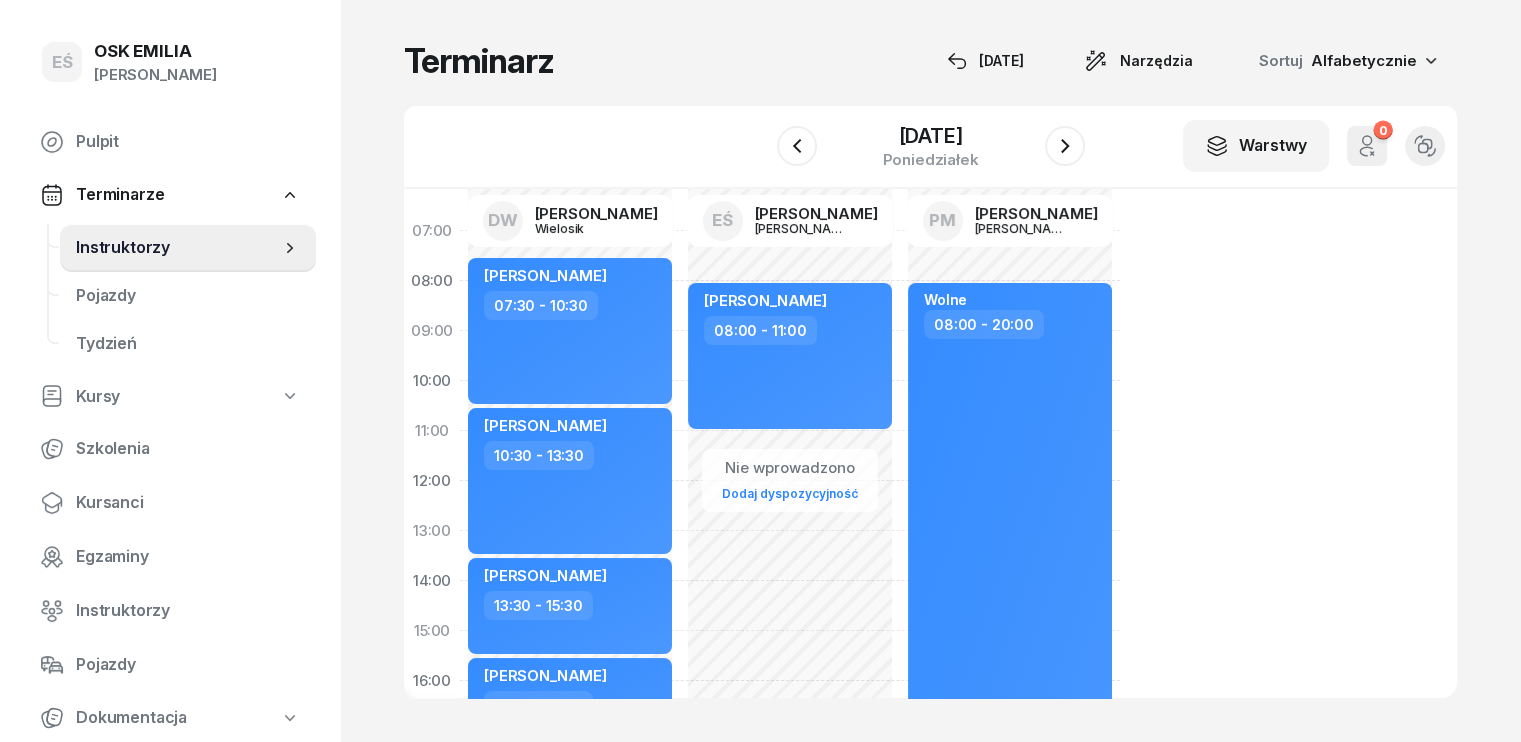 scroll, scrollTop: 0, scrollLeft: 0, axis: both 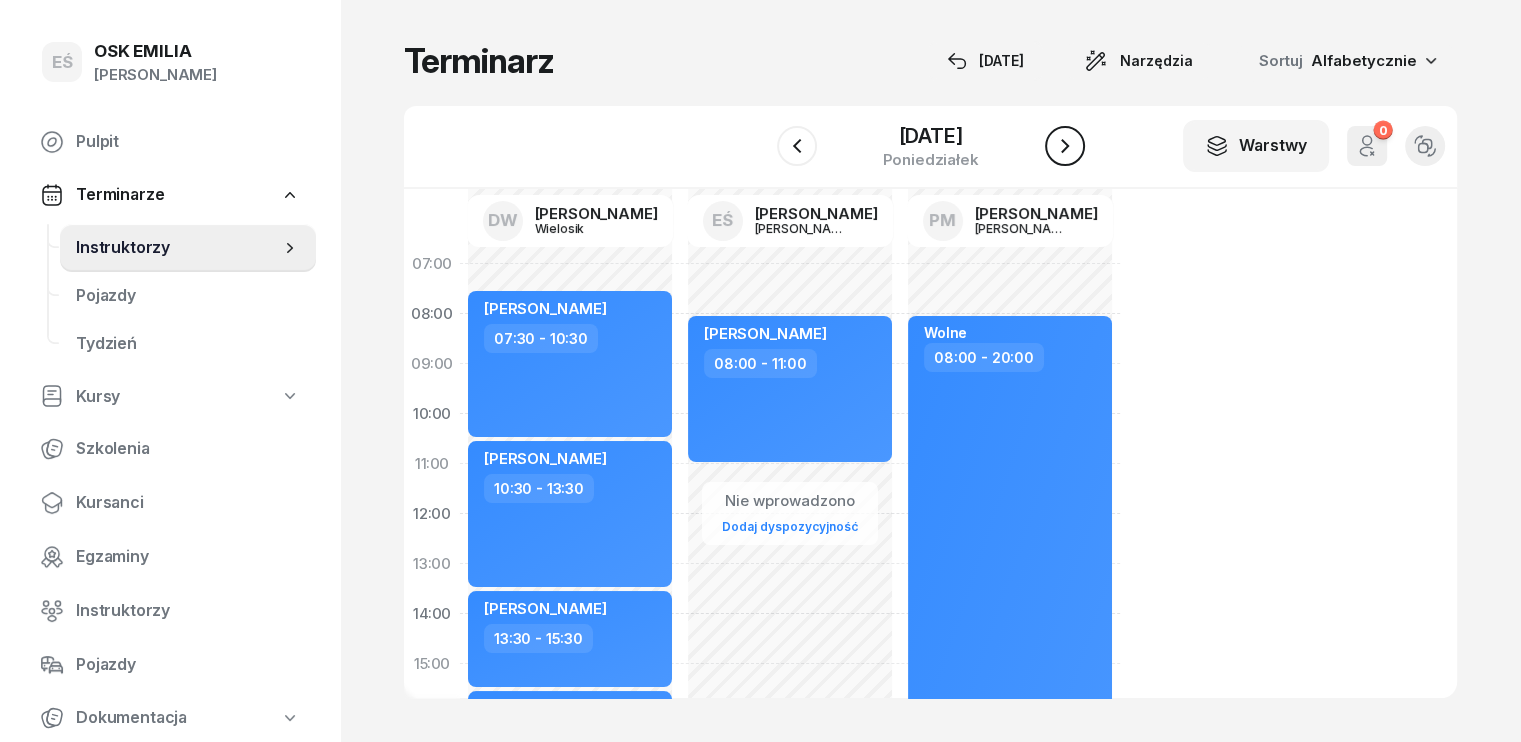 click 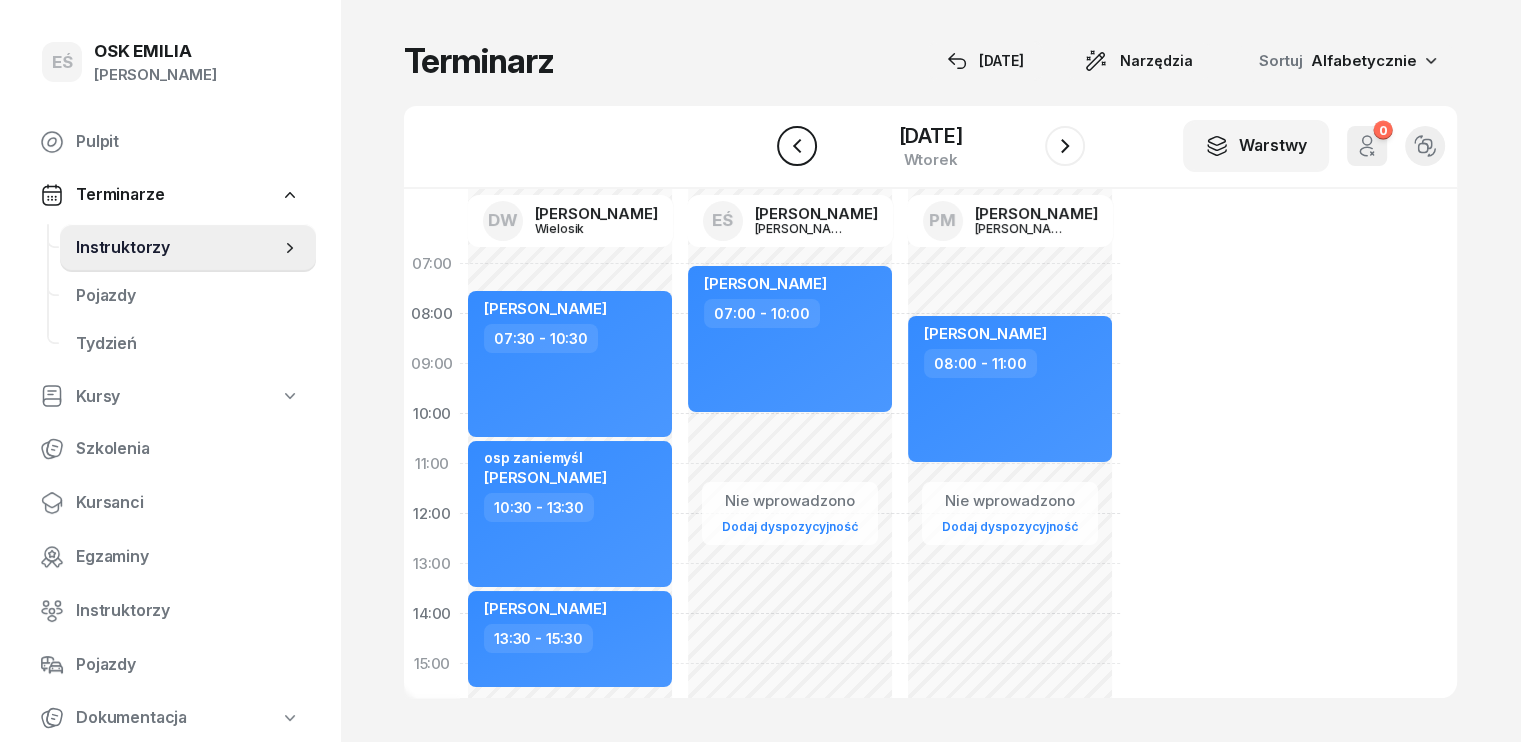click 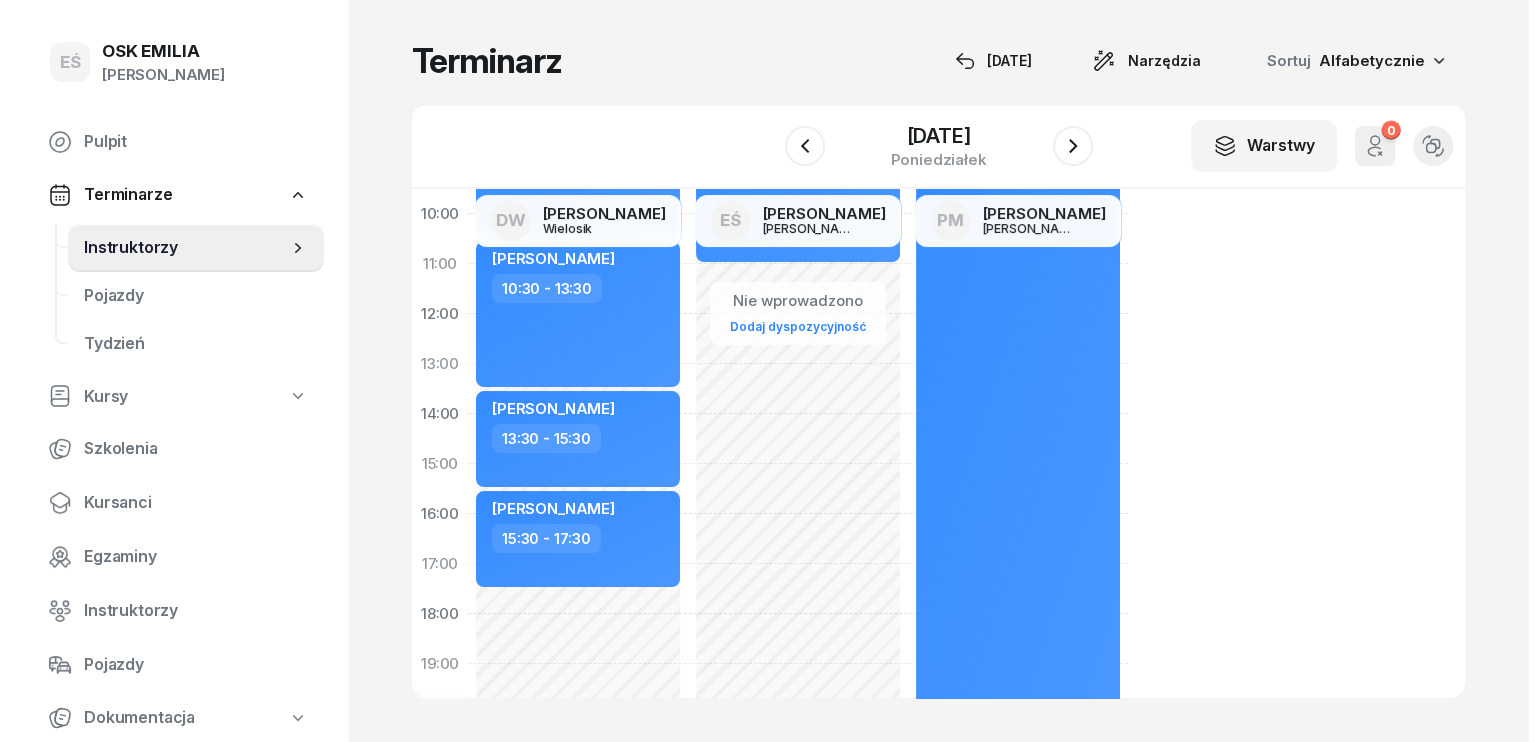 scroll, scrollTop: 300, scrollLeft: 0, axis: vertical 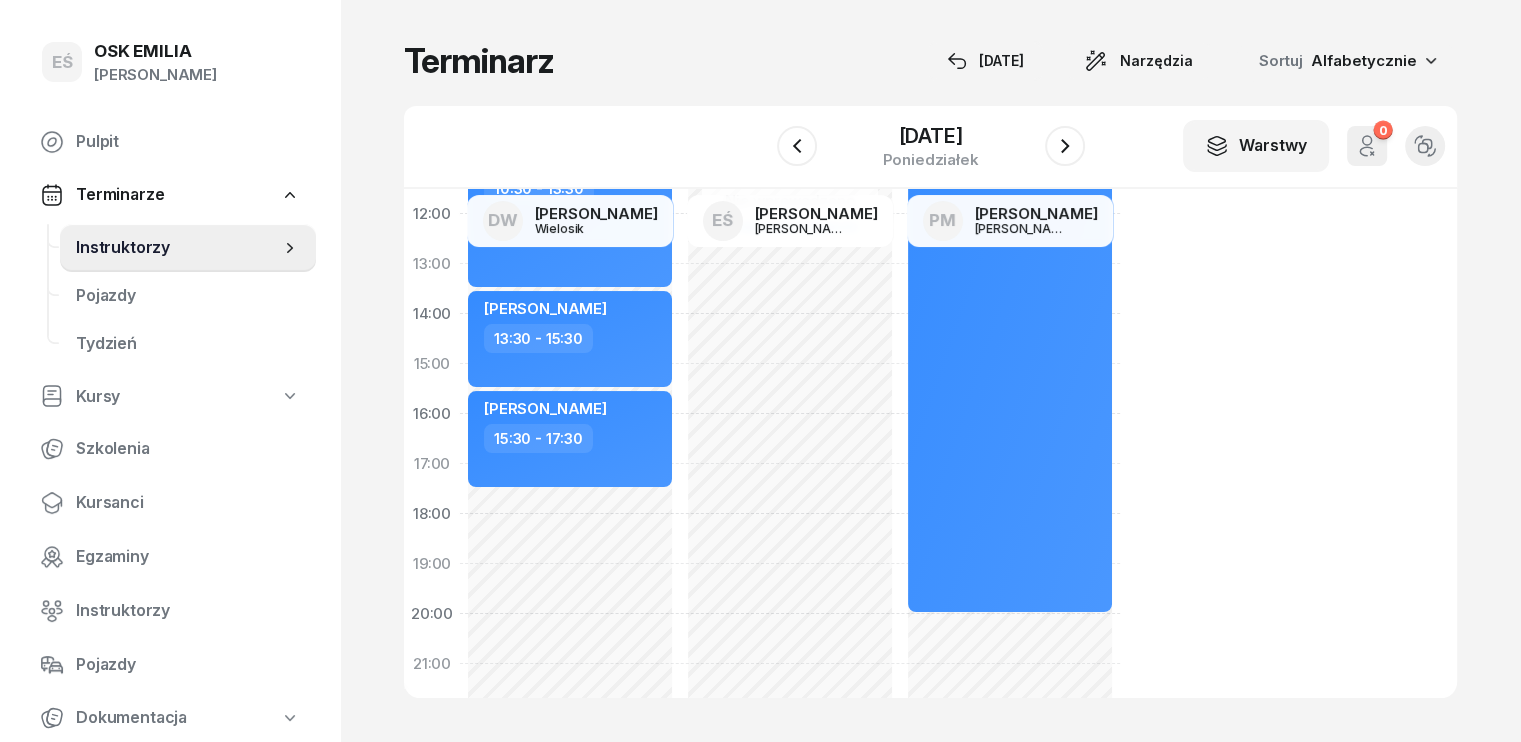 click on "Nie wprowadzono Dodaj dyspozycyjność [PERSON_NAME]  07:30 - 10:30 [PERSON_NAME]  10:30 - 13:30 [PERSON_NAME]  13:30 - 15:30 [PERSON_NAME]  15:30 - 17:30" 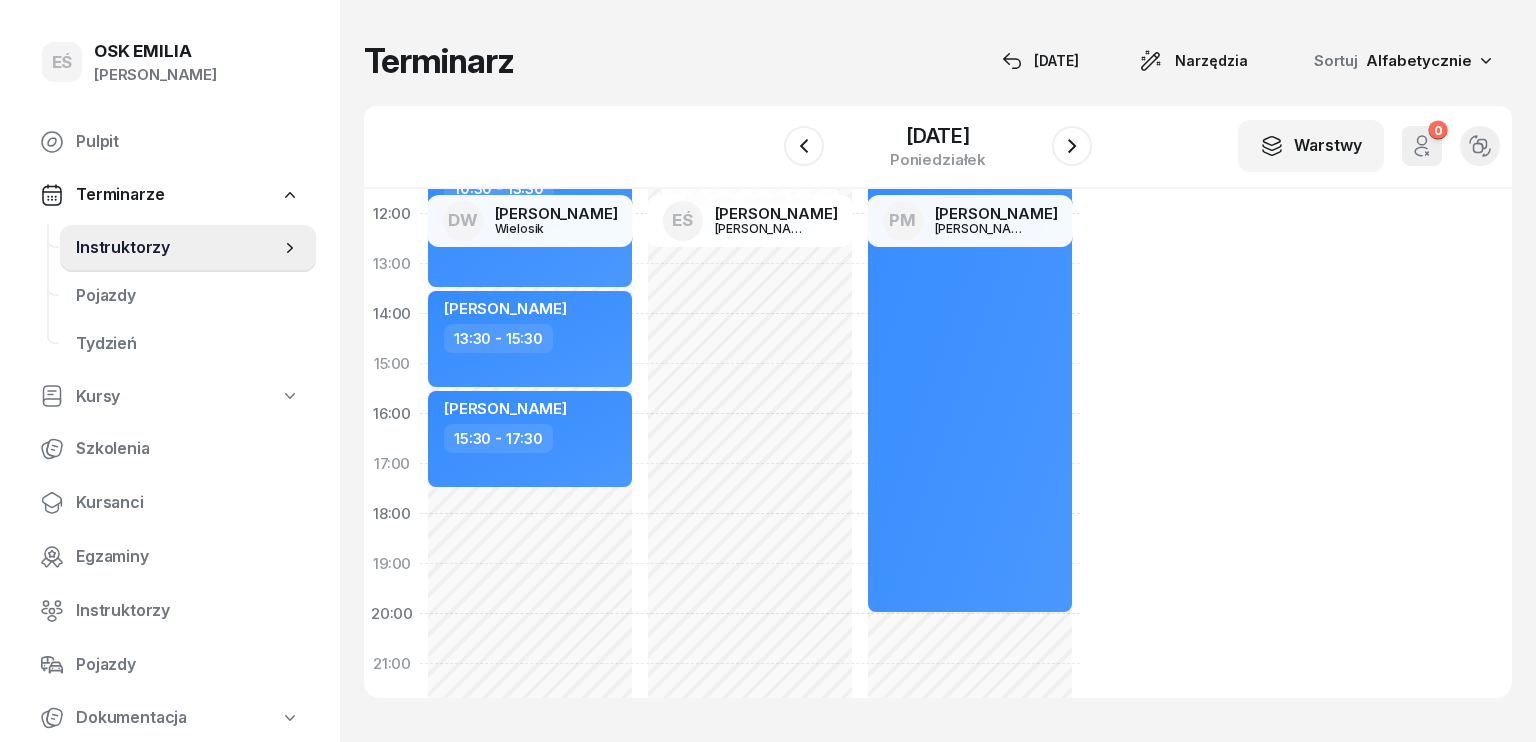 select on "17" 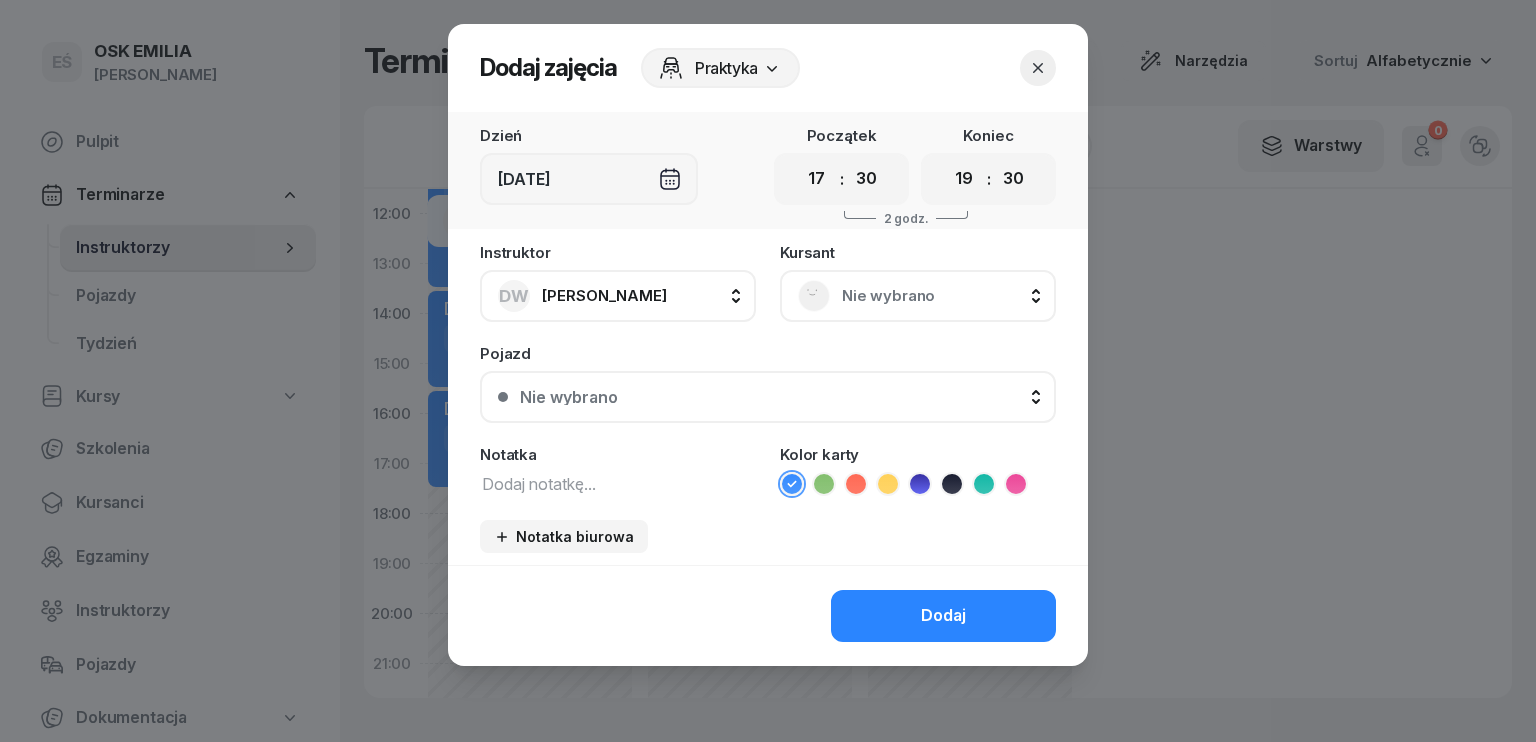 click on "Nie wybrano" at bounding box center (940, 296) 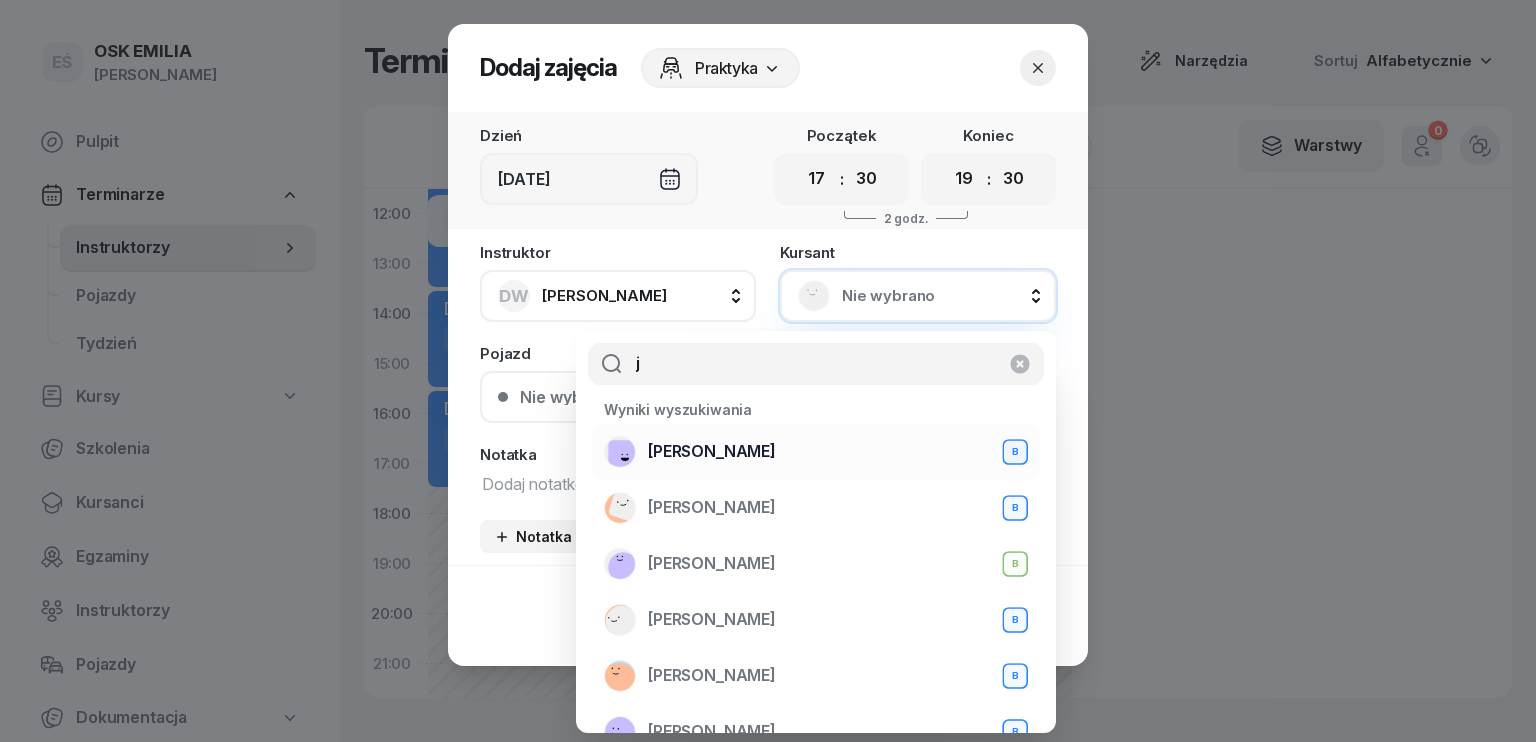 type on "j" 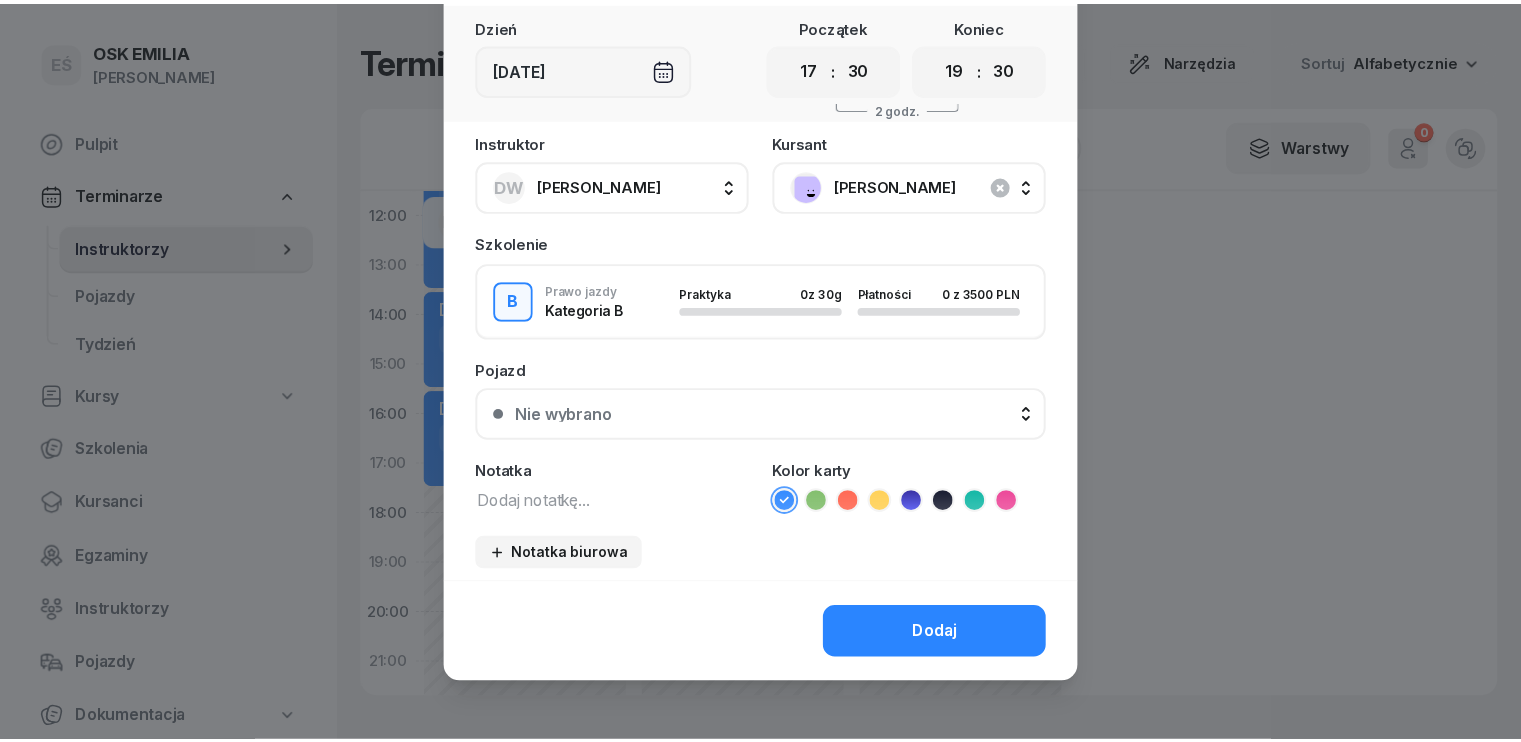 scroll, scrollTop: 112, scrollLeft: 0, axis: vertical 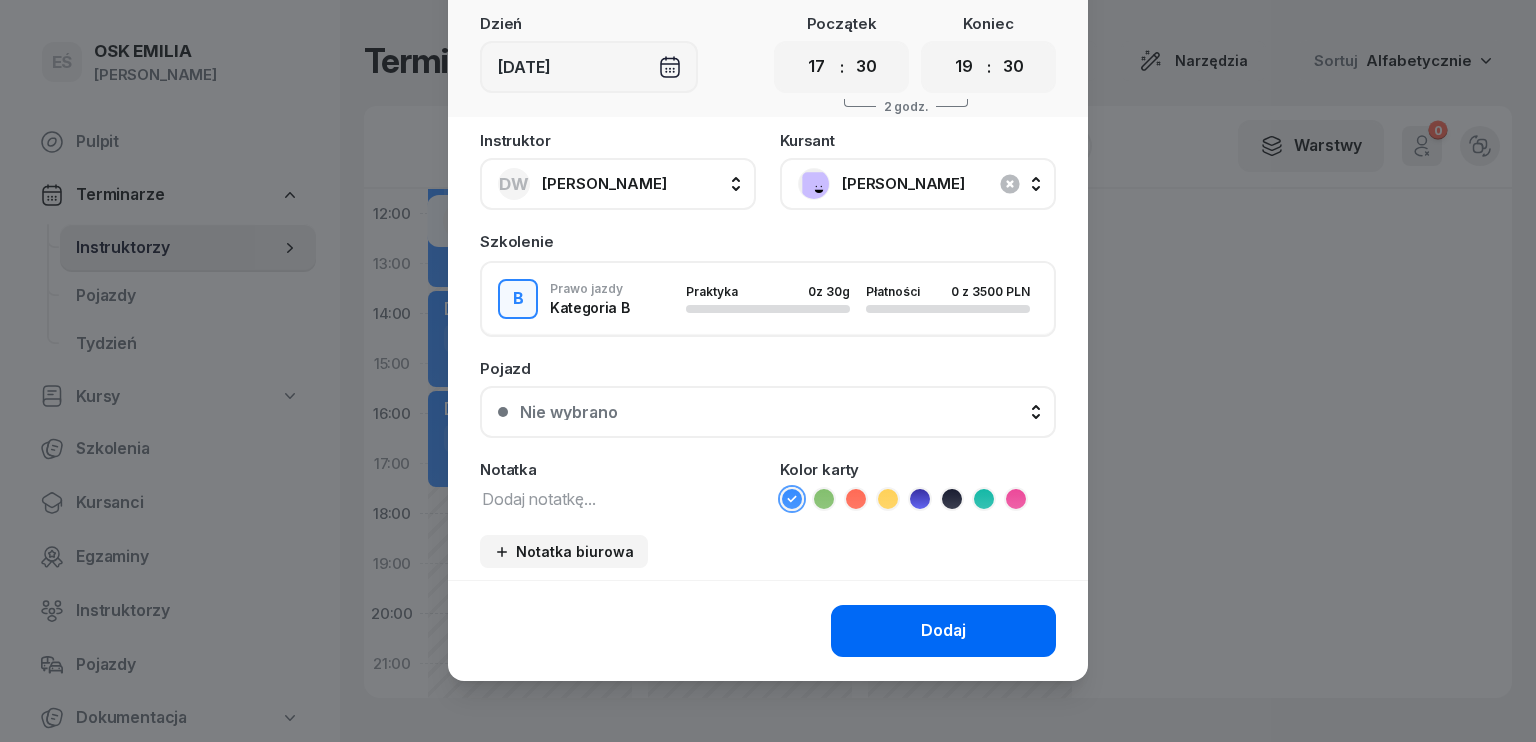 click on "Dodaj" 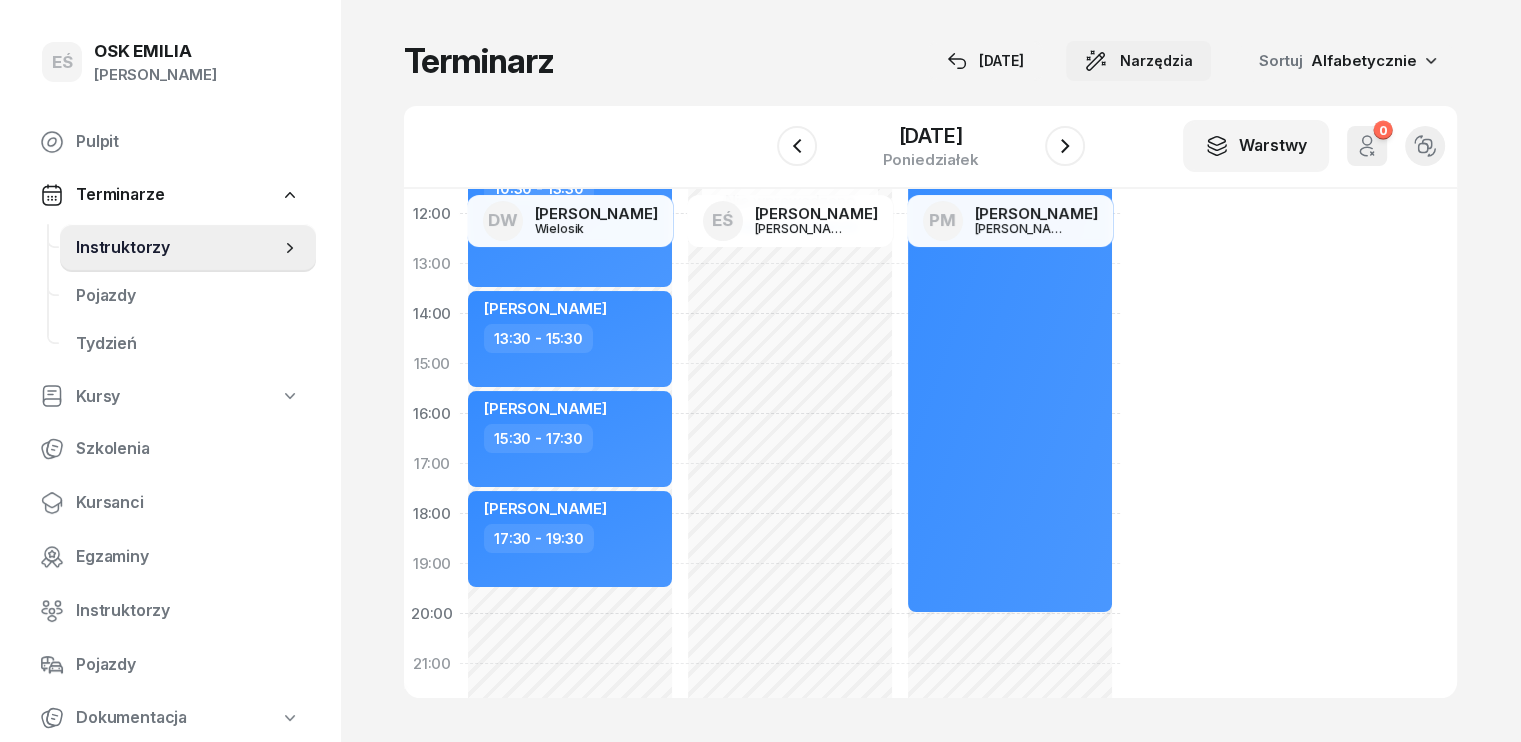 click on "Narzędzia" 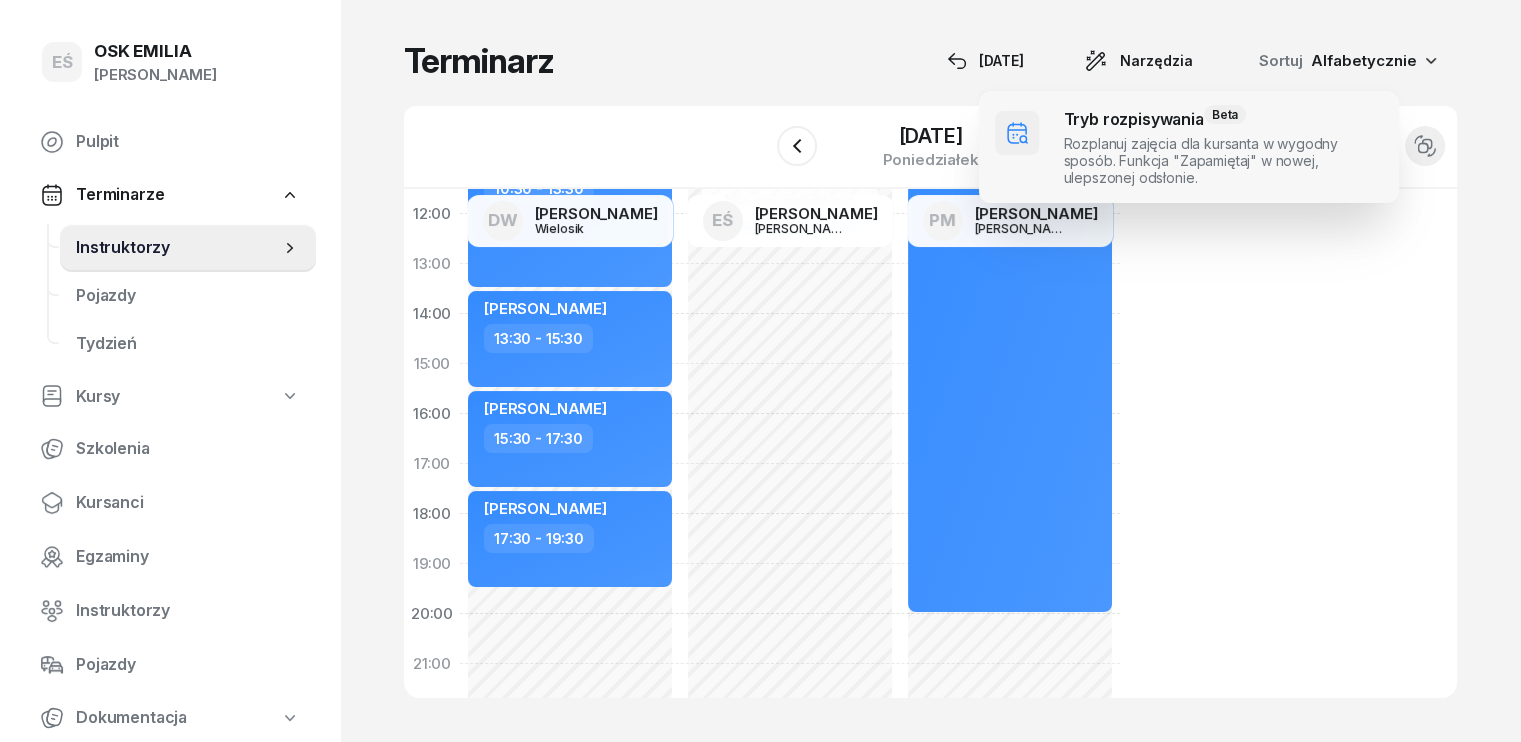 click at bounding box center (1189, 147) 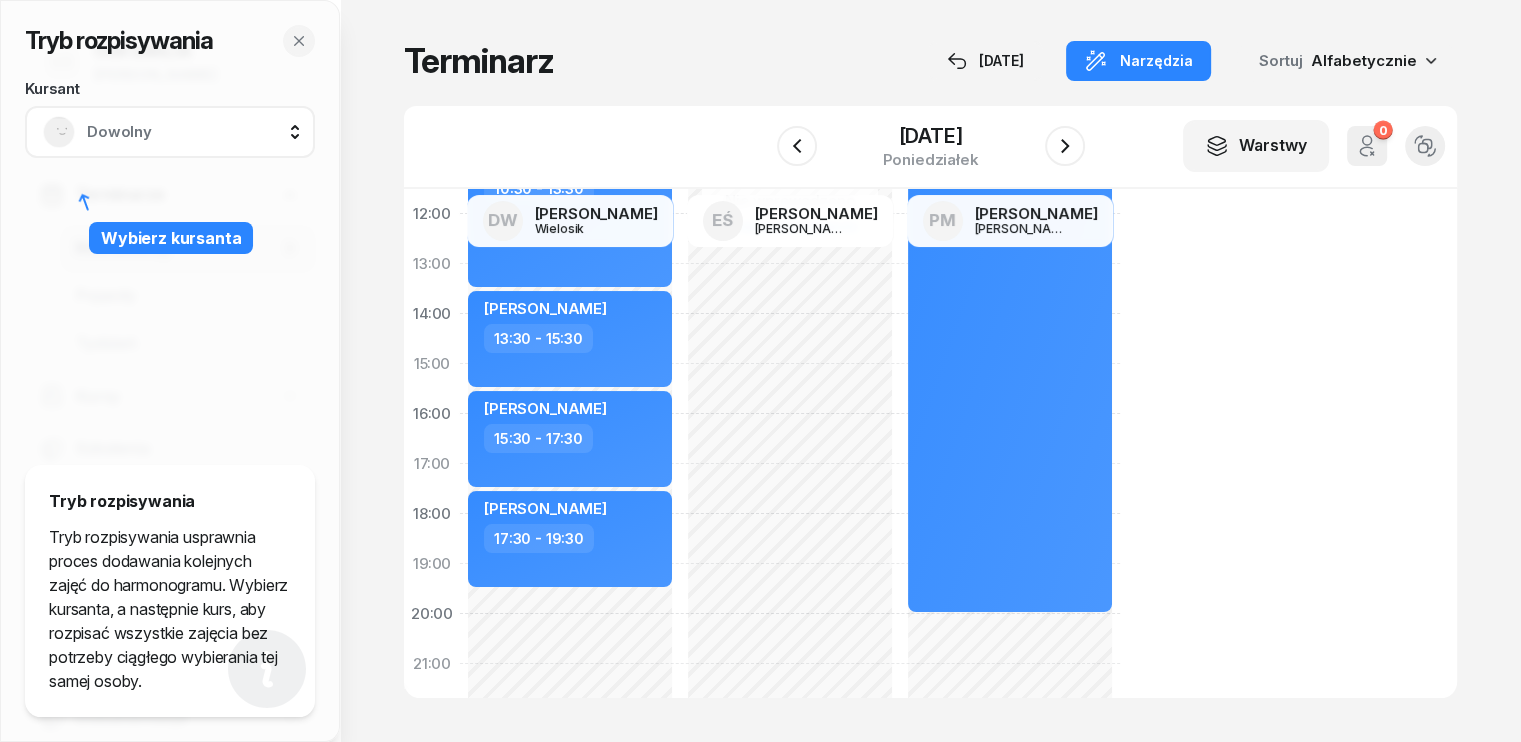 click on "Dowolny" at bounding box center (192, 132) 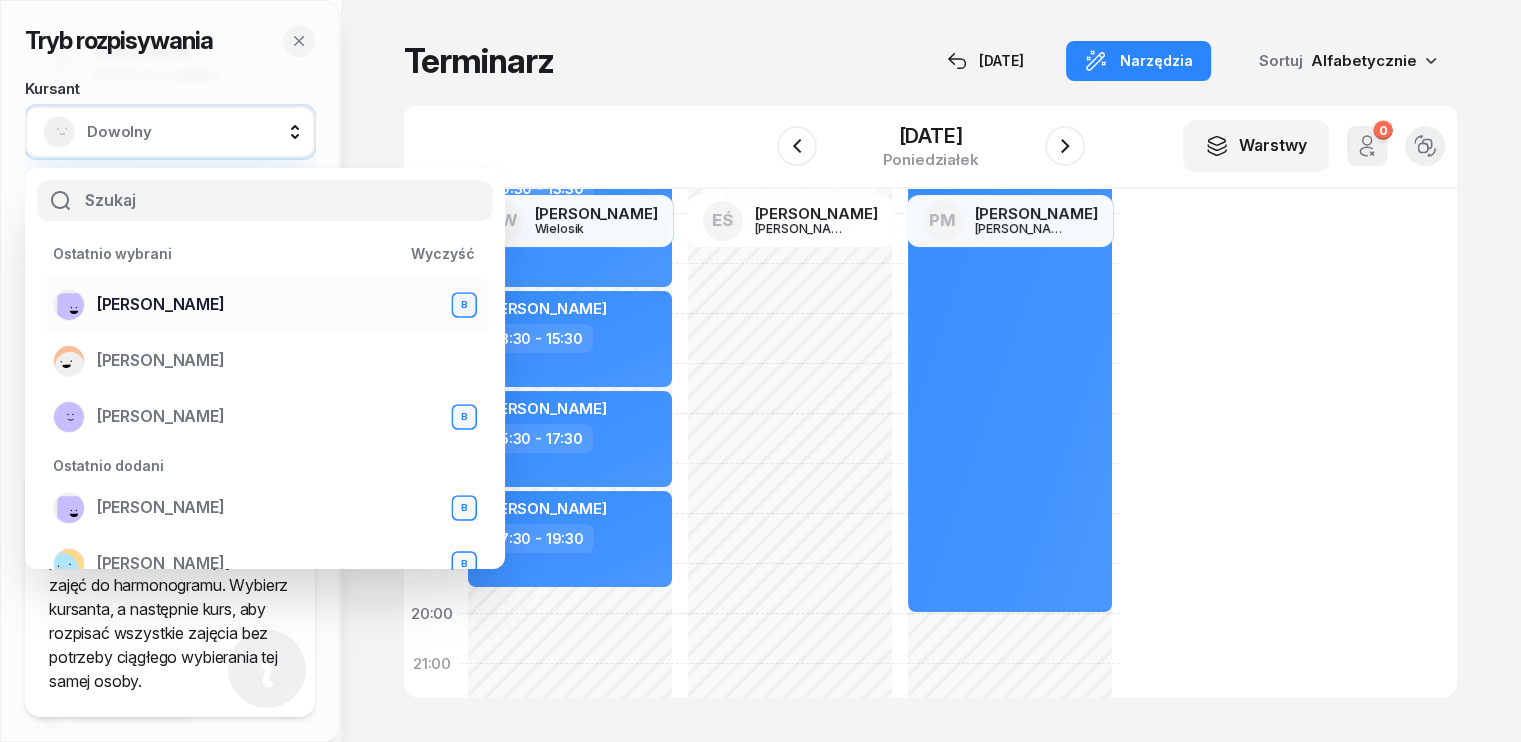 click on "[PERSON_NAME]" at bounding box center (161, 305) 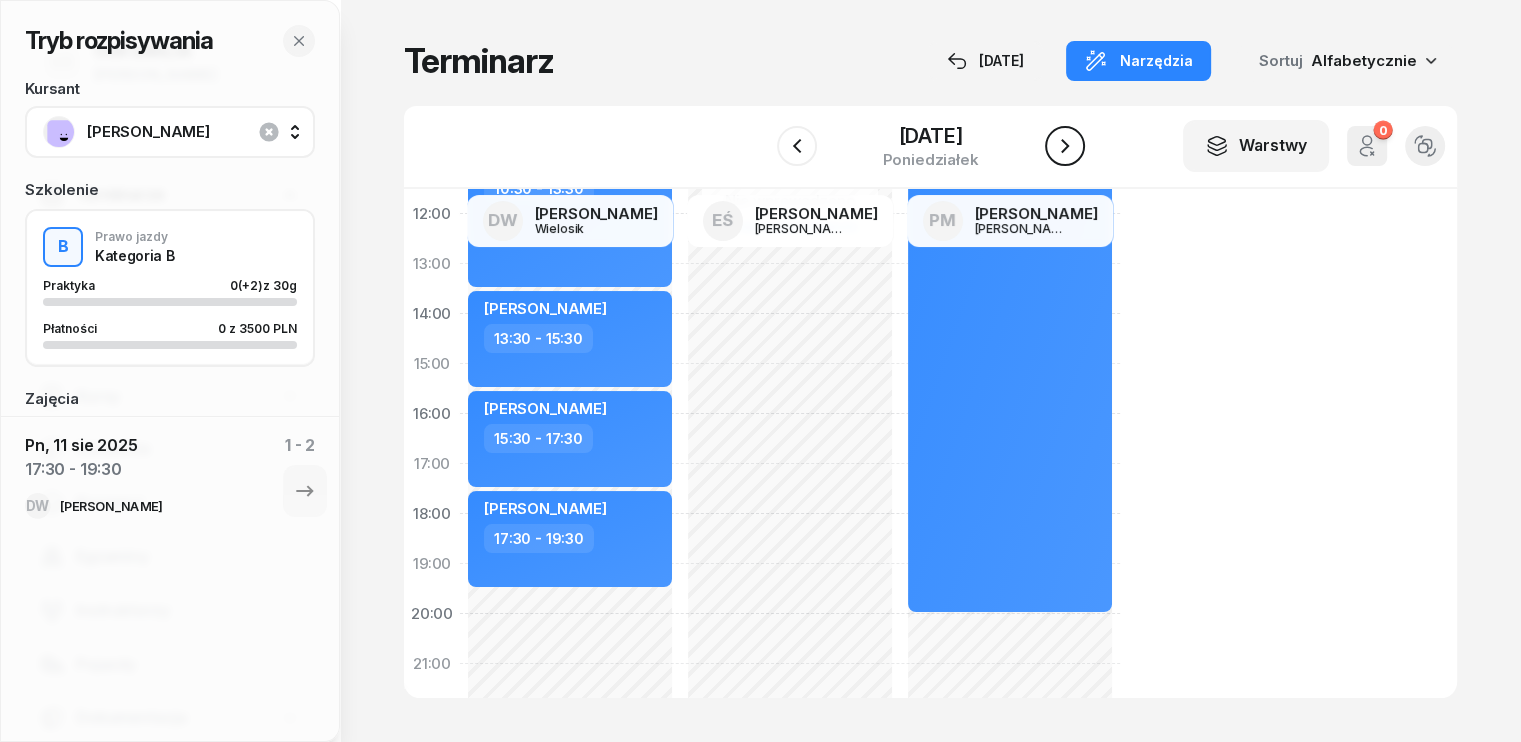 click 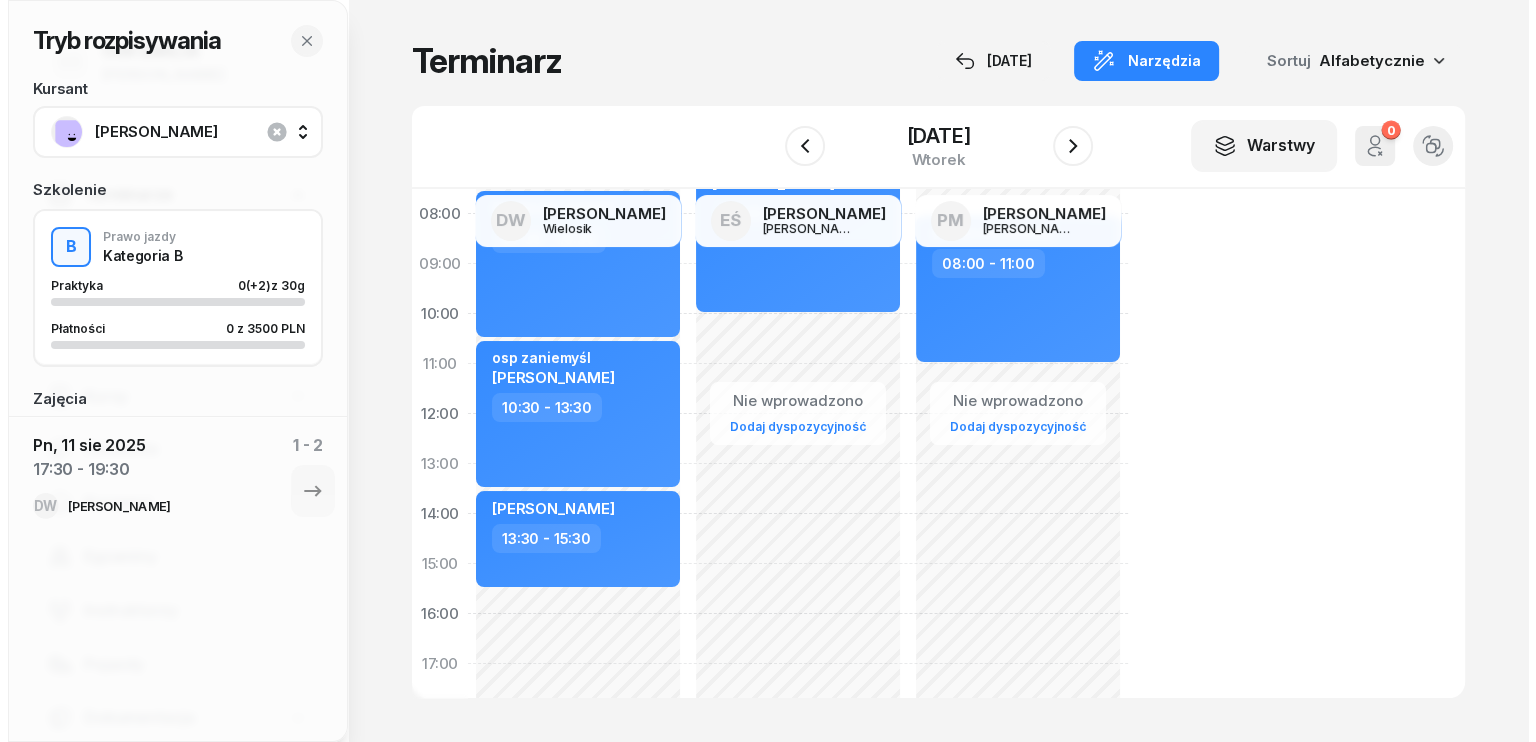 scroll, scrollTop: 200, scrollLeft: 0, axis: vertical 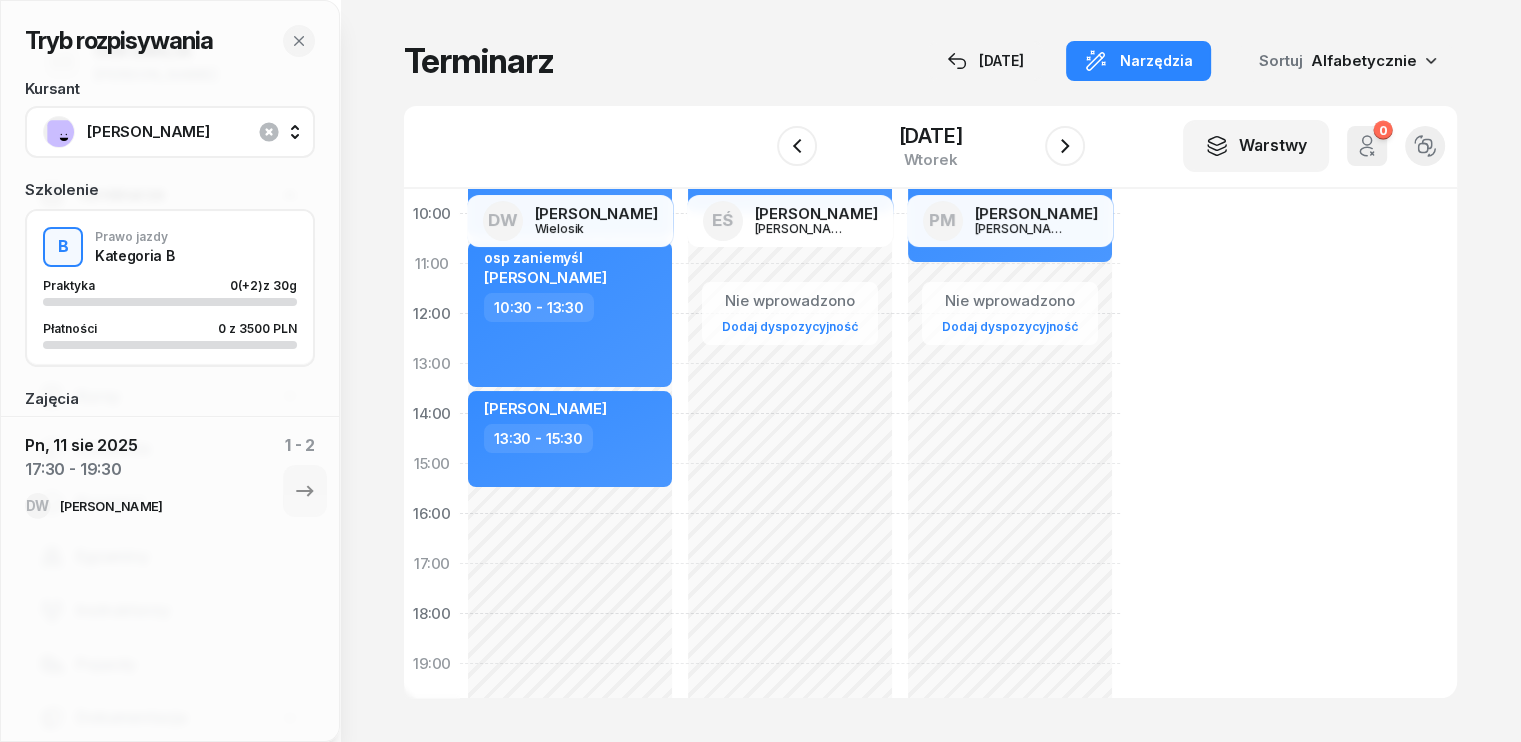 click on "Nie wprowadzono Dodaj dyspozycyjność [PERSON_NAME]  07:30 - 10:30 osp zaniemyśl [PERSON_NAME]  10:30 - 13:30 [PERSON_NAME]  13:30 - 15:30" 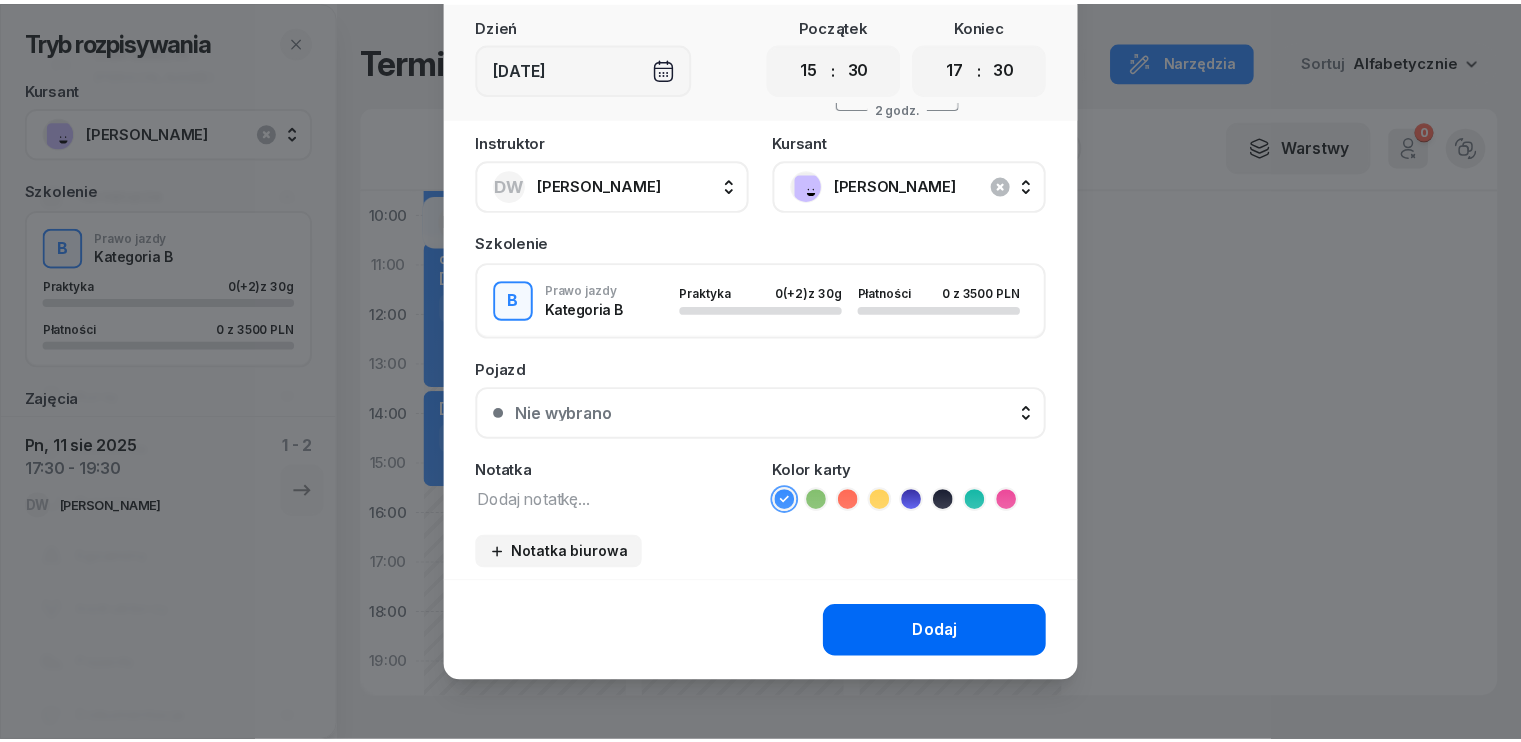 scroll, scrollTop: 112, scrollLeft: 0, axis: vertical 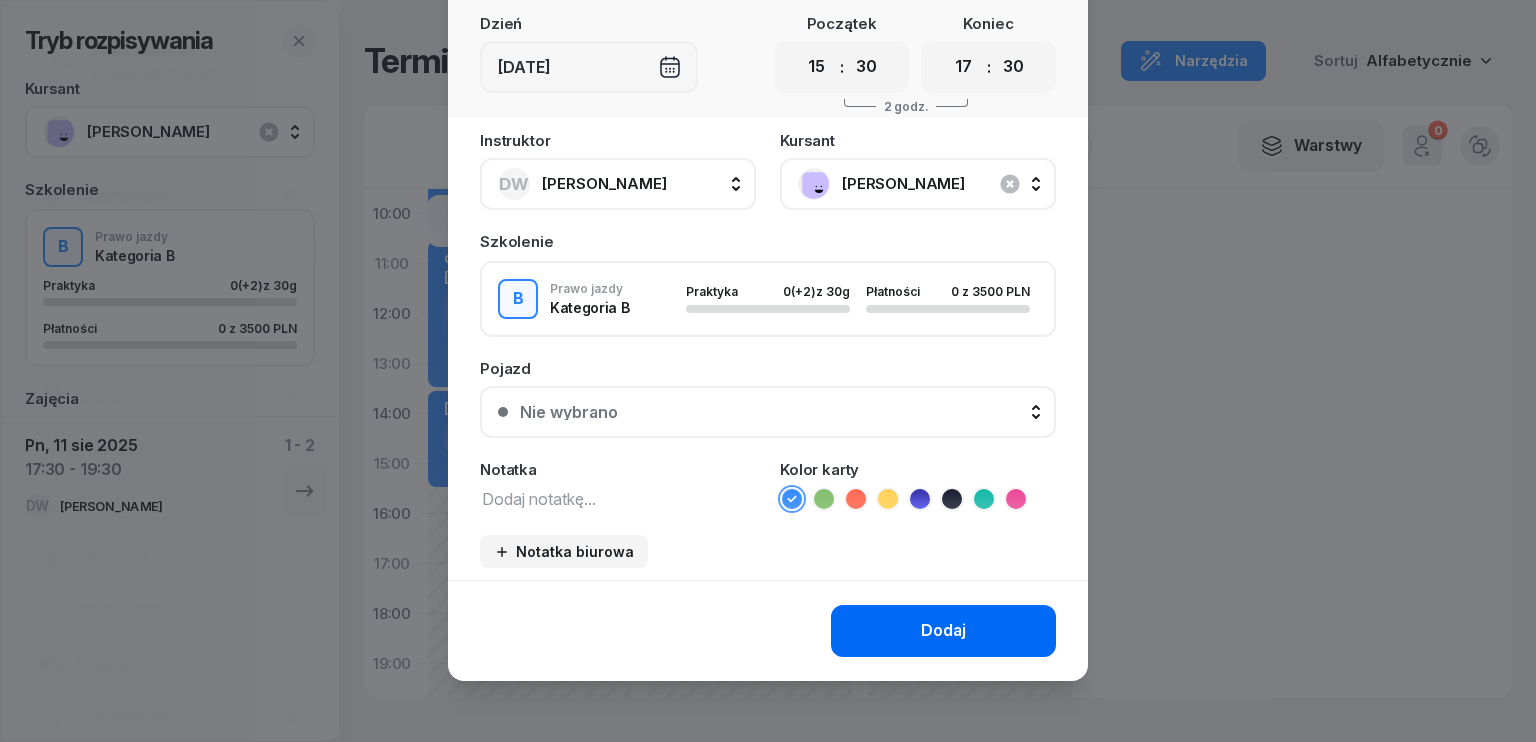 click on "Dodaj" at bounding box center (943, 631) 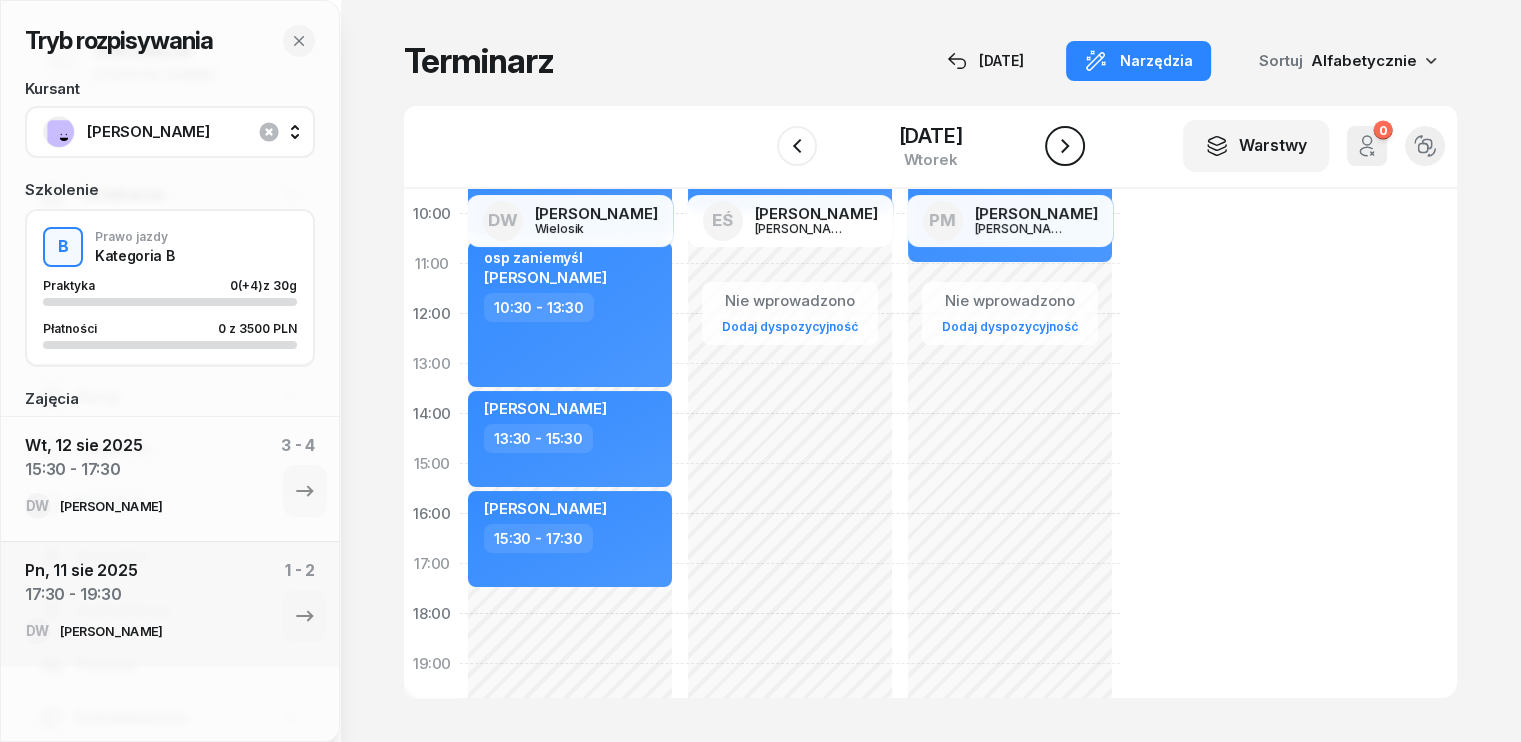 click 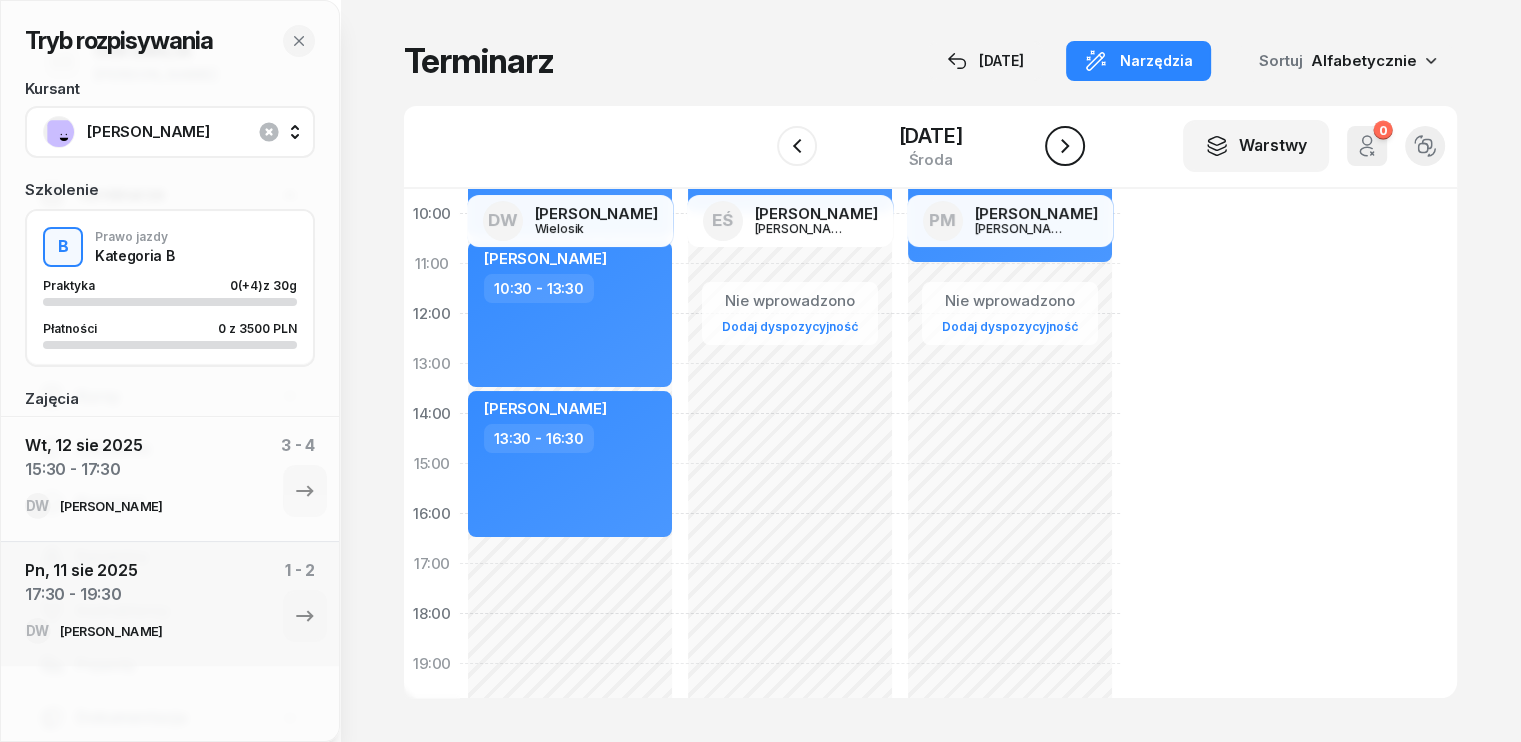 click 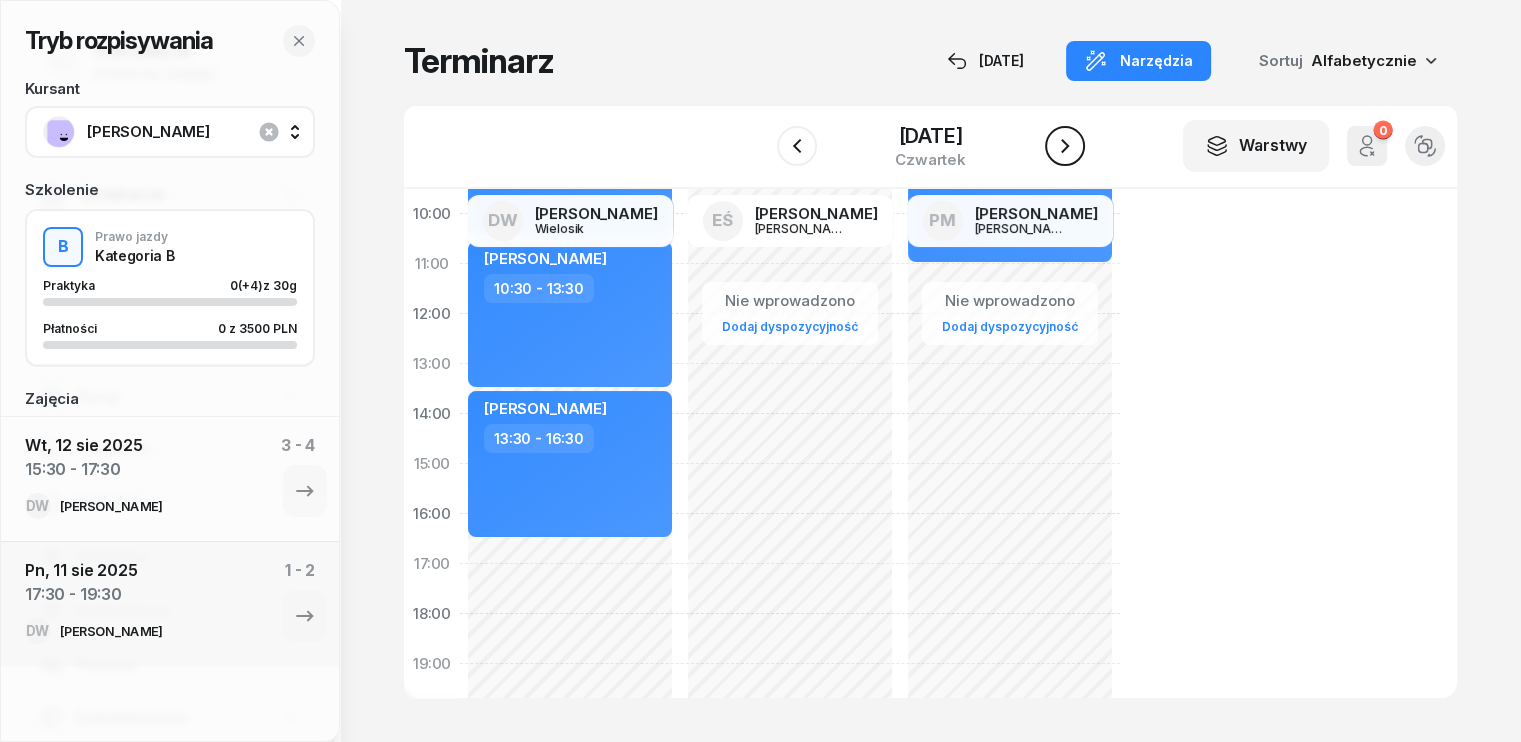 click 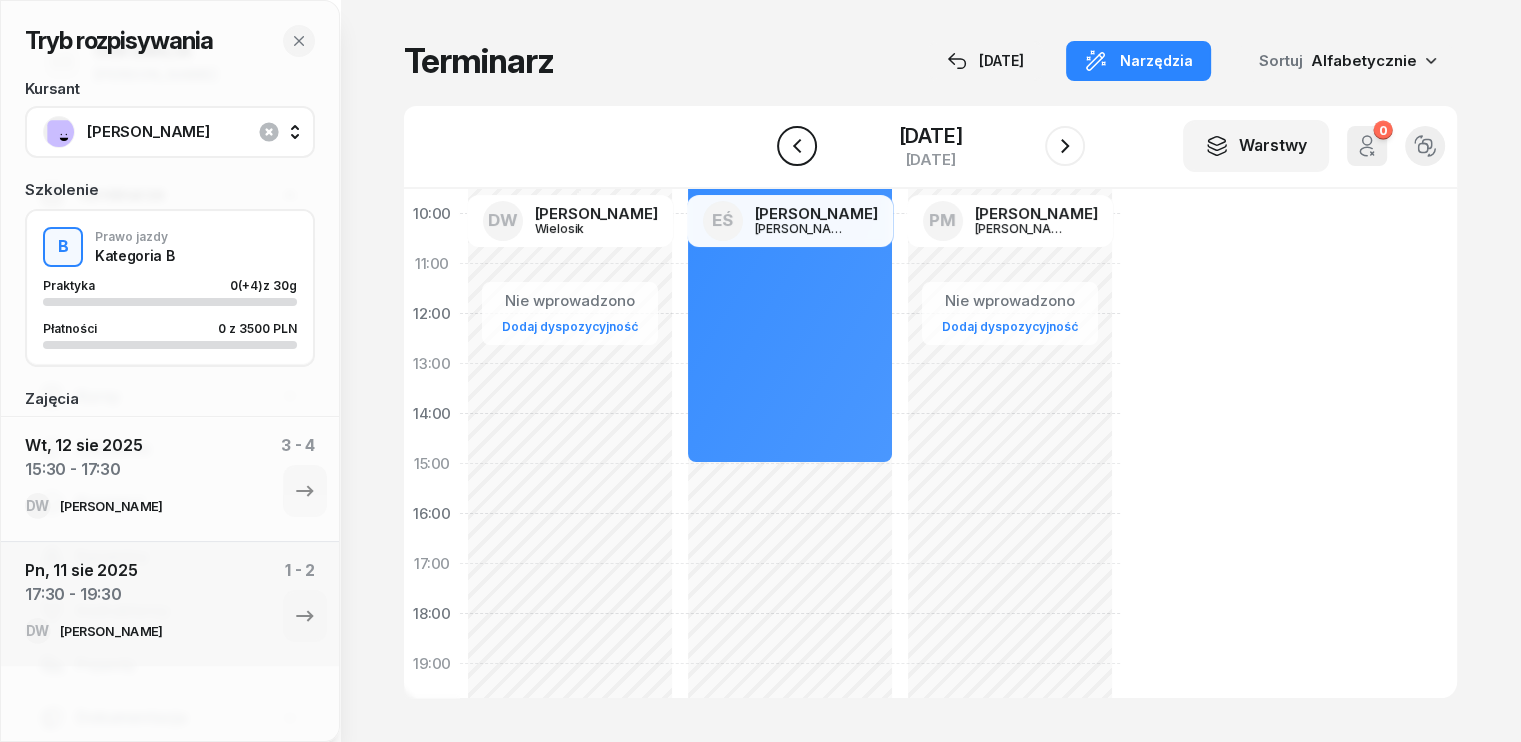 click 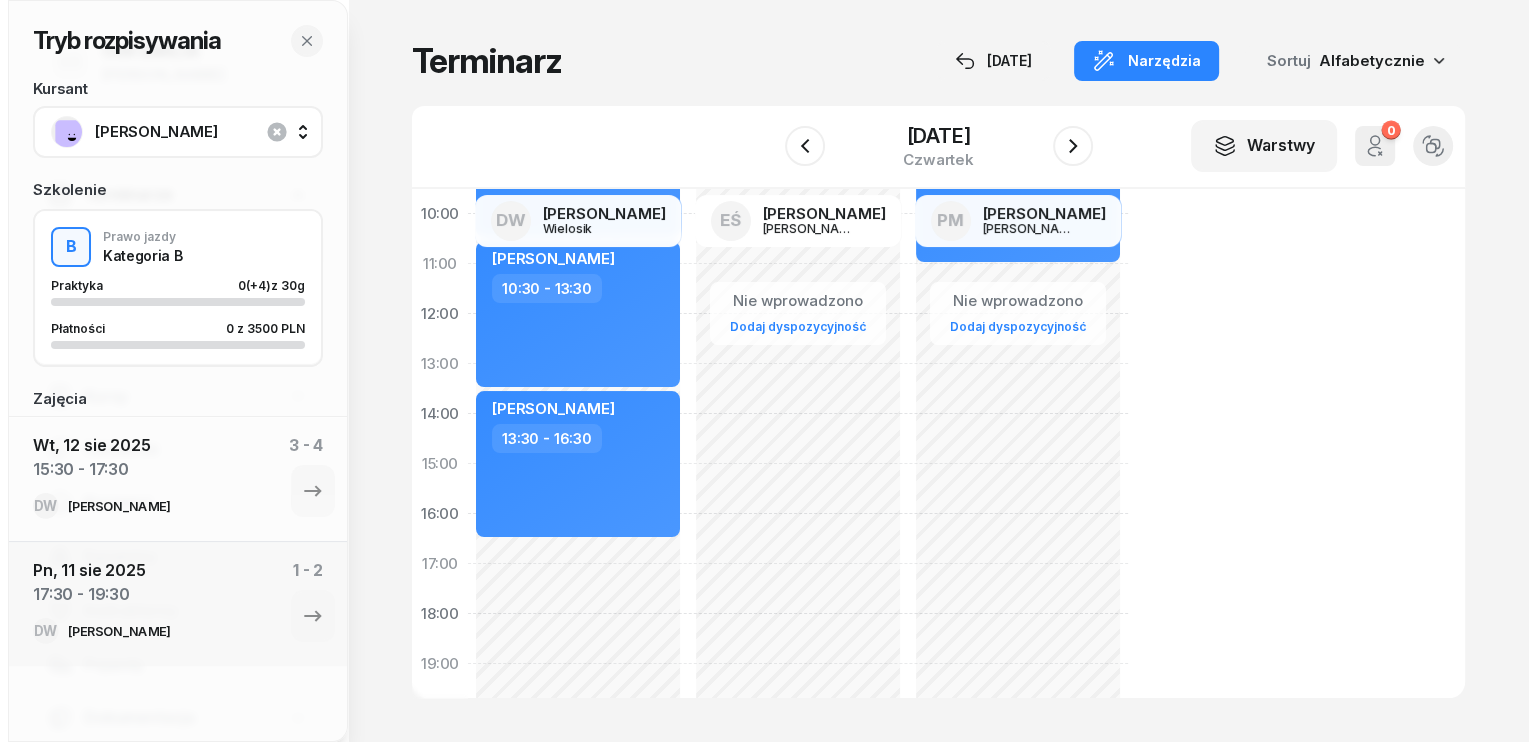 scroll, scrollTop: 300, scrollLeft: 0, axis: vertical 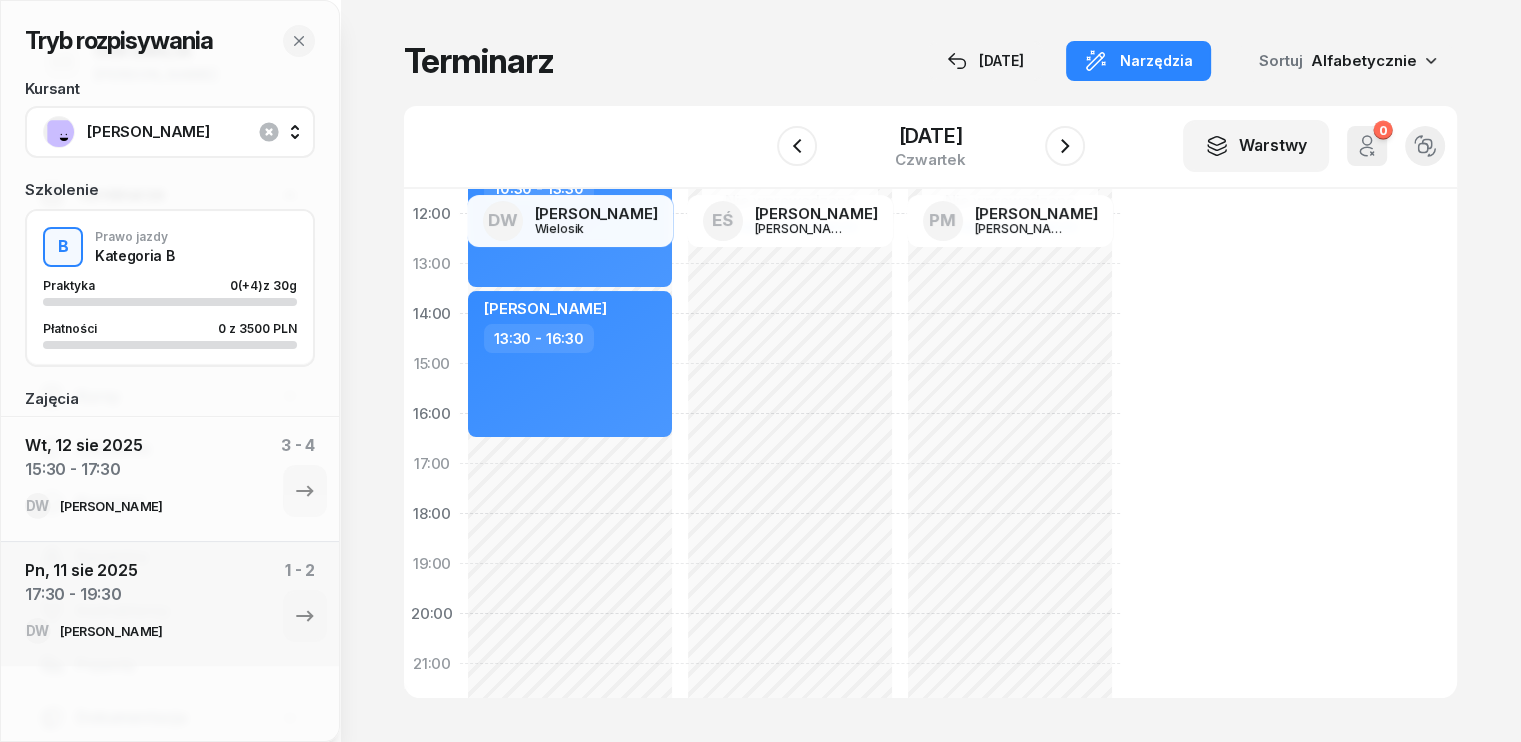 click on "Nie wprowadzono Dodaj dyspozycyjność [PERSON_NAME]  07:30 - 10:30 [PERSON_NAME]  10:30 - 13:30 [PERSON_NAME]  13:30 - 16:30" 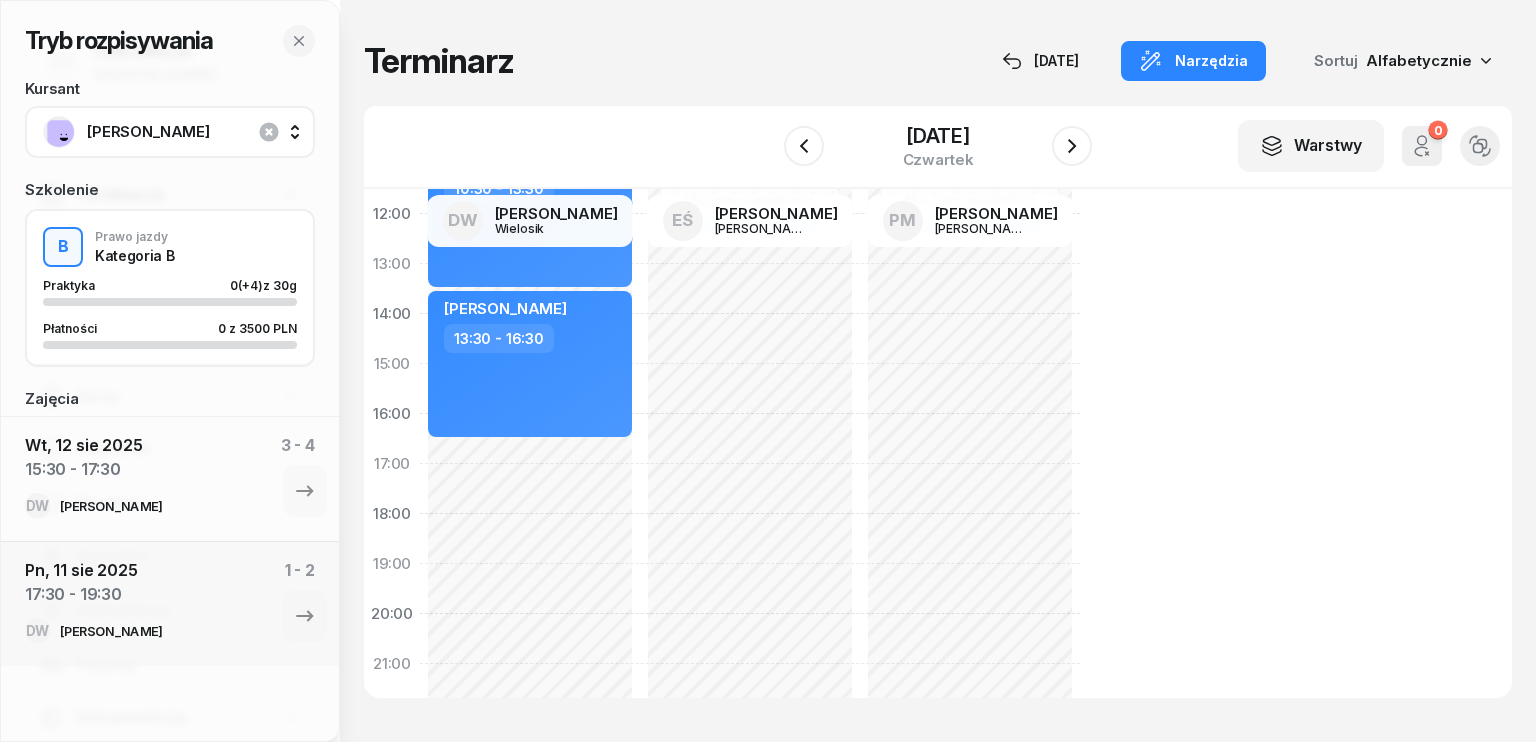 select on "16" 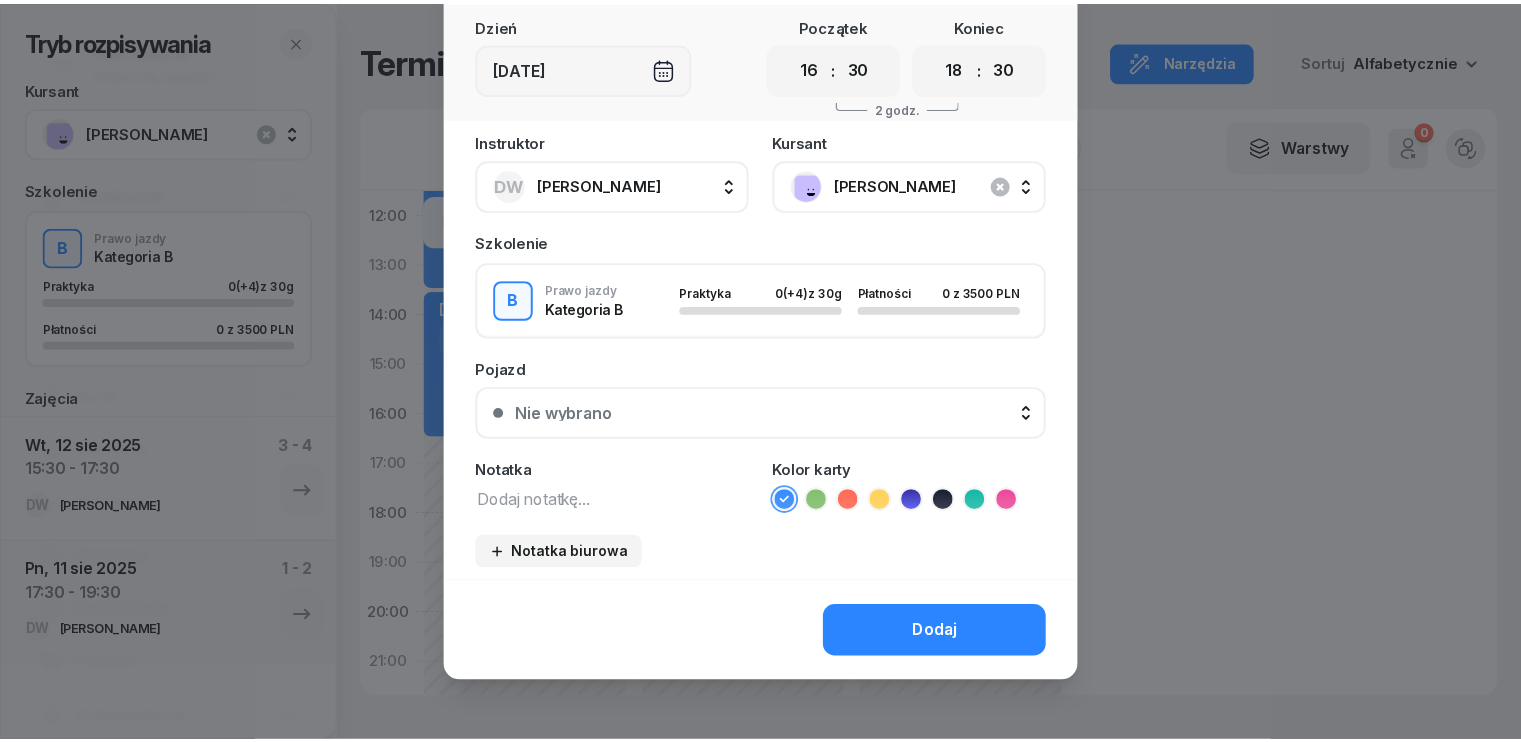 scroll, scrollTop: 112, scrollLeft: 0, axis: vertical 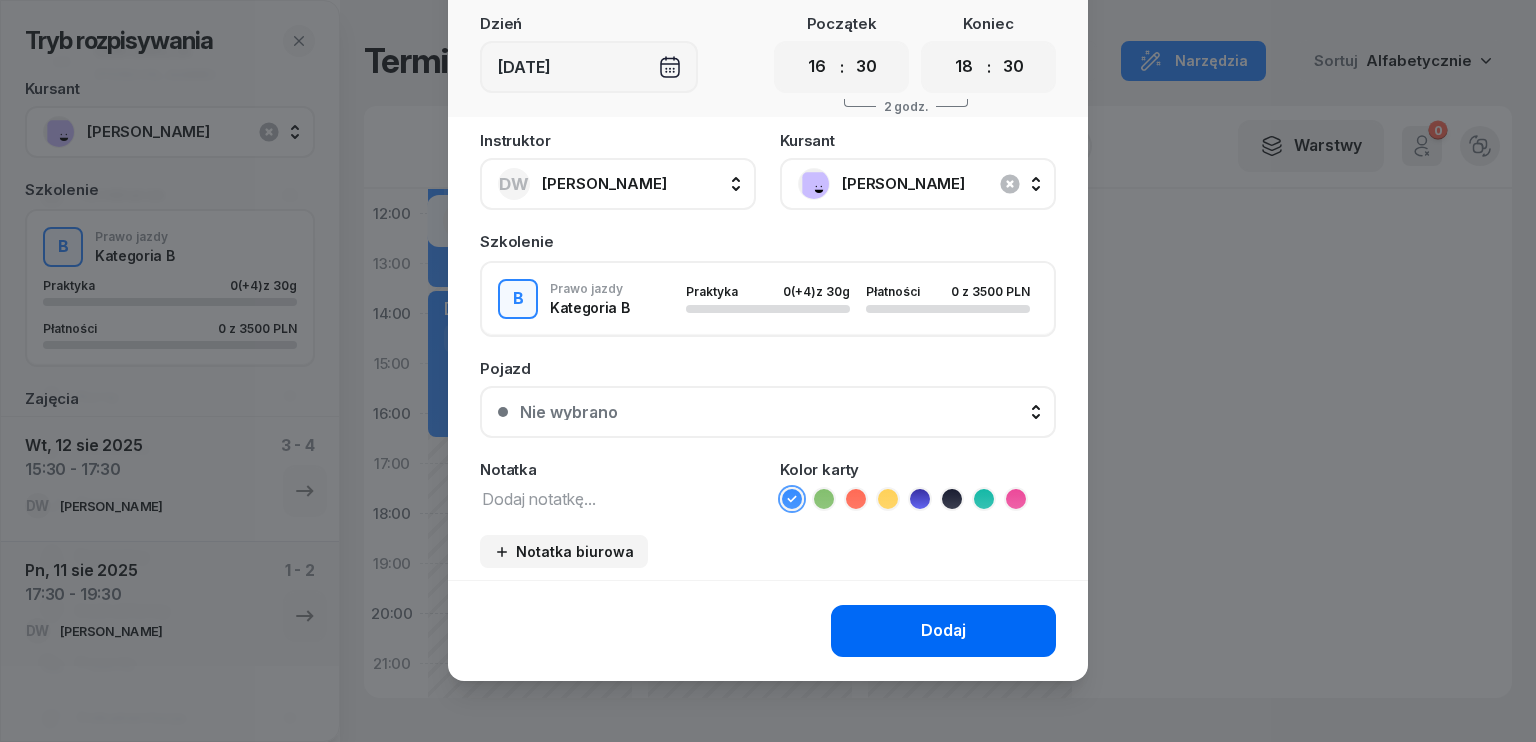 click on "Dodaj" 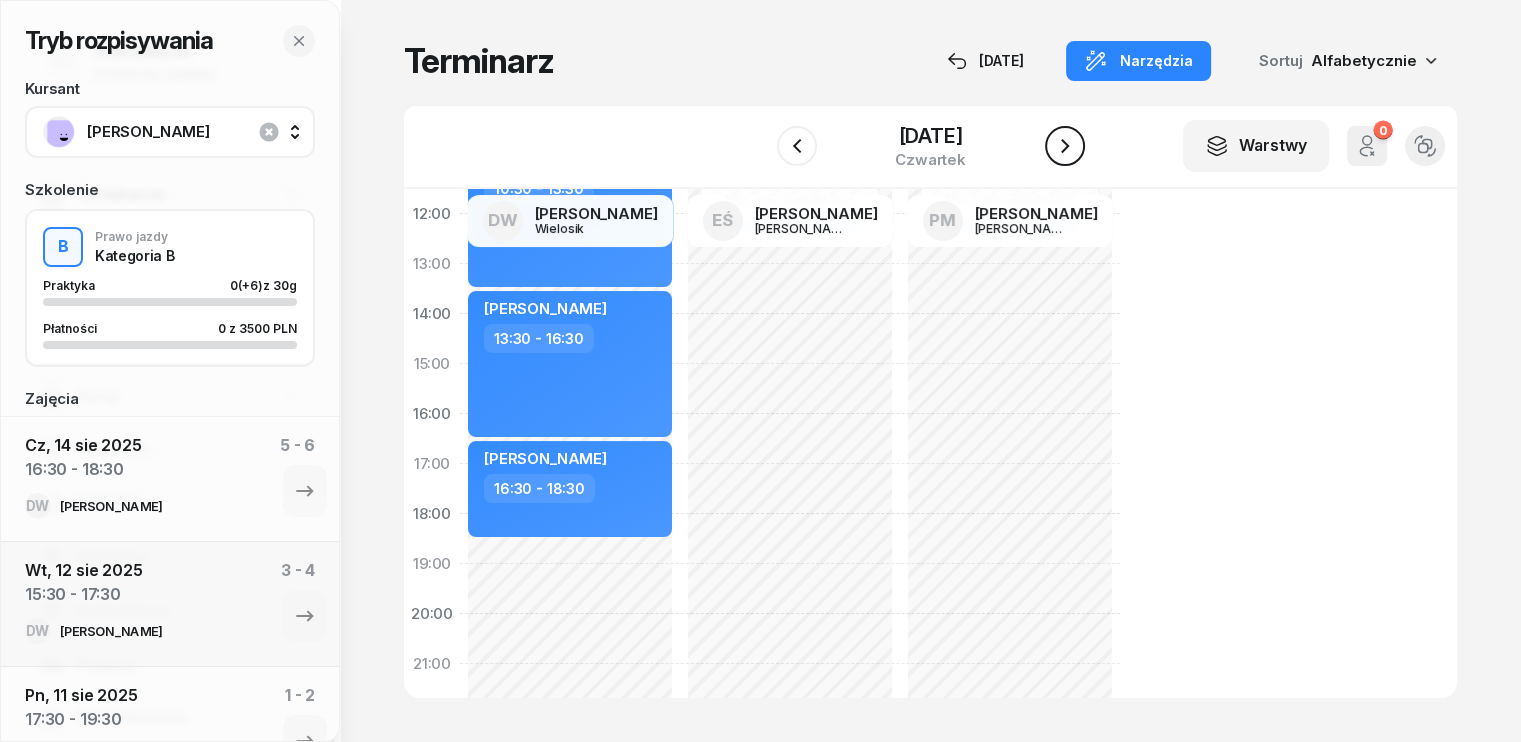 click 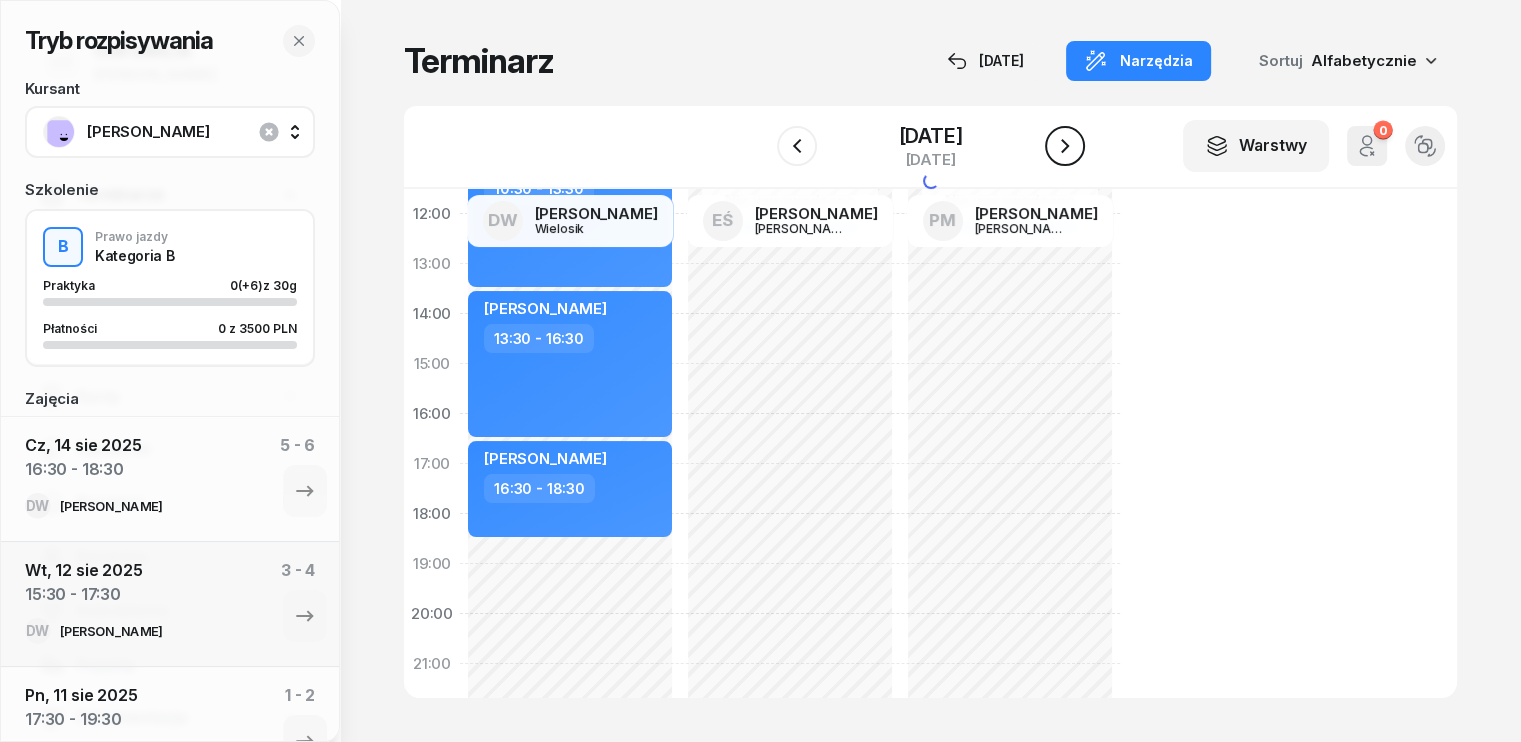 click 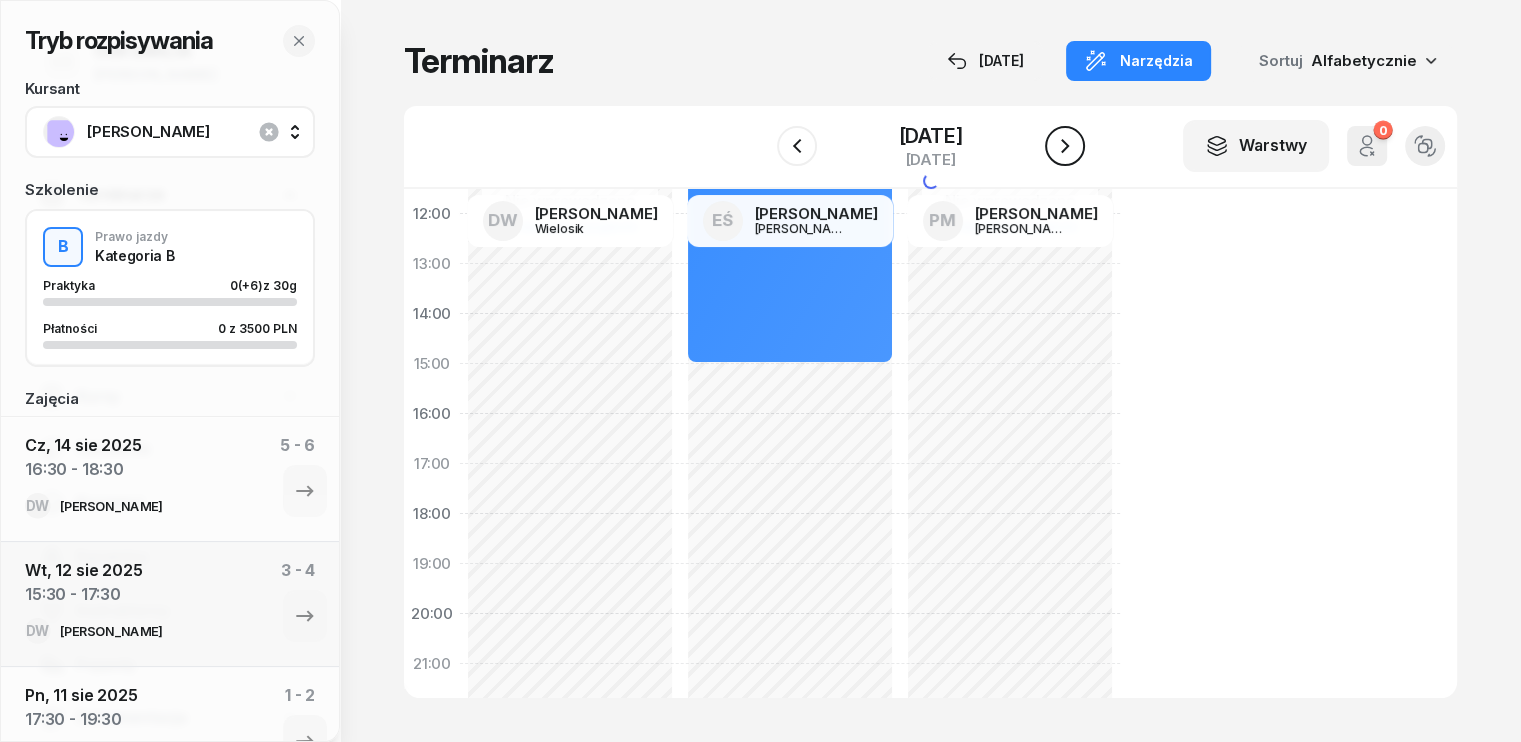 click 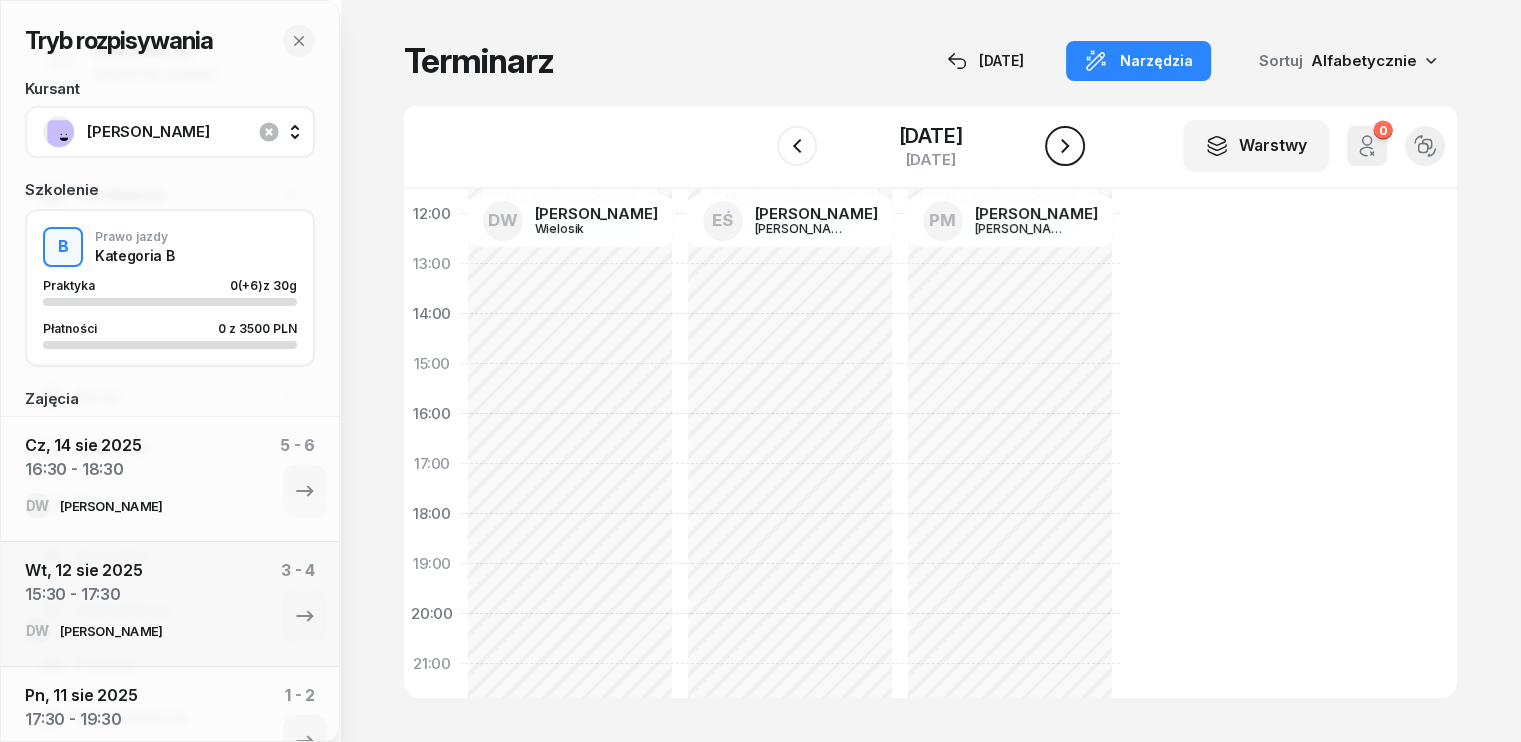 click 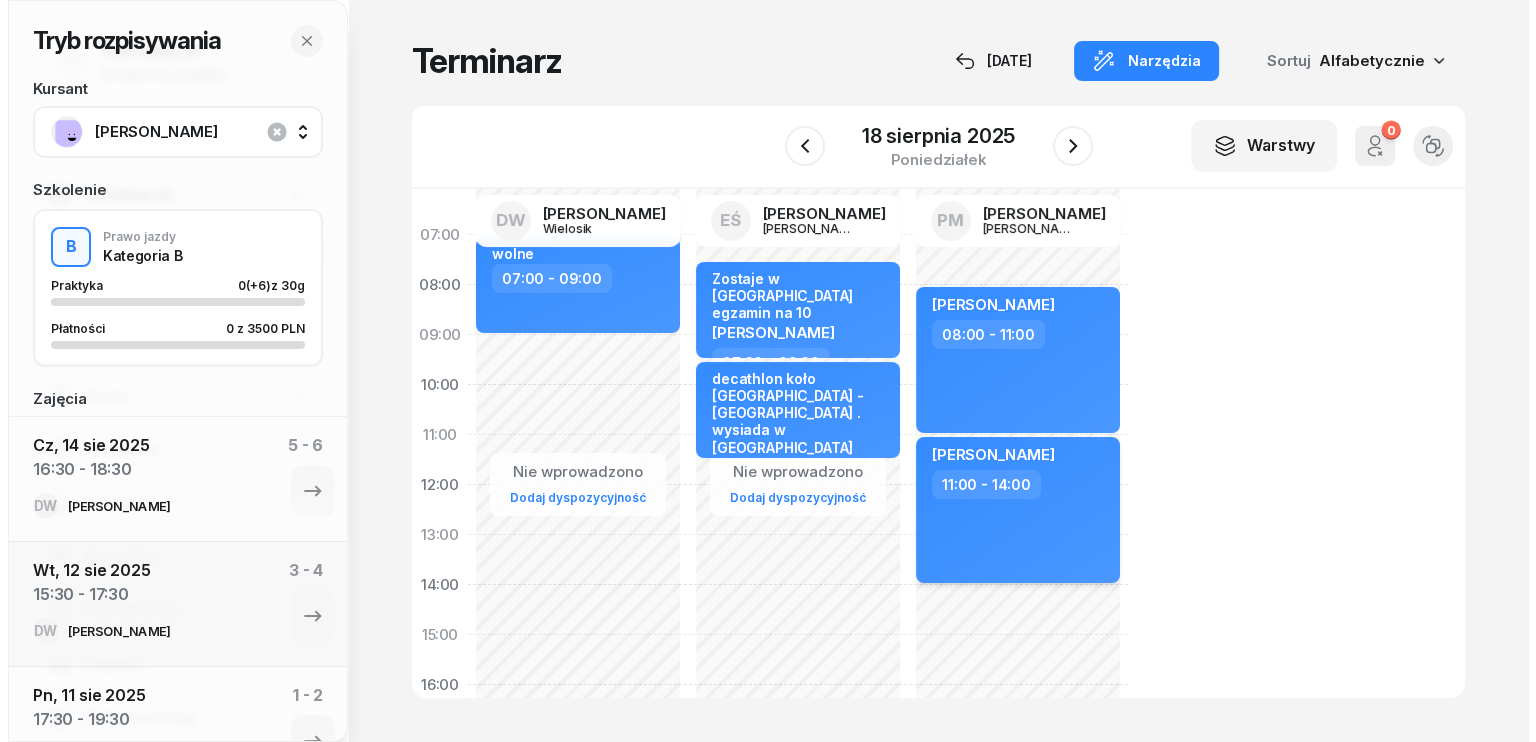 scroll, scrollTop: 0, scrollLeft: 0, axis: both 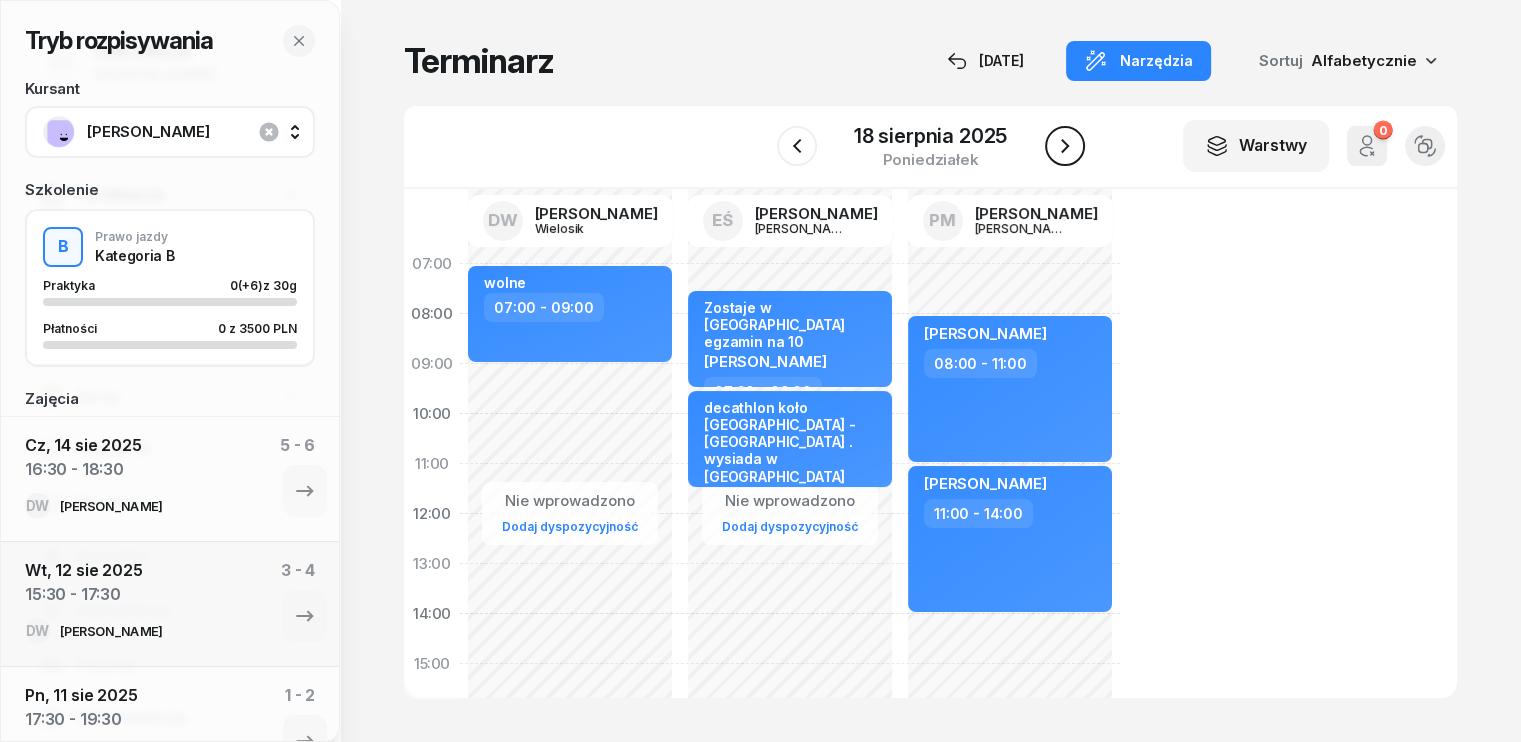 click 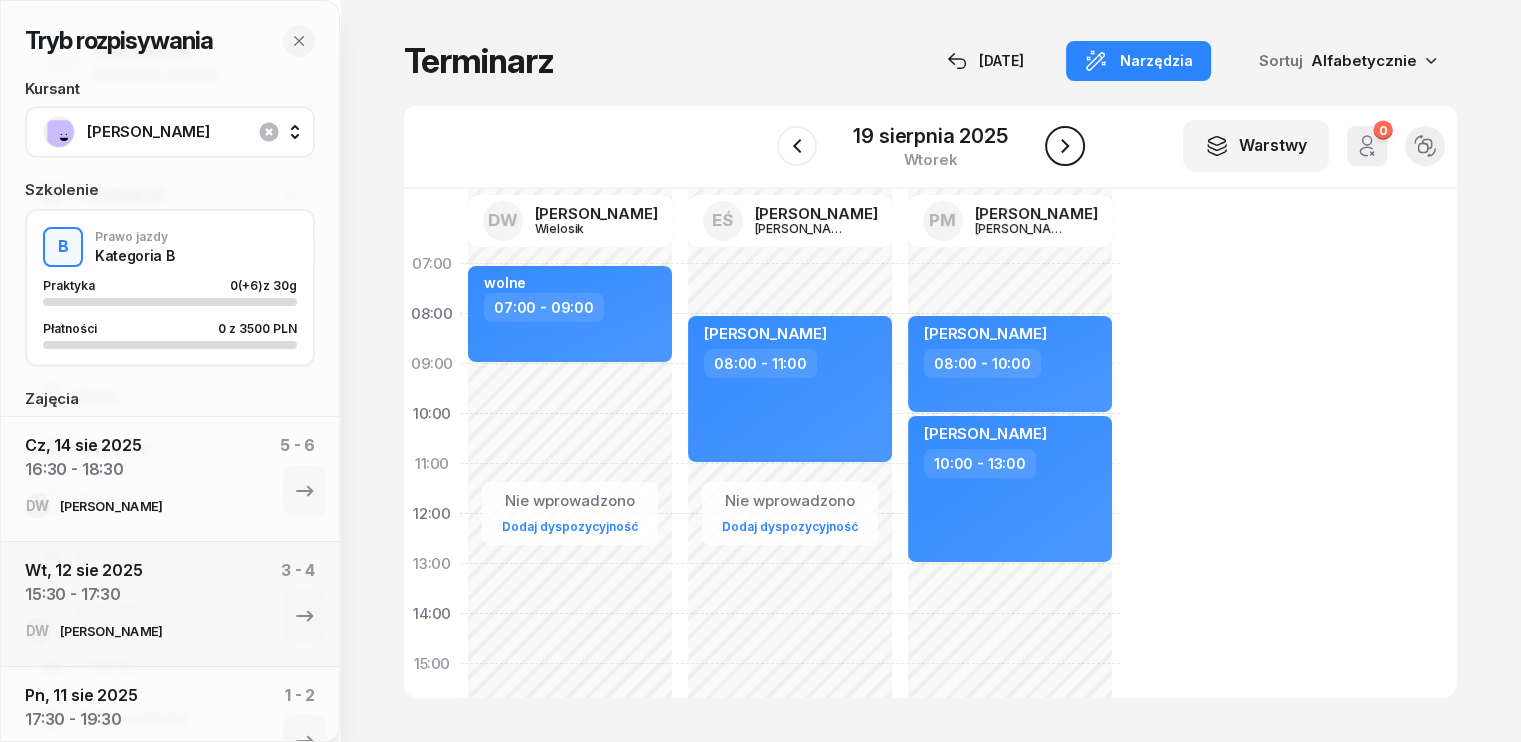 click 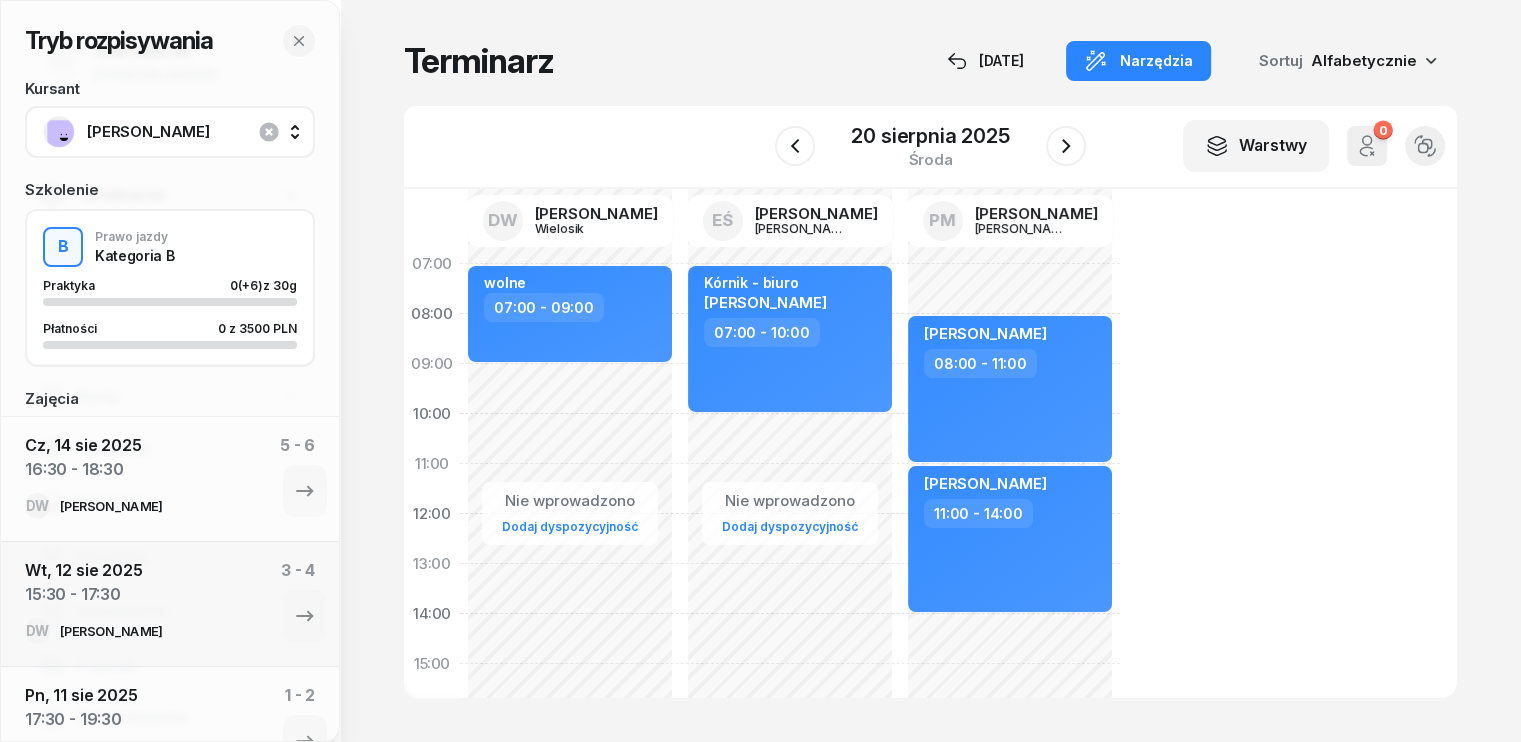 click on "Nie wprowadzono Dodaj dyspozycyjność Kórnik - biuro [PERSON_NAME]  07:00 - 10:00" 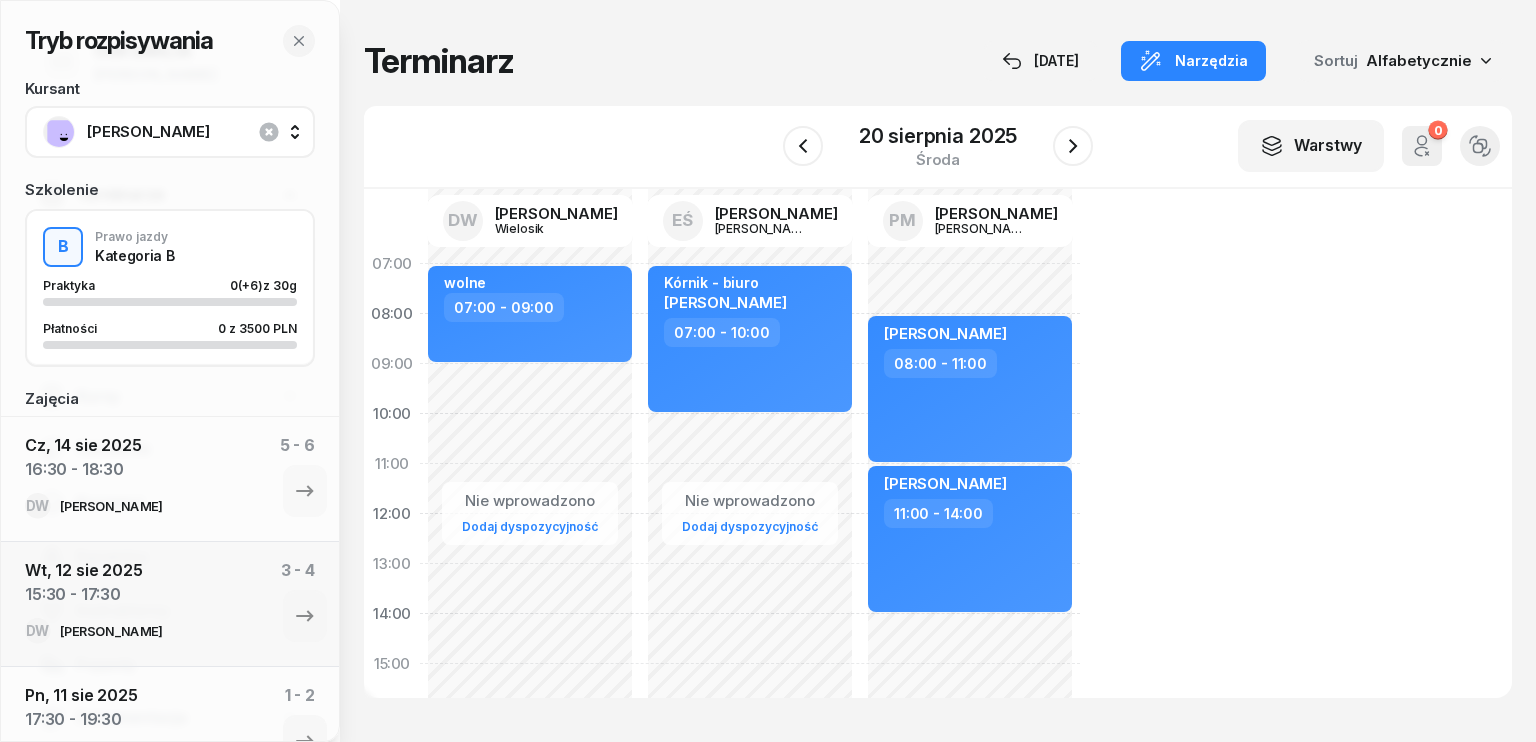 select on "10" 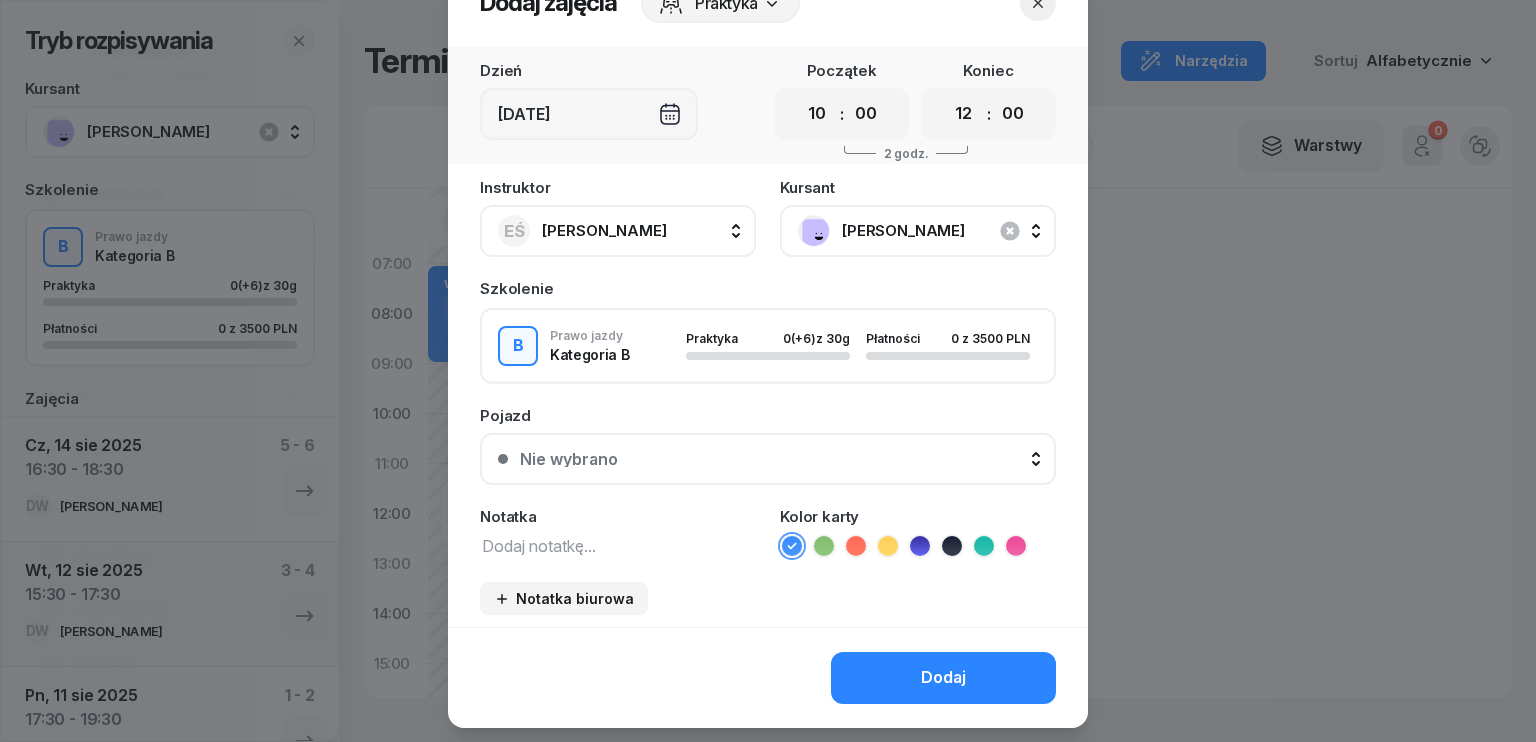 scroll, scrollTop: 100, scrollLeft: 0, axis: vertical 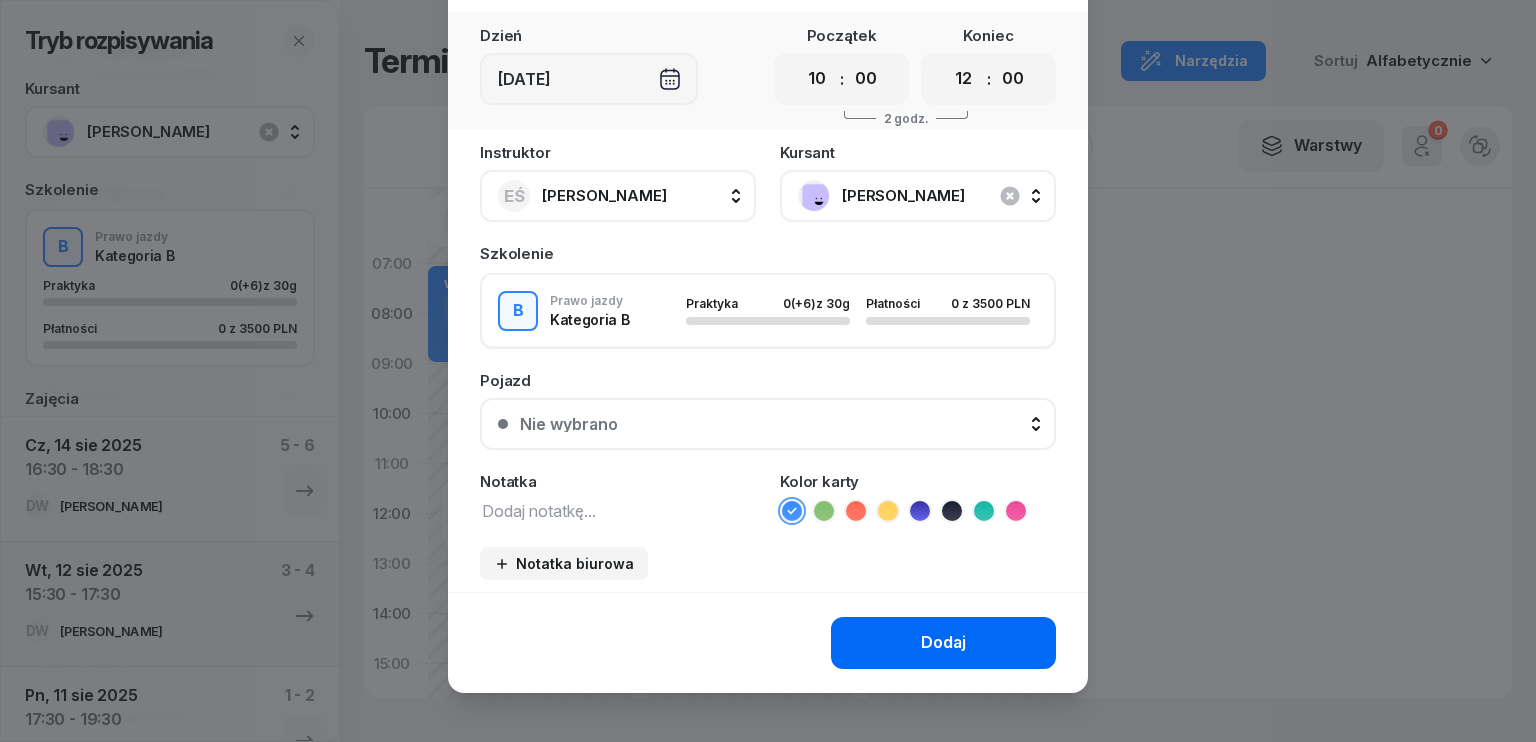 click on "Dodaj" 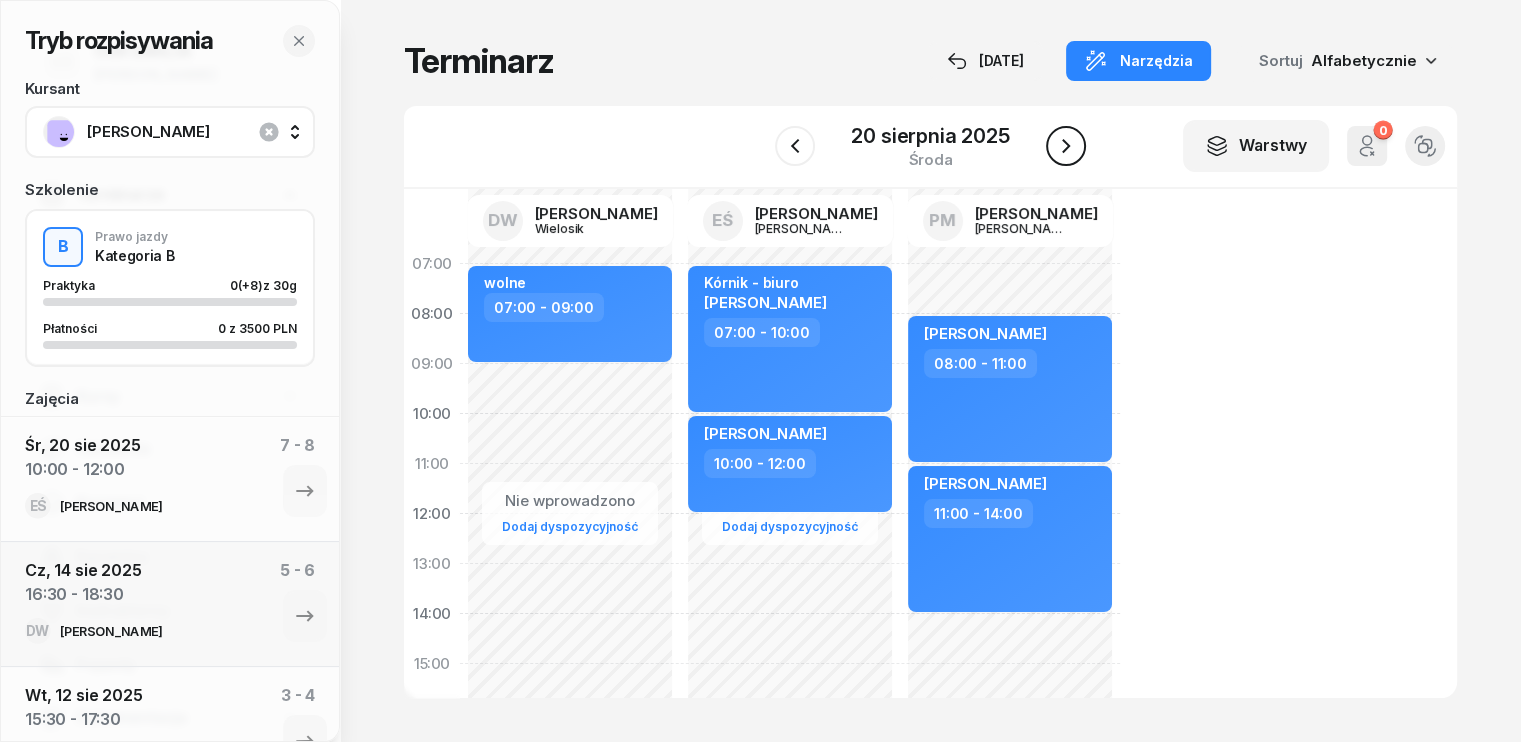click 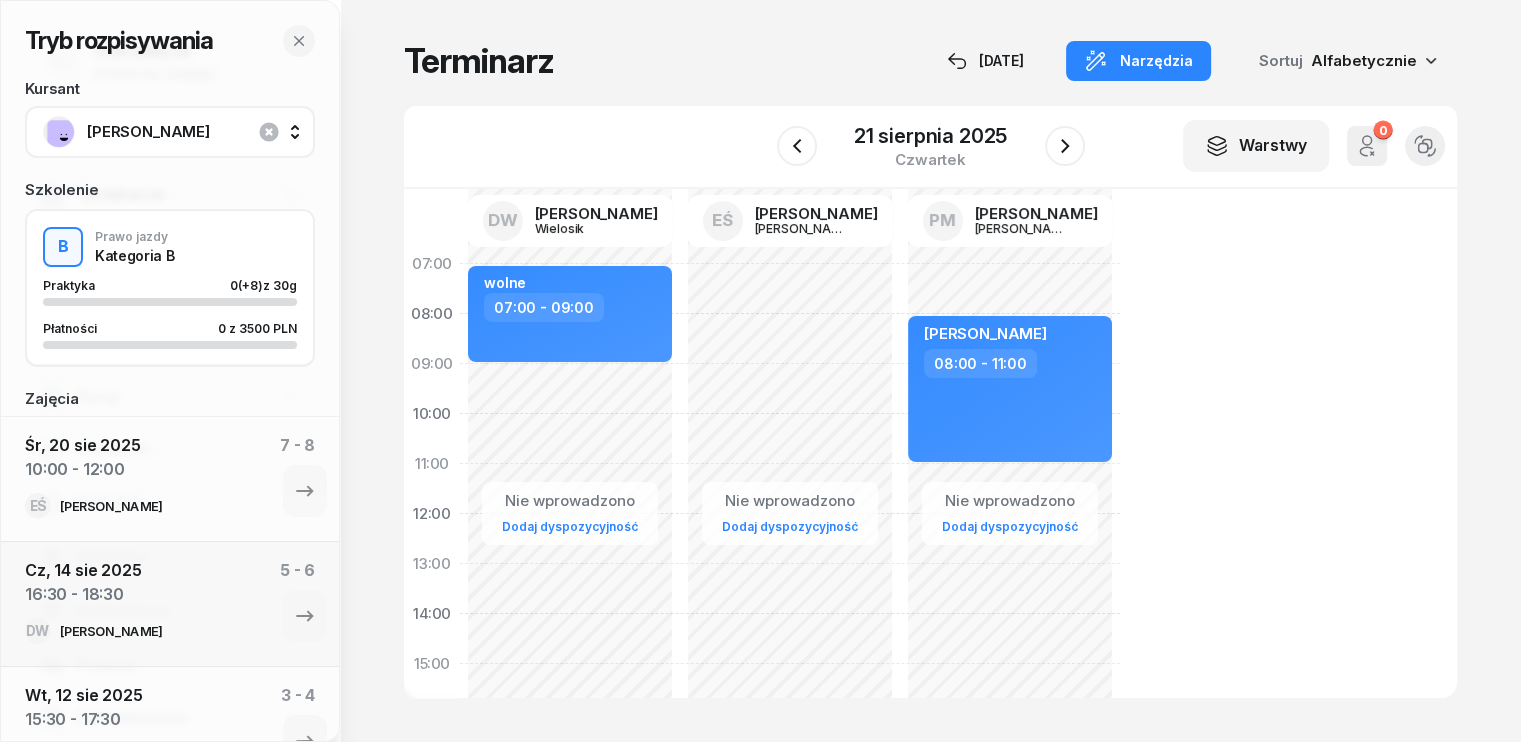 click on "Nie wprowadzono Dodaj dyspozycyjność" 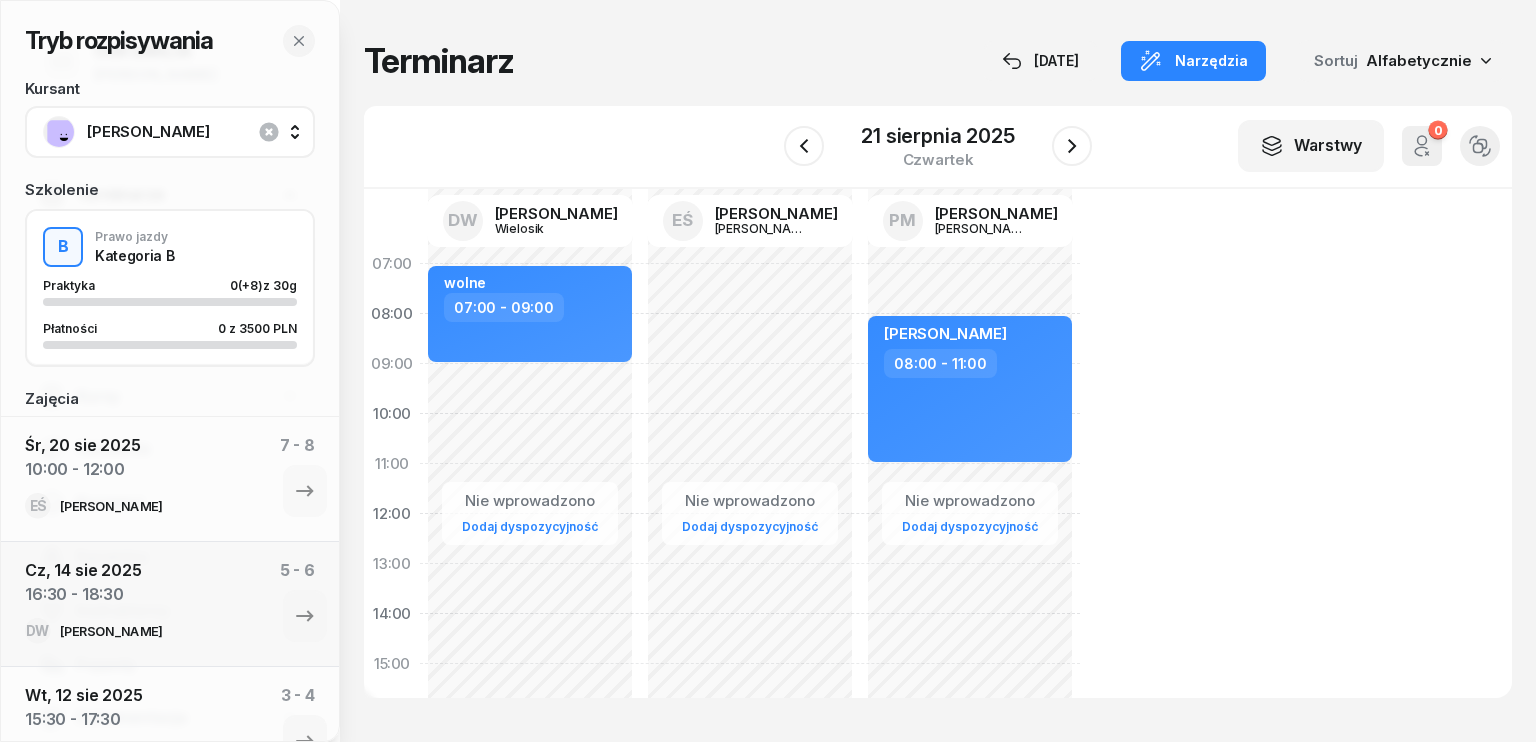 select on "07" 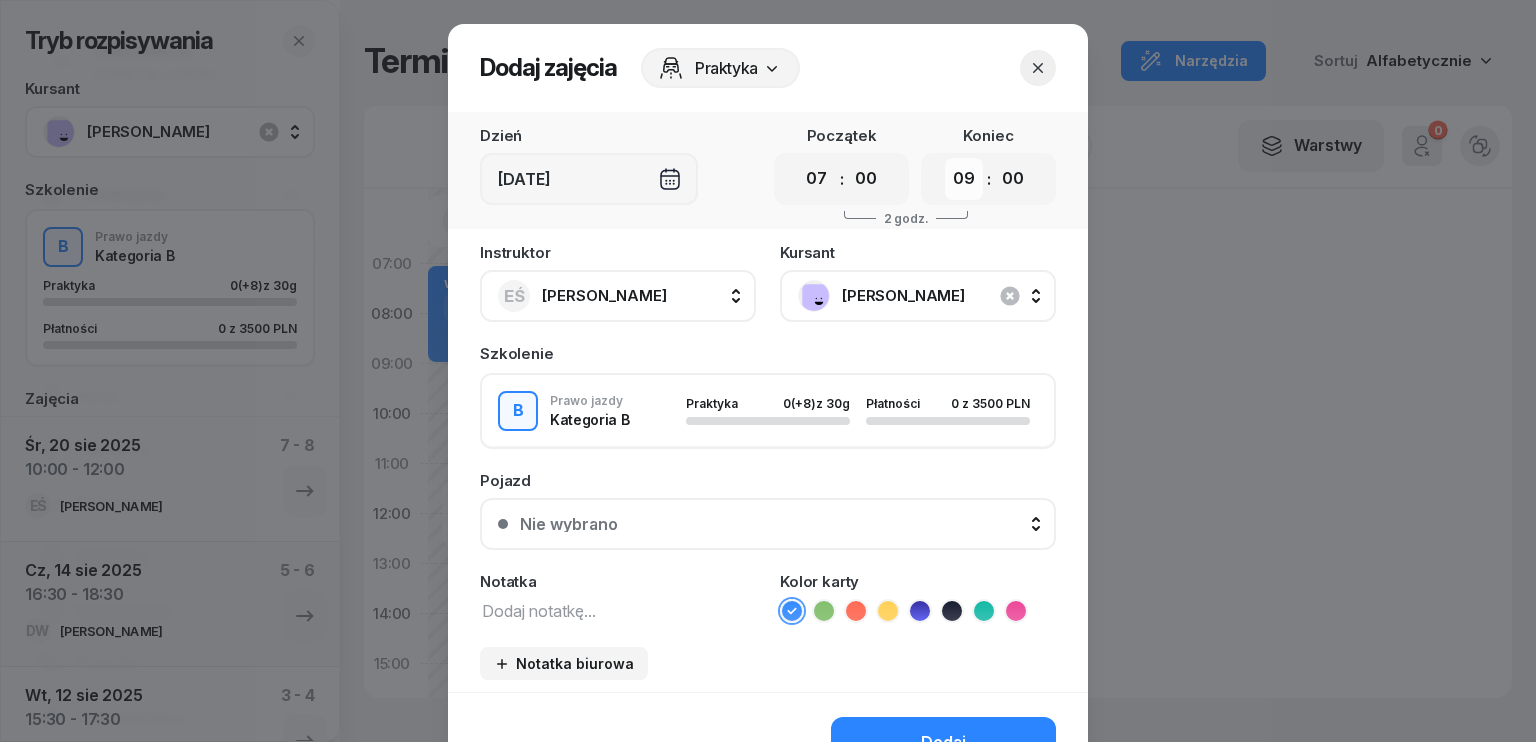click on "00 01 02 03 04 05 06 07 08 09 10 11 12 13 14 15 16 17 18 19 20 21 22 23" at bounding box center (964, 179) 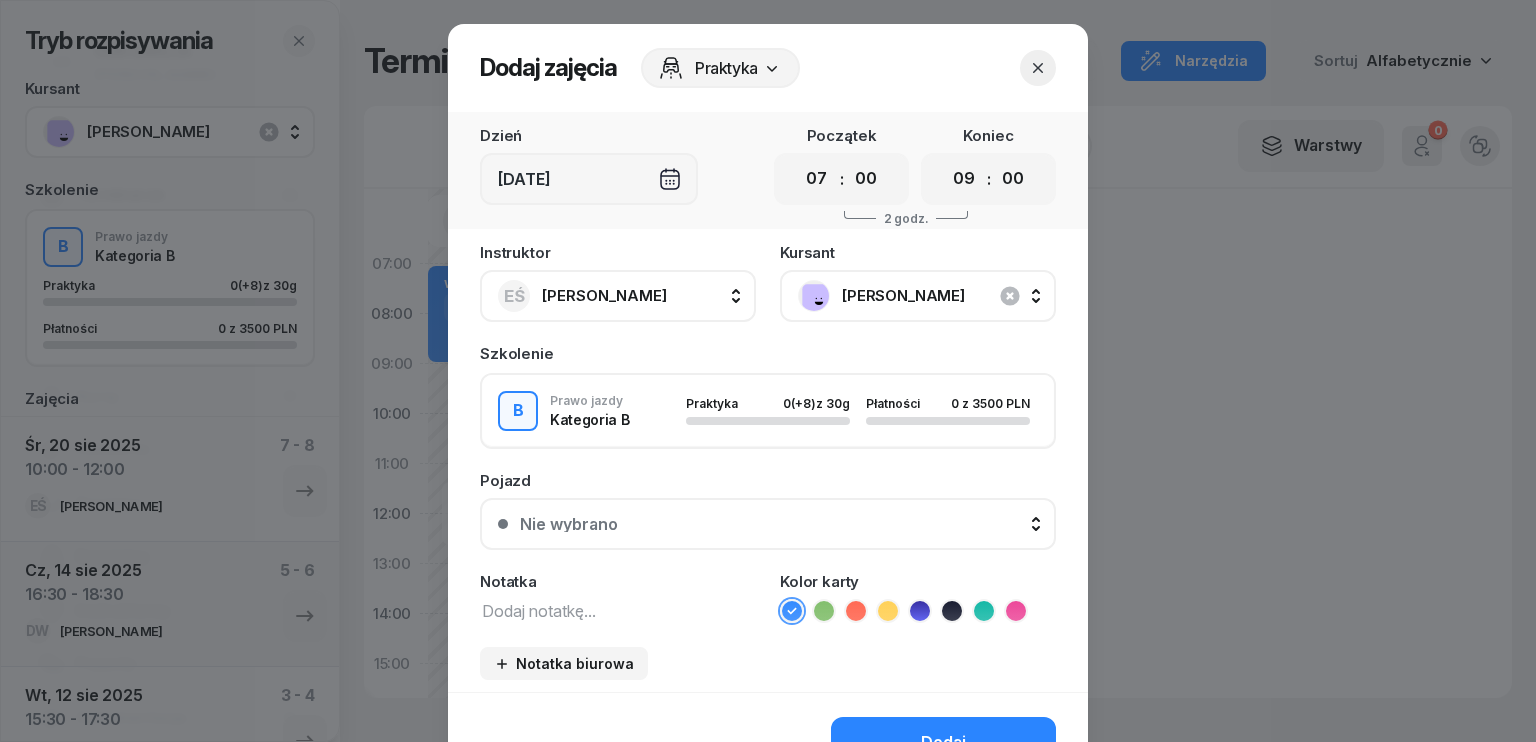select on "10" 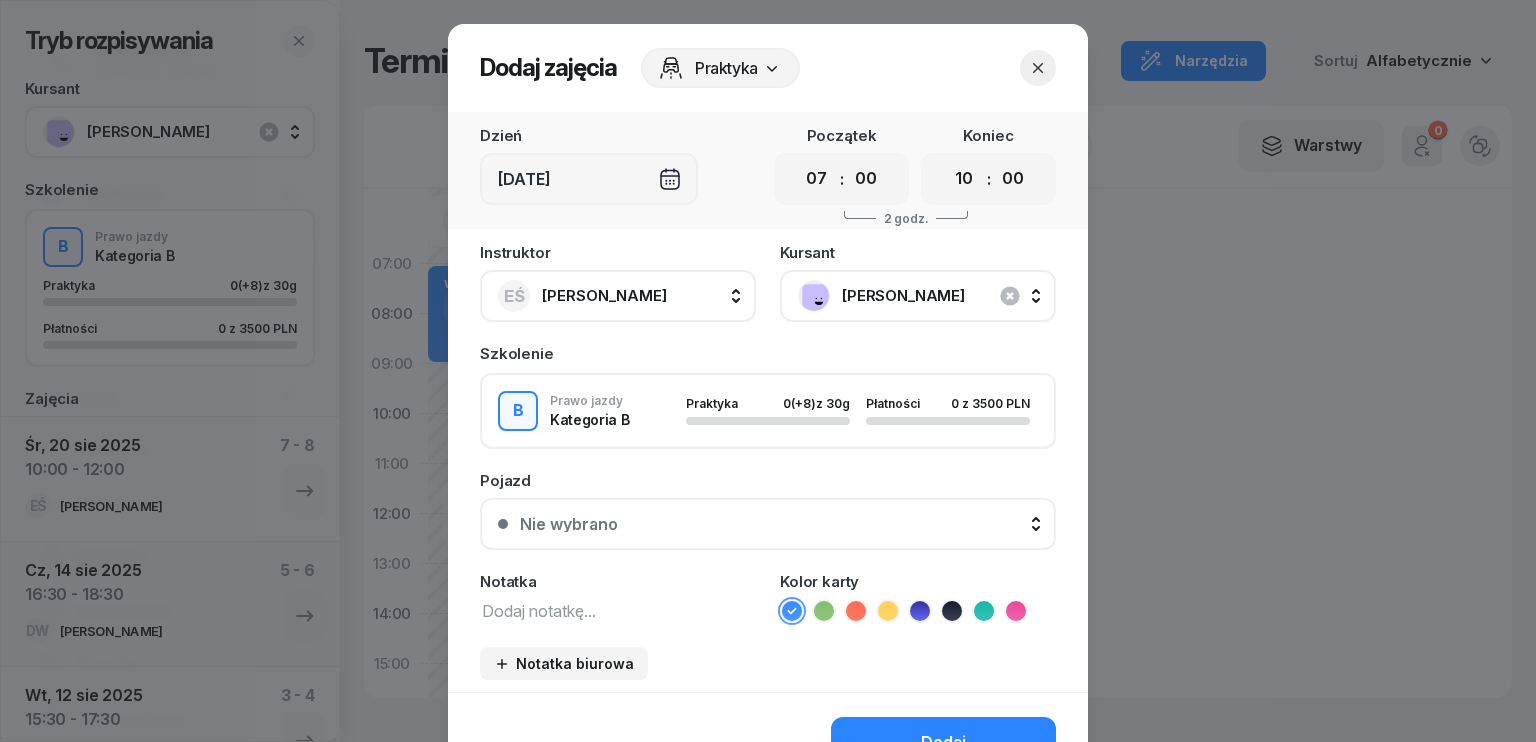 click on "00 01 02 03 04 05 06 07 08 09 10 11 12 13 14 15 16 17 18 19 20 21 22 23" at bounding box center [964, 179] 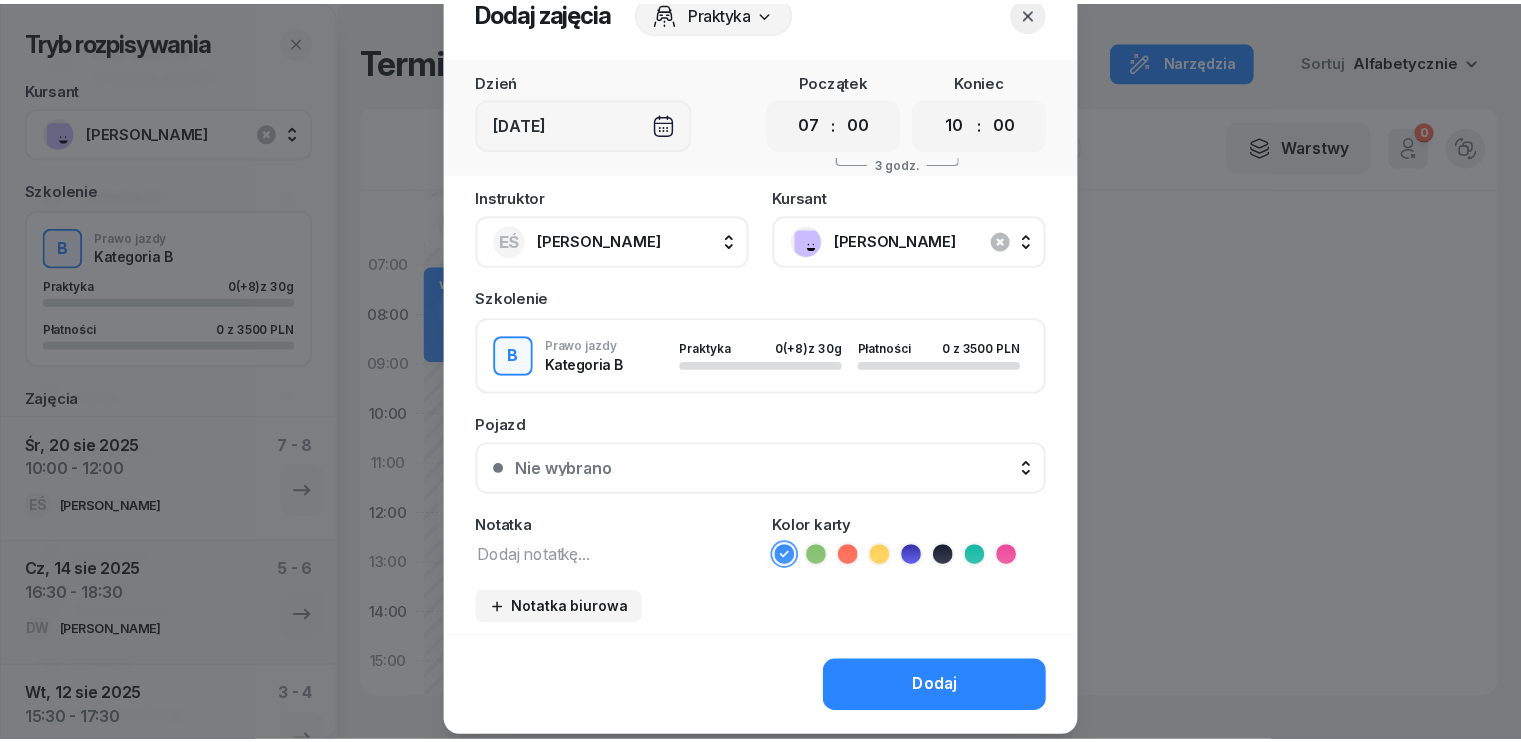 scroll, scrollTop: 112, scrollLeft: 0, axis: vertical 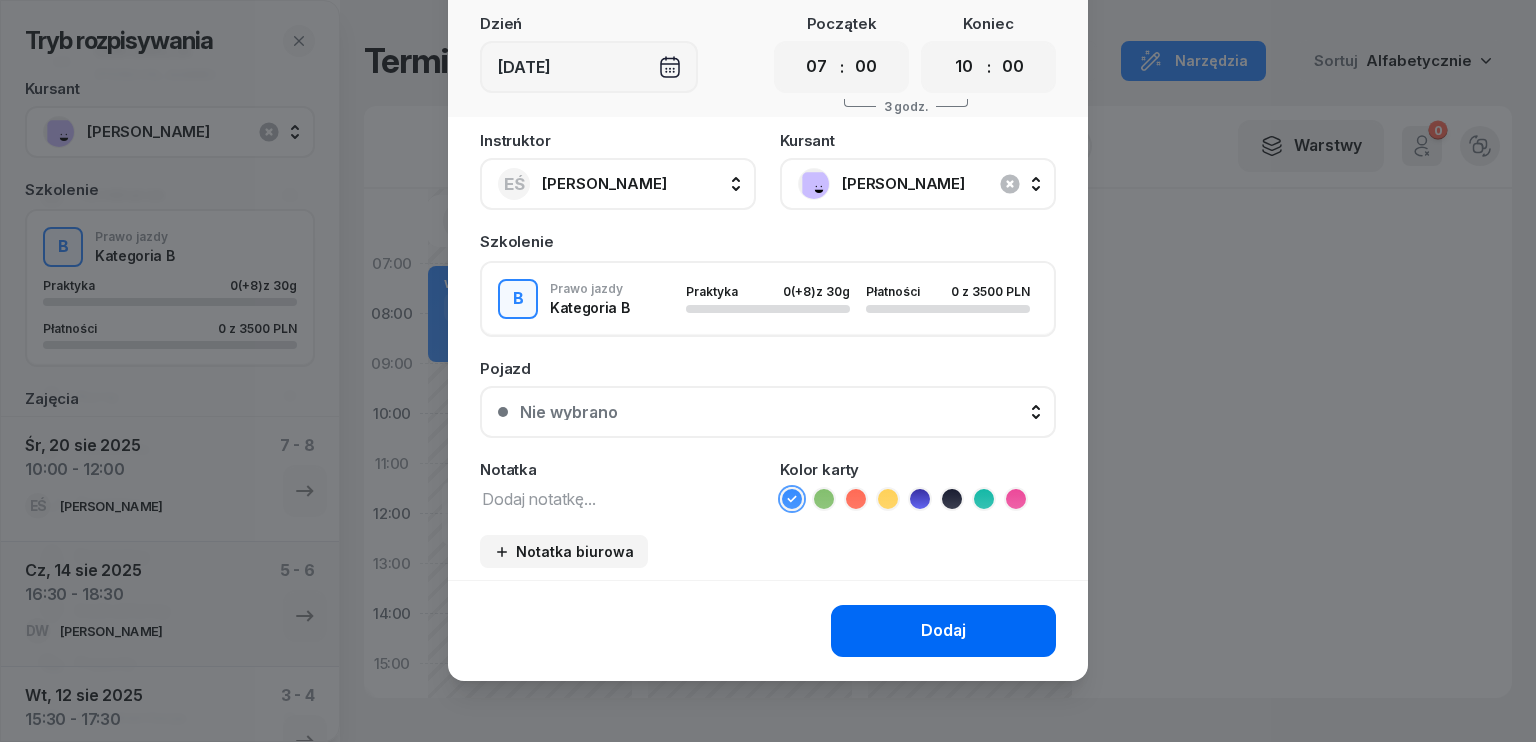 click on "Dodaj" 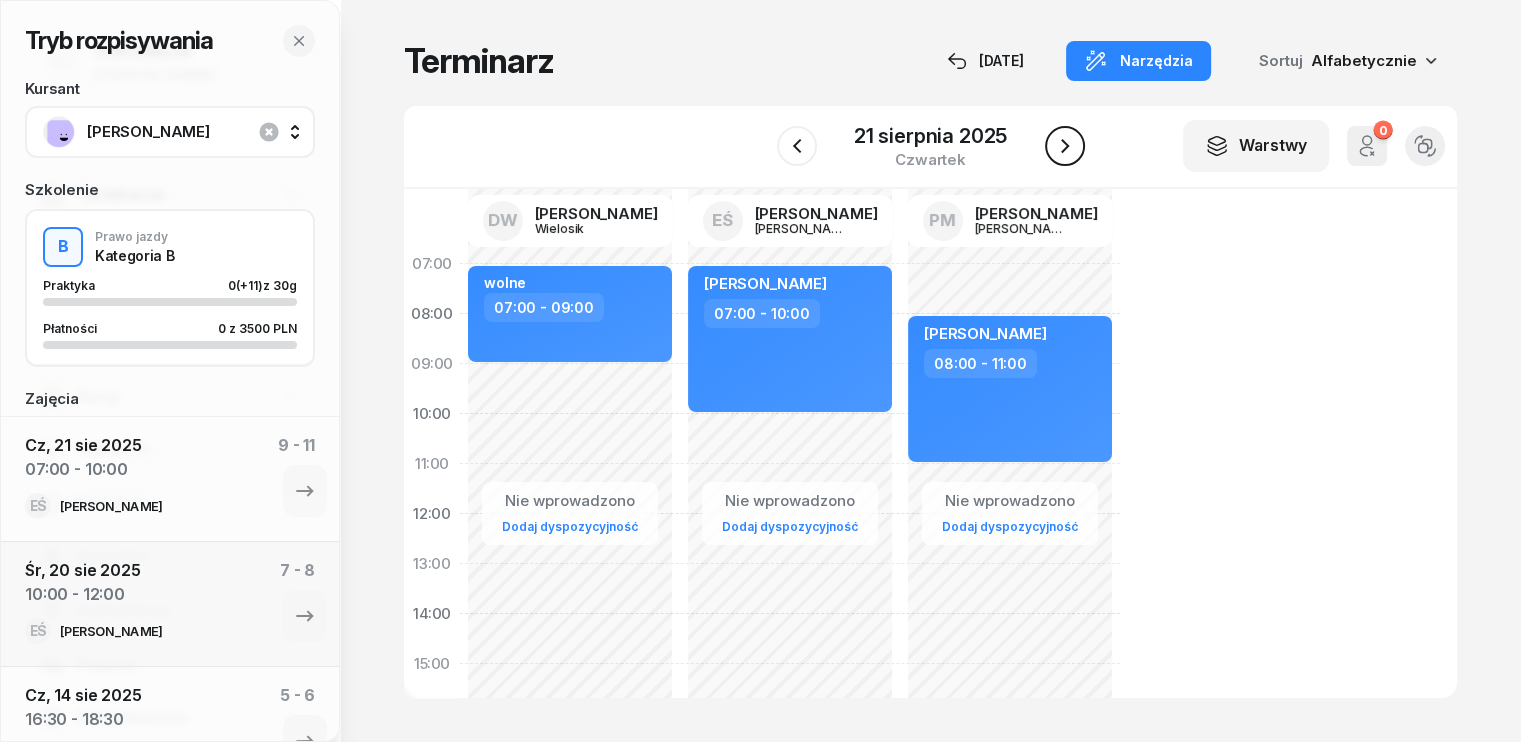 click at bounding box center [1065, 146] 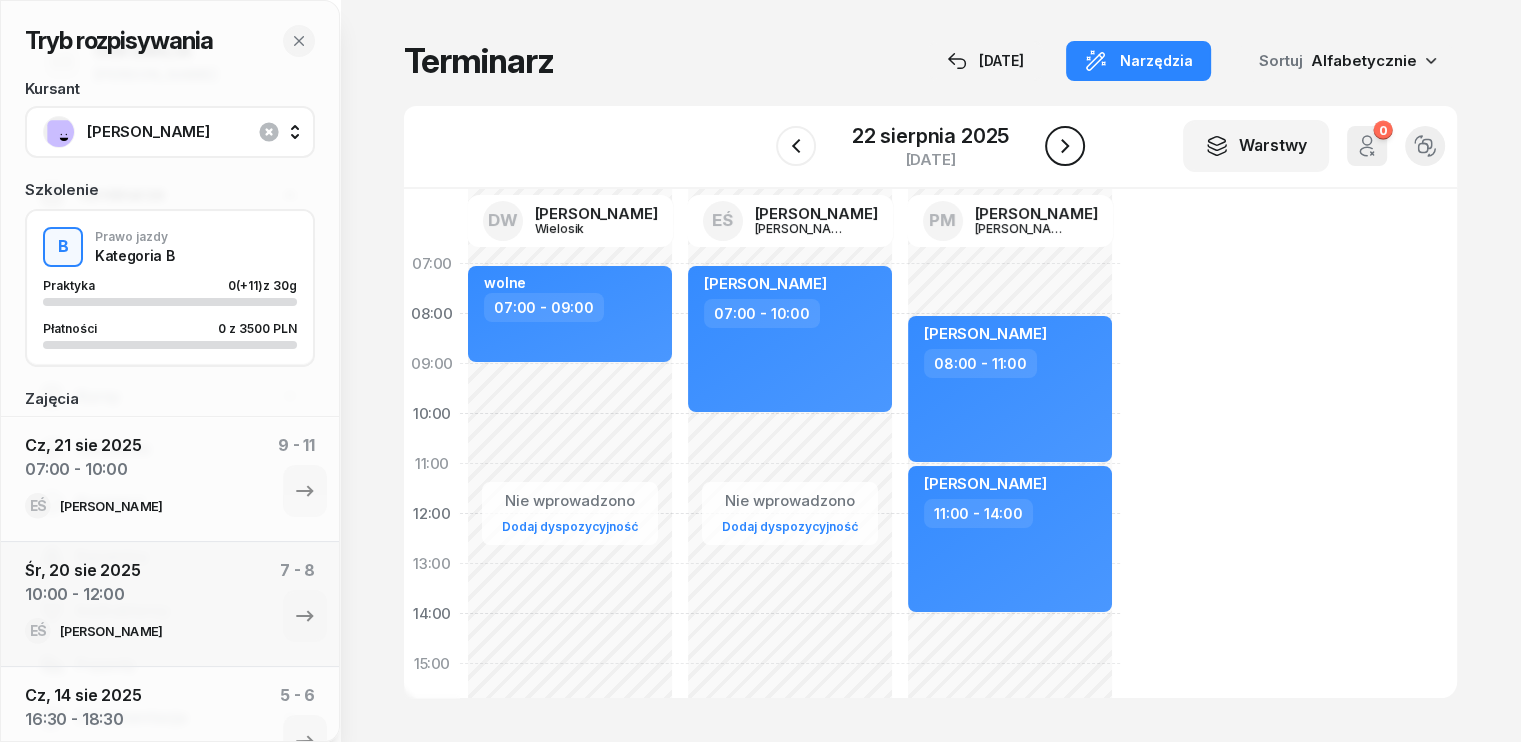 click at bounding box center [1065, 146] 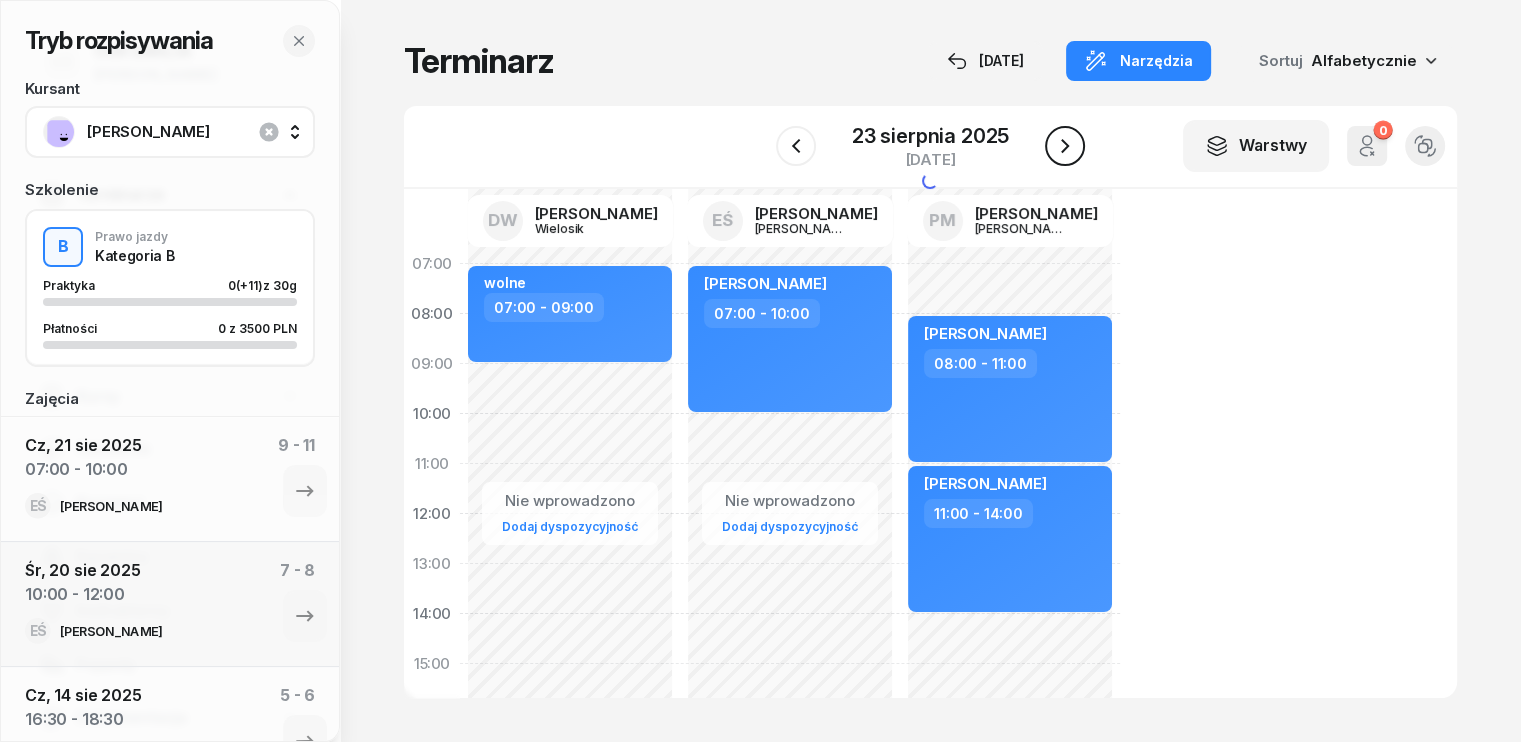 click at bounding box center (1065, 146) 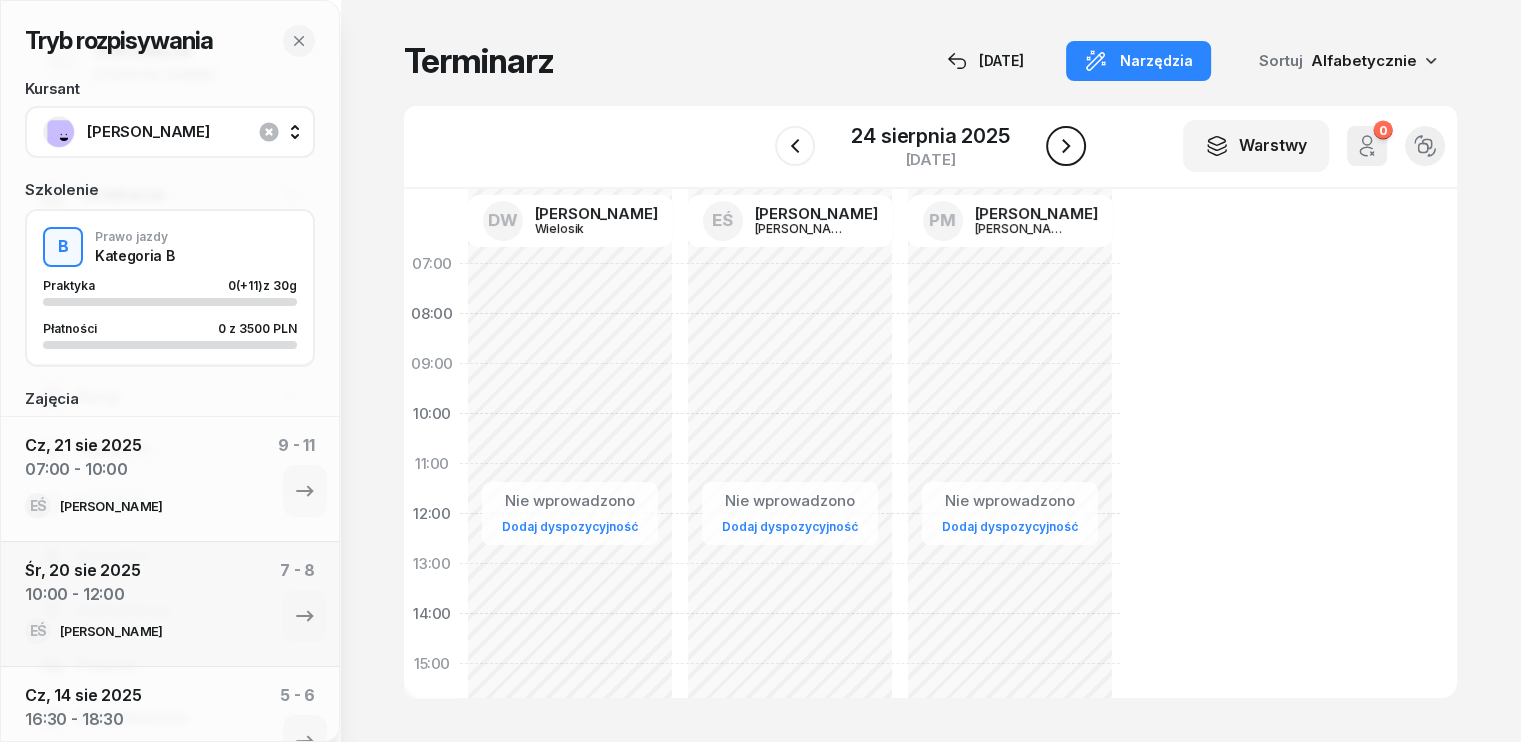 click at bounding box center (1066, 146) 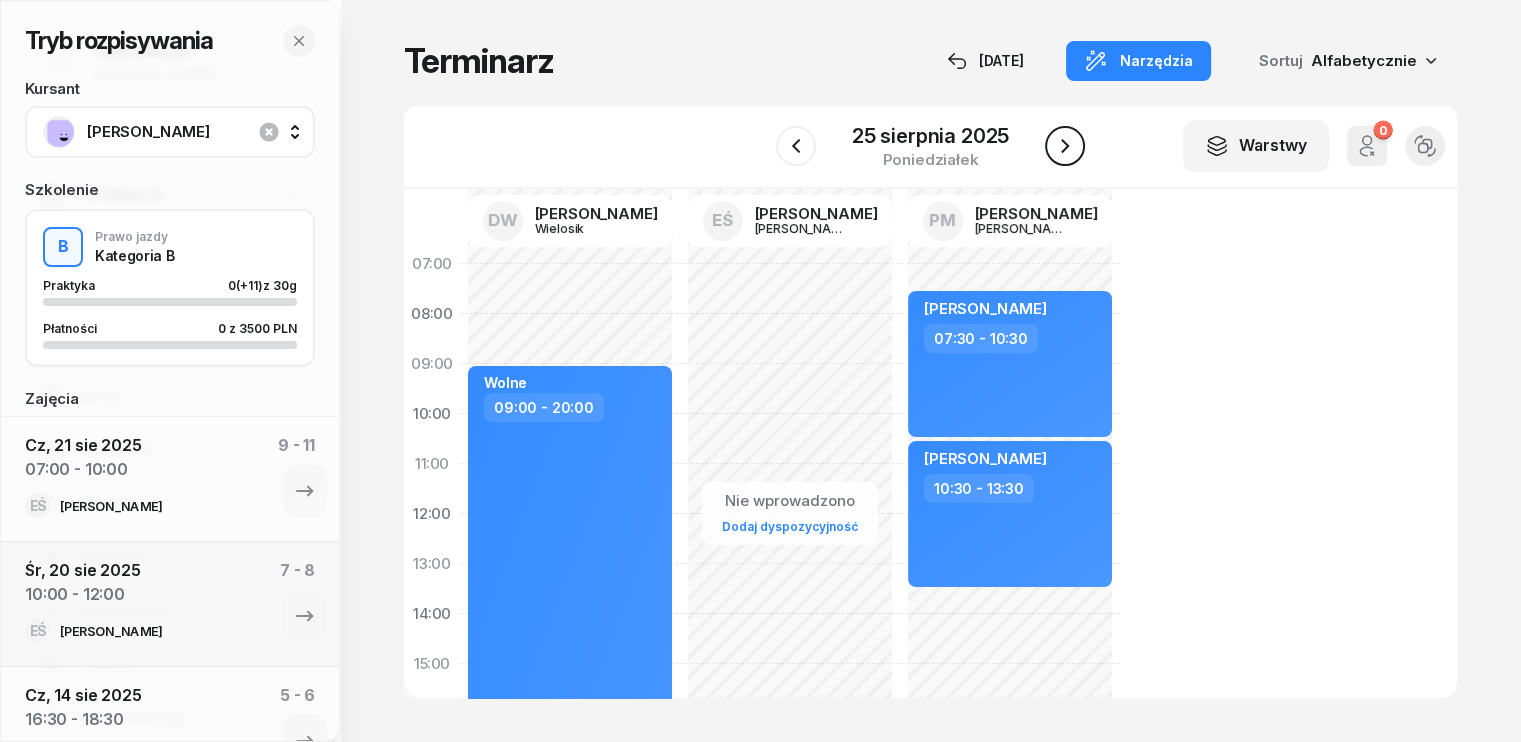 click at bounding box center (1065, 146) 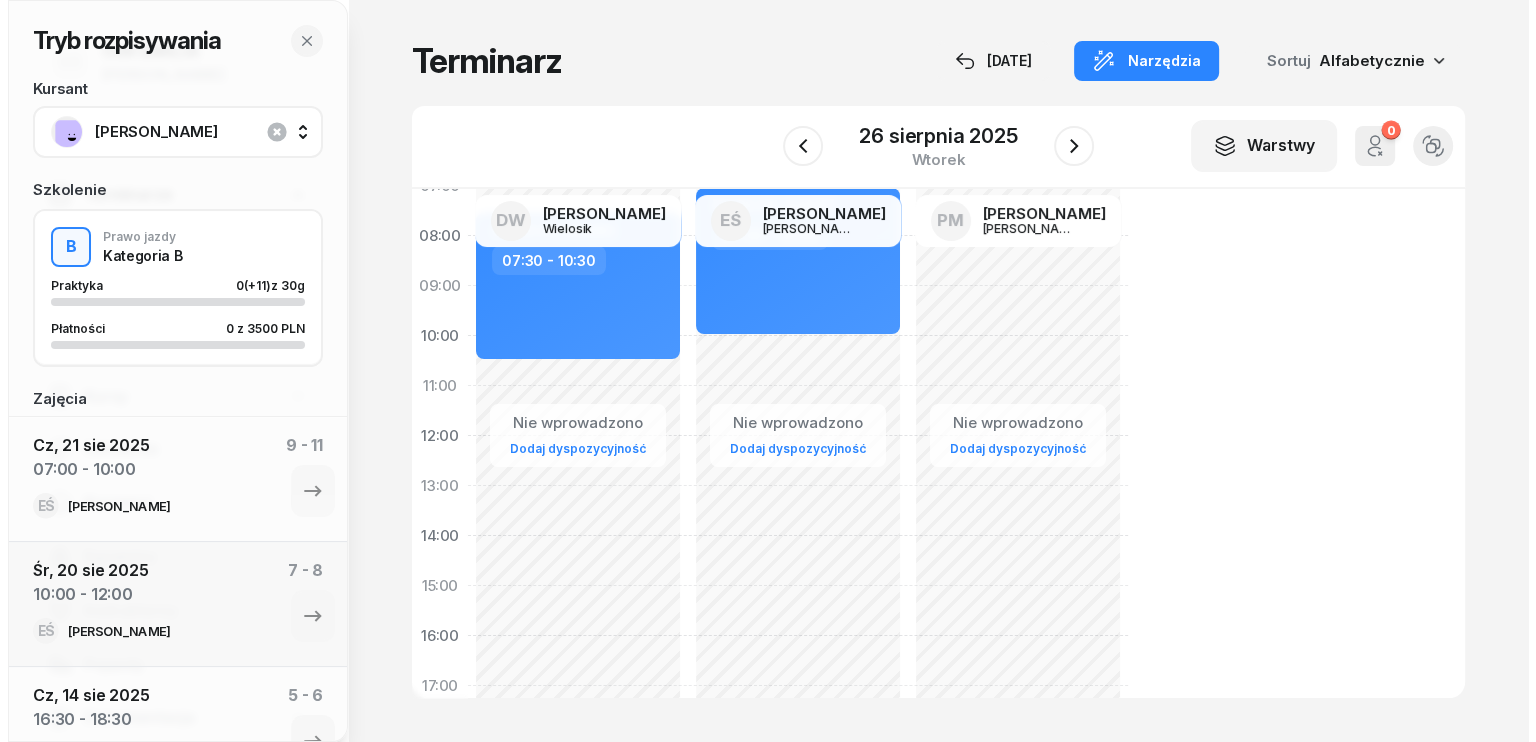 scroll, scrollTop: 300, scrollLeft: 0, axis: vertical 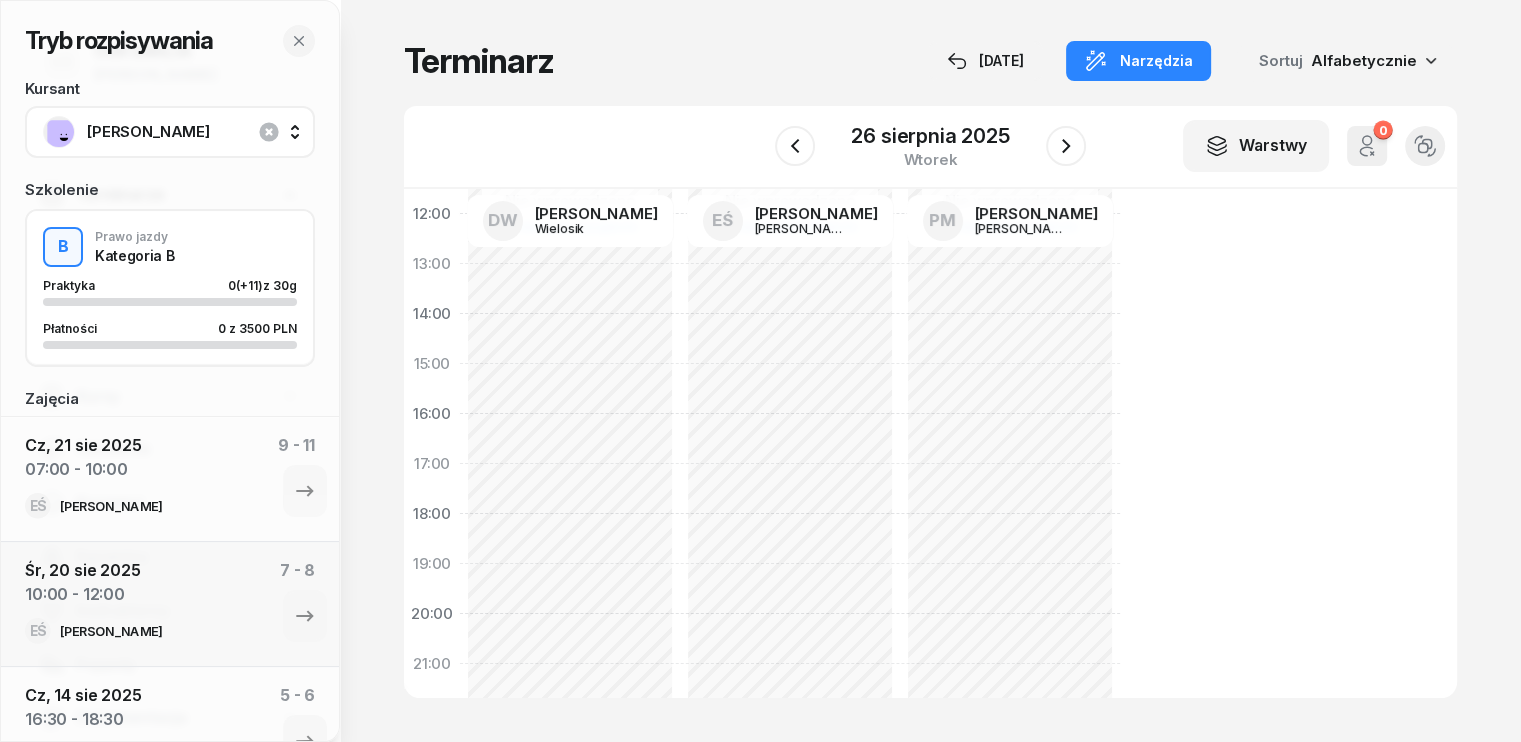 click on "Nie wprowadzono Dodaj dyspozycyjność [PERSON_NAME]  07:30 - 10:30" 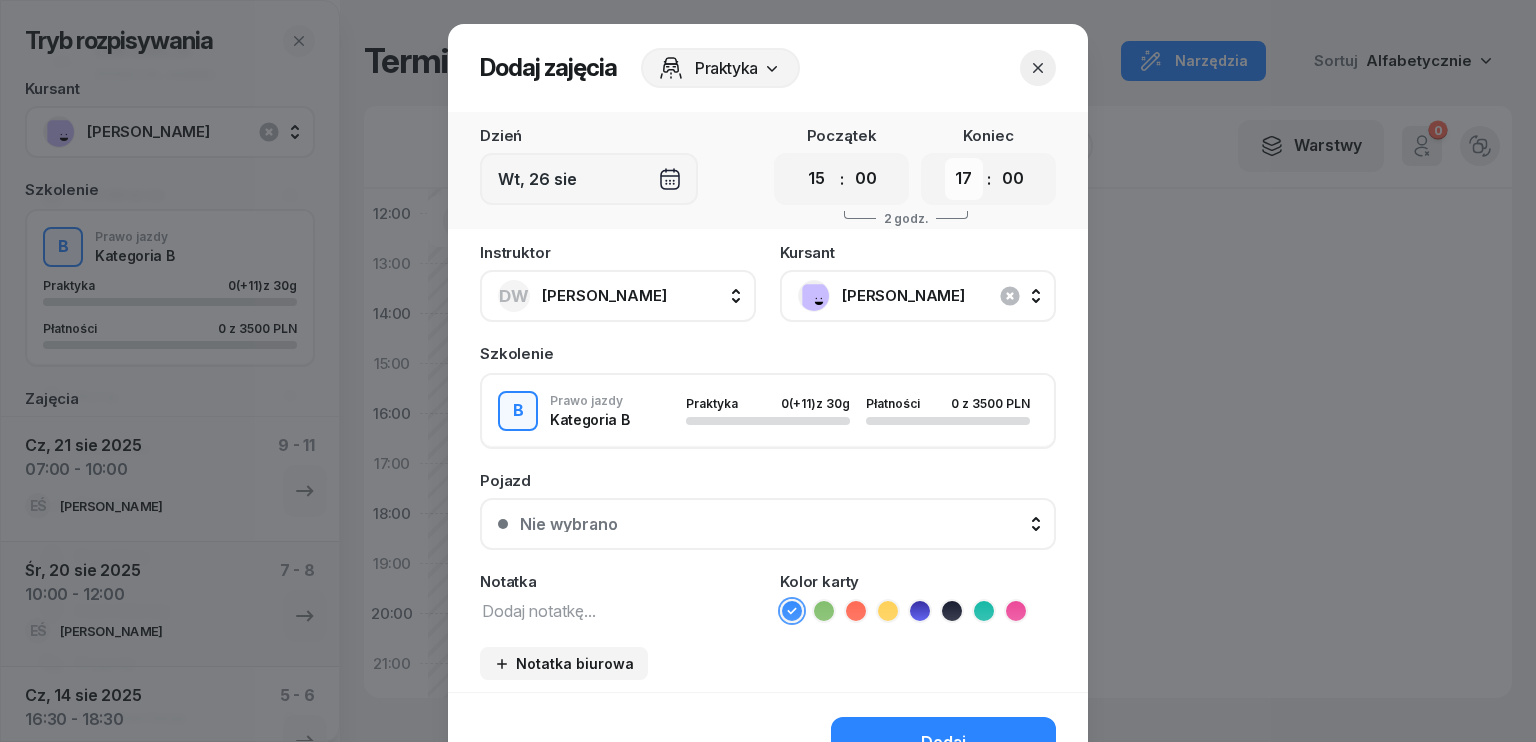 click on "00 01 02 03 04 05 06 07 08 09 10 11 12 13 14 15 16 17 18 19 20 21 22 23" at bounding box center (964, 179) 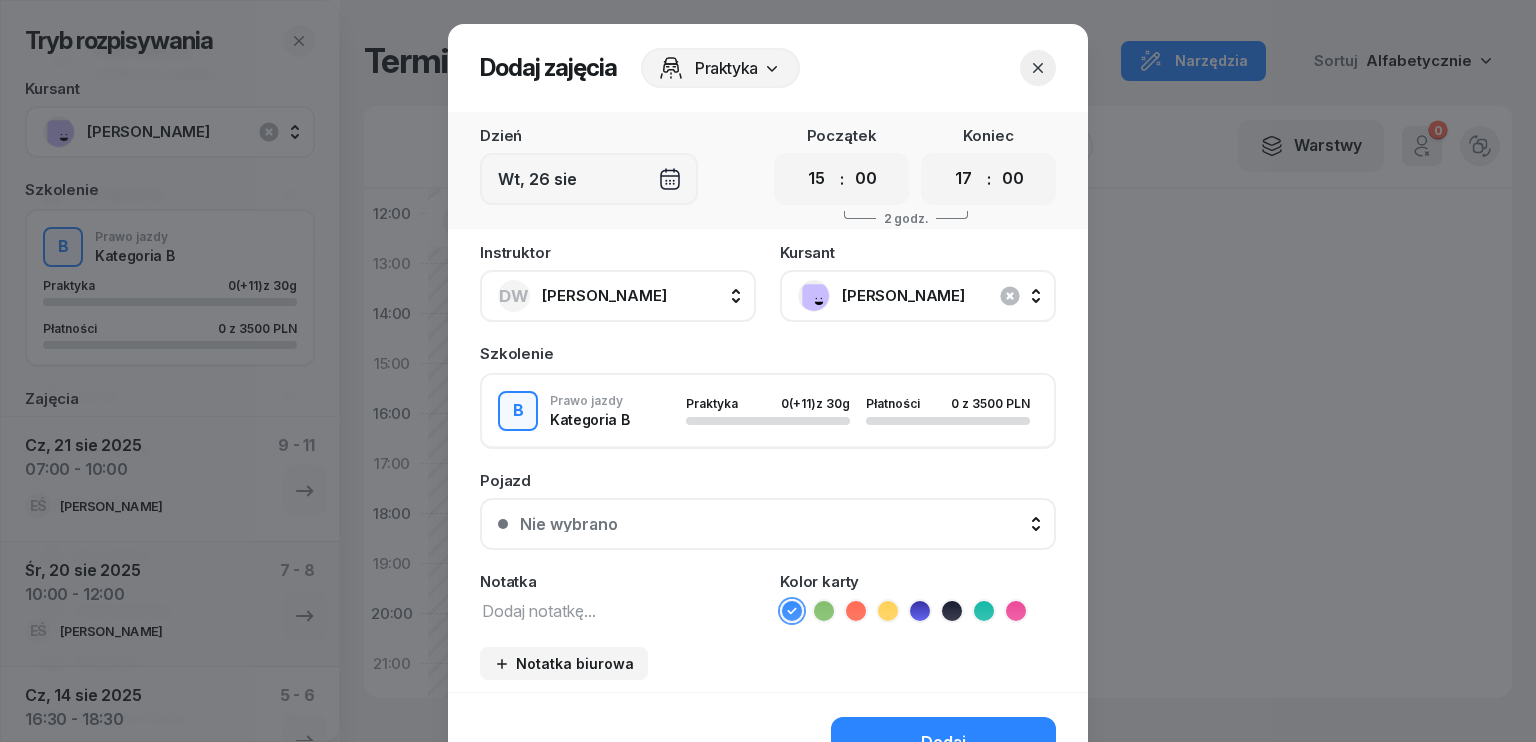 select on "18" 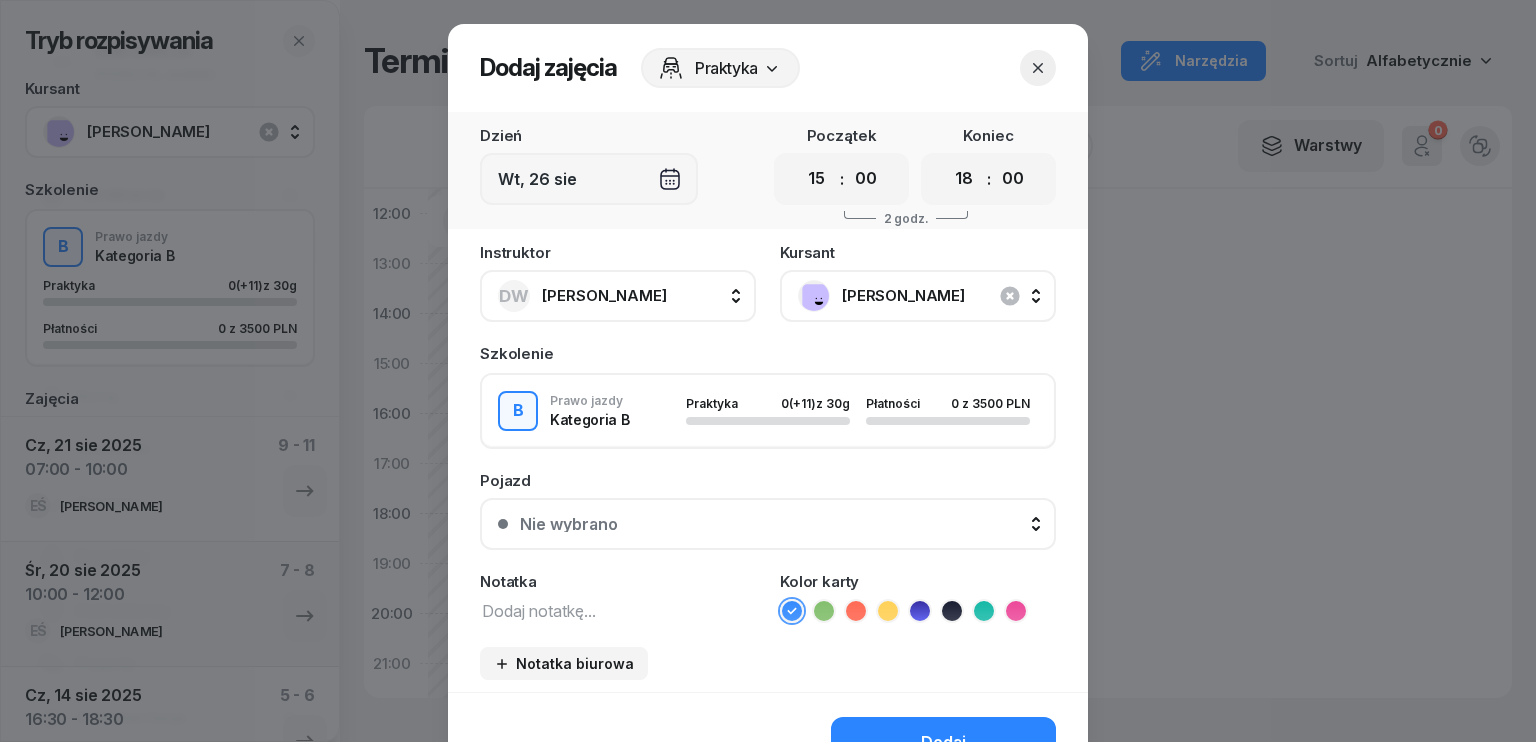click on "00 01 02 03 04 05 06 07 08 09 10 11 12 13 14 15 16 17 18 19 20 21 22 23" at bounding box center [964, 179] 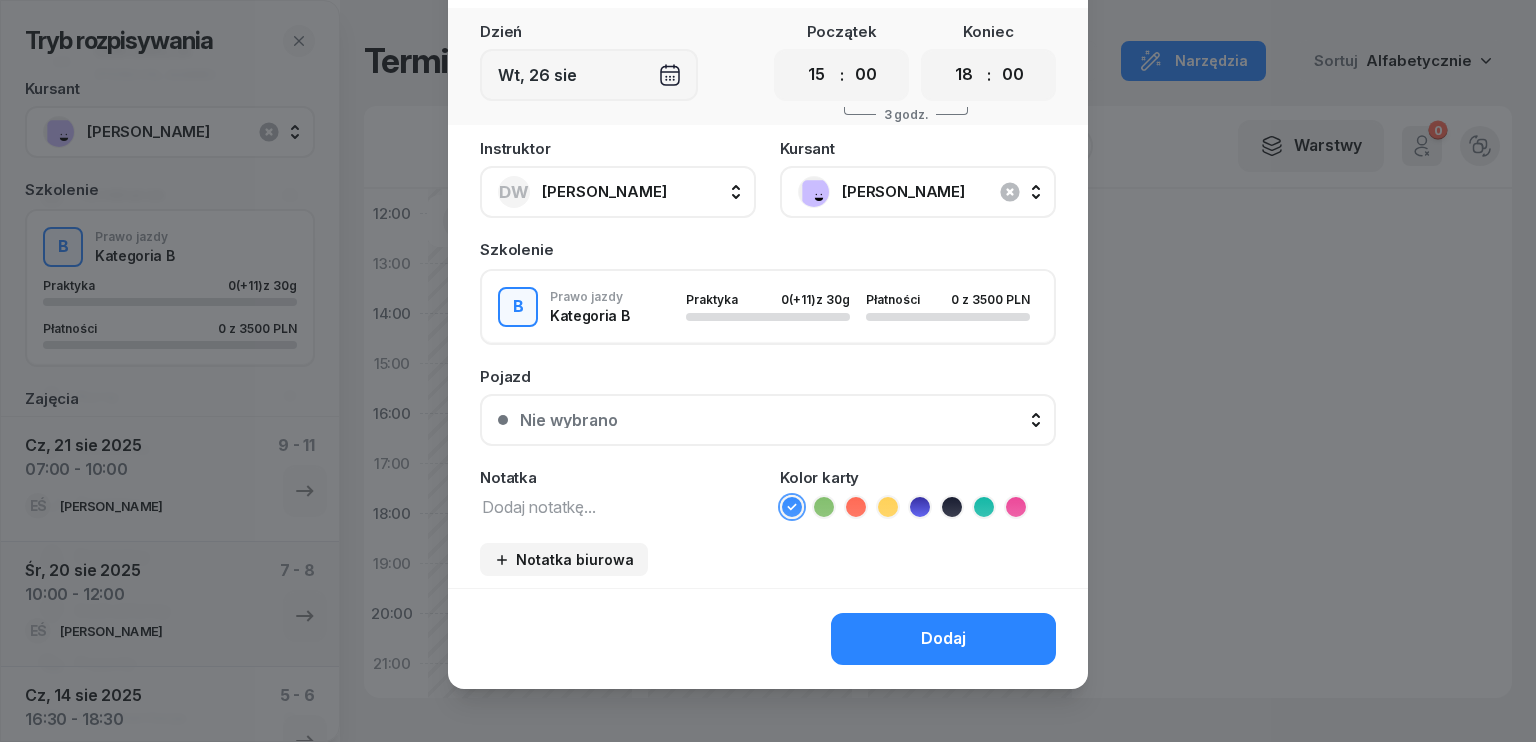 scroll, scrollTop: 112, scrollLeft: 0, axis: vertical 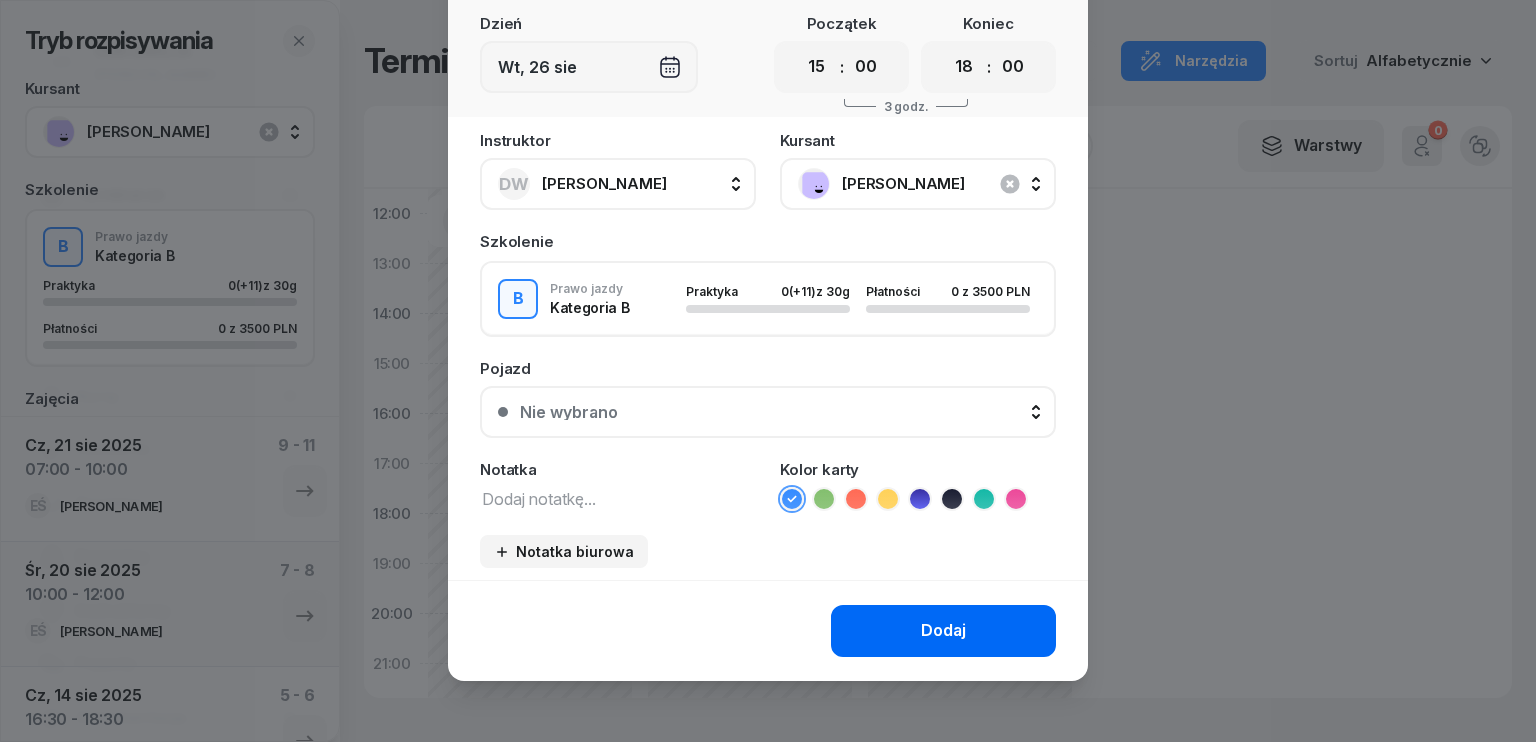 click on "Dodaj" at bounding box center (943, 631) 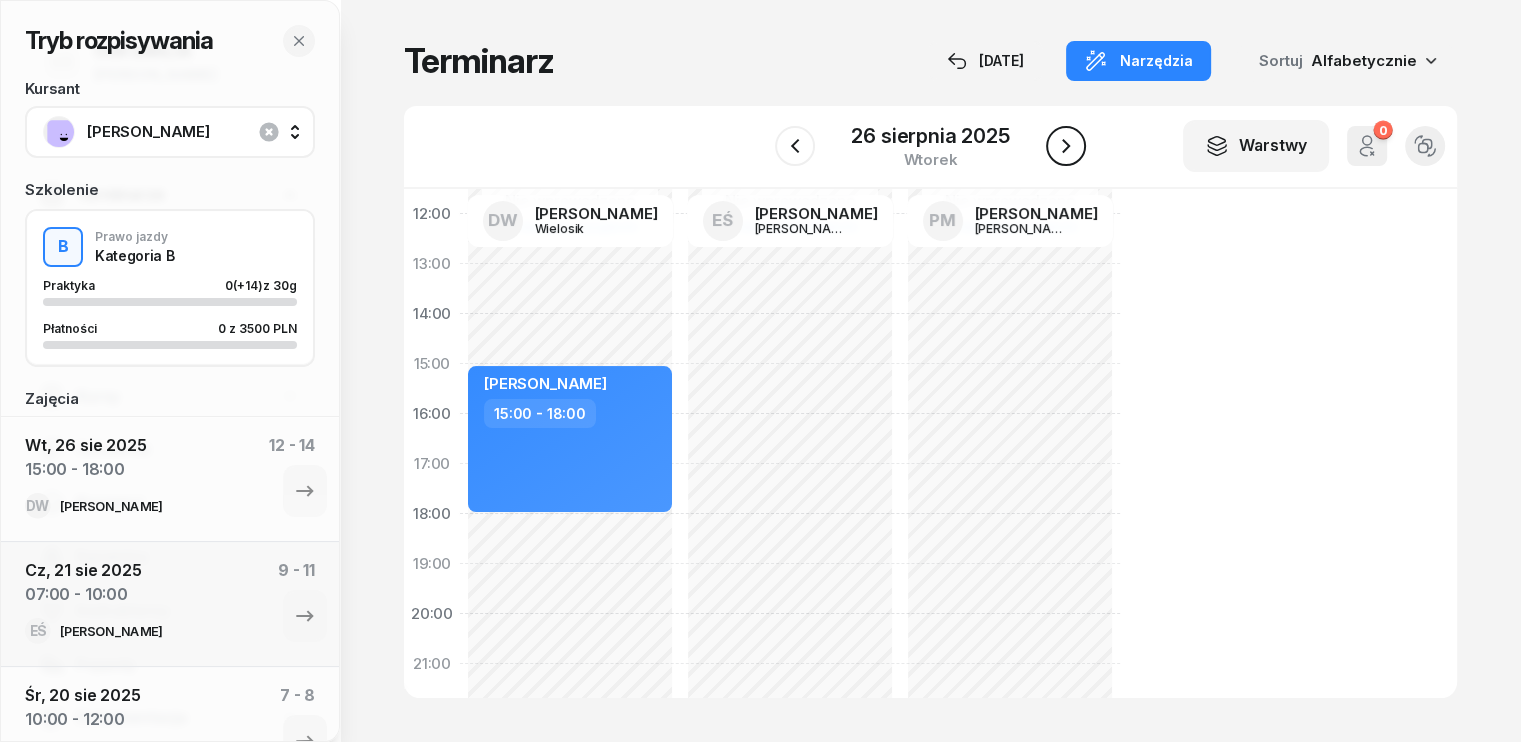 click 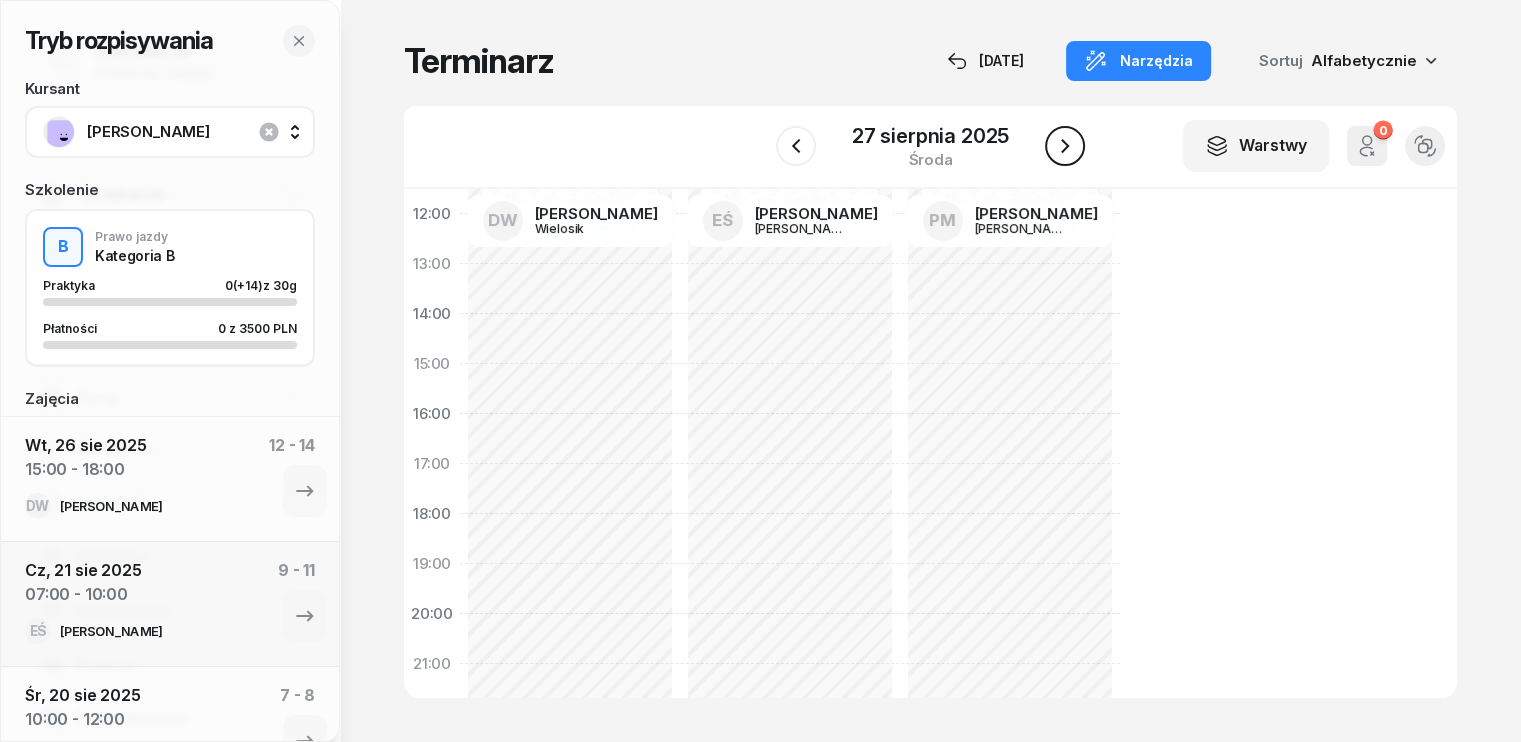 click 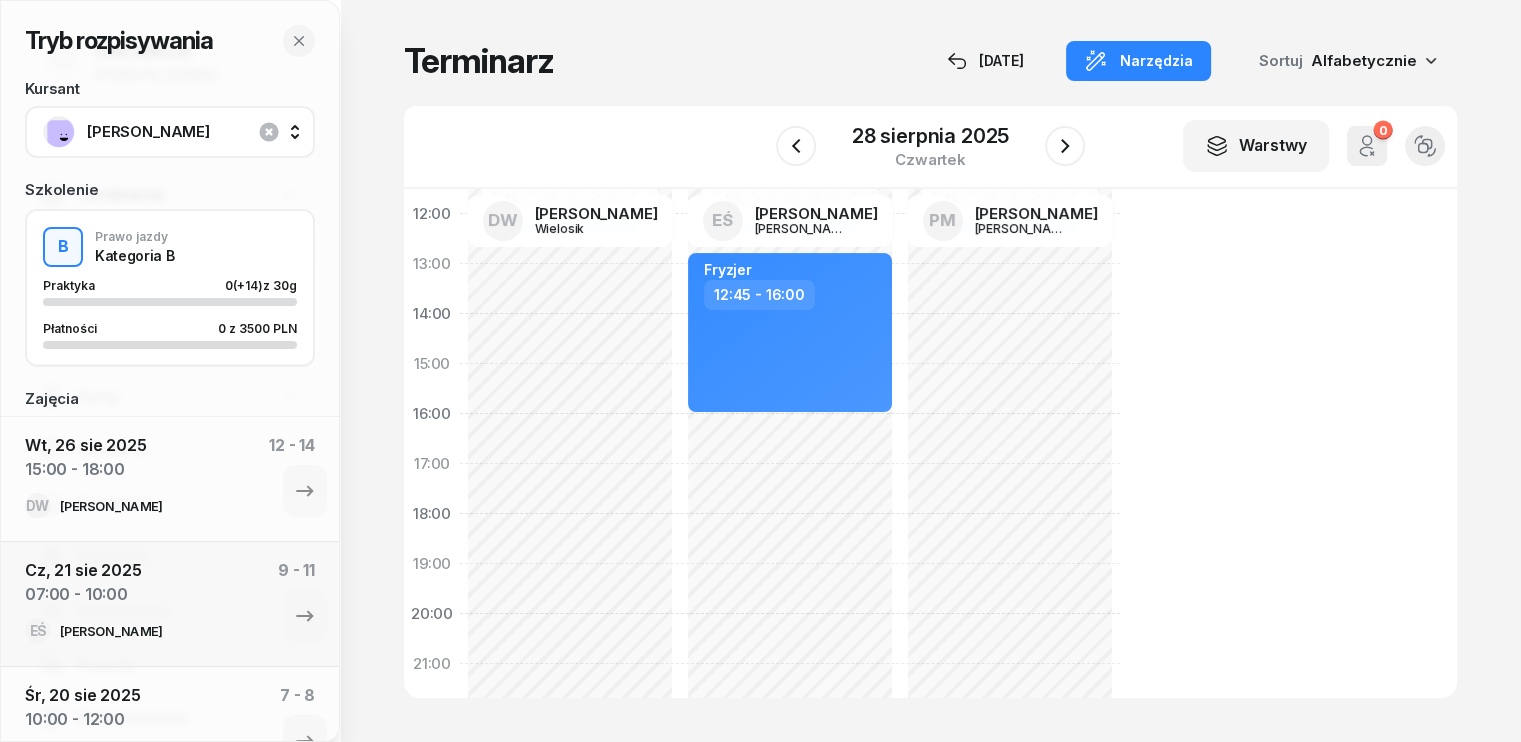 click on "Nie wprowadzono Dodaj dyspozycyjność [PERSON_NAME]  07:30 - 10:30" 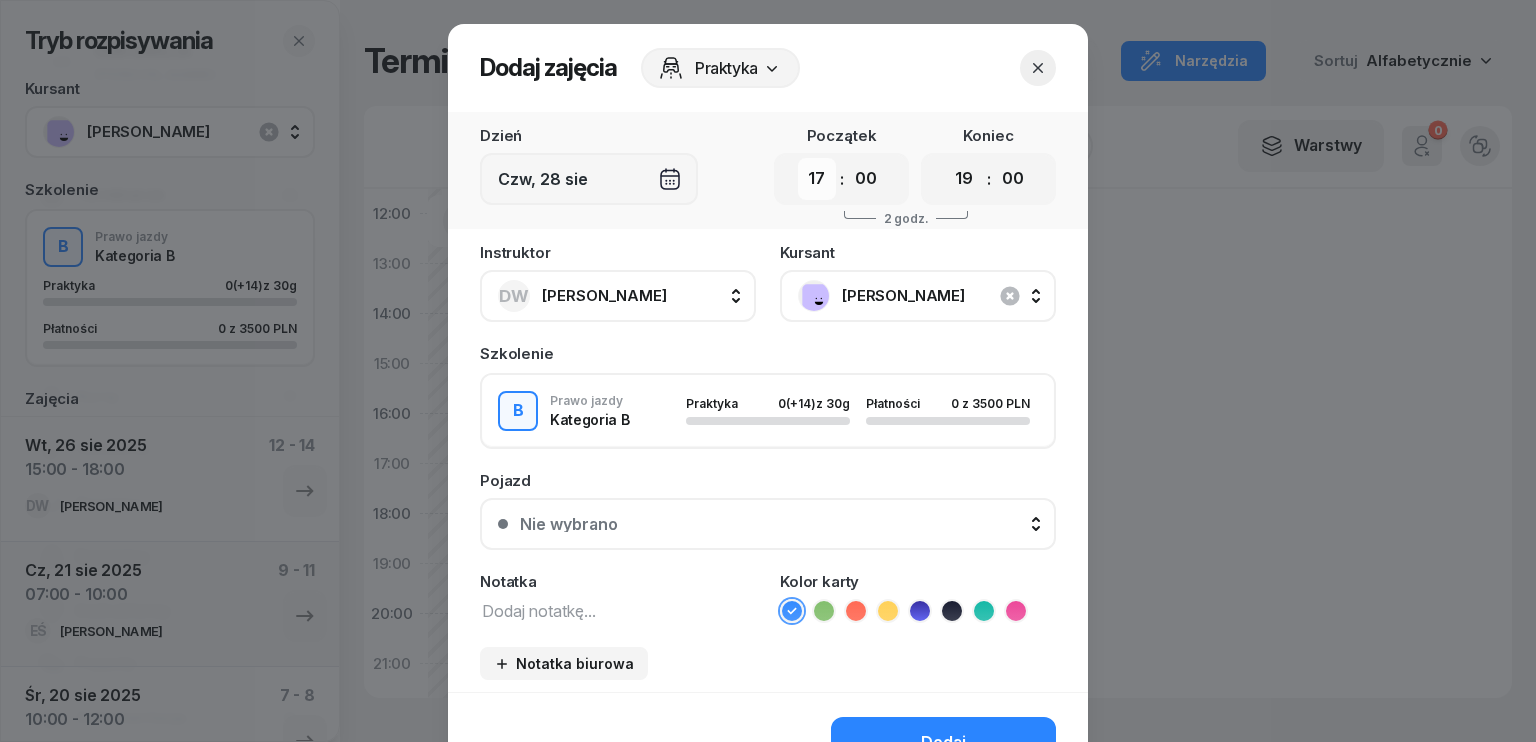 click on "00 01 02 03 04 05 06 07 08 09 10 11 12 13 14 15 16 17 18 19 20 21 22 23" at bounding box center [817, 179] 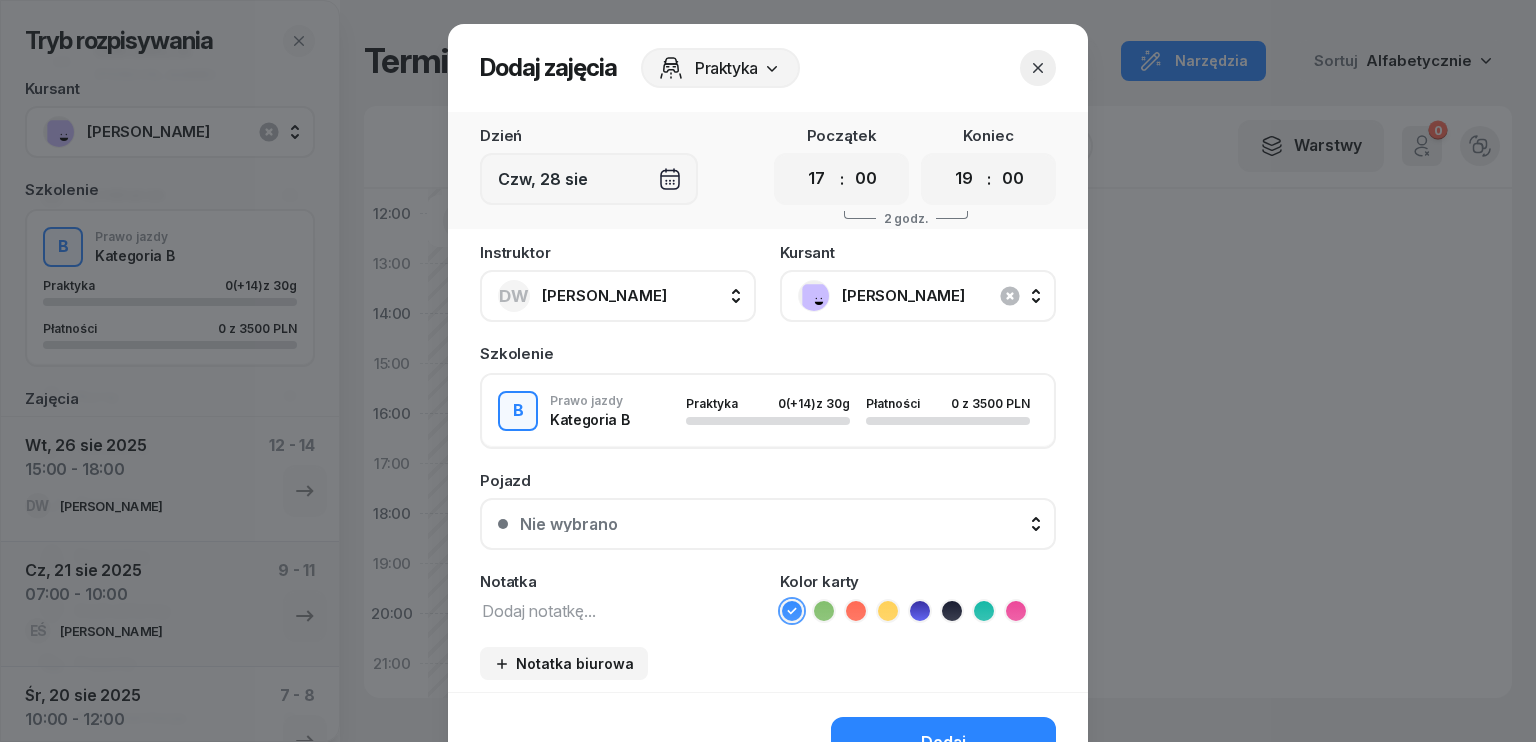 select on "15" 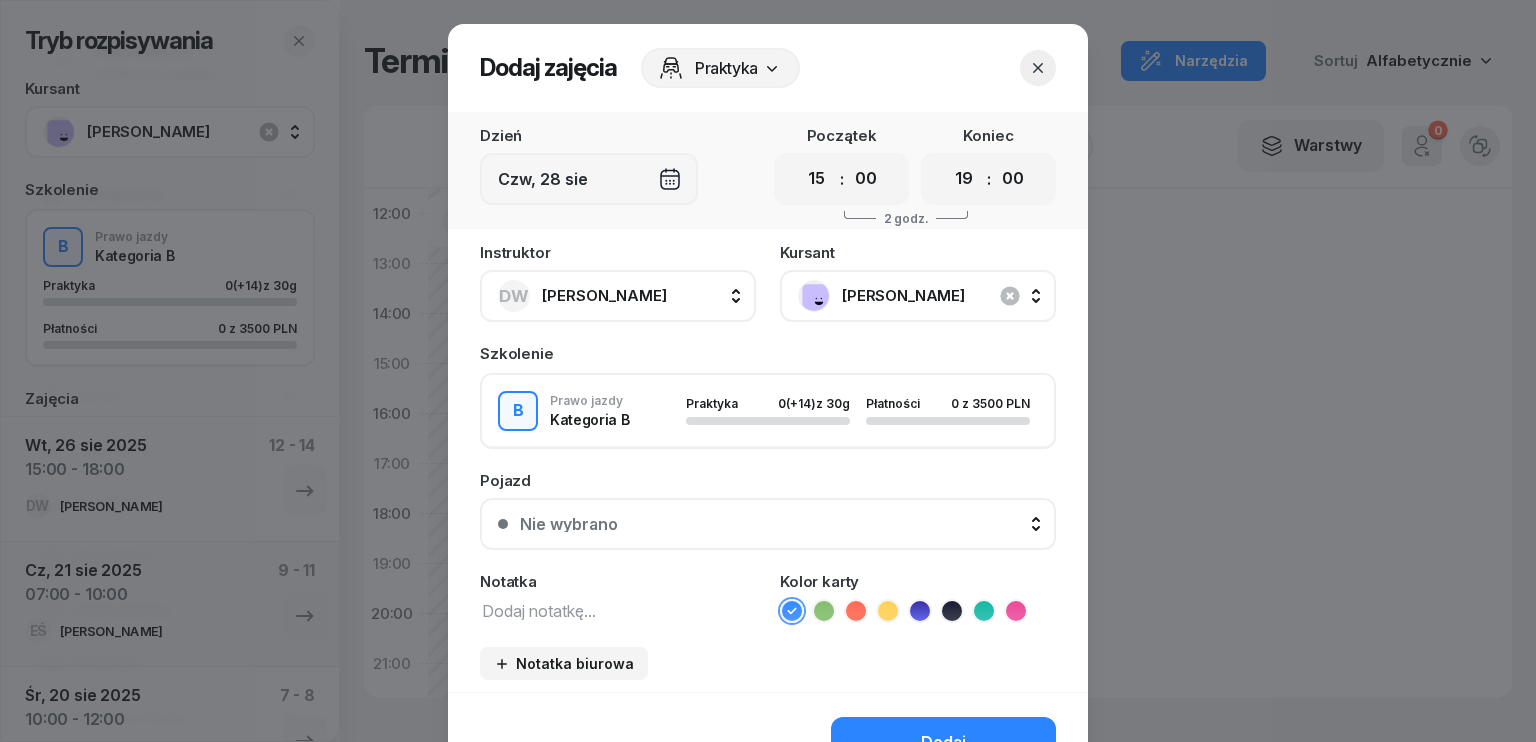 click on "00 01 02 03 04 05 06 07 08 09 10 11 12 13 14 15 16 17 18 19 20 21 22 23" at bounding box center [817, 179] 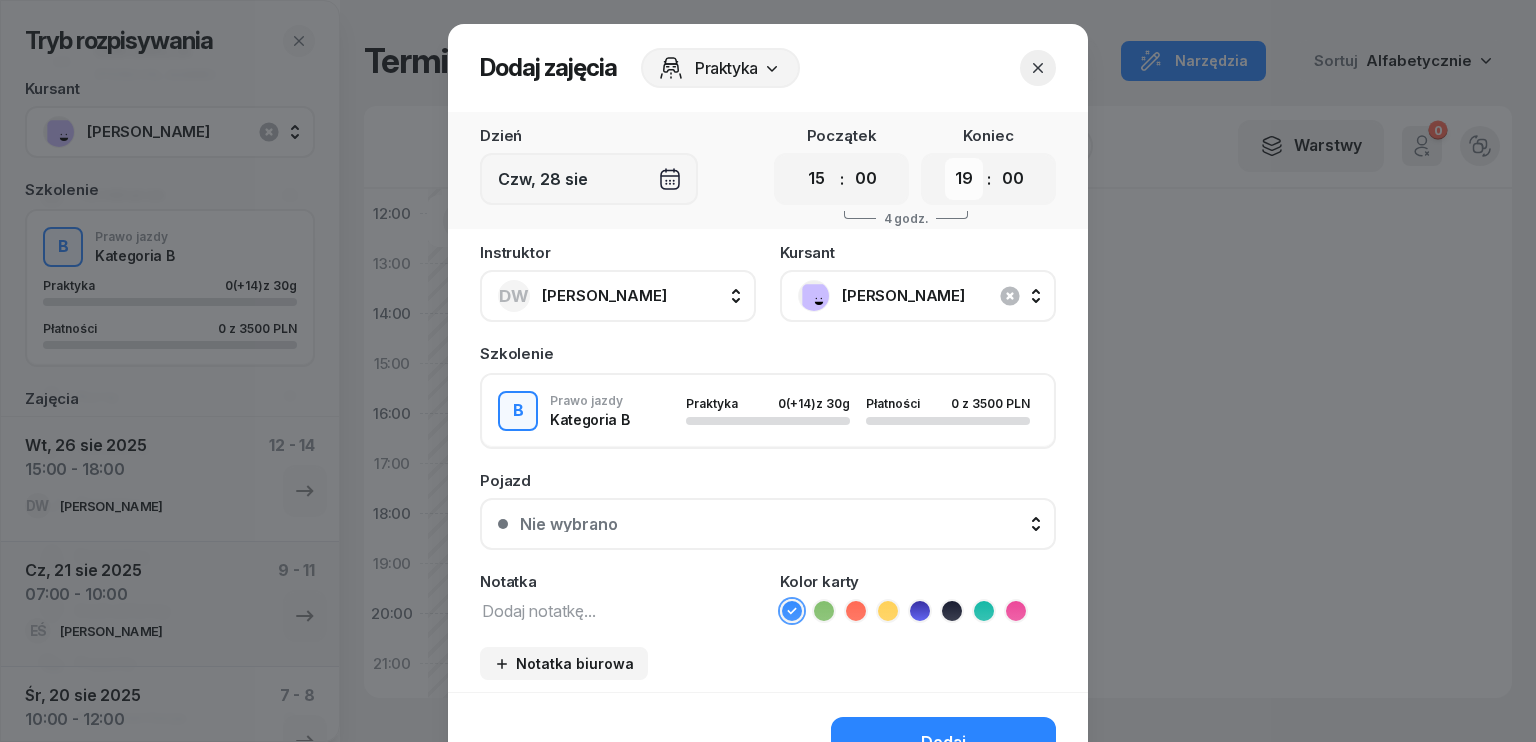 click on "00 01 02 03 04 05 06 07 08 09 10 11 12 13 14 15 16 17 18 19 20 21 22 23" at bounding box center (964, 179) 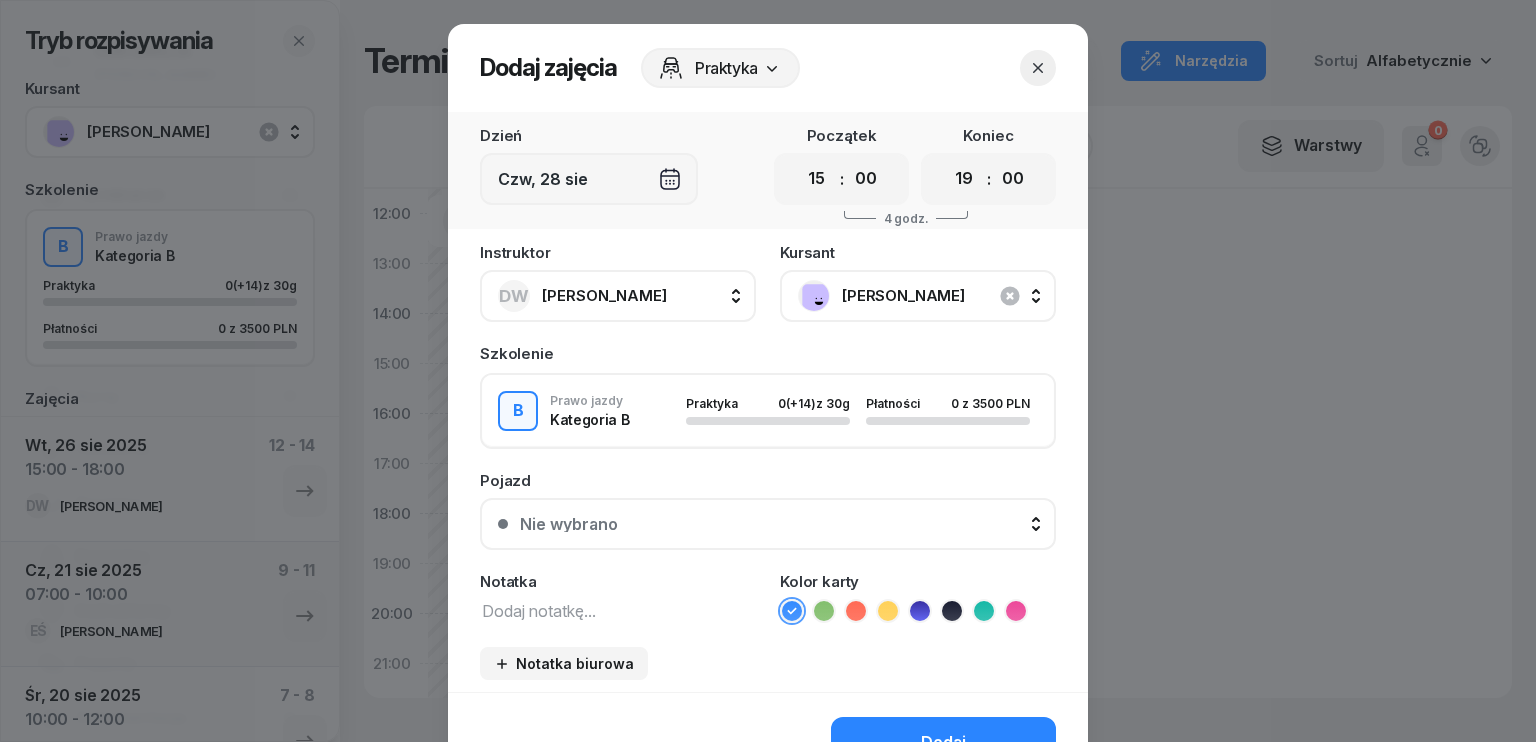 select on "18" 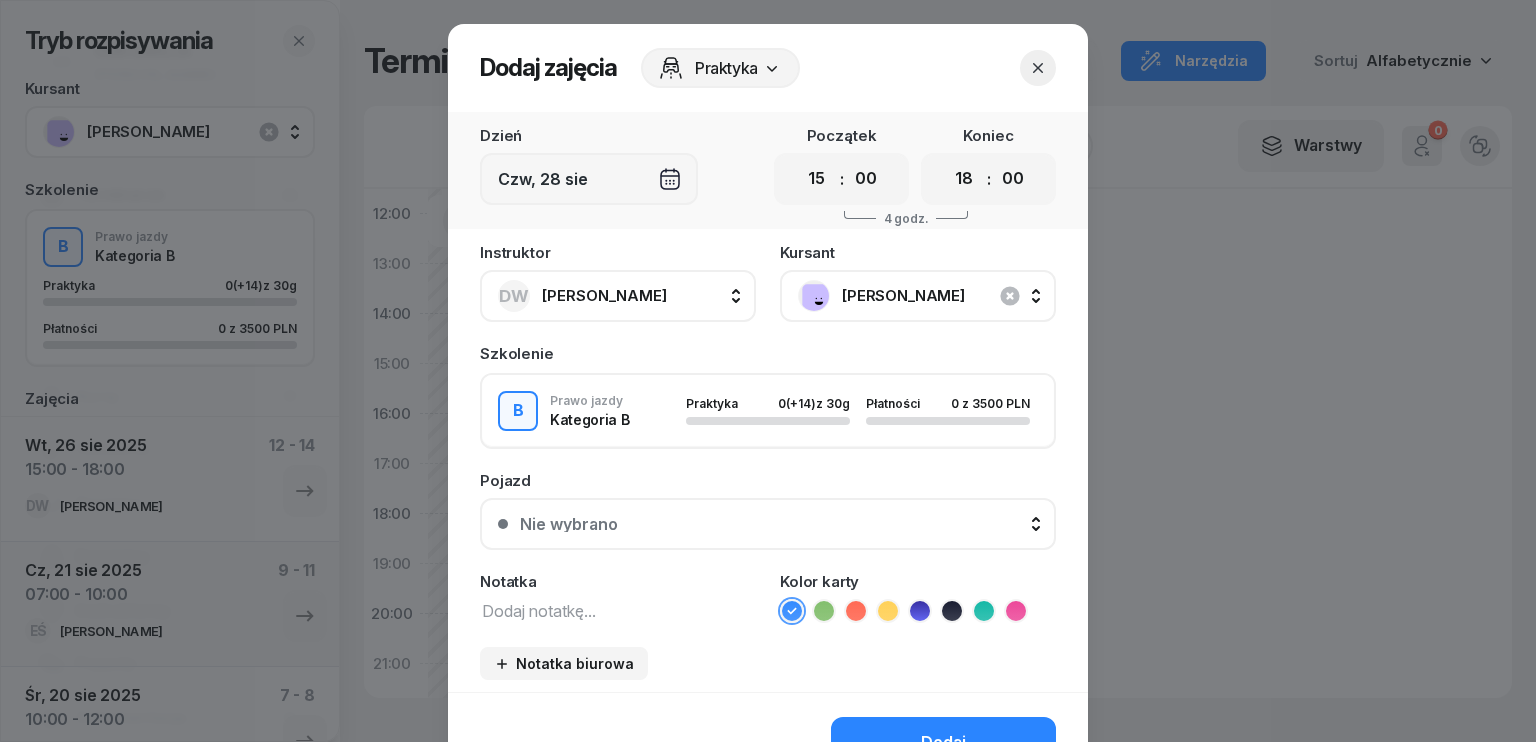 click on "00 01 02 03 04 05 06 07 08 09 10 11 12 13 14 15 16 17 18 19 20 21 22 23" at bounding box center [964, 179] 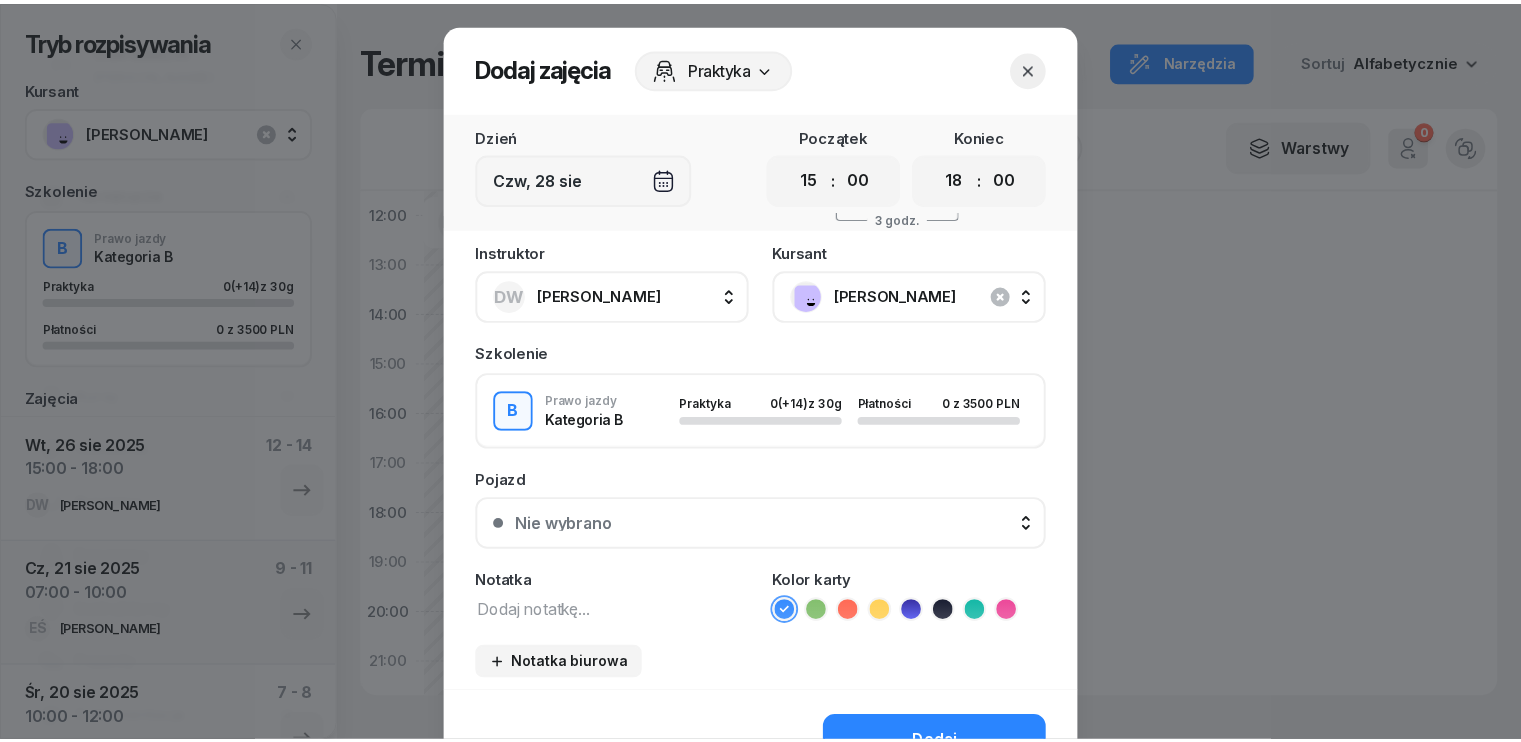 scroll, scrollTop: 100, scrollLeft: 0, axis: vertical 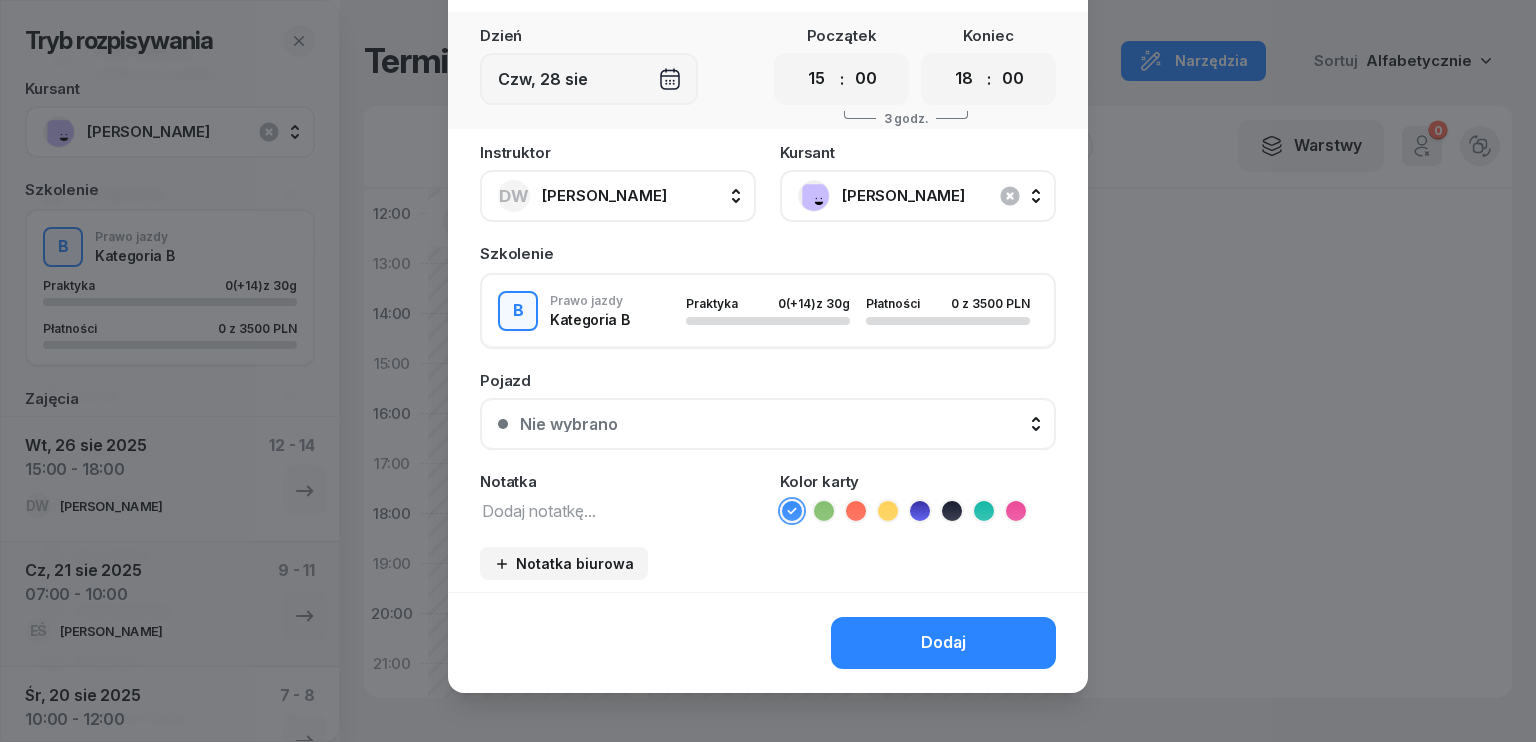 click on "Dodaj" at bounding box center [943, 643] 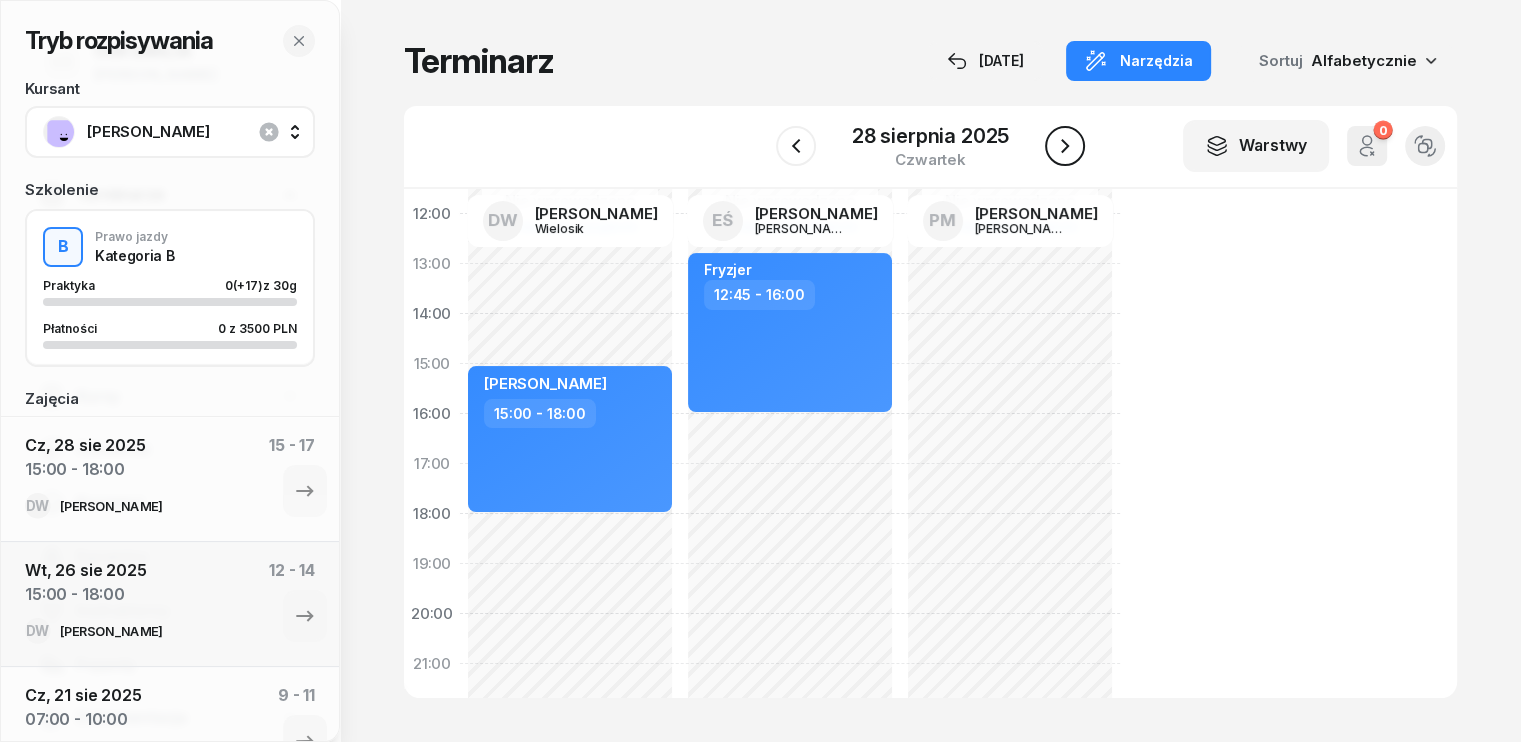 click 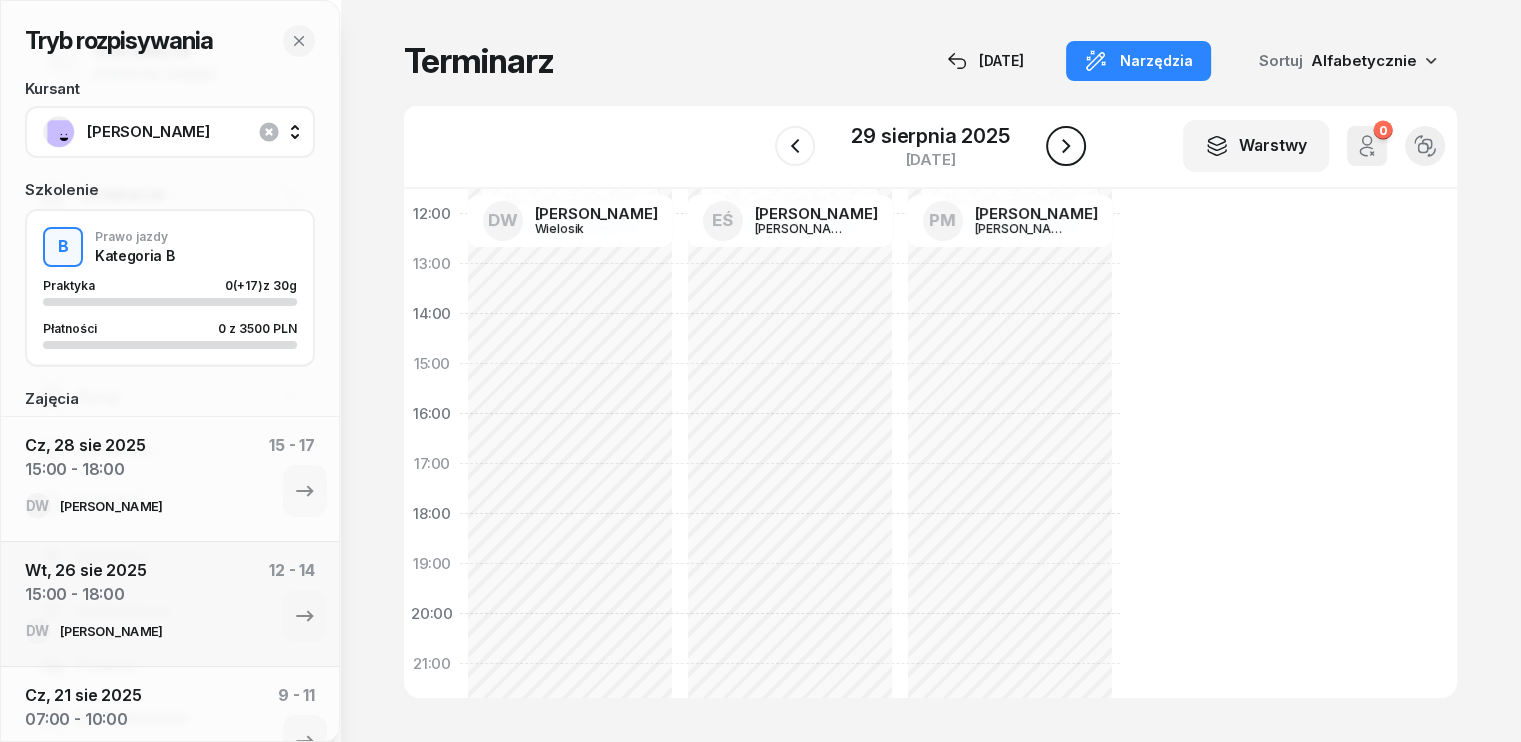 click 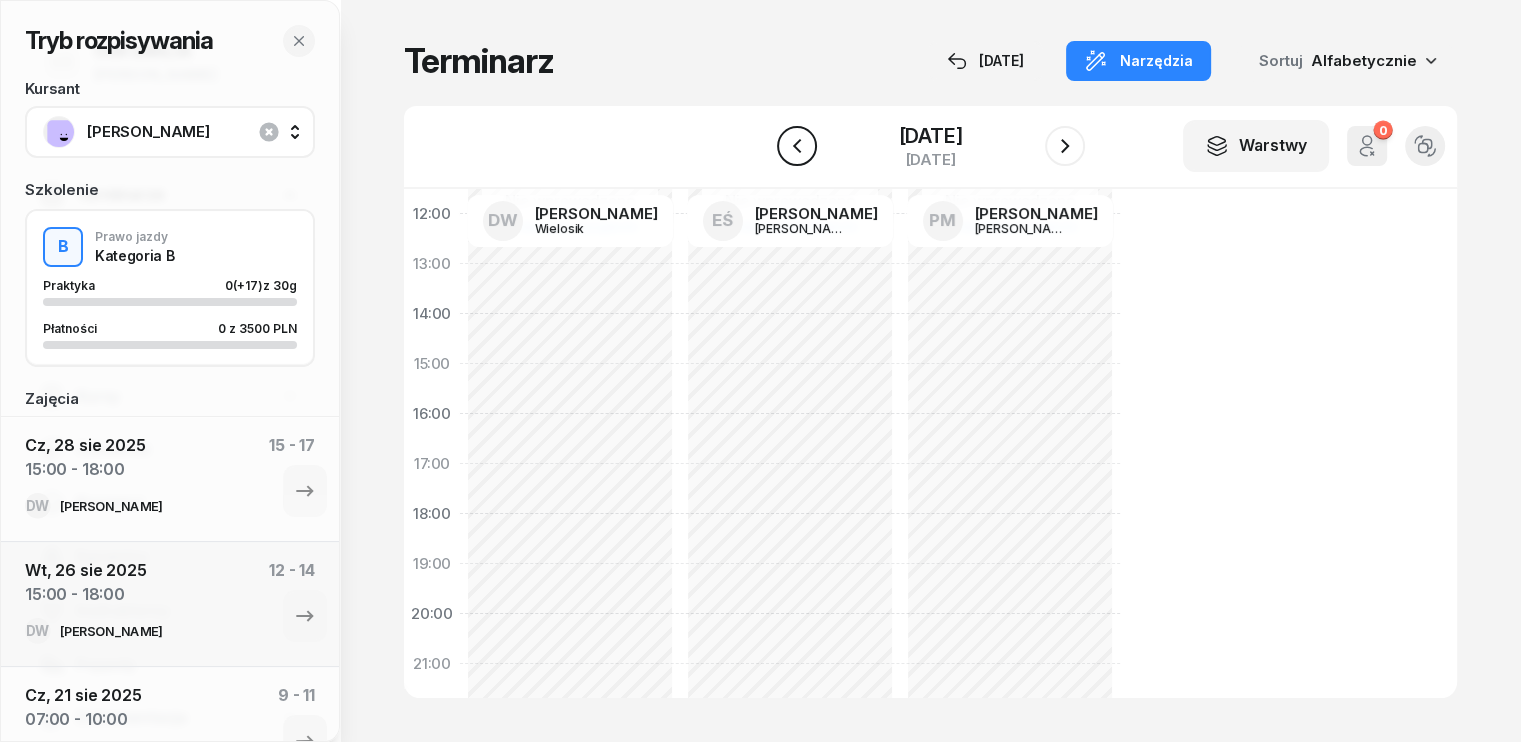 click 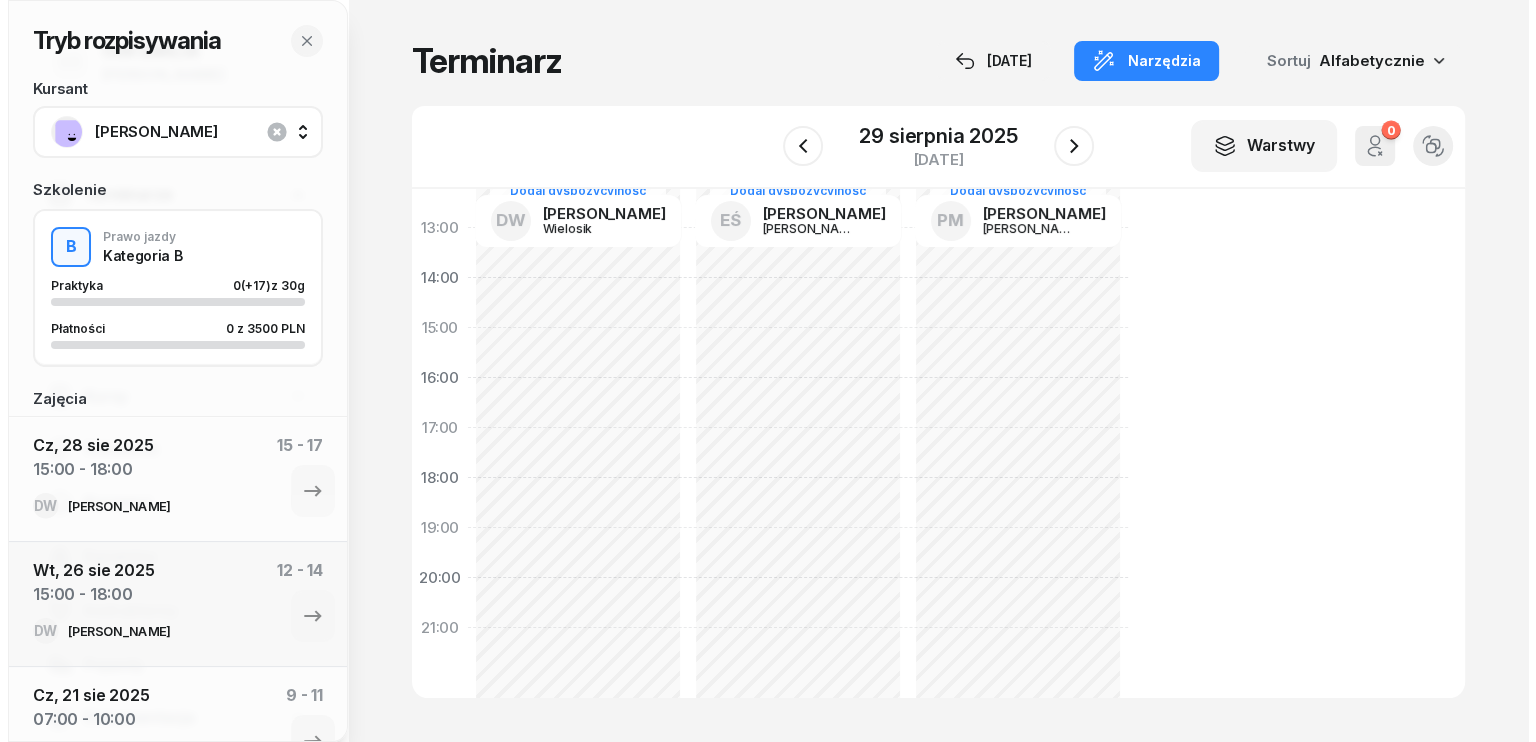 scroll, scrollTop: 440, scrollLeft: 0, axis: vertical 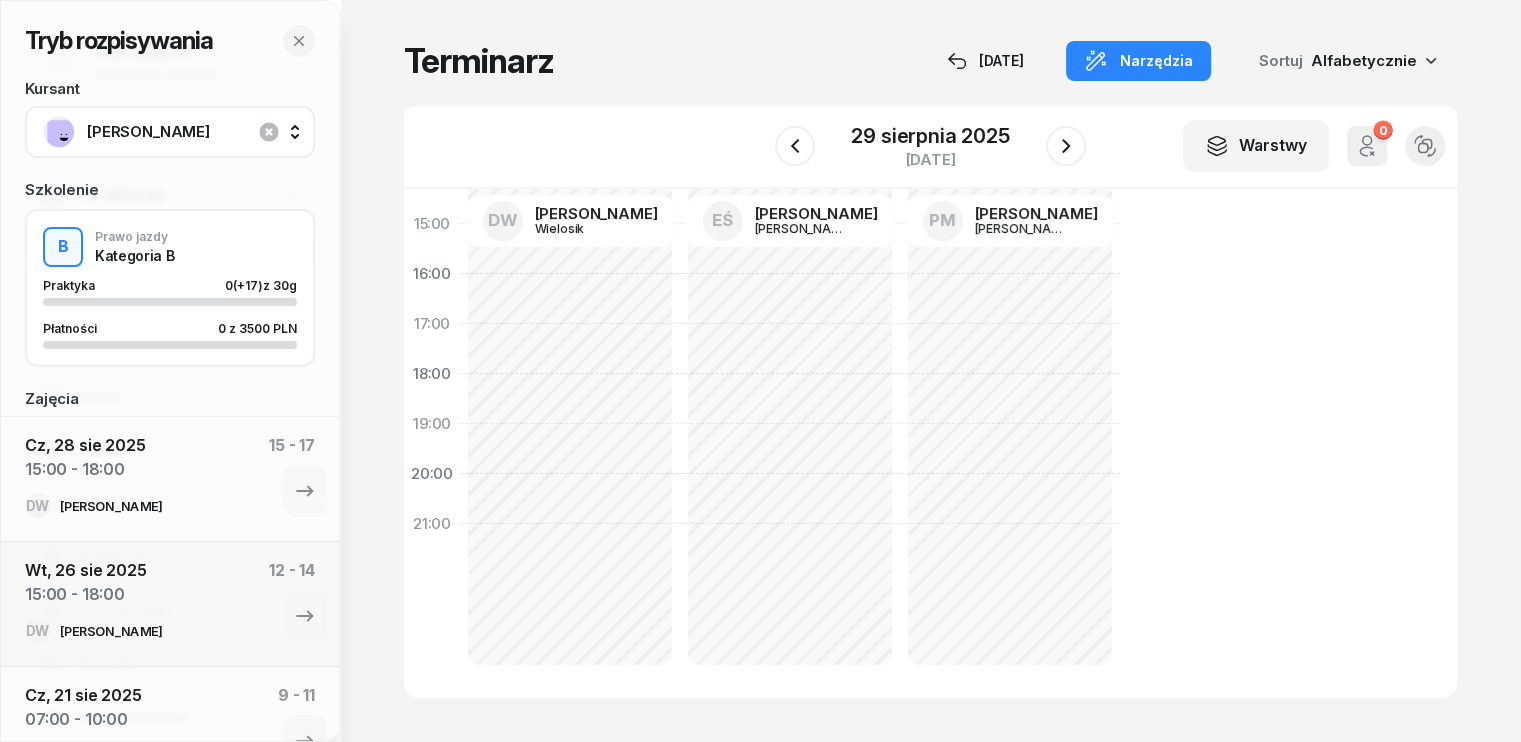click on "Nie wprowadzono Dodaj dyspozycyjność" 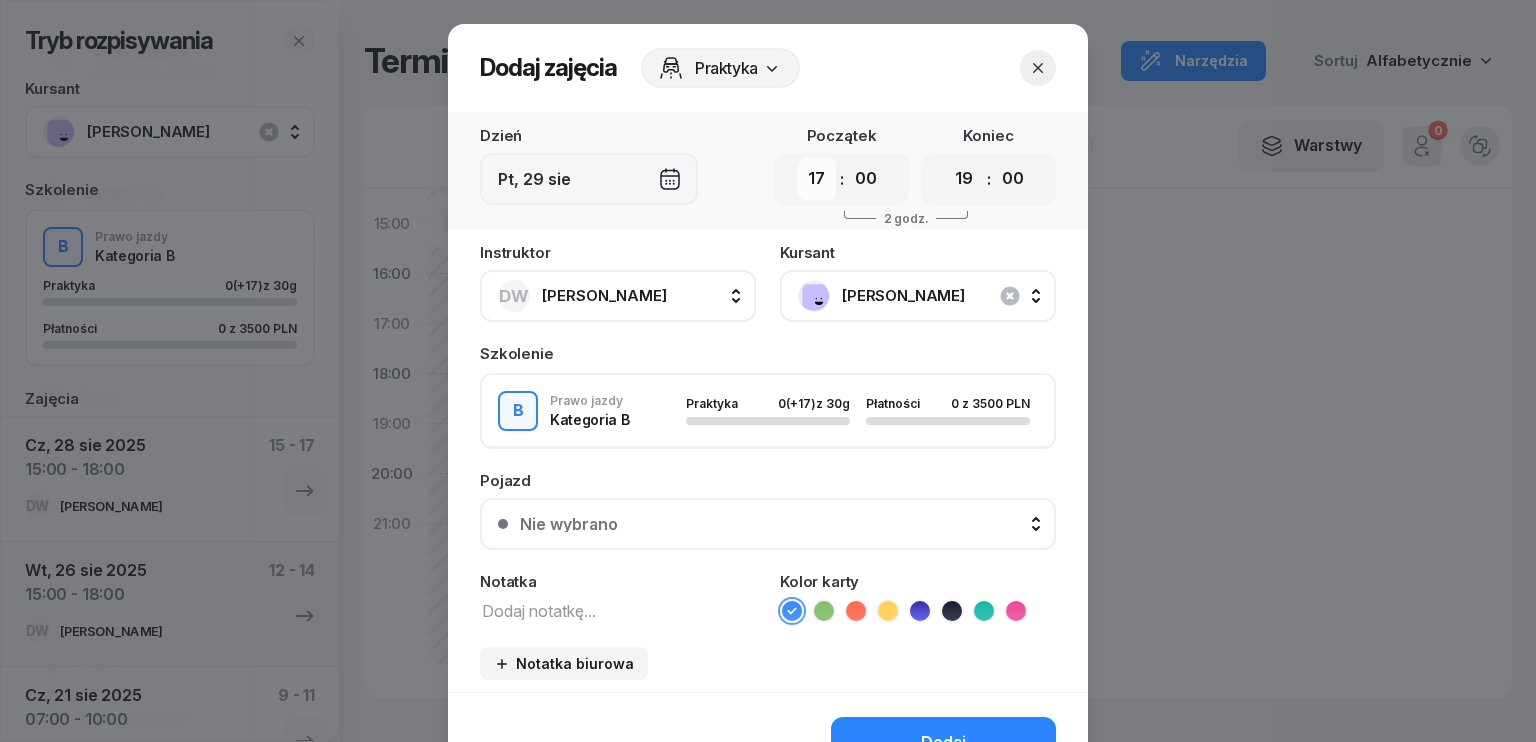 click on "00 01 02 03 04 05 06 07 08 09 10 11 12 13 14 15 16 17 18 19 20 21 22 23" at bounding box center [817, 179] 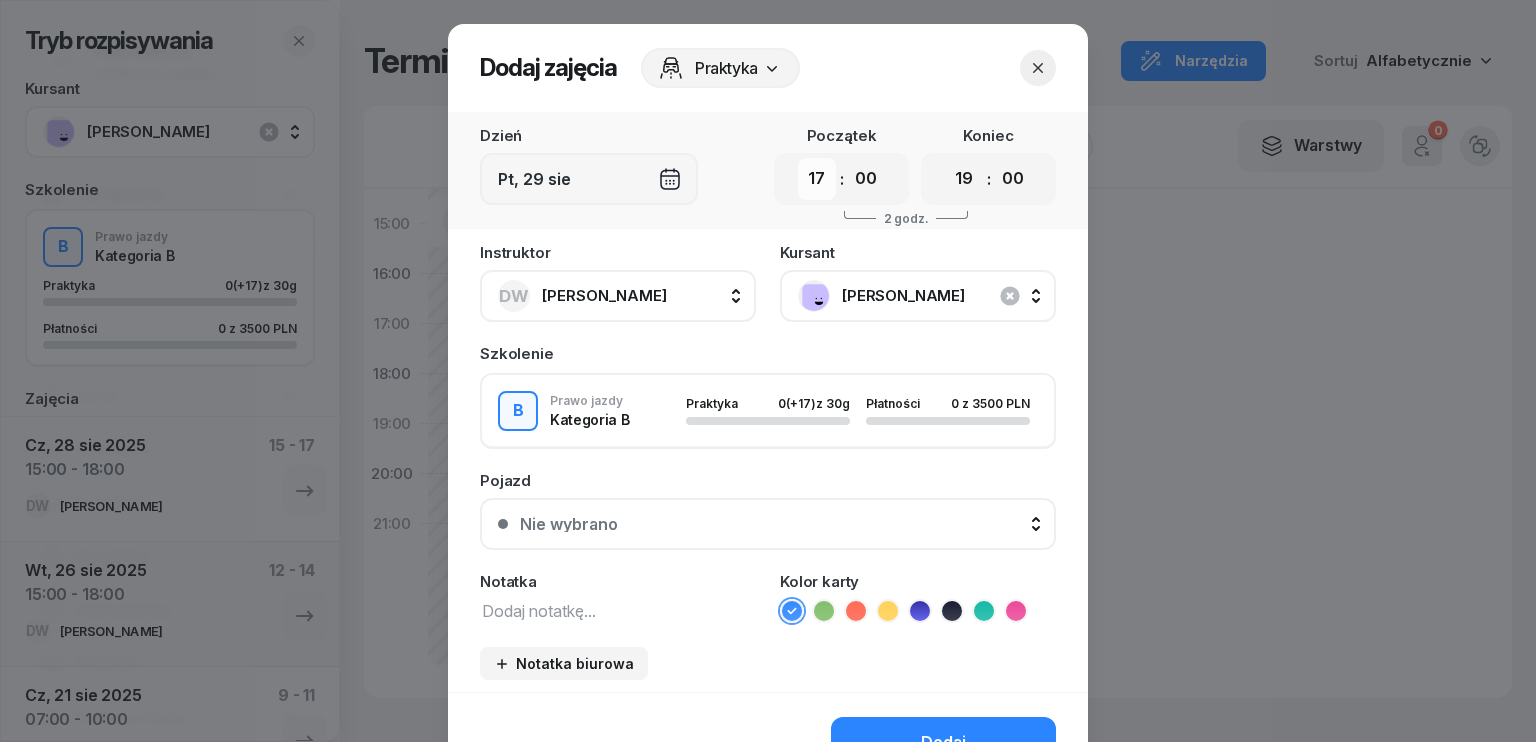 select on "15" 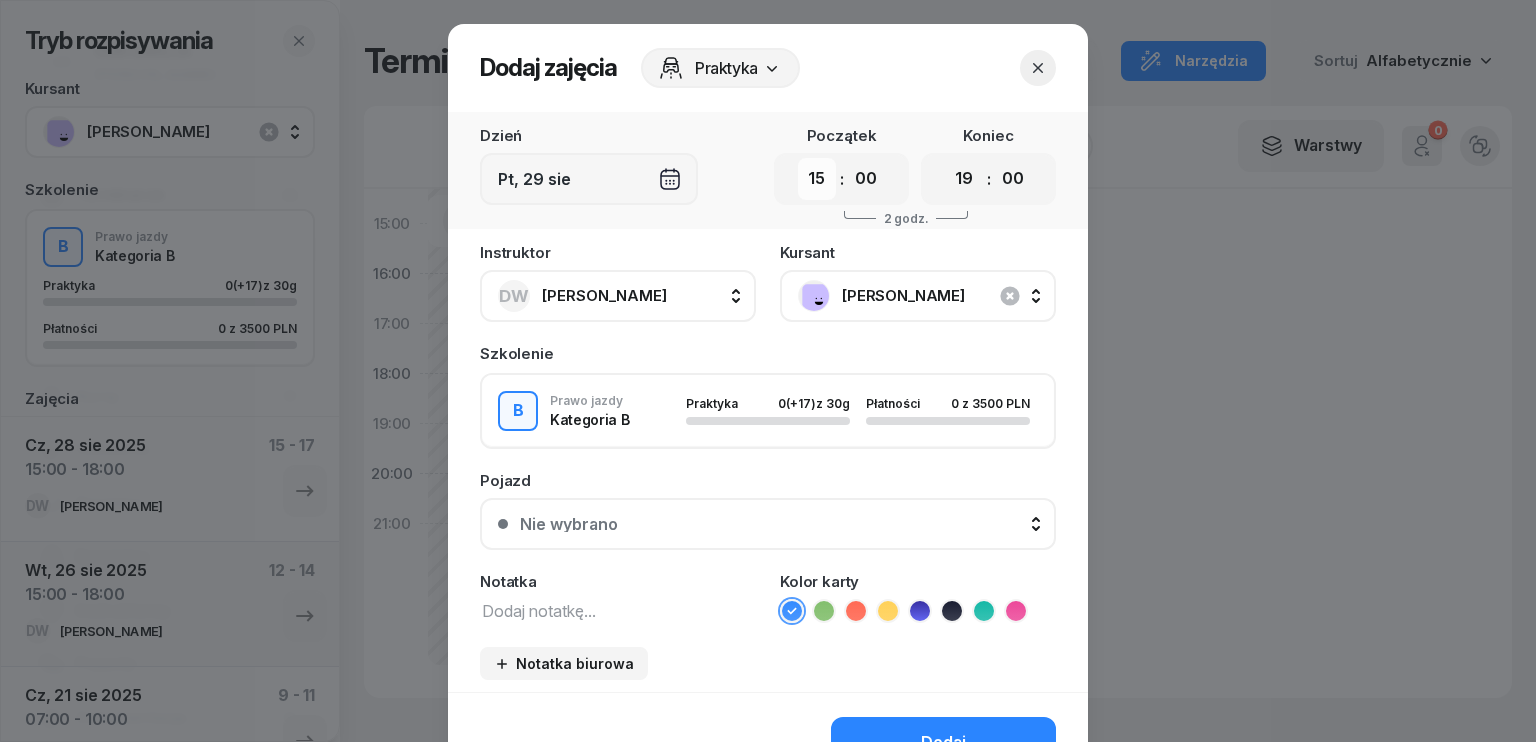 click on "00 01 02 03 04 05 06 07 08 09 10 11 12 13 14 15 16 17 18 19 20 21 22 23" at bounding box center (817, 179) 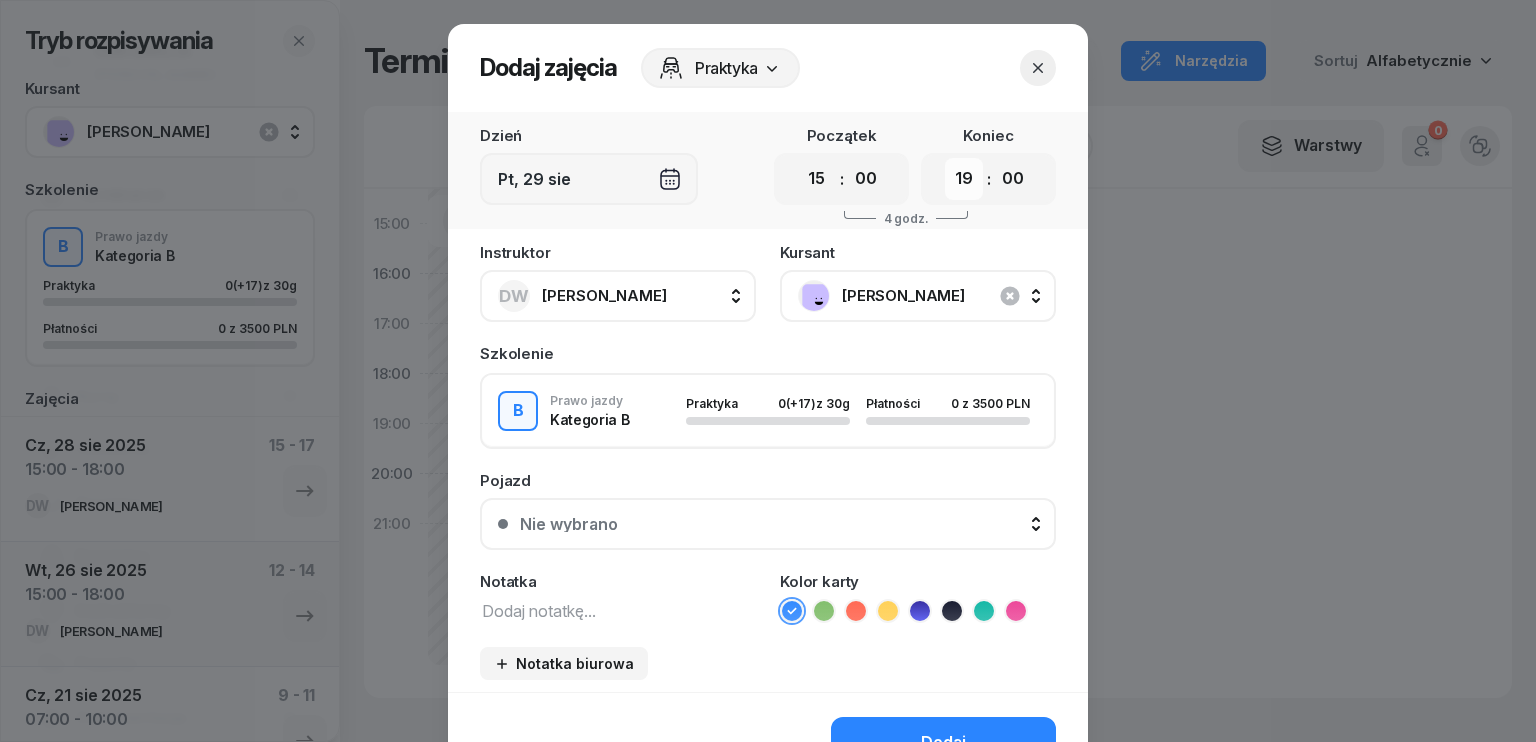 click on "00 01 02 03 04 05 06 07 08 09 10 11 12 13 14 15 16 17 18 19 20 21 22 23" at bounding box center (964, 179) 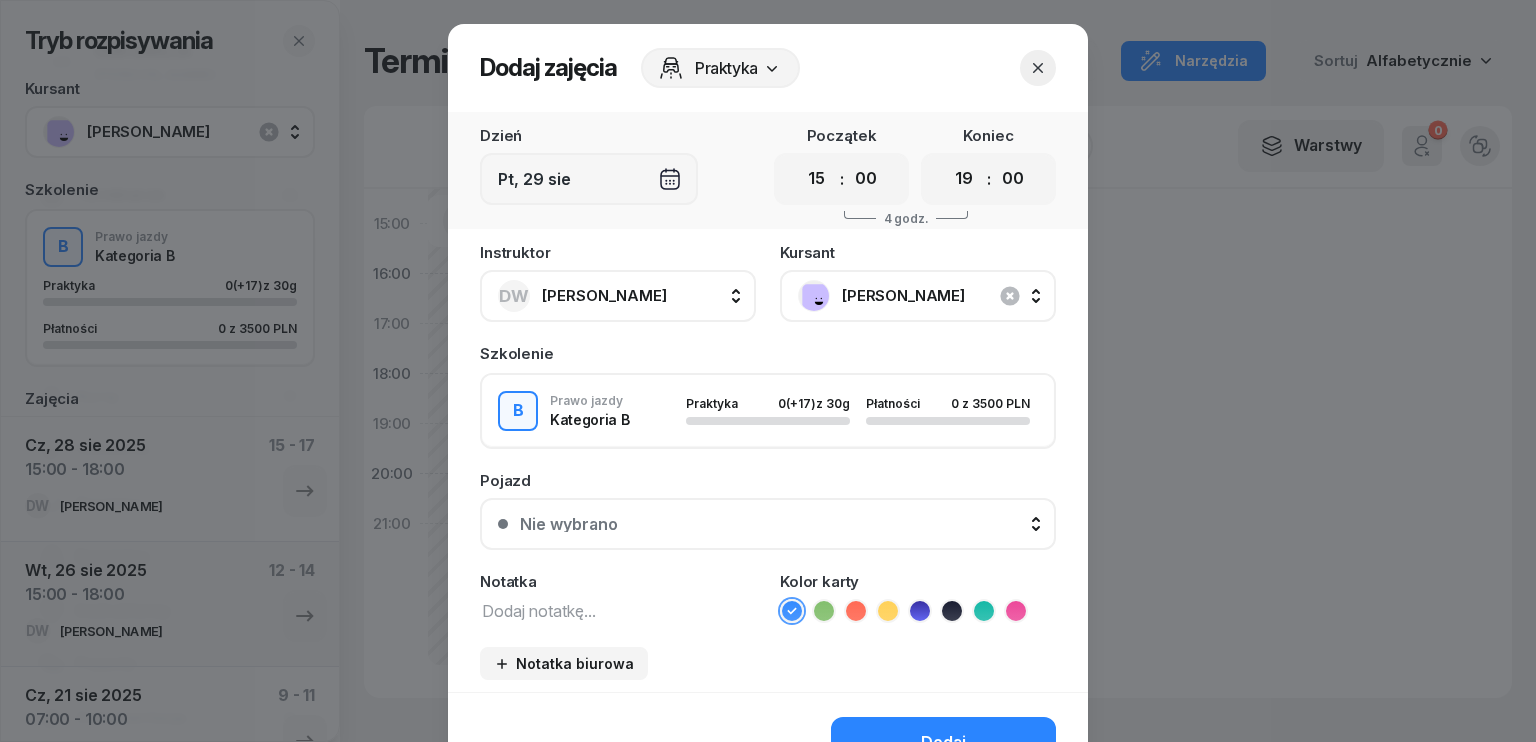 select on "18" 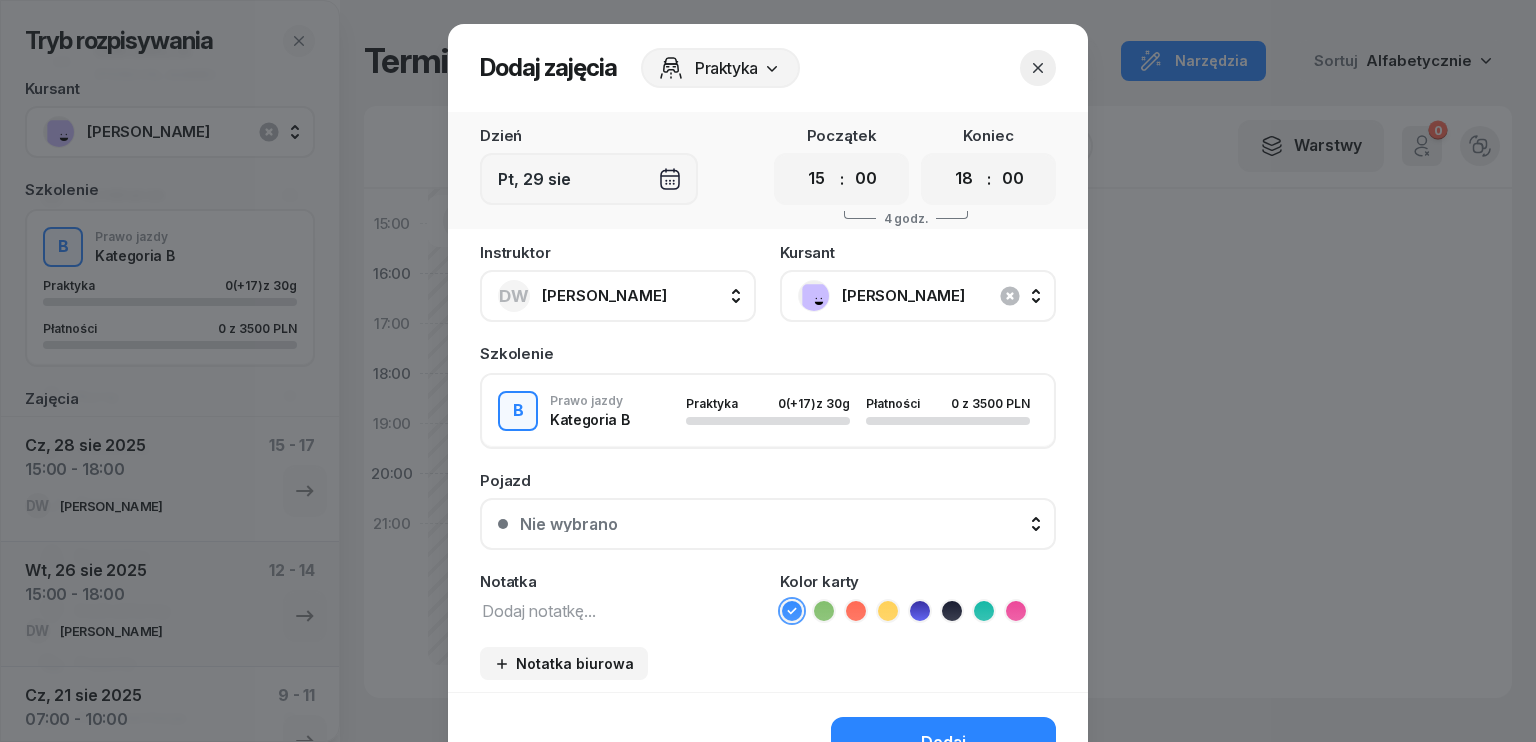 click on "00 01 02 03 04 05 06 07 08 09 10 11 12 13 14 15 16 17 18 19 20 21 22 23" at bounding box center [964, 179] 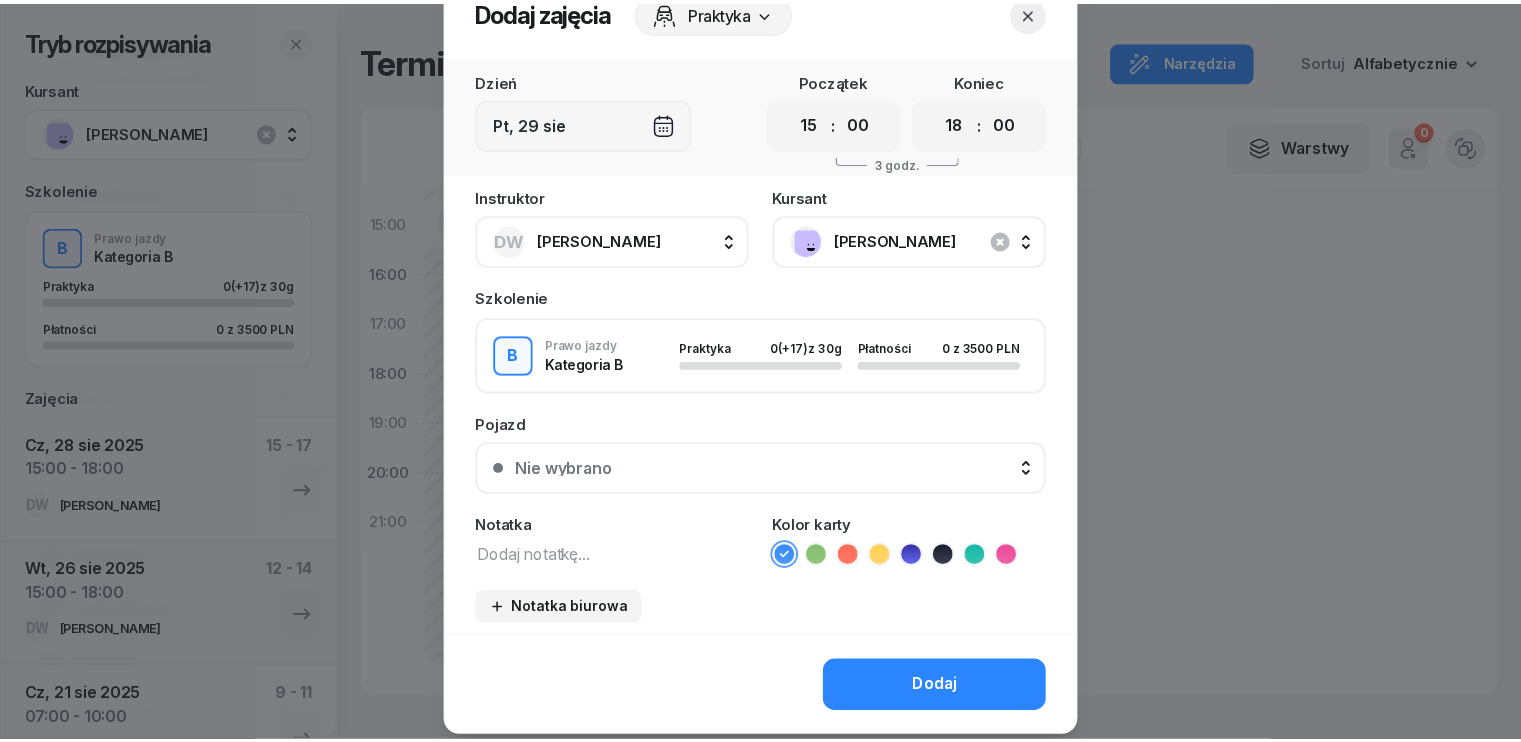 scroll, scrollTop: 112, scrollLeft: 0, axis: vertical 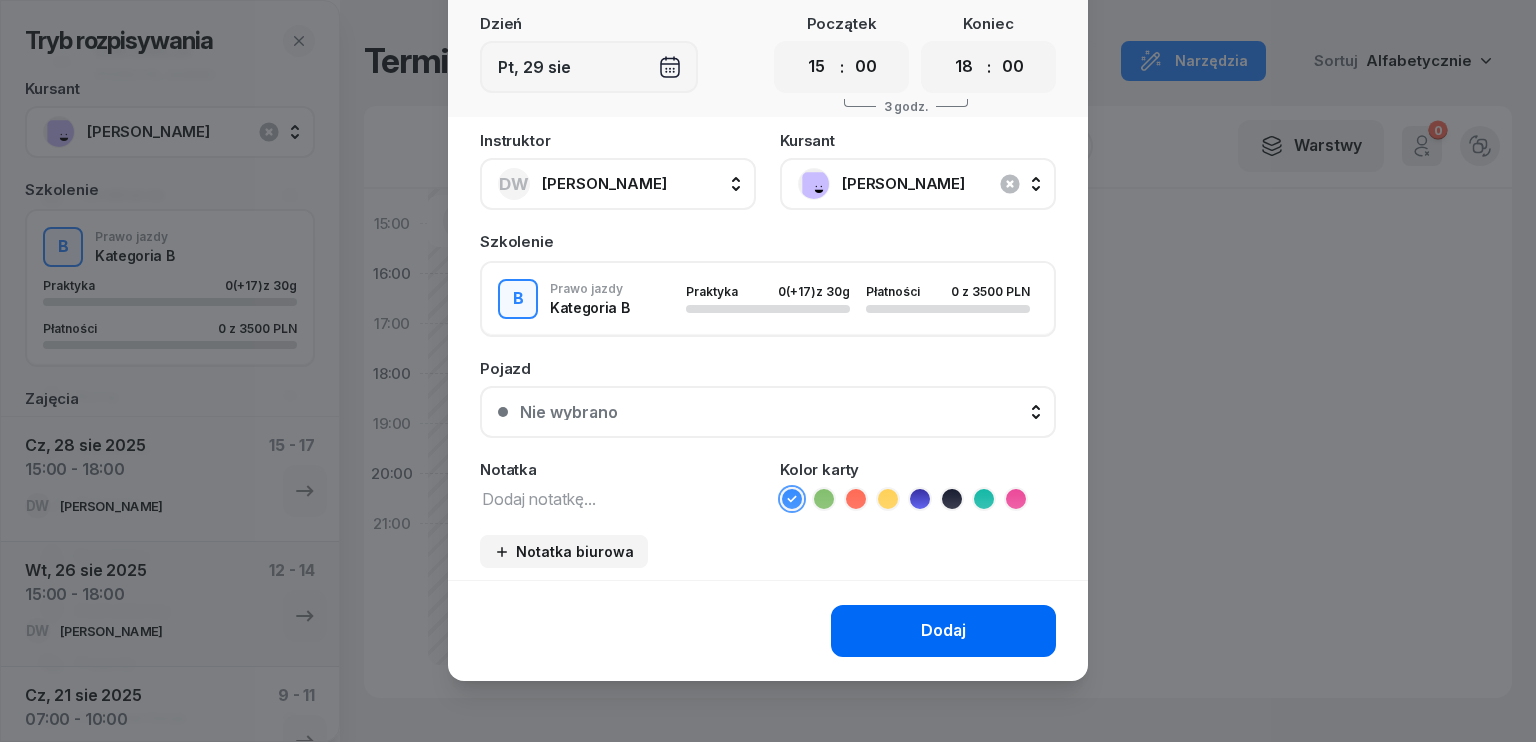 click on "Dodaj" at bounding box center [943, 631] 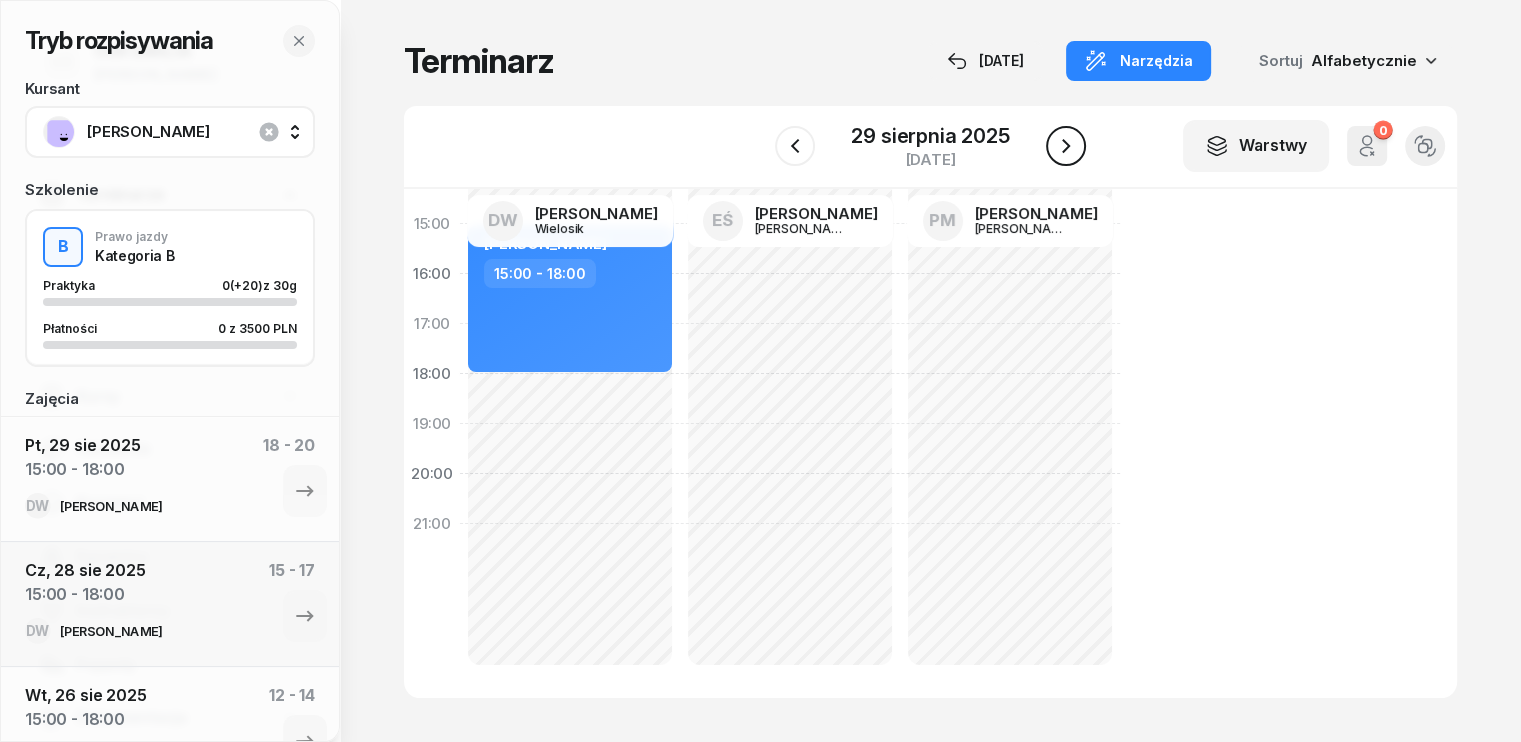 click at bounding box center [1066, 146] 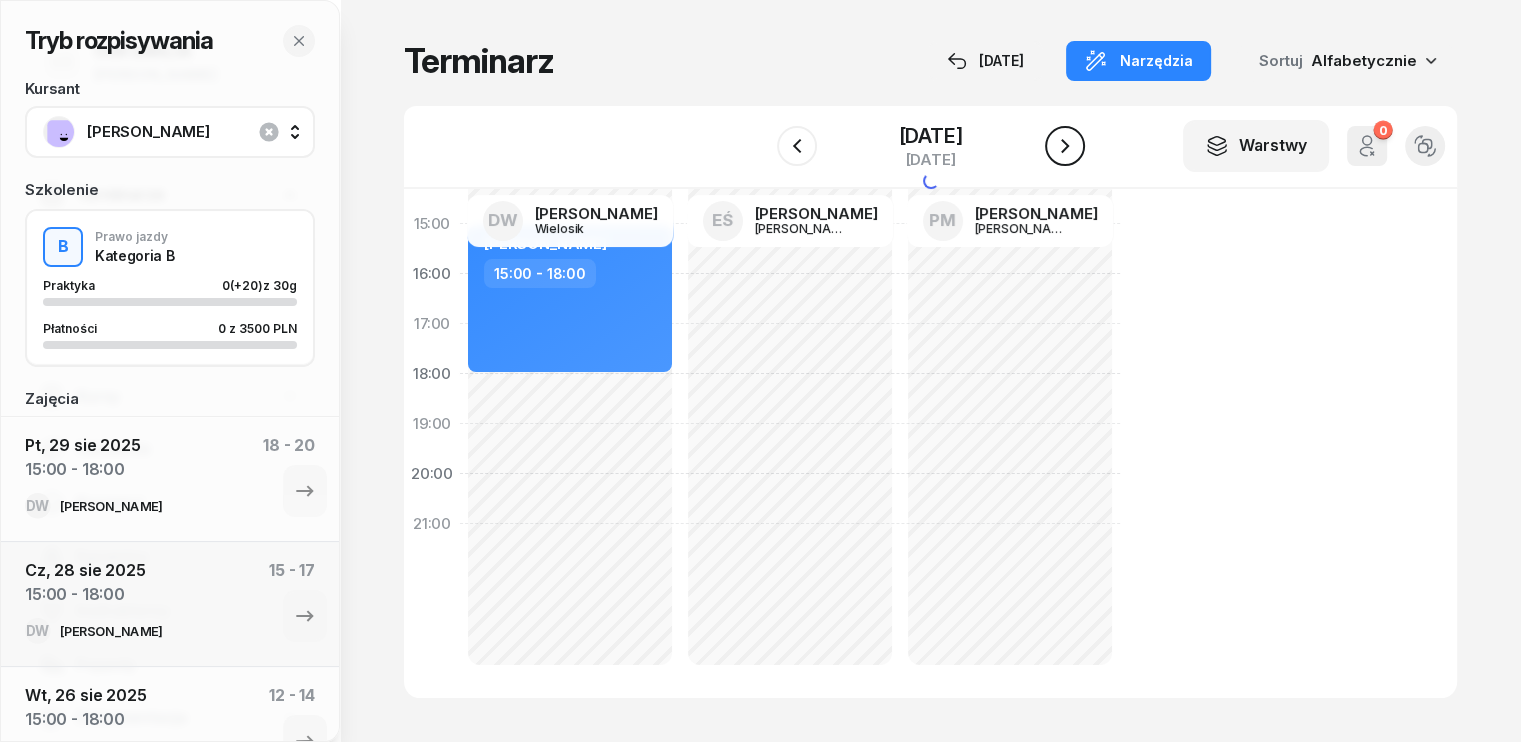 click 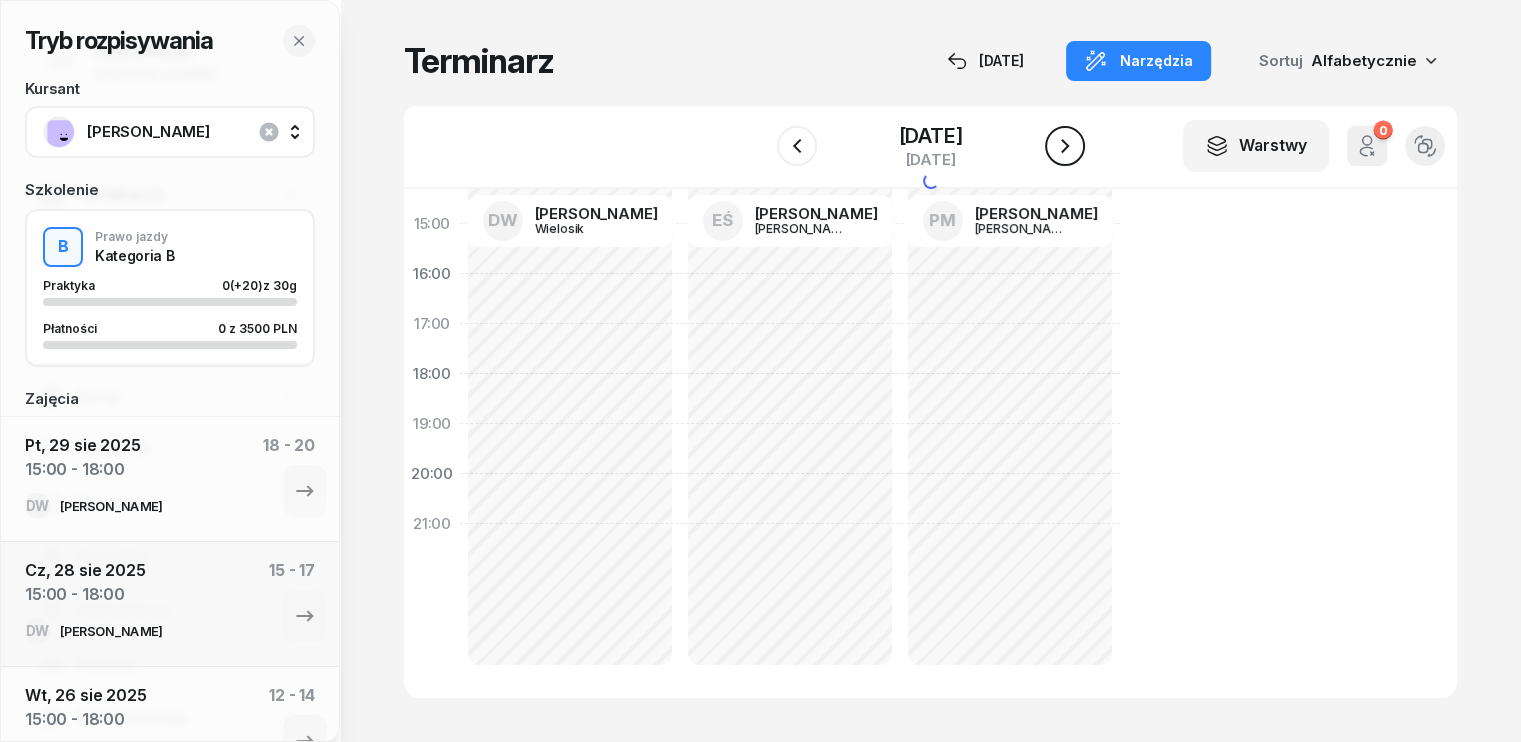 click 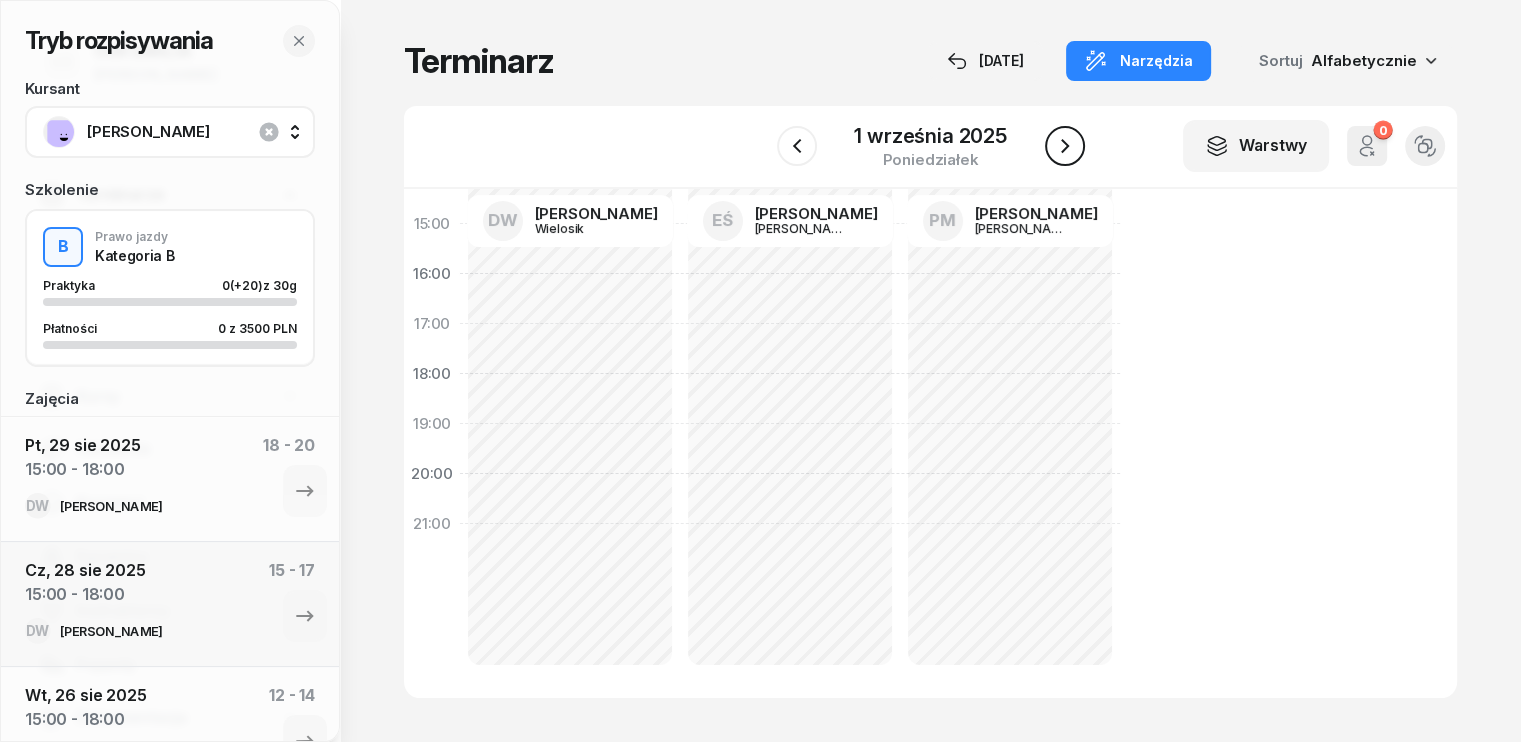 click 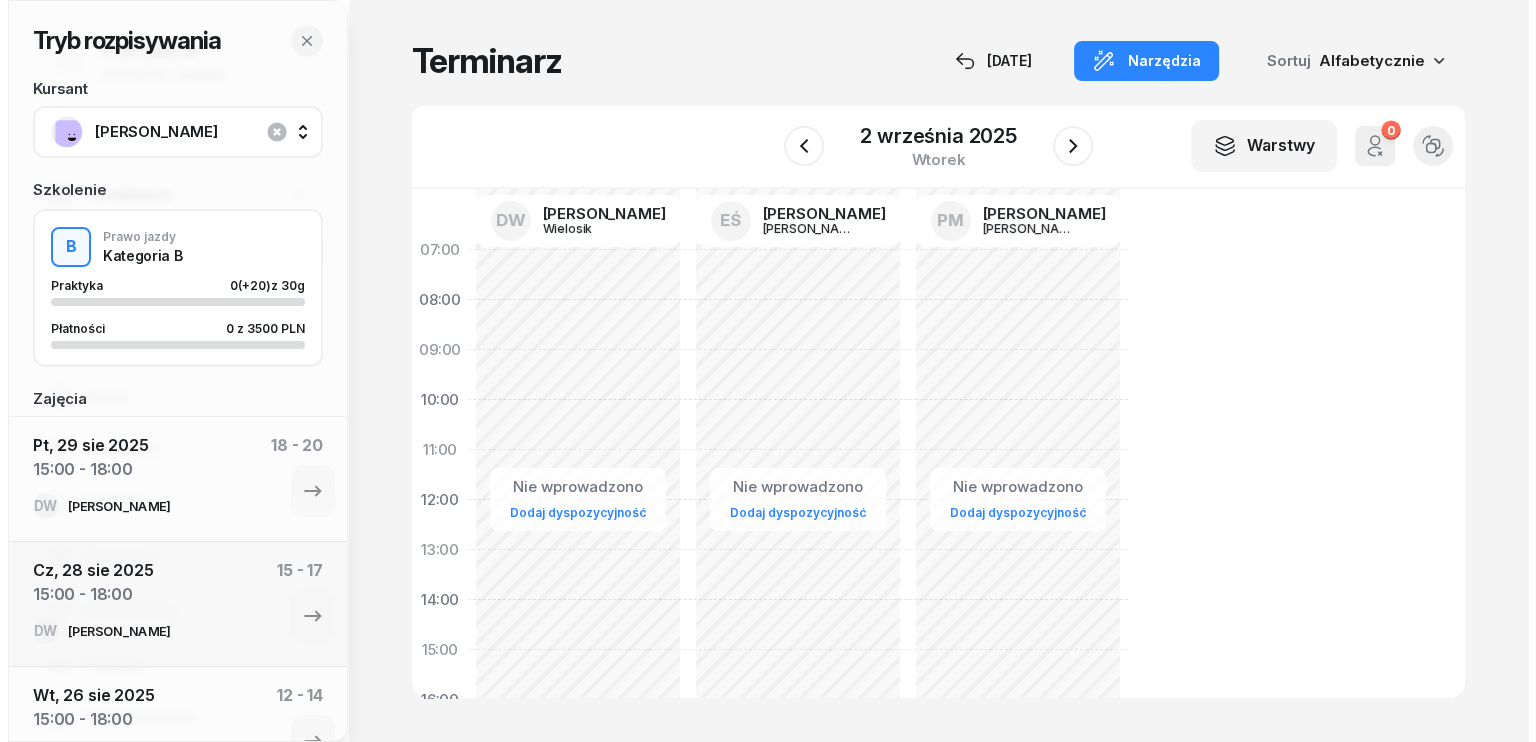 scroll, scrollTop: 0, scrollLeft: 0, axis: both 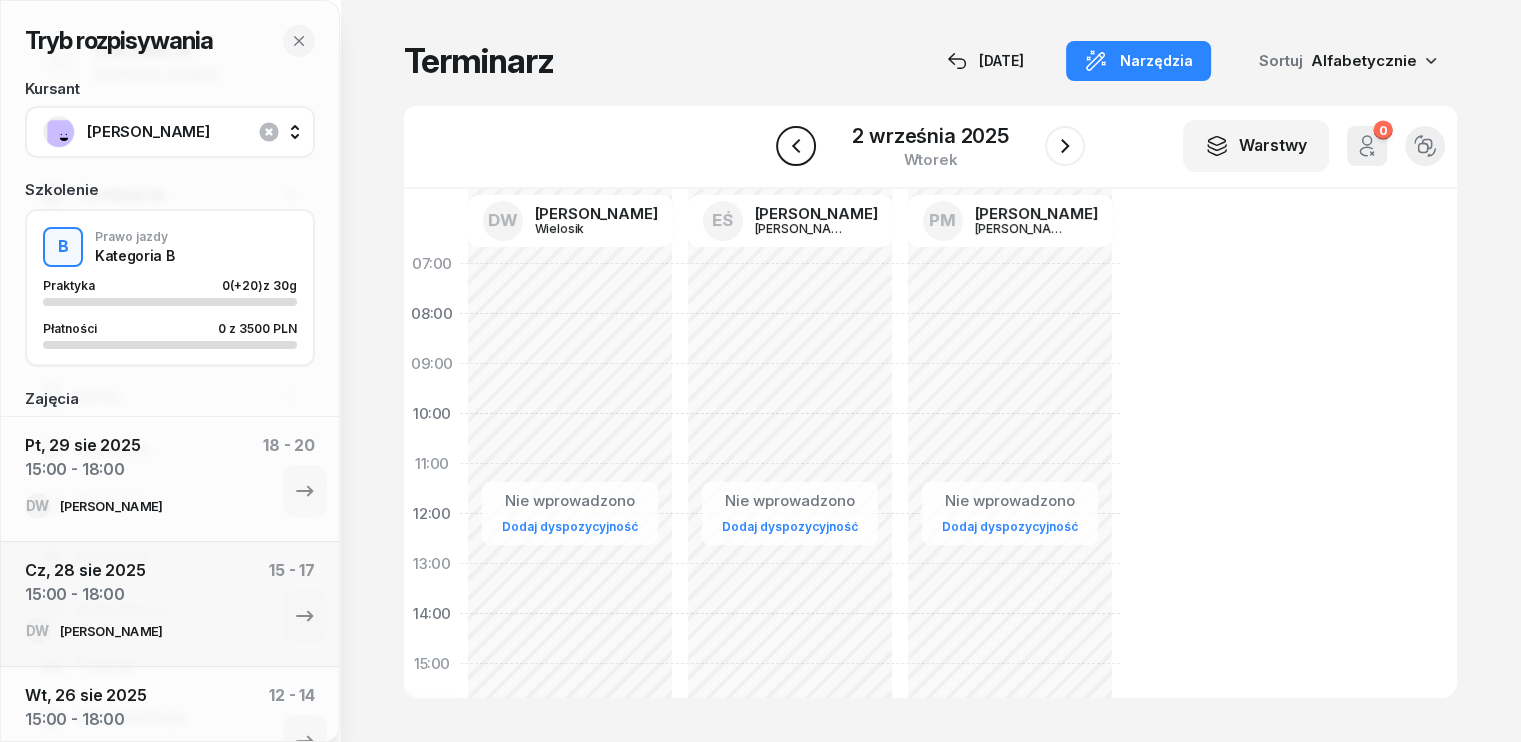 click 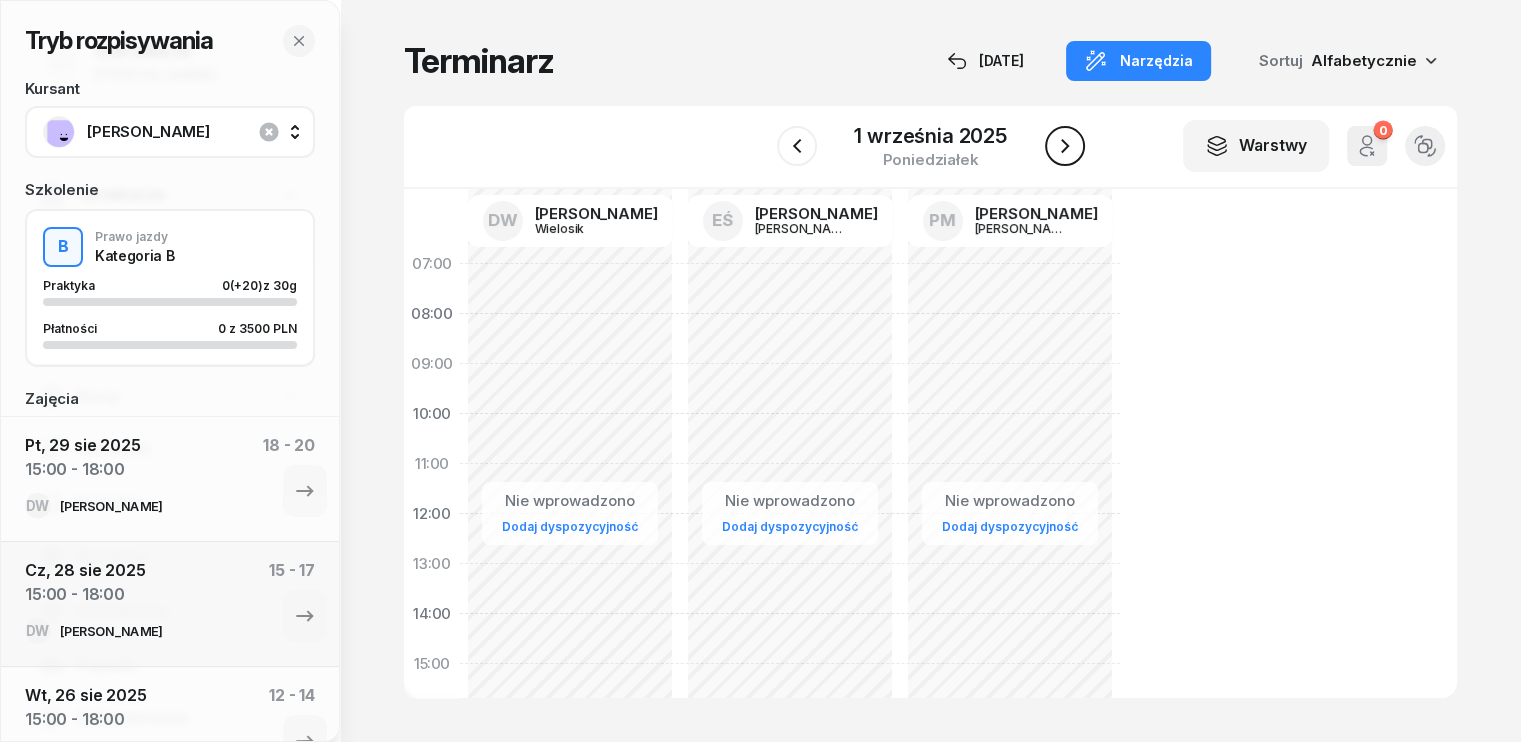 click 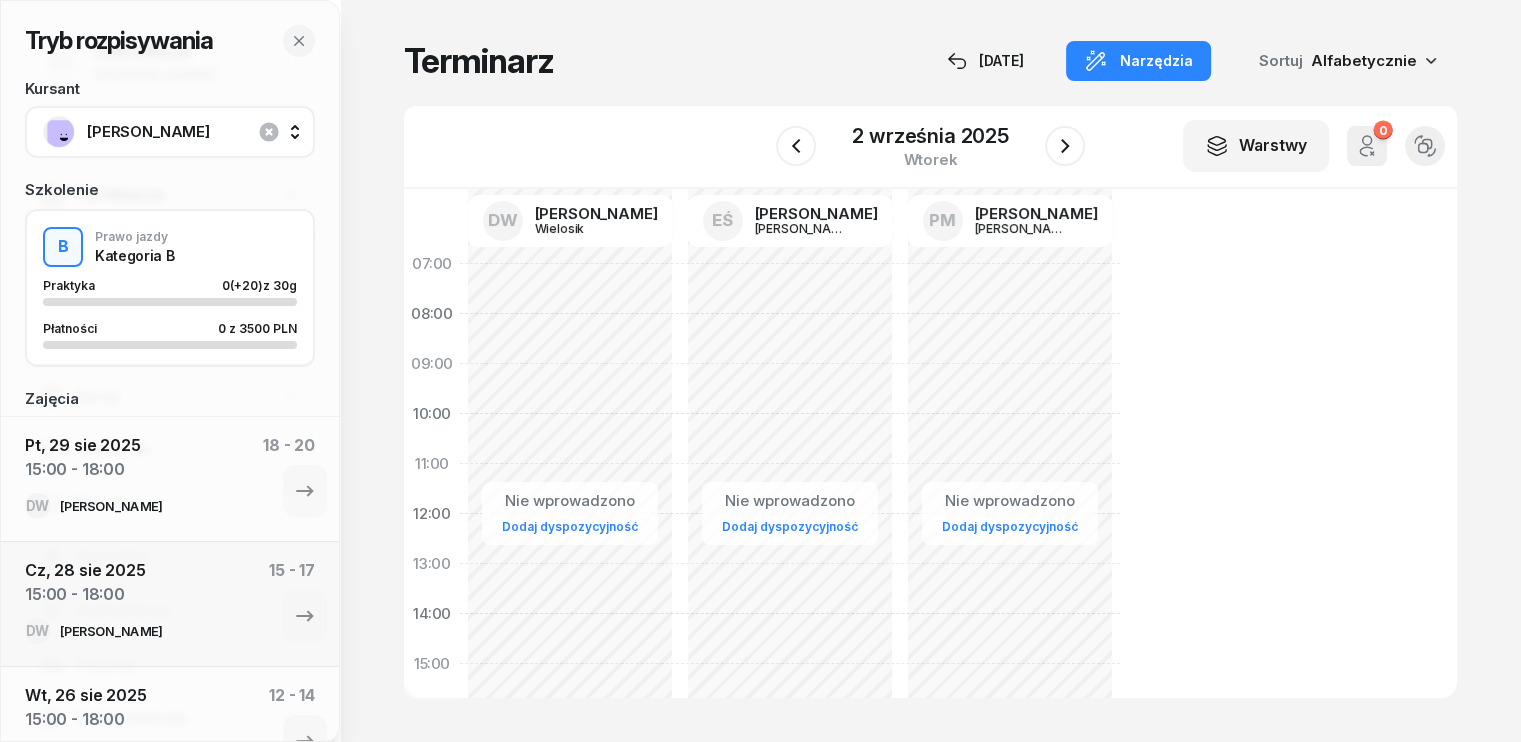 click on "Nie wprowadzono Dodaj dyspozycyjność" 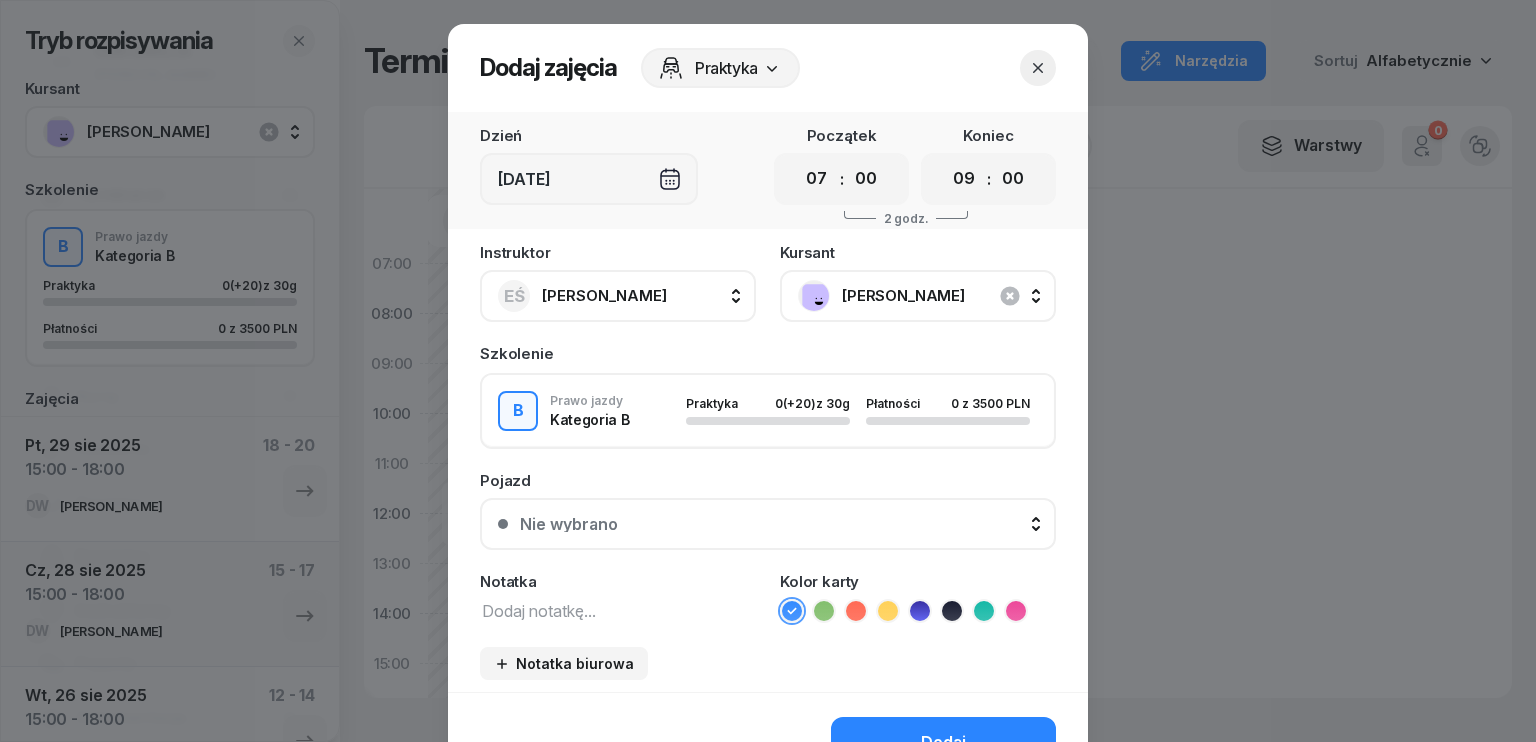 drag, startPoint x: 952, startPoint y: 179, endPoint x: 936, endPoint y: 245, distance: 67.911705 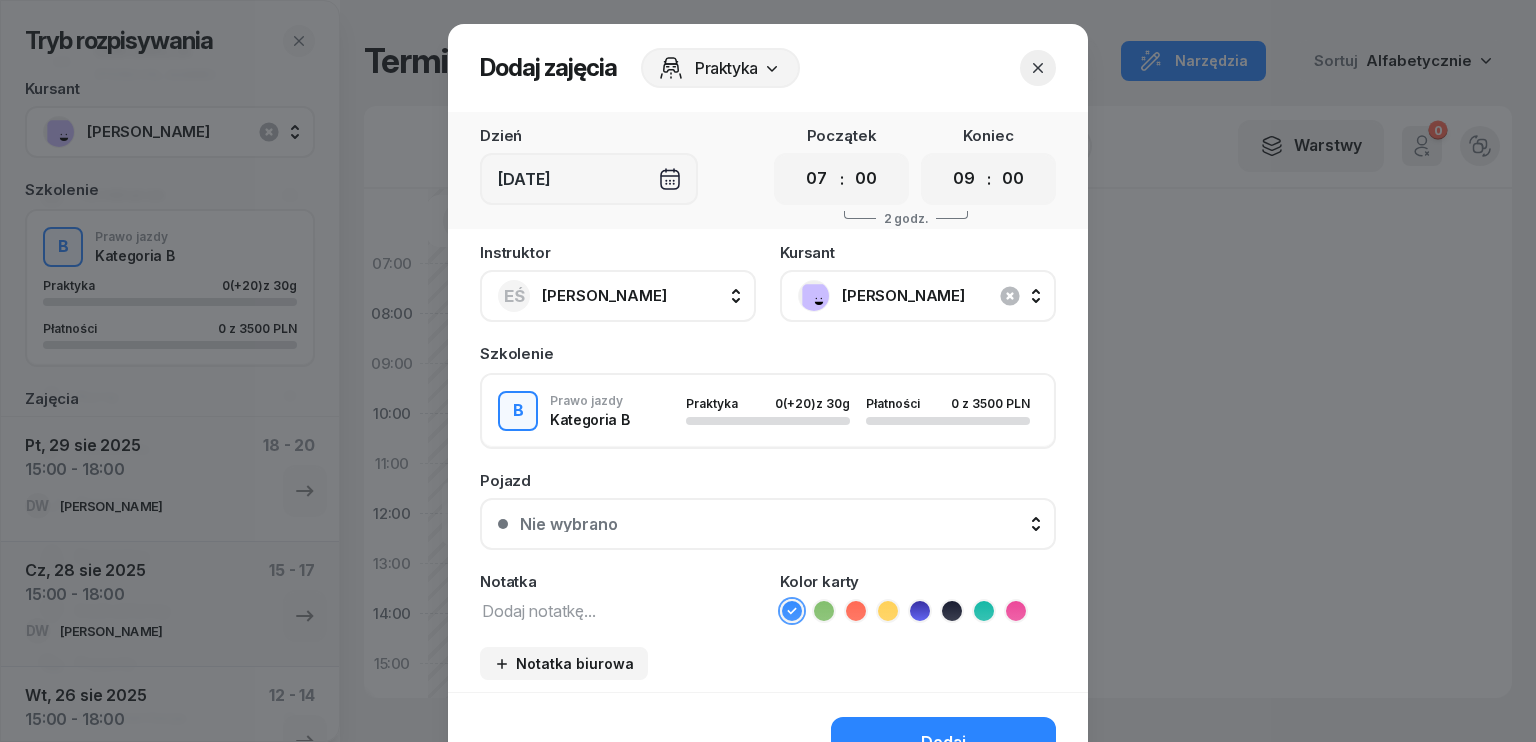 select on "10" 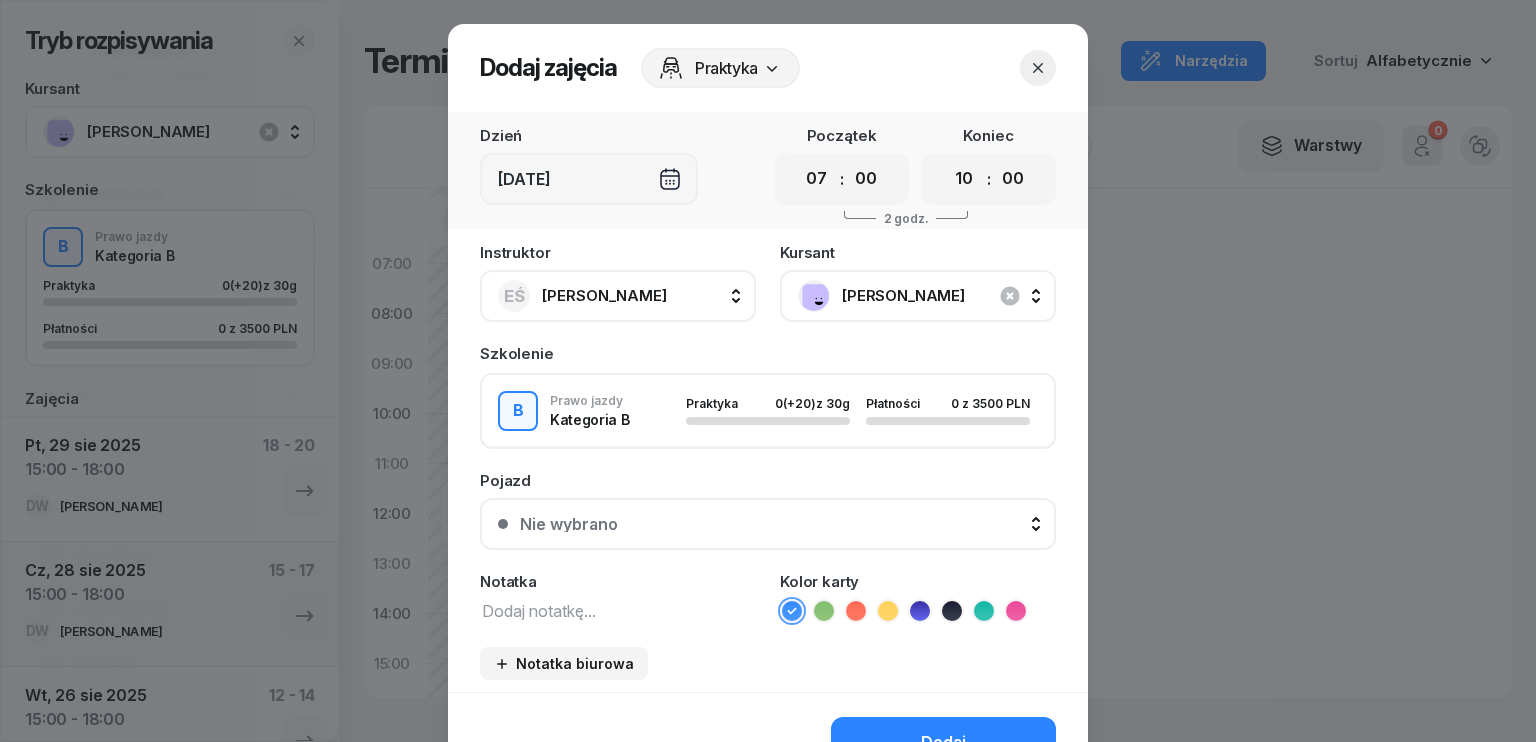 click on "00 01 02 03 04 05 06 07 08 09 10 11 12 13 14 15 16 17 18 19 20 21 22 23" at bounding box center [964, 179] 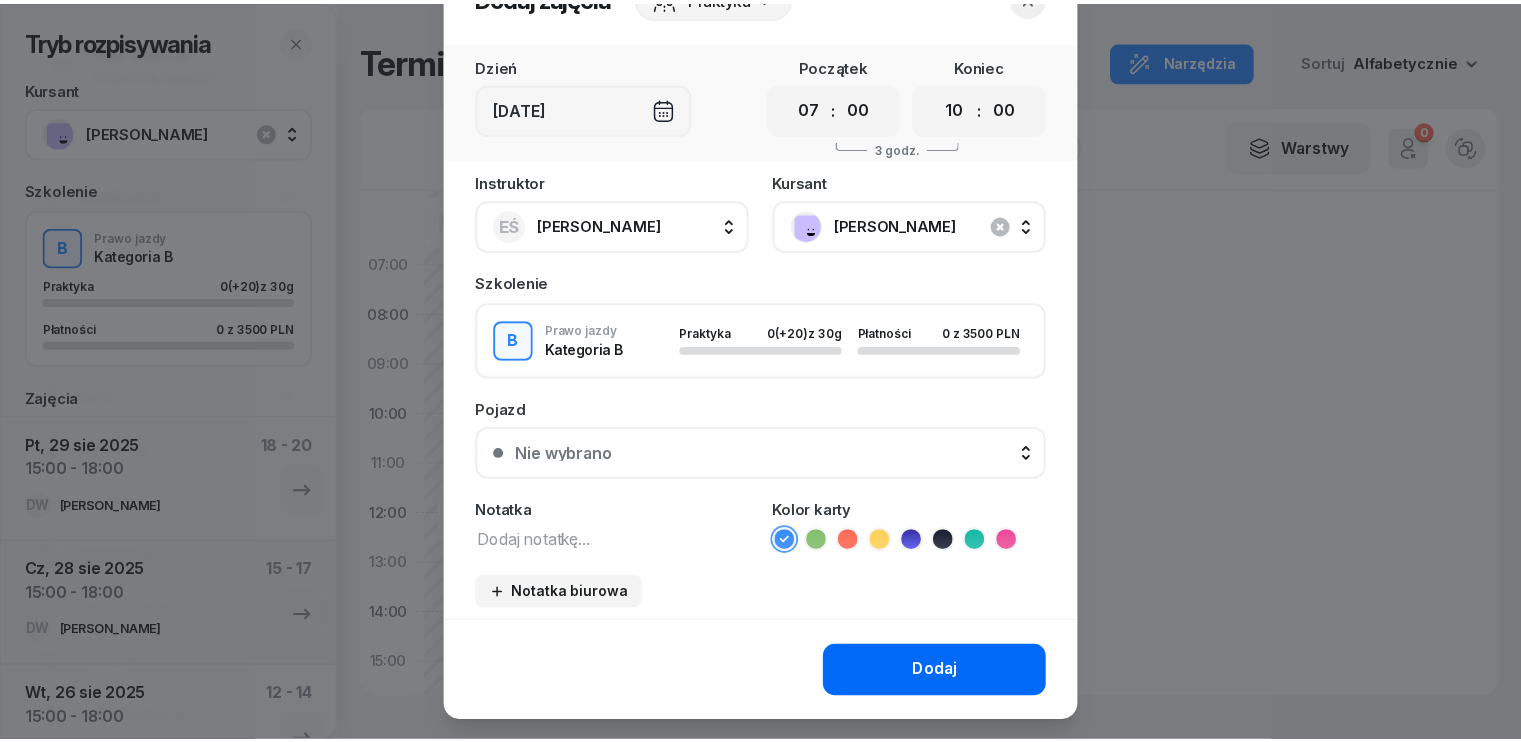 scroll, scrollTop: 100, scrollLeft: 0, axis: vertical 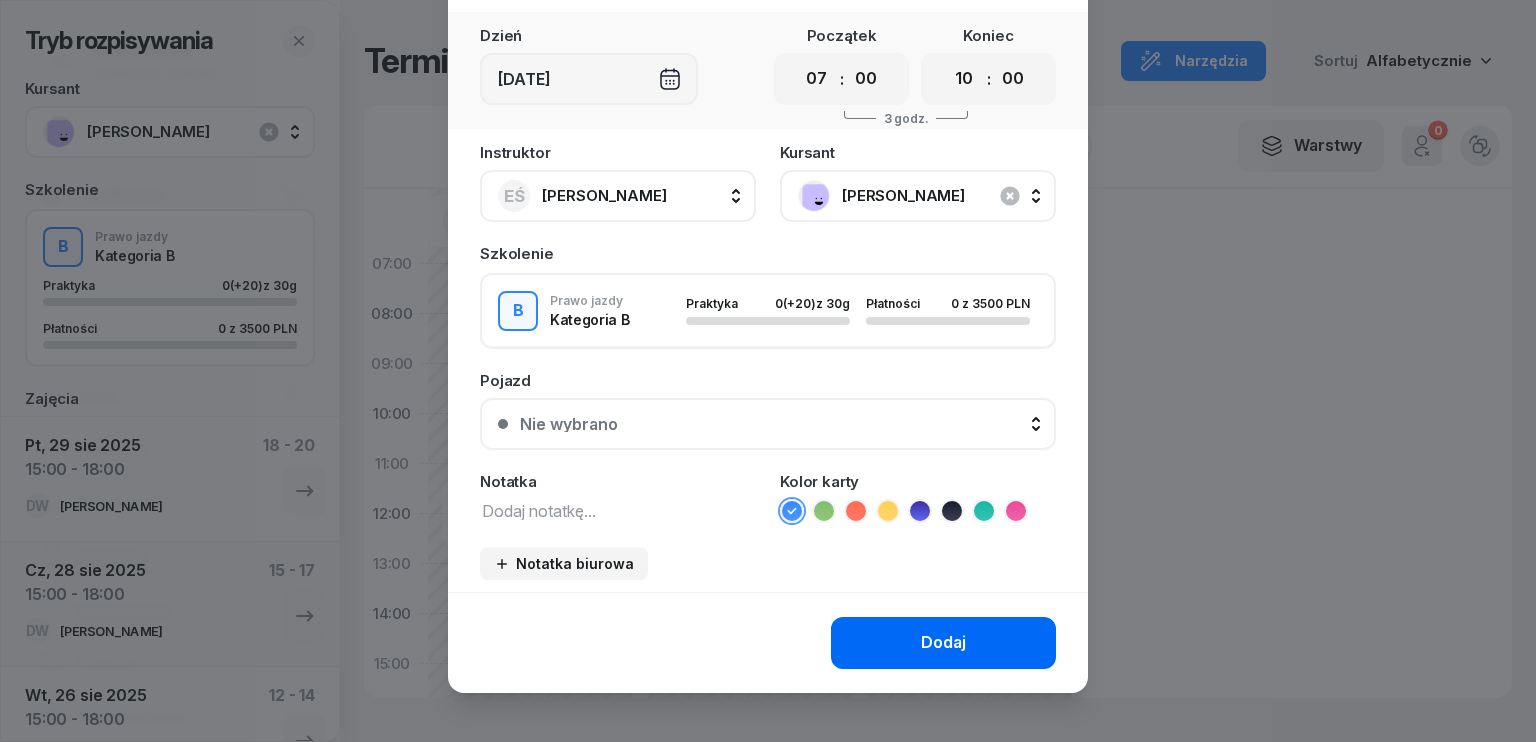 click on "Dodaj" at bounding box center [943, 643] 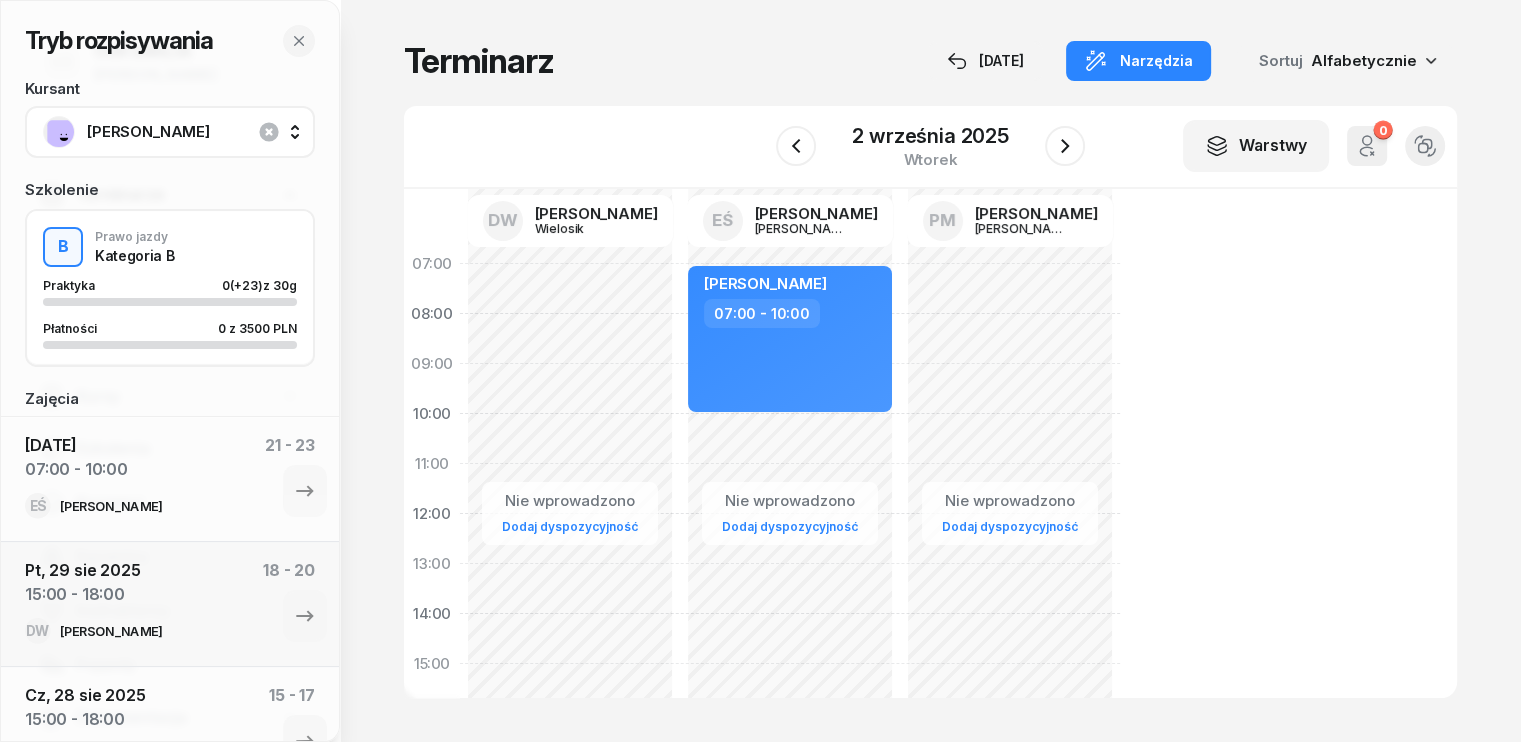 click on "[PERSON_NAME]" at bounding box center [192, 132] 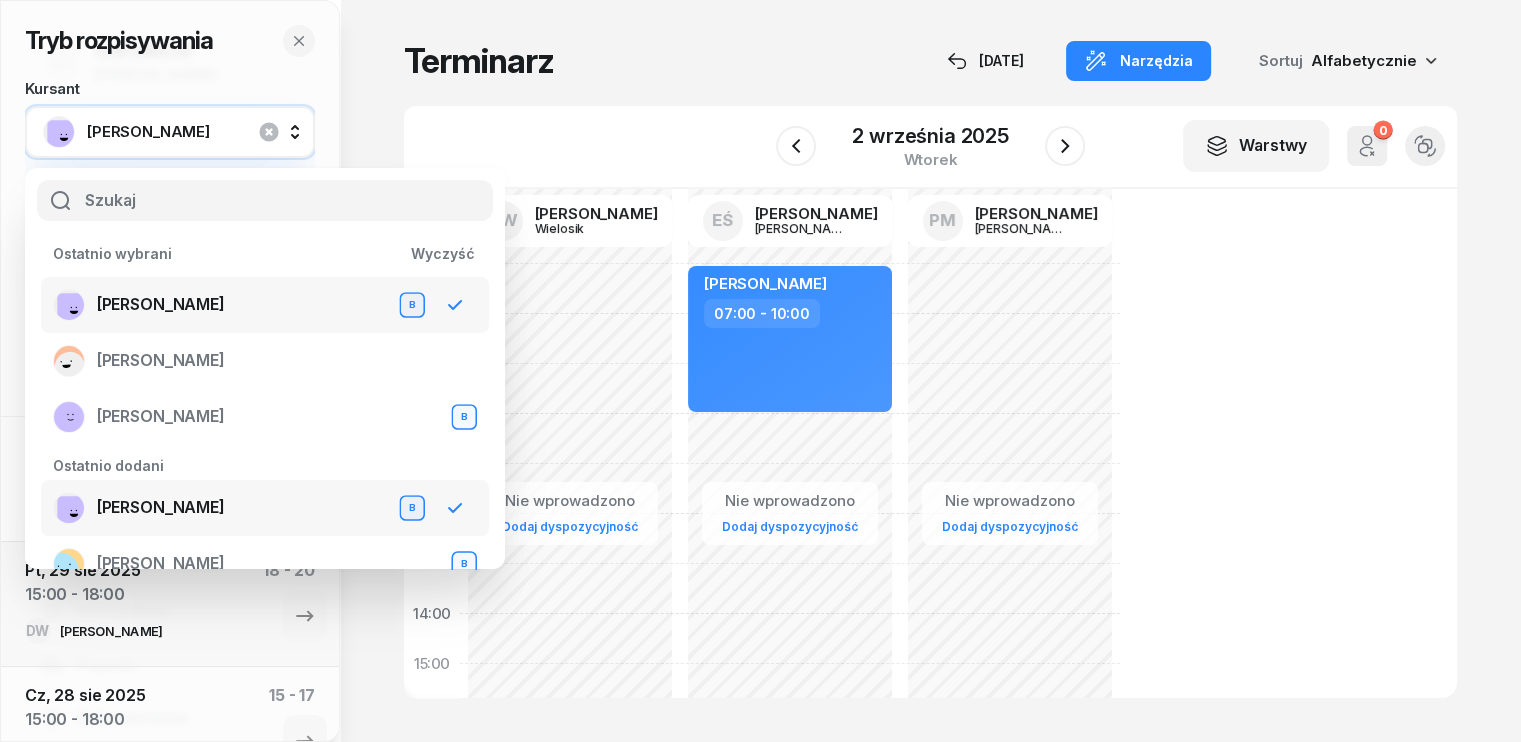 click on "[PERSON_NAME]" at bounding box center (161, 508) 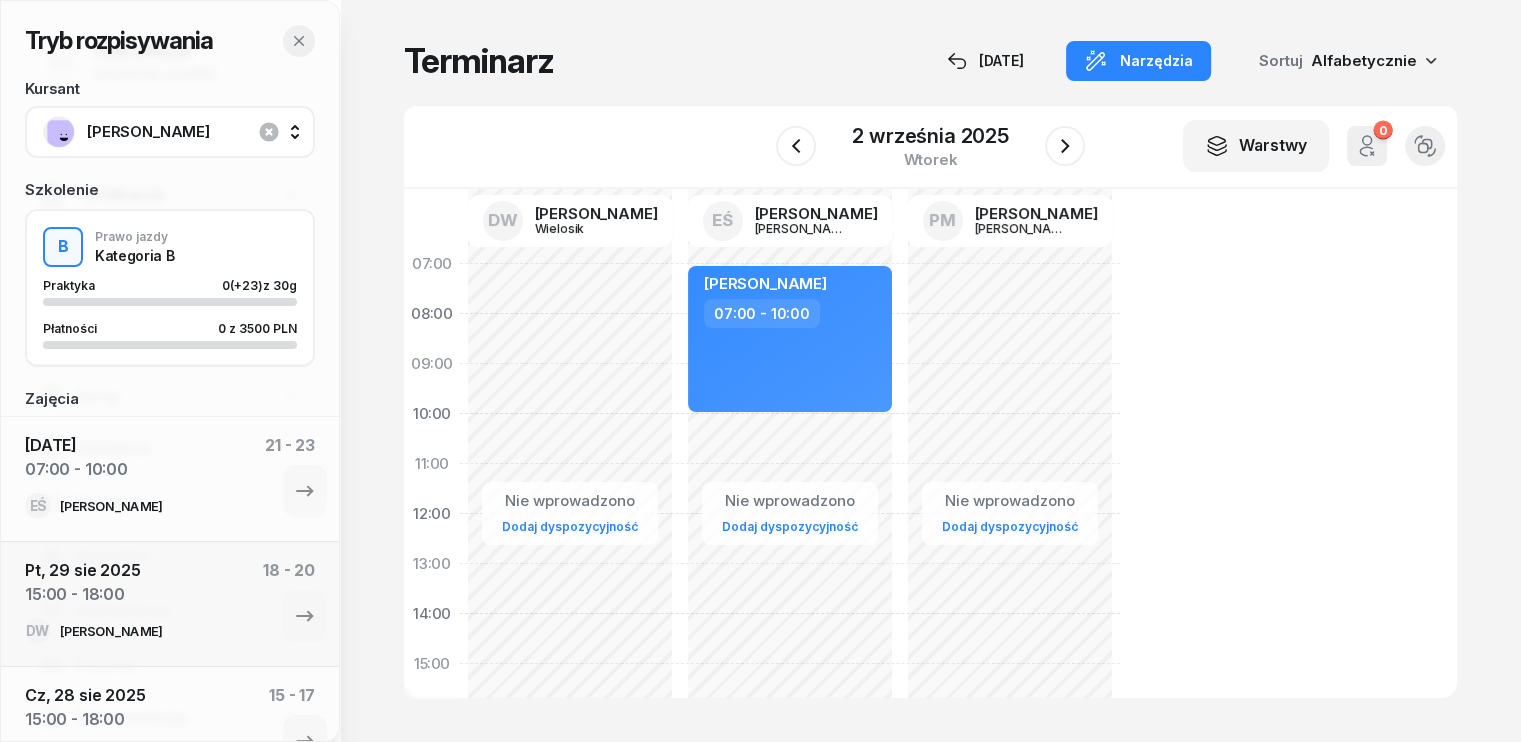 click at bounding box center (299, 41) 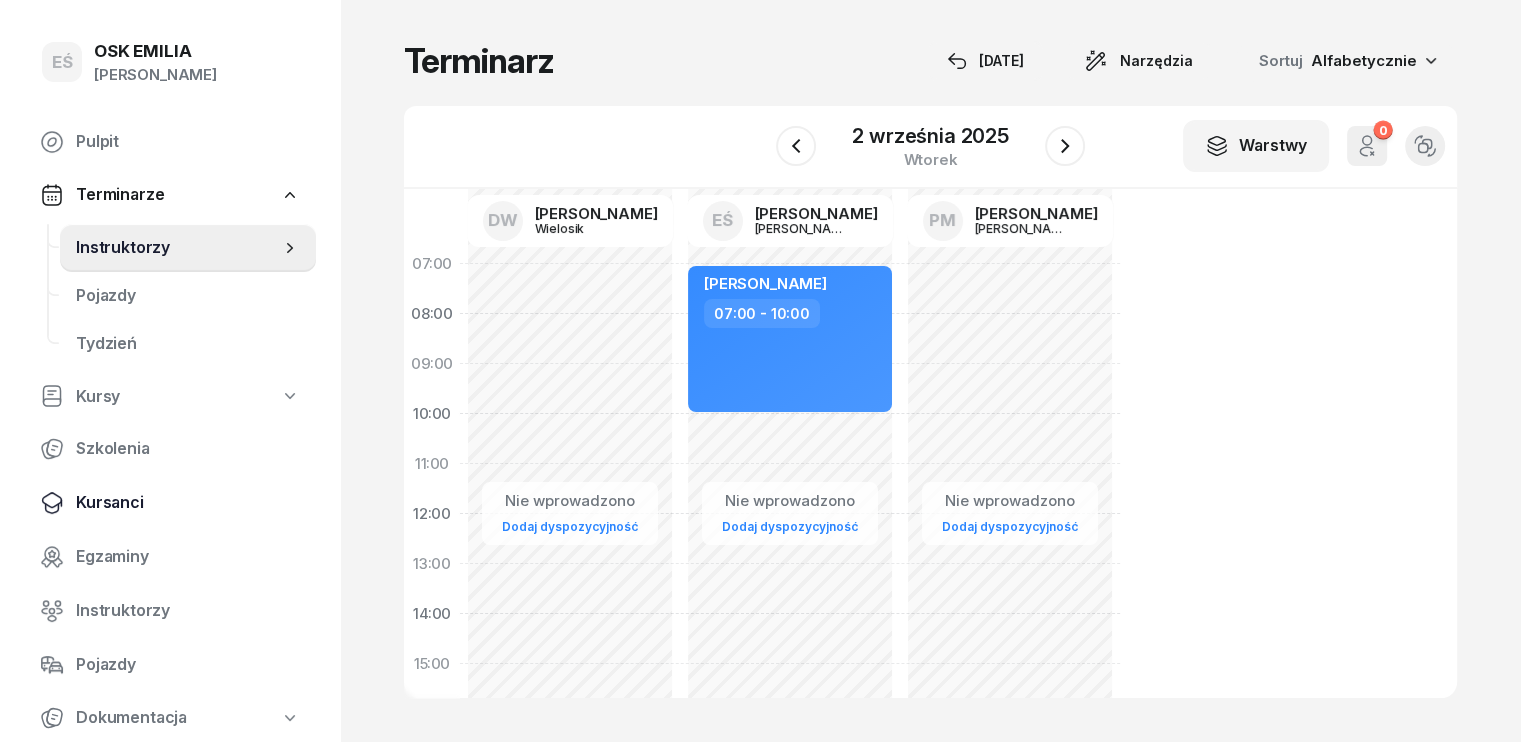 click on "Kursanci" at bounding box center [188, 503] 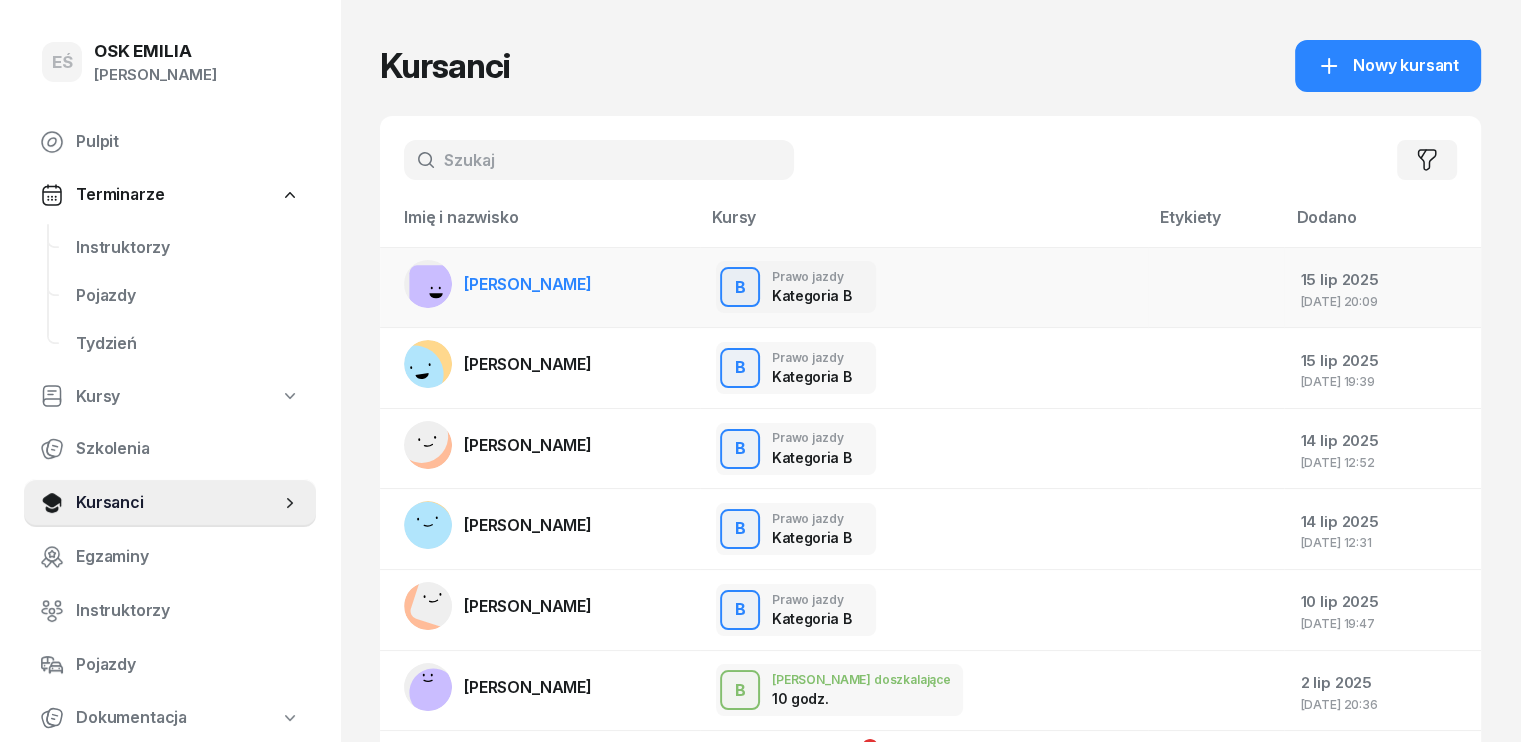 click on "[PERSON_NAME]" 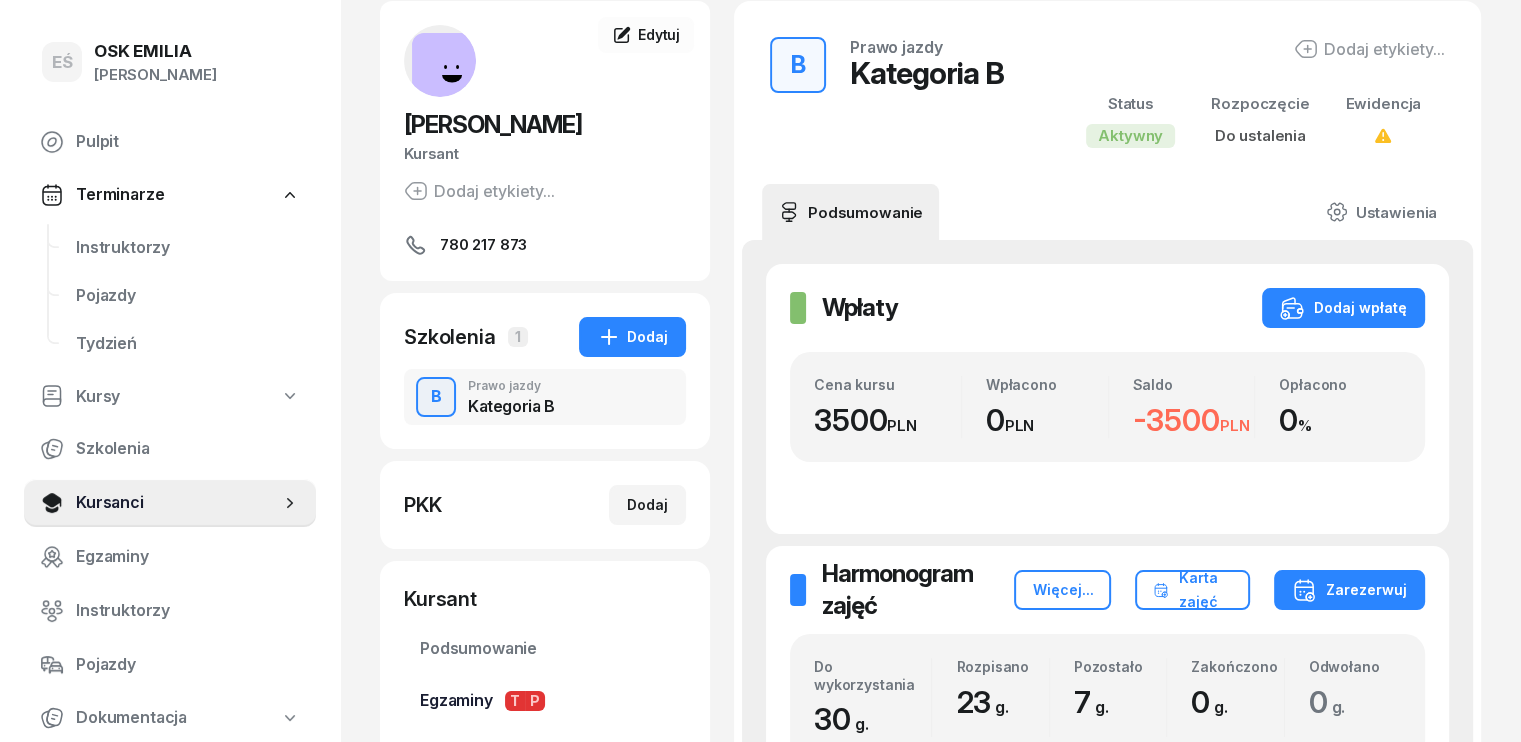 scroll, scrollTop: 400, scrollLeft: 0, axis: vertical 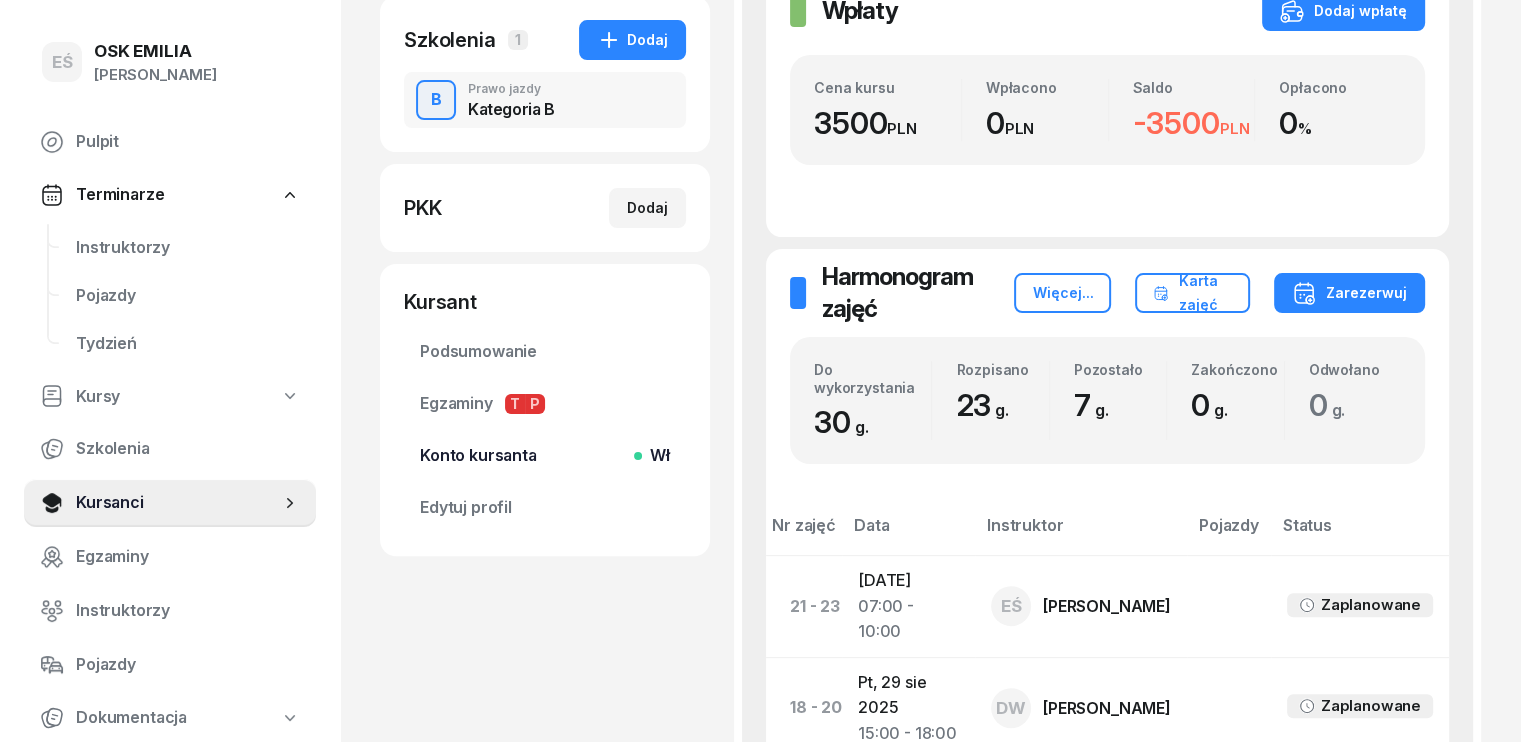 click on "Konto kursanta  Wł" at bounding box center (545, 456) 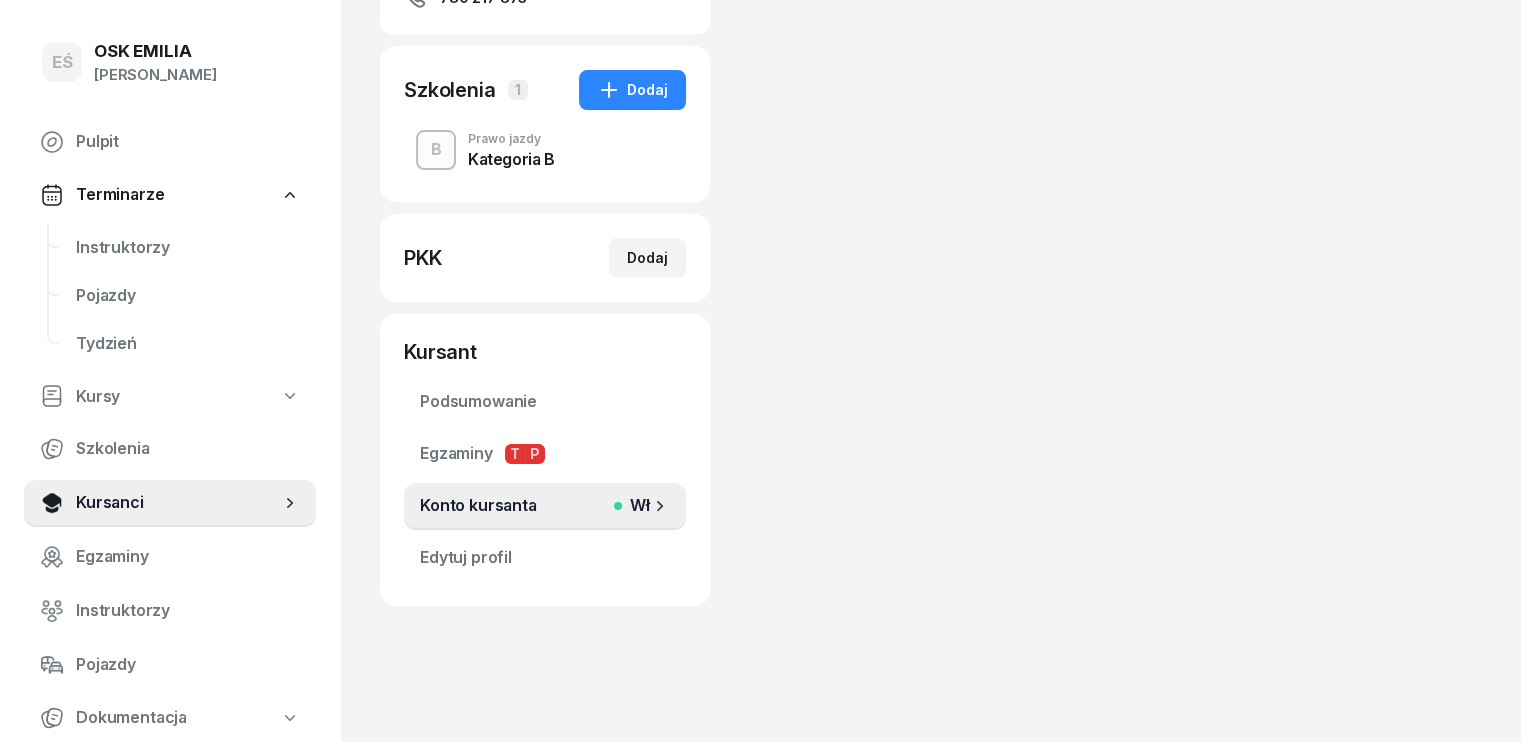 scroll, scrollTop: 0, scrollLeft: 0, axis: both 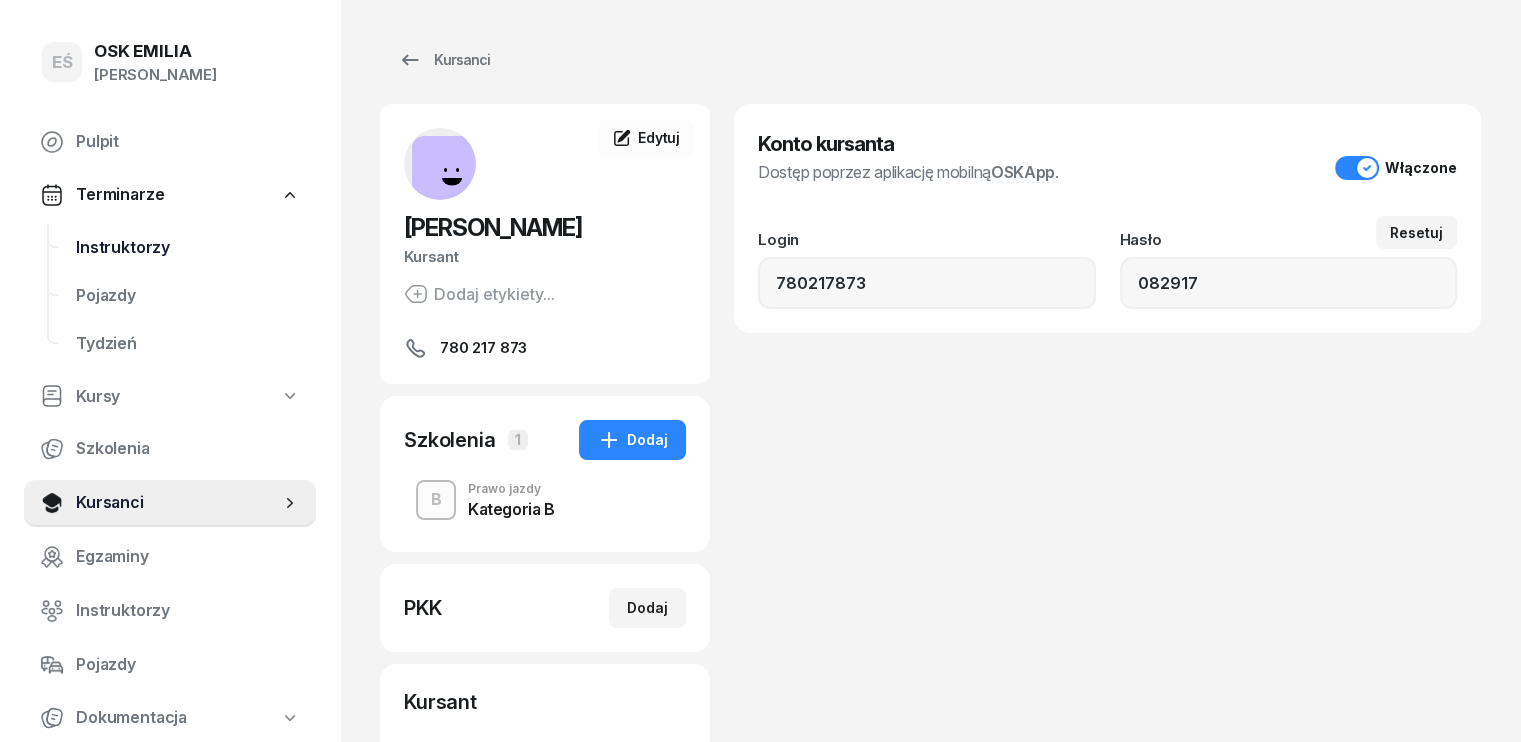 click on "Instruktorzy" at bounding box center (188, 248) 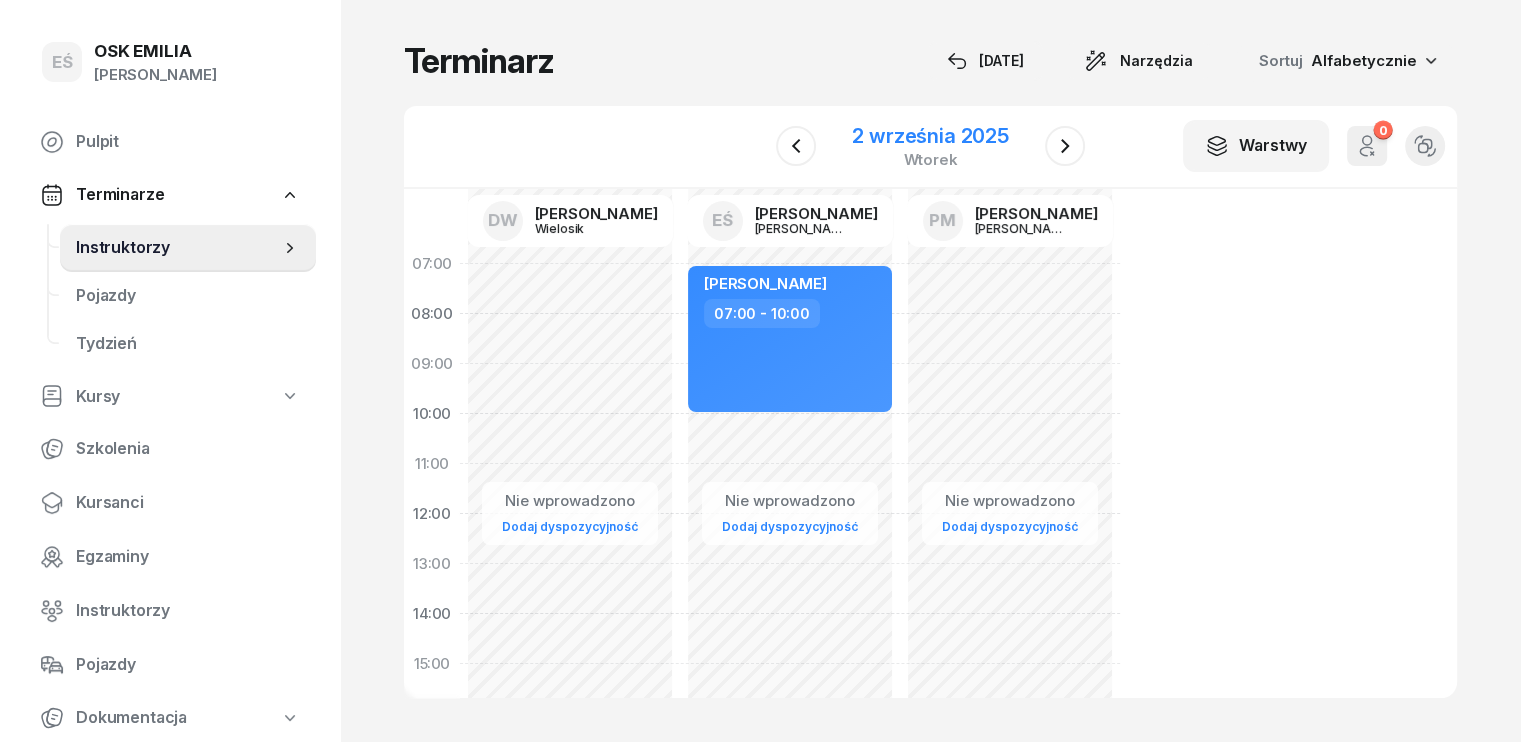 click on "2 września 2025" at bounding box center (930, 136) 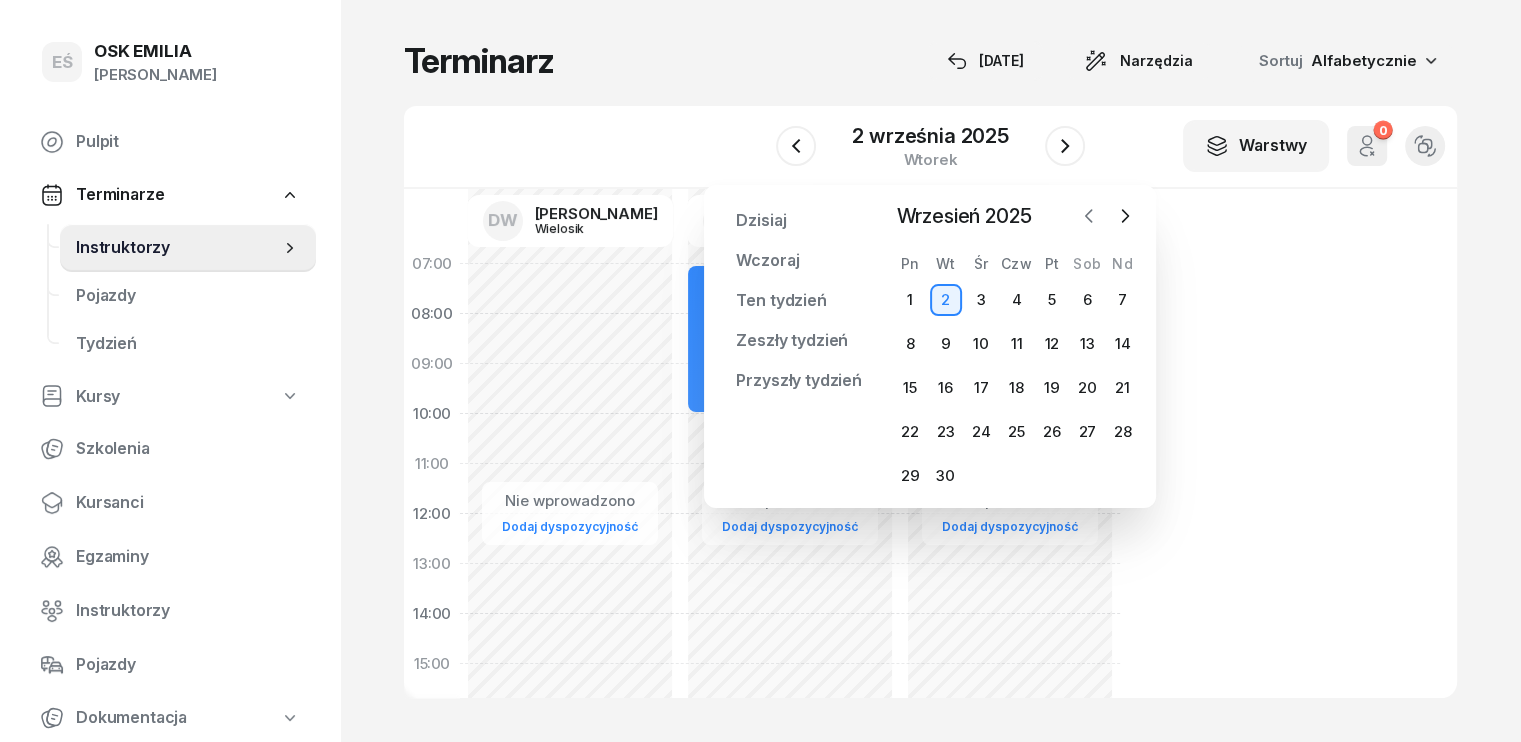 click 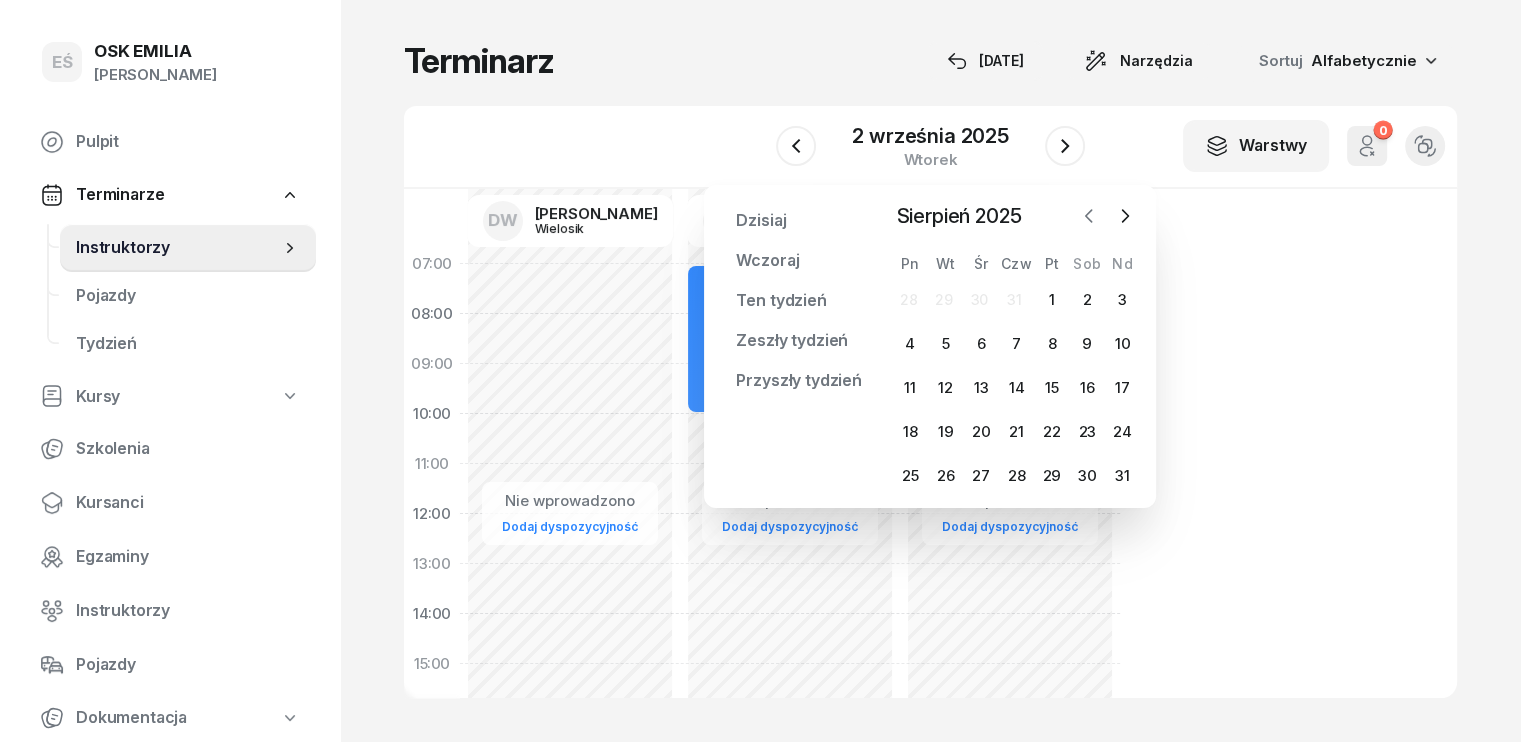click 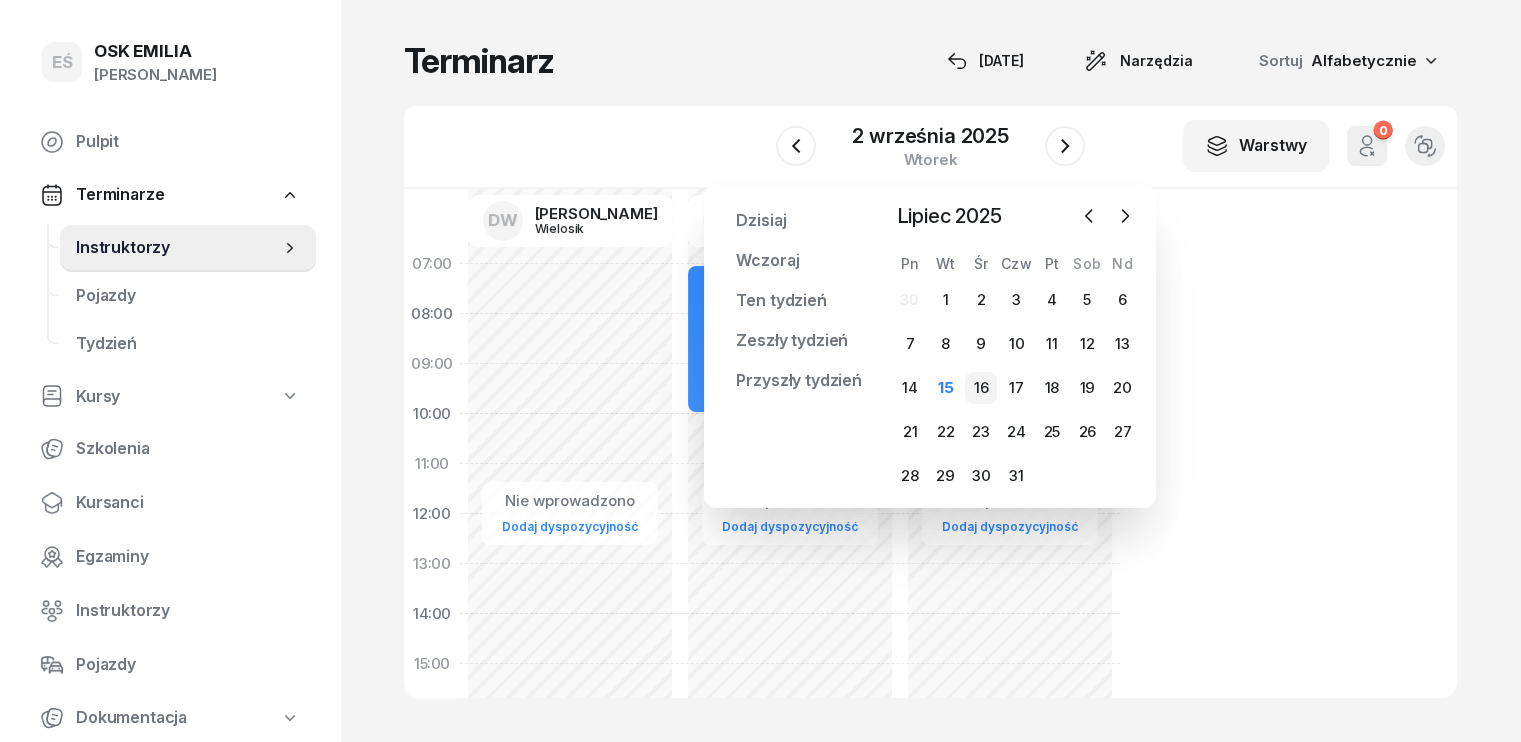 click on "16" at bounding box center [981, 388] 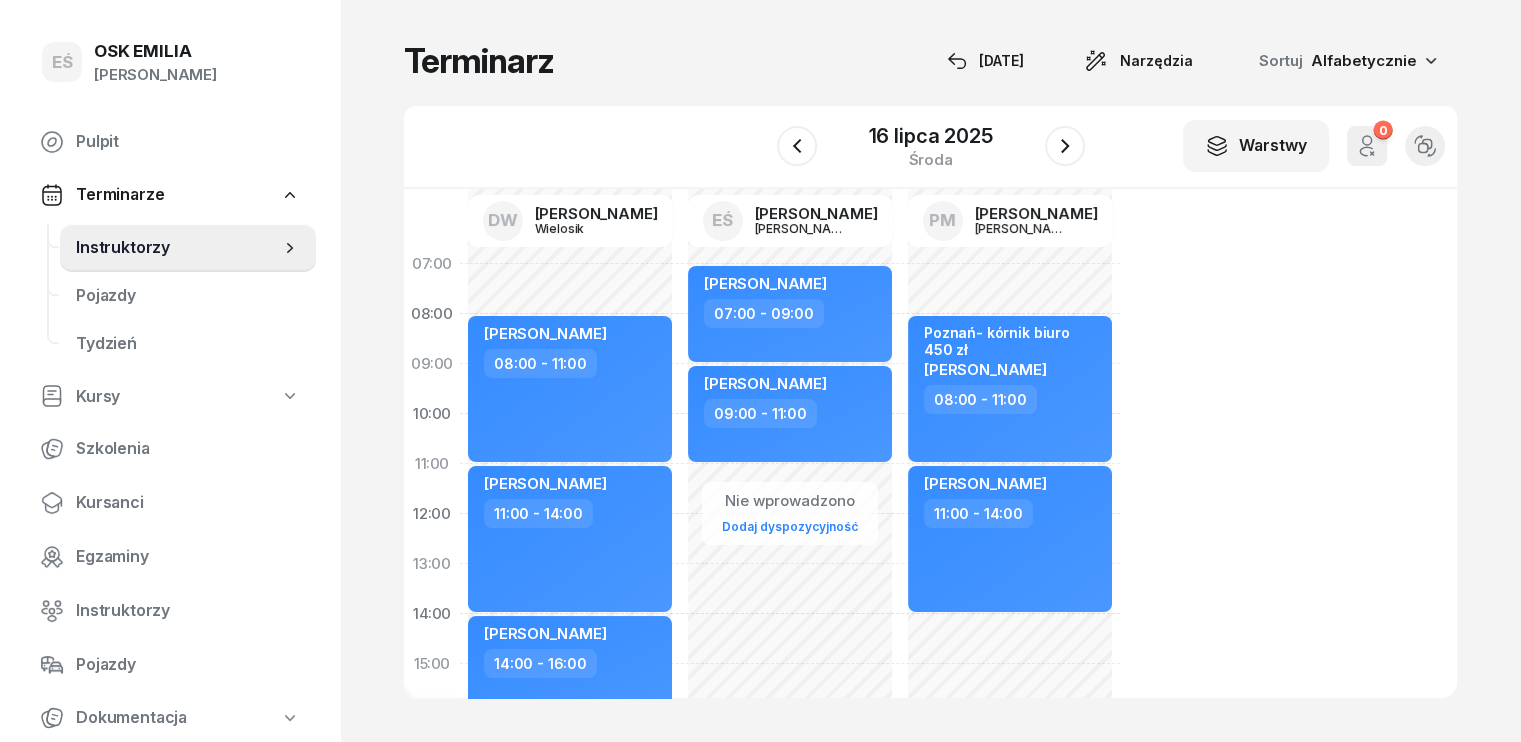 scroll, scrollTop: 0, scrollLeft: 0, axis: both 